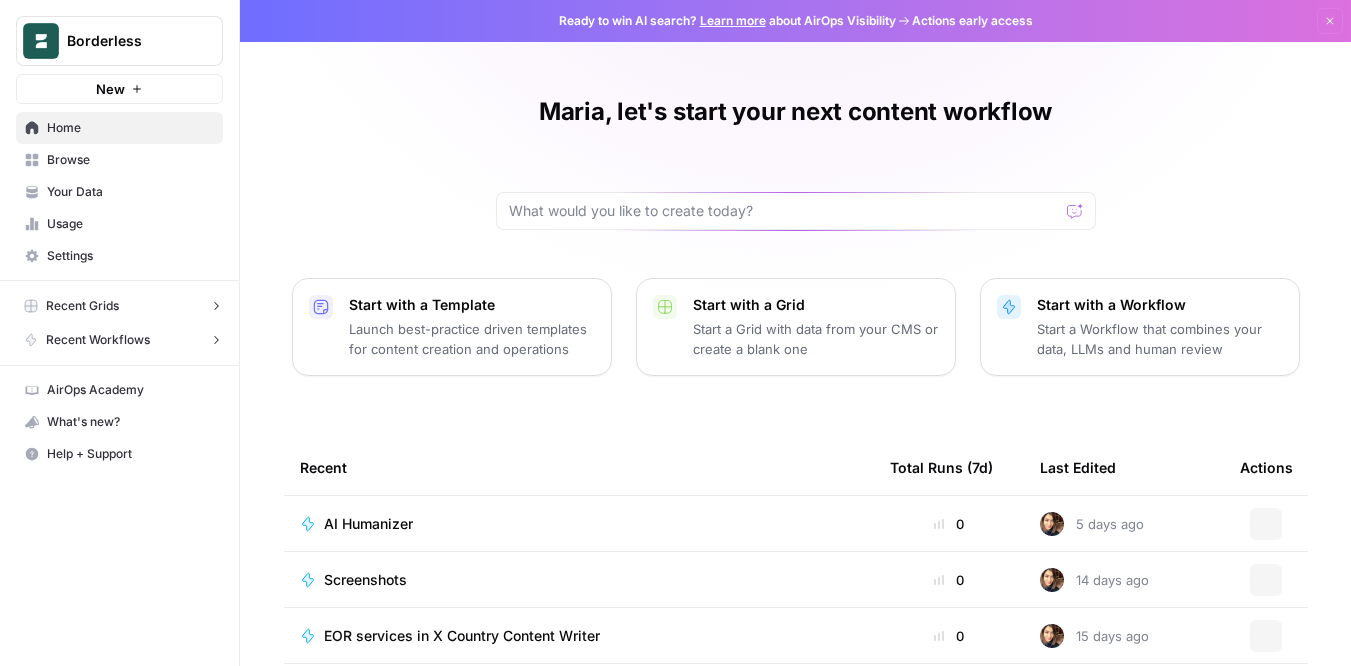 scroll, scrollTop: 0, scrollLeft: 0, axis: both 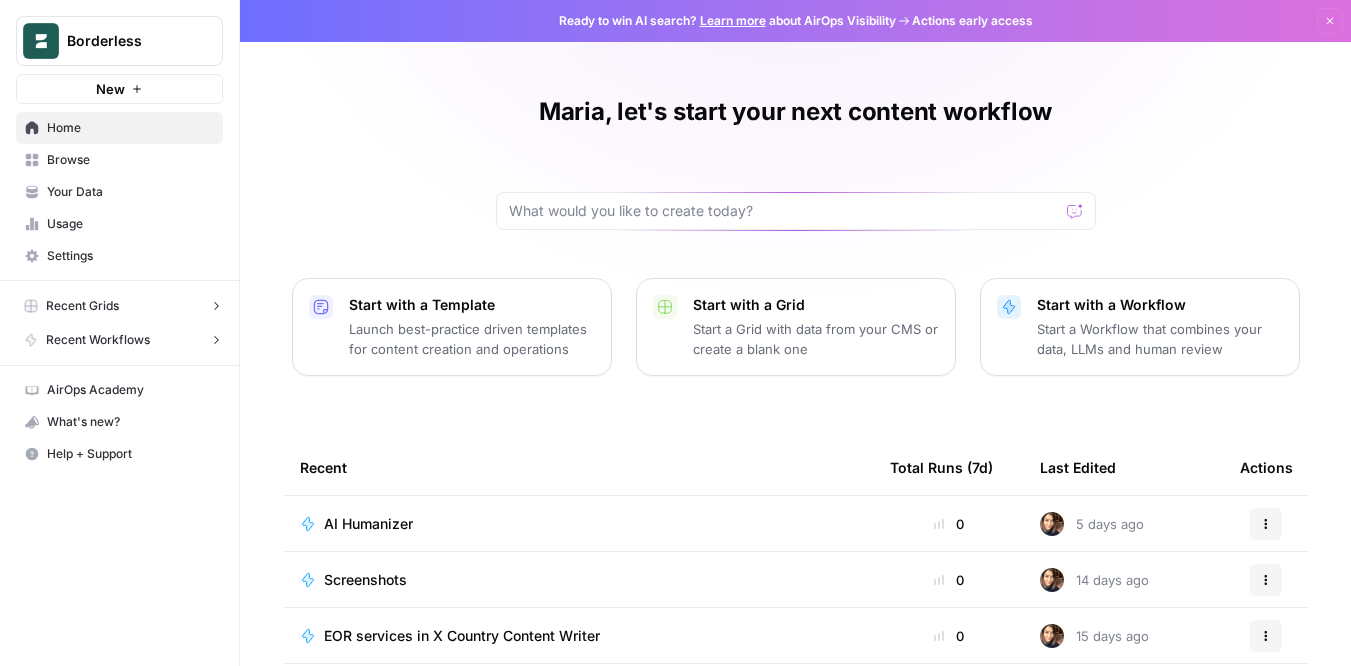 click on "Browse" at bounding box center [119, 160] 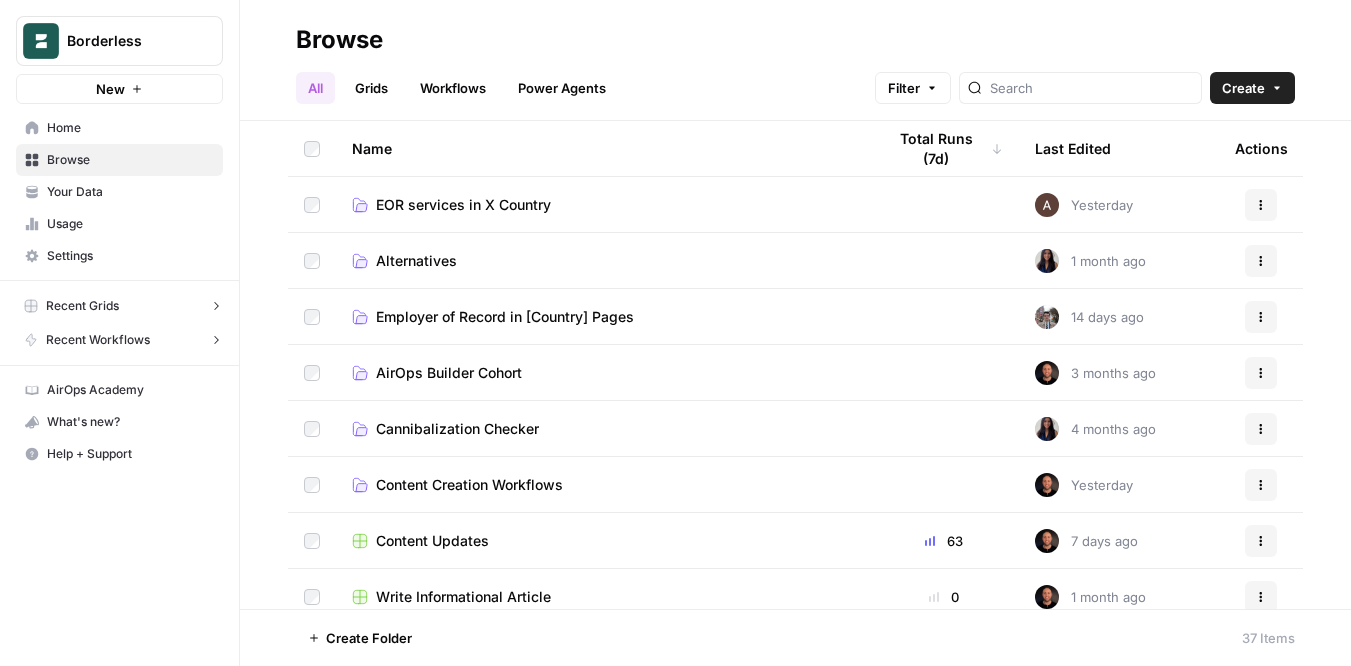 click on "EOR services in X Country" at bounding box center (463, 205) 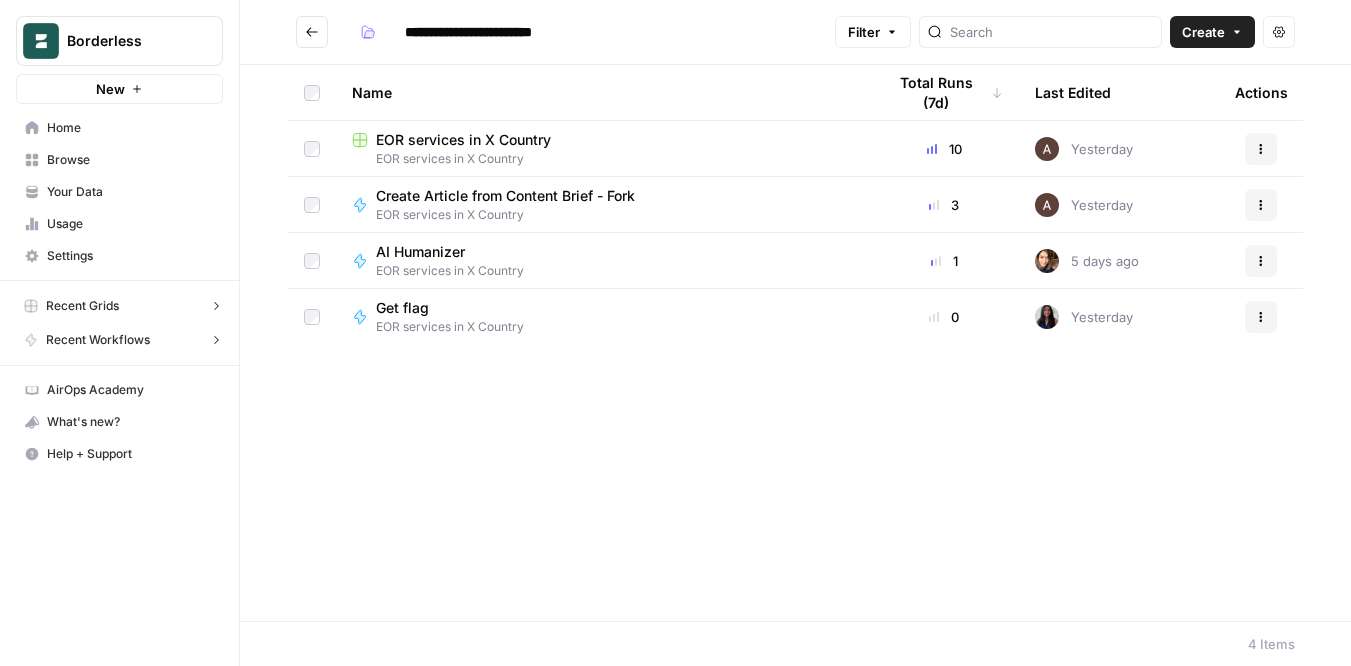 click on "EOR services in X Country" at bounding box center (463, 140) 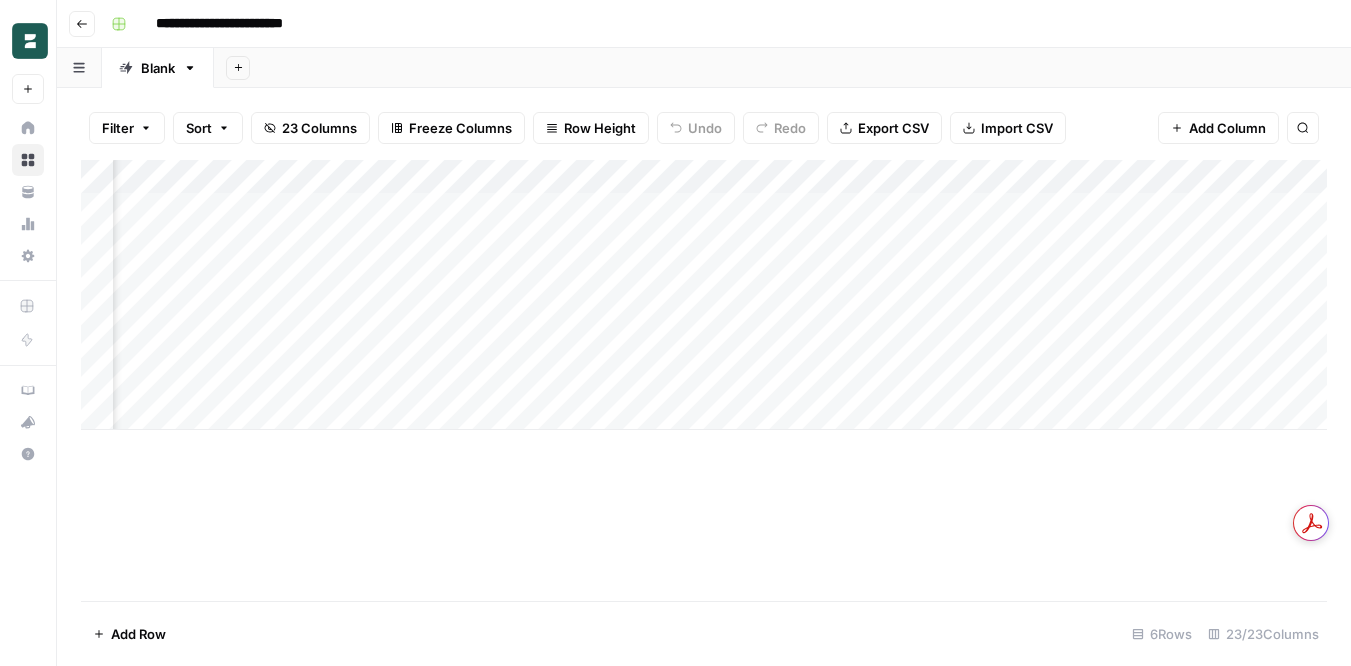 scroll, scrollTop: 0, scrollLeft: 3053, axis: horizontal 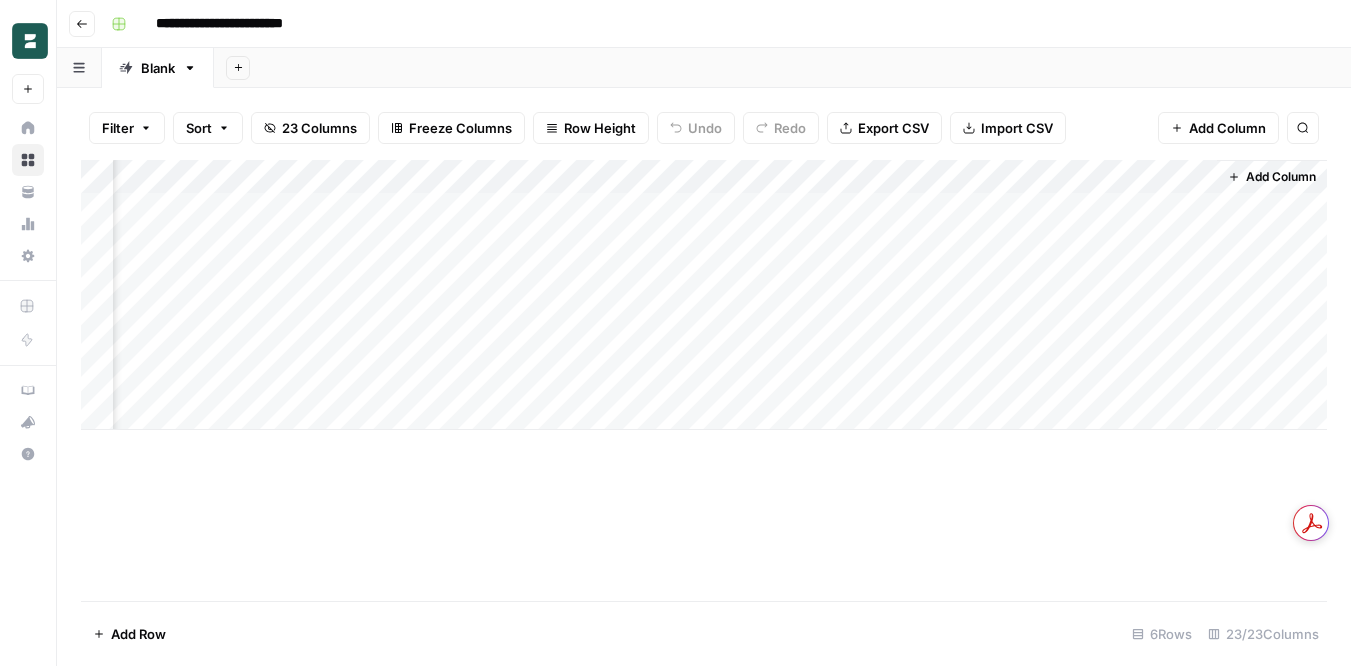 click on "Add Column" at bounding box center [1227, 128] 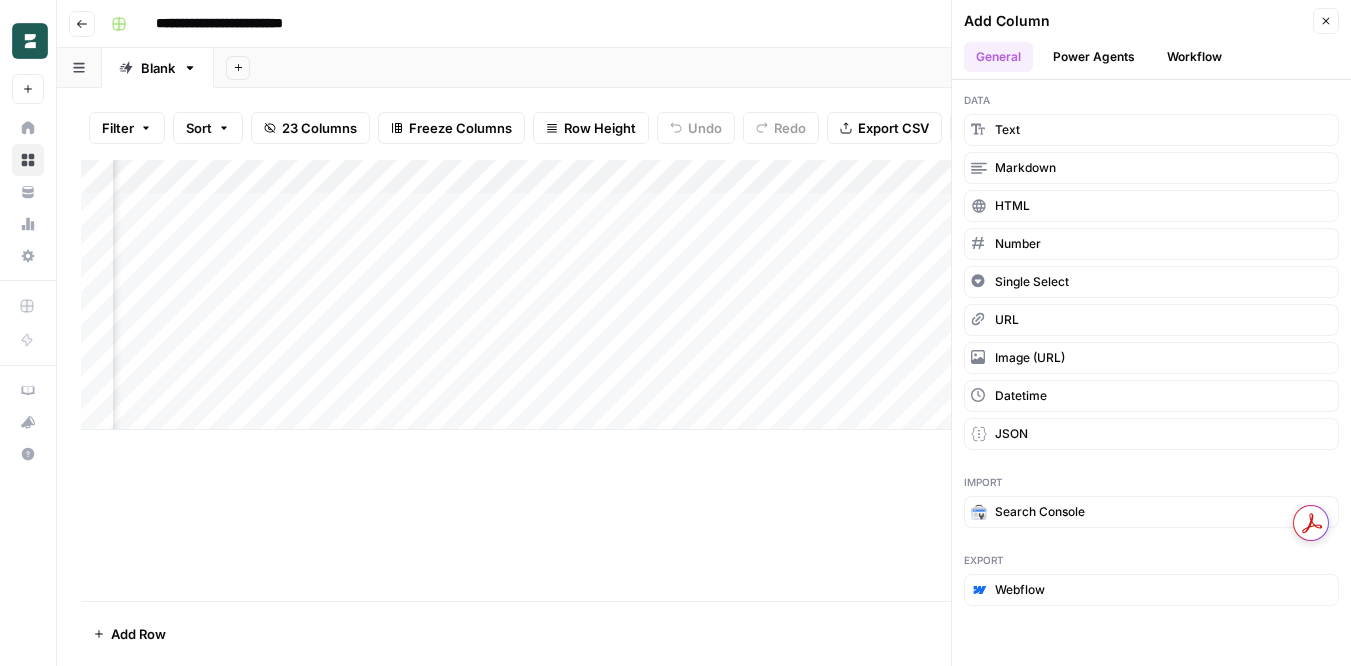 click on "Workflow" at bounding box center (1194, 57) 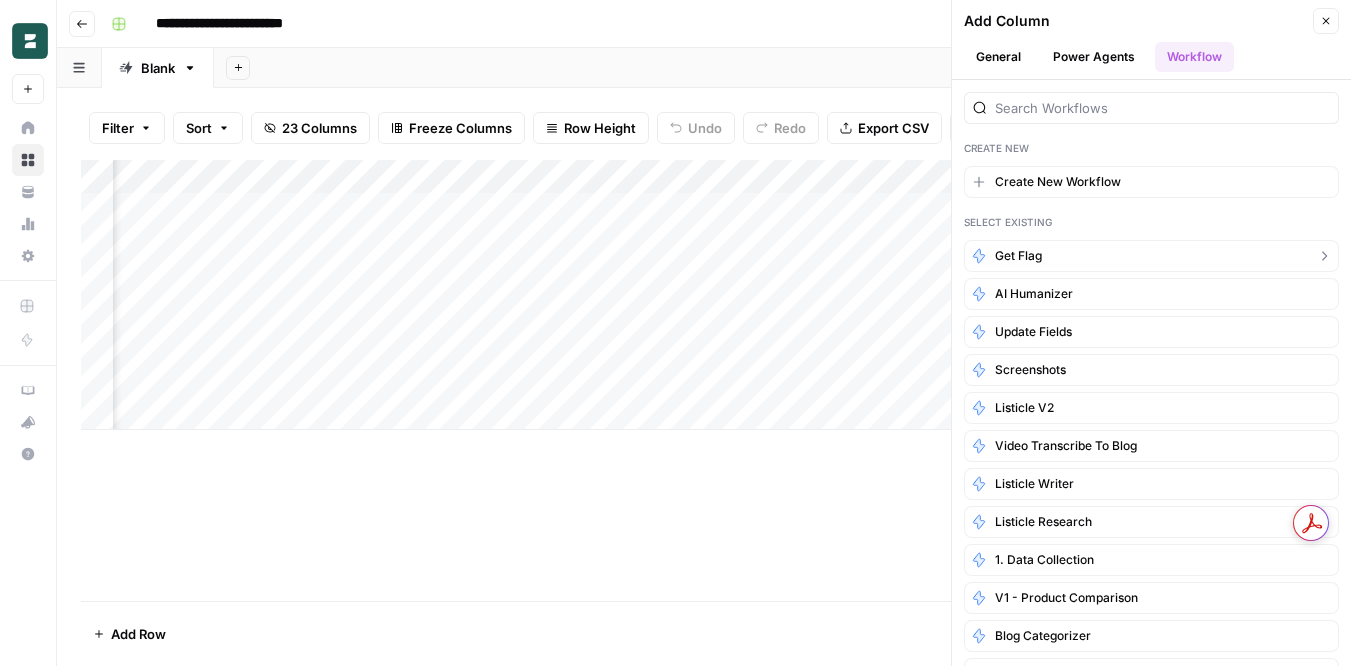 click on "Get flag" at bounding box center [1151, 256] 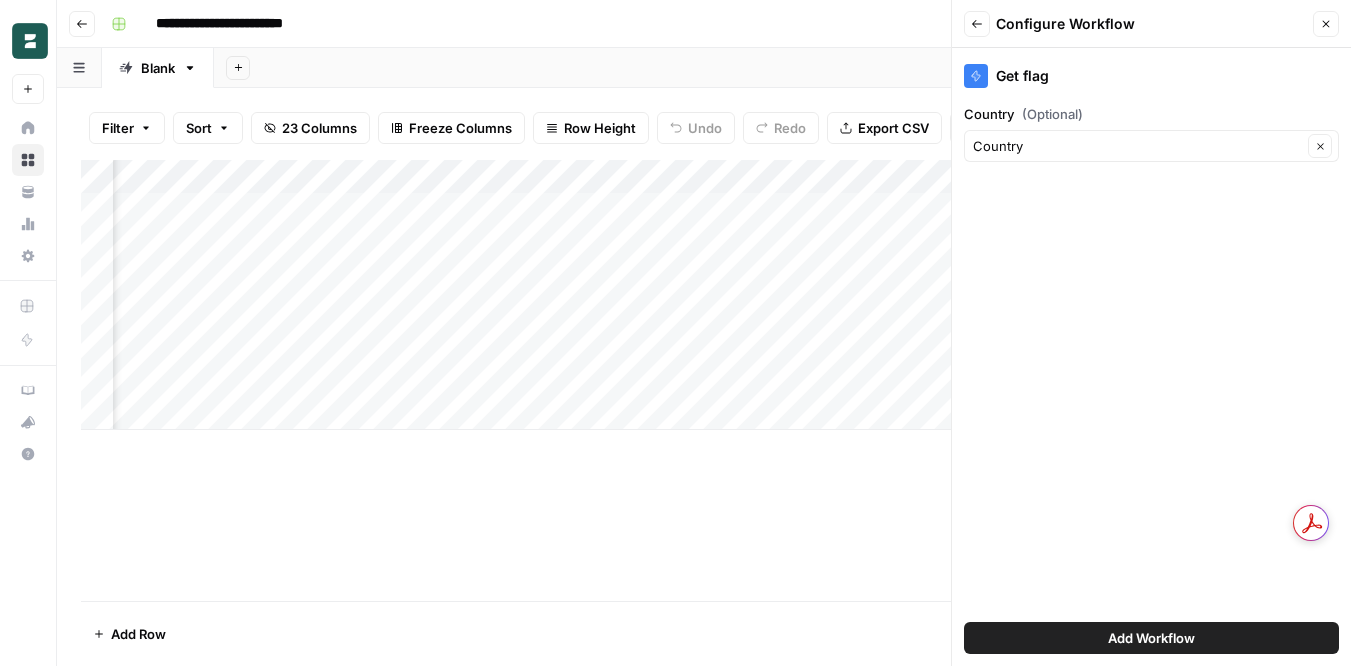 click on "Add Workflow" at bounding box center [1151, 638] 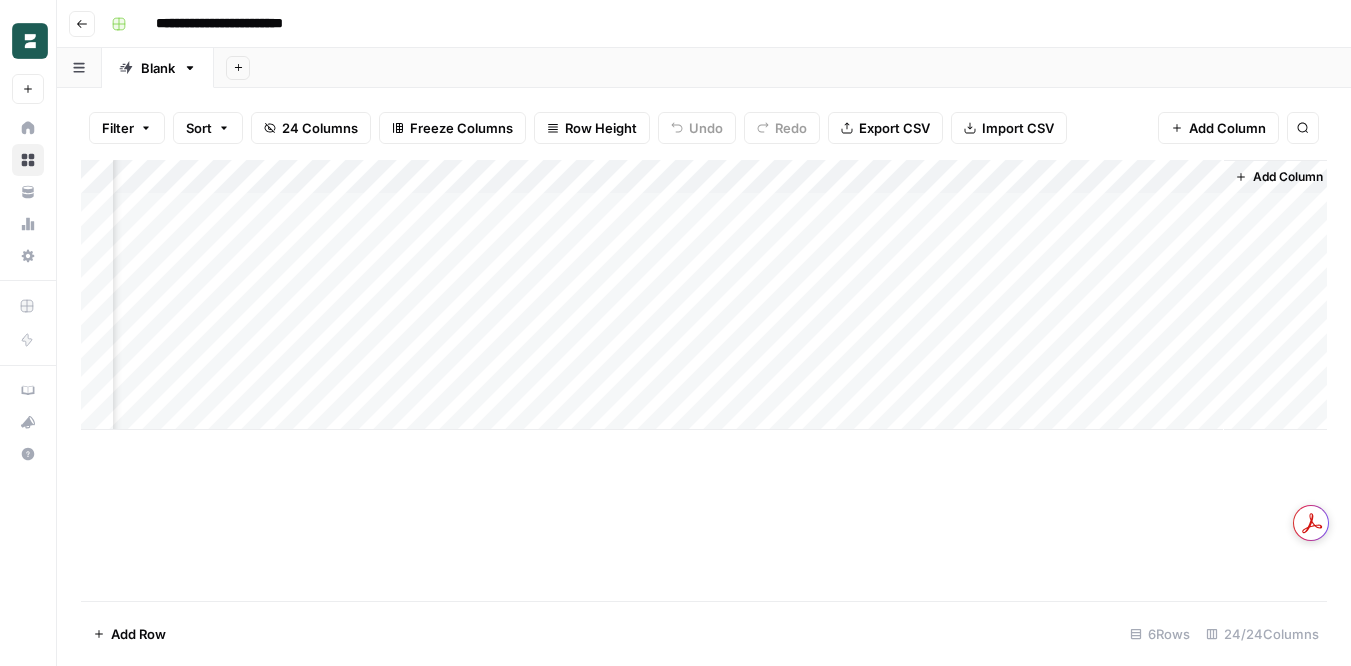 scroll, scrollTop: 0, scrollLeft: 3233, axis: horizontal 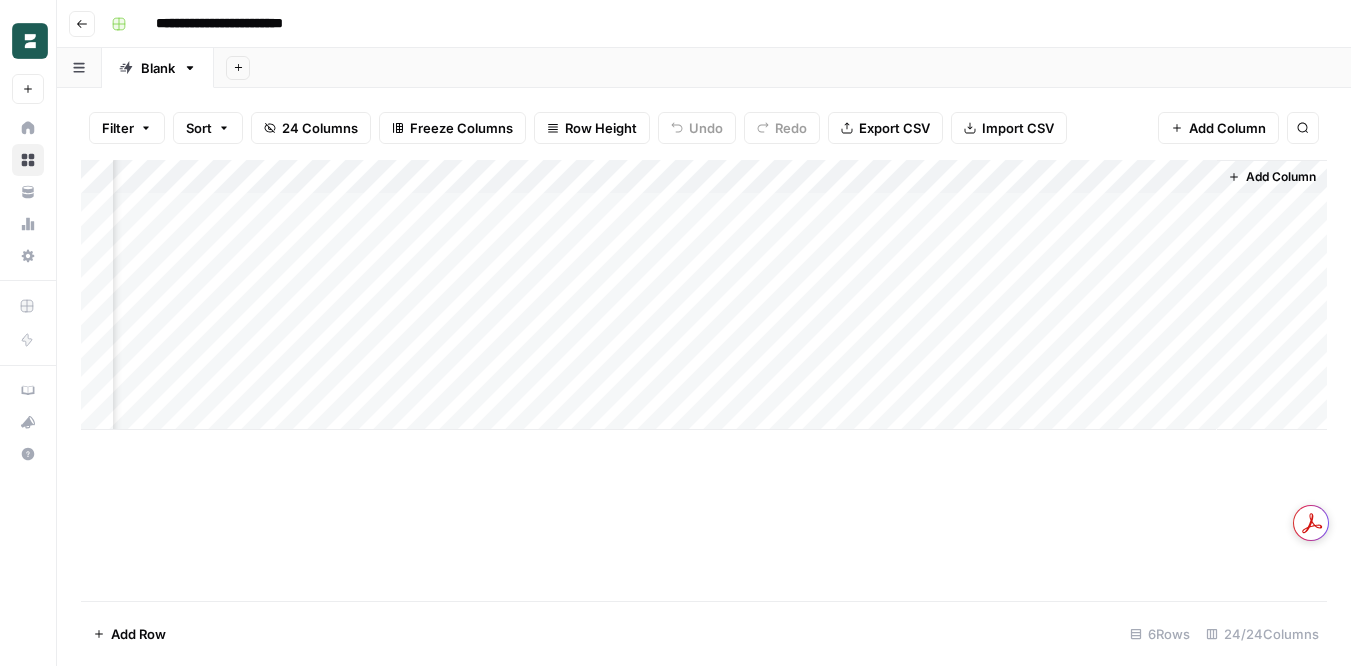 drag, startPoint x: 1129, startPoint y: 184, endPoint x: 380, endPoint y: 185, distance: 749.0007 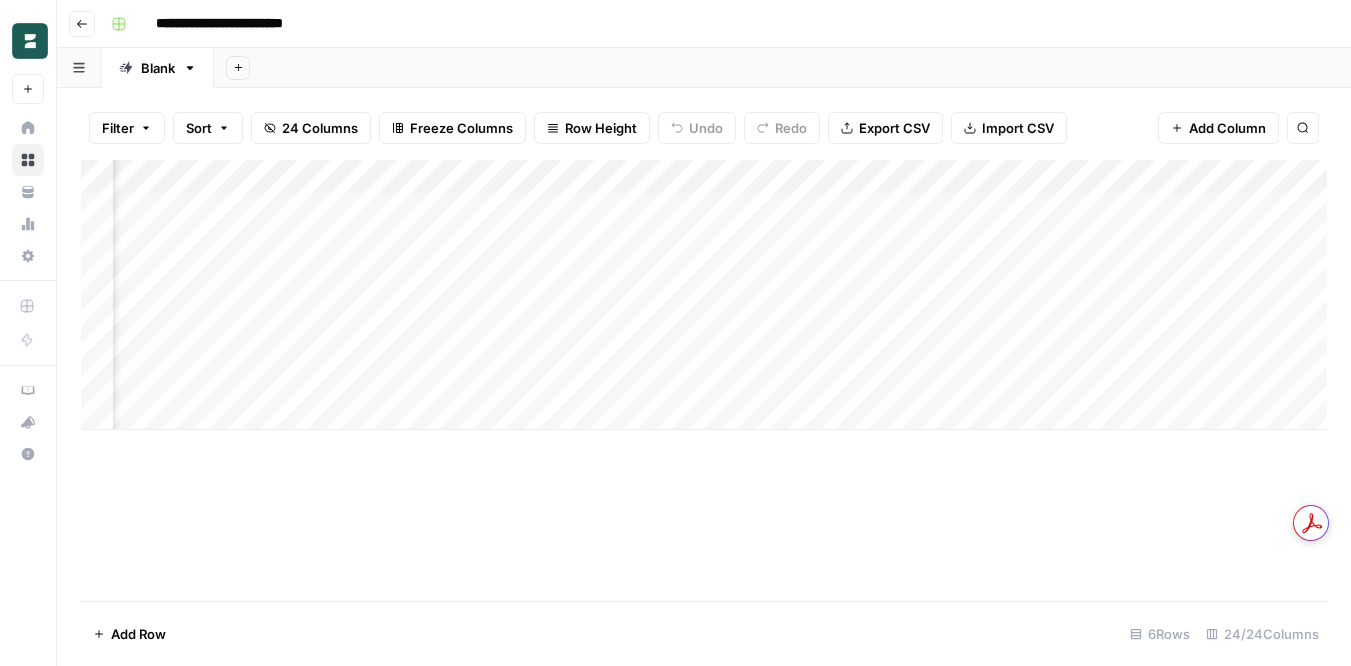 scroll, scrollTop: 0, scrollLeft: 2489, axis: horizontal 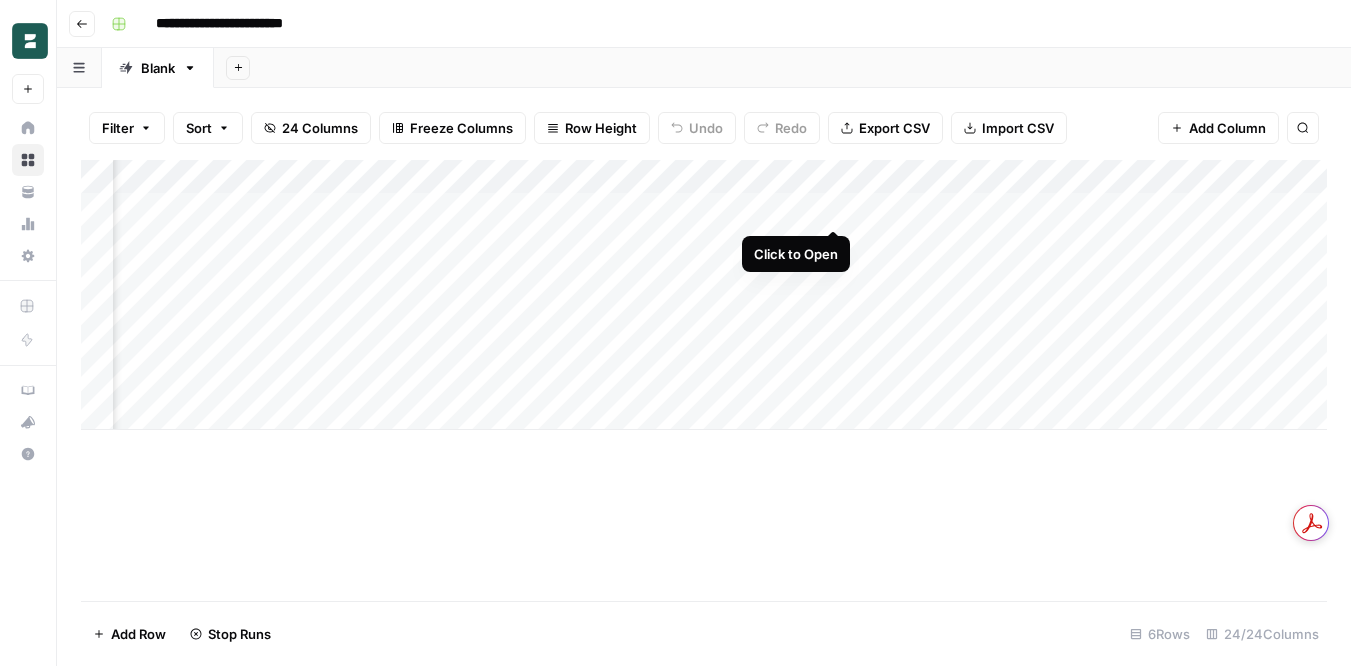 click on "Add Column" at bounding box center [704, 295] 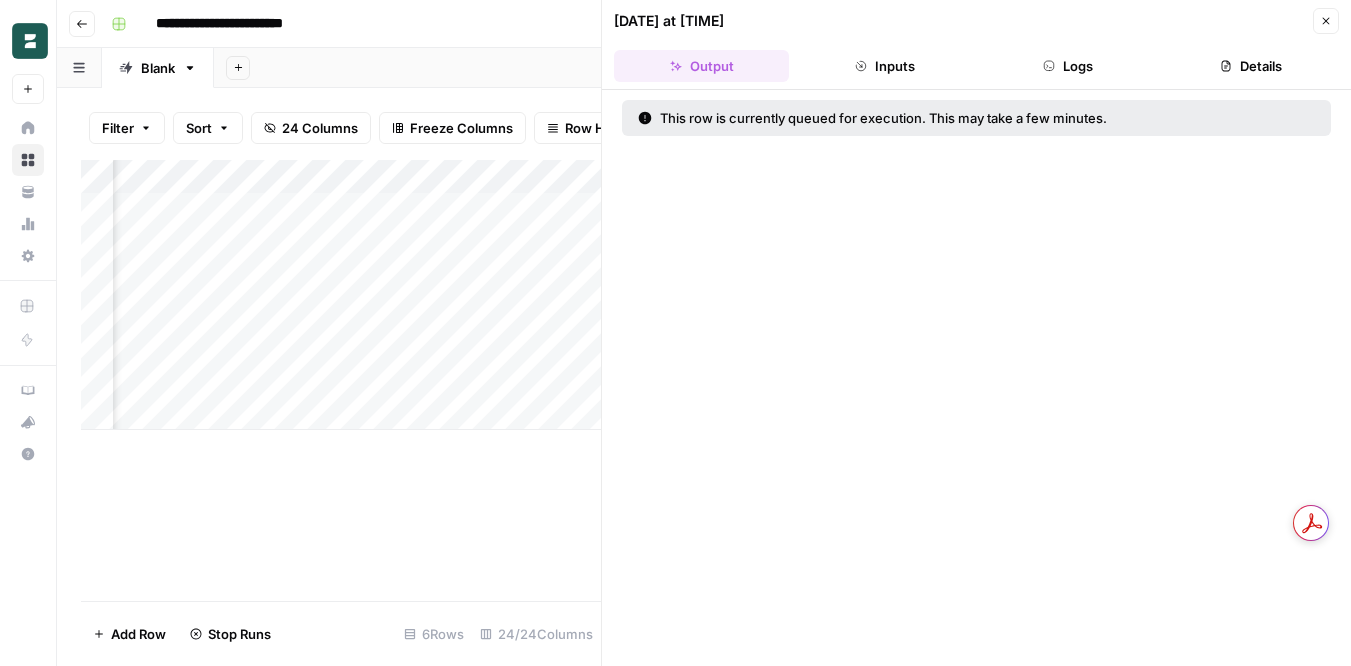 click on "Close" at bounding box center [1326, 21] 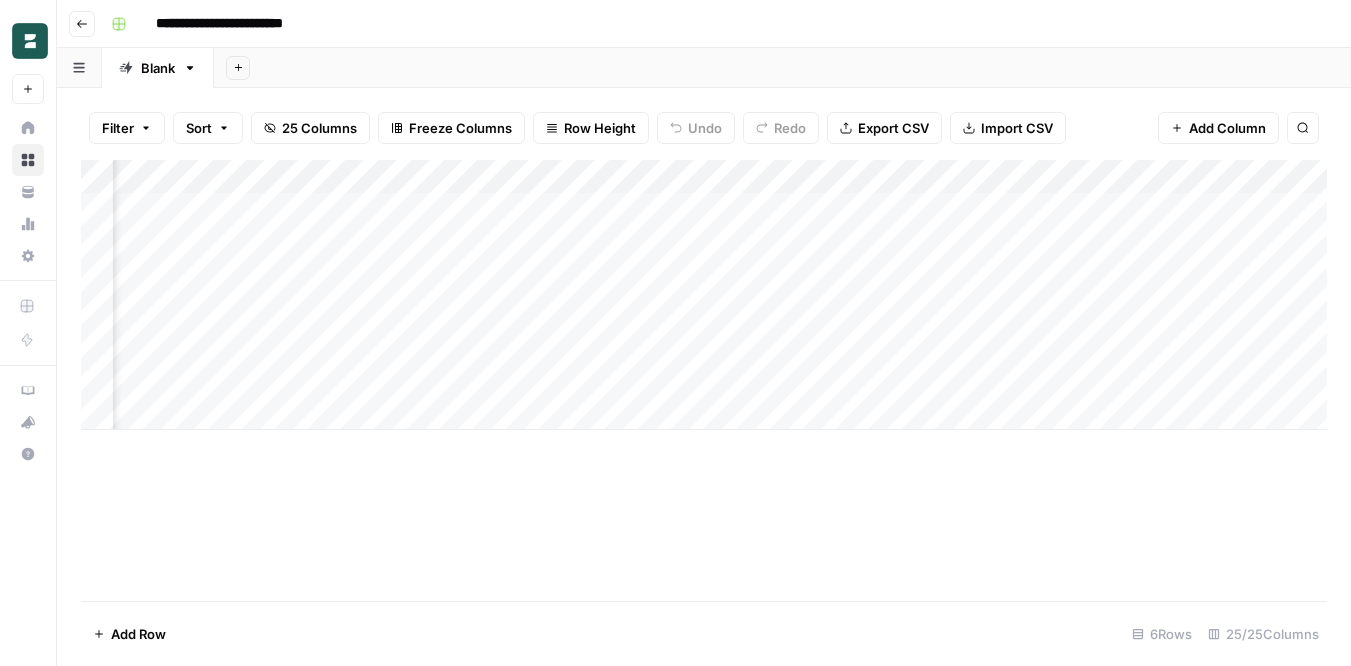 click on "Add Column" at bounding box center (704, 295) 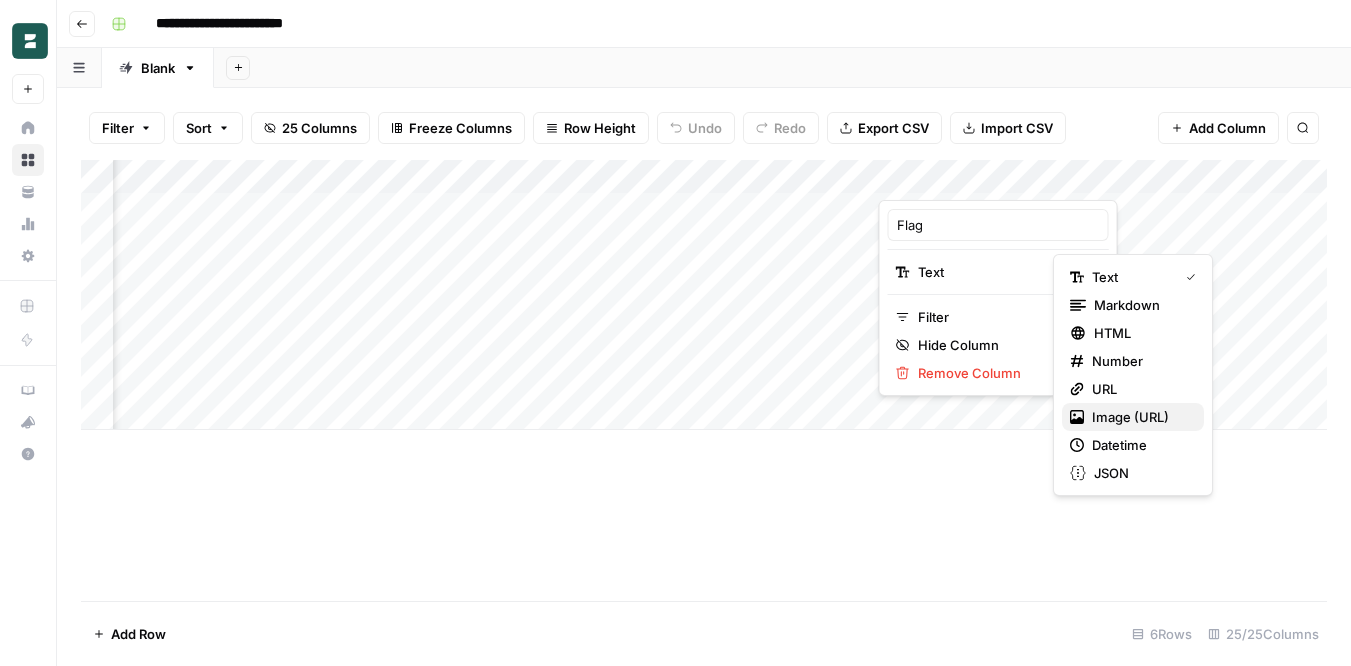 click on "Image (URL)" at bounding box center (1133, 417) 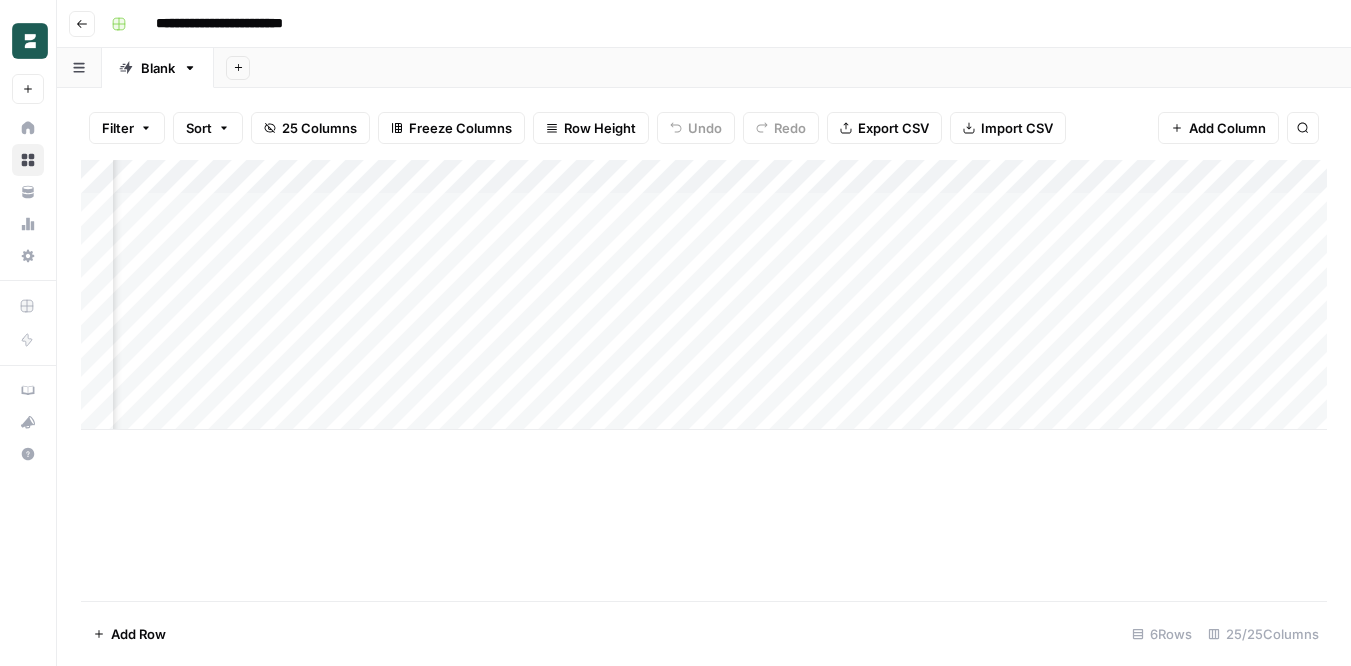 click on "Filter Sort 25 Columns Freeze Columns Row Height Undo Redo Export CSV Import CSV Add Column Search" at bounding box center (704, 128) 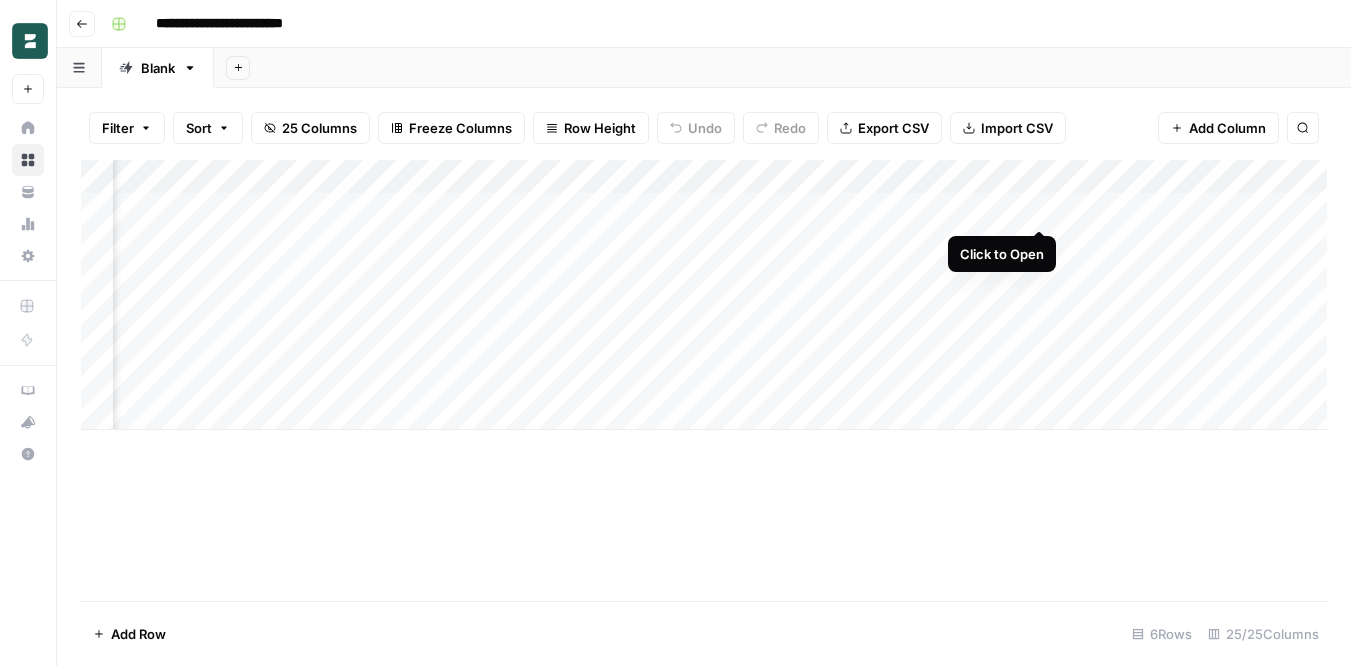 click on "Add Column" at bounding box center [704, 295] 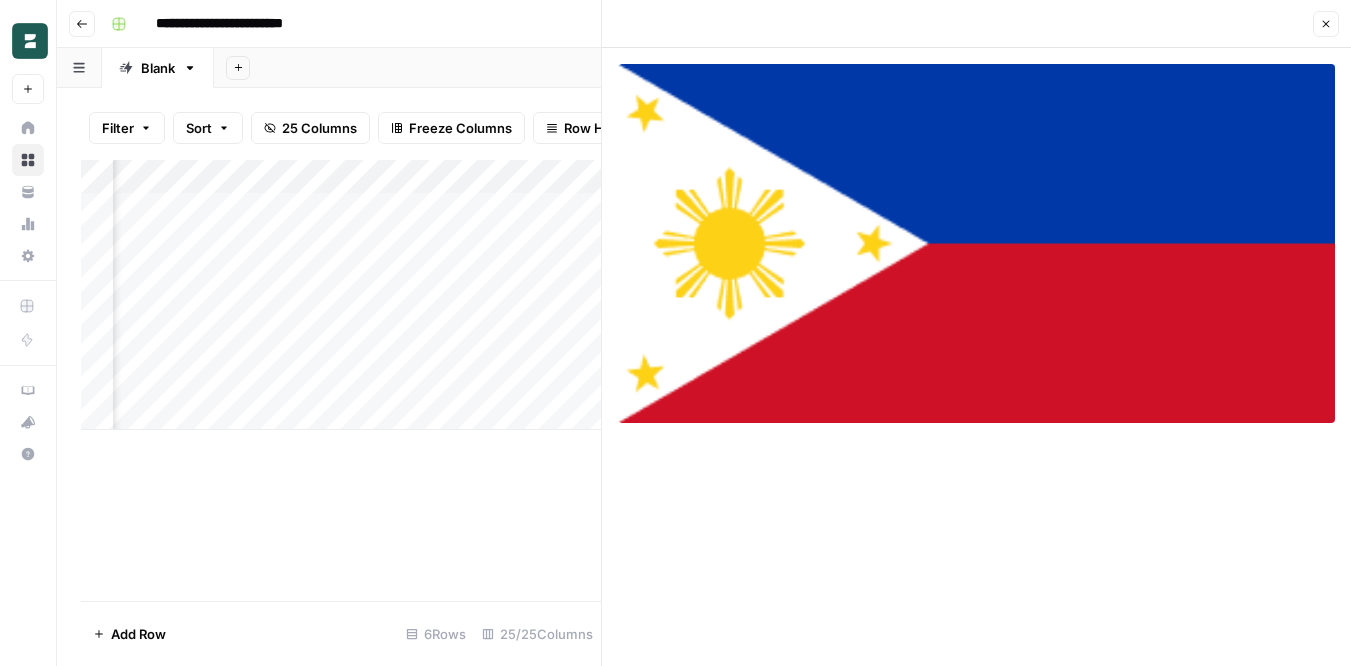 click on "Close" at bounding box center [1326, 24] 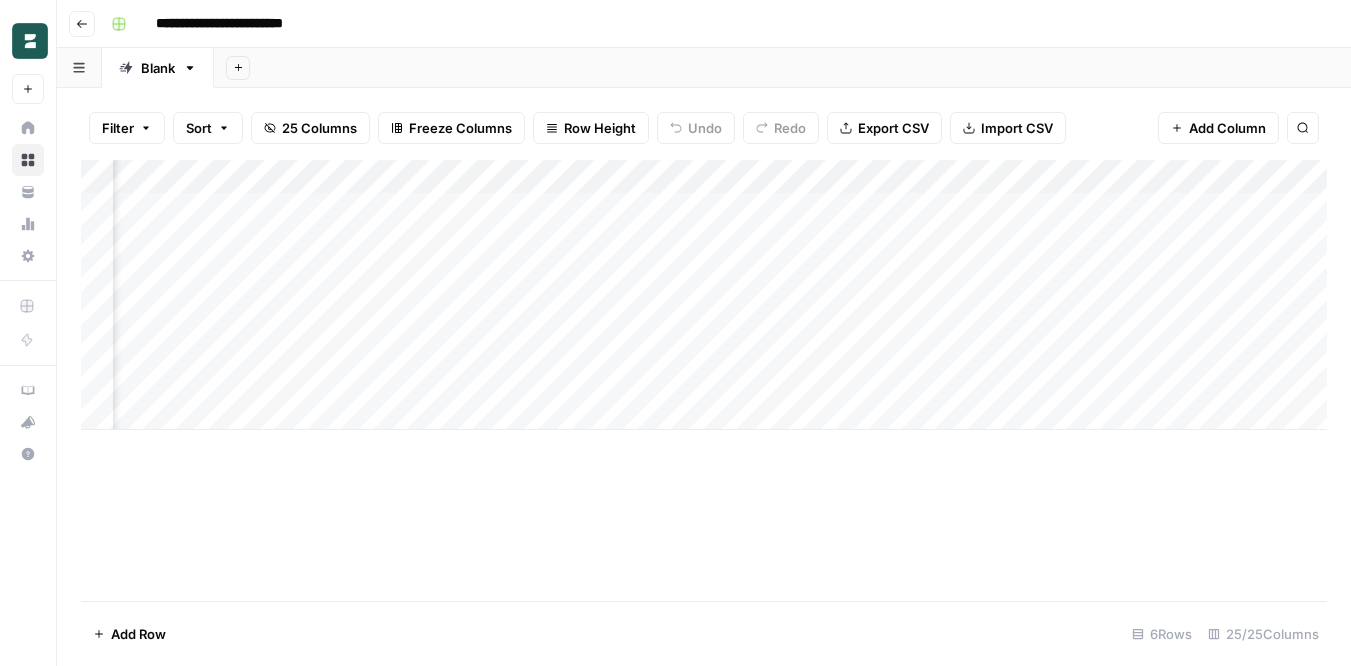 scroll, scrollTop: 0, scrollLeft: 0, axis: both 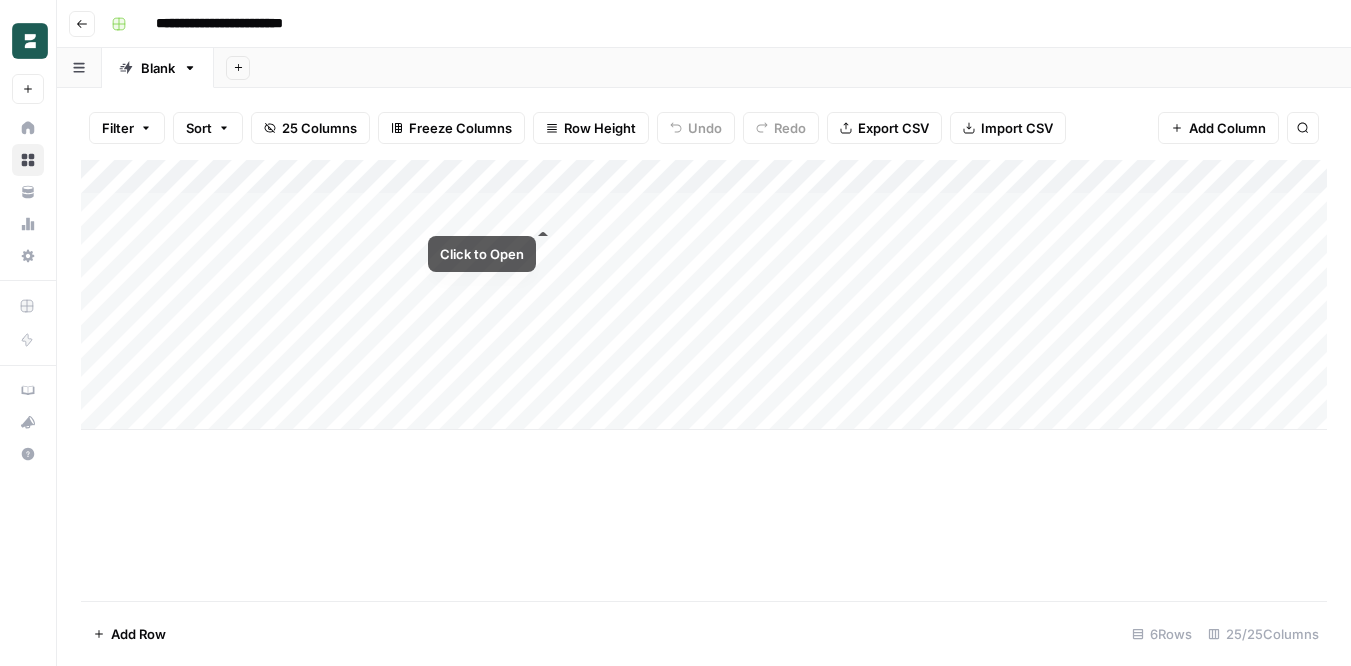 click on "Add Column" at bounding box center [704, 295] 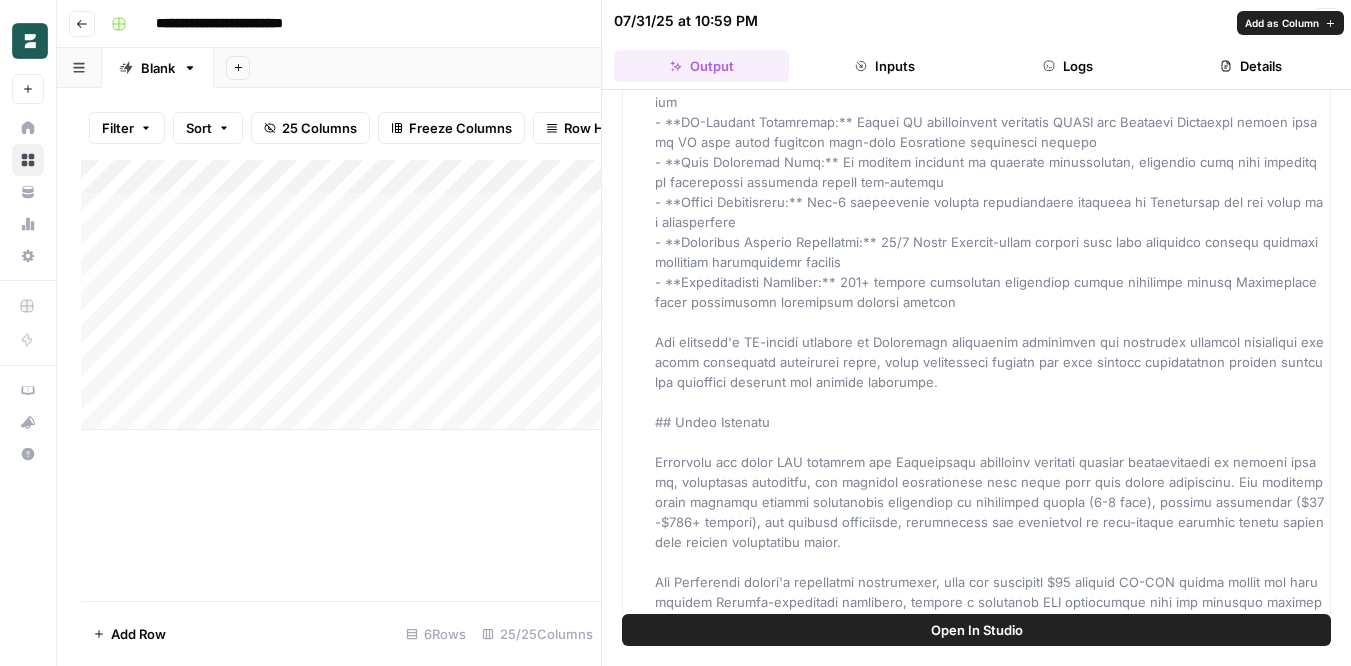 scroll, scrollTop: 13528, scrollLeft: 0, axis: vertical 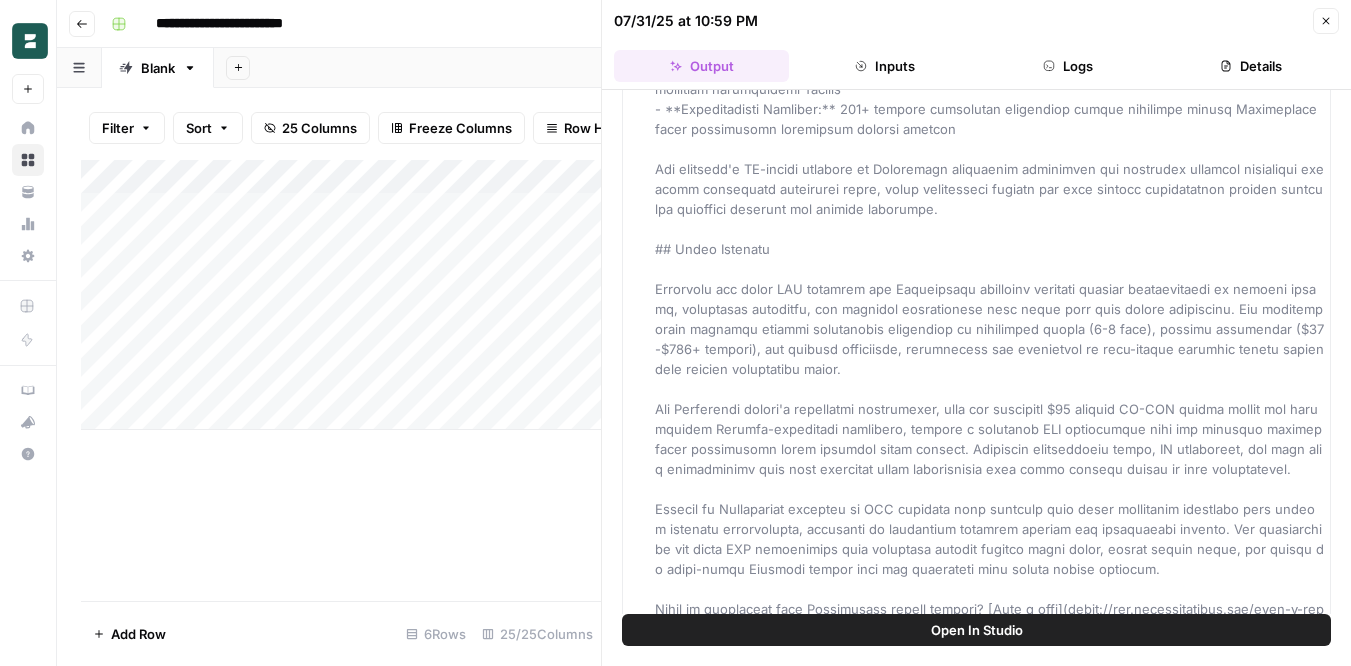 click on "Add Column" at bounding box center [341, 295] 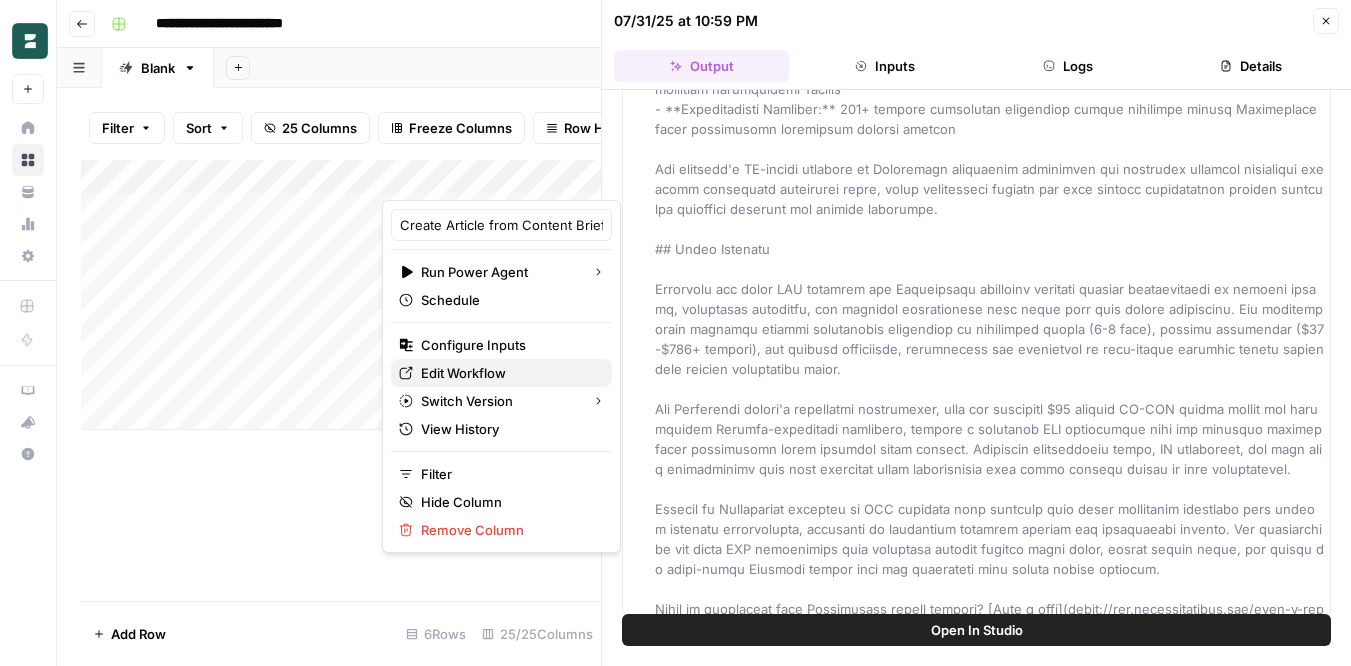 click on "Edit Workflow" at bounding box center [508, 373] 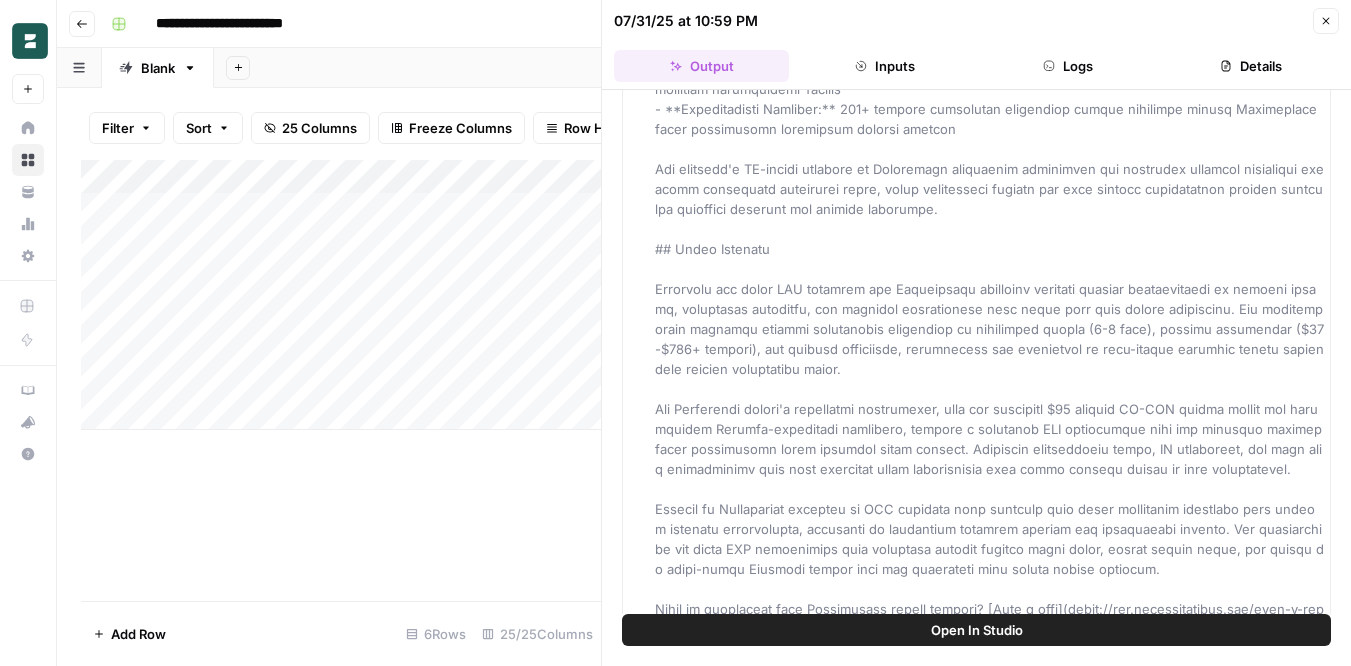 click 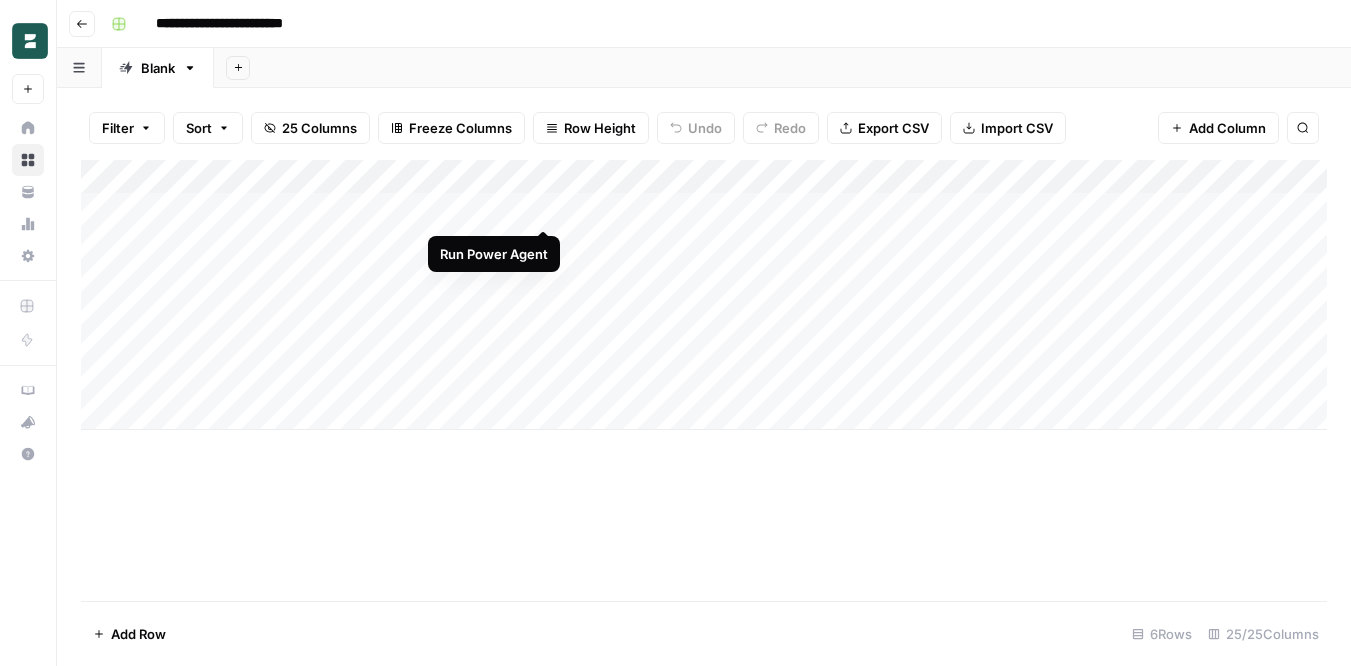 click on "Add Column" at bounding box center [704, 295] 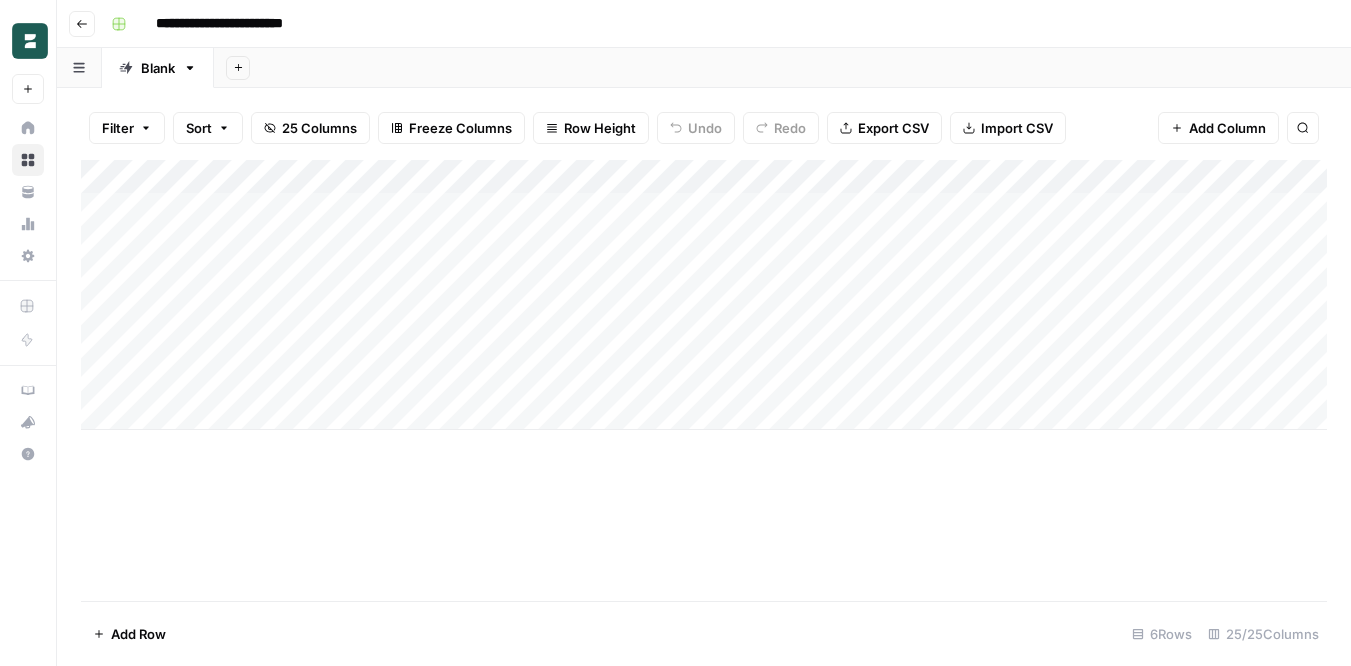 click on "Add Column" at bounding box center (704, 295) 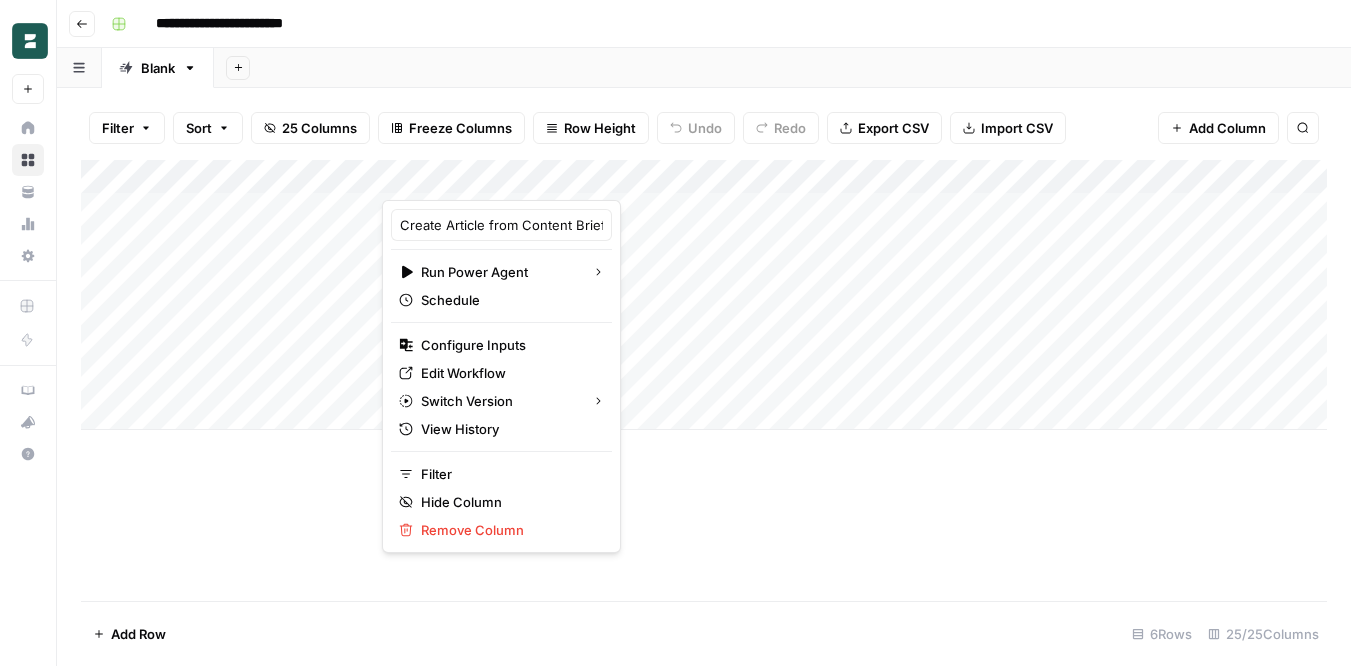 click on "Add Sheet" at bounding box center (782, 68) 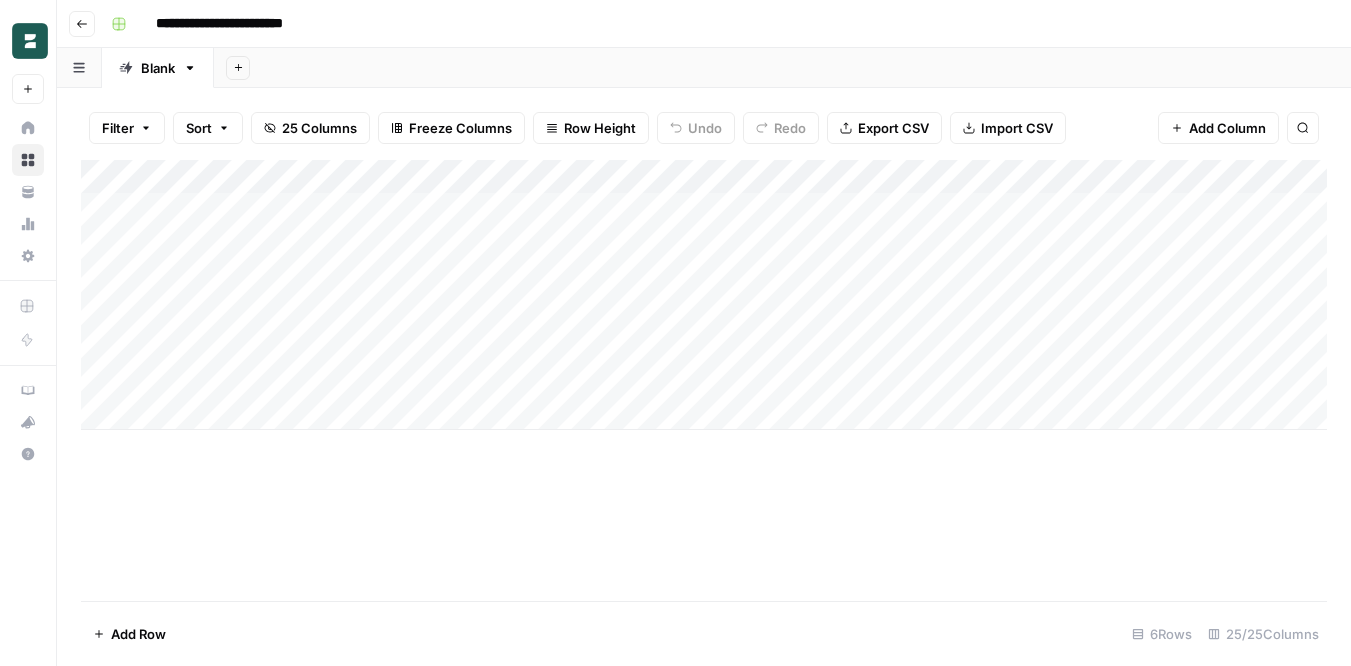 click on "Add Column" at bounding box center (704, 295) 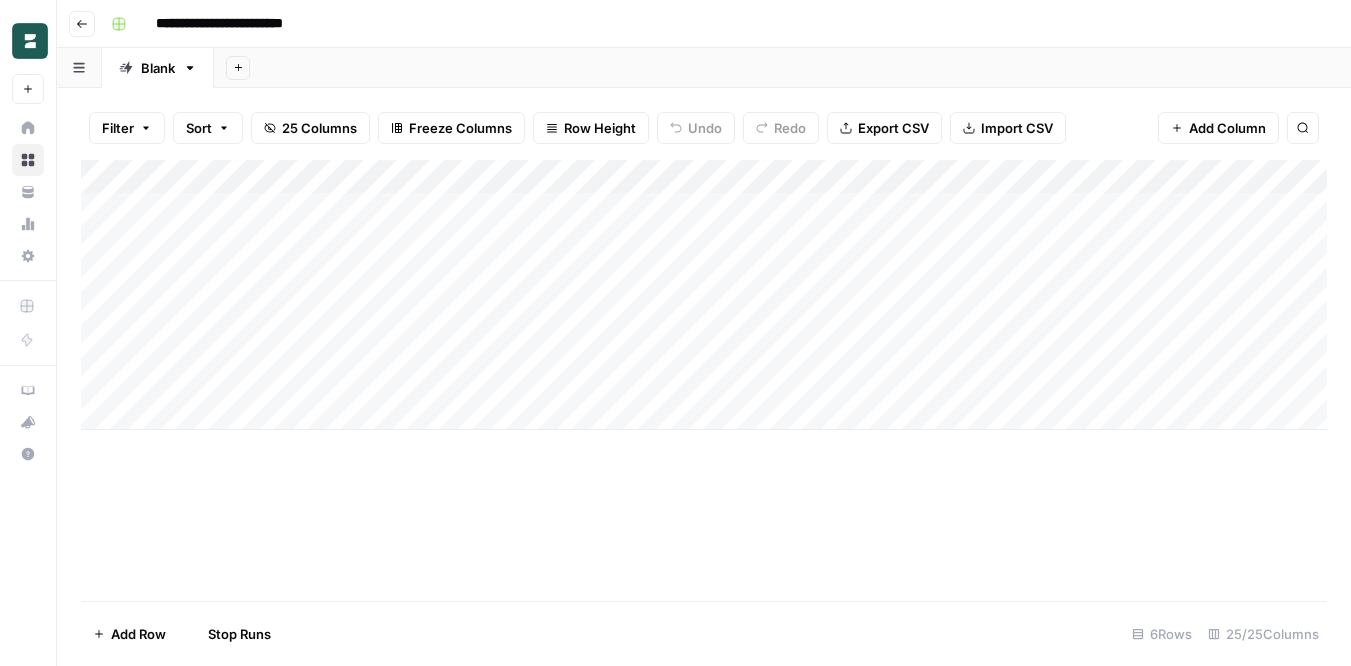 click on "Add Column" at bounding box center (704, 295) 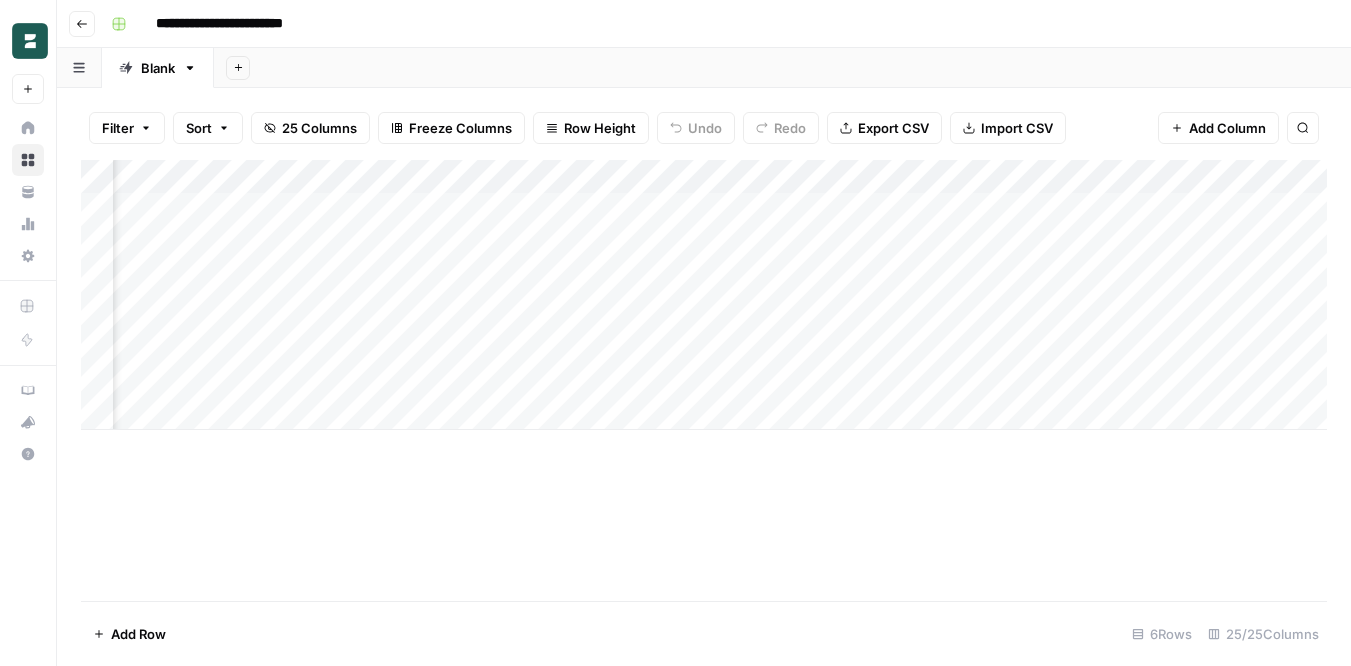 scroll, scrollTop: 0, scrollLeft: 2654, axis: horizontal 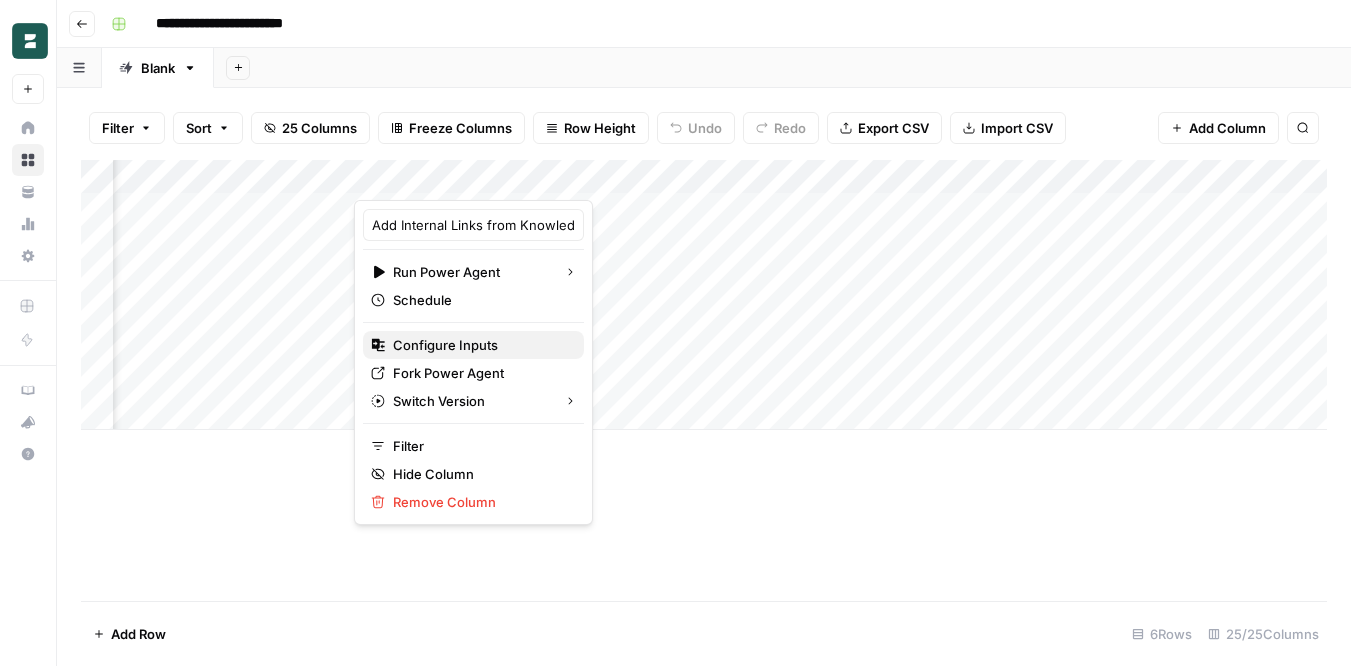 click on "Configure Inputs" at bounding box center (480, 345) 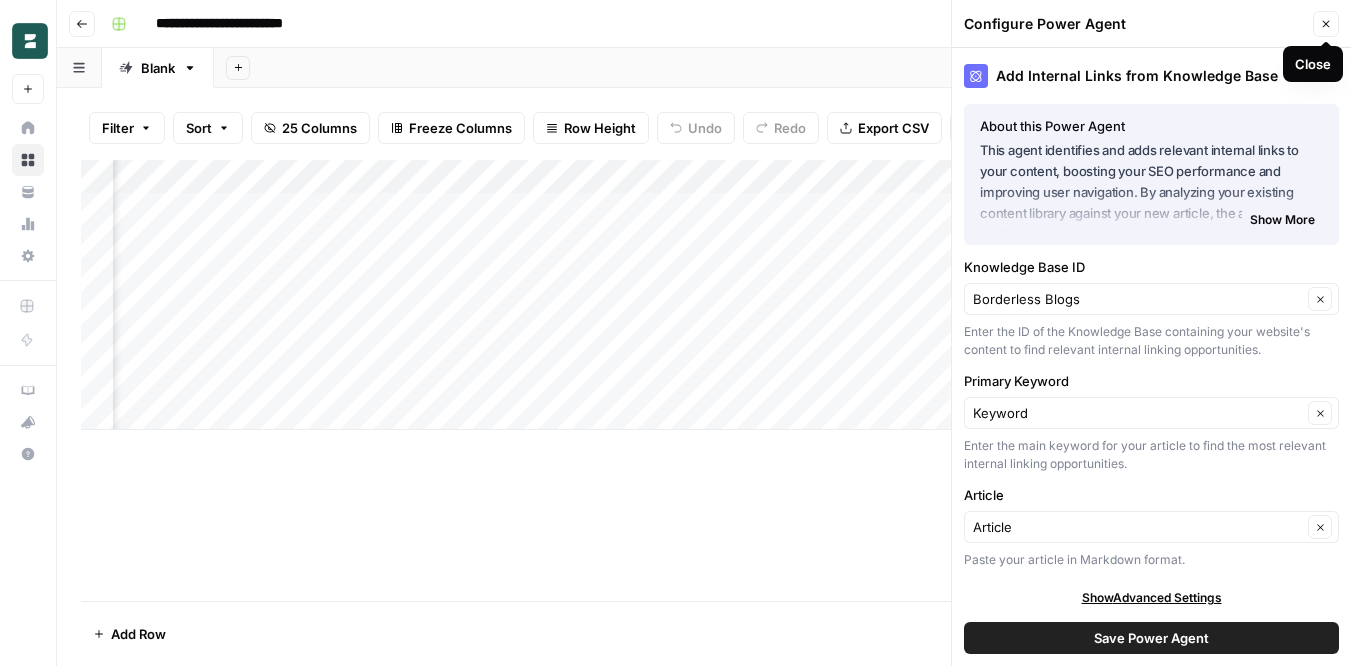 click 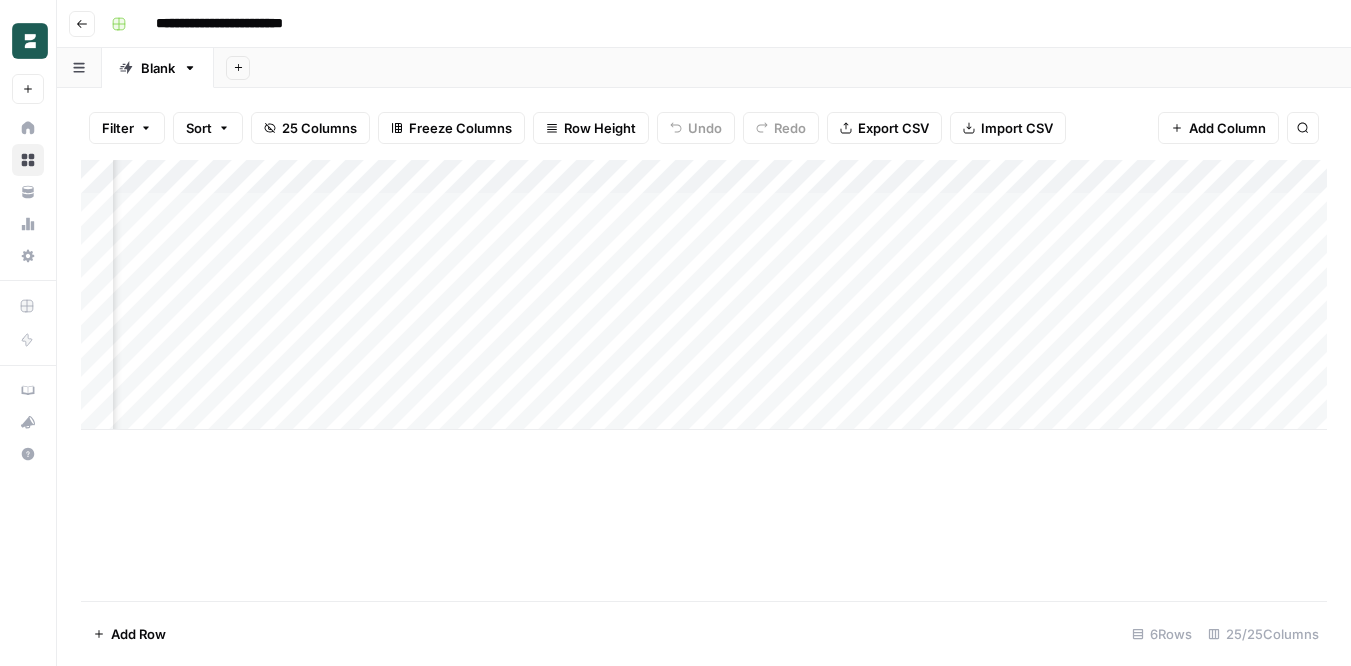 scroll, scrollTop: 0, scrollLeft: 0, axis: both 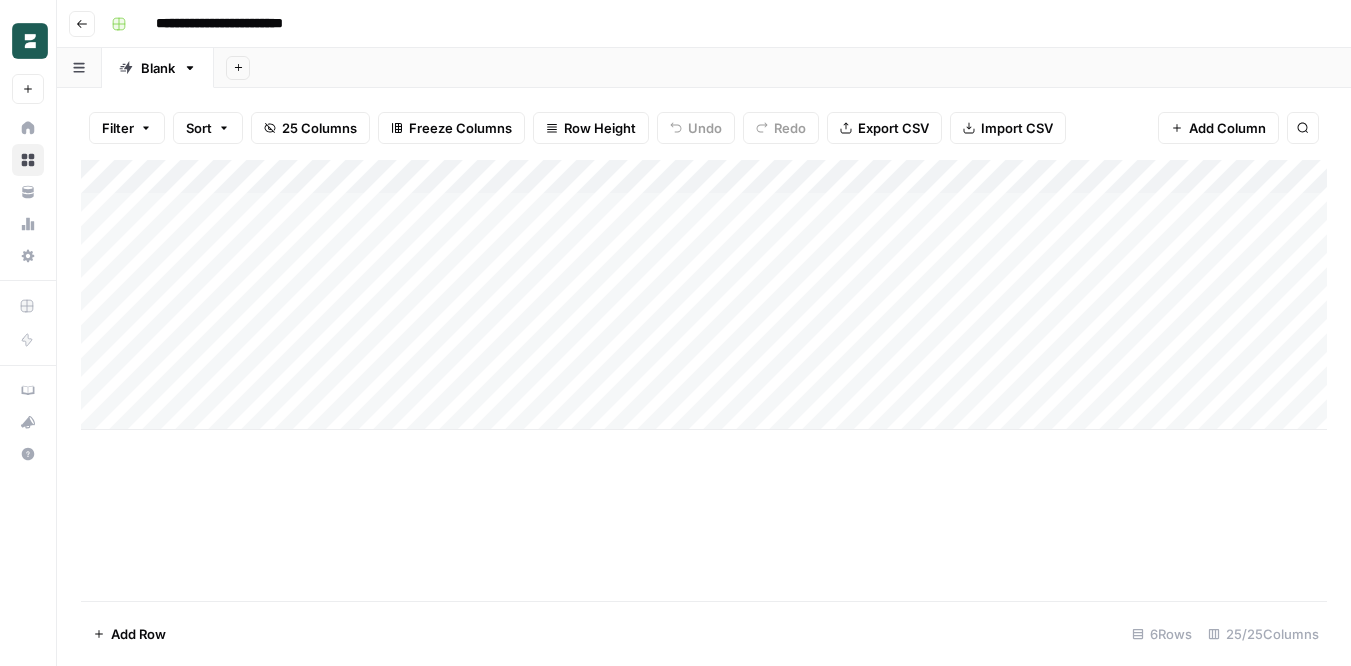 click on "Add Column" at bounding box center [704, 380] 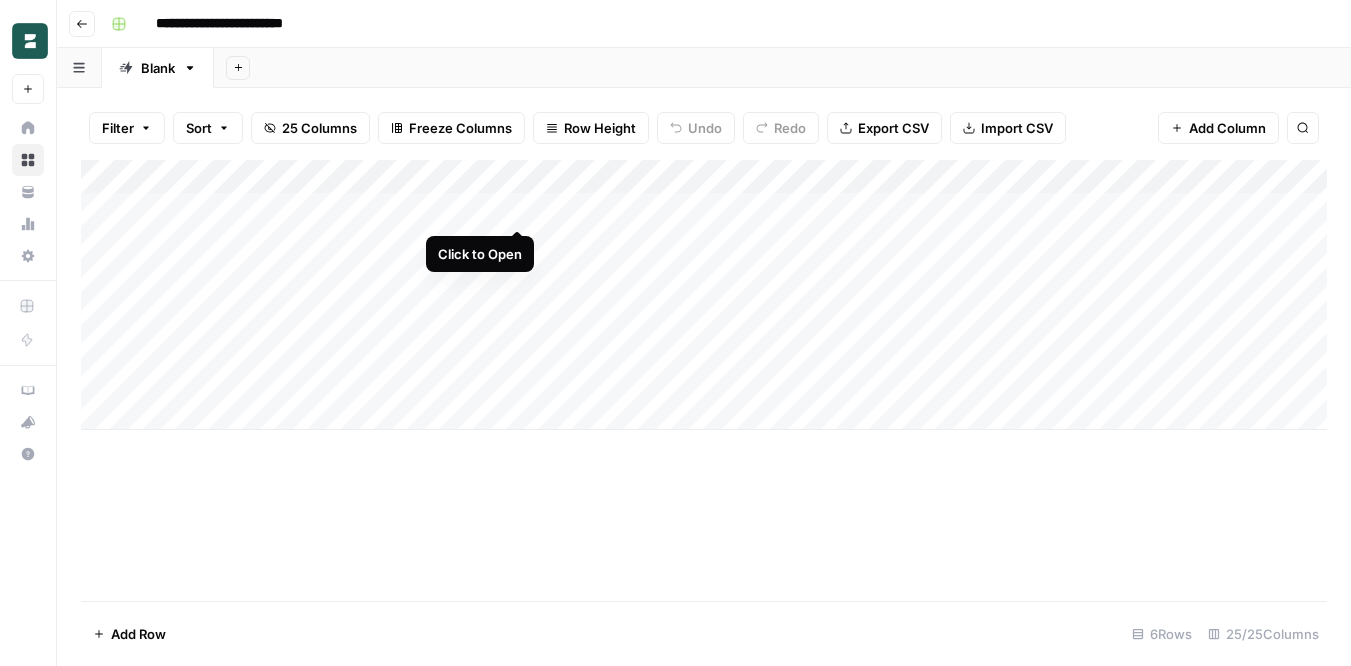 click on "Add Column" at bounding box center [704, 295] 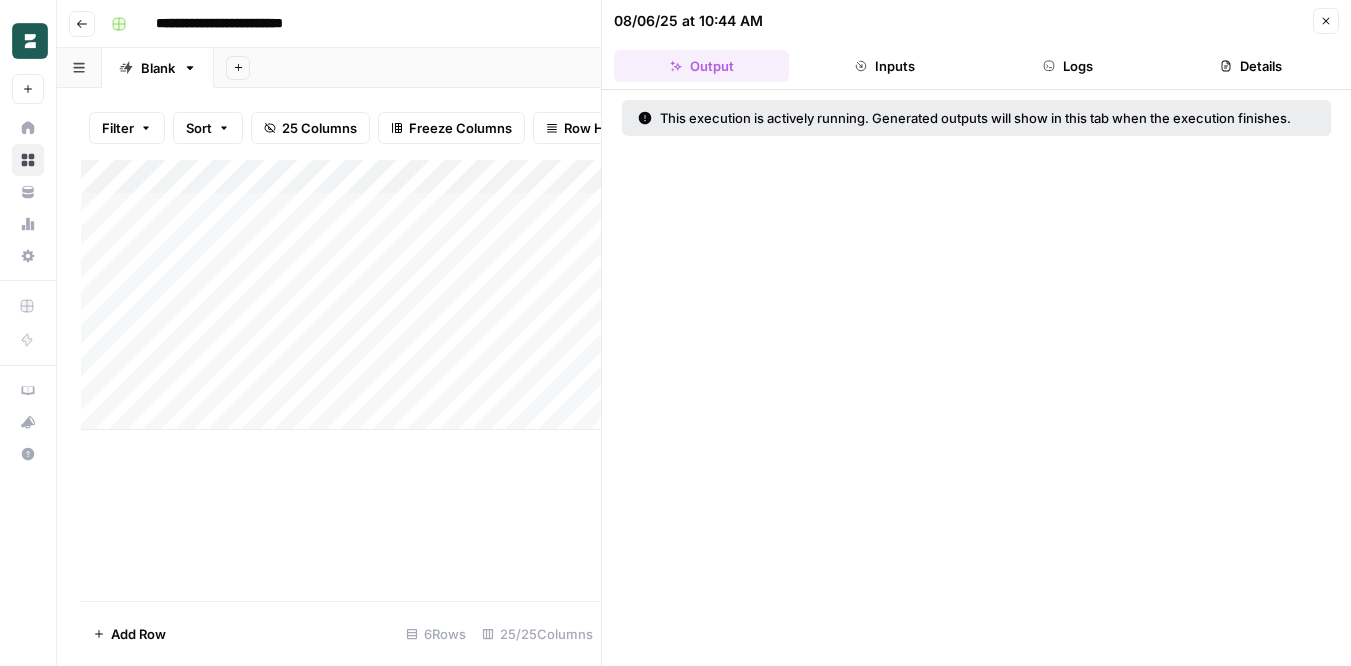 click on "Logs" at bounding box center (1068, 66) 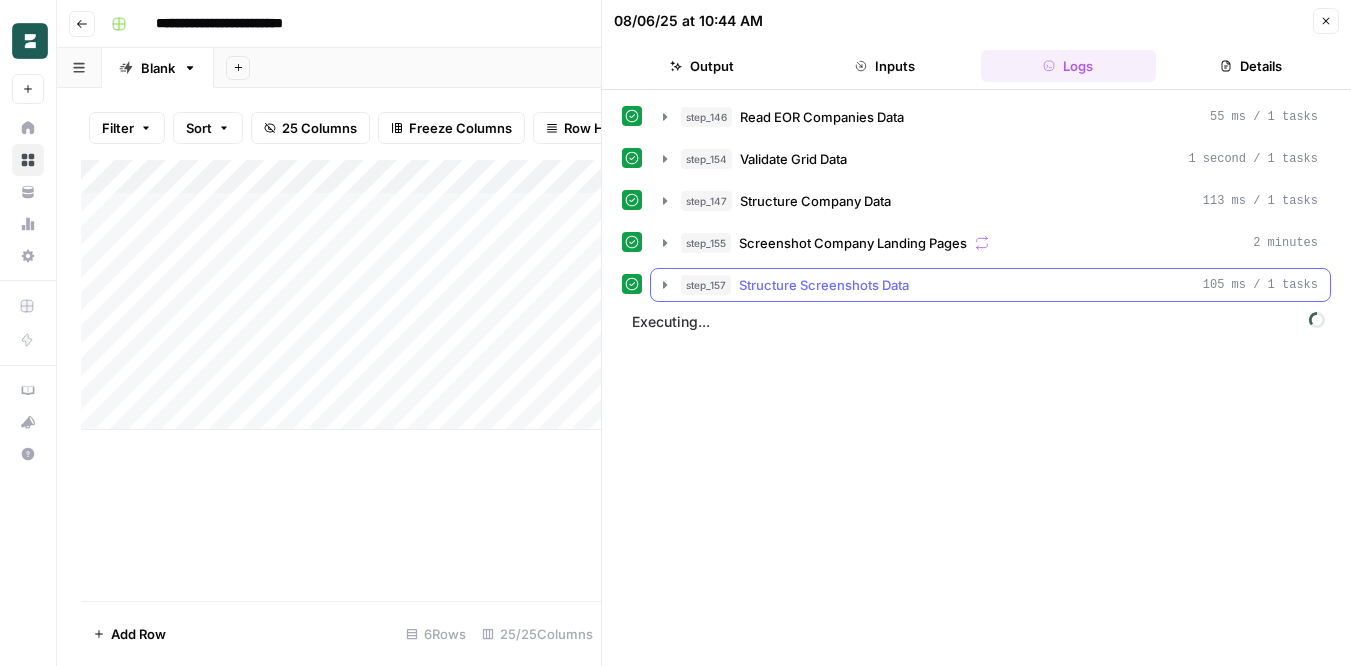 click 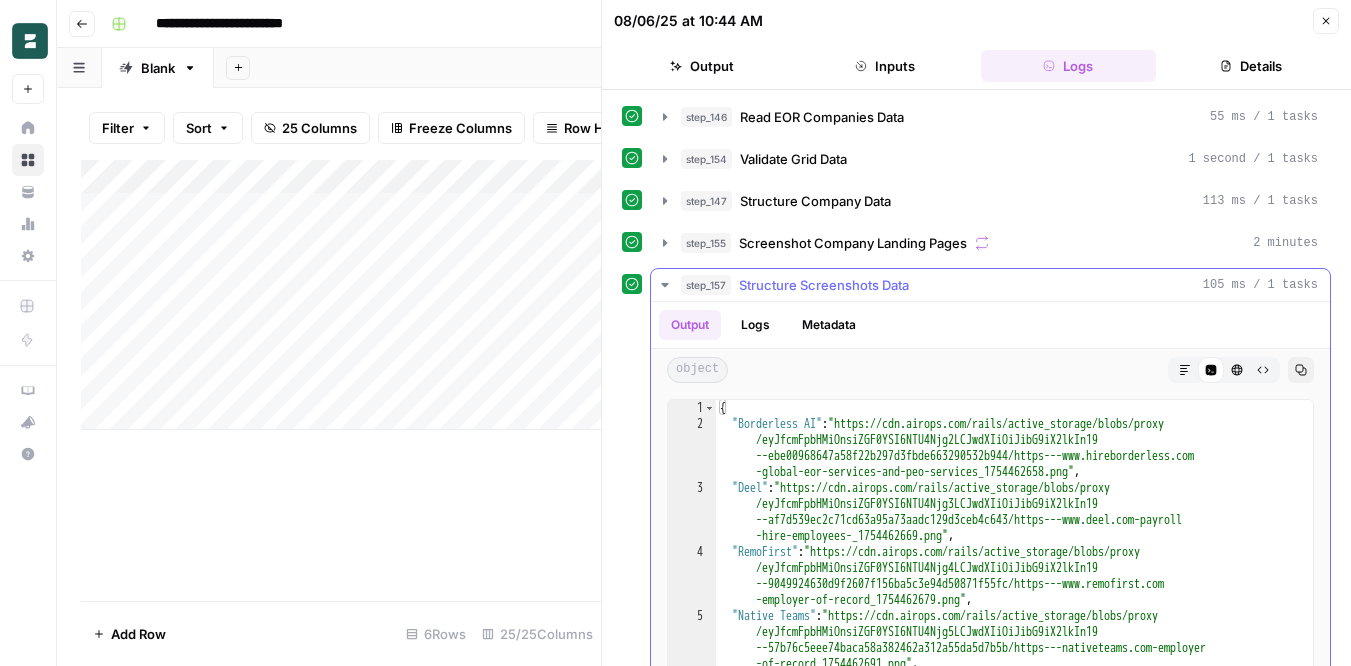 click 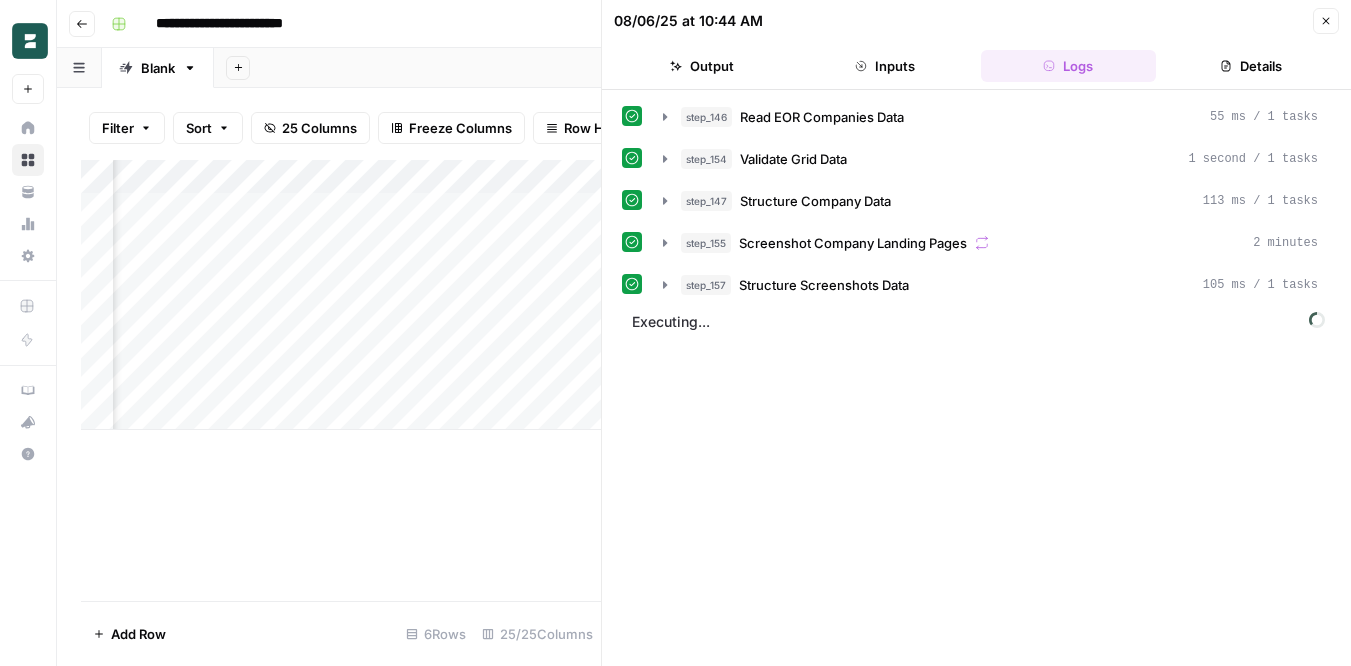 scroll, scrollTop: 0, scrollLeft: 201, axis: horizontal 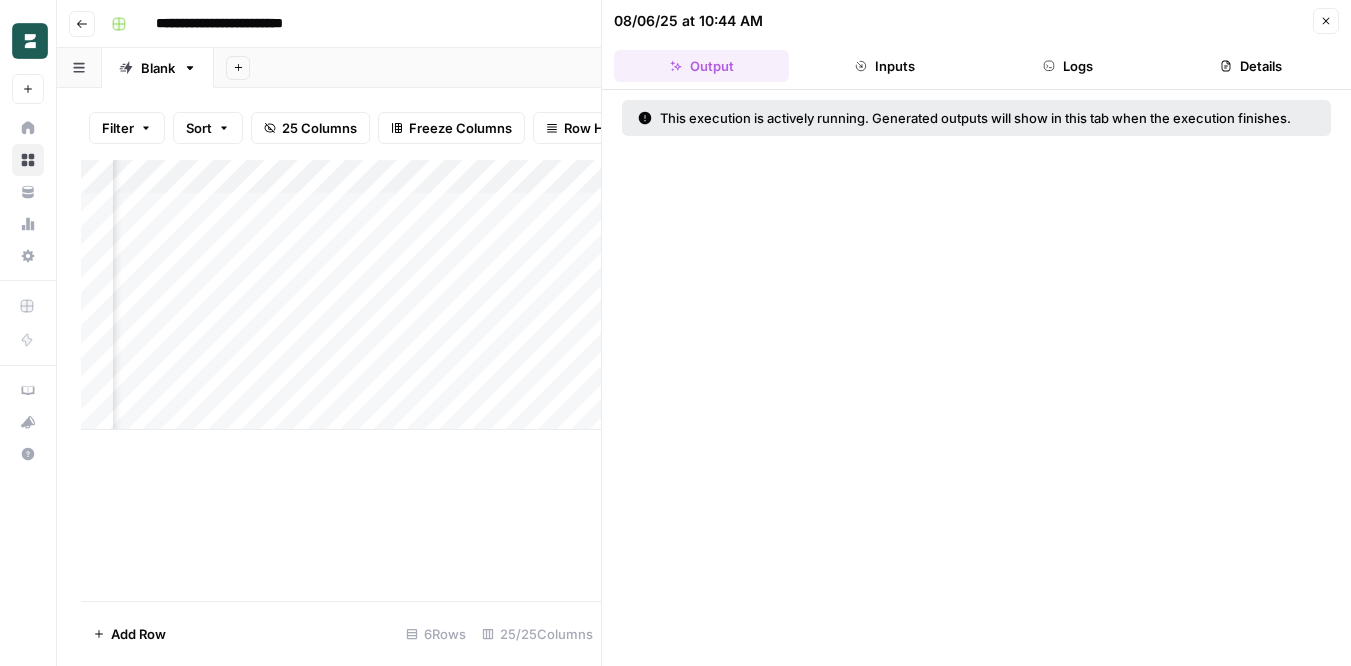 click on "Logs" at bounding box center [1068, 66] 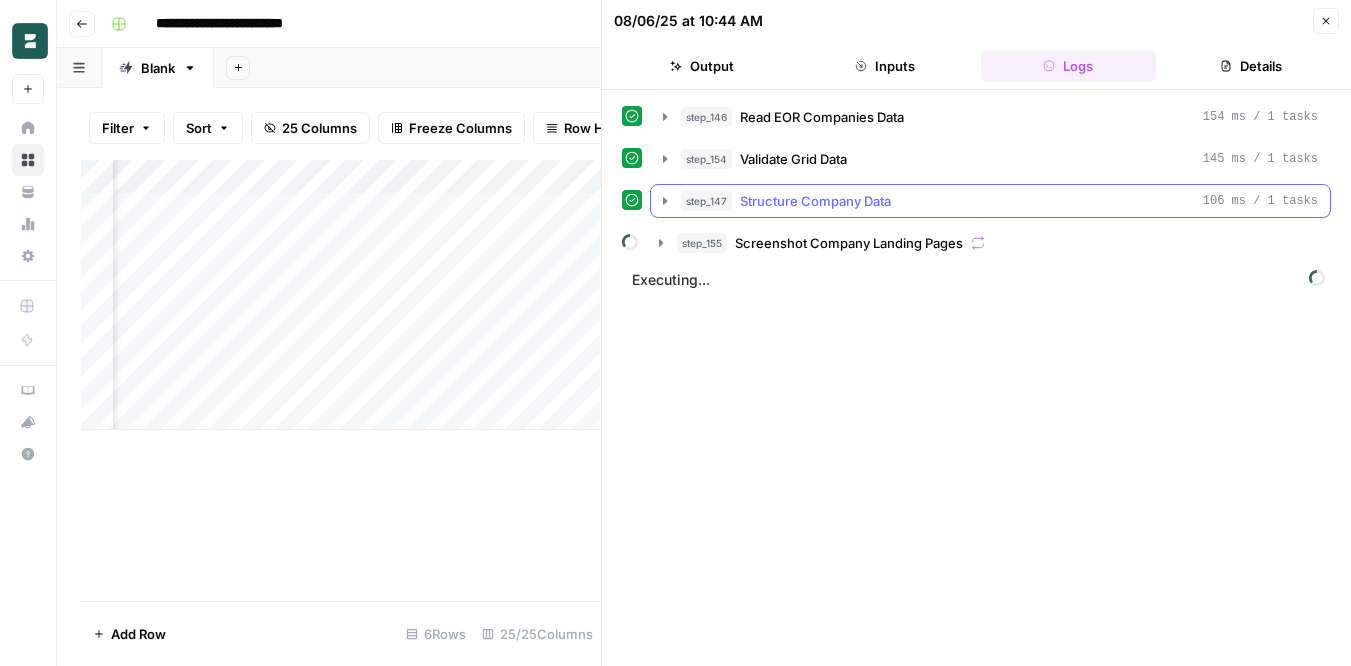 click 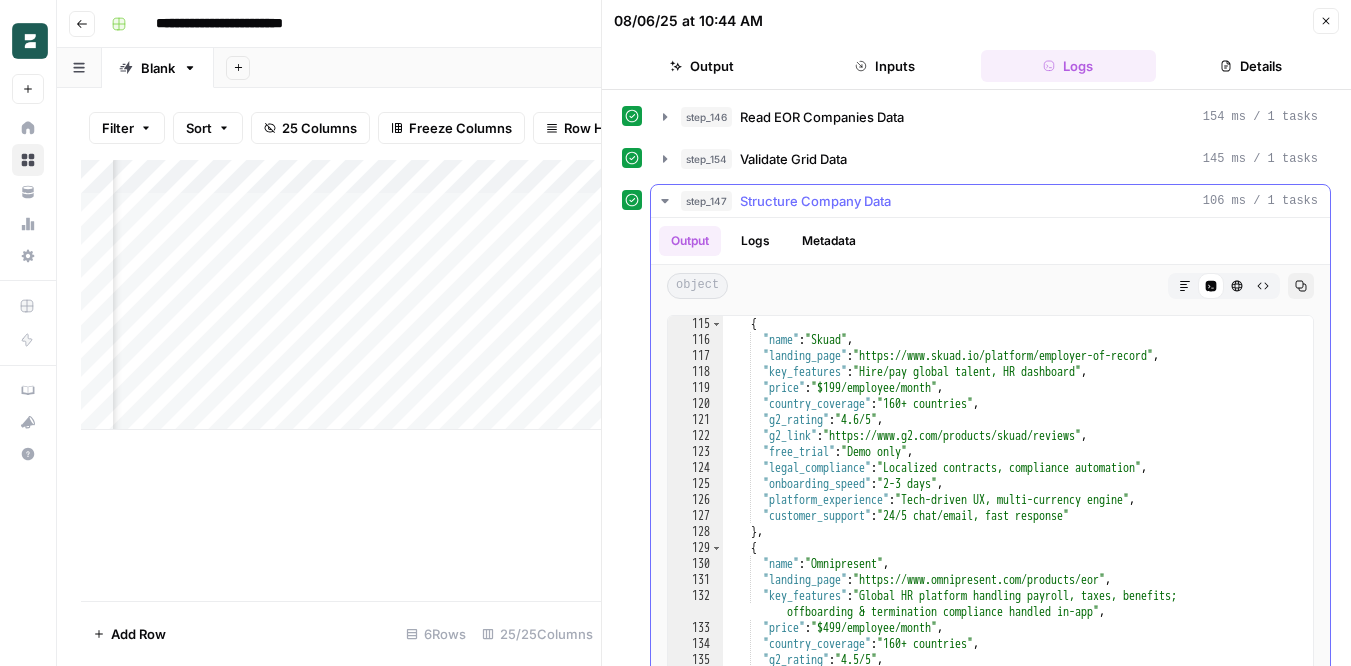 scroll, scrollTop: 2663, scrollLeft: 0, axis: vertical 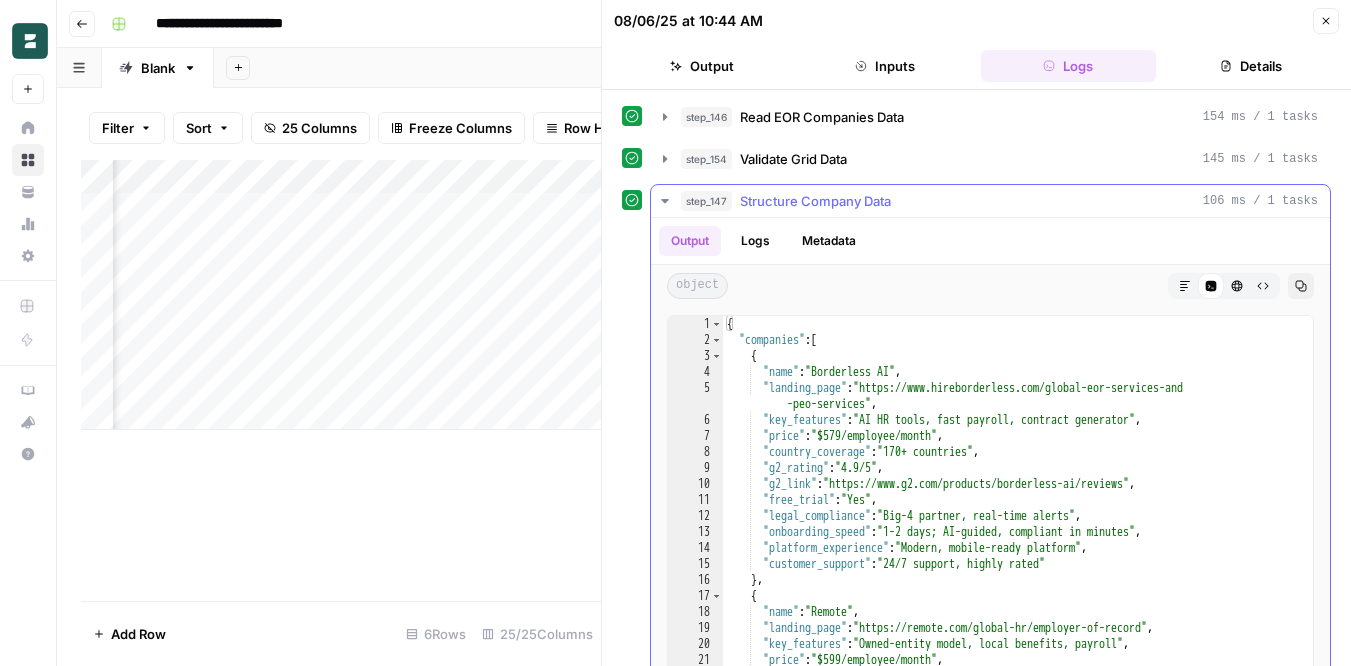 click 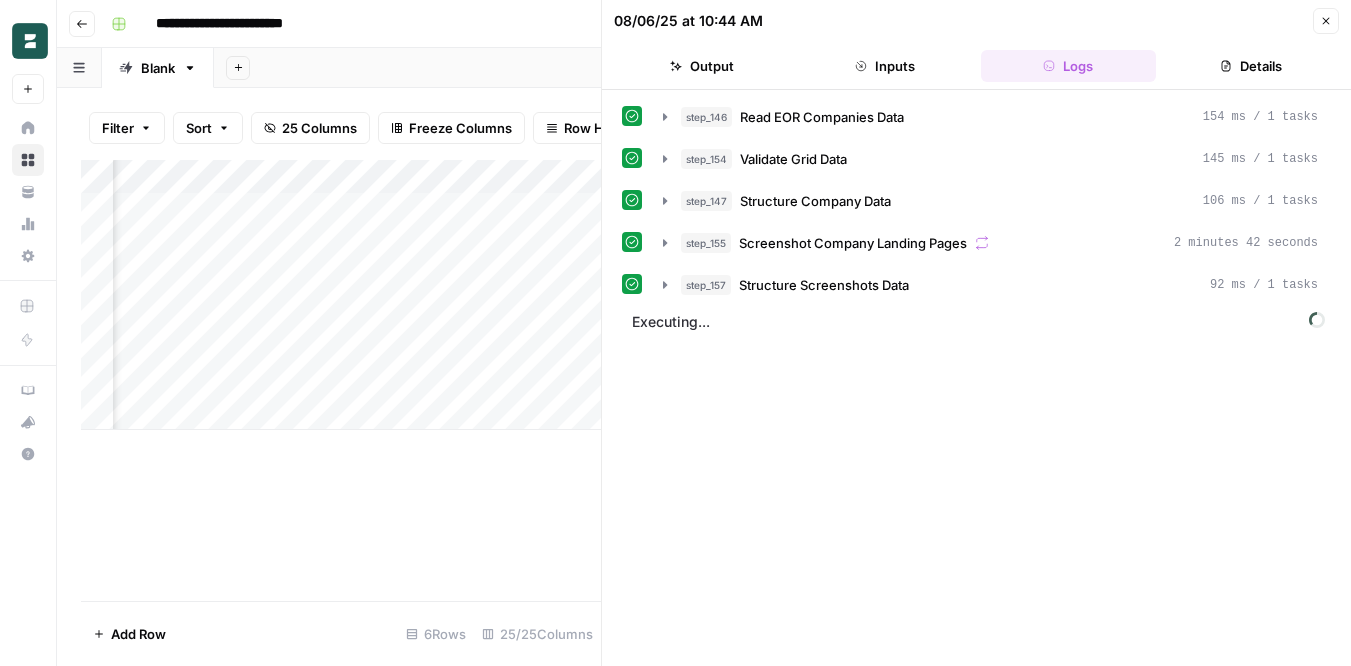 click on "Add Column" at bounding box center (341, 295) 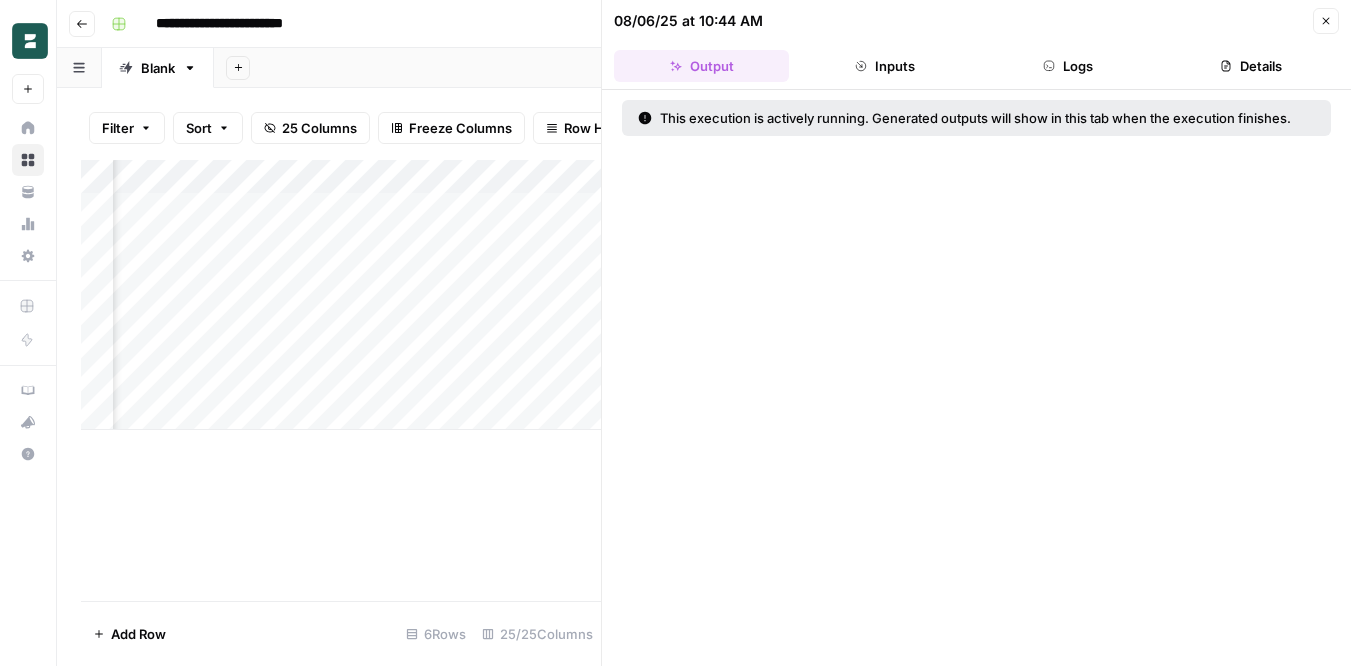 click on "Logs" at bounding box center (1068, 66) 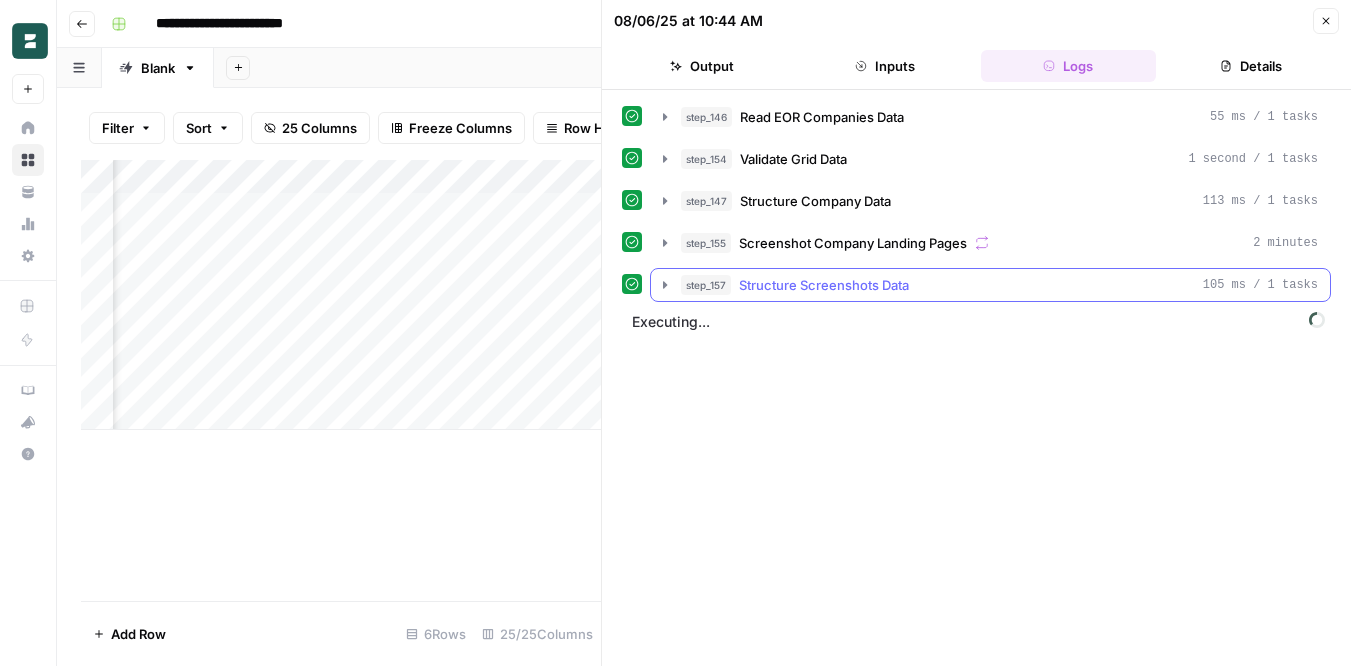 click 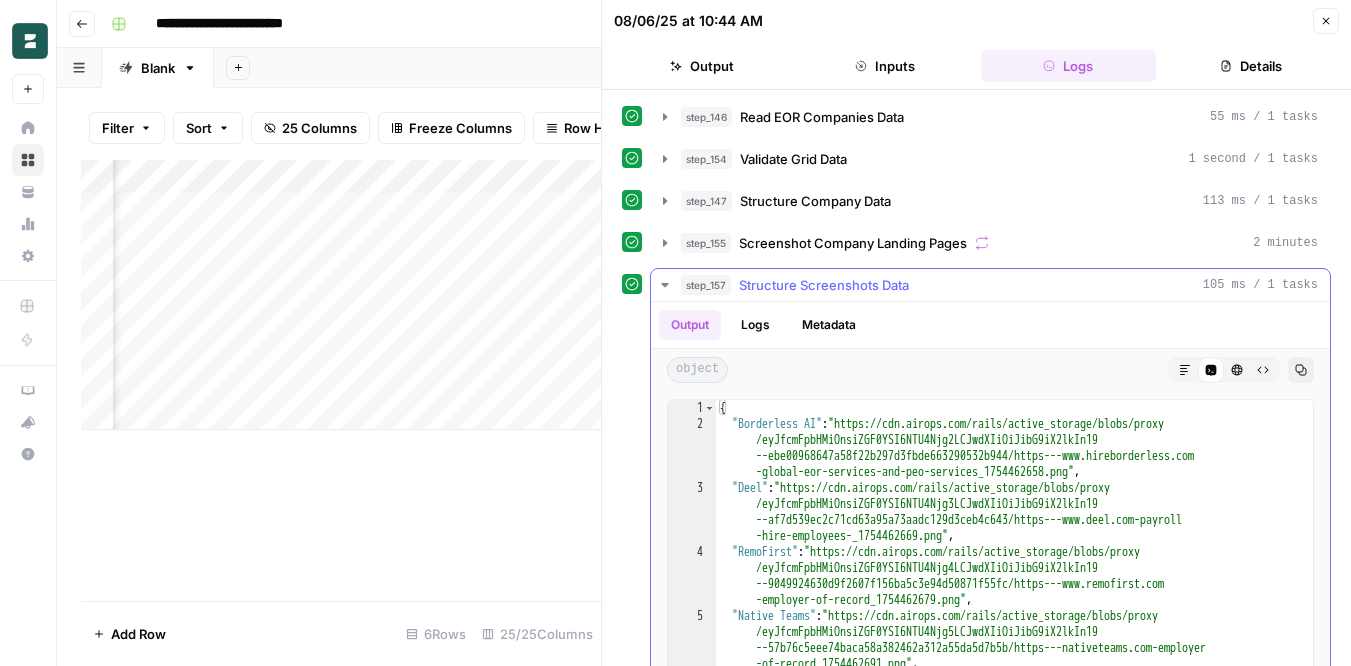 click 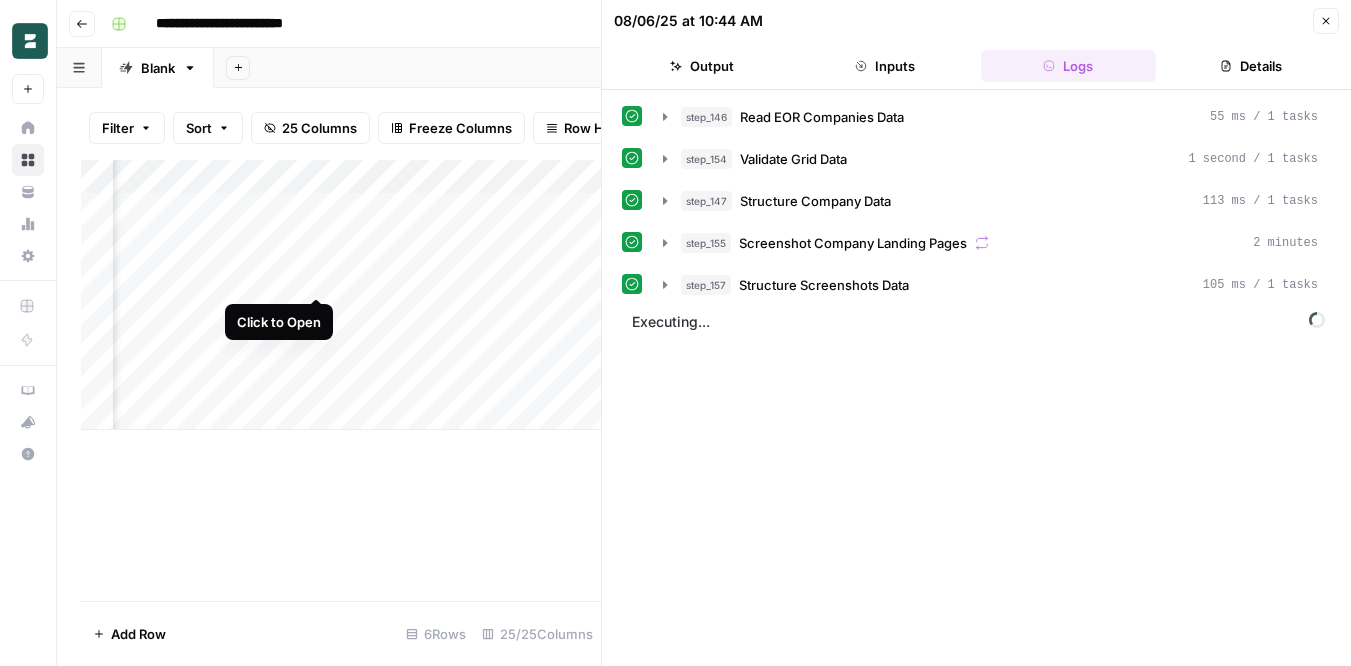 click on "Add Column" at bounding box center [341, 295] 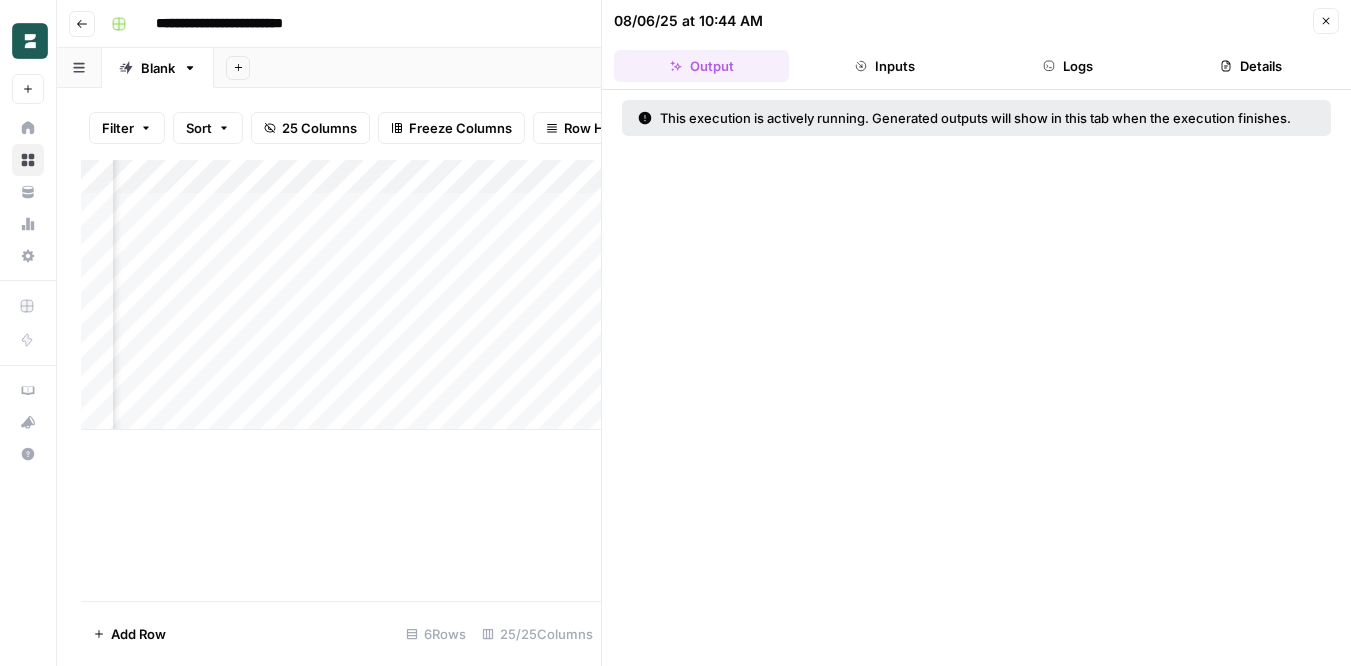click on "Logs" at bounding box center [1068, 66] 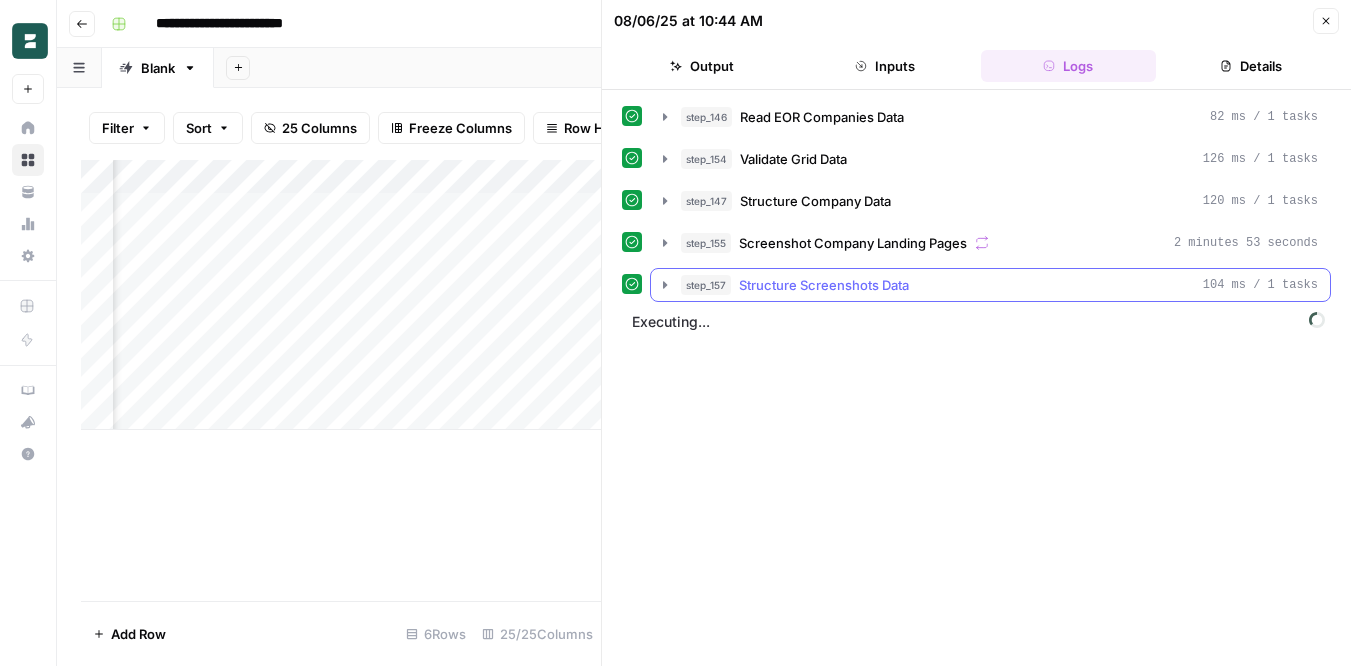 click 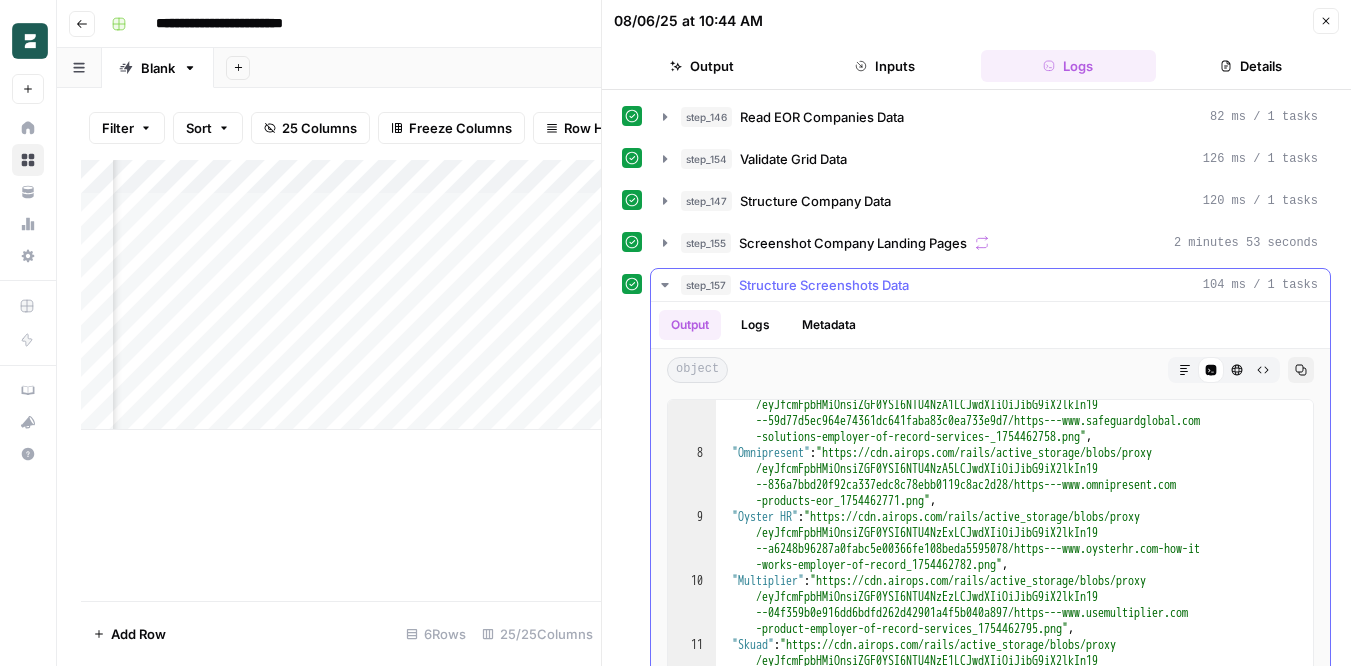 scroll, scrollTop: 535, scrollLeft: 0, axis: vertical 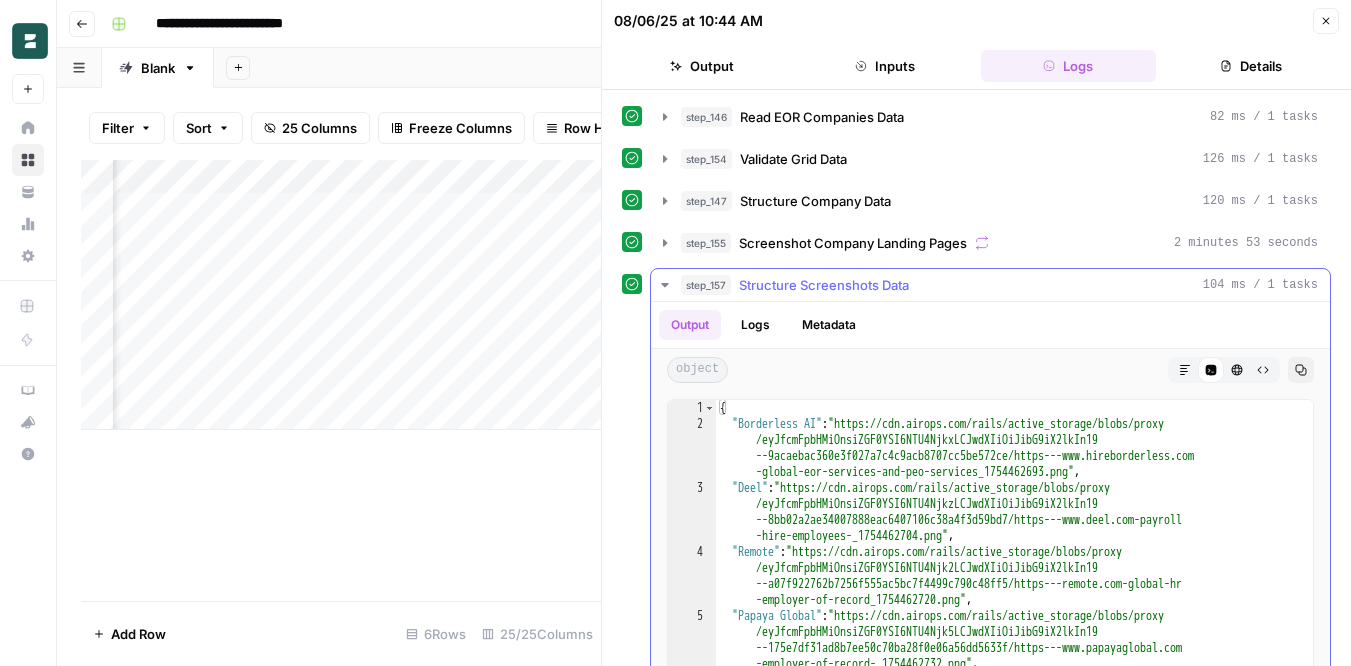 click on "step_157 Structure Screenshots Data 104 ms / 1 tasks" at bounding box center [990, 285] 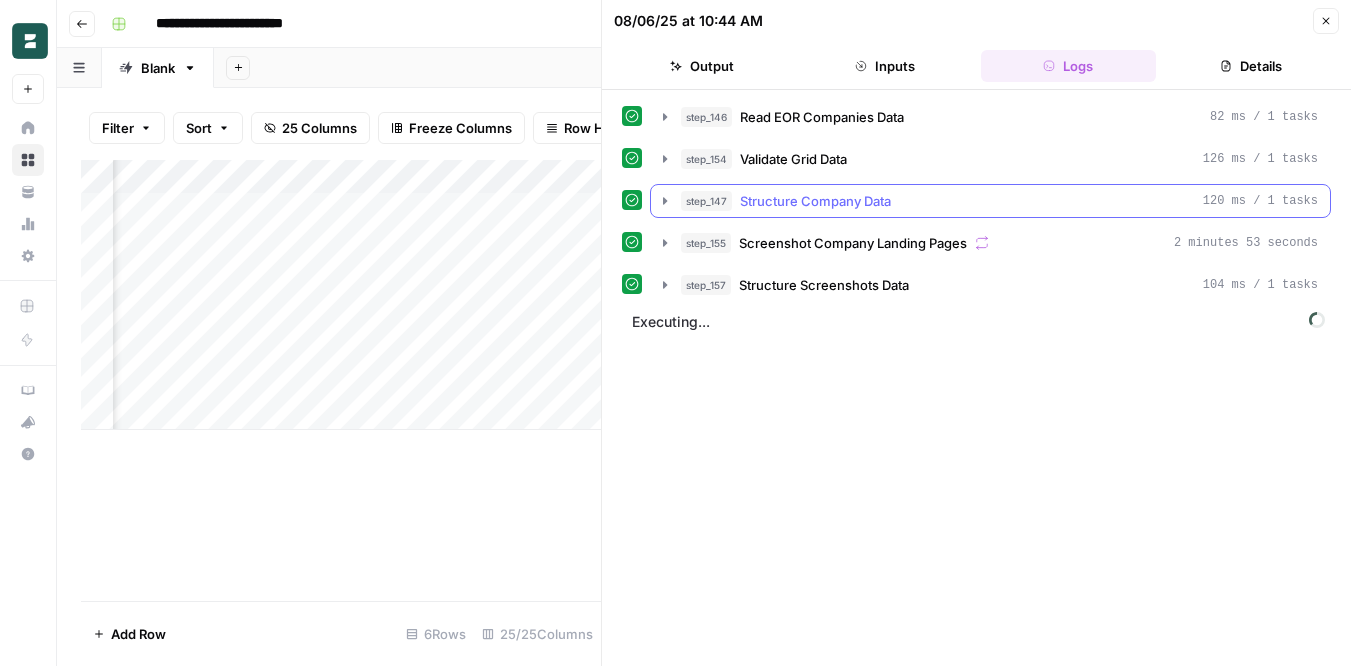 click 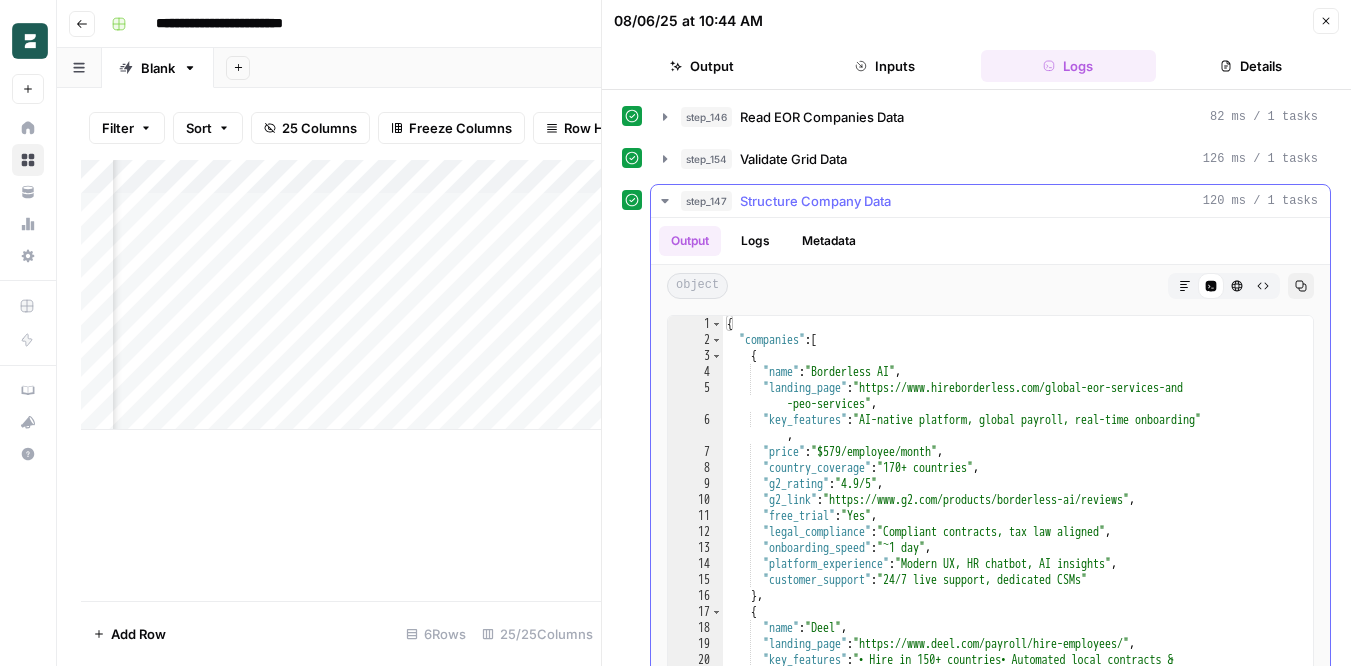 click 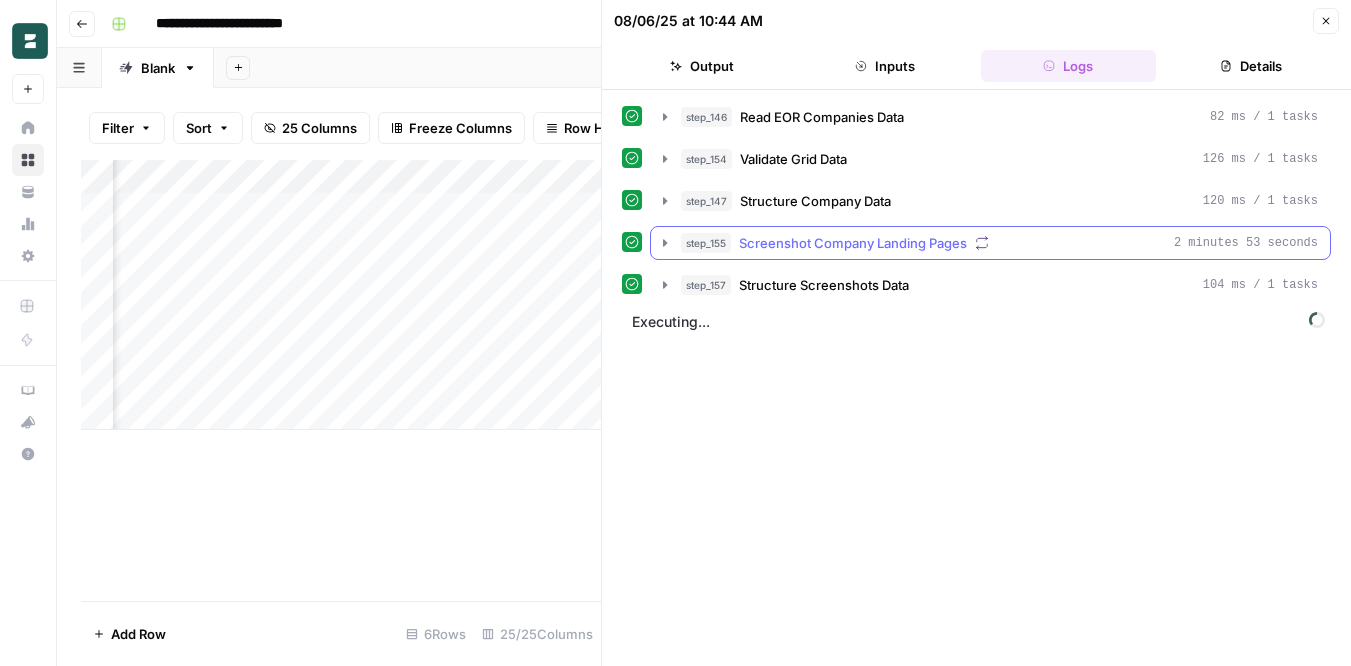 click on "step_155 Screenshot Company Landing Pages 2 minutes 53 seconds" at bounding box center [990, 243] 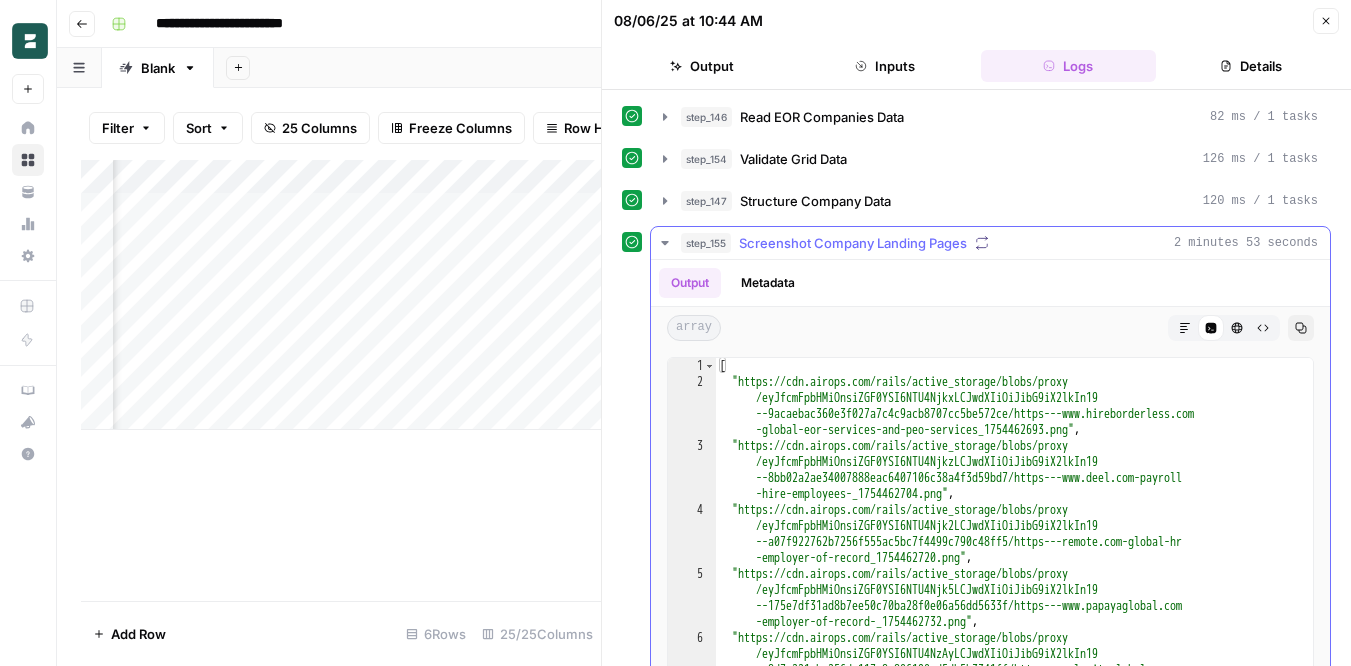 click 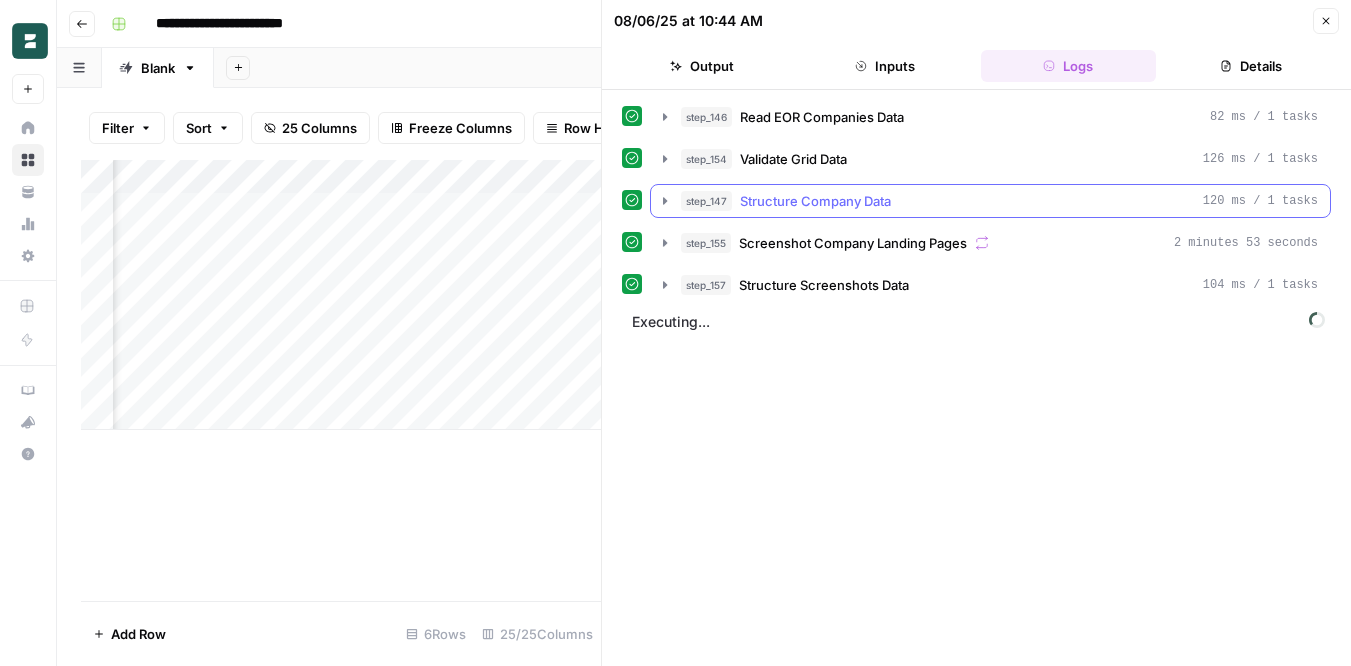 click 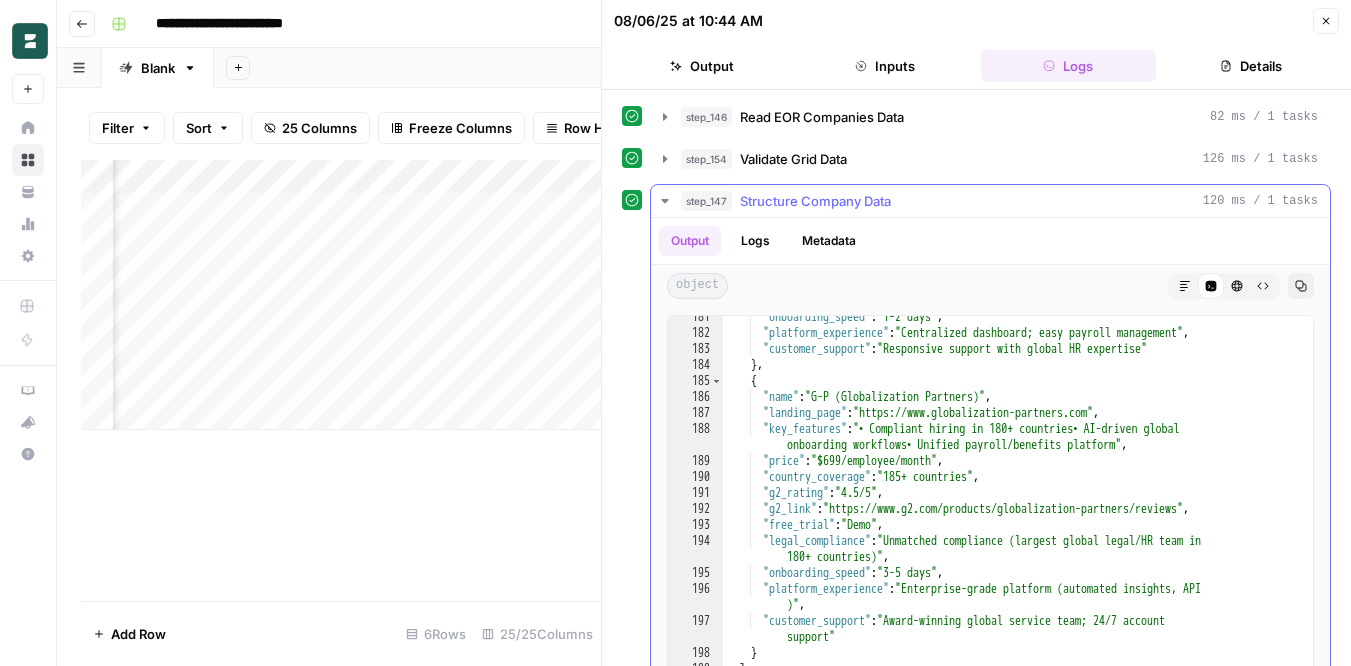scroll, scrollTop: 3623, scrollLeft: 0, axis: vertical 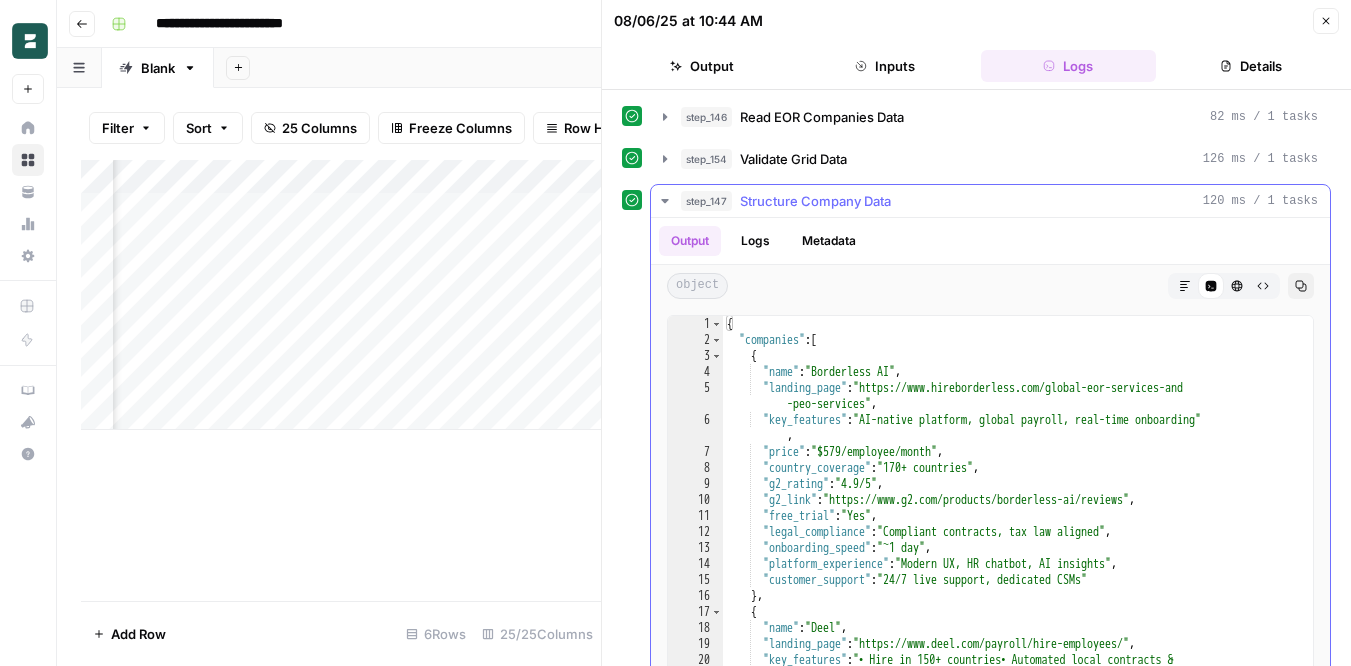 click on "step_147 Structure Company Data 120 ms / 1 tasks" at bounding box center [990, 201] 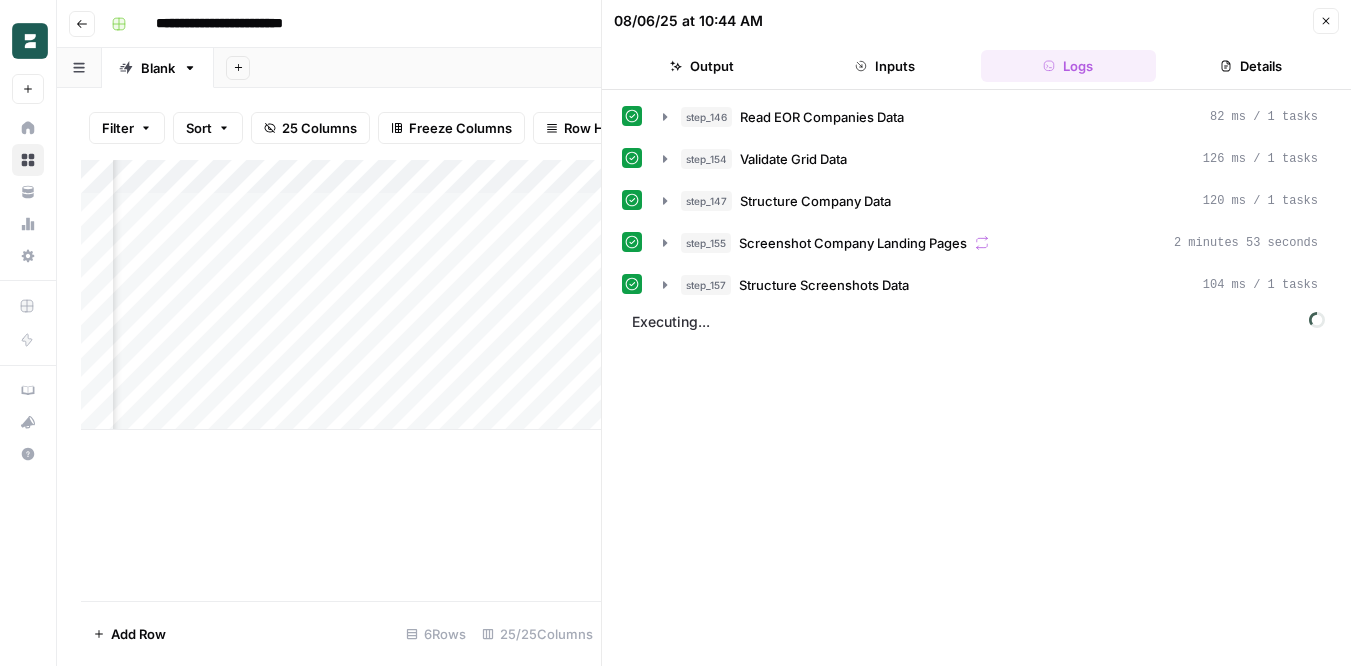 click 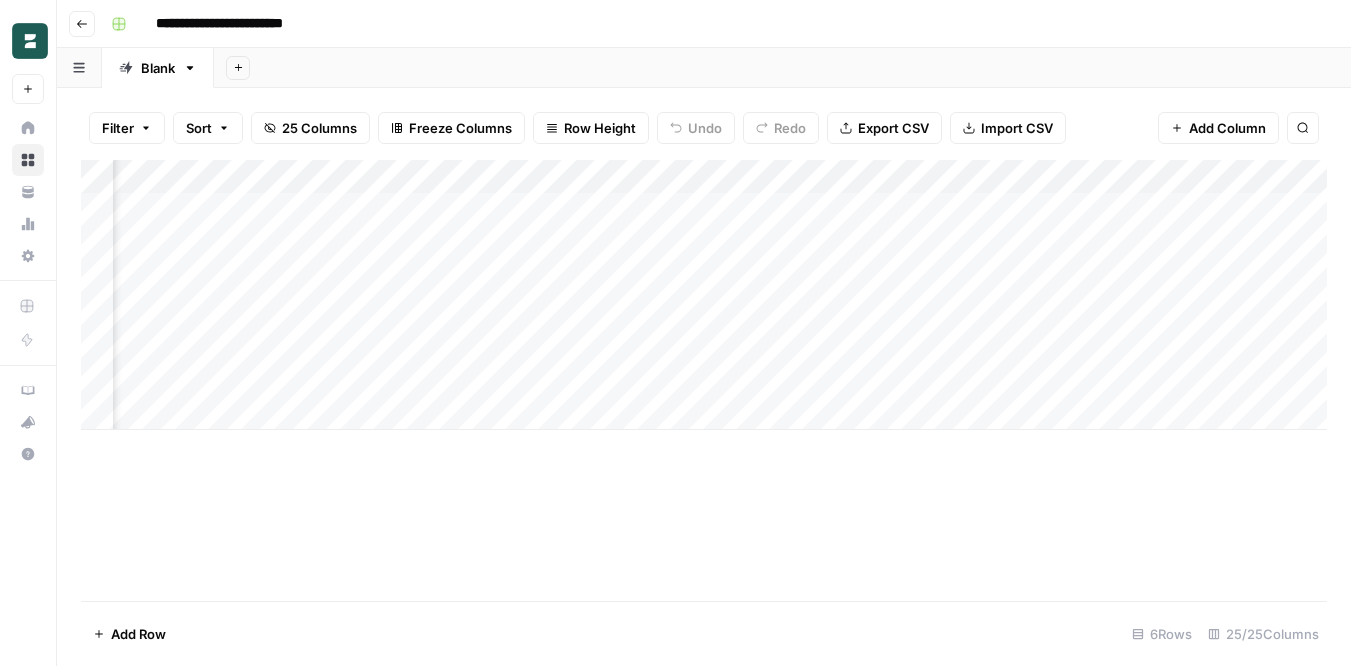 scroll, scrollTop: 0, scrollLeft: 0, axis: both 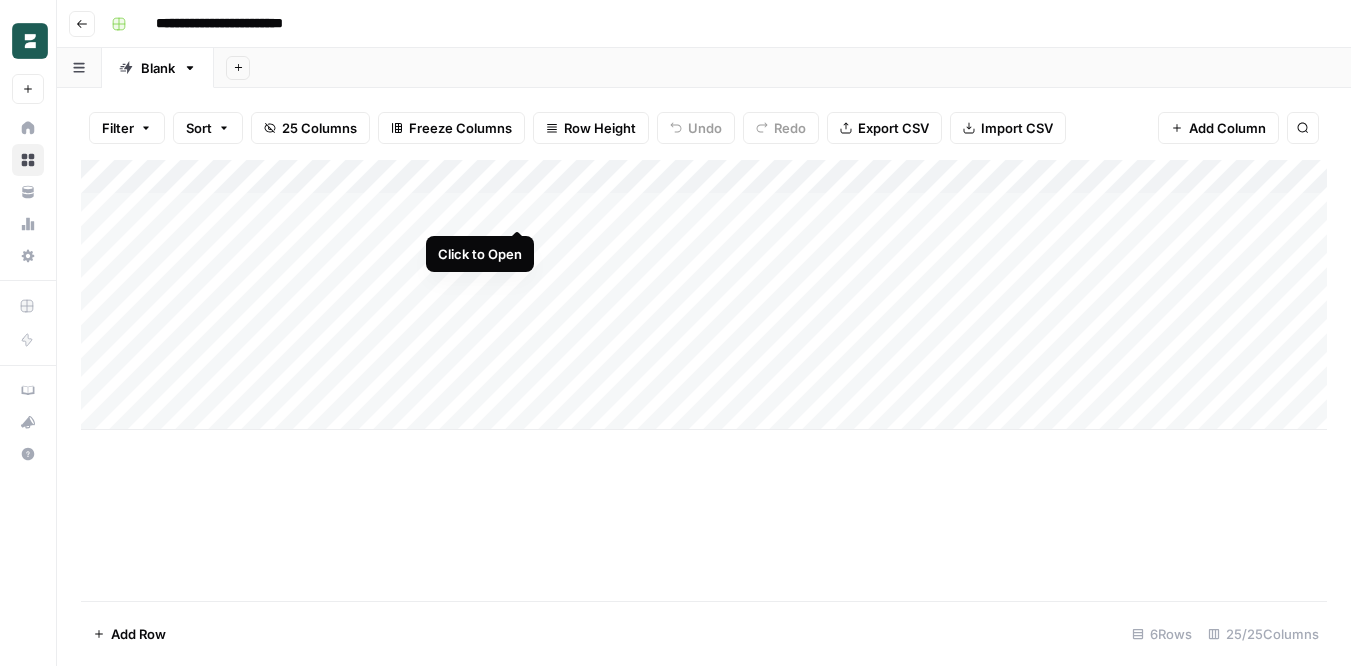 click on "Add Column" at bounding box center [704, 295] 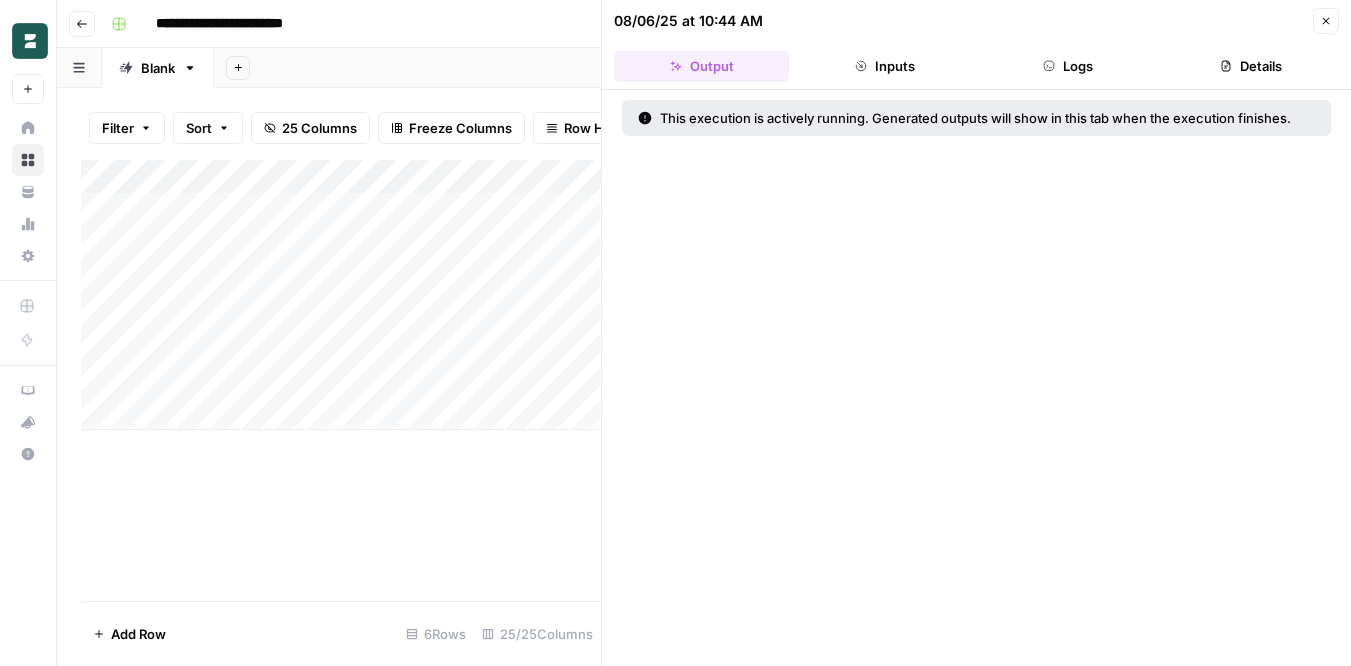 click on "Logs" at bounding box center [1068, 66] 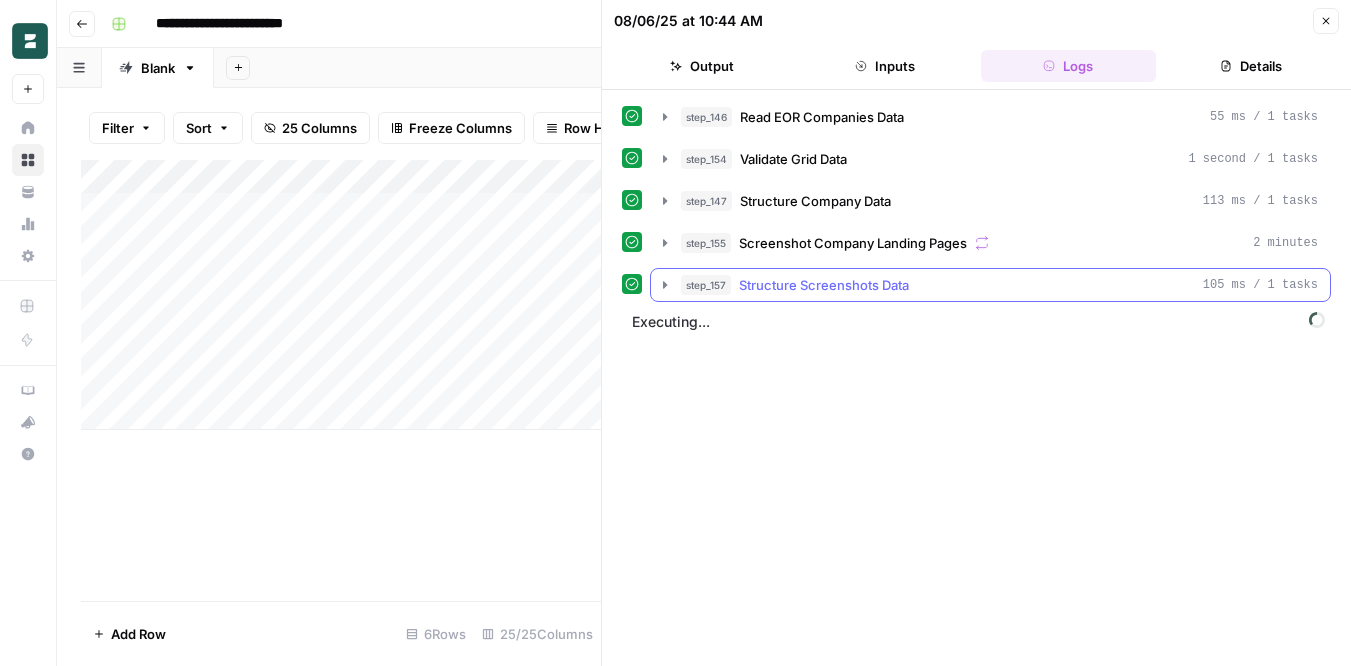 click 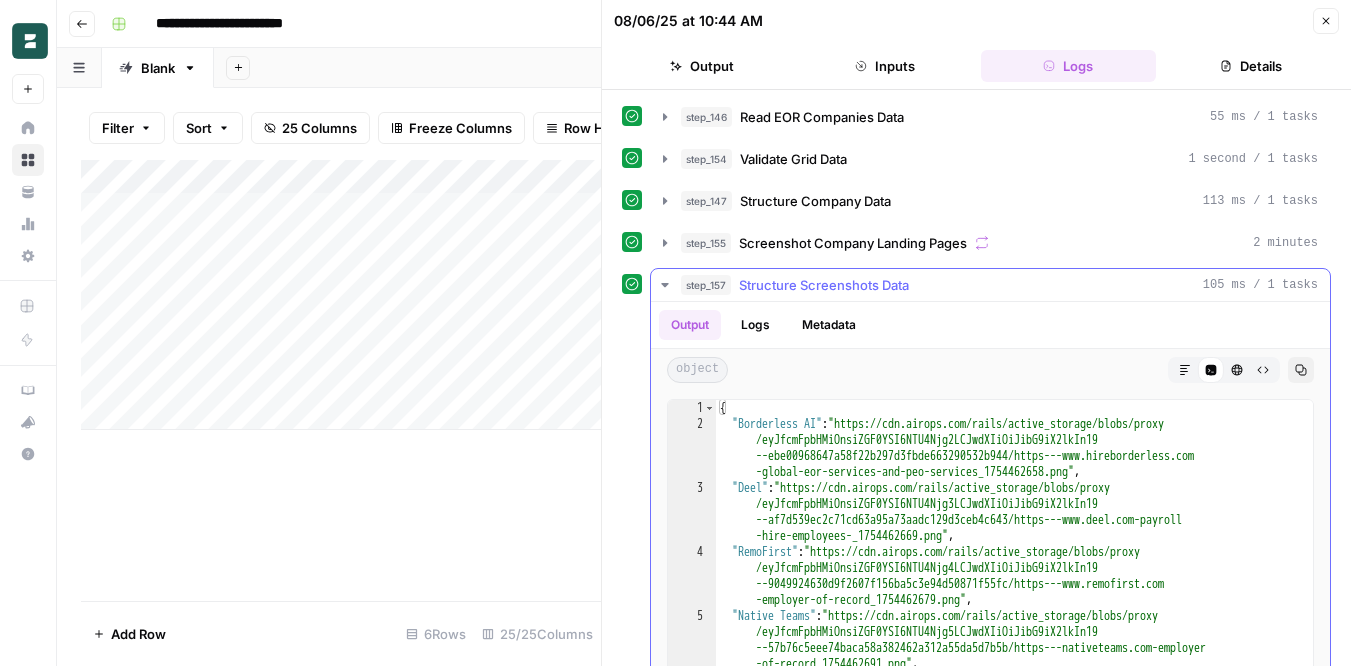 click 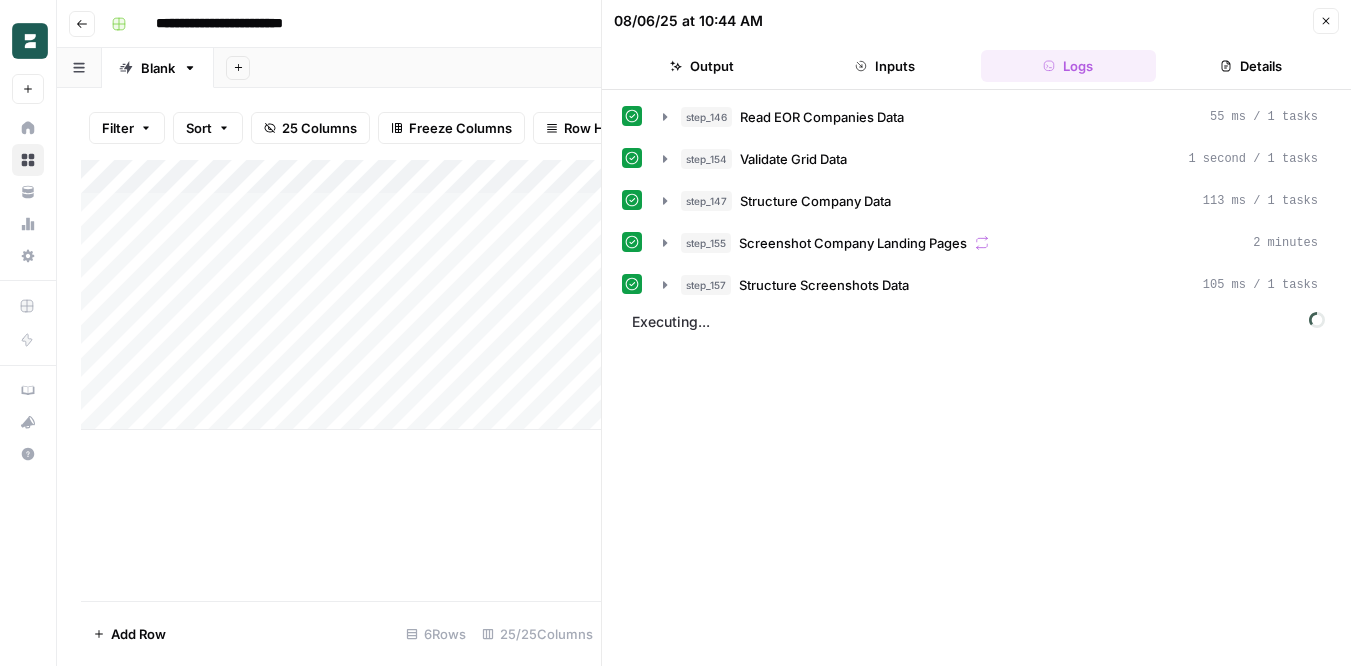 click 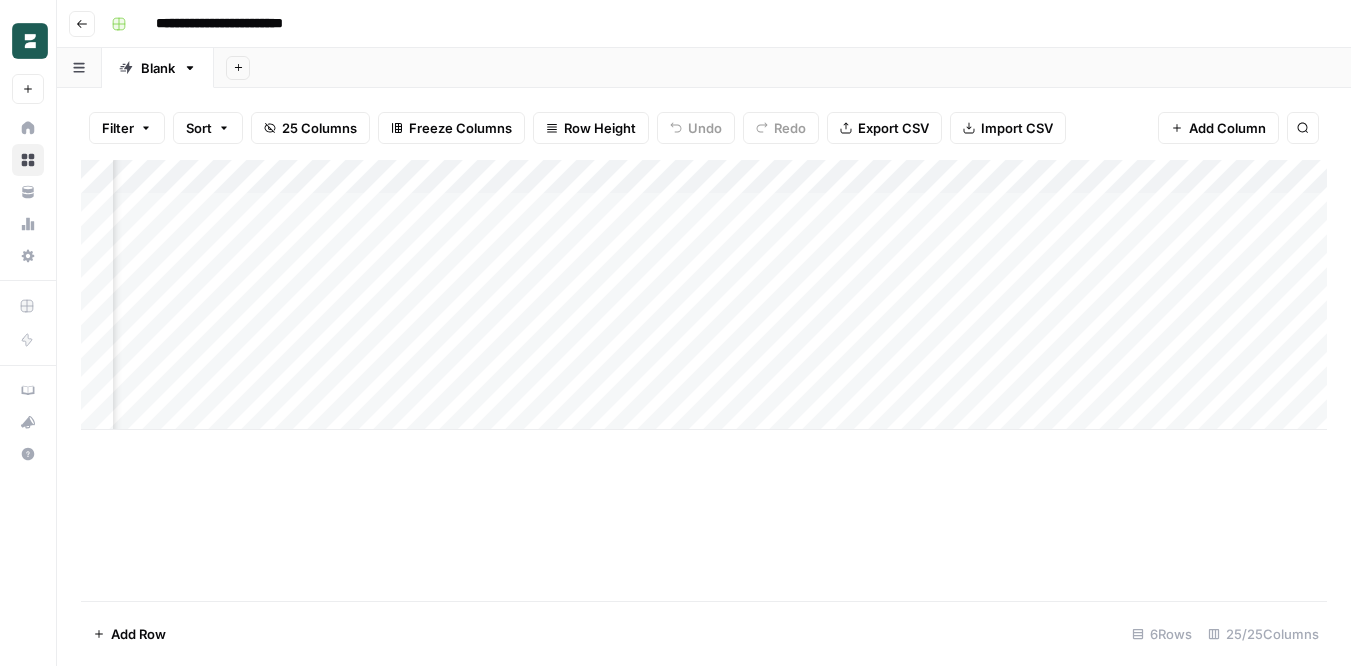 scroll, scrollTop: 0, scrollLeft: 0, axis: both 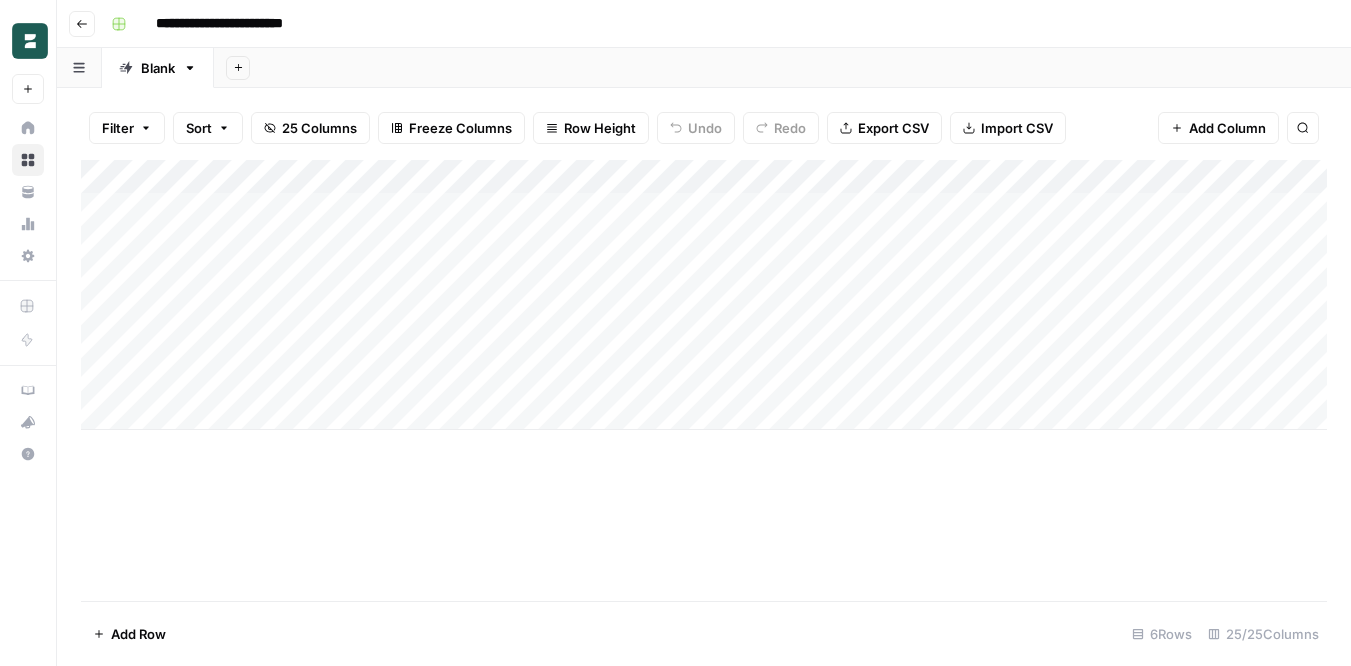 click on "Add Column" at bounding box center [704, 380] 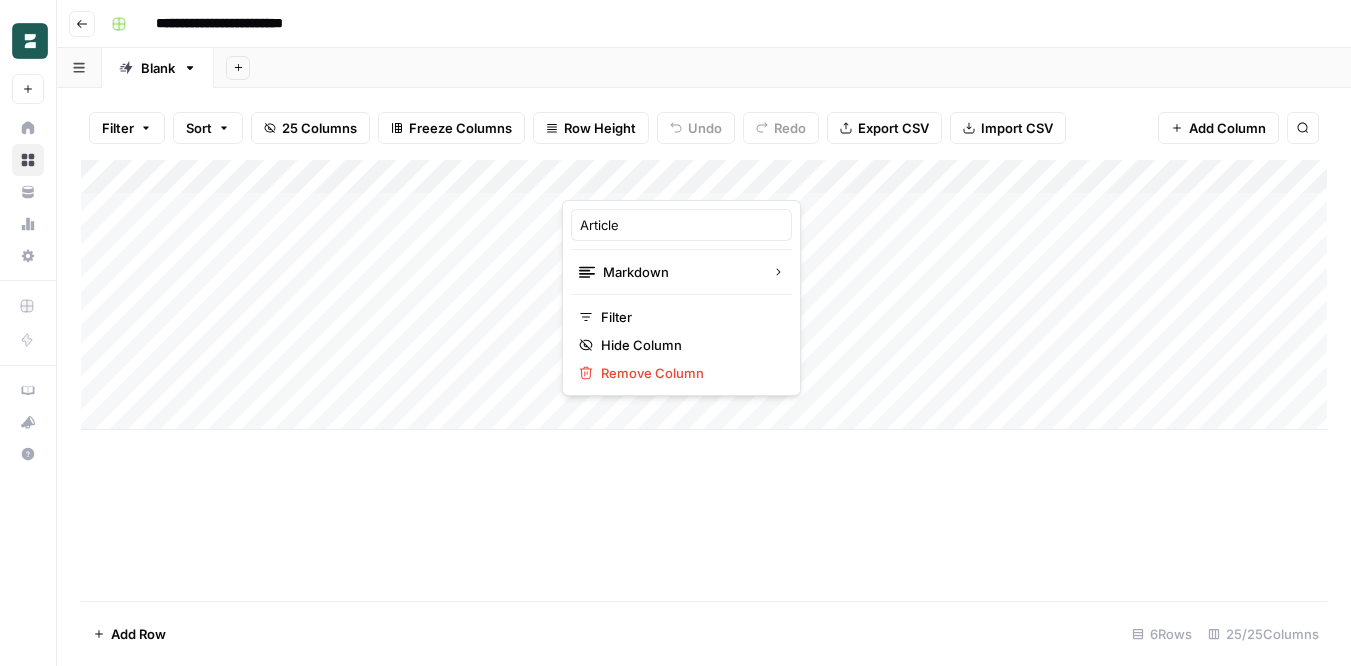 click on "Add Column" at bounding box center [704, 295] 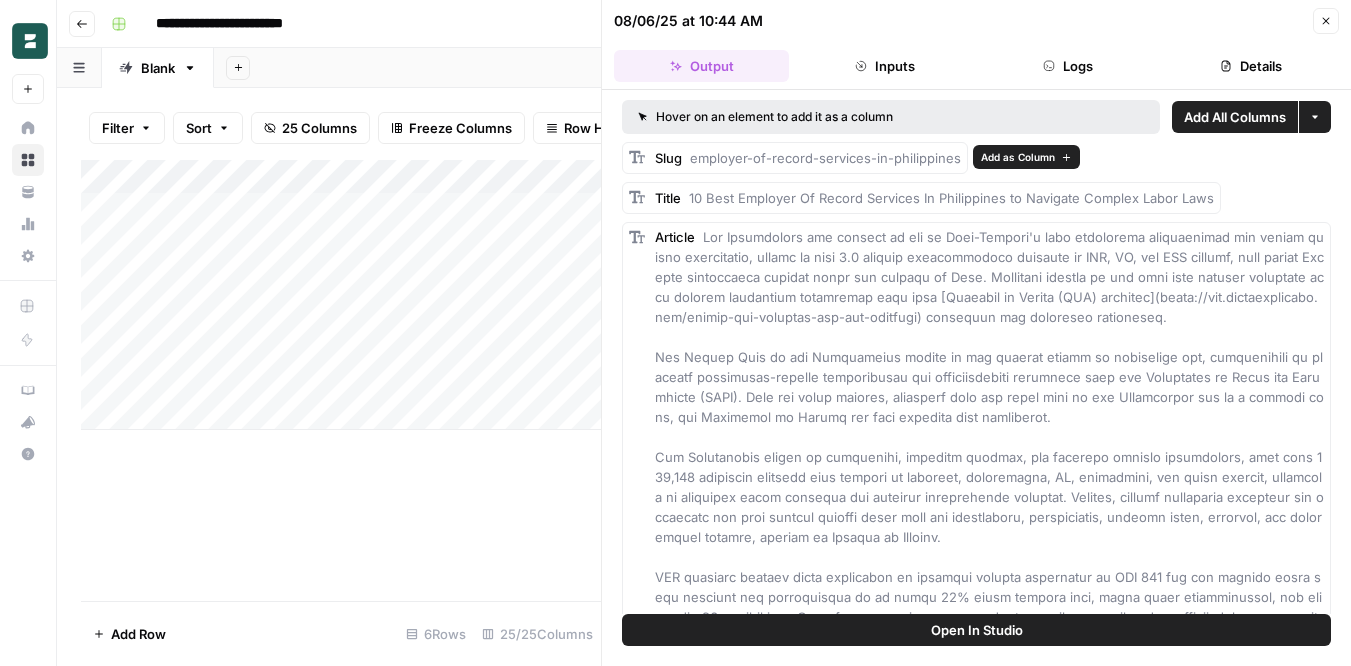 click on "Add as Column" at bounding box center (1018, 157) 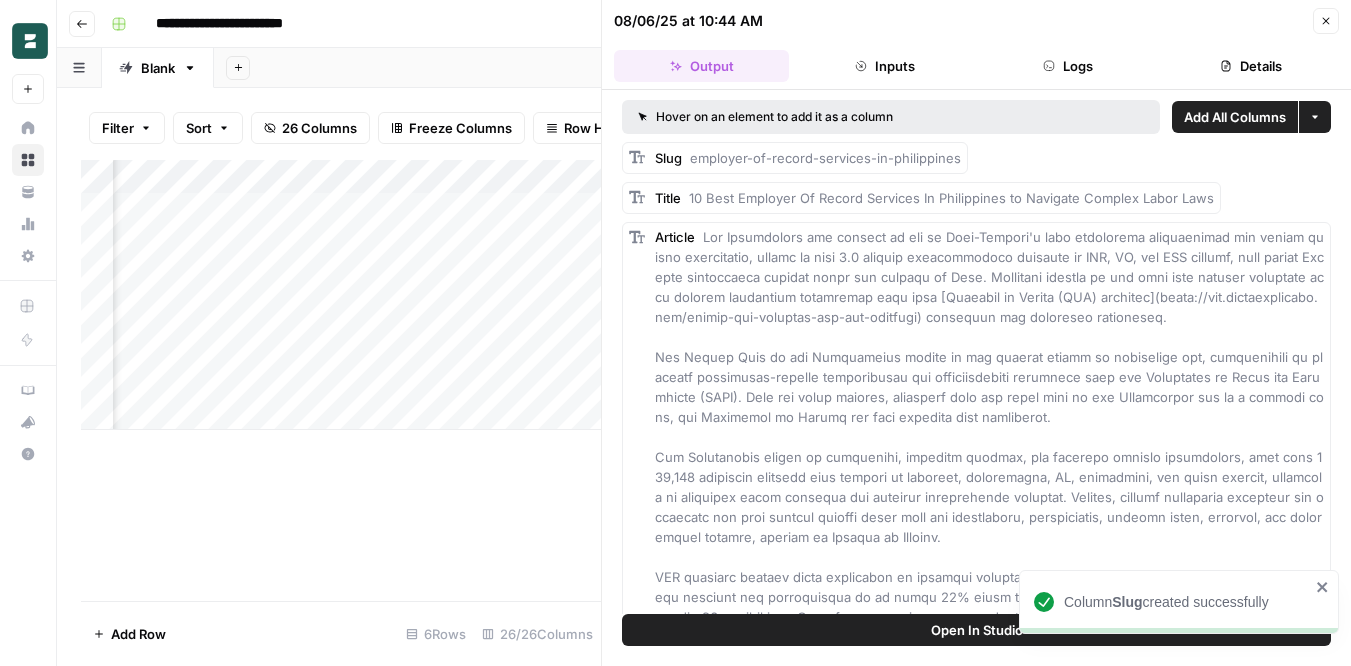 scroll, scrollTop: 0, scrollLeft: 292, axis: horizontal 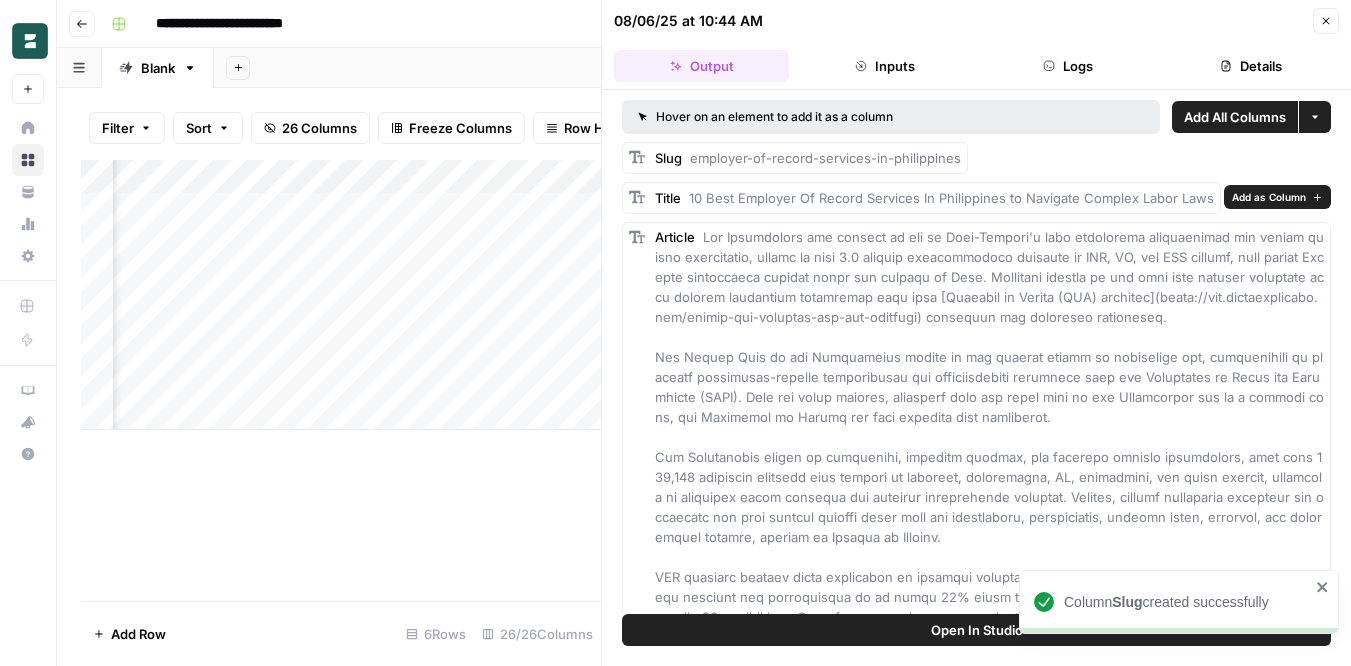 click on "Add as Column" at bounding box center [1269, 197] 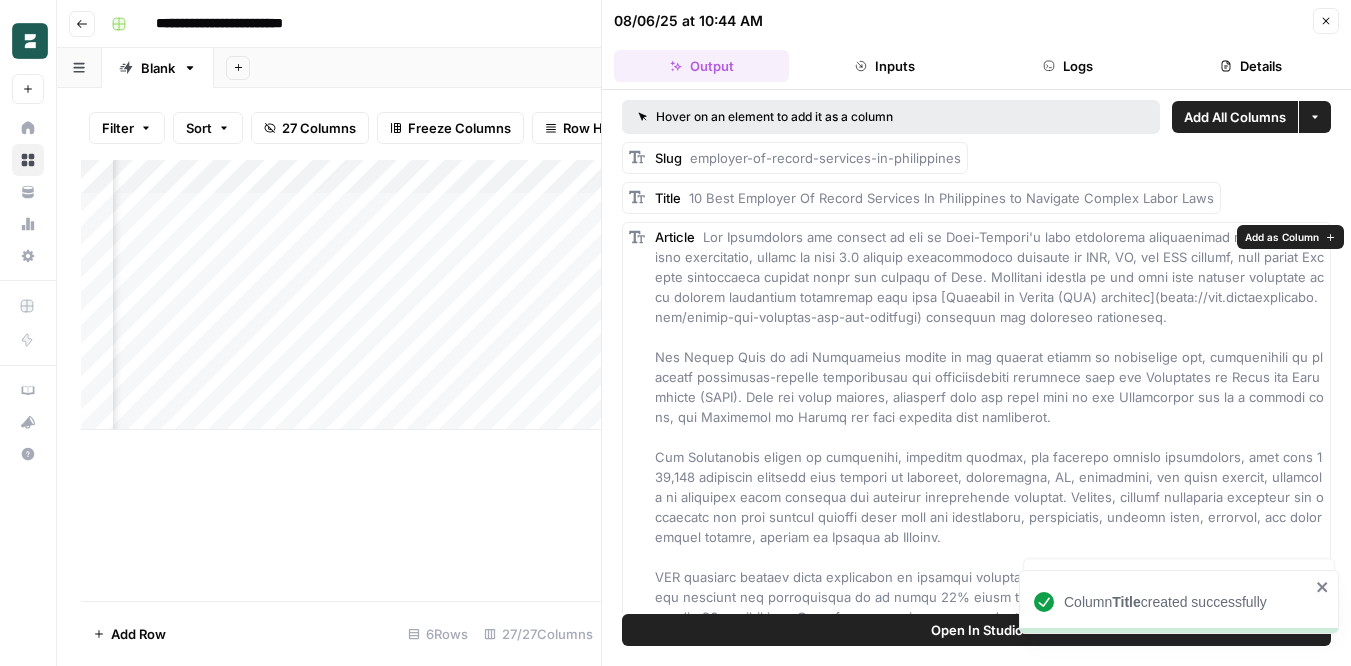 click on "Add as Column" at bounding box center (1282, 237) 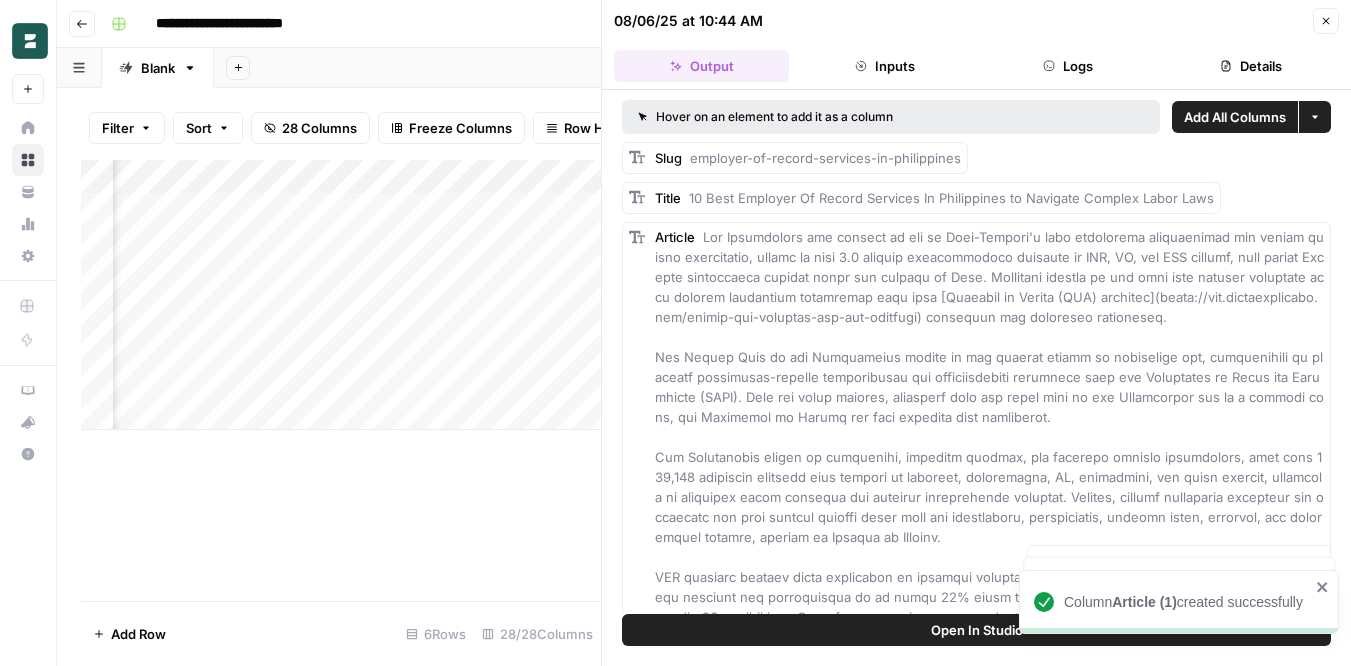 click on "Close" at bounding box center [1326, 21] 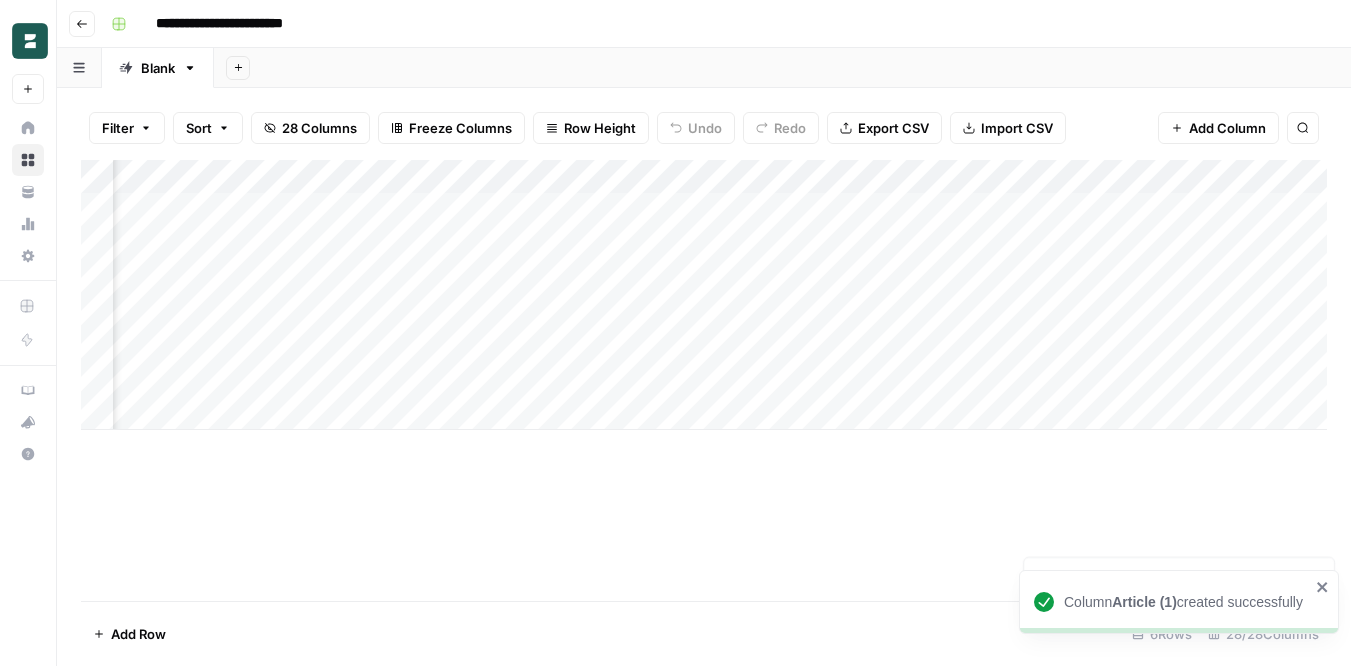 click on "Add Column" at bounding box center (704, 295) 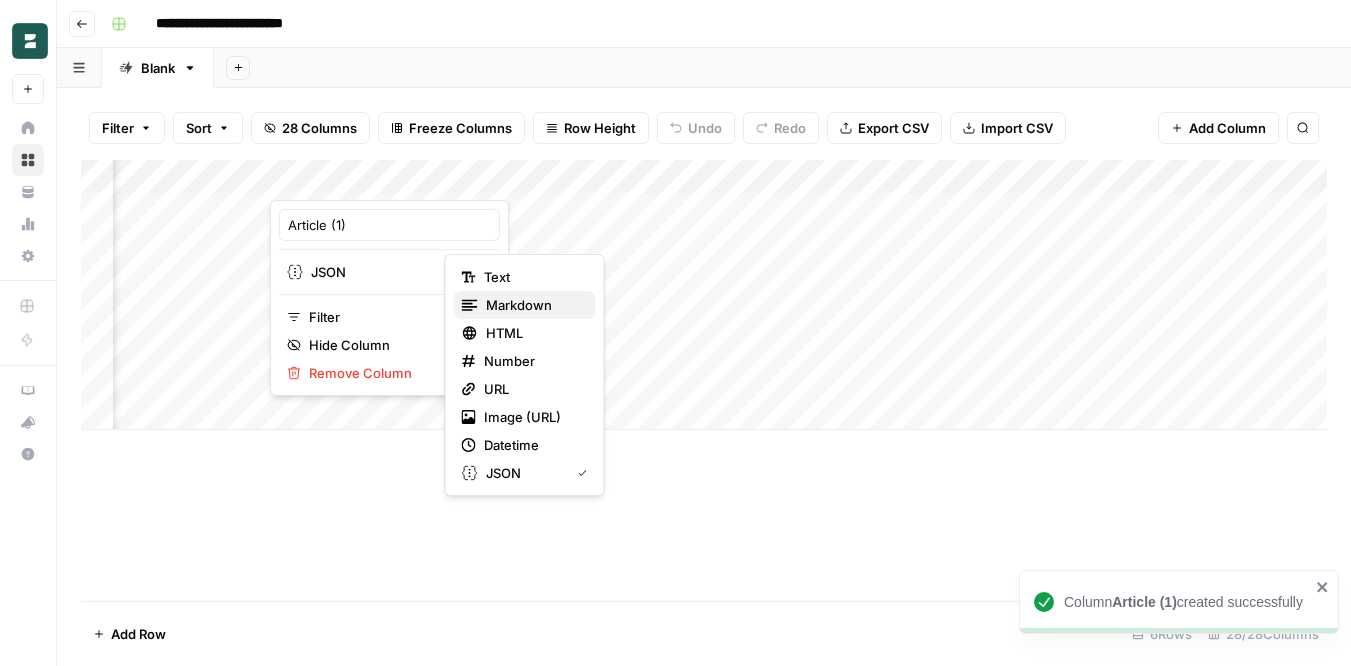 click on "Markdown" at bounding box center [533, 305] 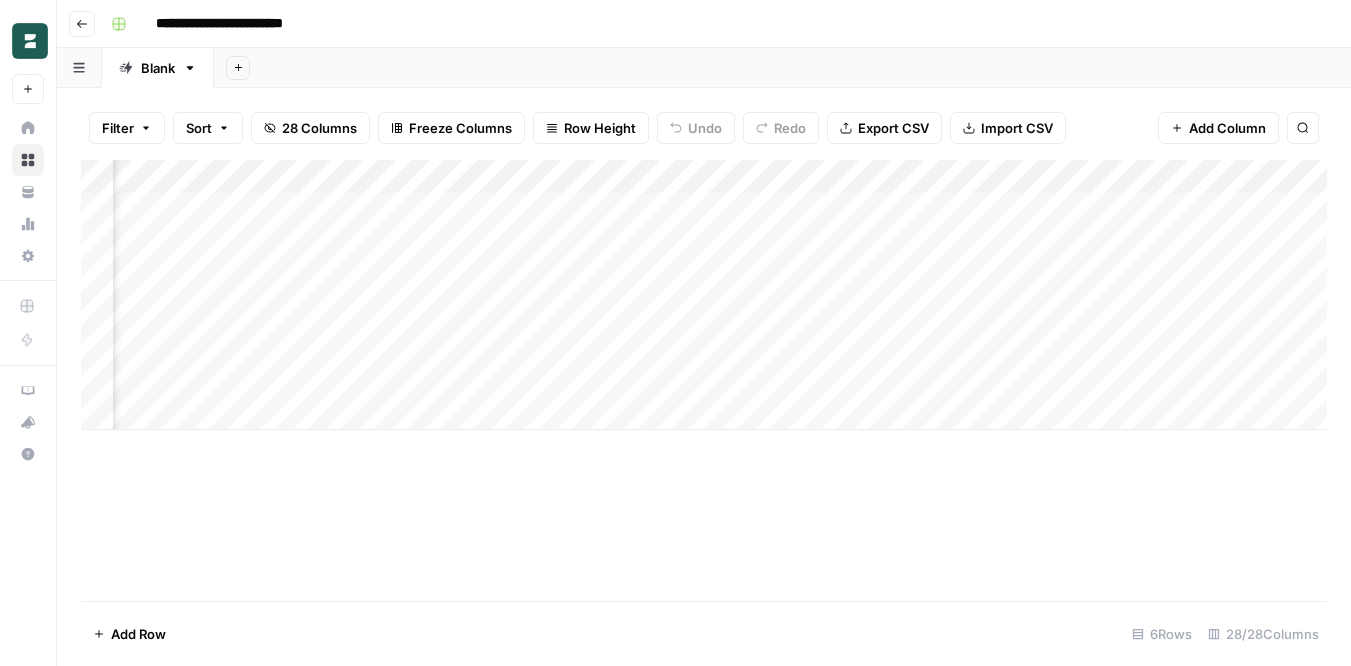 click on "Add Column" at bounding box center [704, 295] 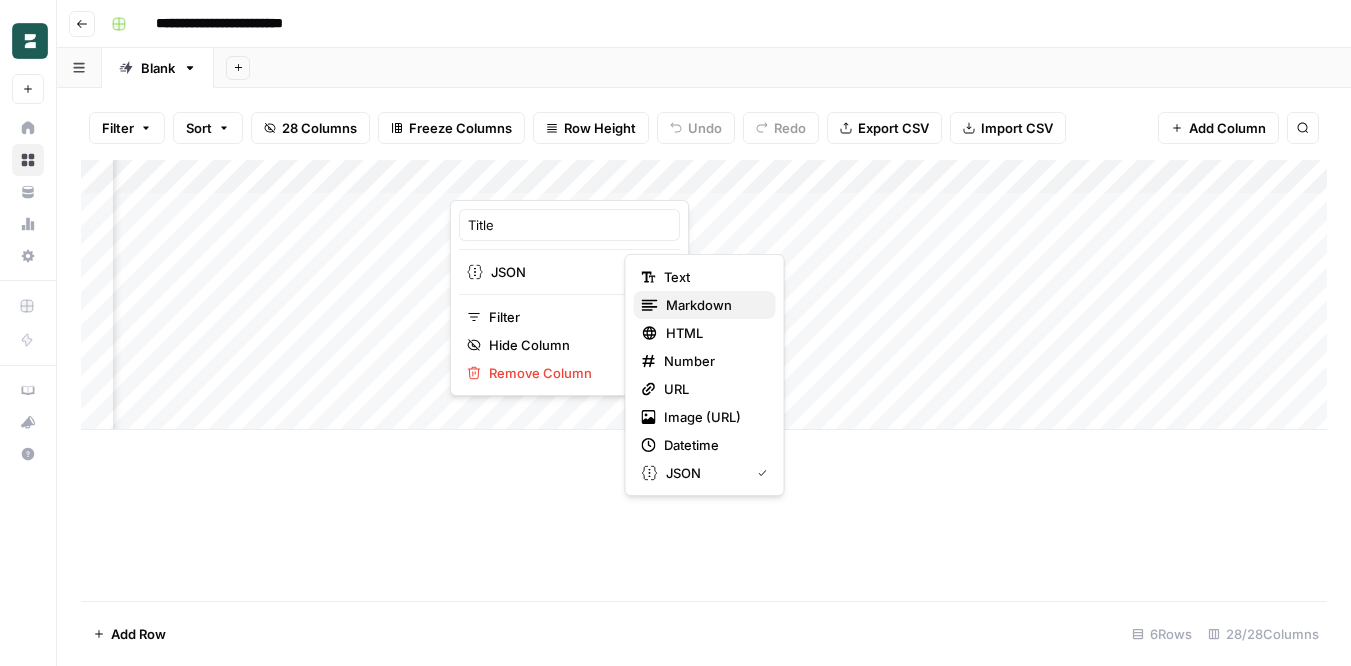 click 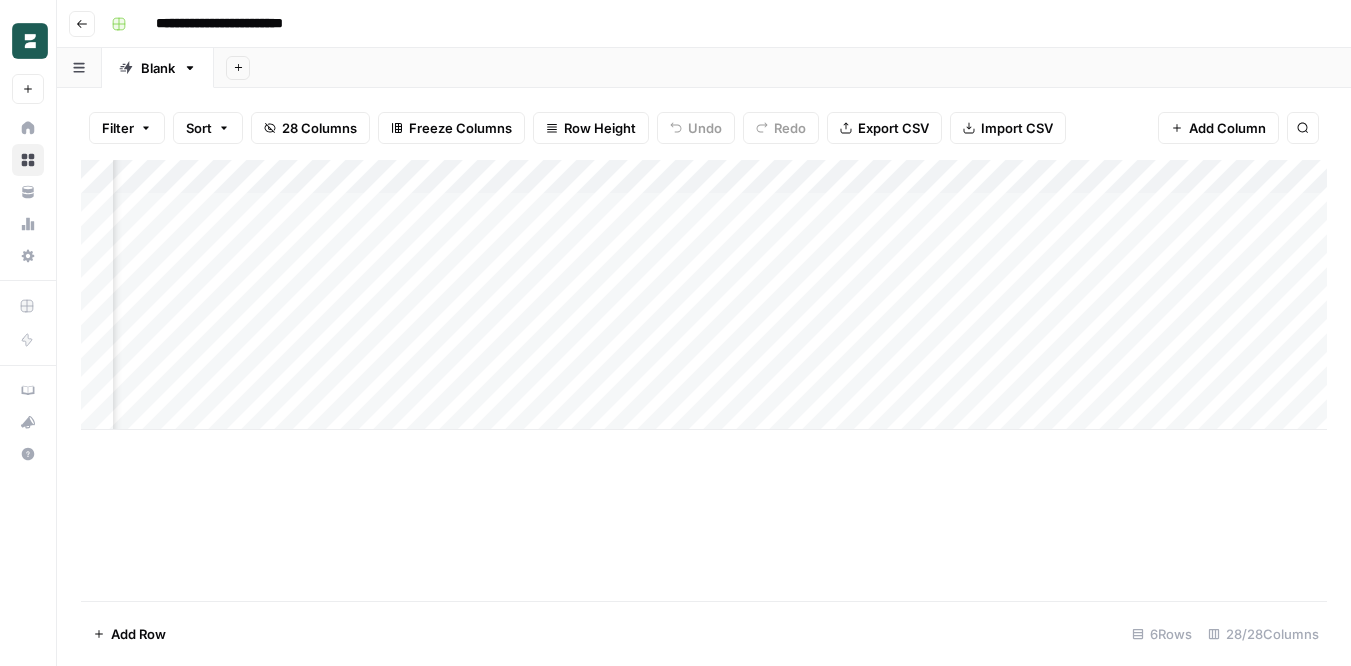 click on "Add Column" at bounding box center [704, 295] 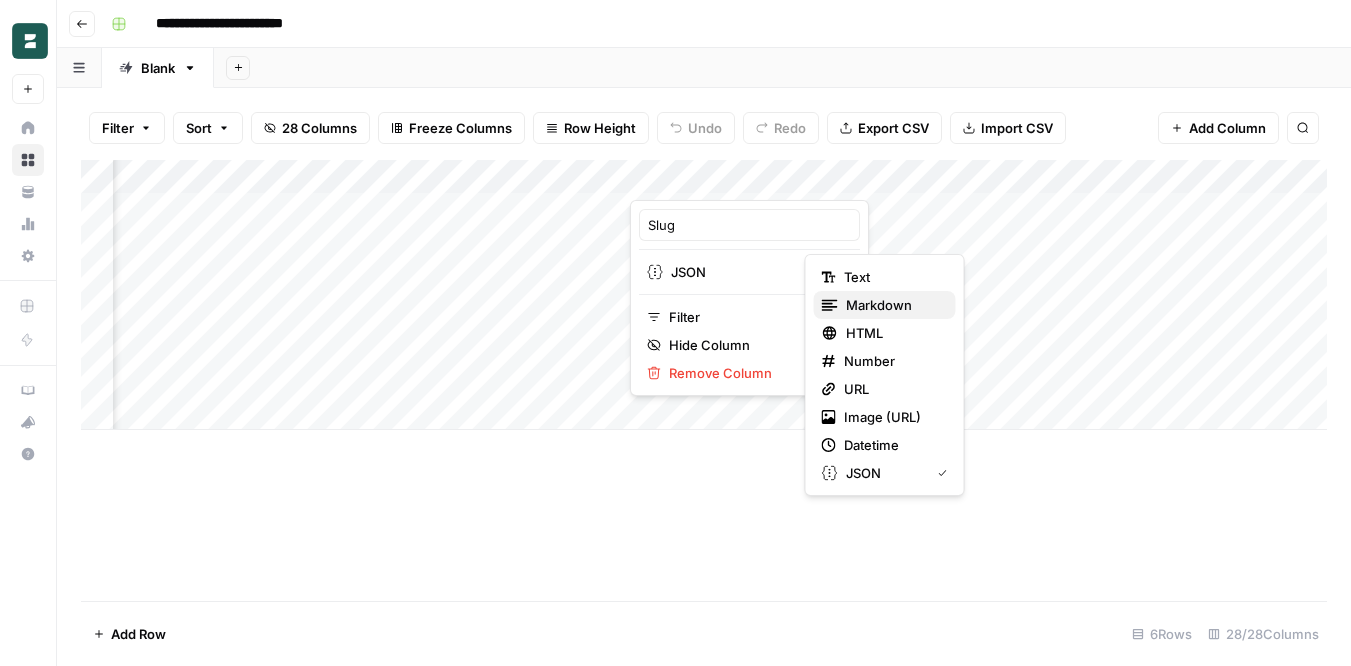 click 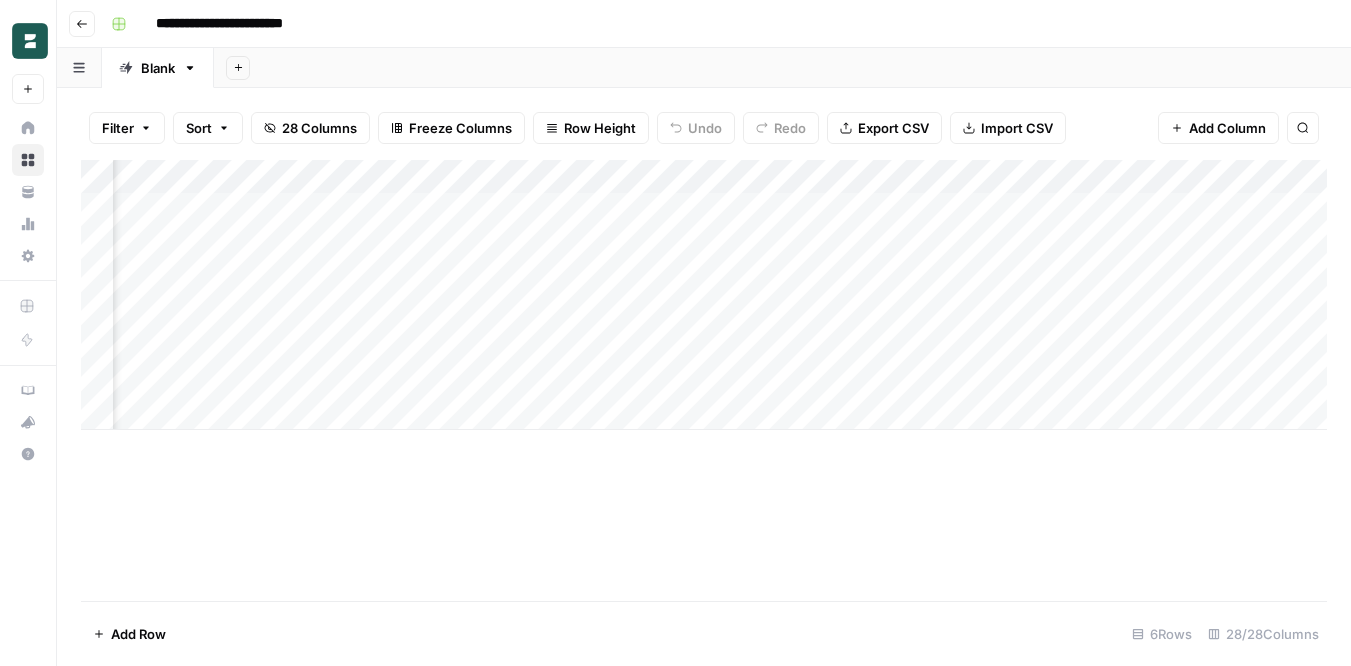click on "Add Column" at bounding box center [704, 295] 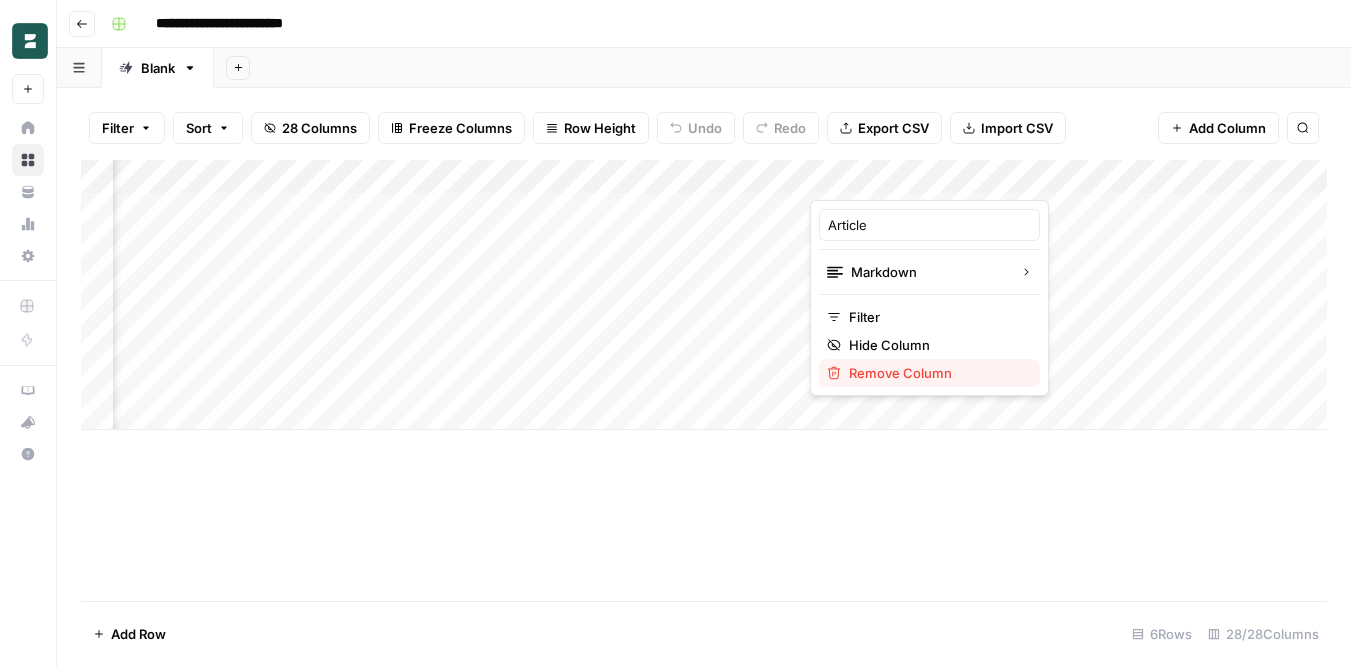 click on "Remove Column" at bounding box center [936, 373] 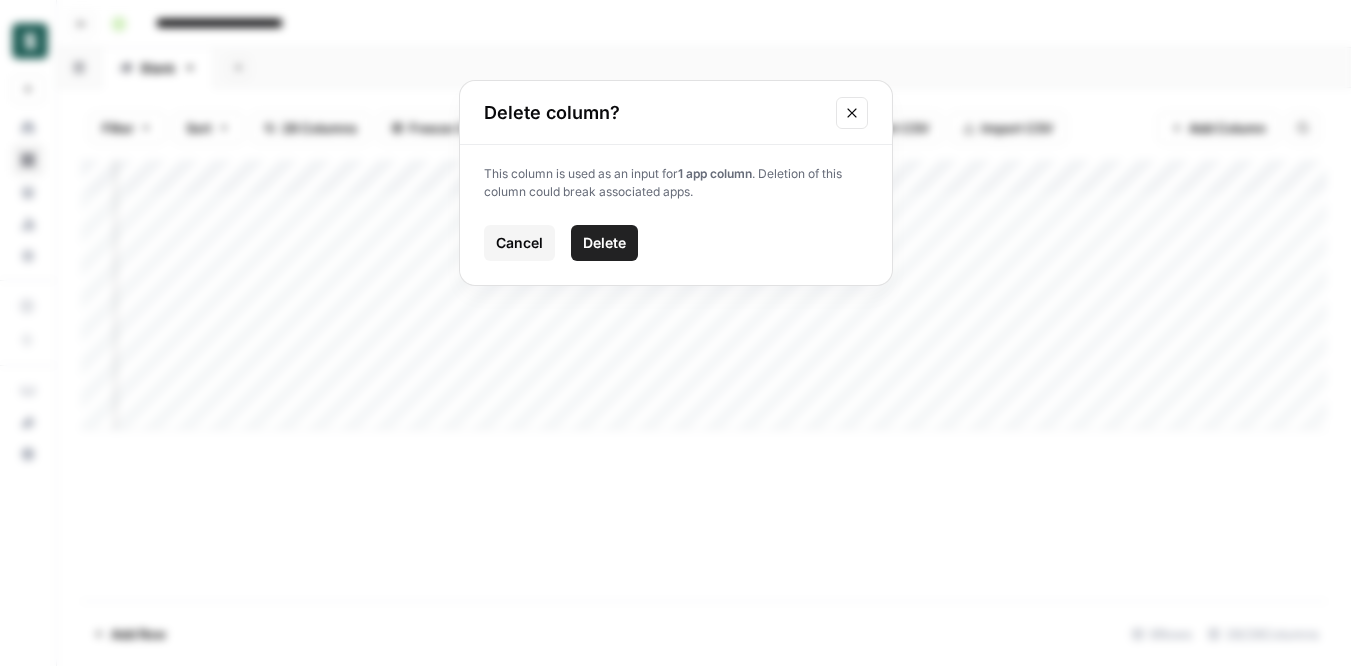 click on "Delete" at bounding box center [604, 243] 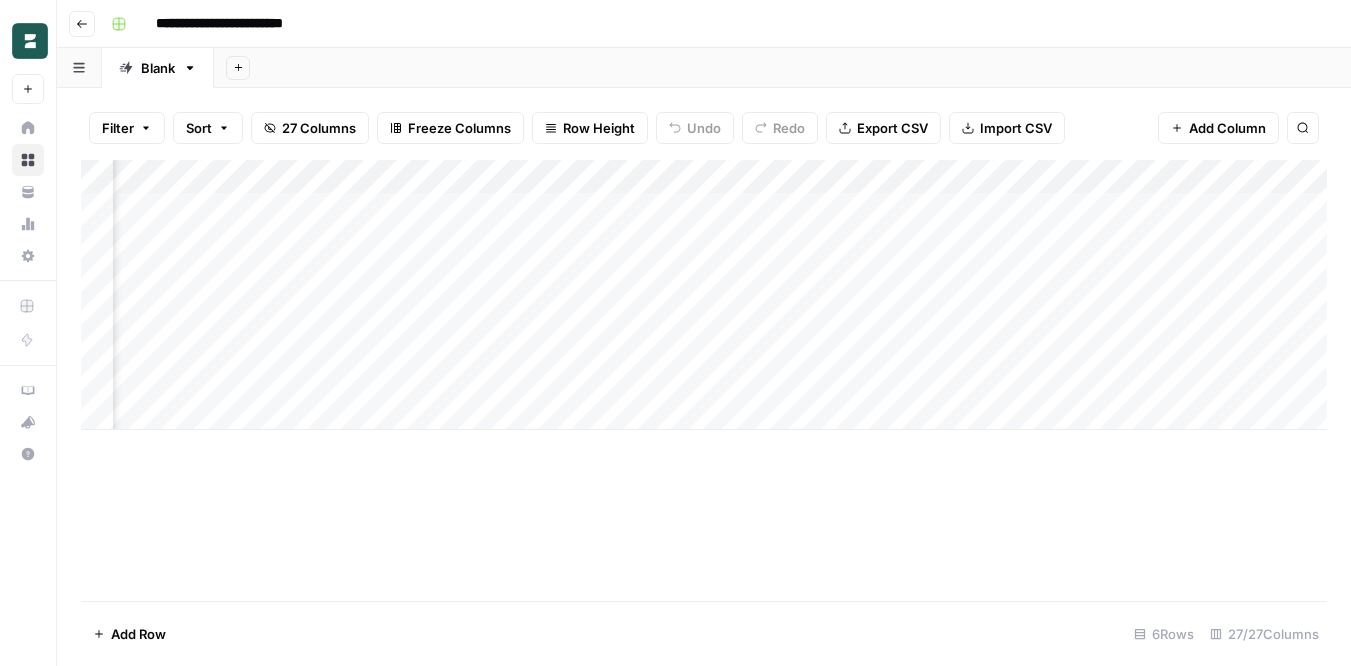 click on "Add Column" at bounding box center (704, 295) 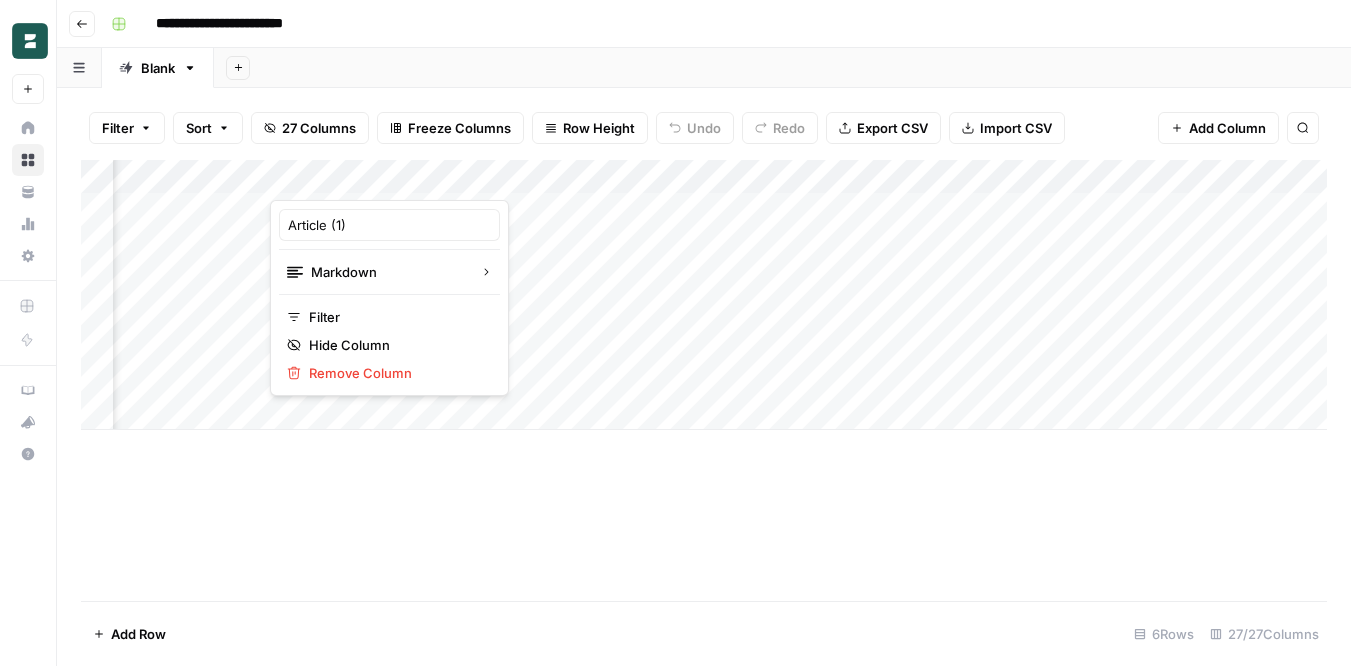 click on "Article (1)" at bounding box center [389, 225] 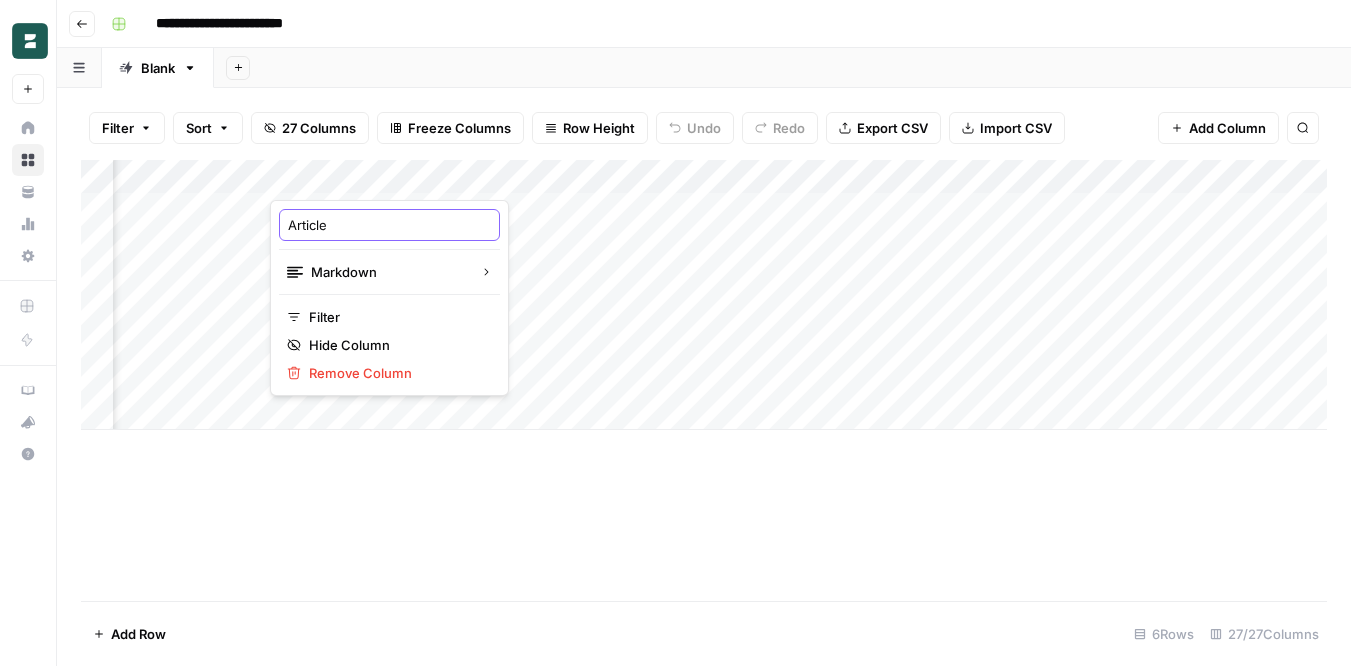 type on "Article" 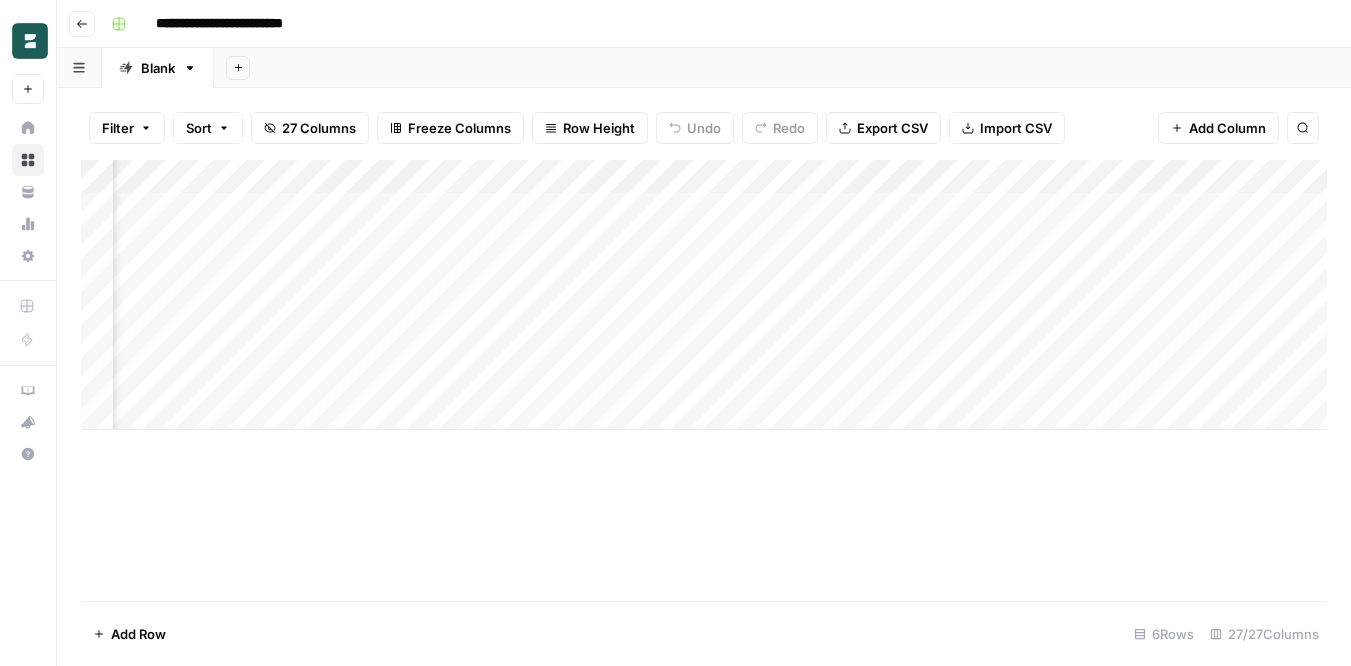 click on "Add Column" at bounding box center [704, 295] 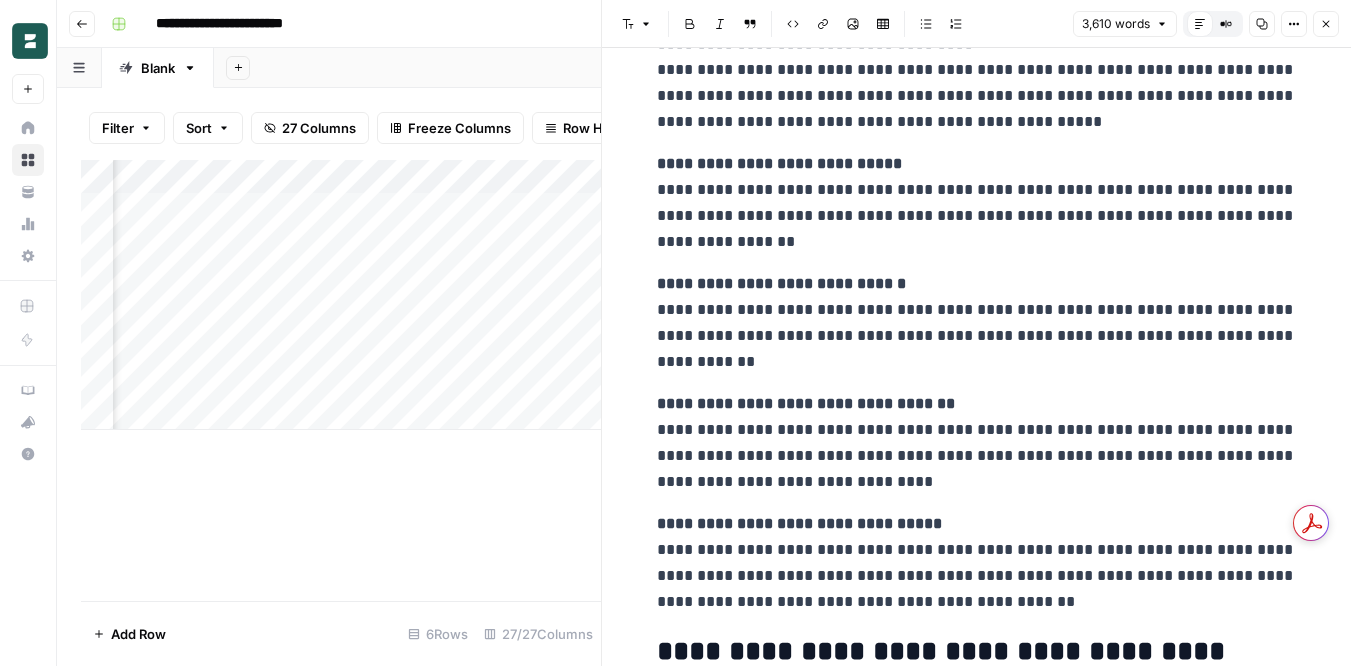 scroll, scrollTop: 22079, scrollLeft: 0, axis: vertical 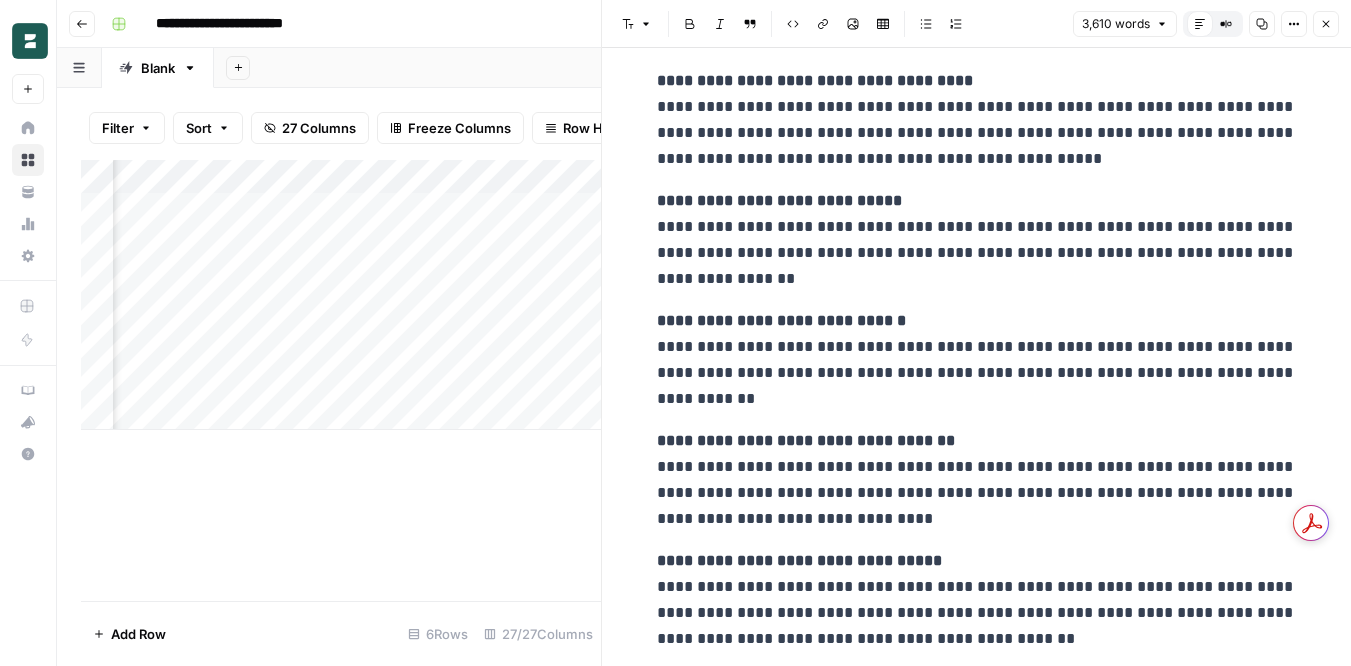click on "Close" at bounding box center [1326, 24] 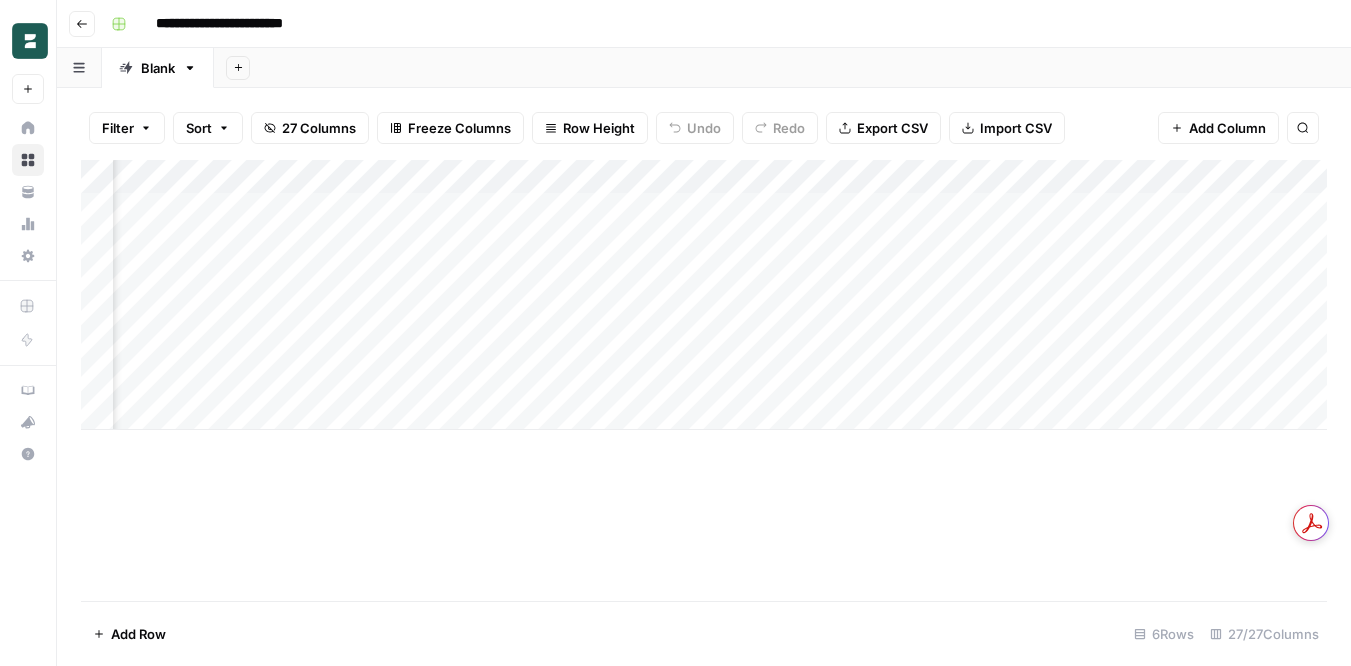 click on "Add Column" at bounding box center [704, 295] 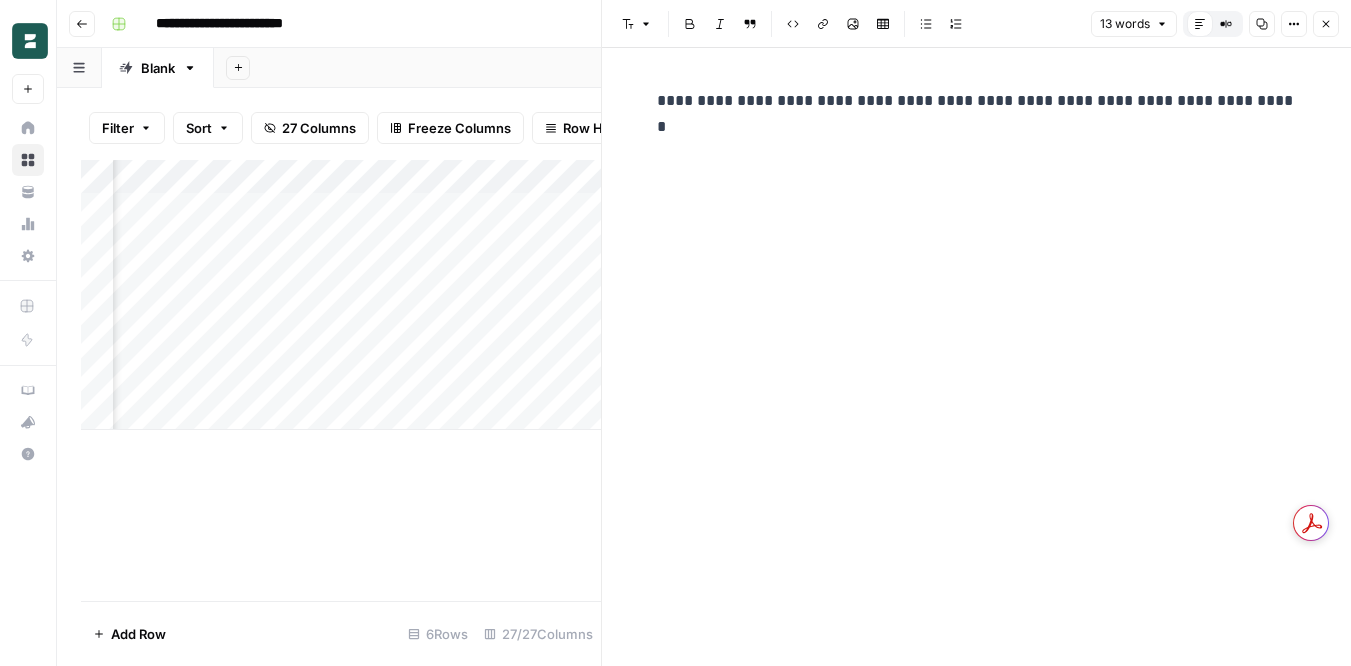 click 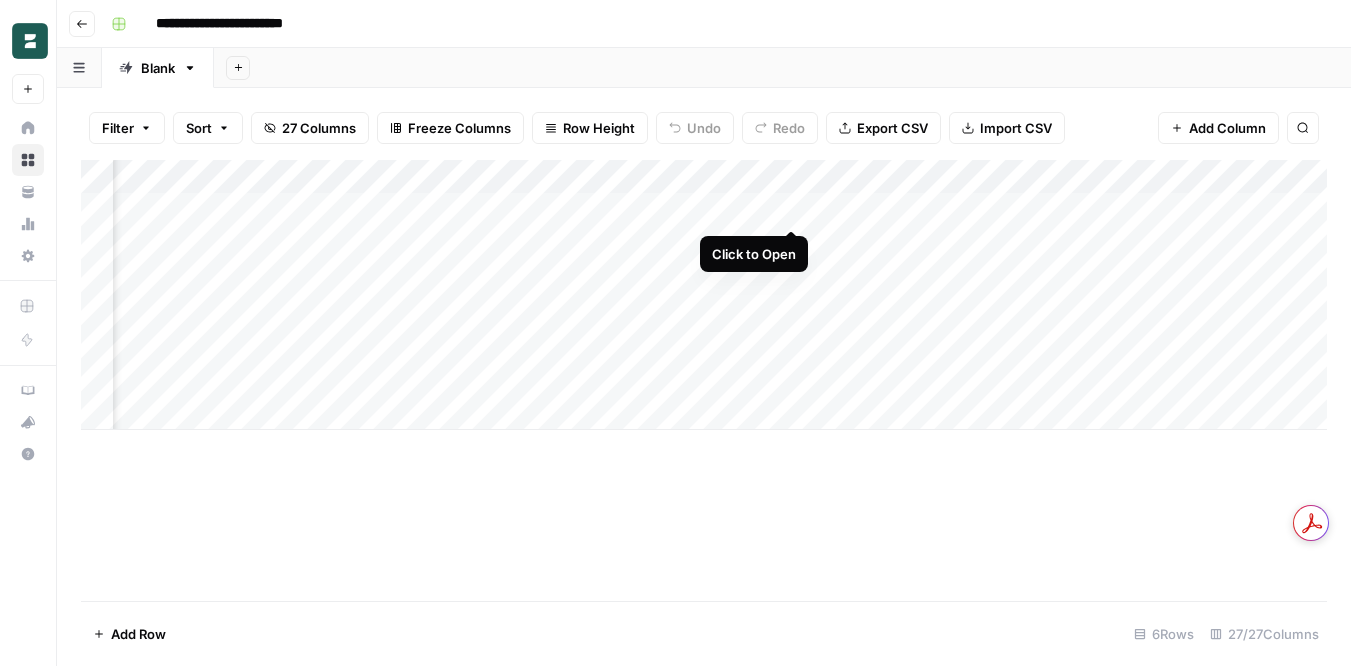 click on "Add Column" at bounding box center [704, 295] 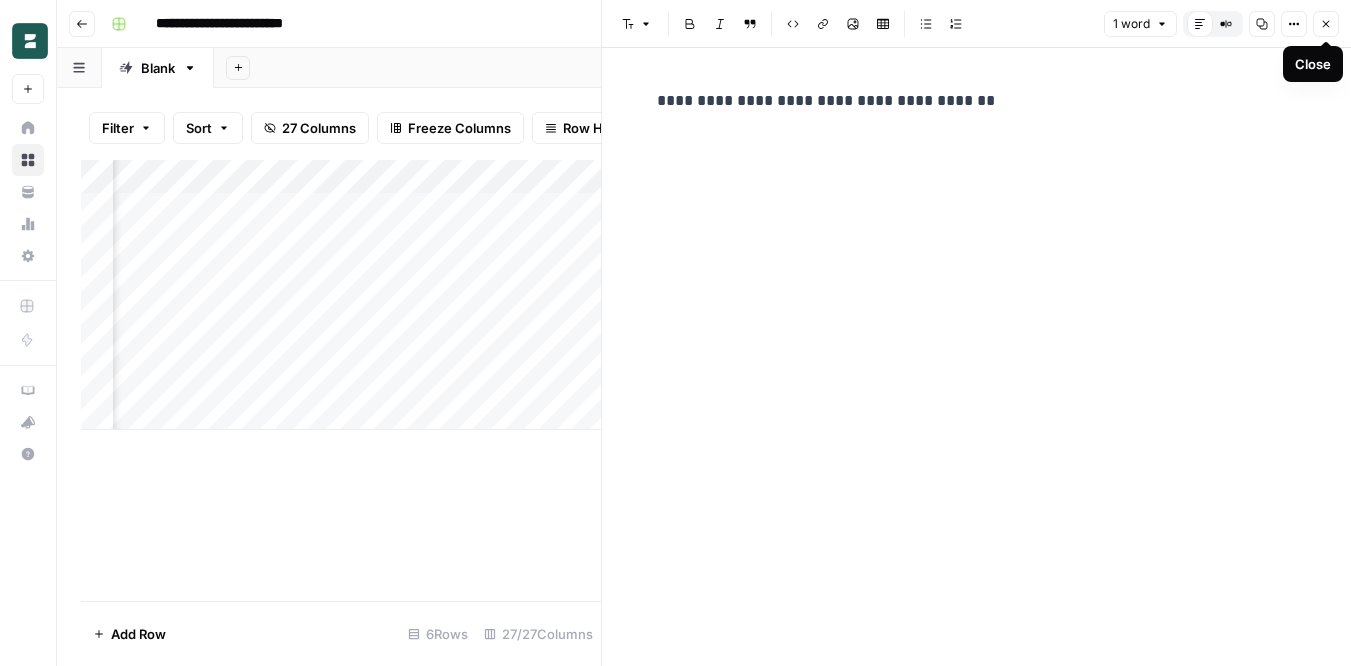 click on "Close" at bounding box center (1326, 24) 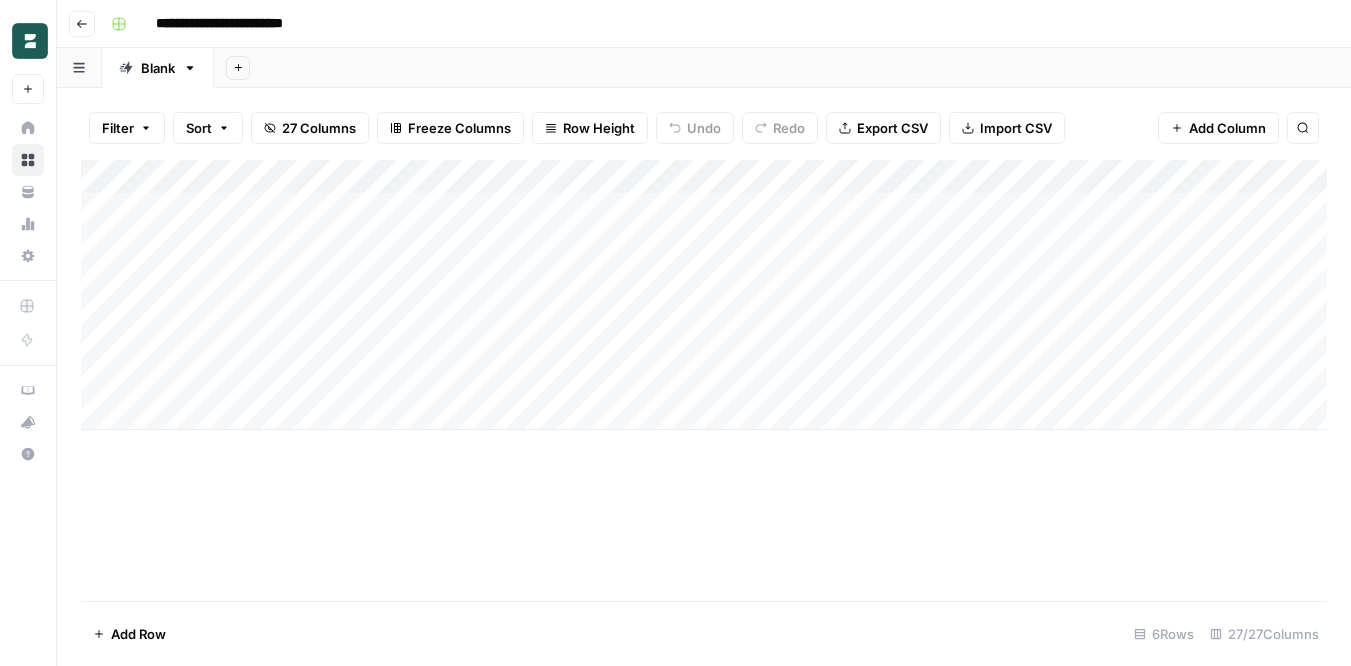 scroll, scrollTop: 0, scrollLeft: 0, axis: both 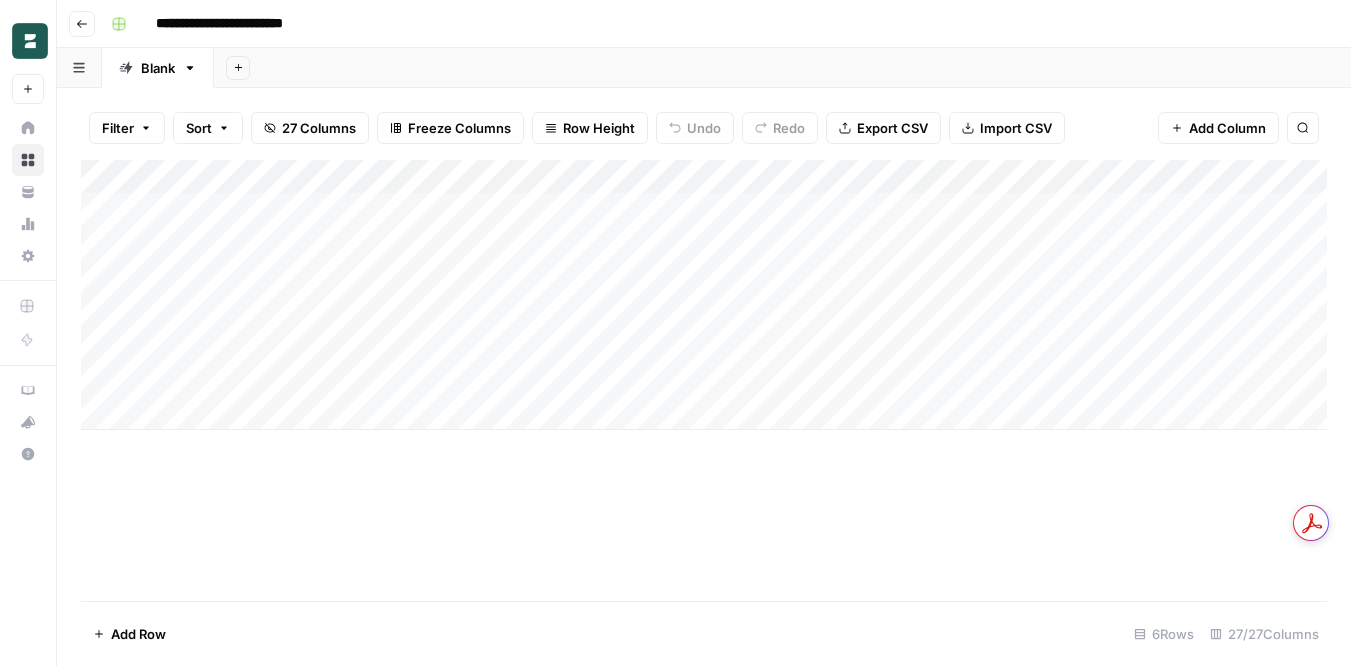 drag, startPoint x: 1031, startPoint y: 168, endPoint x: 359, endPoint y: 224, distance: 674.3293 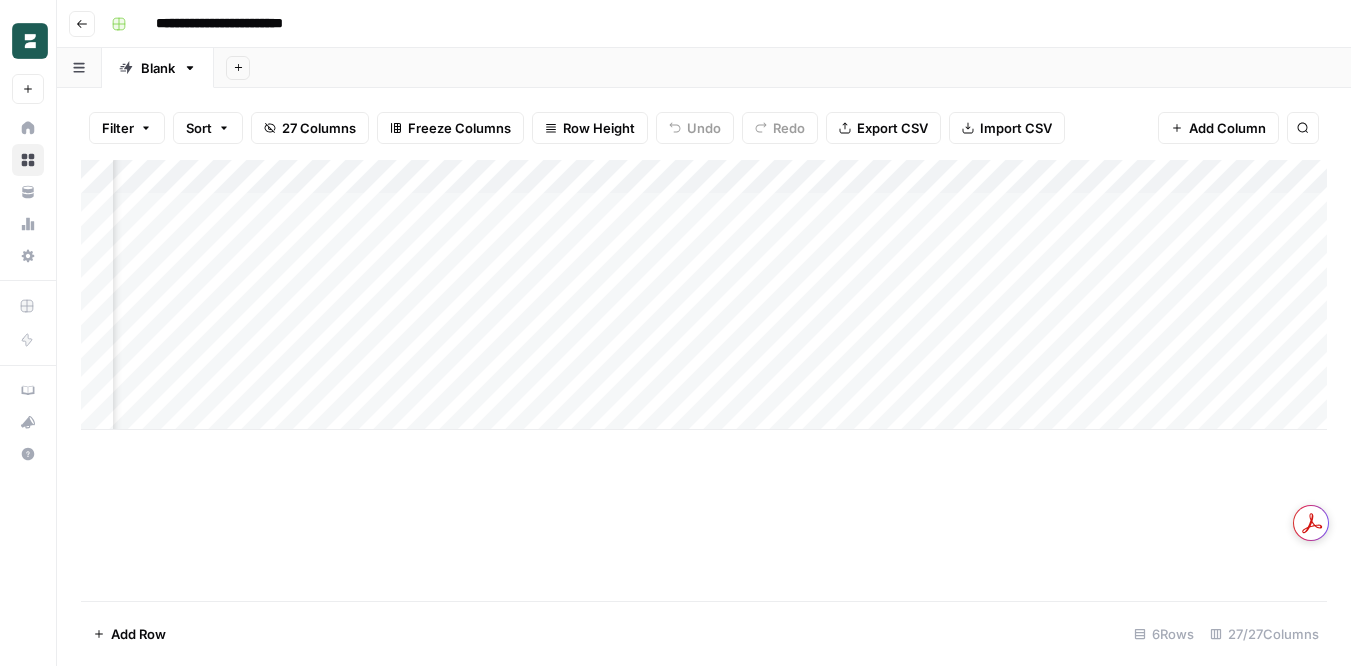 scroll, scrollTop: 0, scrollLeft: 2585, axis: horizontal 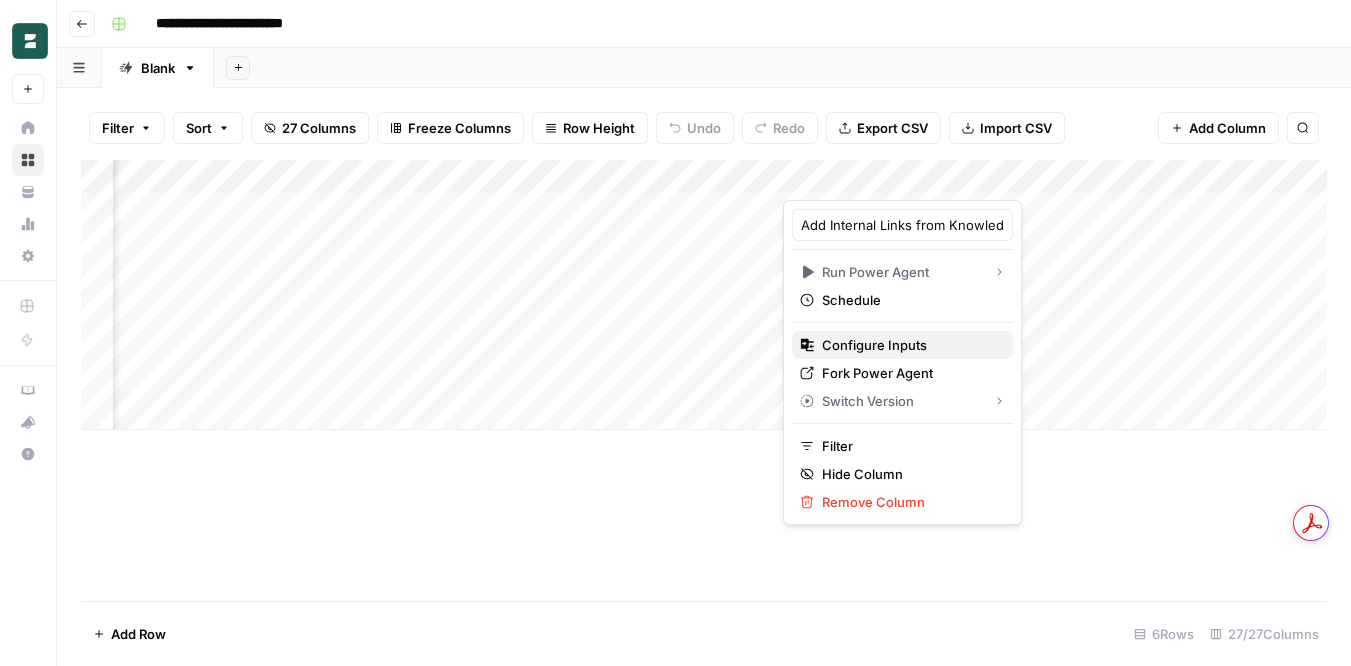click on "Configure Inputs" at bounding box center (909, 345) 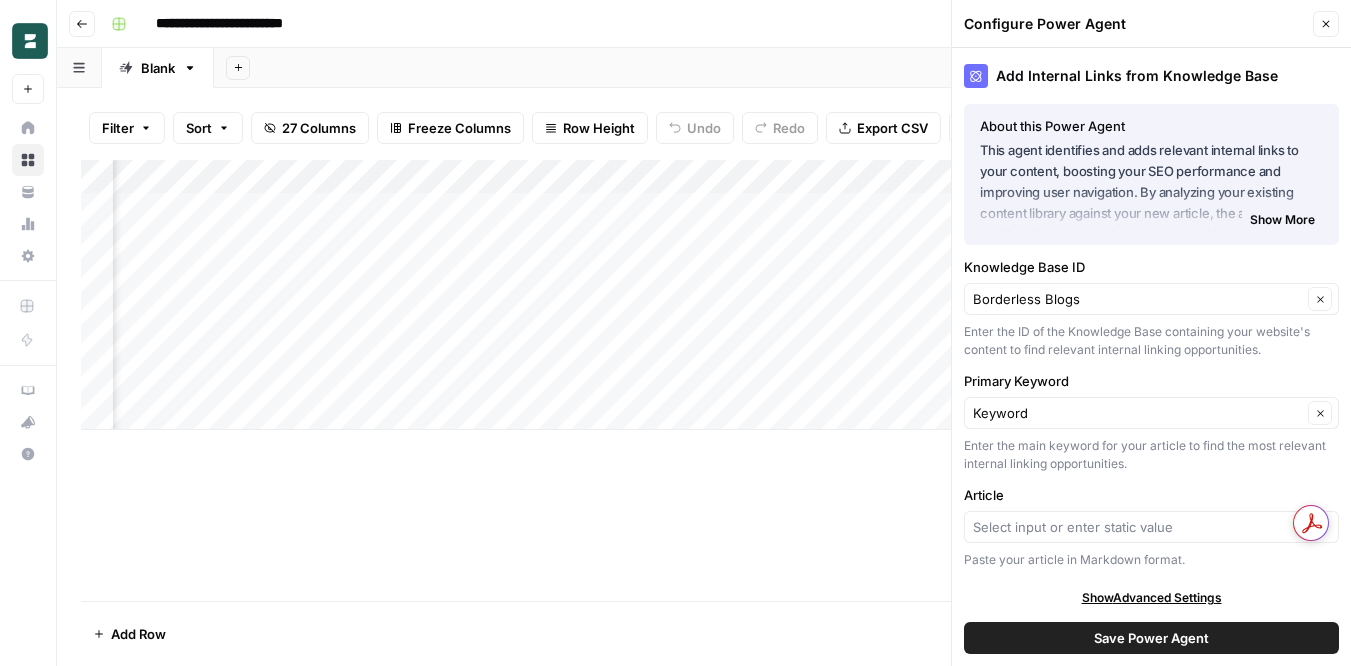 click at bounding box center (1151, 527) 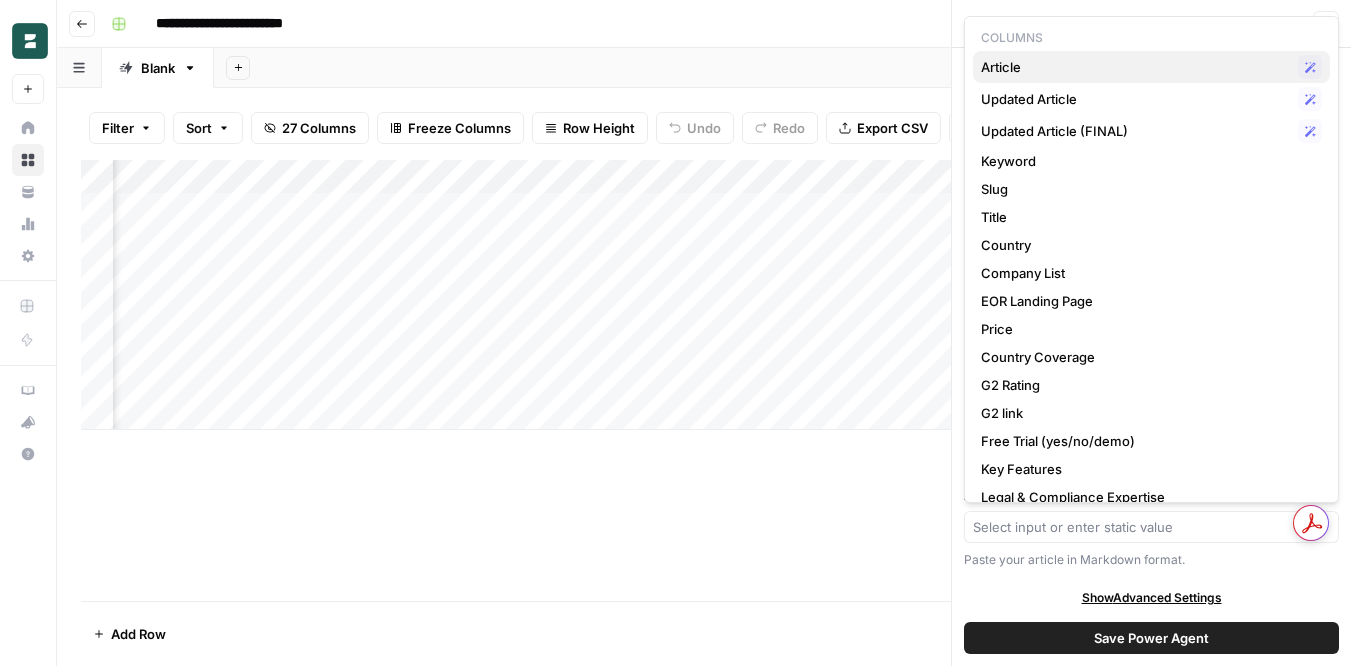click on "Article" at bounding box center (1135, 67) 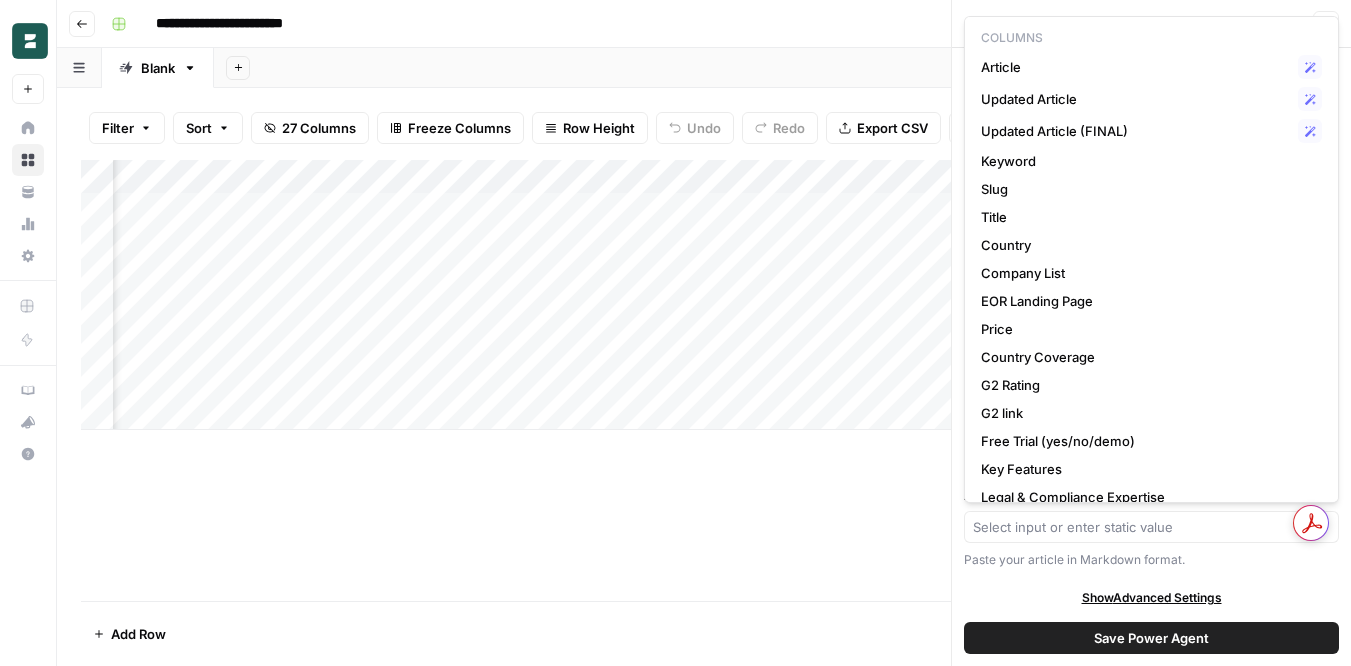 type on "Article" 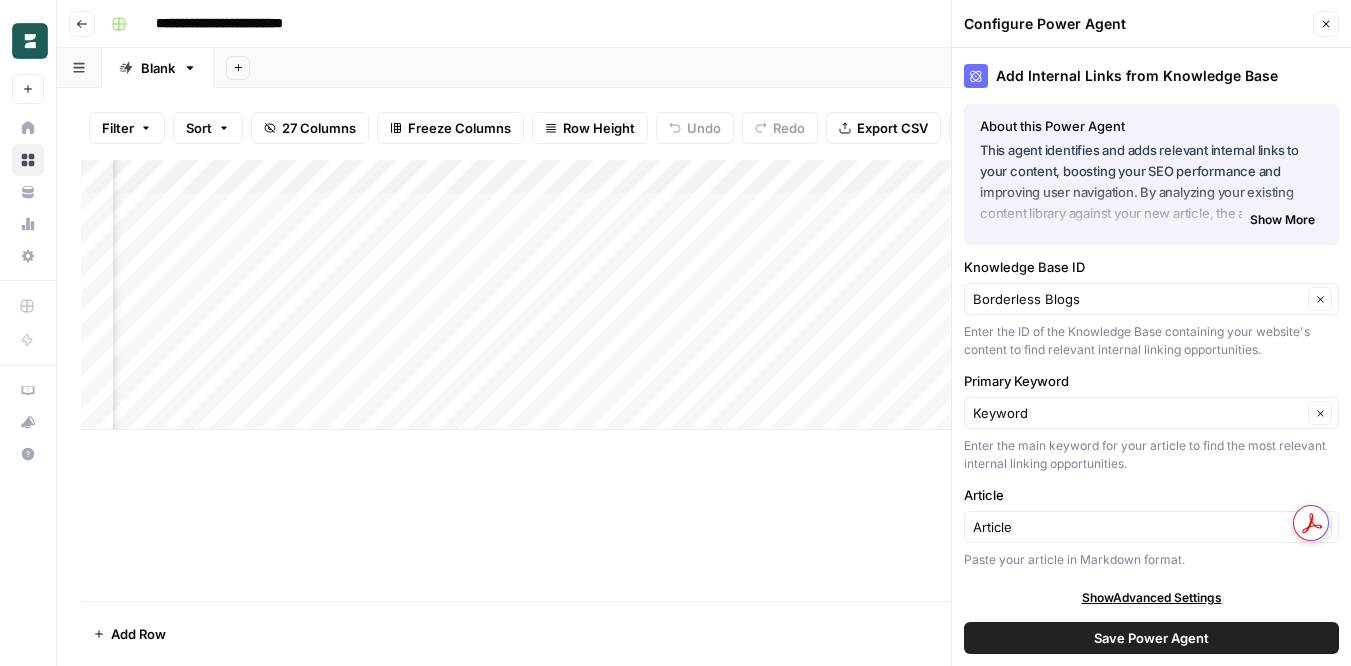 click on "Save Power Agent" at bounding box center [1151, 638] 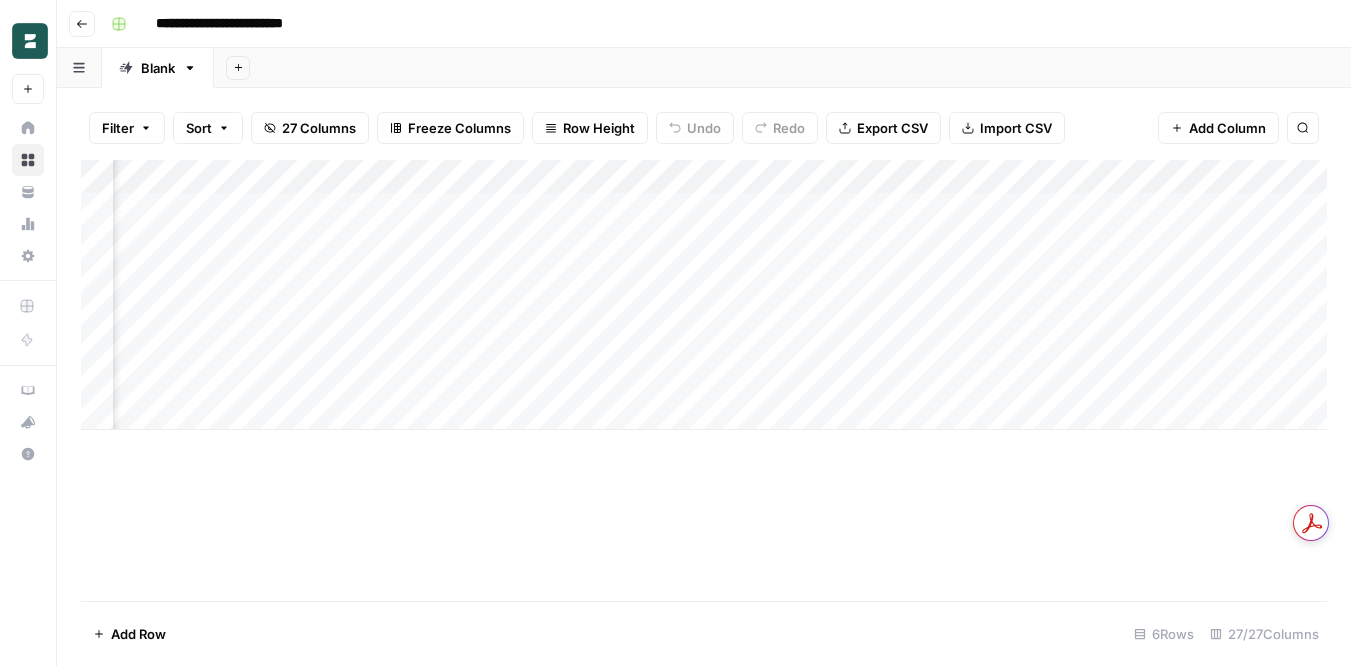 scroll, scrollTop: 0, scrollLeft: 2408, axis: horizontal 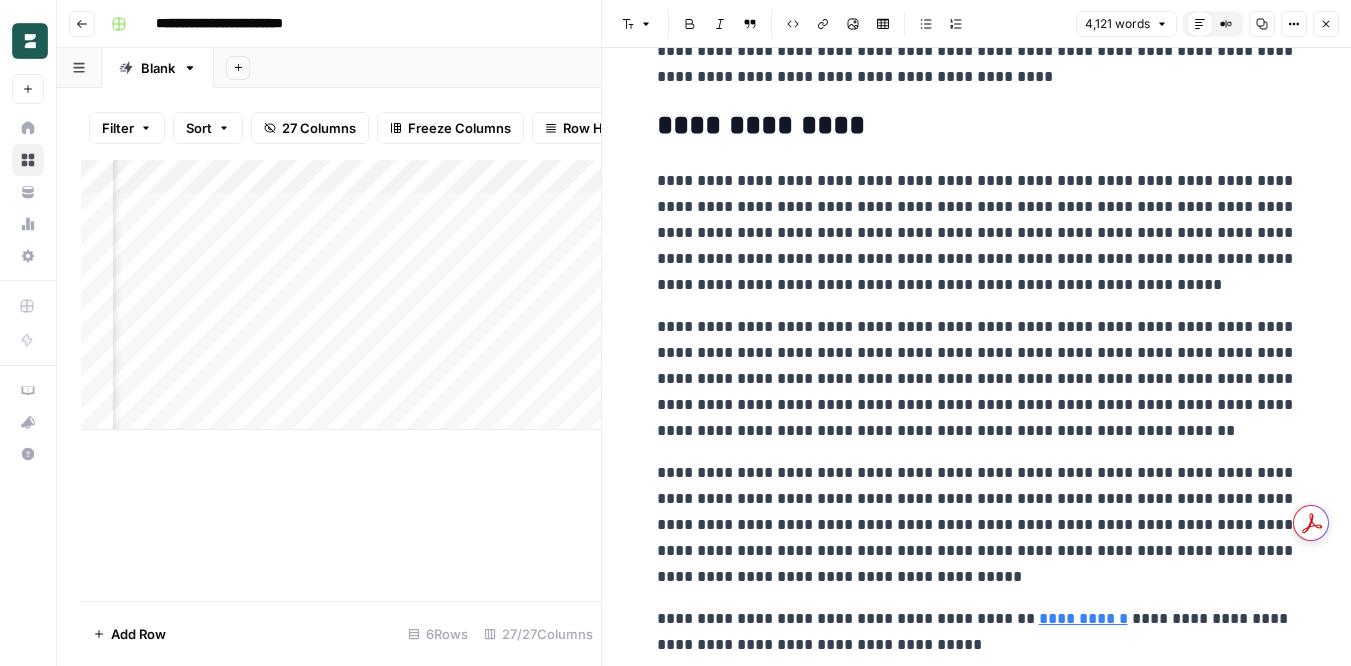 click on "Close" at bounding box center [1326, 24] 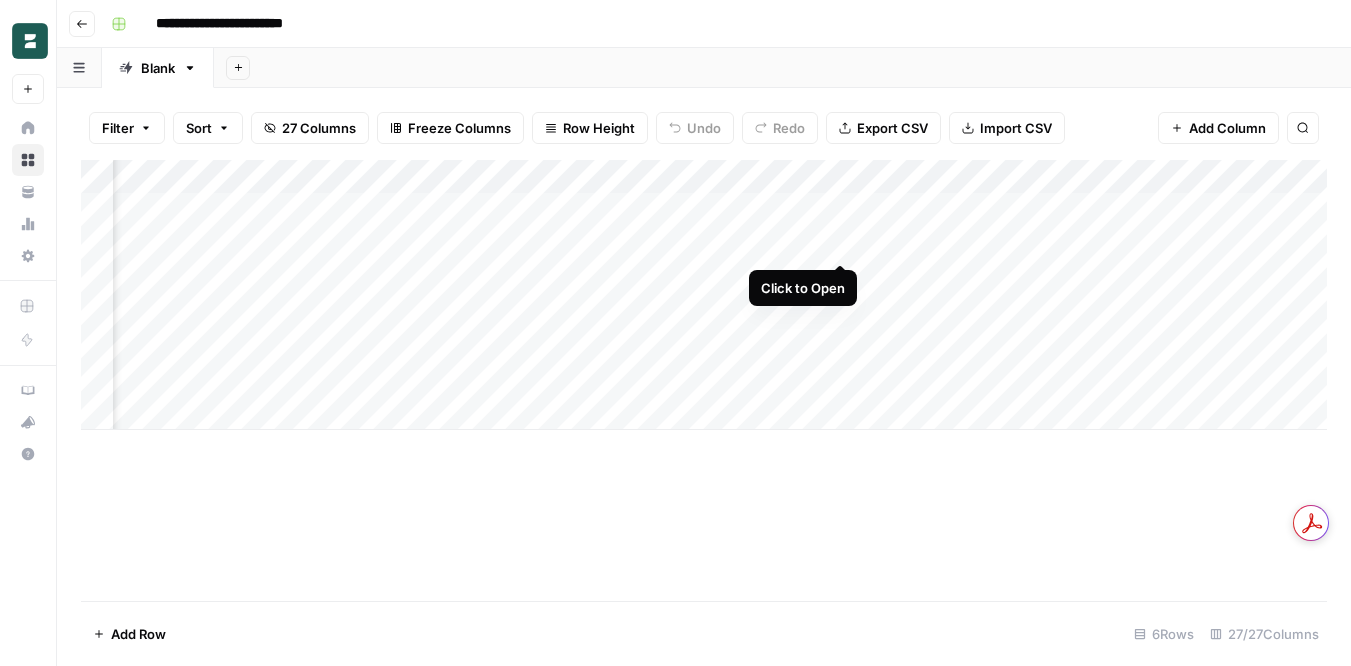 click on "Add Column" at bounding box center (704, 295) 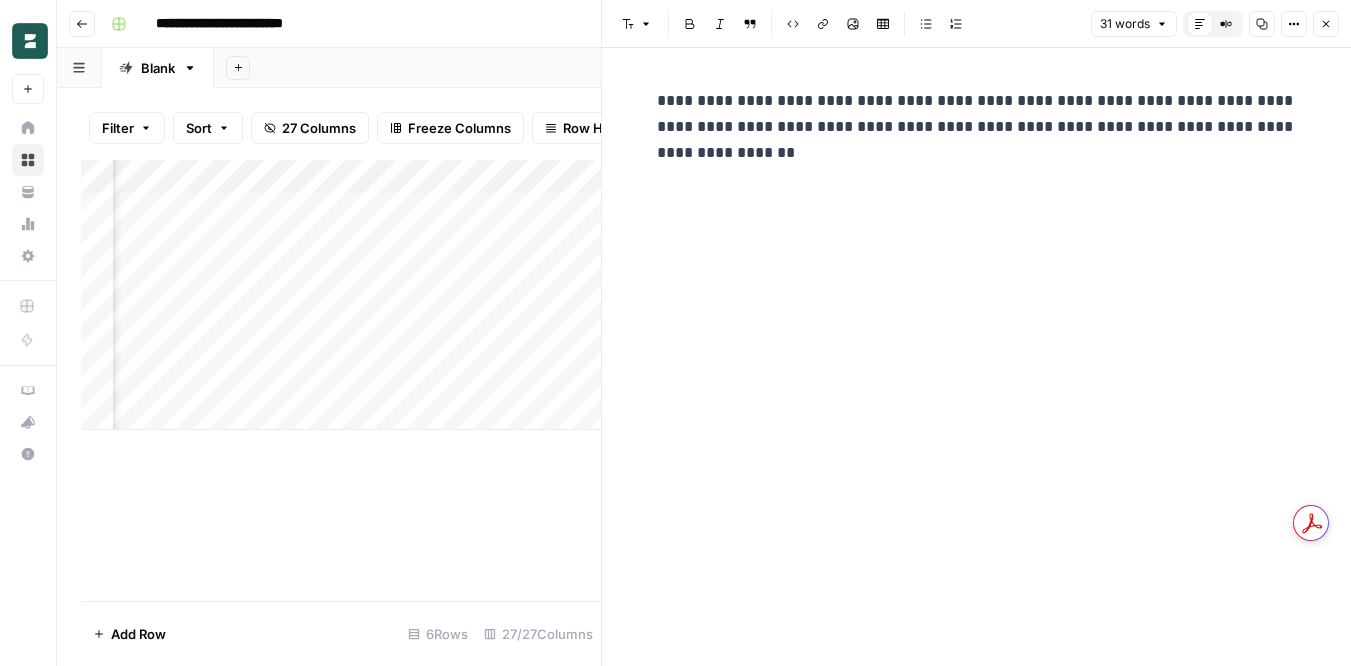click on "**********" at bounding box center (977, 127) 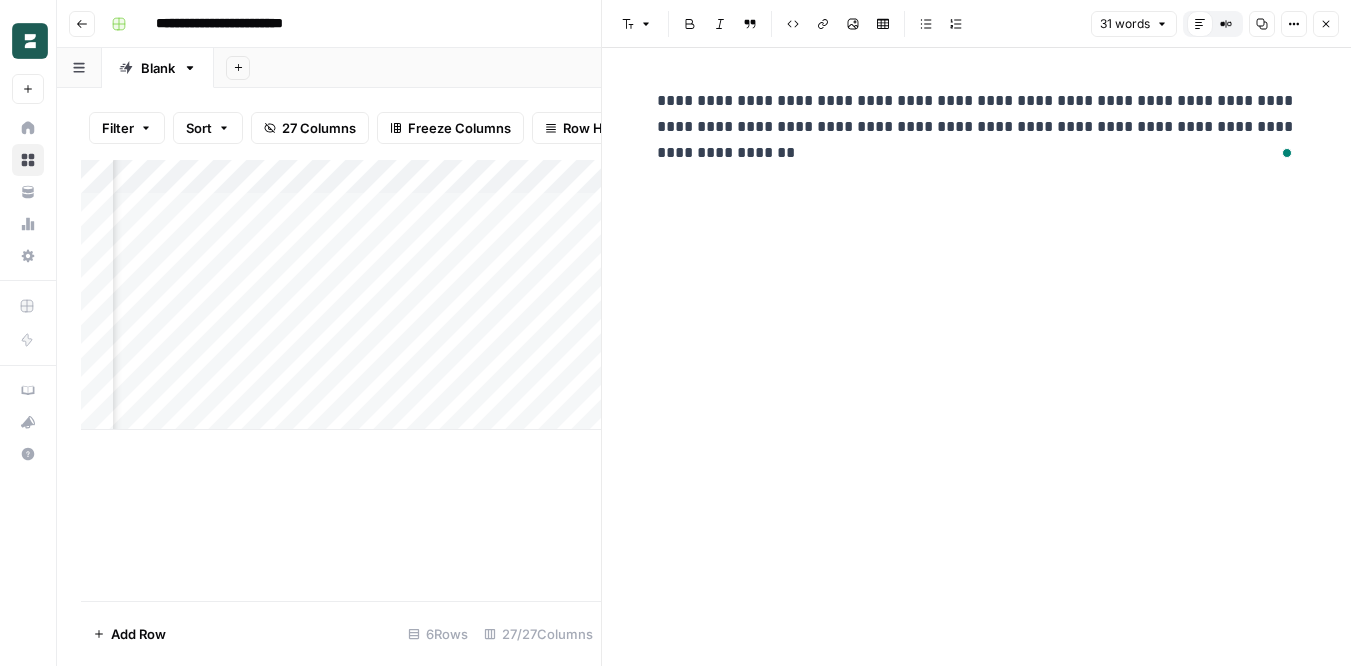 click on "Close" at bounding box center [1326, 24] 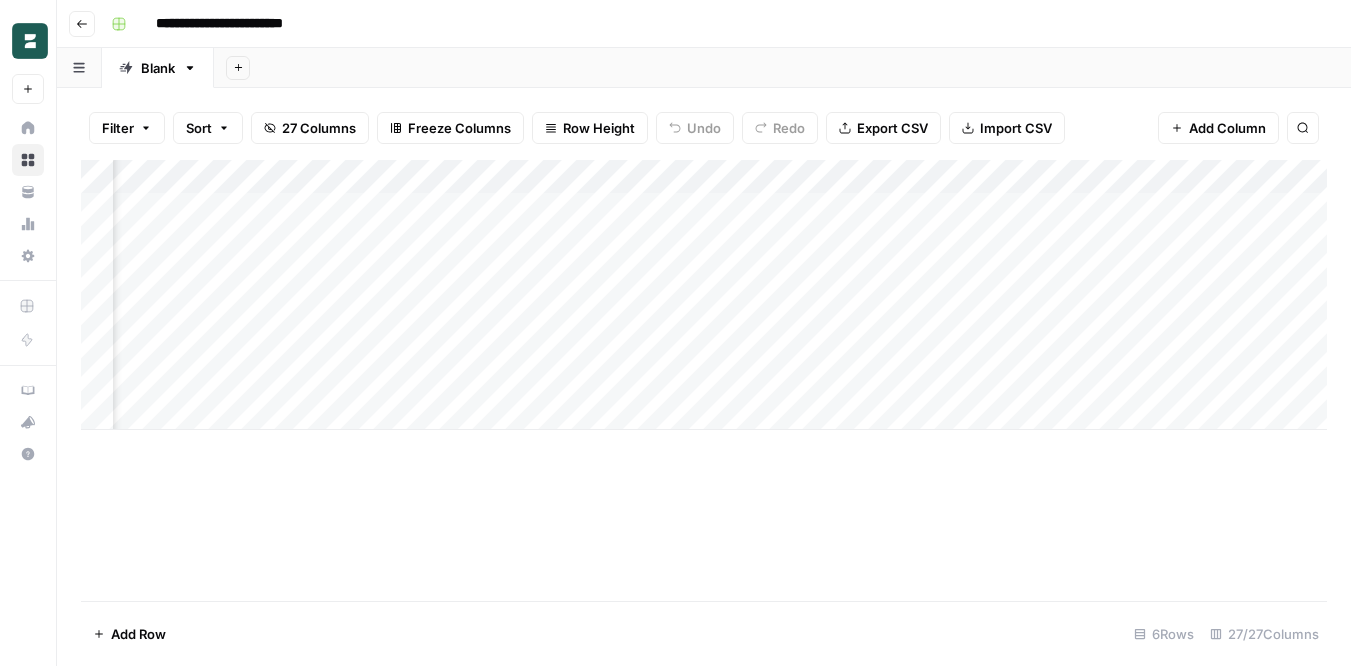 click on "Add Column" at bounding box center [704, 295] 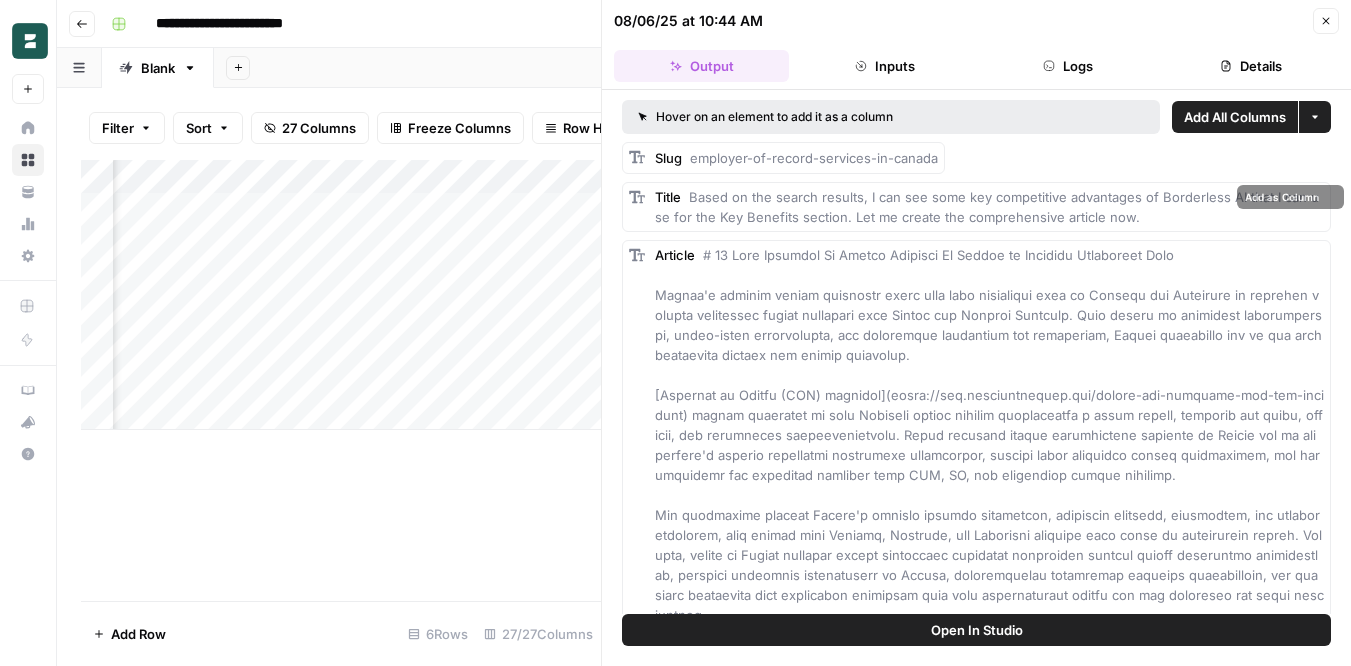 click on "Based on the search results, I can see some key competitive advantages of Borderless AI that I can use for the Key Benefits section. Let me create the comprehensive article now." at bounding box center (987, 207) 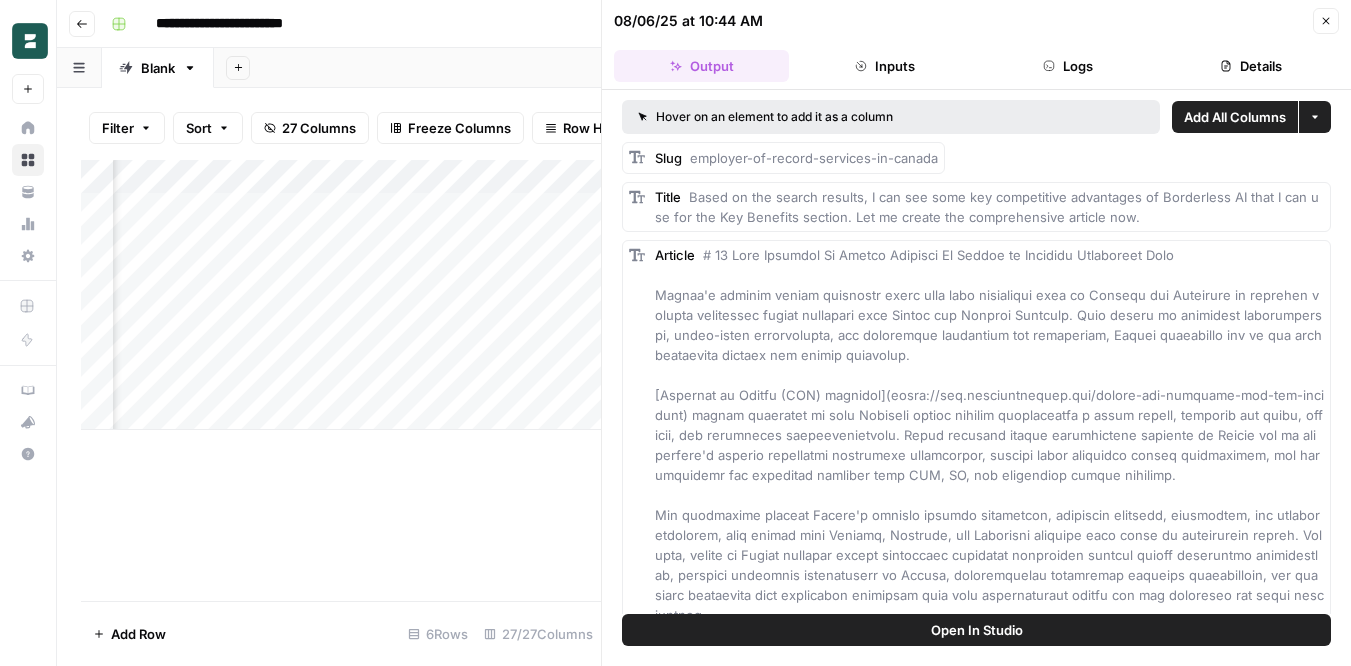 click on "Based on the search results, I can see some key competitive advantages of Borderless AI that I can use for the Key Benefits section. Let me create the comprehensive article now." at bounding box center [987, 207] 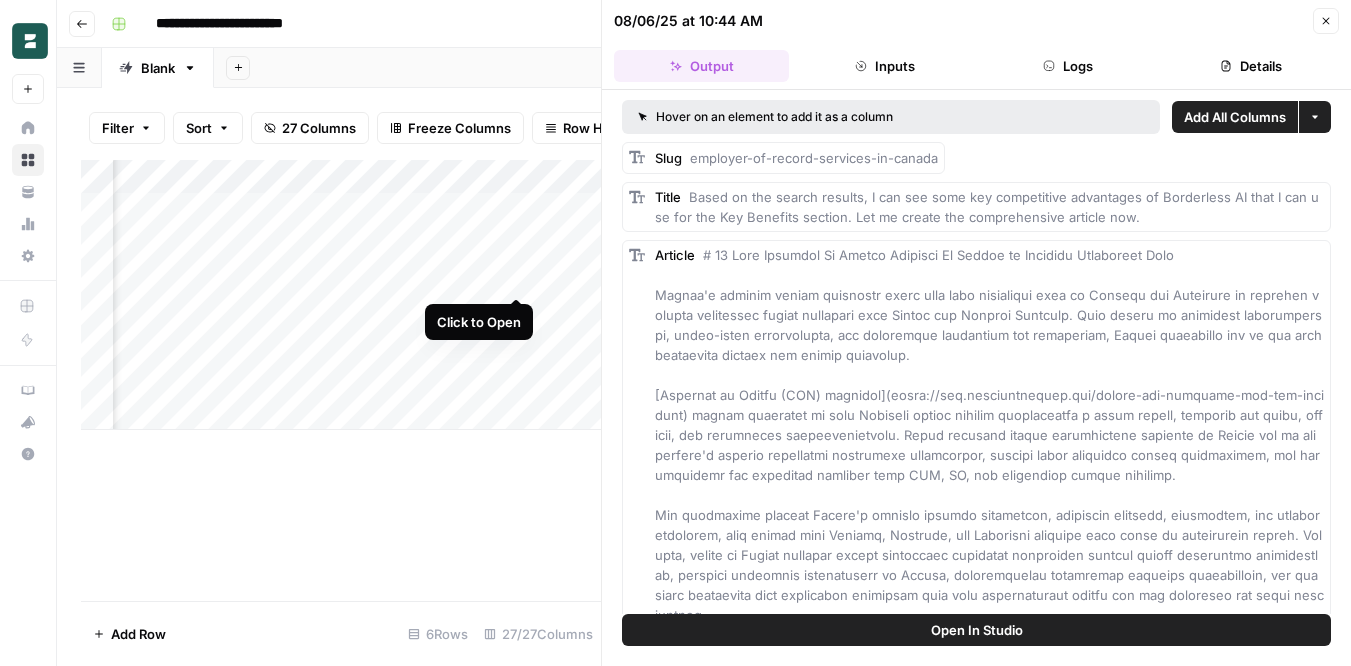 click on "Add Column" at bounding box center (341, 295) 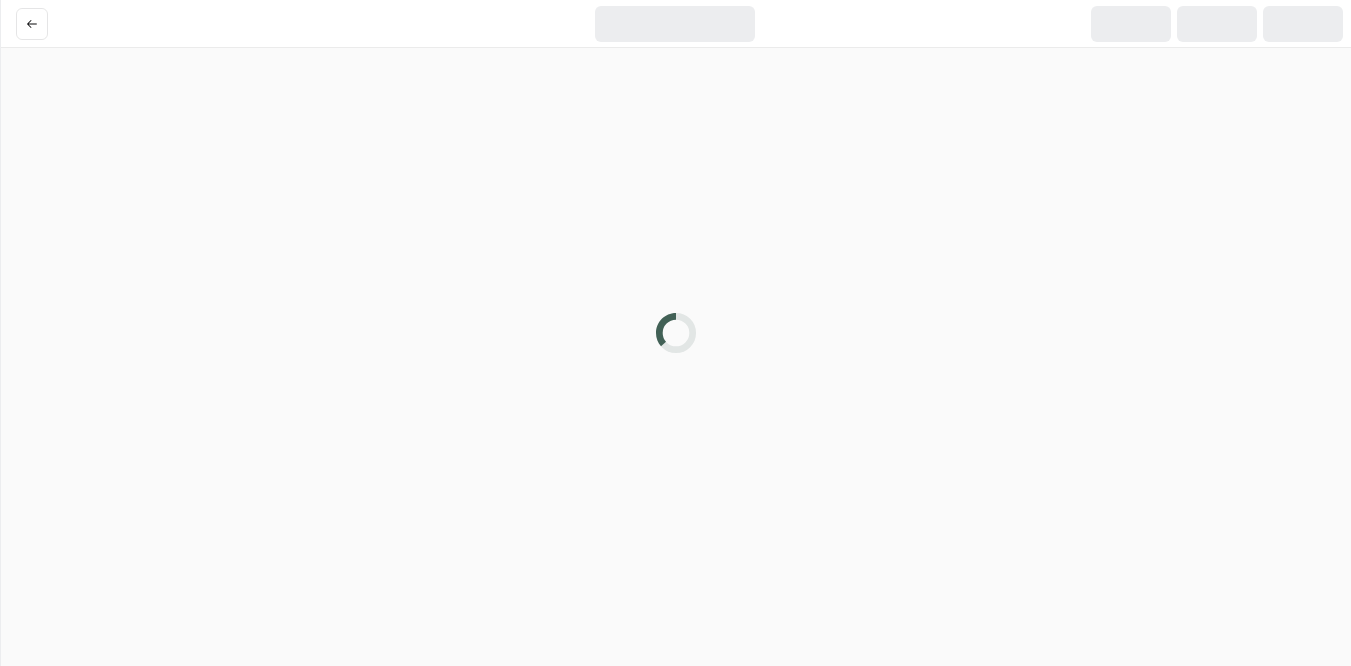 scroll, scrollTop: 0, scrollLeft: 0, axis: both 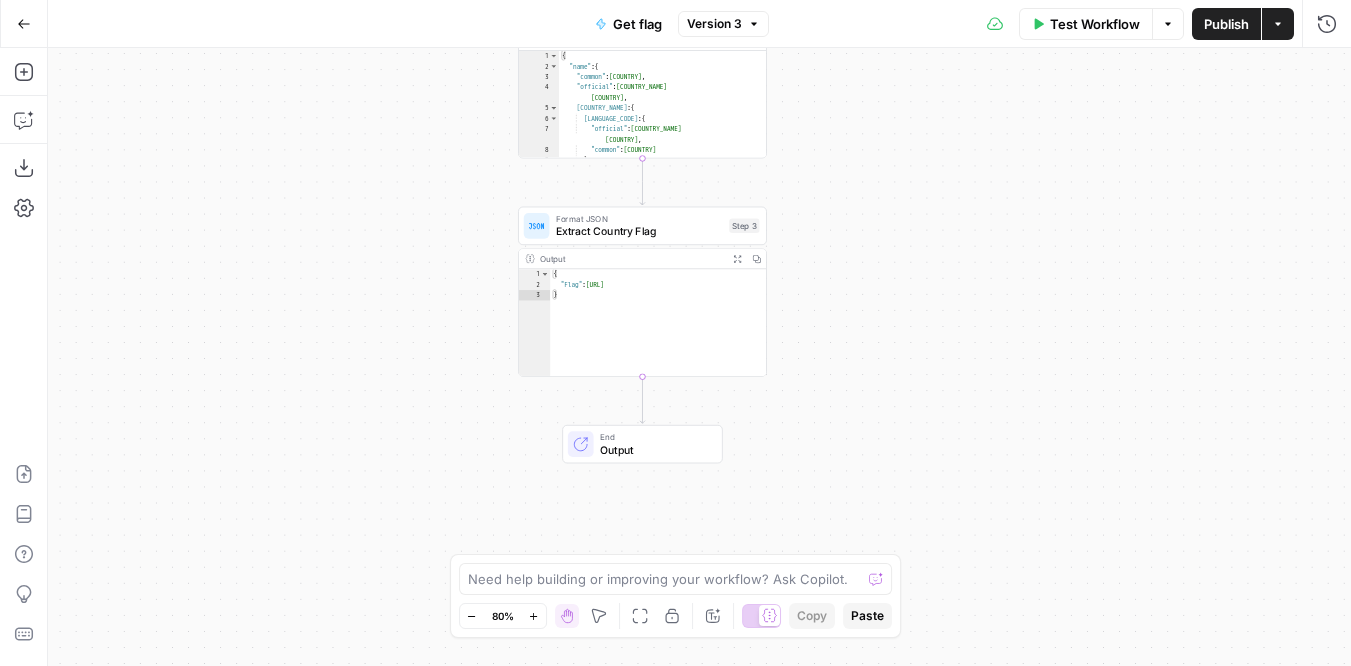 click 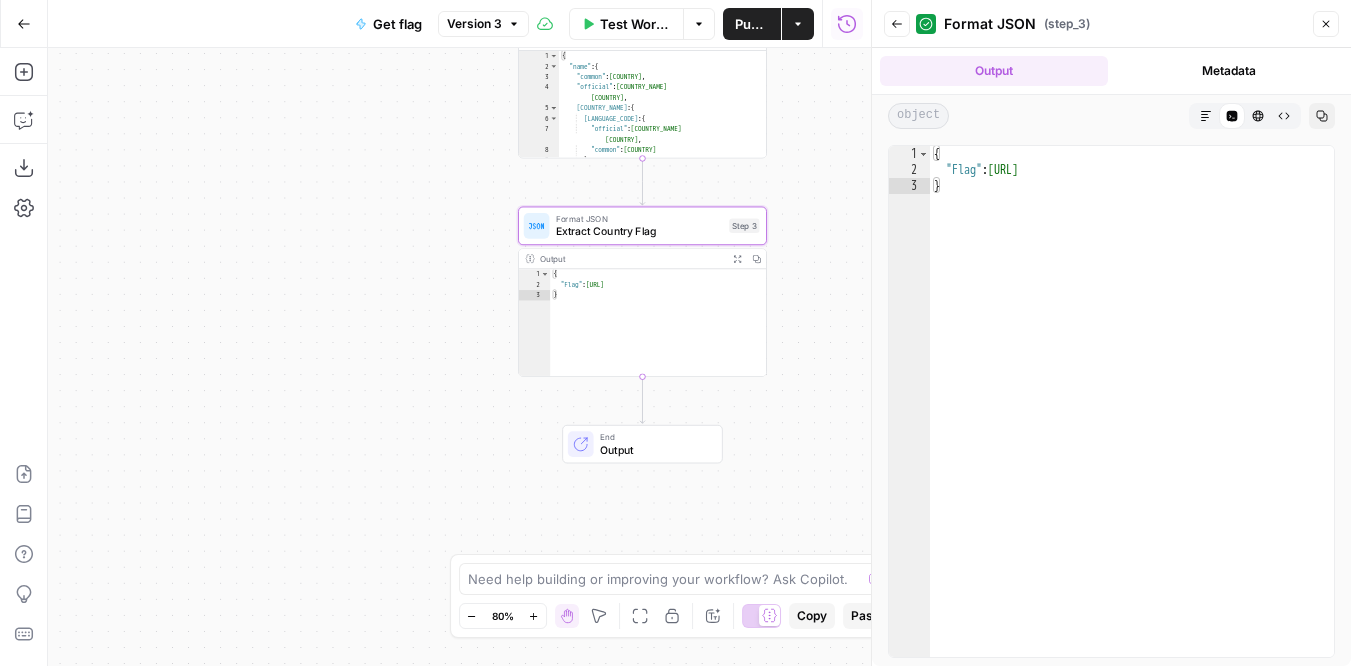 click on "Markdown" at bounding box center [1206, 116] 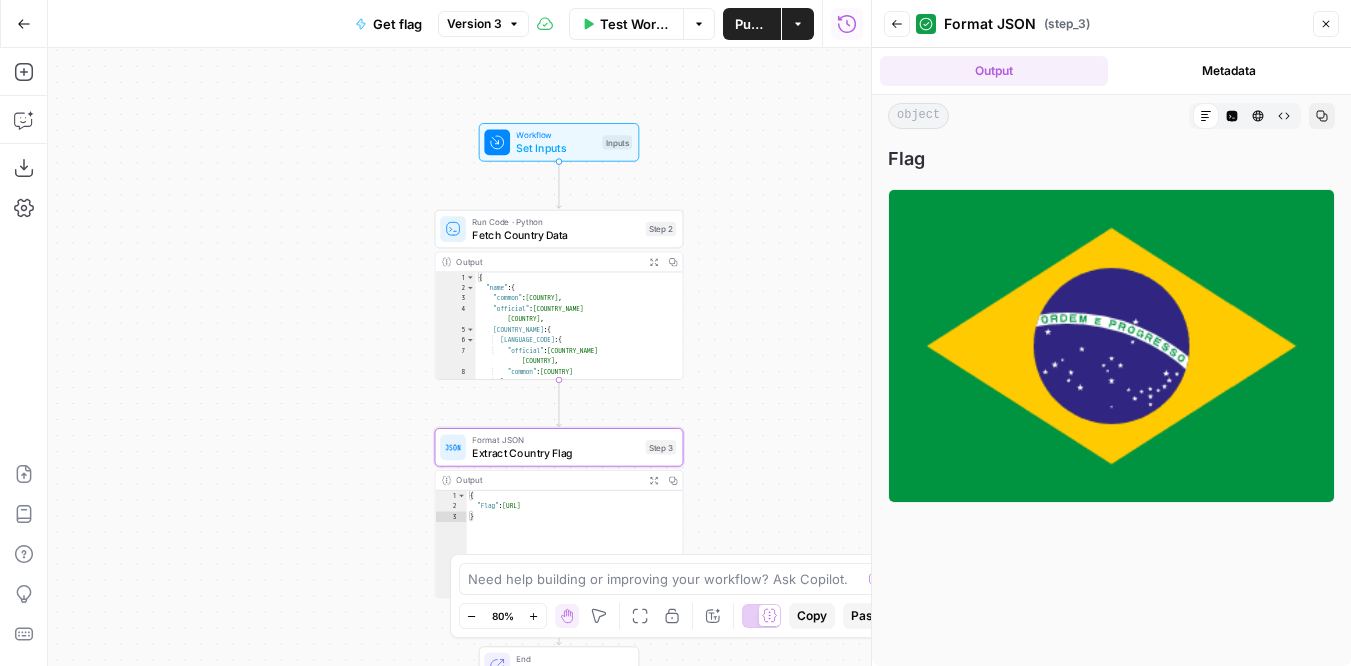 click on "Test Workflow Options Publish Actions Run History" at bounding box center (700, 23) 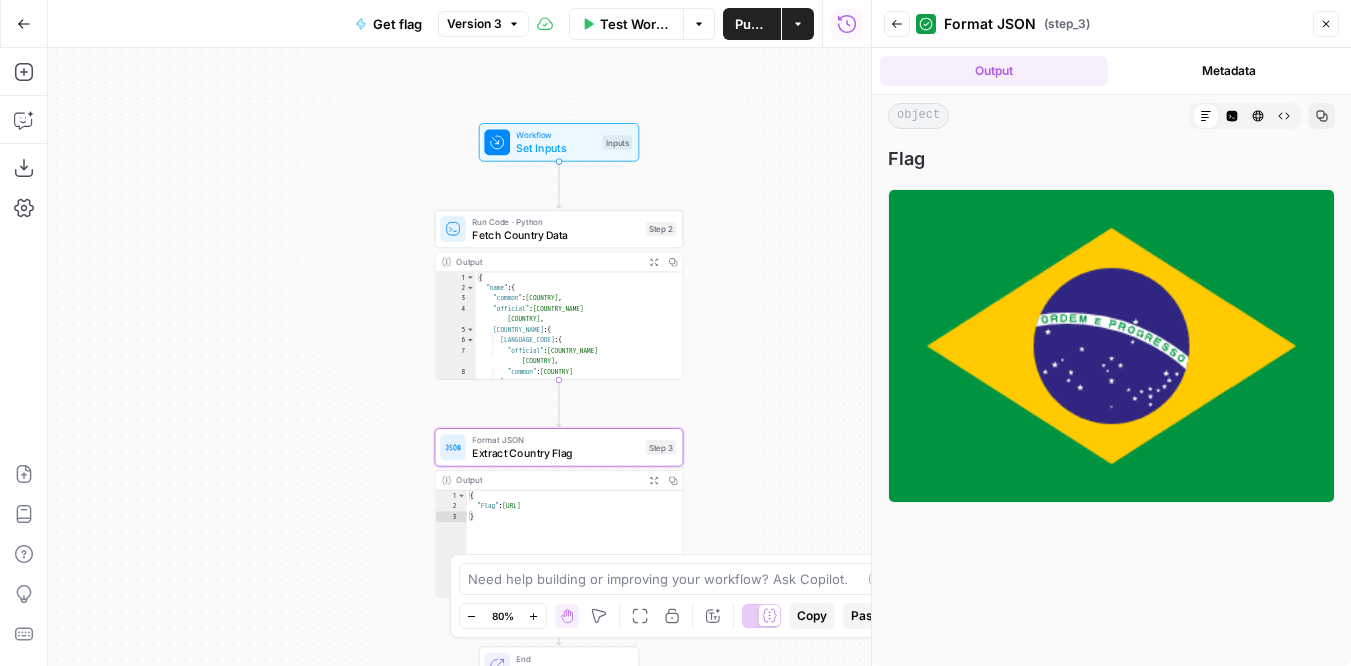 click on "Test Workflow" at bounding box center [636, 24] 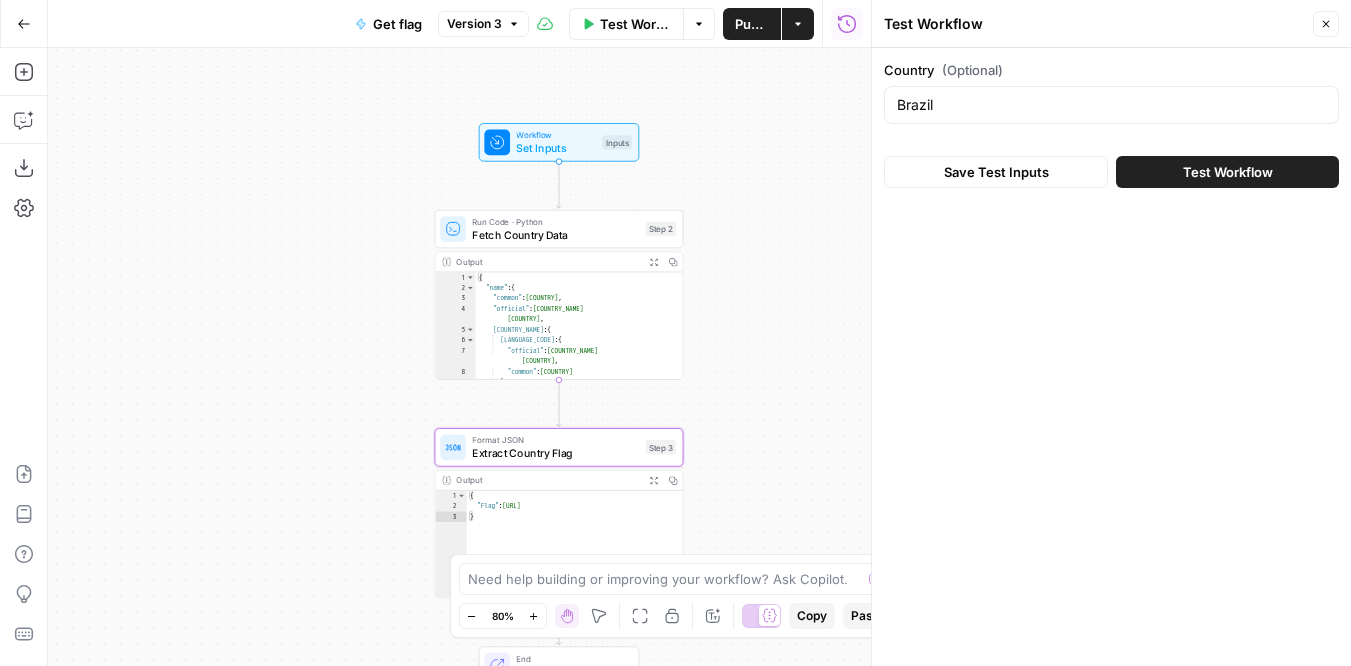 click 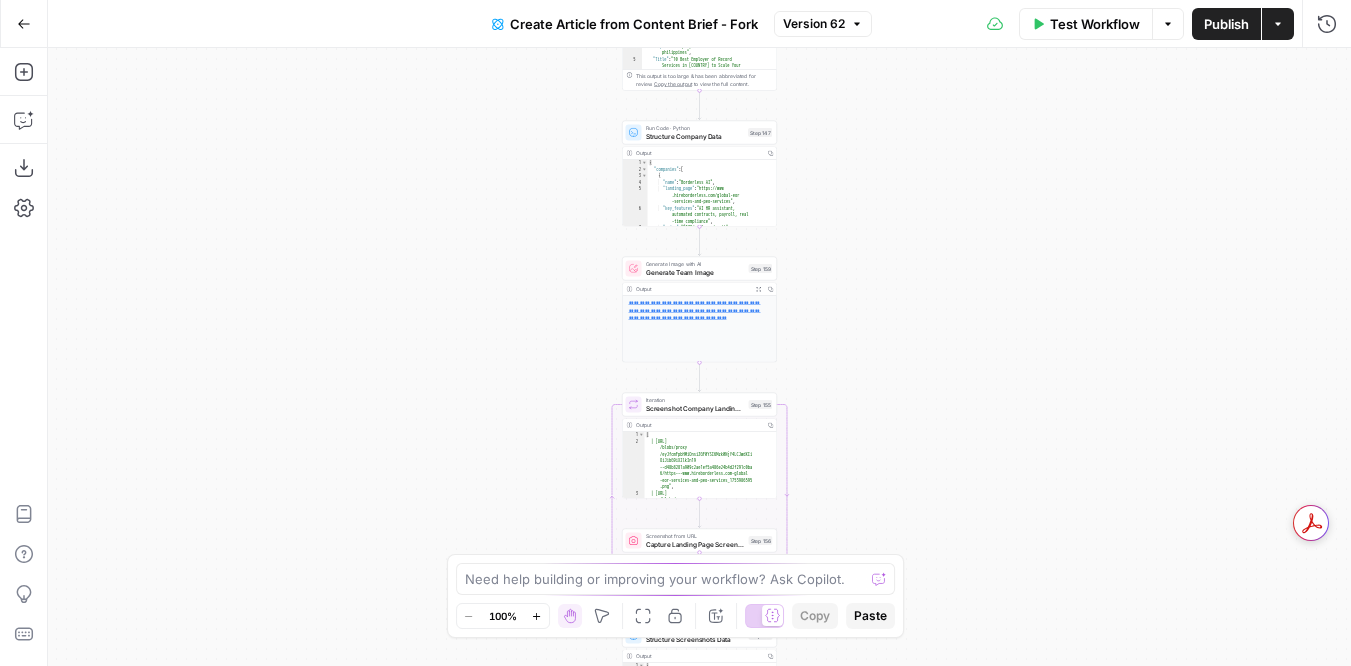 scroll, scrollTop: 0, scrollLeft: 0, axis: both 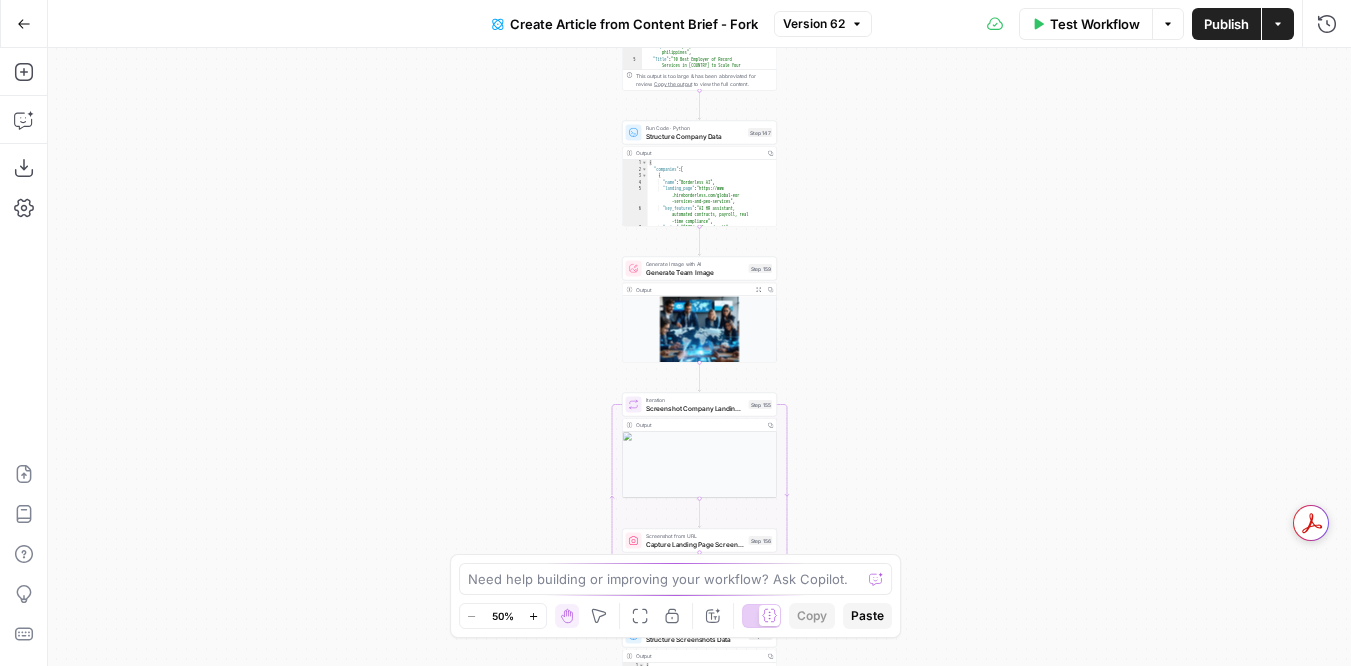 click on "XXXXXXXXXXXXXXXXXXXXXXXXXXXXXXXXXXXXXXXXXXXXXXXXXXXXXXXXXXXXXXXXXXXXXXXXXXXXXXXXXXXXXXXXXXXXXXXXXXXXXXXXXXXXXXXXXXXXXXXXXXXXXXXXXXXXXXXXXXXXXXXXXXXXXXXXXXXXXXXXXXXXXXXXXXXXXXXXXXXXXXXXXXXXXXXXXXXXXXXXXXXXXXXXXXXXXXXXXXXXXXXXXXXXXXXXXXXXXXXXXXXXXXXXXXXXXXXXXXXXXXXXXXXXXXXXXXXXXXXXXXXXXXXXXXXXXXXXXXXXXXXXXXXXXXXXXXXXXXXXXXXXXXXXXXXXXXXXXXXXXXXXXXXXXXXXXXXXXXXXXXXXXXXXXXXXXXXXXXXXXXXXXXXXXXXXXXXXXXXXXXXXXXXXXXXXXXXXXXXXXXXXXXXXXXXXXXXXXXXXXXXXXXXXXXXXXXXXXXXXXXXXXXXXXXXXXXXXXXXXXXXXXXXXXXXXXXXXXXXXXXXXXXXXXXX This output is too large & has been abbreviated for review.     Step 154 1 2" at bounding box center (699, 357) 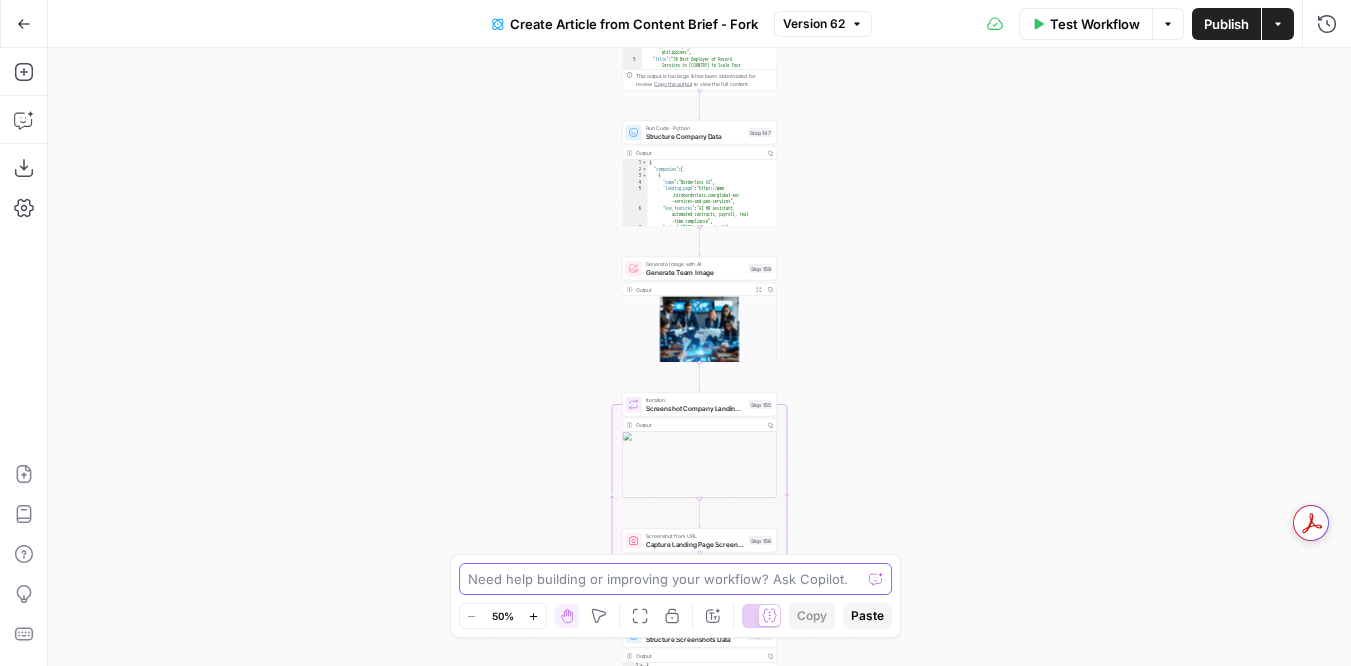 click at bounding box center (665, 579) 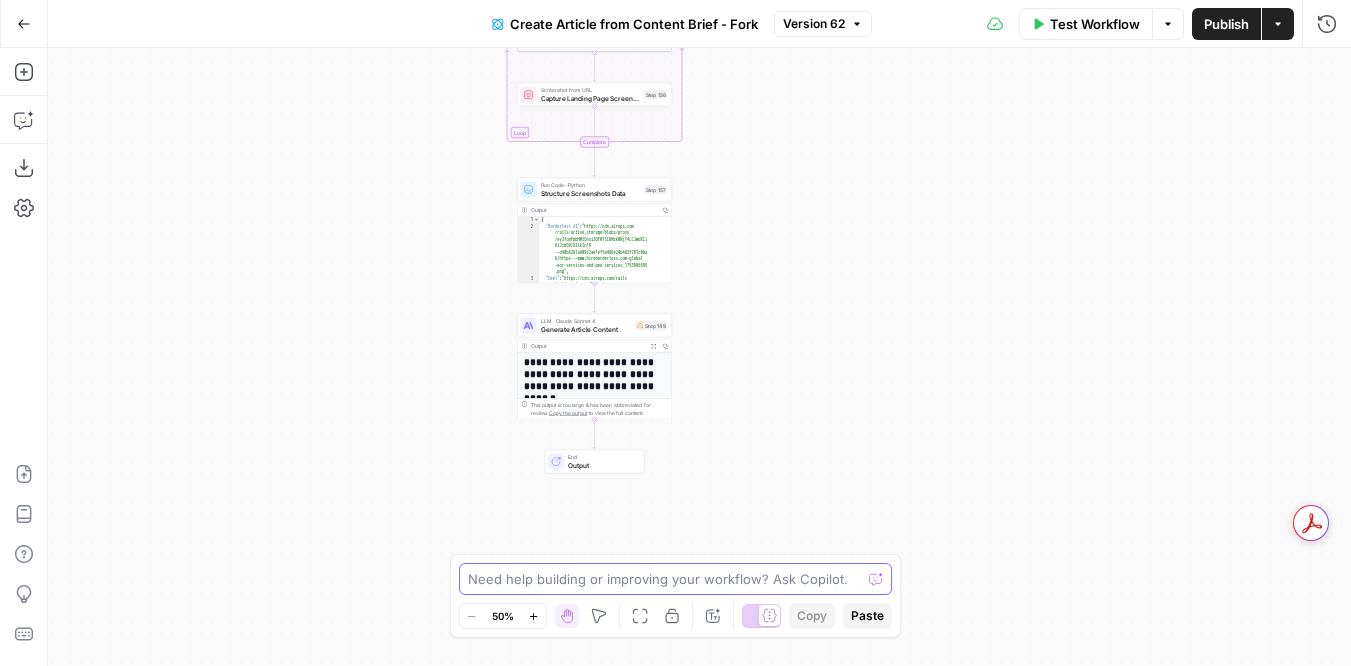 type on "`" 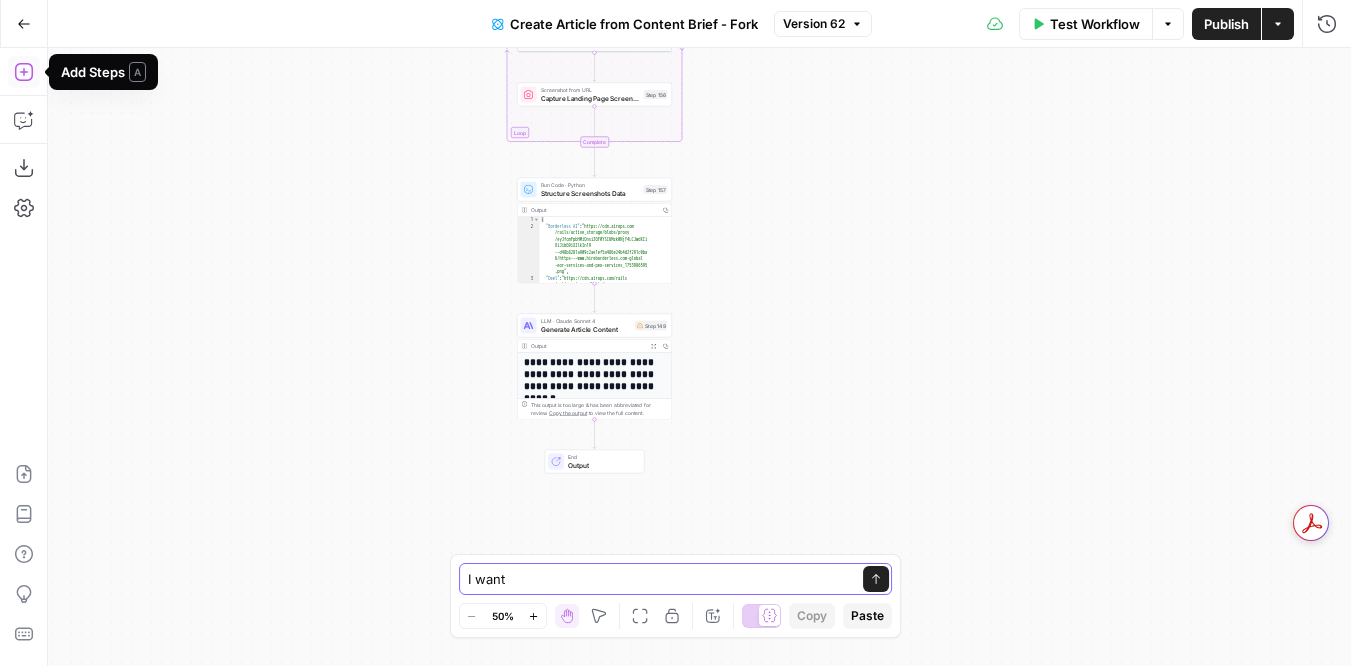 type on "I want" 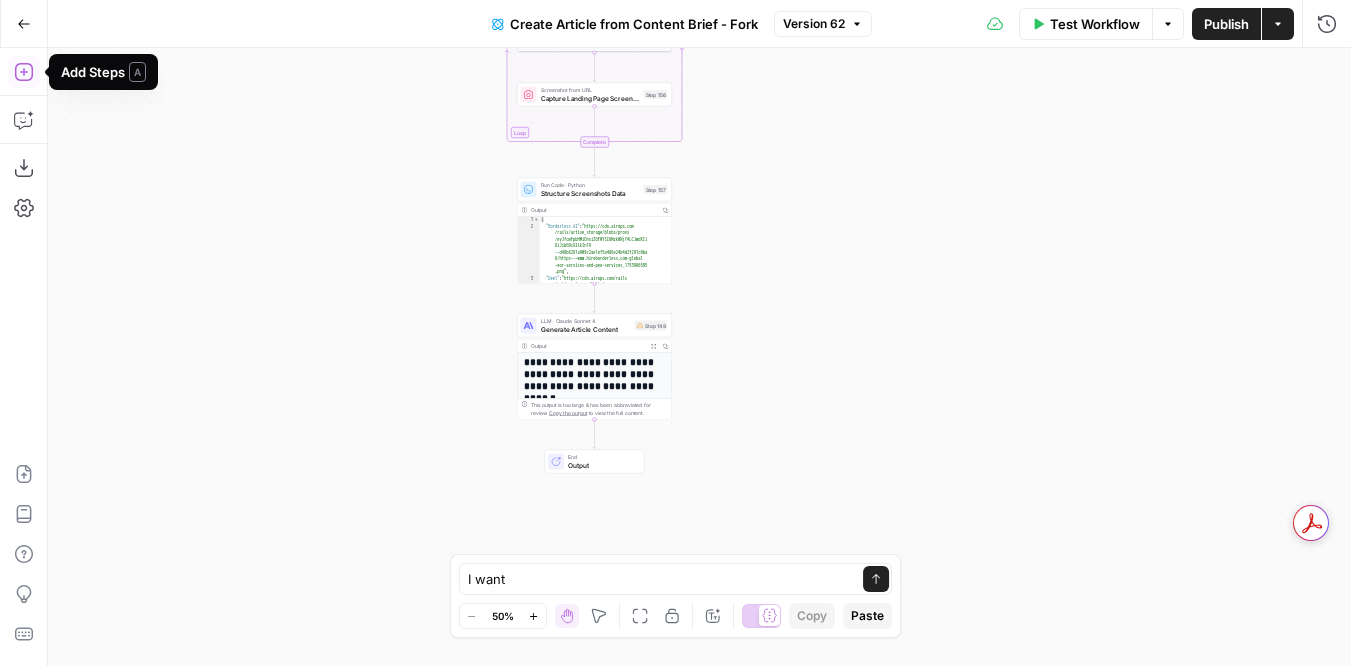 click 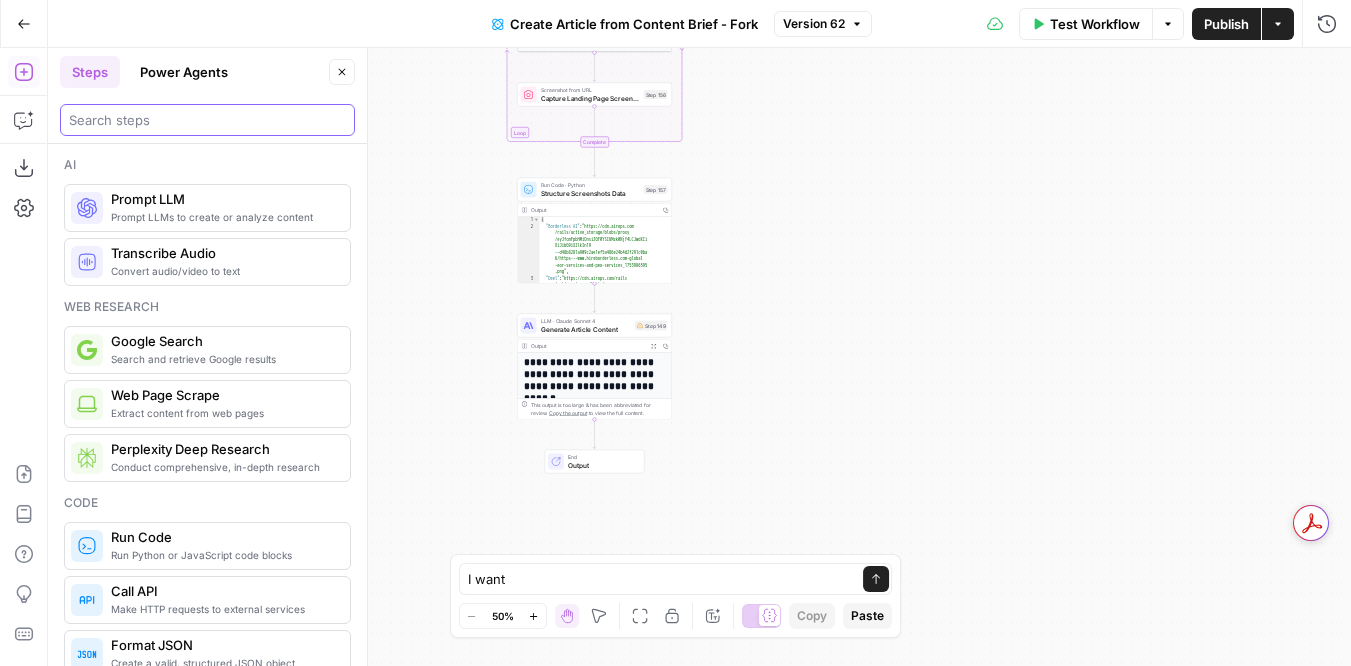 click at bounding box center [207, 120] 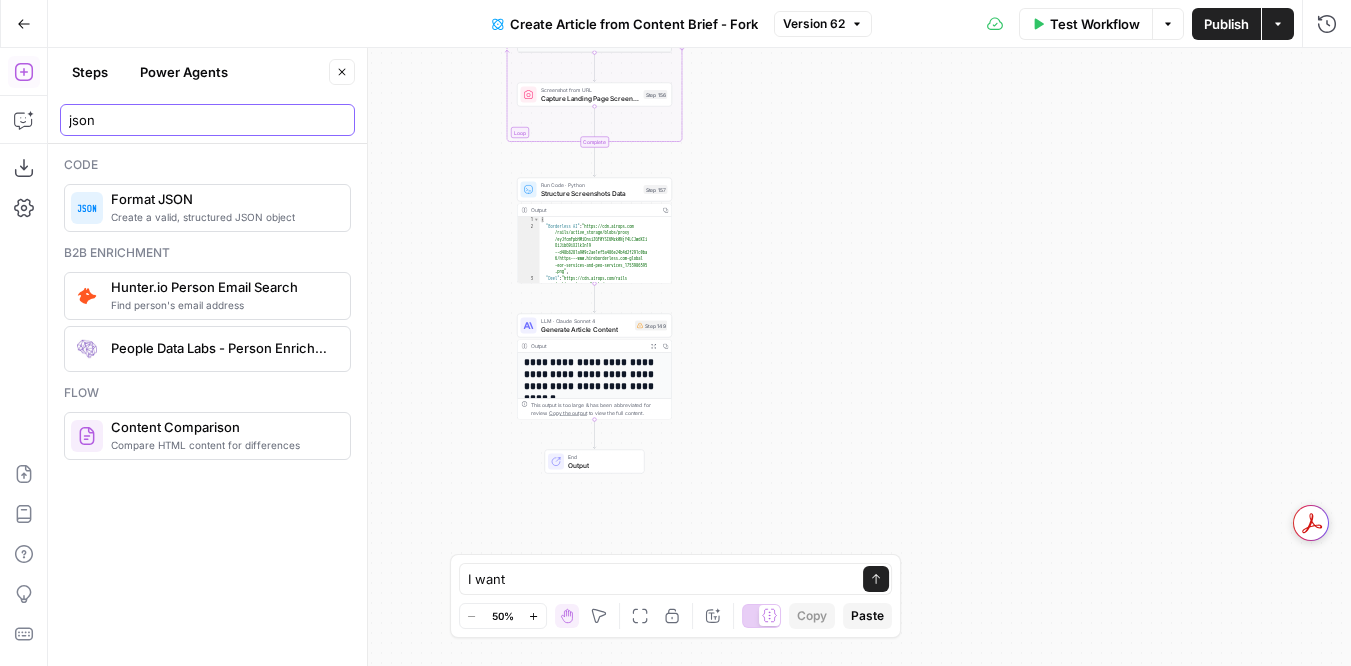 type on "json" 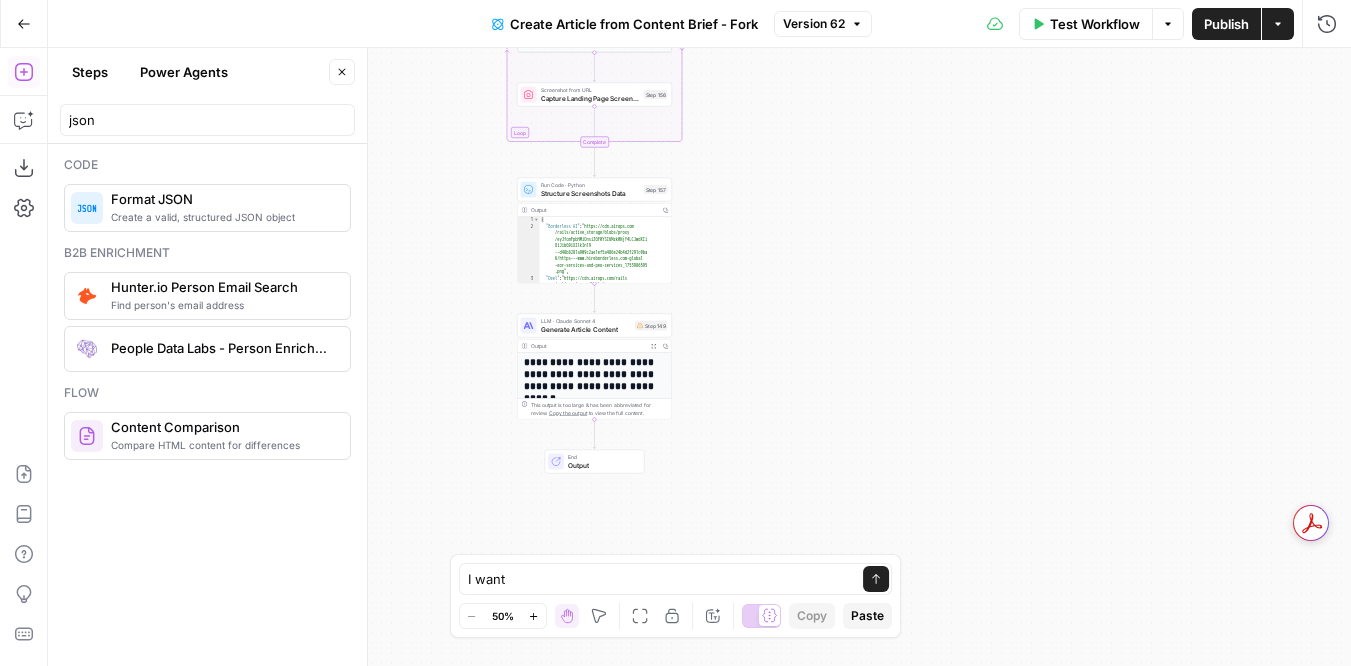 click on "Format JSON" at bounding box center (222, 199) 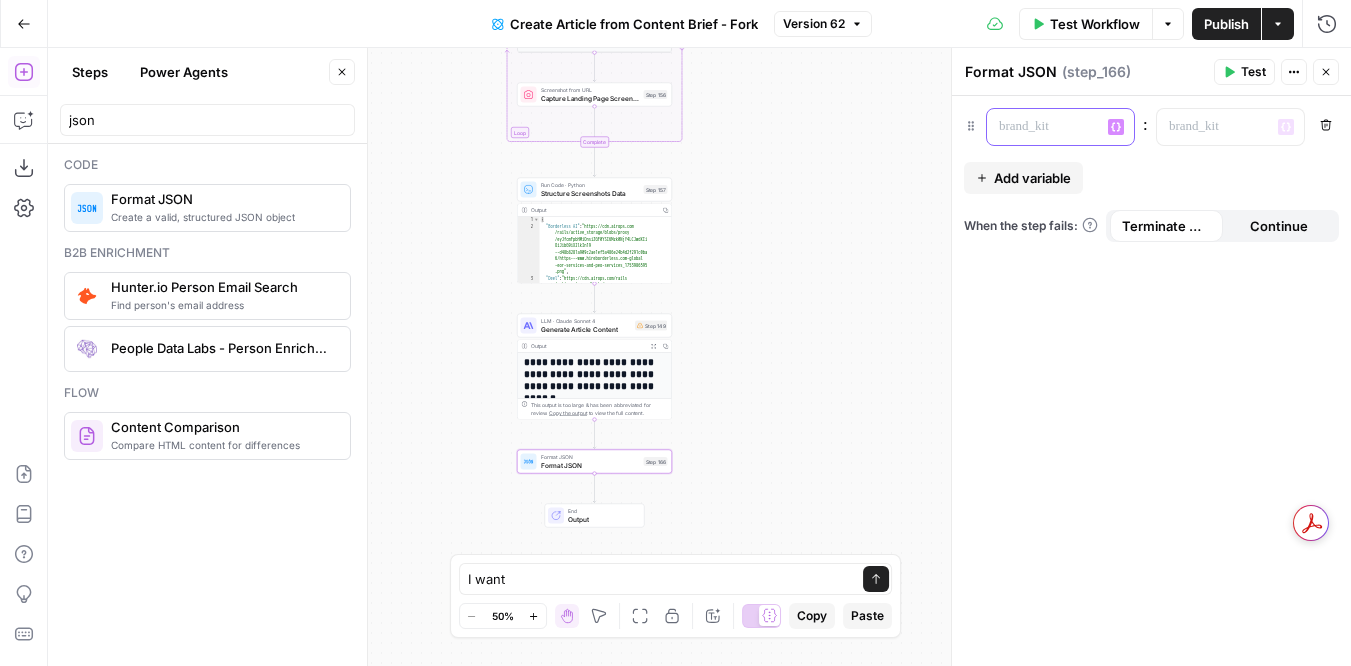 click at bounding box center [1044, 127] 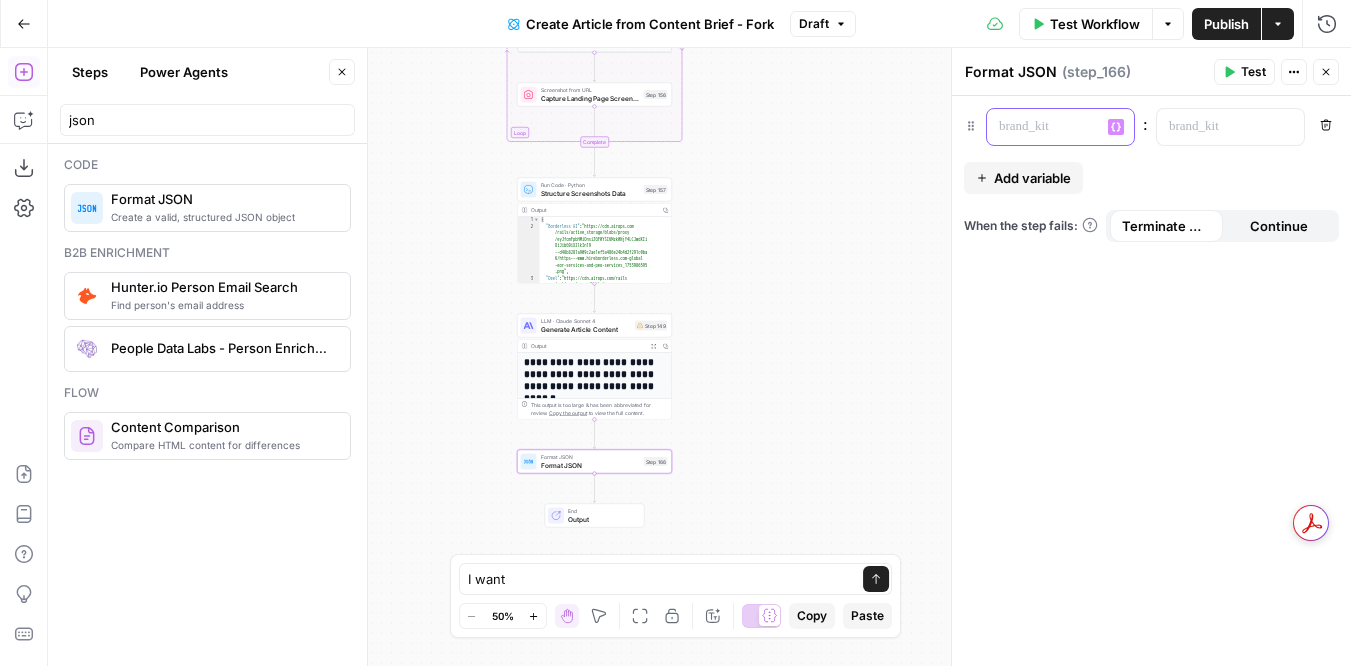 type 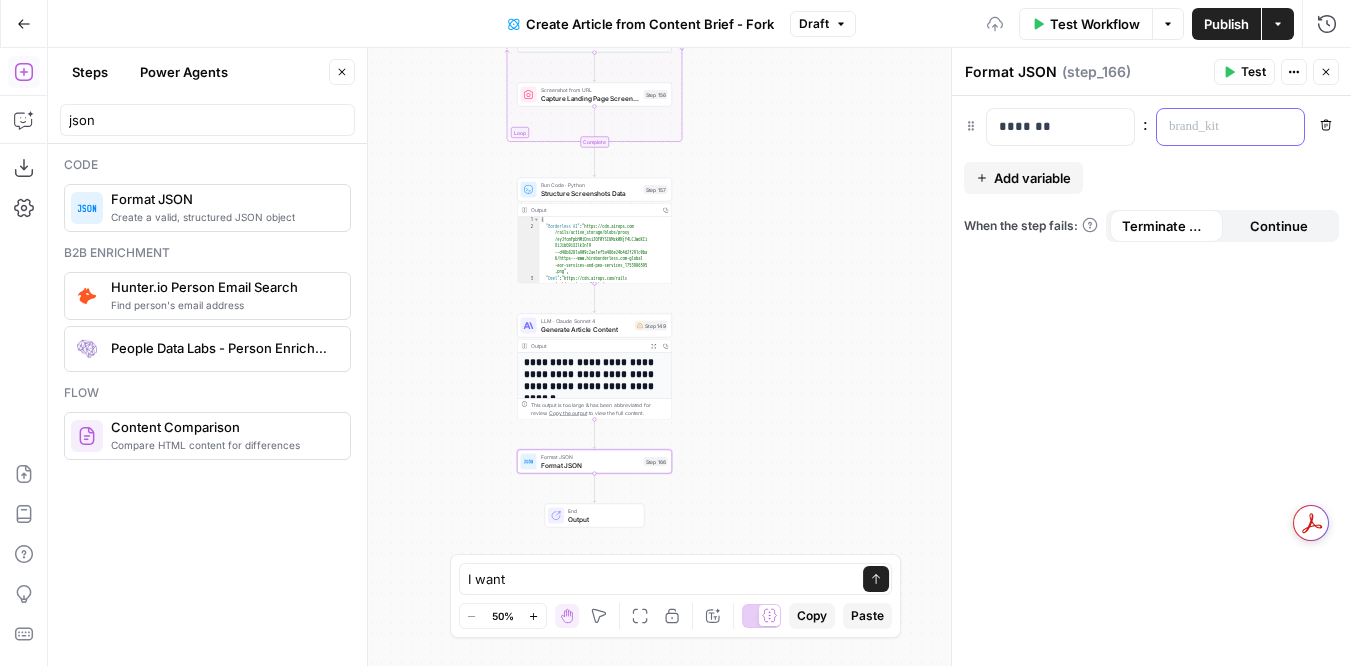 click at bounding box center (1214, 127) 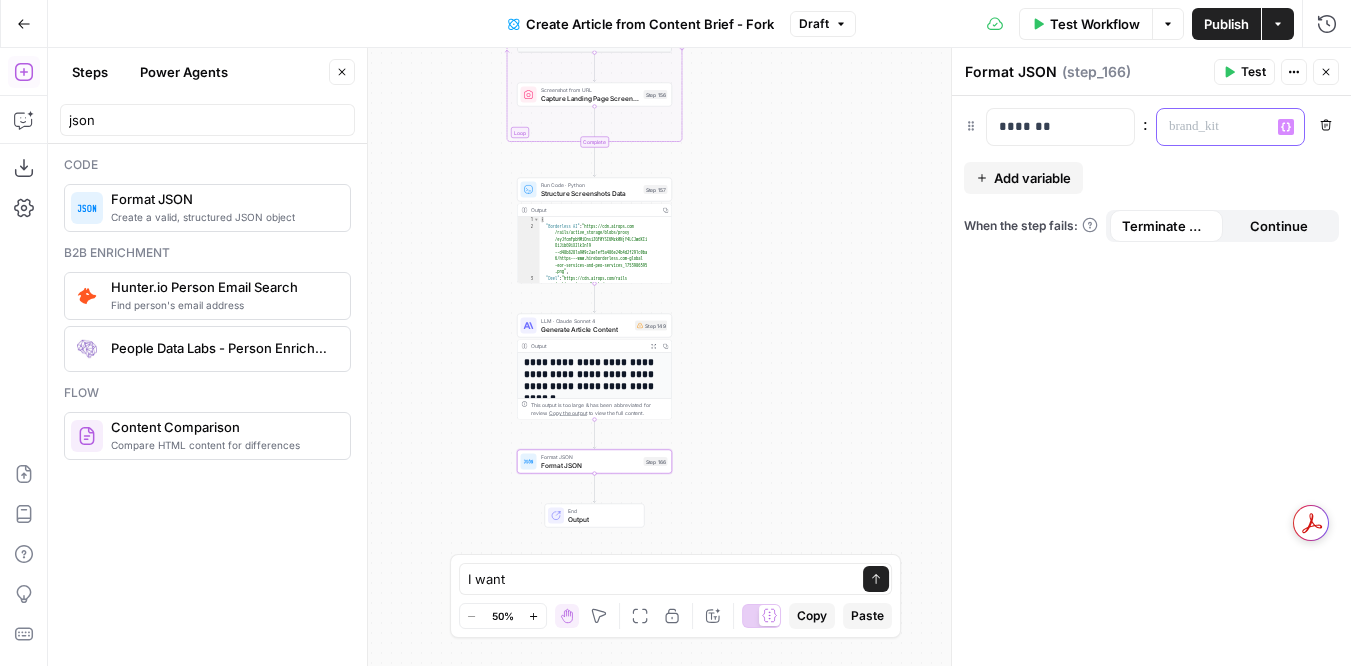 click 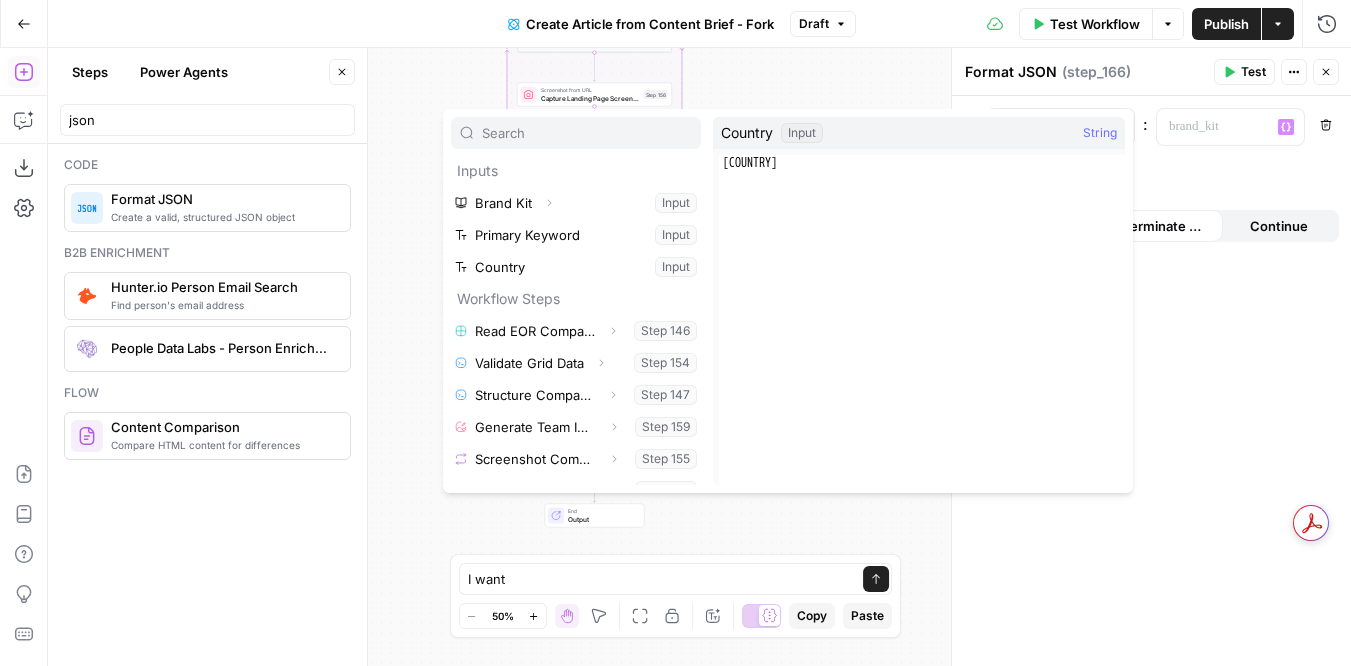 scroll, scrollTop: 54, scrollLeft: 0, axis: vertical 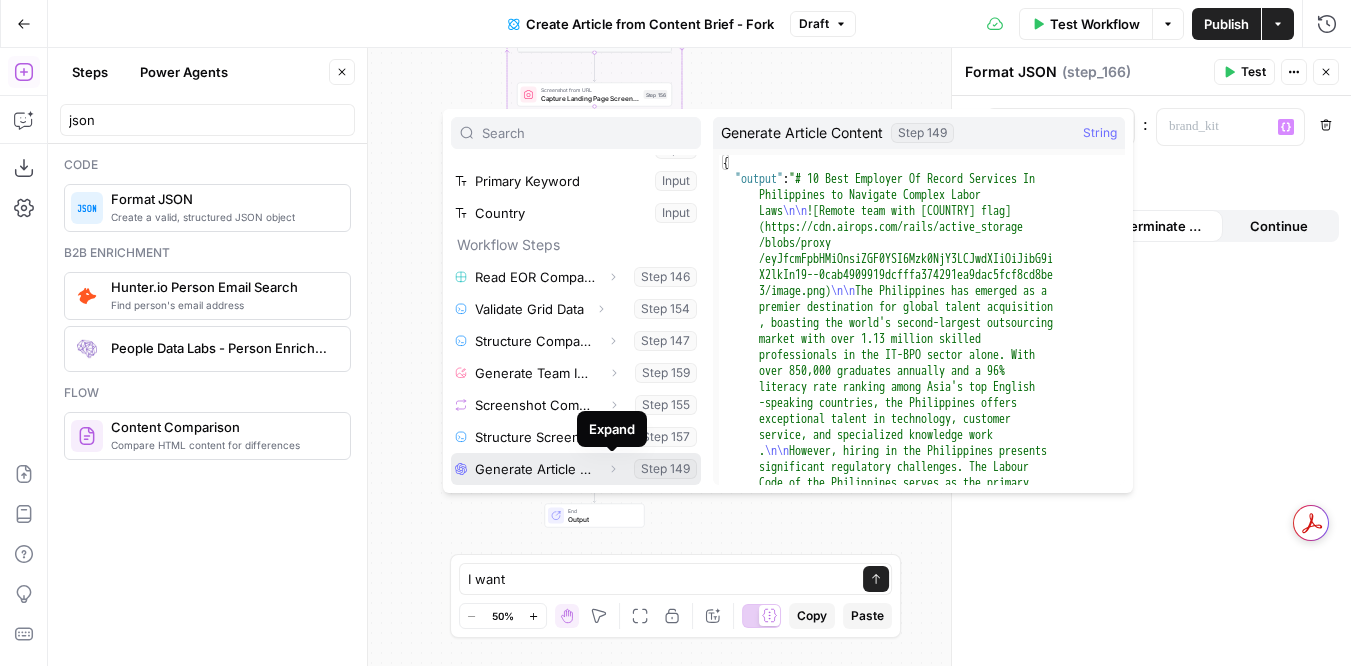 click 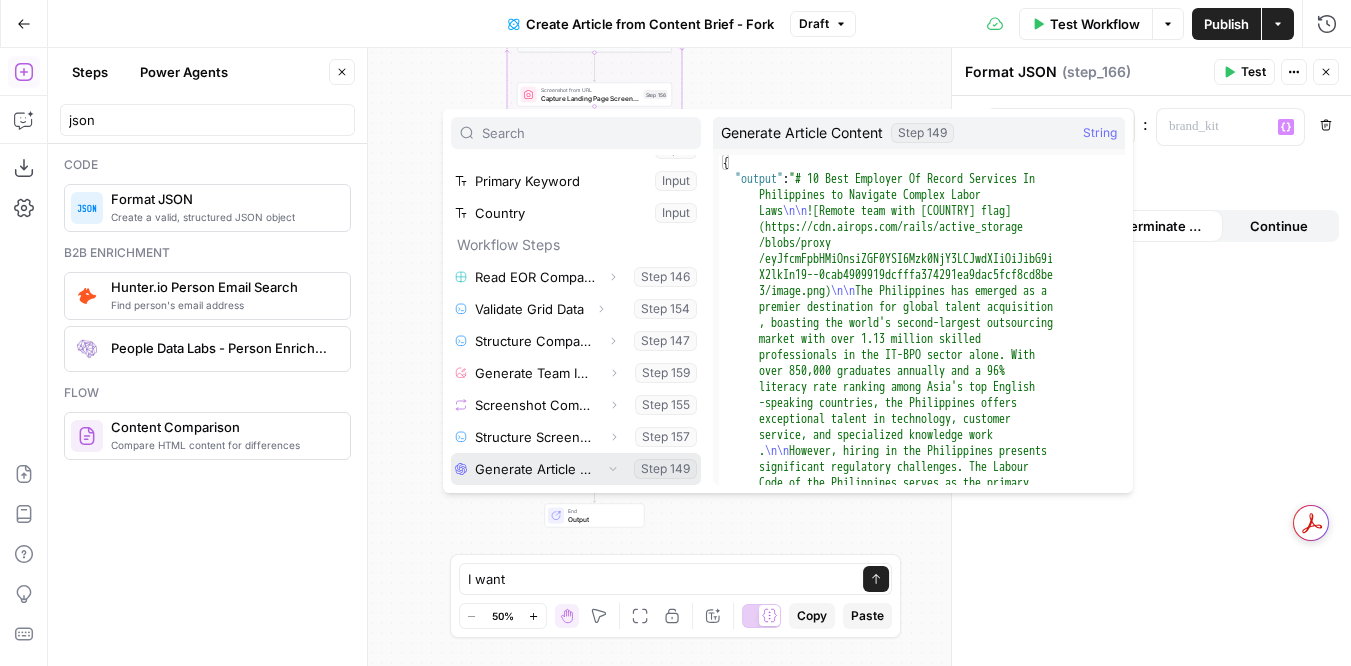 scroll, scrollTop: 86, scrollLeft: 0, axis: vertical 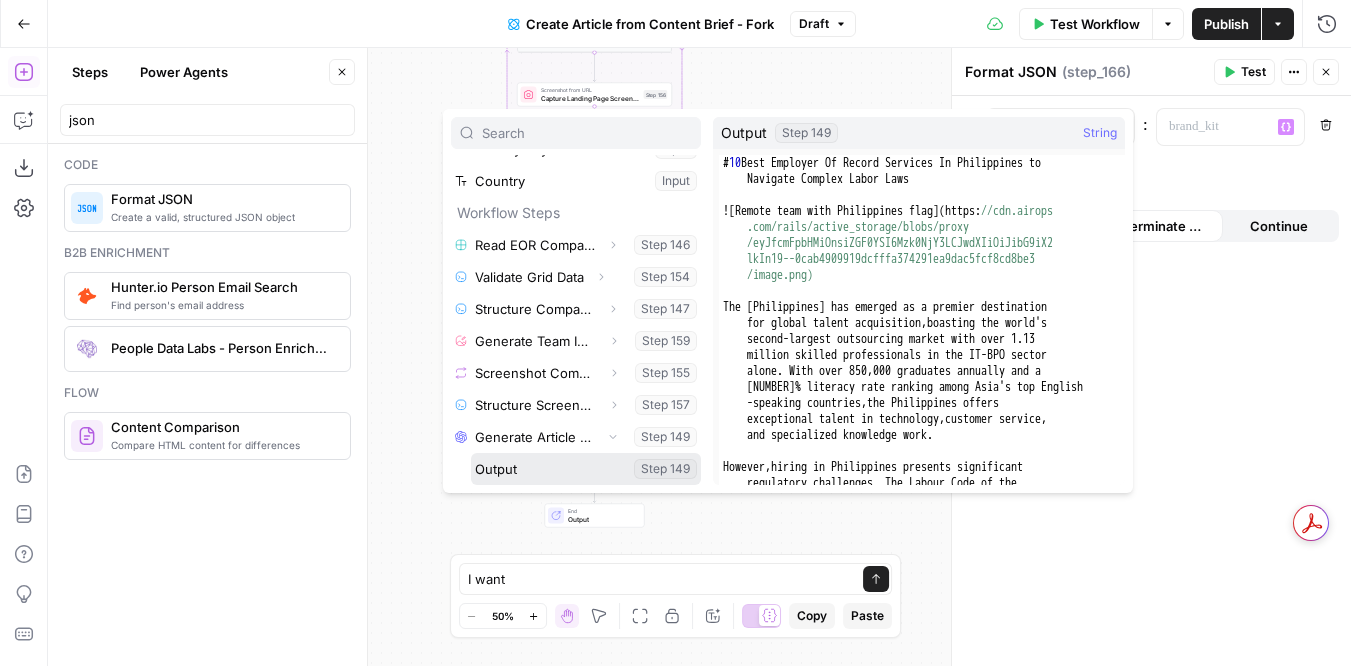 click at bounding box center (586, 469) 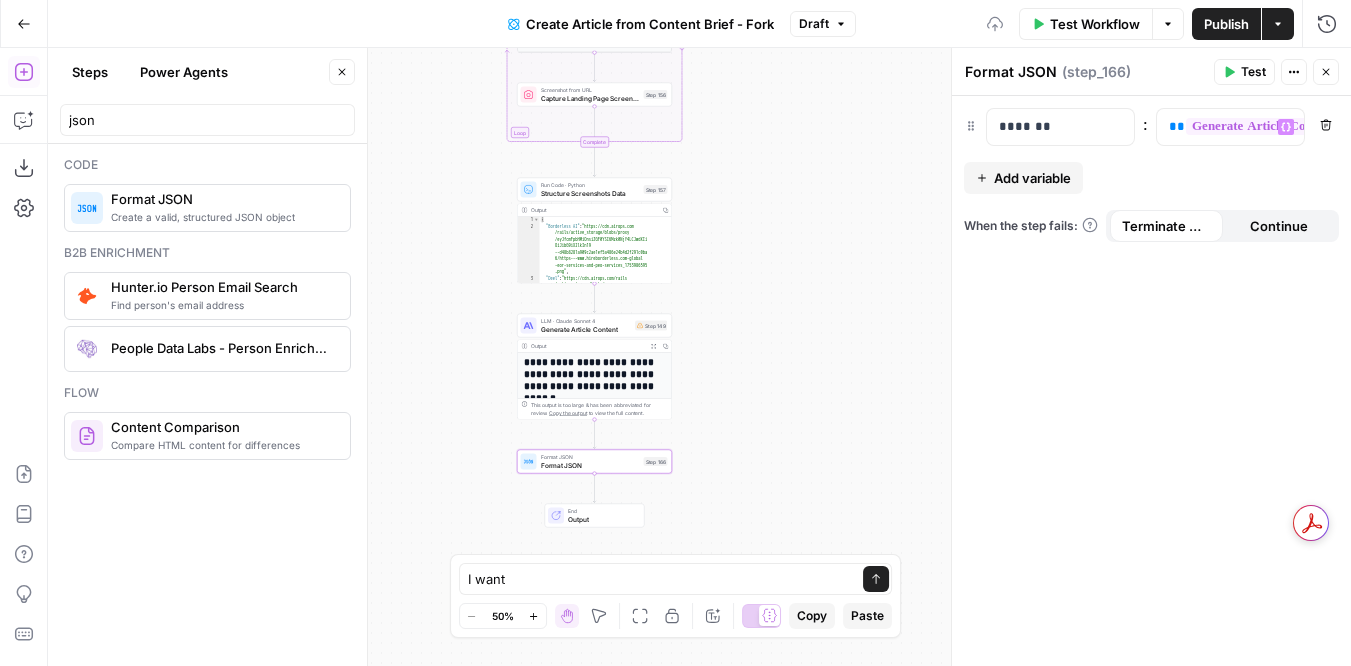 click on "Add variable" at bounding box center (1032, 178) 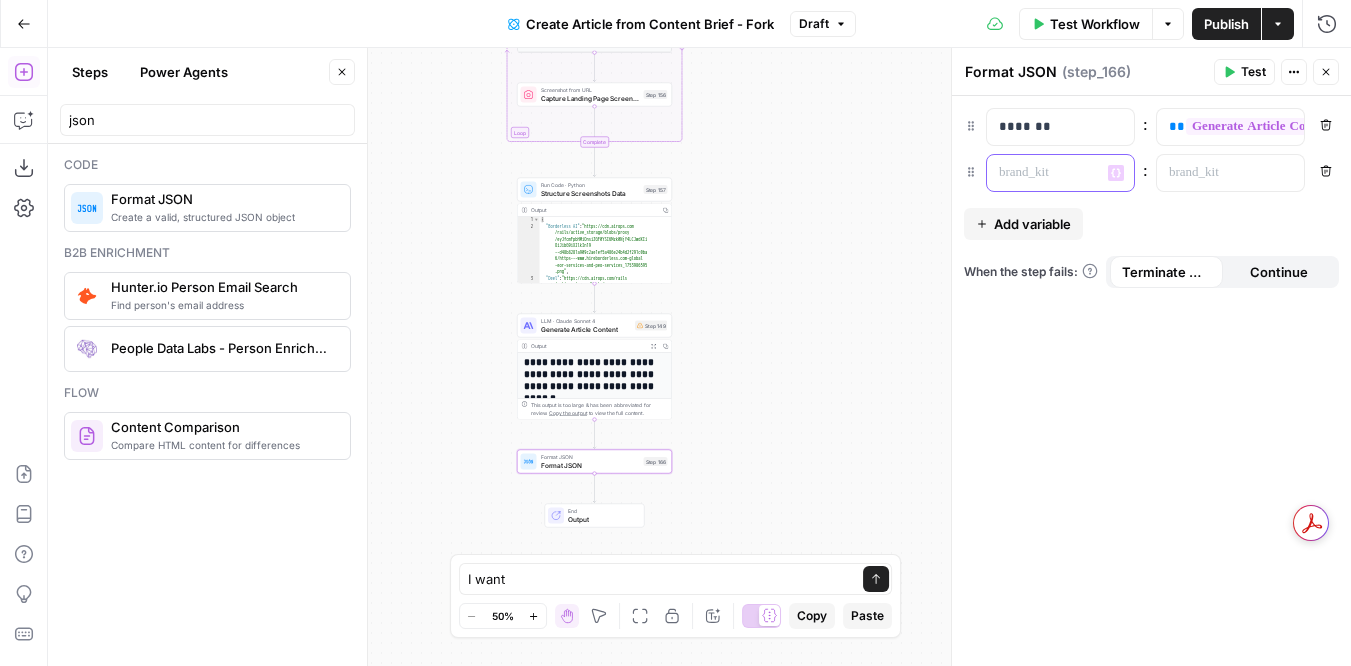 click at bounding box center (1044, 173) 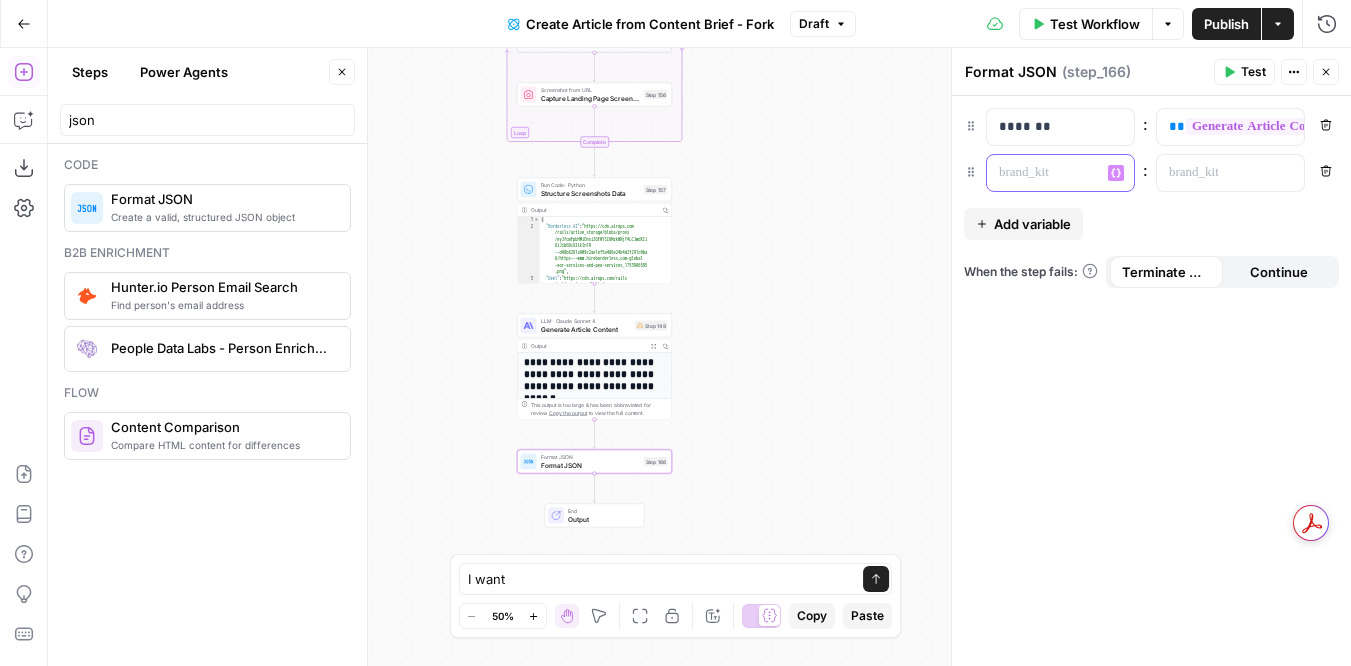 type 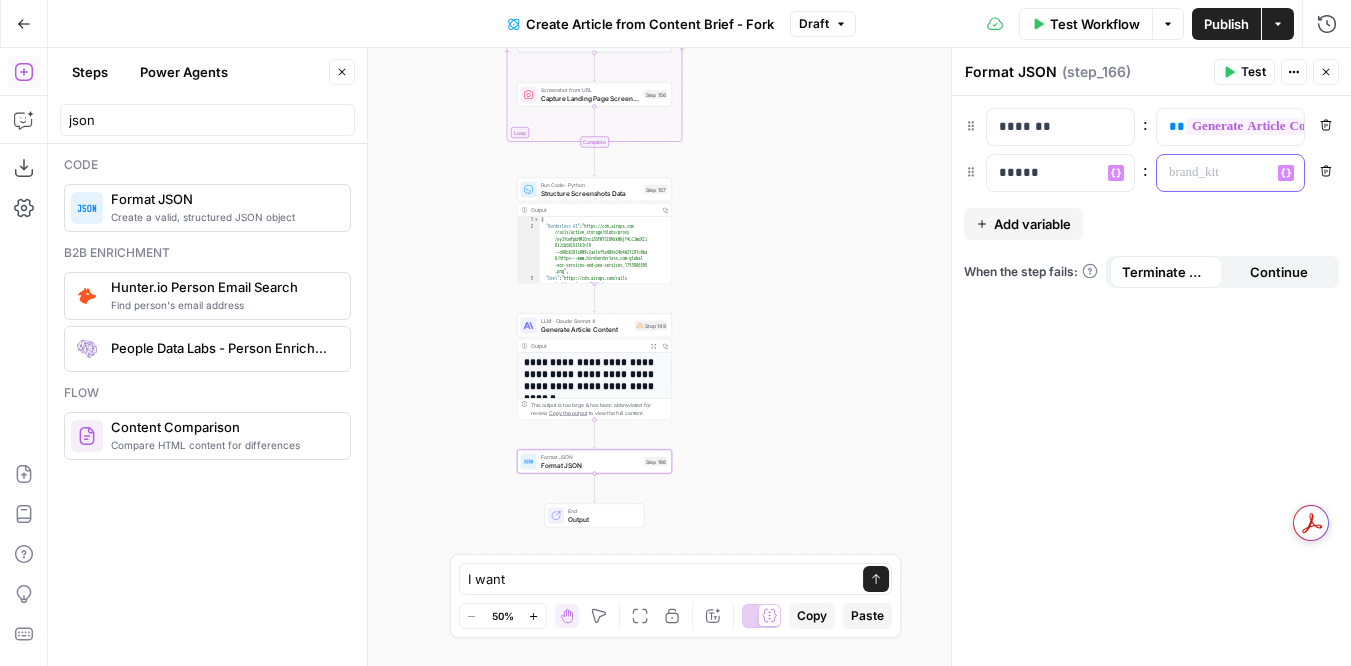 click at bounding box center (1214, 173) 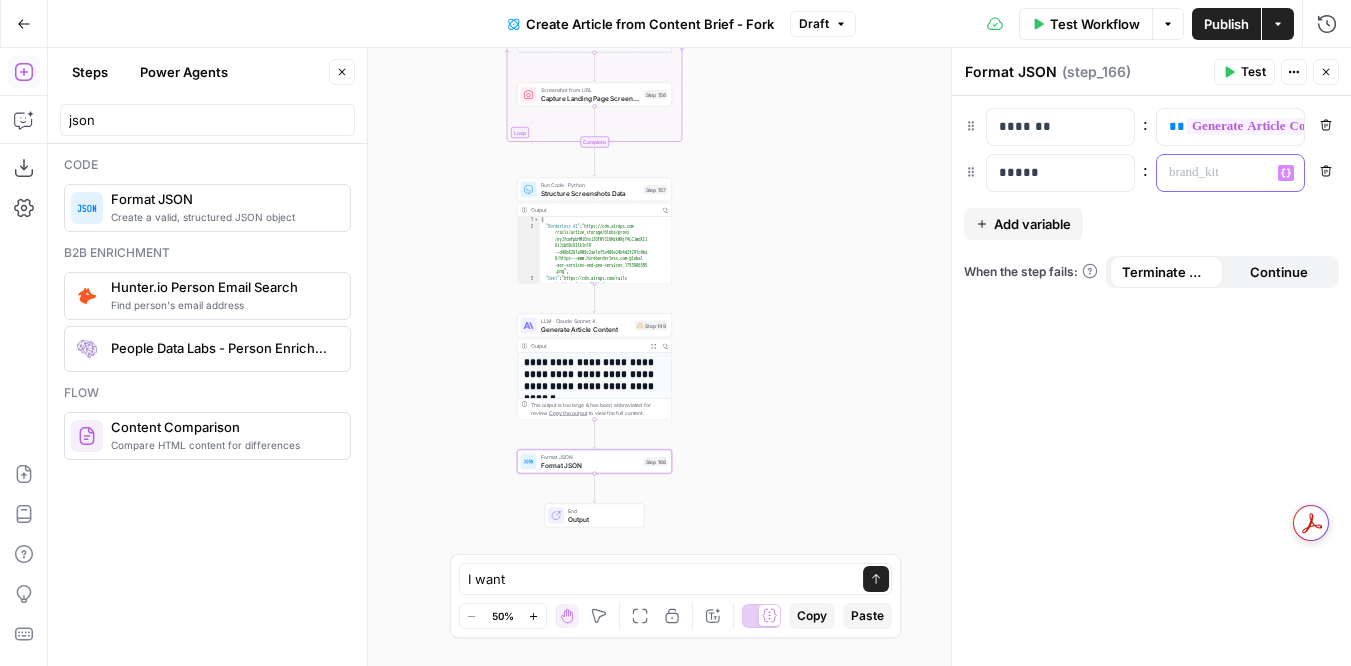 click 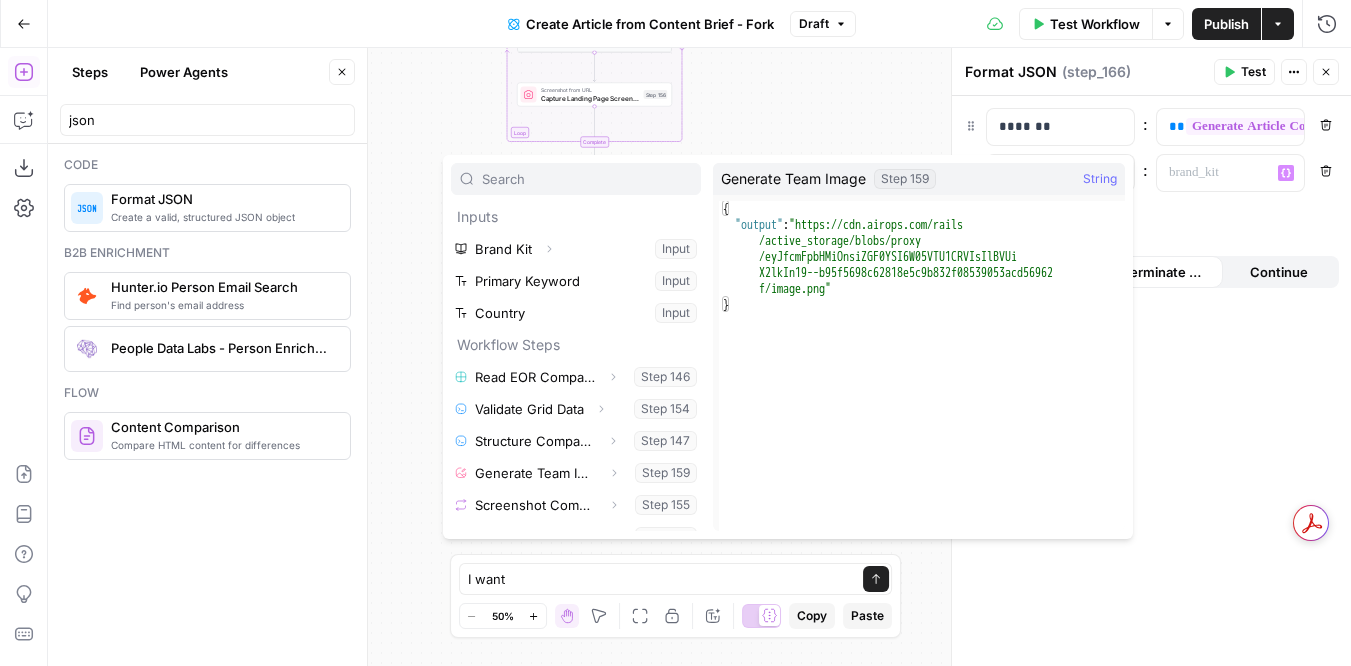 scroll, scrollTop: 54, scrollLeft: 0, axis: vertical 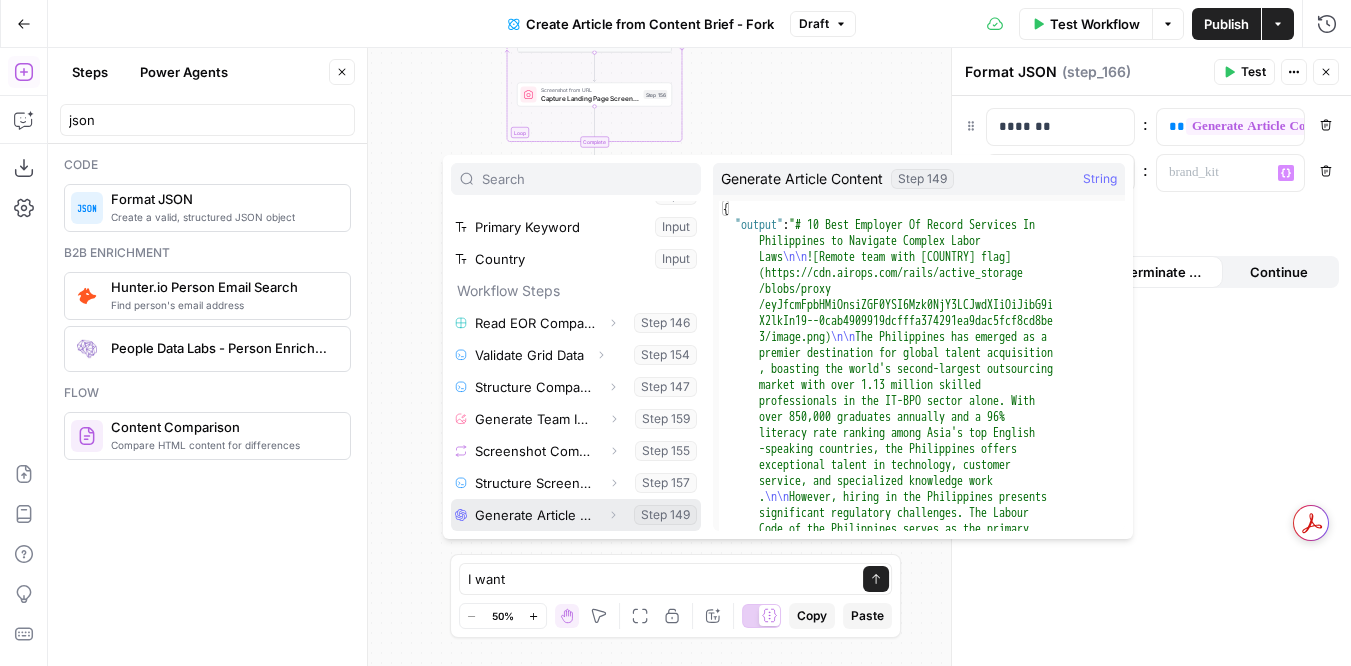click 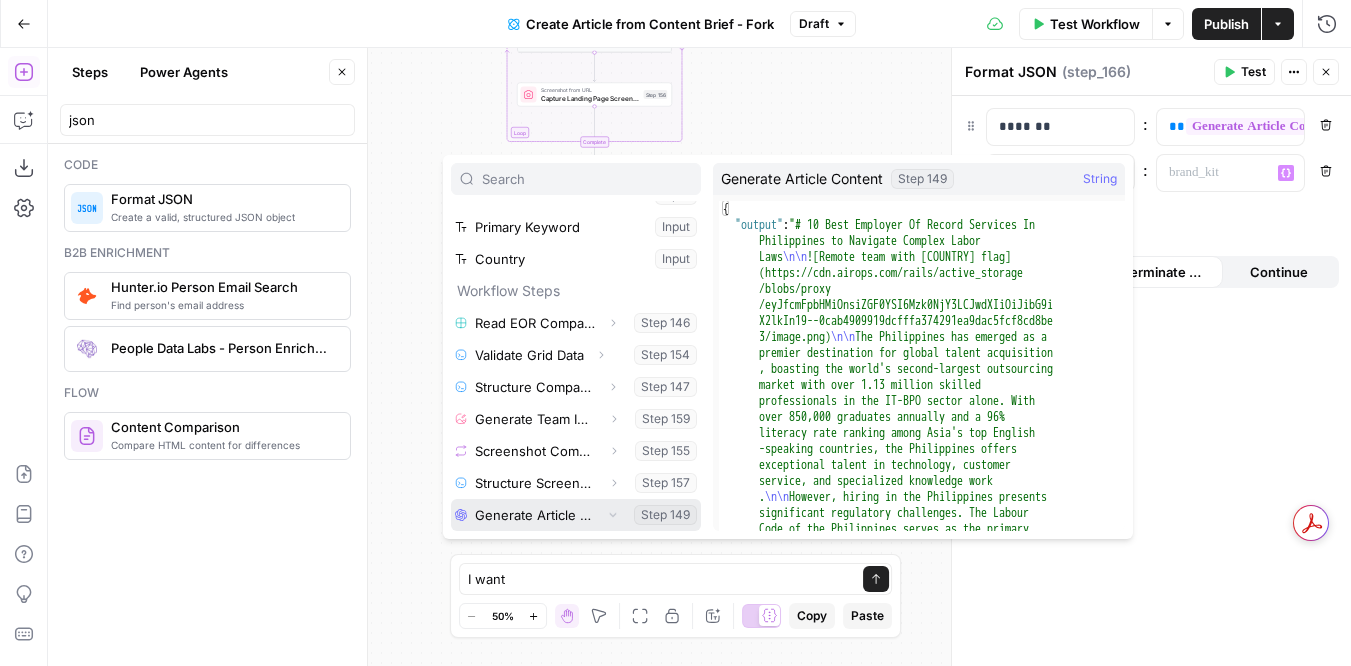scroll, scrollTop: 86, scrollLeft: 0, axis: vertical 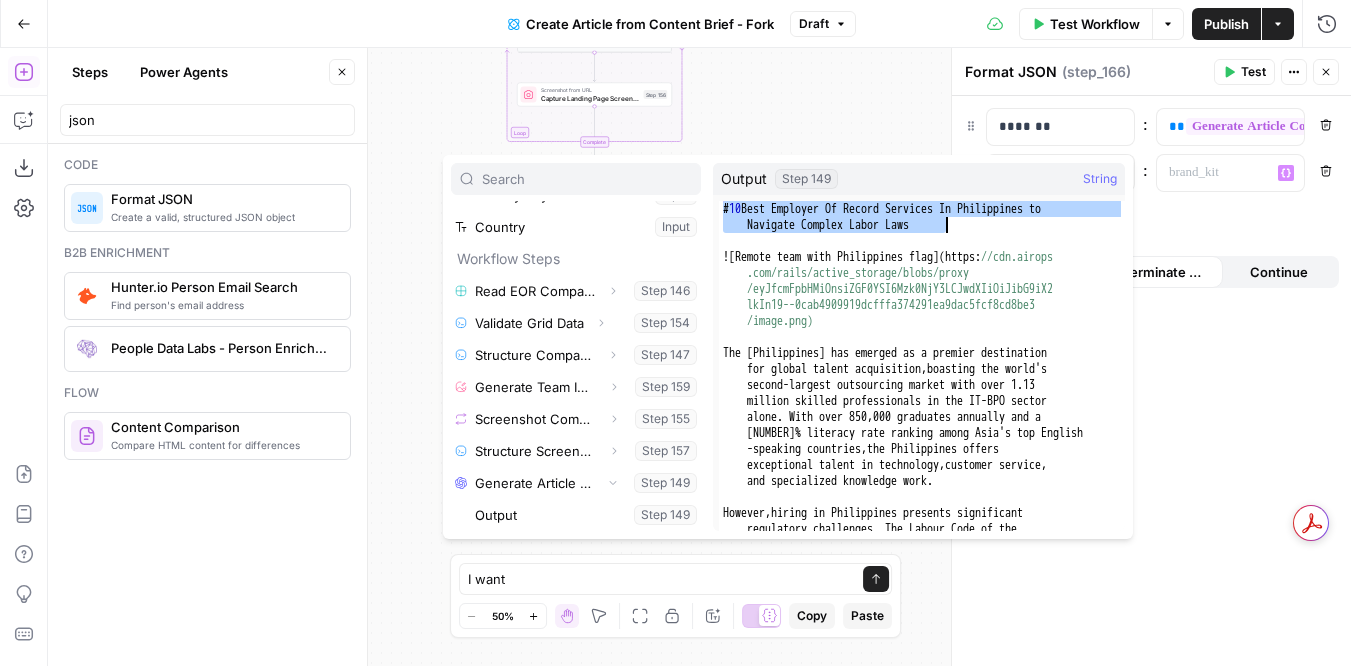 drag, startPoint x: 724, startPoint y: 209, endPoint x: 975, endPoint y: 237, distance: 252.55693 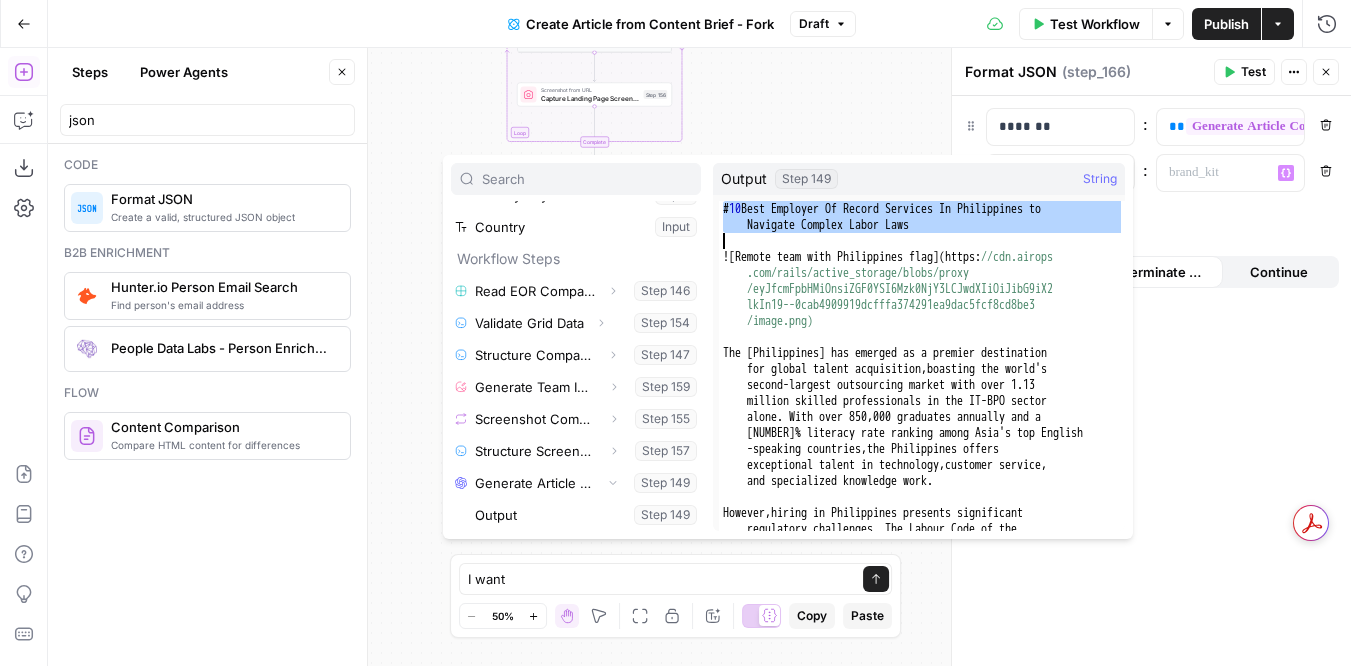 click on "## 10 Best Employer Of Record Services In Philippines to Navigate Complex Labor Laws ! [ Remote team with Philippines flag ] ( https: //cdn.airops      .com/rails/active_storage/blobs/proxy      /eyJfcmFpbHMiOnsiZGF0YSI6Mzk0NjY3LCJwdXIiOiJibG9iX2      lkIn19--0cab4909919dcfffa374291ea9dac5fcf8cd8be3      /image.png) The Philippines has emerged as a premier destination       for global talent acquisition ,  boasting the world's       second-largest outsourcing market with over 1.13       million skilled professionals in the IT-BPO sector       alone. With over 850,000 graduates annually and a       96% literacy rate ranking among Asia's top English      -speaking countries ,  the Philippines offers       exceptional talent in technology ,  customer service ,        and specialized knowledge work. However ,  hiring in the Philippines presents significant       regulatory challenges. The Labour Code of the            source ,      , days" at bounding box center [922, 462] 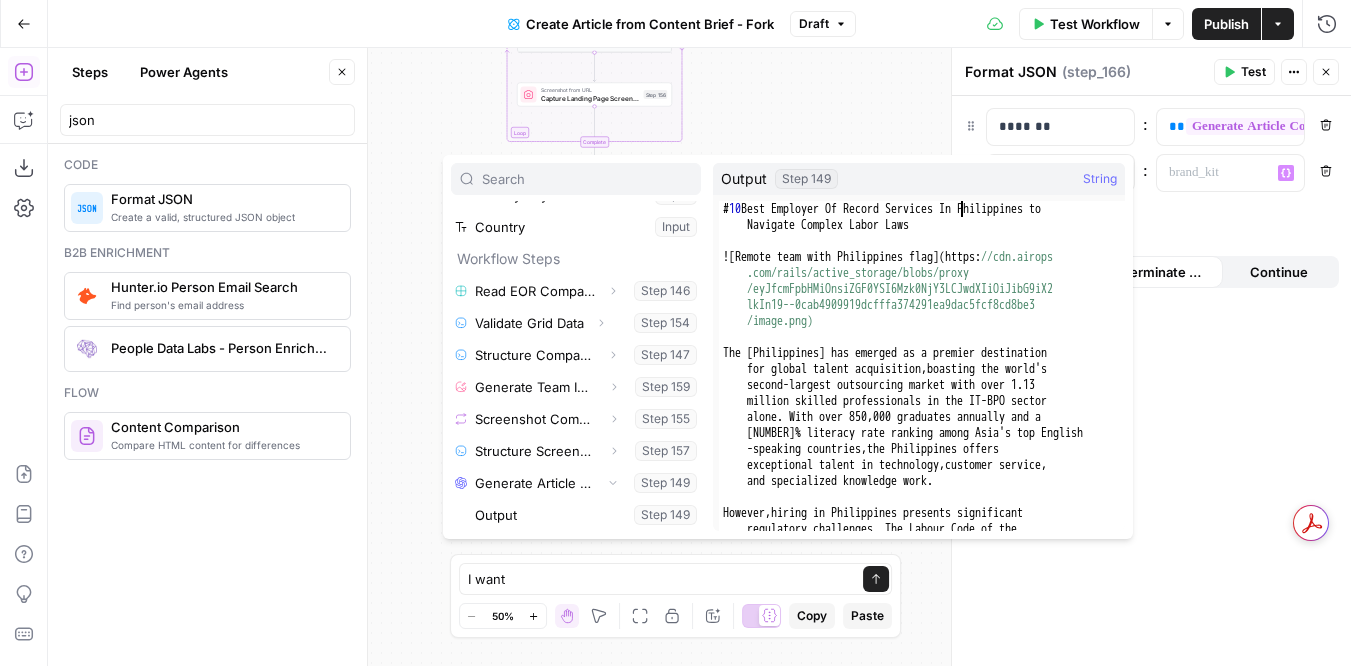 click on "String" at bounding box center (1100, 179) 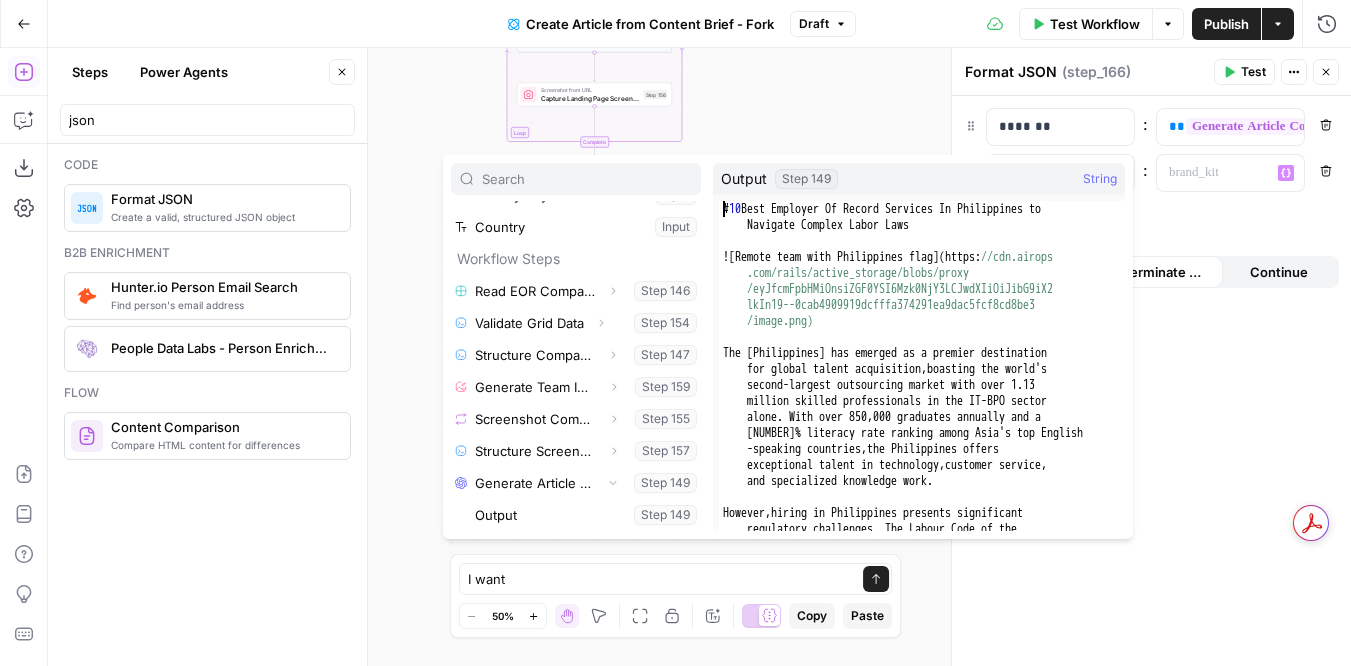 click on "## 10 Best Employer Of Record Services In Philippines to Navigate Complex Labor Laws ! [ Remote team with Philippines flag ] ( https: //cdn.airops      .com/rails/active_storage/blobs/proxy      /eyJfcmFpbHMiOnsiZGF0YSI6Mzk0NjY3LCJwdXIiOiJibG9iX2      lkIn19--0cab4909919dcfffa374291ea9dac5fcf8cd8be3      /image.png) The Philippines has emerged as a premier destination       for global talent acquisition ,  boasting the world's       second-largest outsourcing market with over 1.13       million skilled professionals in the IT-BPO sector       alone. With over 850,000 graduates annually and a       96% literacy rate ranking among Asia's top English      -speaking countries ,  the Philippines offers       exceptional talent in technology ,  customer service ,        and specialized knowledge work. However ,  hiring in the Philippines presents significant       regulatory challenges. The Labour Code of the            source ,      , days" at bounding box center [922, 462] 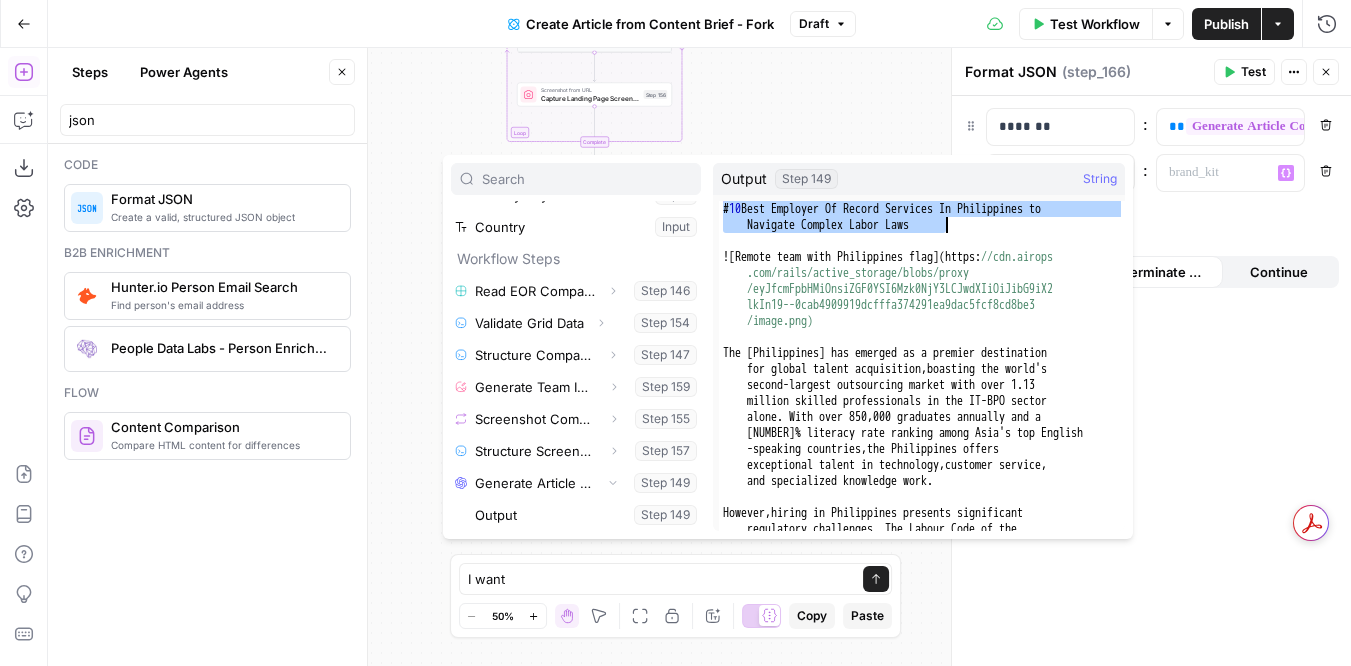 drag, startPoint x: 725, startPoint y: 207, endPoint x: 1030, endPoint y: 225, distance: 305.5307 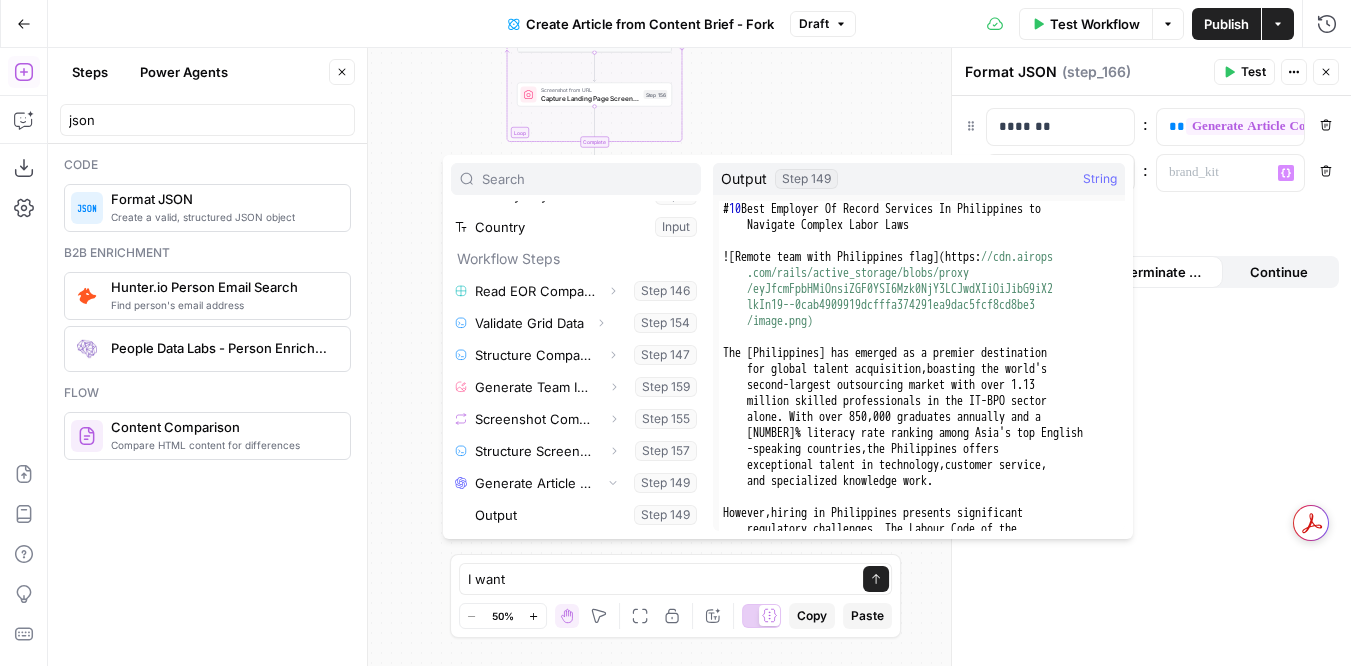 click on "## 10 Best Employer Of Record Services In Philippines to Navigate Complex Labor Laws ! [ Remote team with Philippines flag ] ( https: //cdn.airops      .com/rails/active_storage/blobs/proxy      /eyJfcmFpbHMiOnsiZGF0YSI6Mzk0NjY3LCJwdXIiOiJibG9iX2      lkIn19--0cab4909919dcfffa374291ea9dac5fcf8cd8be3      /image.png) The Philippines has emerged as a premier destination       for global talent acquisition ,  boasting the world's       second-largest outsourcing market with over 1.13       million skilled professionals in the IT-BPO sector       alone. With over 850,000 graduates annually and a       96% literacy rate ranking among Asia's top English      -speaking countries ,  the Philippines offers       exceptional talent in technology ,  customer service ,        and specialized knowledge work. However ,  hiring in the Philippines presents significant       regulatory challenges. The Labour Code of the            source ,      , days" at bounding box center [922, 462] 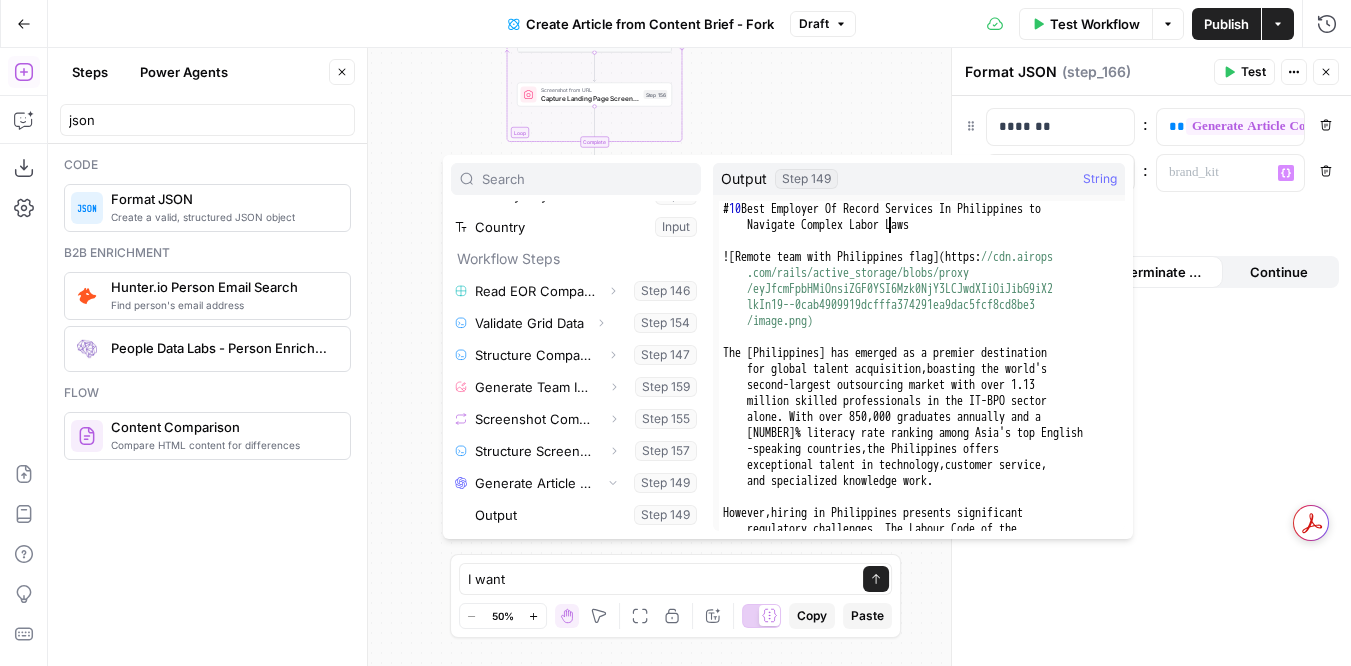 click on "## 10 Best Employer Of Record Services In Philippines to Navigate Complex Labor Laws ! [ Remote team with Philippines flag ] ( https: //cdn.airops      .com/rails/active_storage/blobs/proxy      /eyJfcmFpbHMiOnsiZGF0YSI6Mzk0NjY3LCJwdXIiOiJibG9iX2      lkIn19--0cab4909919dcfffa374291ea9dac5fcf8cd8be3      /image.png) The Philippines has emerged as a premier destination       for global talent acquisition ,  boasting the world's       second-largest outsourcing market with over 1.13       million skilled professionals in the IT-BPO sector       alone. With over 850,000 graduates annually and a       96% literacy rate ranking among Asia's top English      -speaking countries ,  the Philippines offers       exceptional talent in technology ,  customer service ,        and specialized knowledge work. However ,  hiring in the Philippines presents significant       regulatory challenges. The Labour Code of the            source ,      , days" at bounding box center (922, 462) 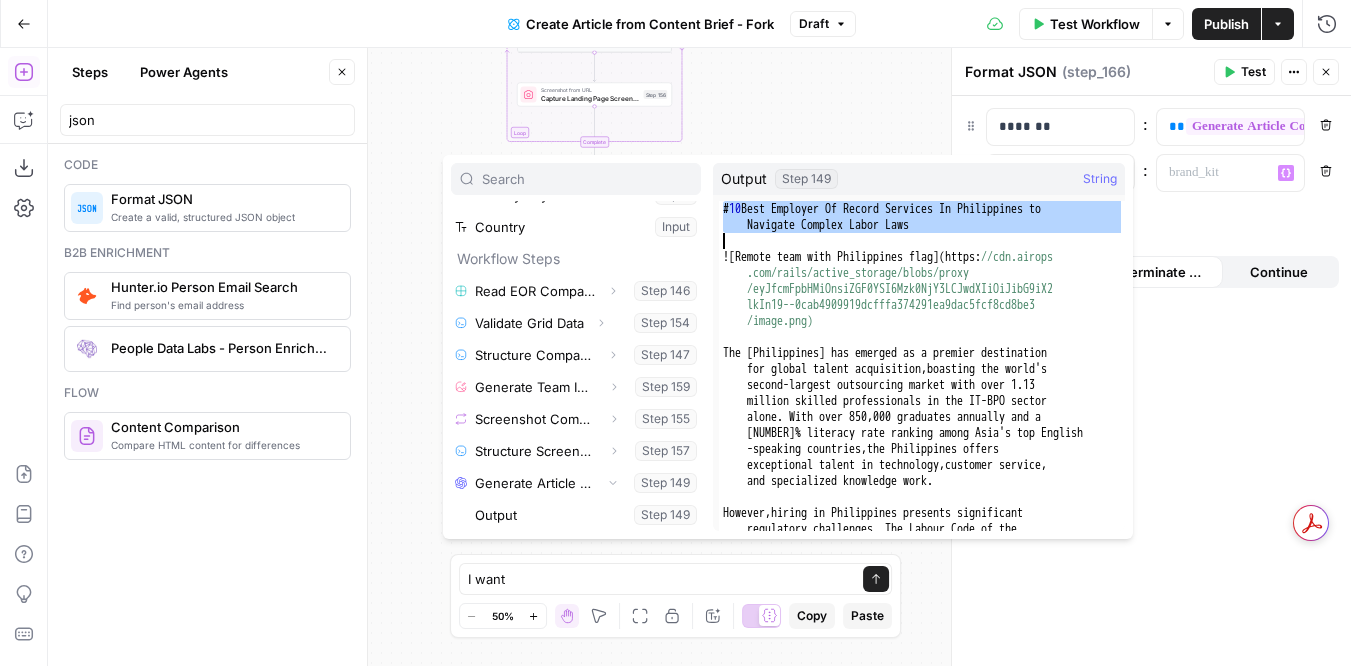 click on "## 10 Best Employer Of Record Services In Philippines to Navigate Complex Labor Laws ! [ Remote team with Philippines flag ] ( https: //cdn.airops      .com/rails/active_storage/blobs/proxy      /eyJfcmFpbHMiOnsiZGF0YSI6Mzk0NjY3LCJwdXIiOiJibG9iX2      lkIn19--0cab4909919dcfffa374291ea9dac5fcf8cd8be3      /image.png) The Philippines has emerged as a premier destination       for global talent acquisition ,  boasting the world's       second-largest outsourcing market with over 1.13       million skilled professionals in the IT-BPO sector       alone. With over 850,000 graduates annually and a       96% literacy rate ranking among Asia's top English      -speaking countries ,  the Philippines offers       exceptional talent in technology ,  customer service ,        and specialized knowledge work. However ,  hiring in the Philippines presents significant       regulatory challenges. The Labour Code of the            source ,      , days" at bounding box center (922, 462) 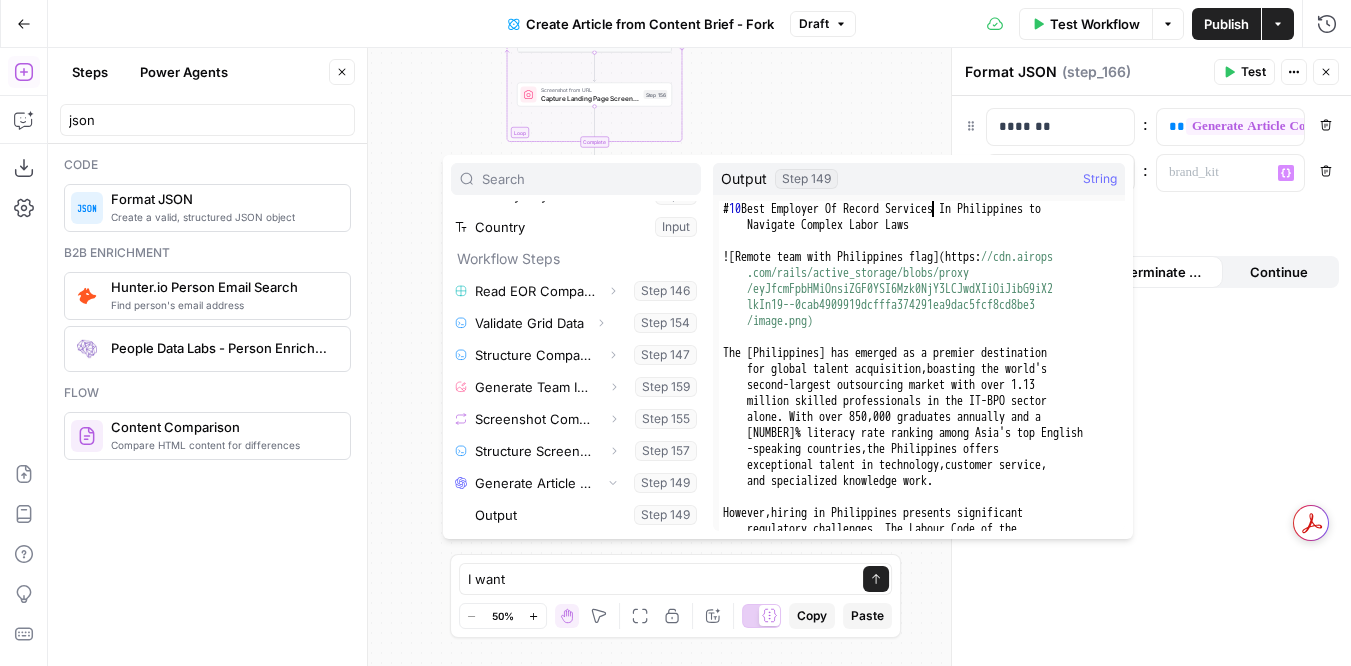 click on "## 10 Best Employer Of Record Services In Philippines to Navigate Complex Labor Laws ! [ Remote team with Philippines flag ] ( https: //cdn.airops      .com/rails/active_storage/blobs/proxy      /eyJfcmFpbHMiOnsiZGF0YSI6Mzk0NjY3LCJwdXIiOiJibG9iX2      lkIn19--0cab4909919dcfffa374291ea9dac5fcf8cd8be3      /image.png) The Philippines has emerged as a premier destination       for global talent acquisition ,  boasting the world's       second-largest outsourcing market with over 1.13       million skilled professionals in the IT-BPO sector       alone. With over 850,000 graduates annually and a       96% literacy rate ranking among Asia's top English      -speaking countries ,  the Philippines offers       exceptional talent in technology ,  customer service ,        and specialized knowledge work. However ,  hiring in the Philippines presents significant       regulatory challenges. The Labour Code of the            source ,      , days" at bounding box center [922, 462] 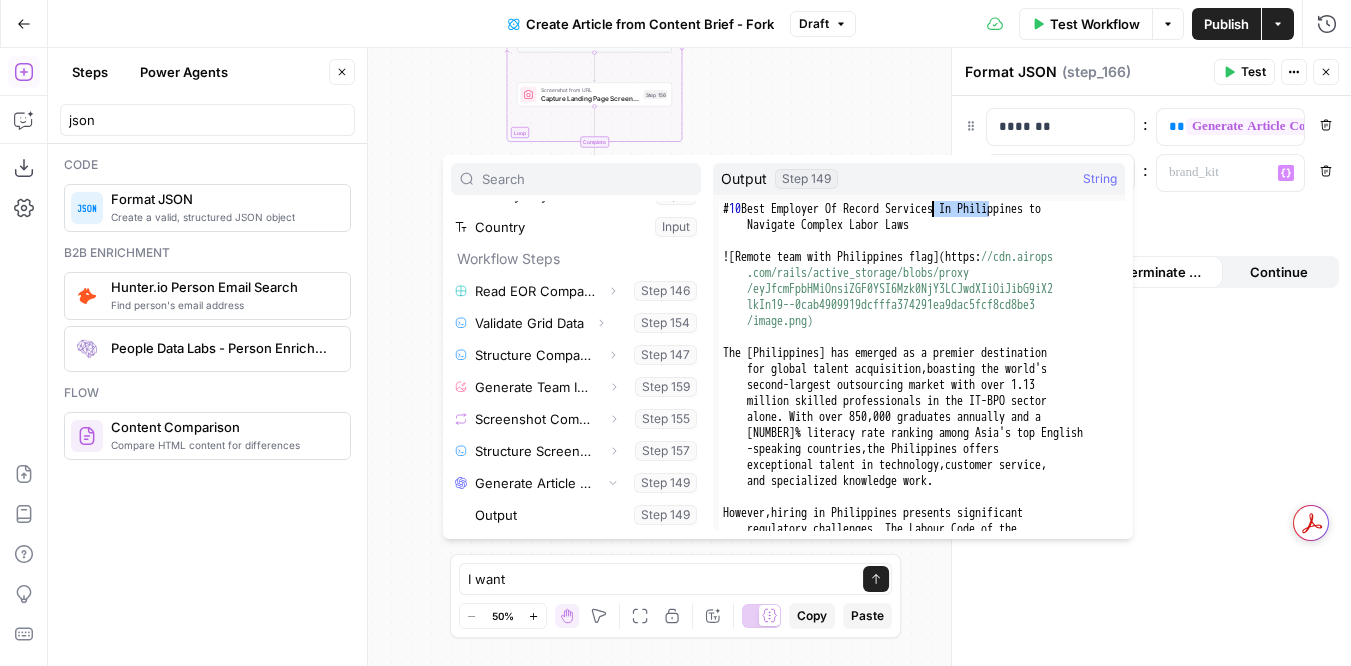 click on "## 10 Best Employer Of Record Services In Philippines to Navigate Complex Labor Laws ! [ Remote team with Philippines flag ] ( https: //cdn.airops      .com/rails/active_storage/blobs/proxy      /eyJfcmFpbHMiOnsiZGF0YSI6Mzk0NjY3LCJwdXIiOiJibG9iX2      lkIn19--0cab4909919dcfffa374291ea9dac5fcf8cd8be3      /image.png) The Philippines has emerged as a premier destination       for global talent acquisition ,  boasting the world's       second-largest outsourcing market with over 1.13       million skilled professionals in the IT-BPO sector       alone. With over 850,000 graduates annually and a       96% literacy rate ranking among Asia's top English      -speaking countries ,  the Philippines offers       exceptional talent in technology ,  customer service ,        and specialized knowledge work. However ,  hiring in the Philippines presents significant       regulatory challenges. The Labour Code of the            source ,      , days" at bounding box center (922, 462) 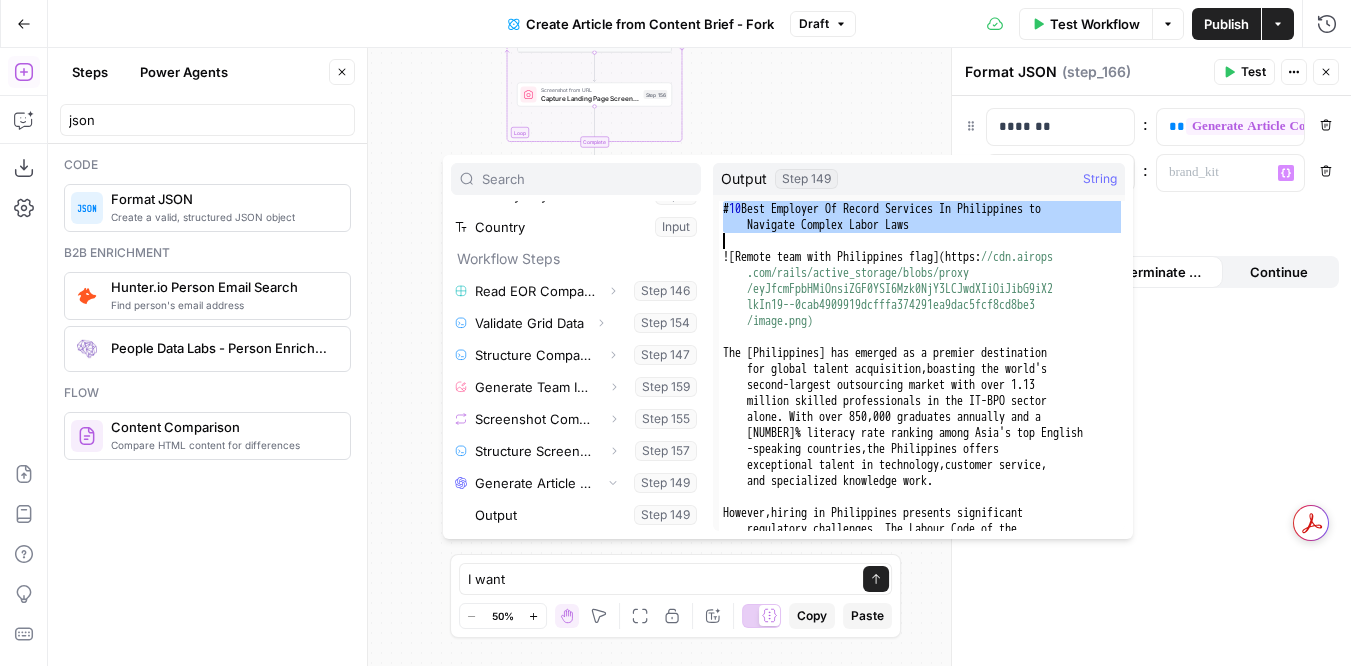 click on "“/” to reference Variables Menu" at bounding box center (1230, 173) 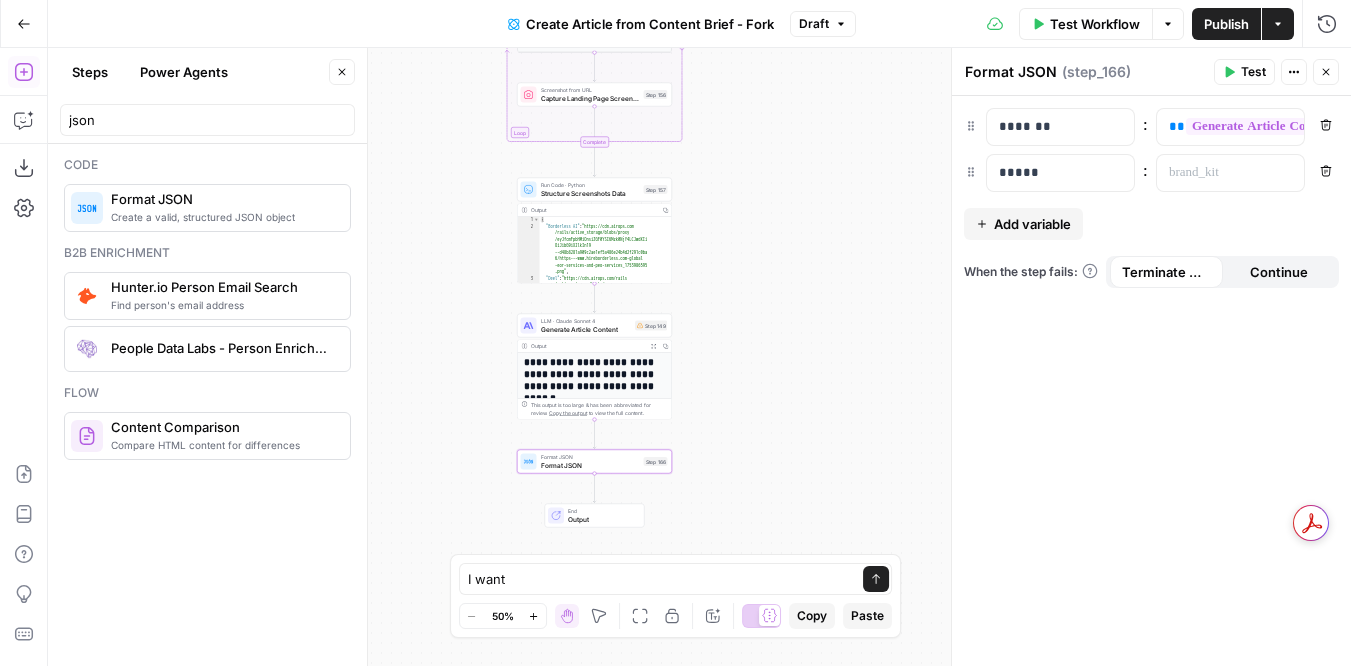 click on "Add variable" at bounding box center (1023, 224) 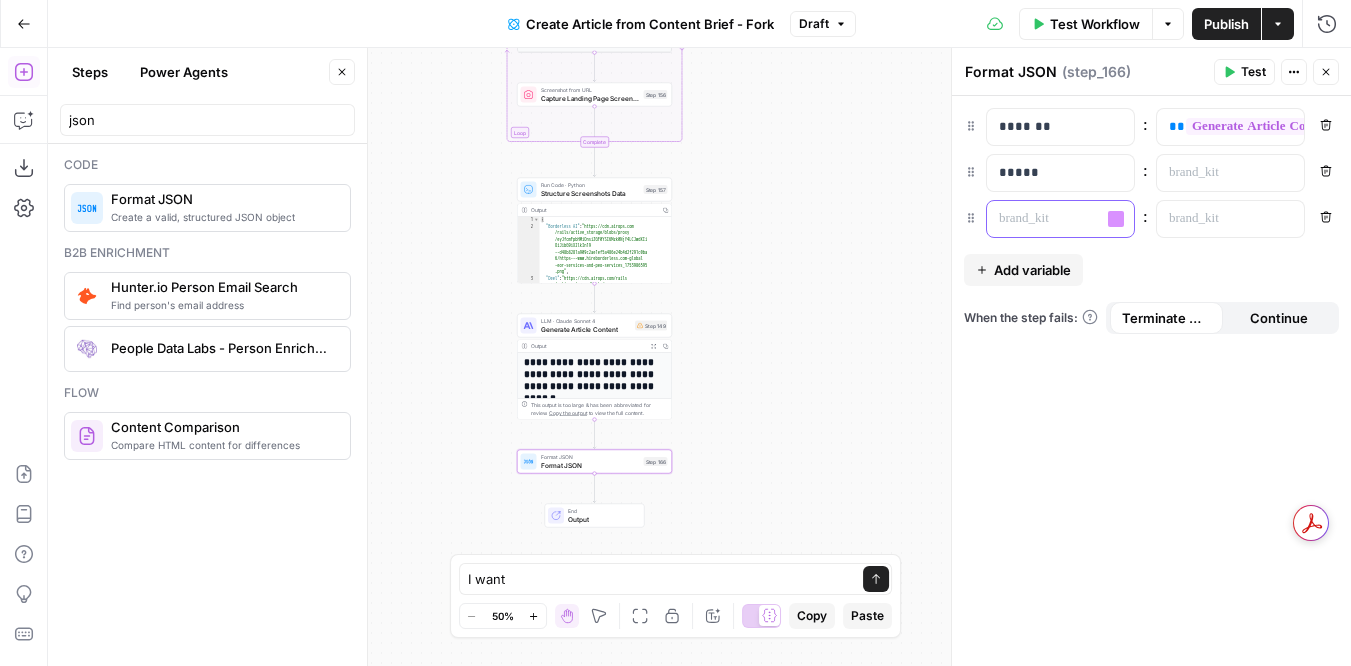 click at bounding box center [1044, 219] 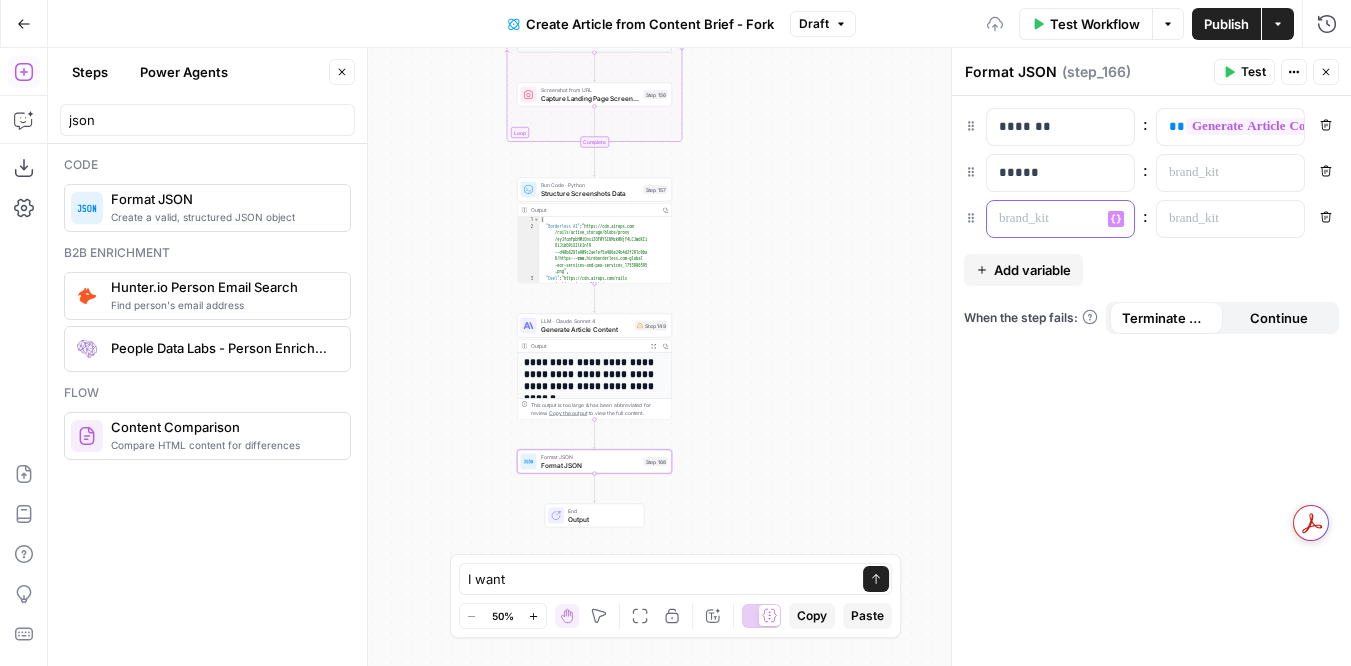 type 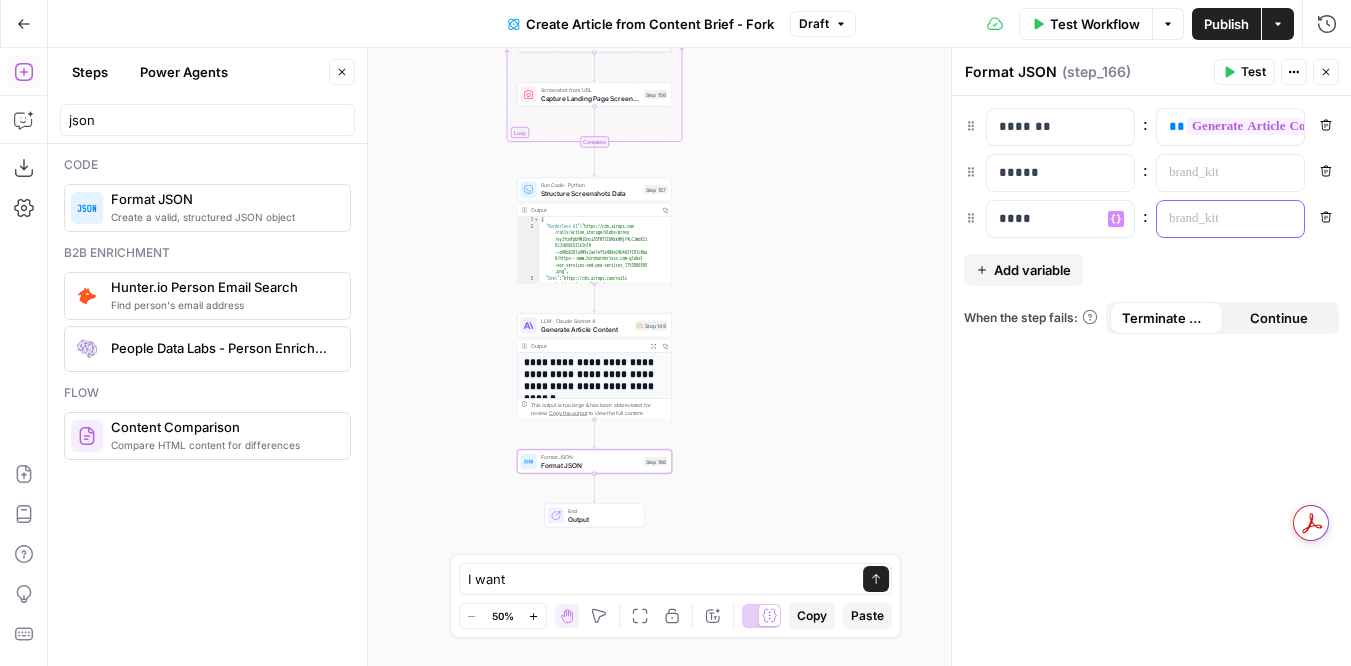 click at bounding box center [1214, 219] 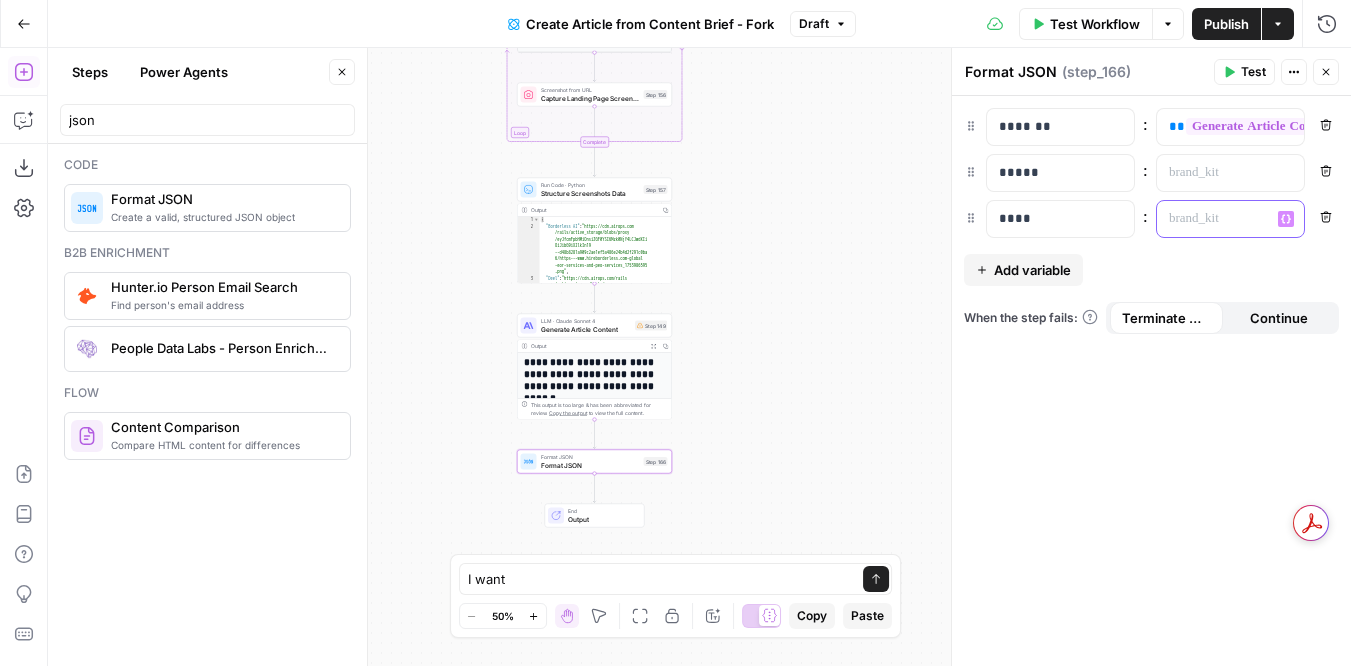 click 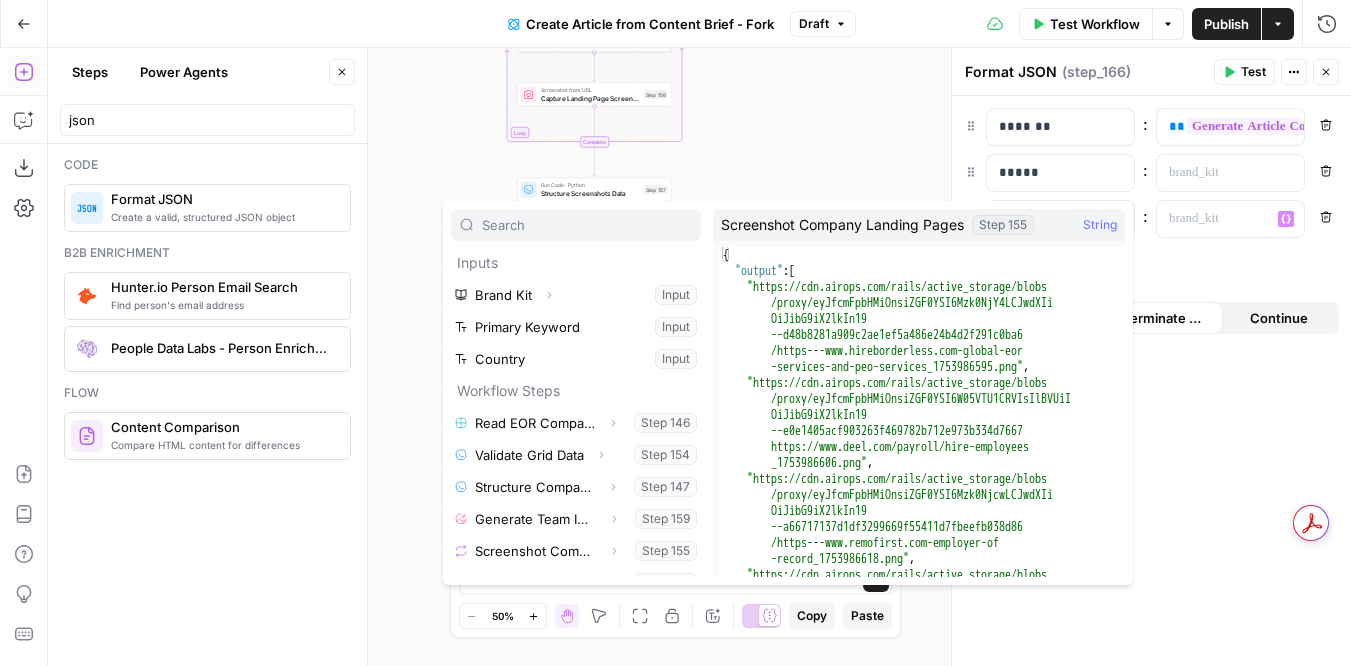 scroll, scrollTop: 54, scrollLeft: 0, axis: vertical 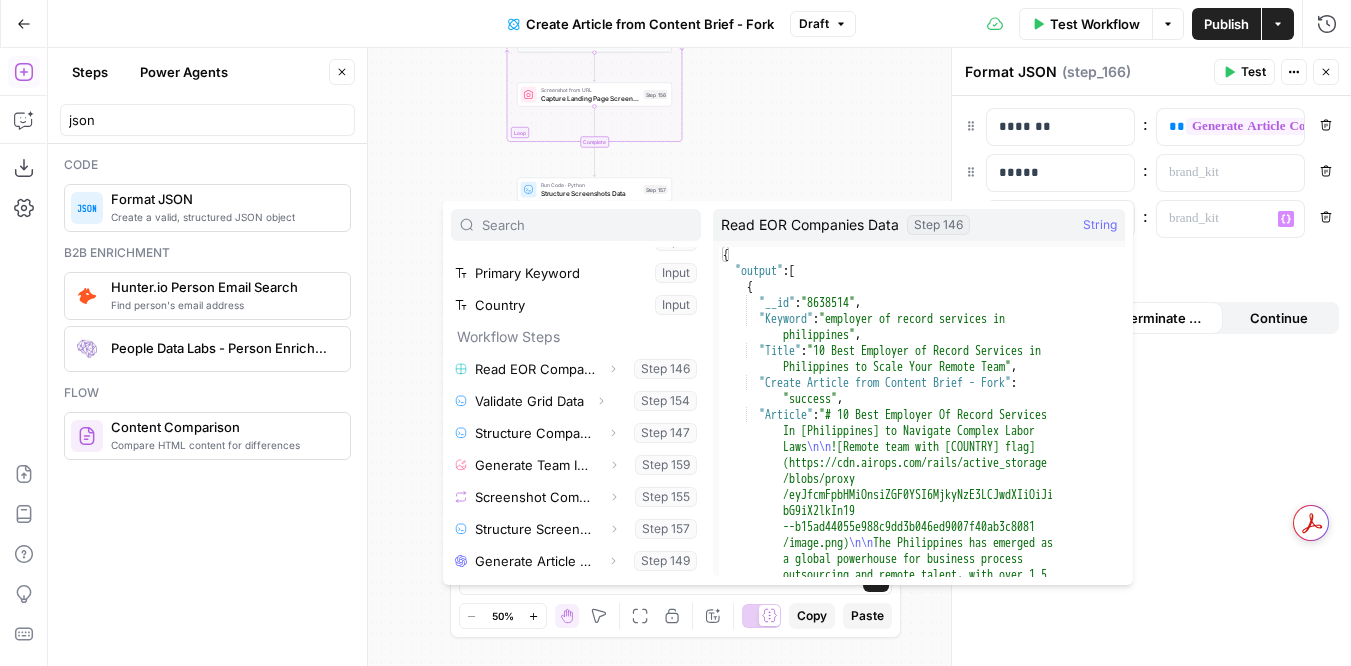 click on "**********" at bounding box center [1151, 381] 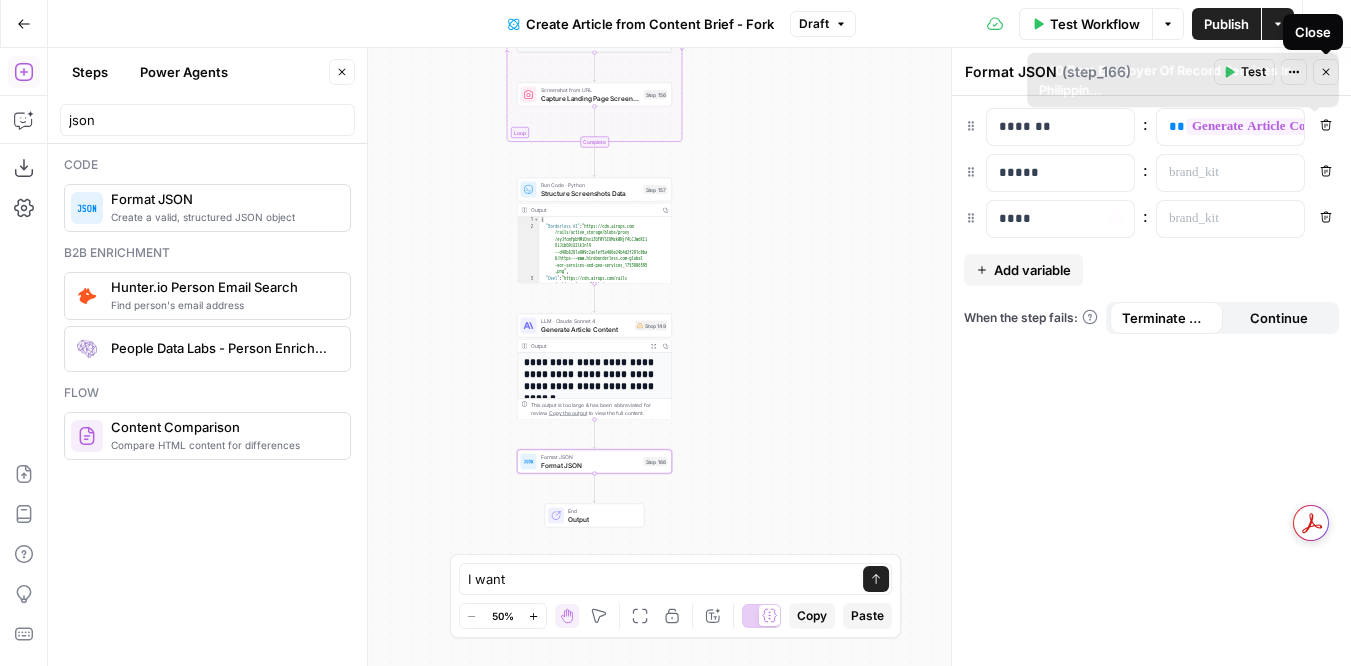 drag, startPoint x: 1328, startPoint y: 69, endPoint x: 477, endPoint y: 695, distance: 1056.4454 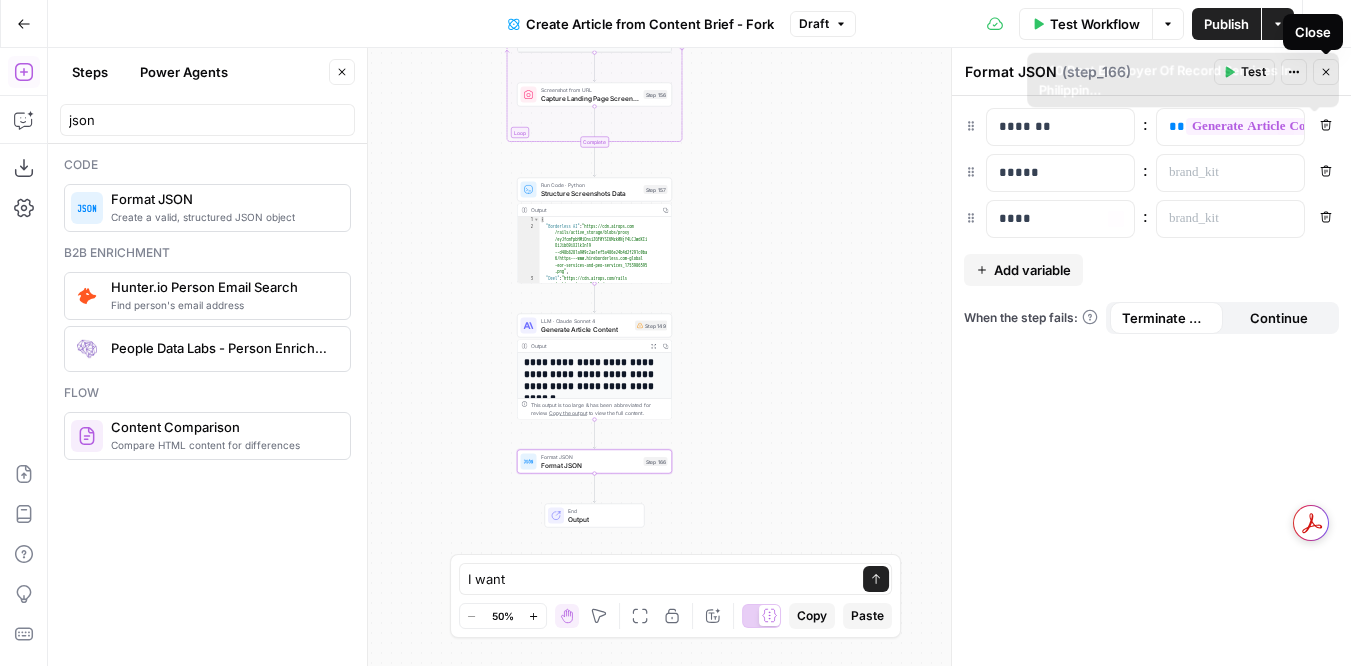 click on "Copy 1 2 3 4 5 6 [    {      "__id" :  "8638514" ,      "Keyword" :  "employer of record services in           [STATE]" ,      "Title" :  "10 Best Employer of Record           Services in [STATE] to Scale Your           Remote Team" ,      "Create Article from Content Brief - Fork" :           "success" ,     This output is too large & has been abbreviated for review.   Copy the output   Step 154 Output 1" at bounding box center (675, 333) 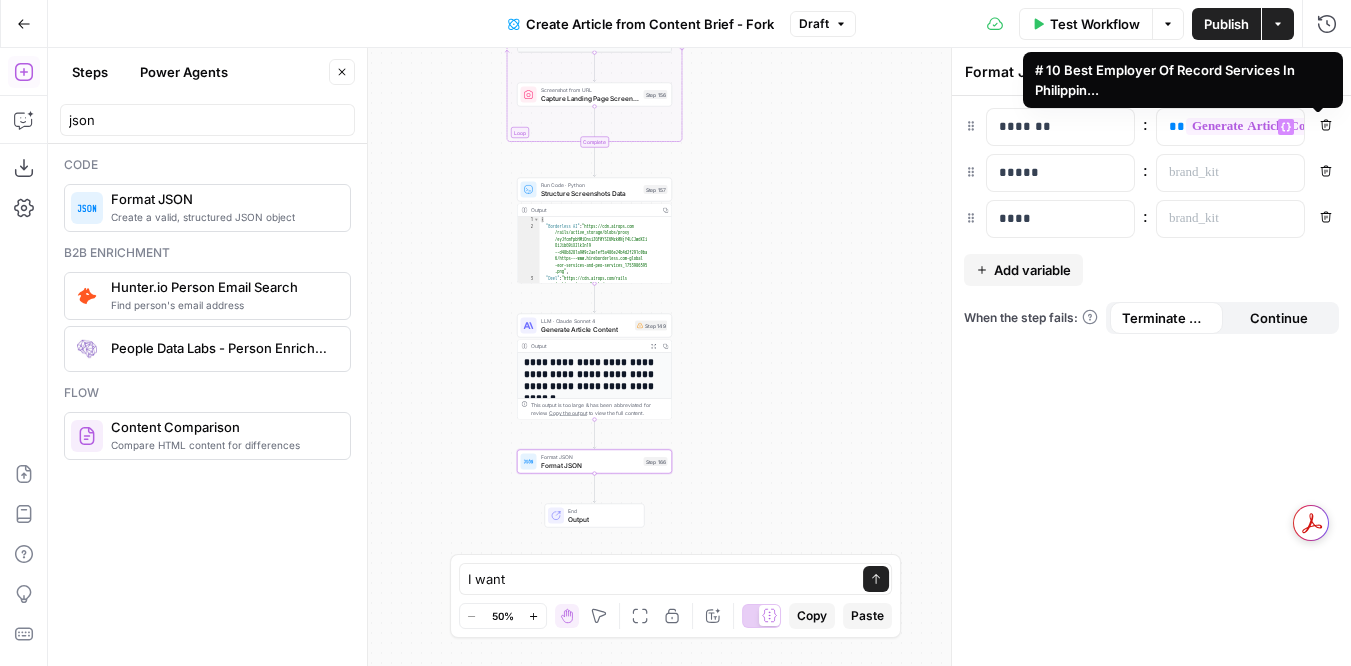 click on "**********" at bounding box center [1323, 126] 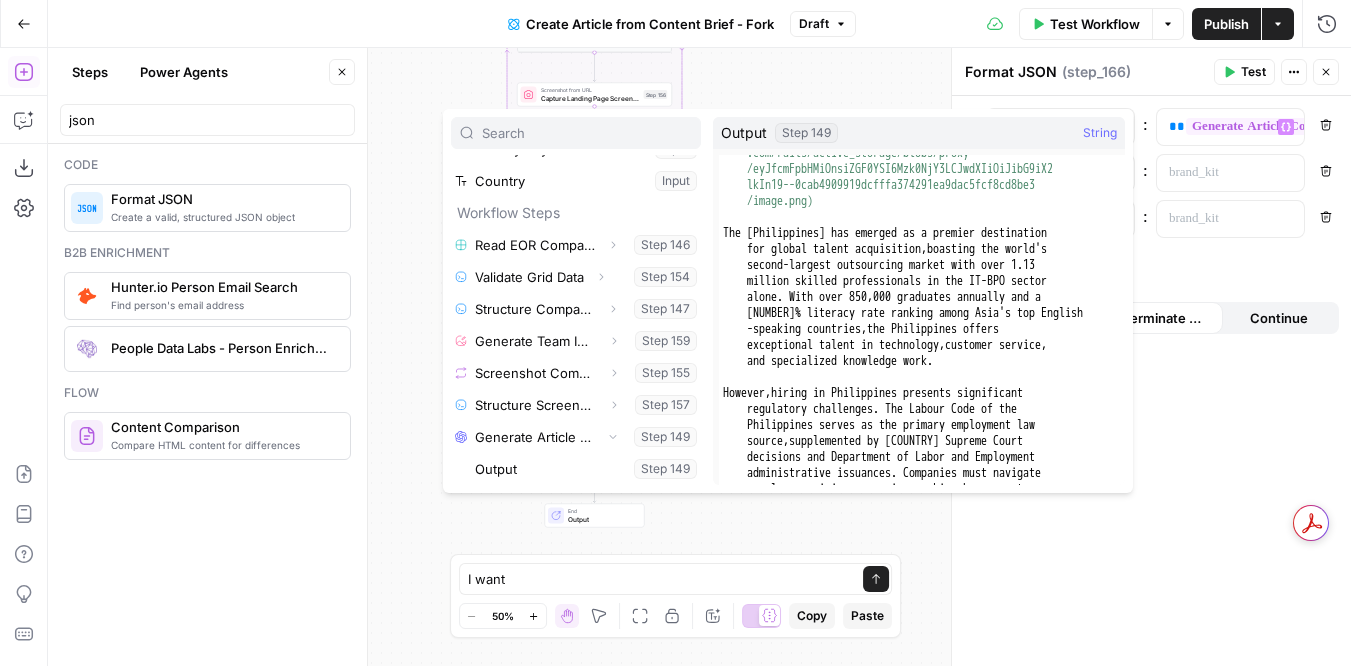 scroll, scrollTop: 80, scrollLeft: 0, axis: vertical 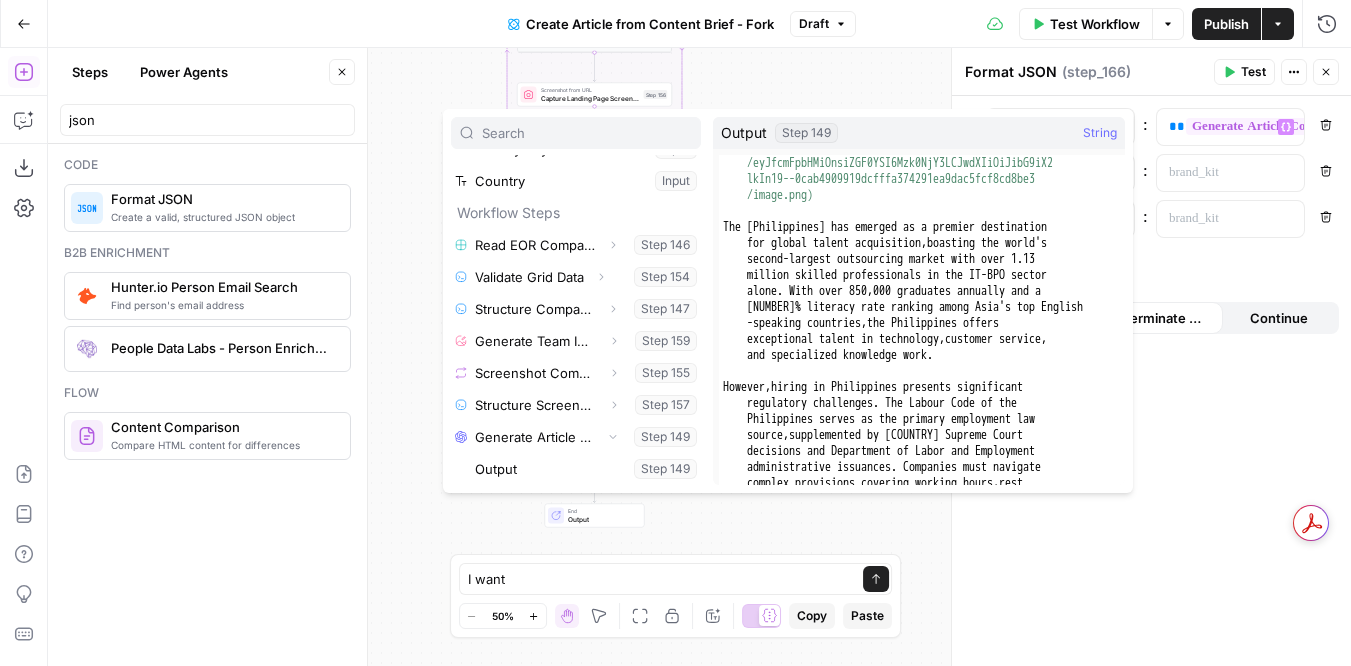 click on "**********" at bounding box center [1151, 381] 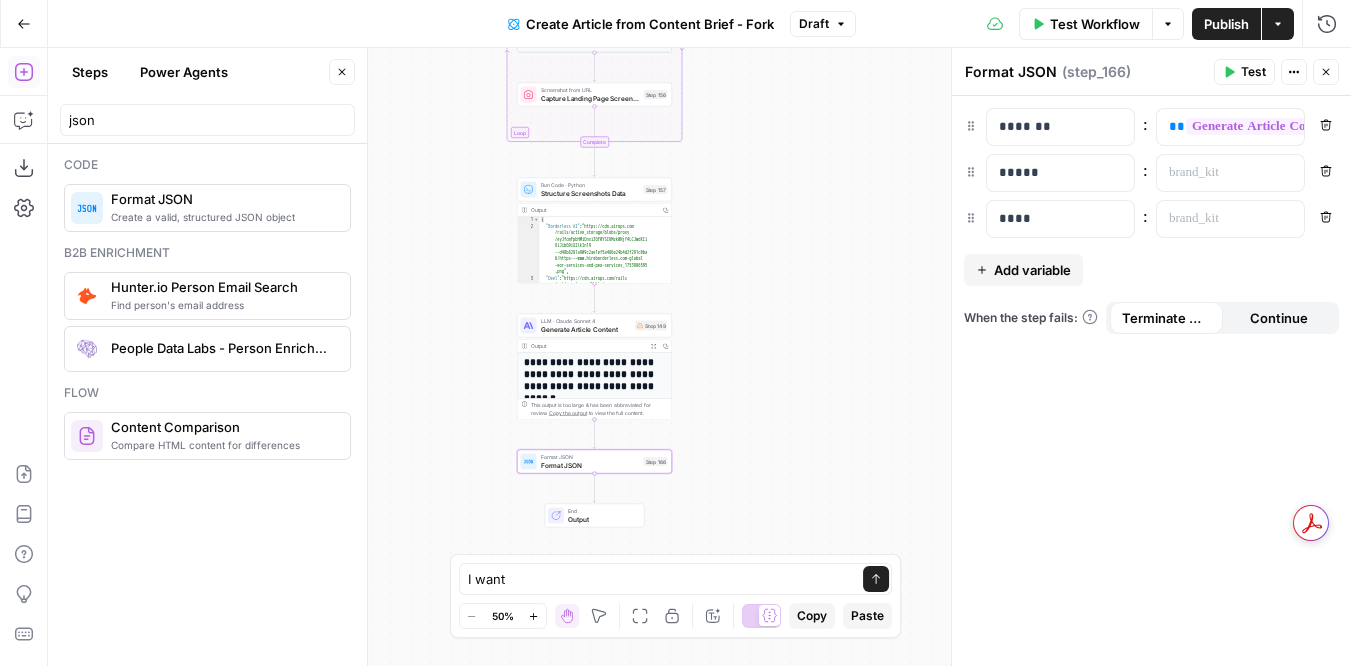 click on "I want  I want  Send Zoom Out 50% Zoom In Hand Move Fit to View Lock/Unlock Annotate Workflow Copy Paste" at bounding box center [676, 596] 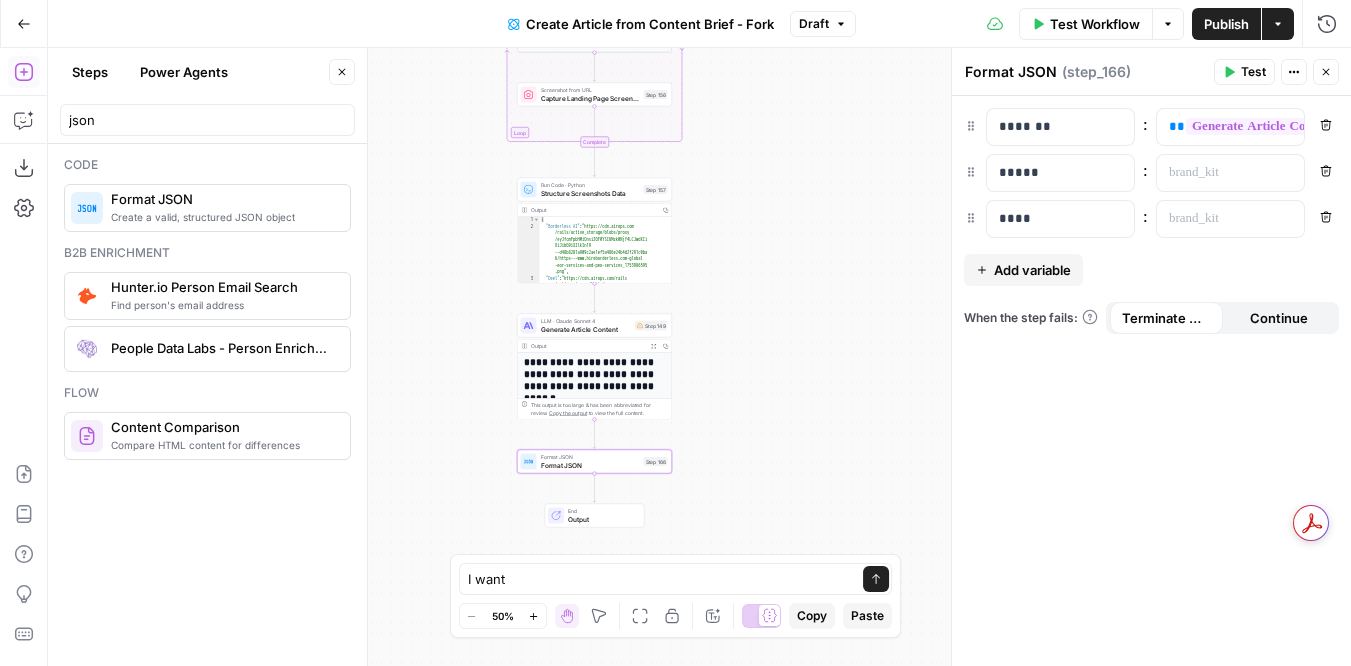 click on "I want  I want  Send" at bounding box center [676, 579] 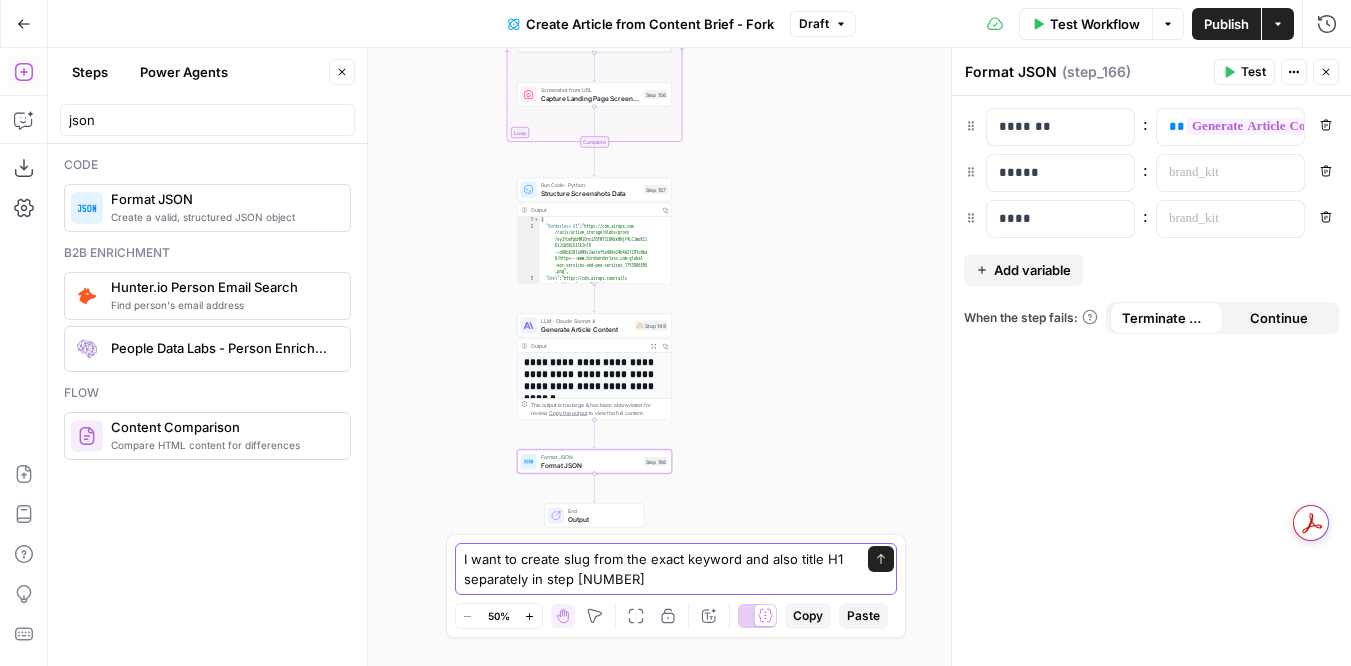 type on "I want to create slug from the exact keyword and also title H1 separately in step 166" 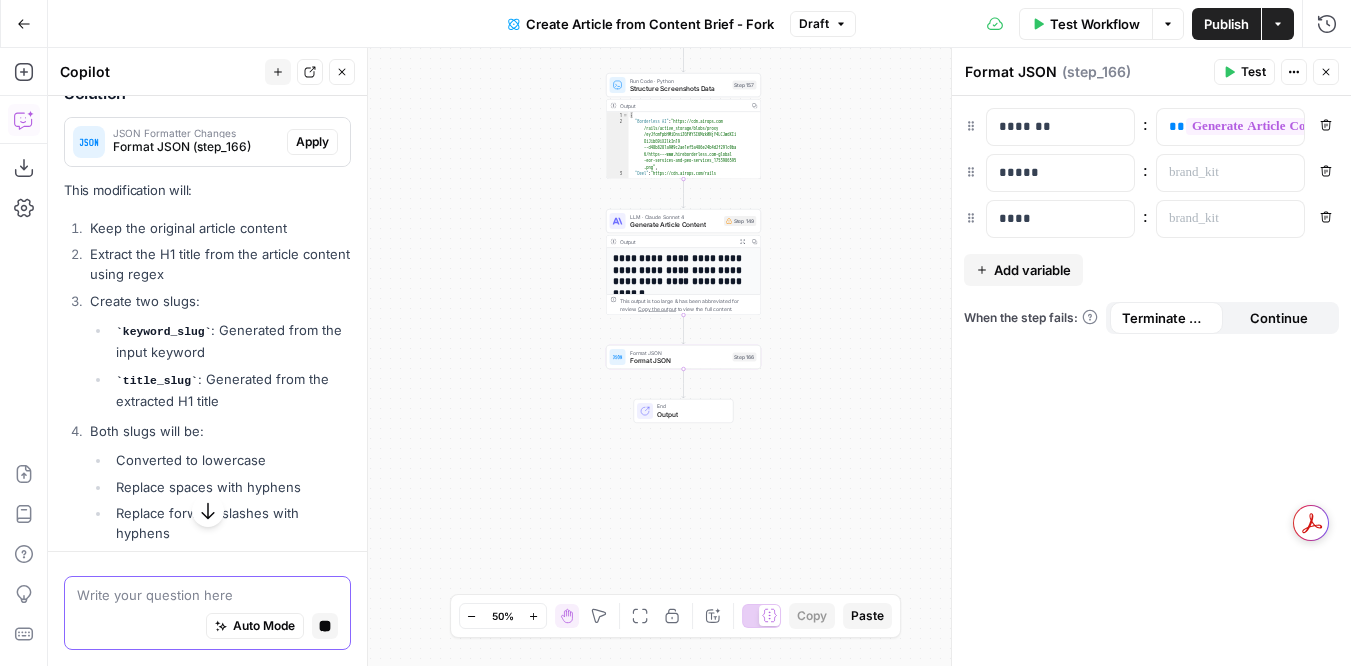 scroll, scrollTop: 271, scrollLeft: 0, axis: vertical 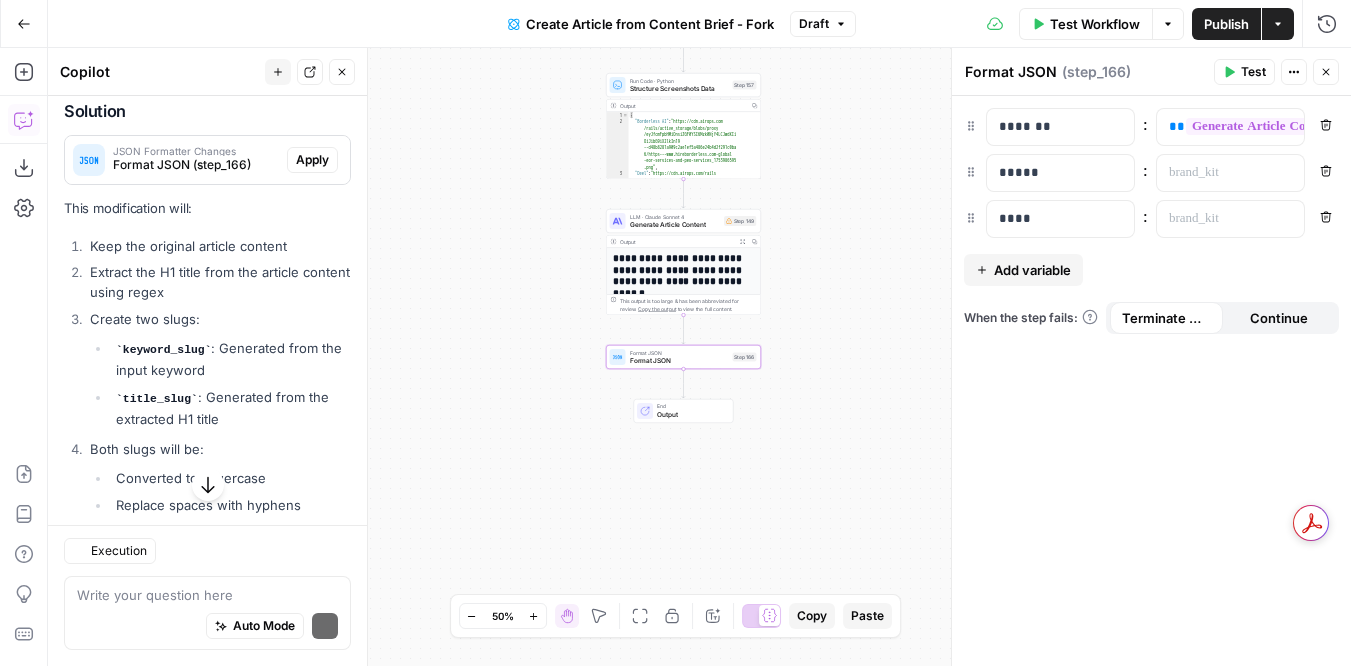 click on "Apply" at bounding box center (312, 160) 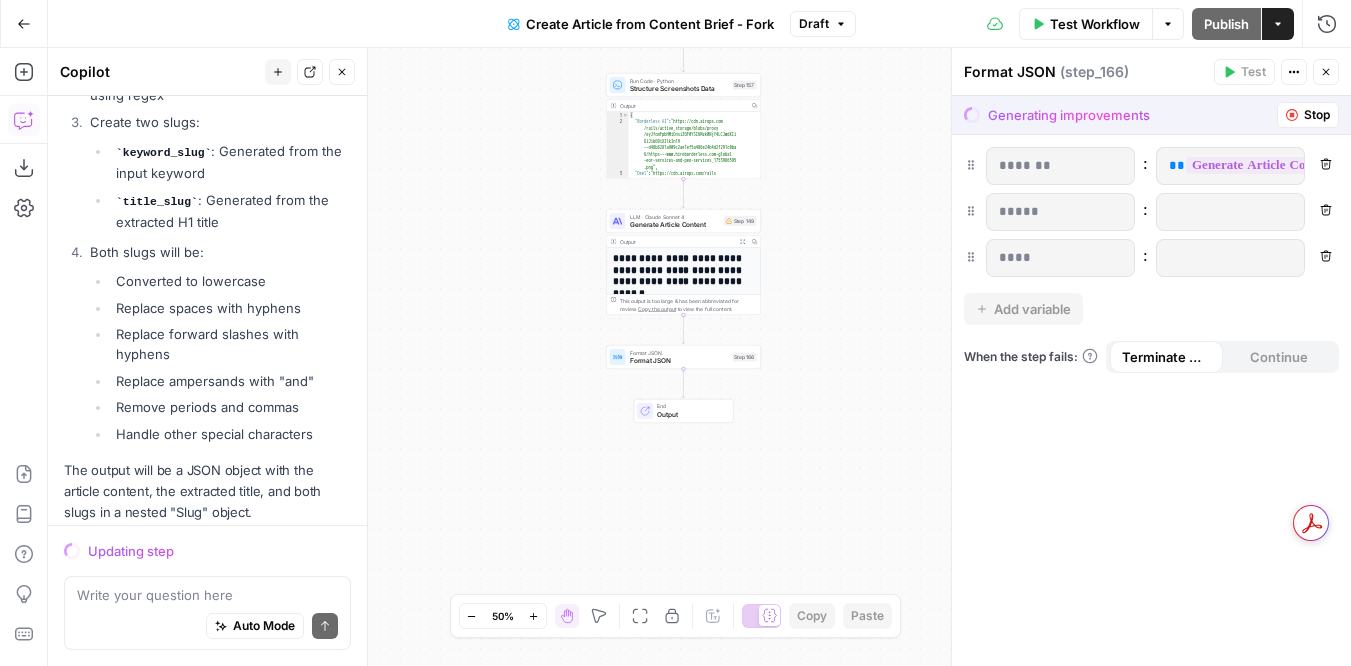 scroll, scrollTop: 410, scrollLeft: 0, axis: vertical 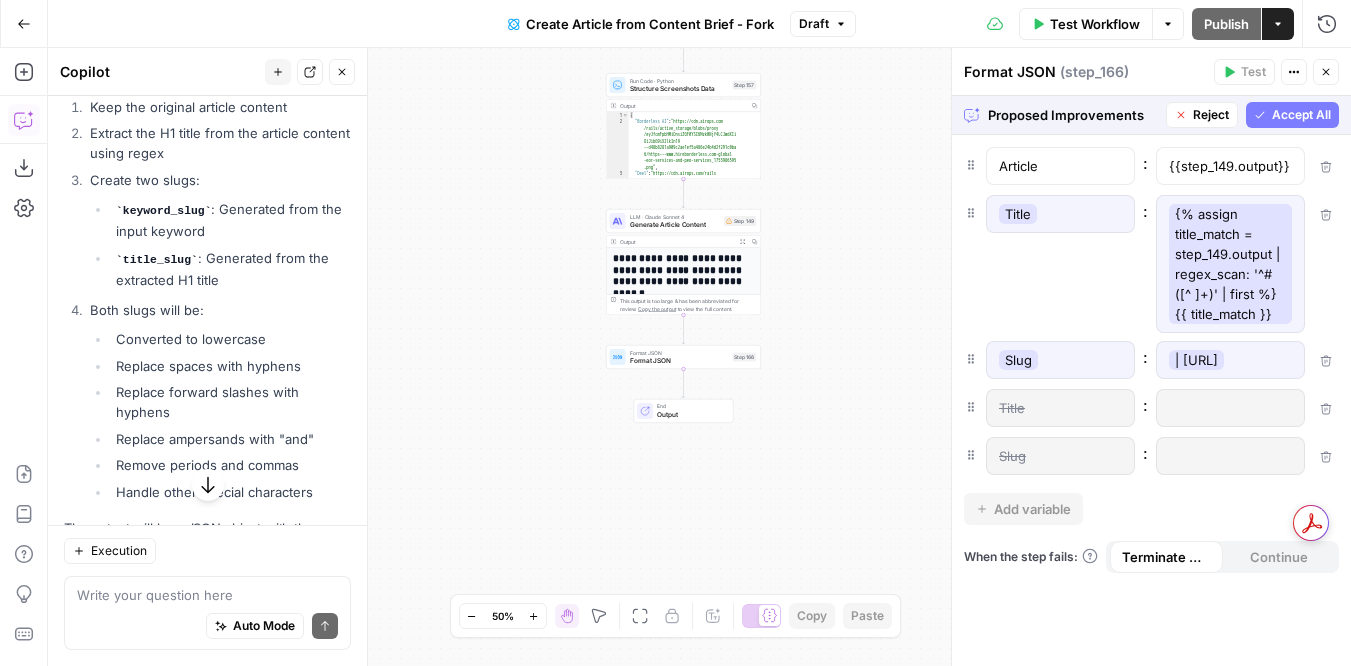 click on "Accept All" at bounding box center (1301, 115) 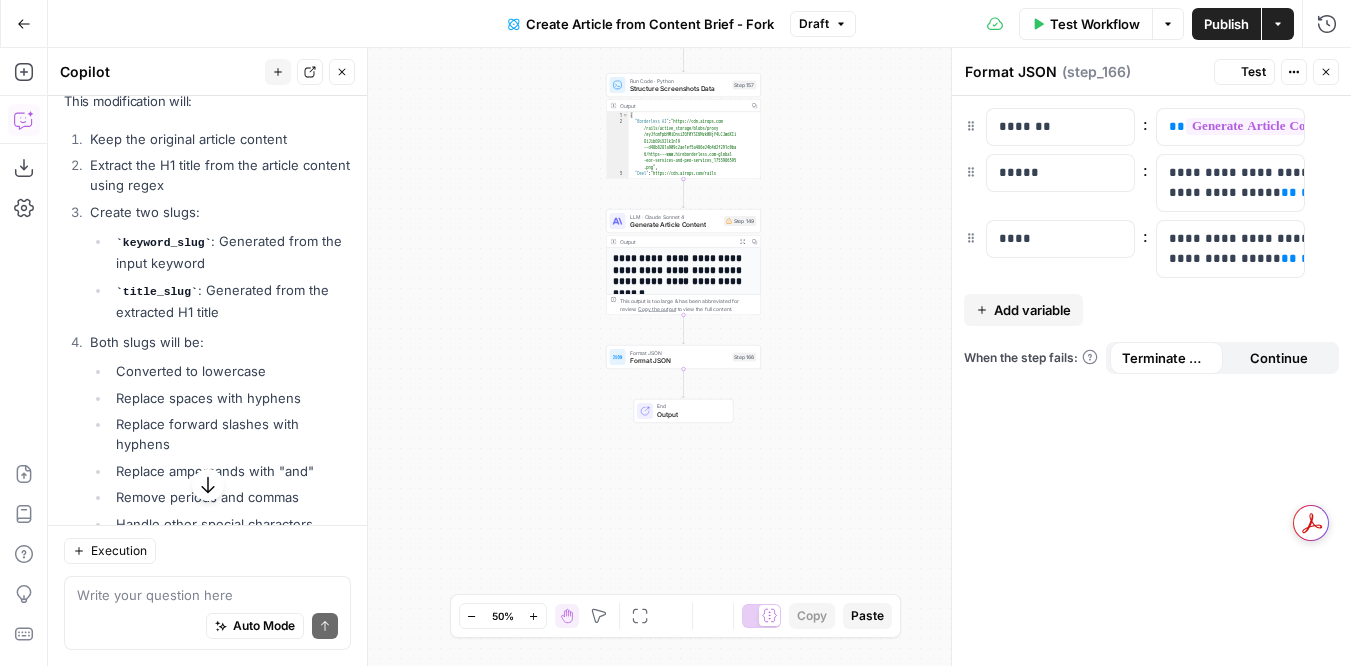 scroll, scrollTop: 0, scrollLeft: 0, axis: both 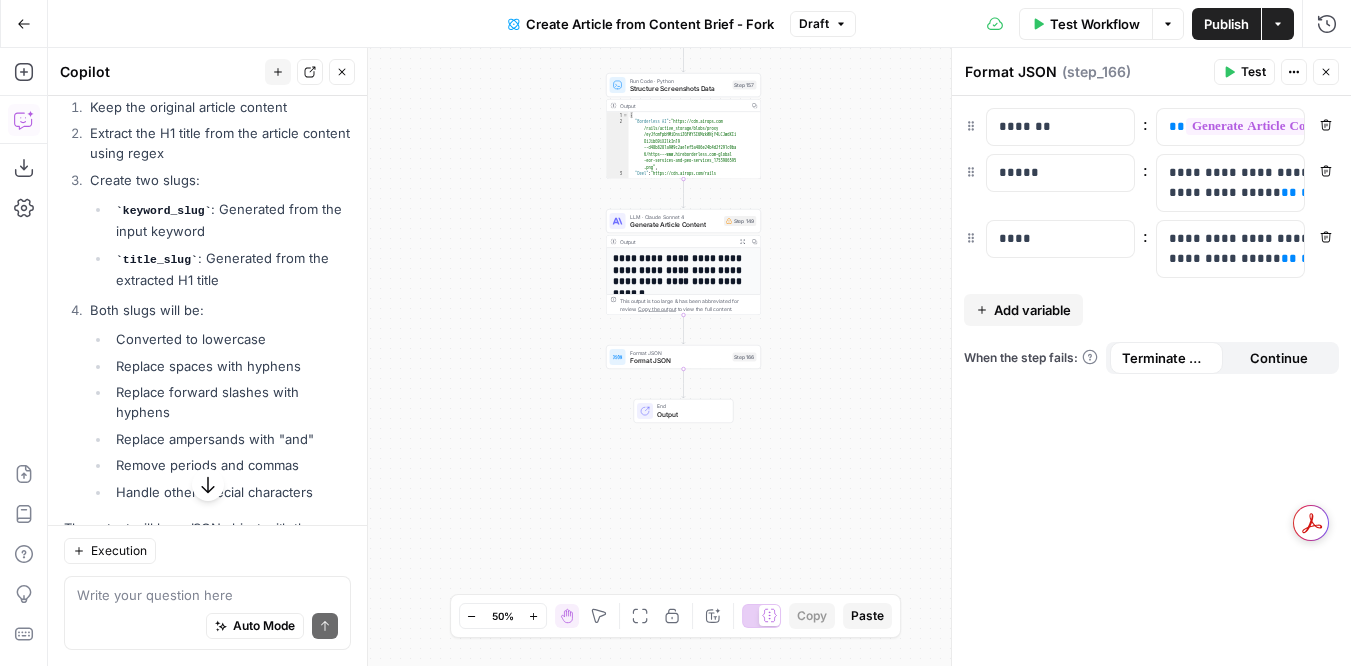 click on "Test" at bounding box center [1244, 72] 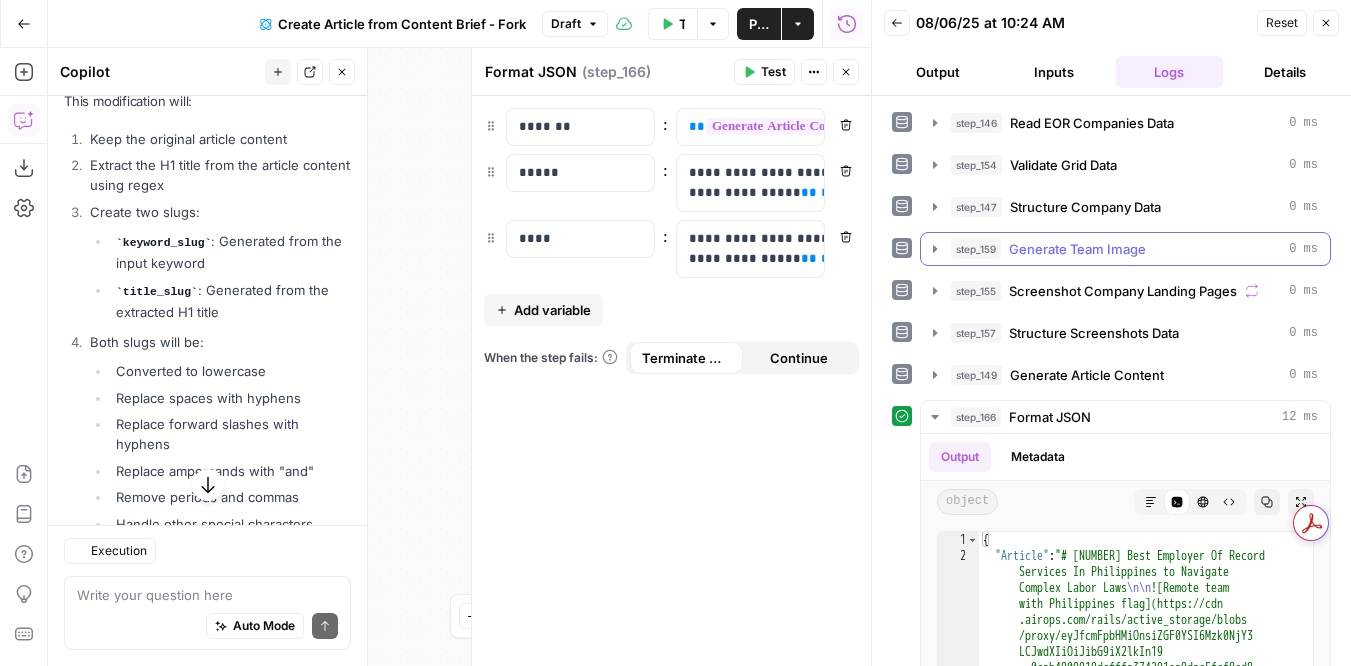 scroll, scrollTop: 442, scrollLeft: 0, axis: vertical 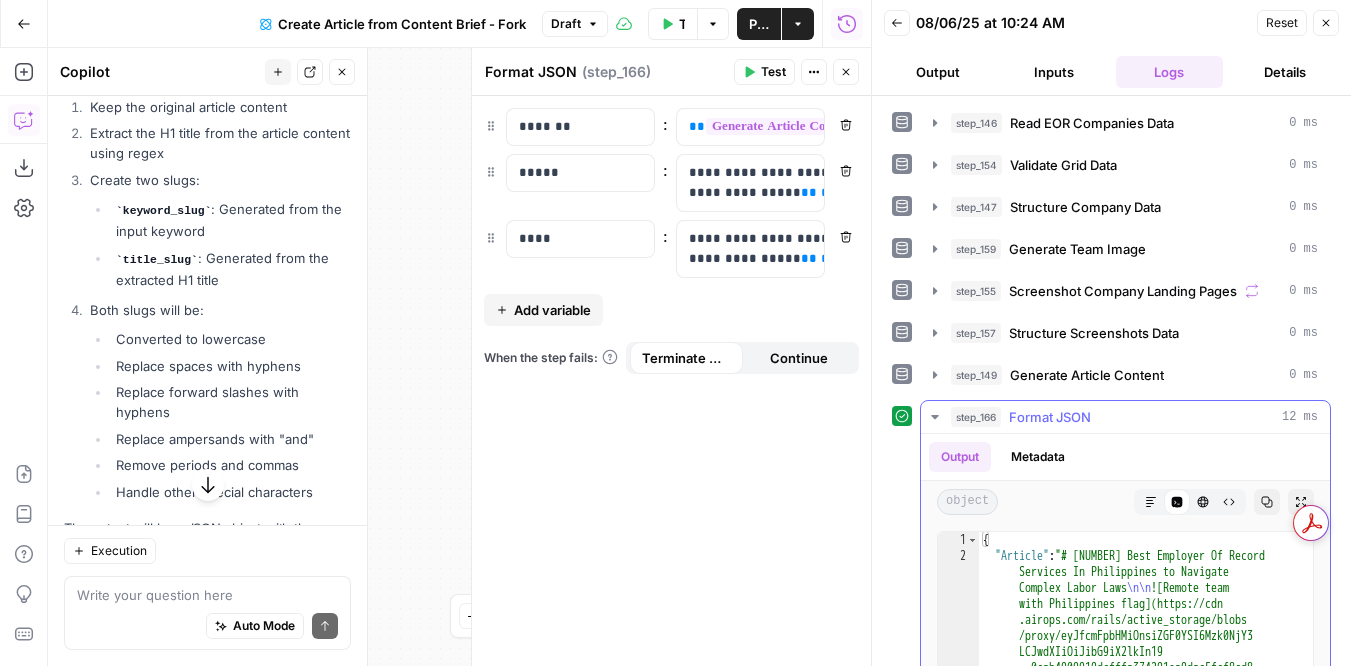 click on "Markdown" at bounding box center (1151, 502) 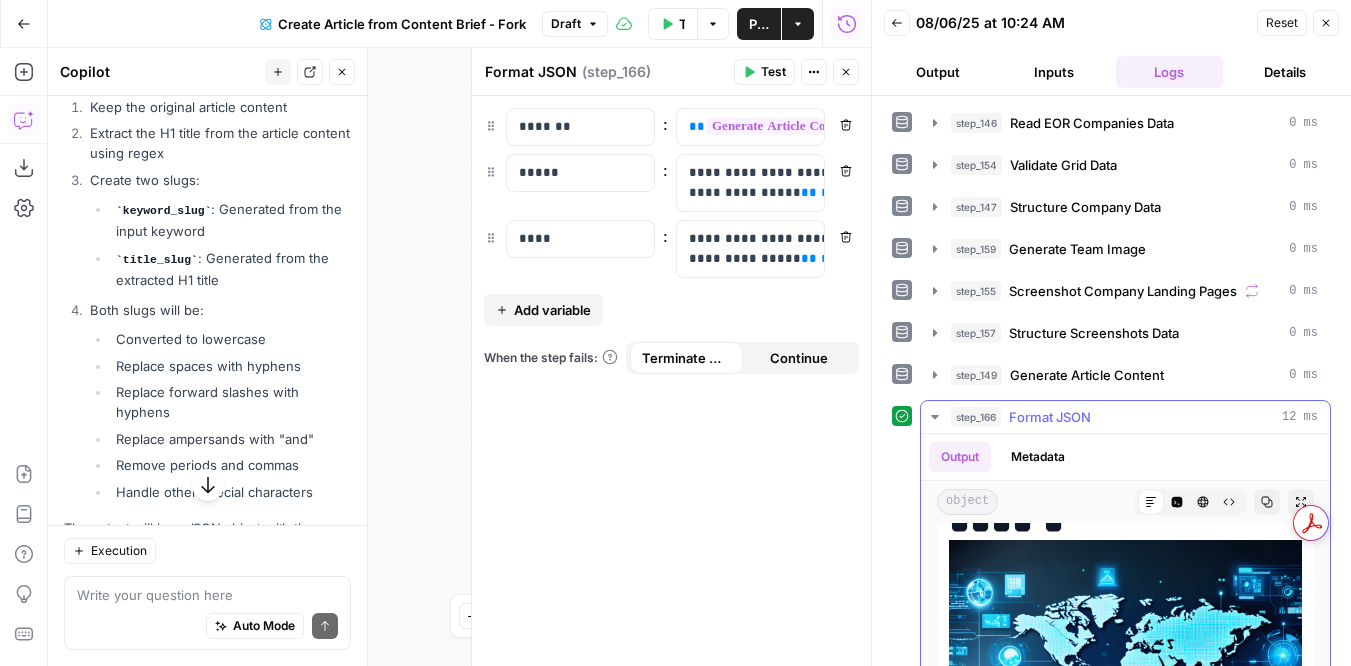 scroll, scrollTop: 0, scrollLeft: 0, axis: both 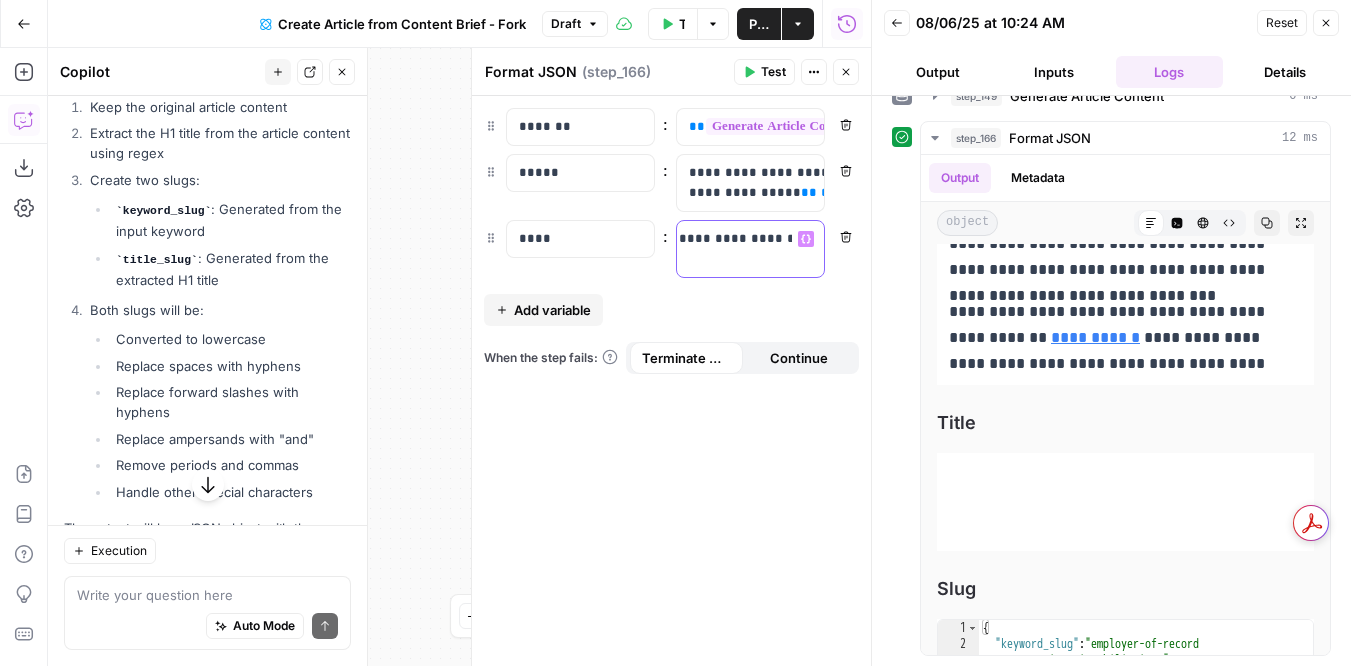 drag, startPoint x: 732, startPoint y: 255, endPoint x: 840, endPoint y: 266, distance: 108.55874 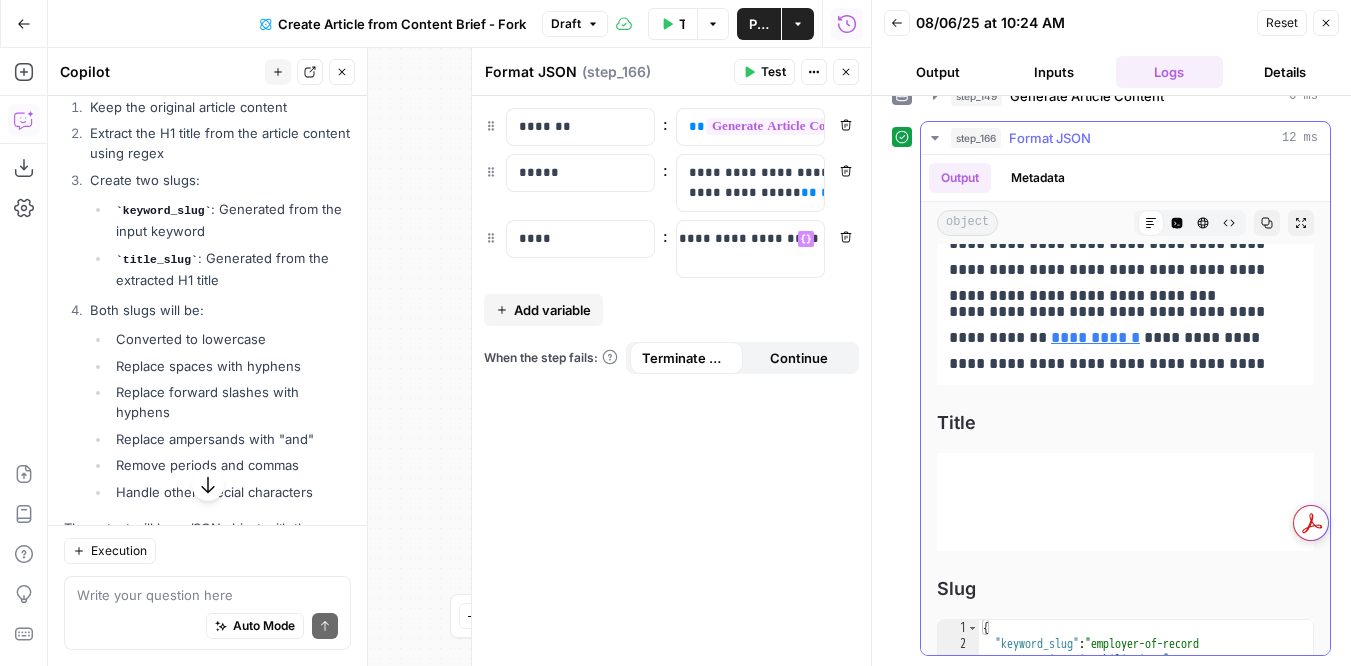 click 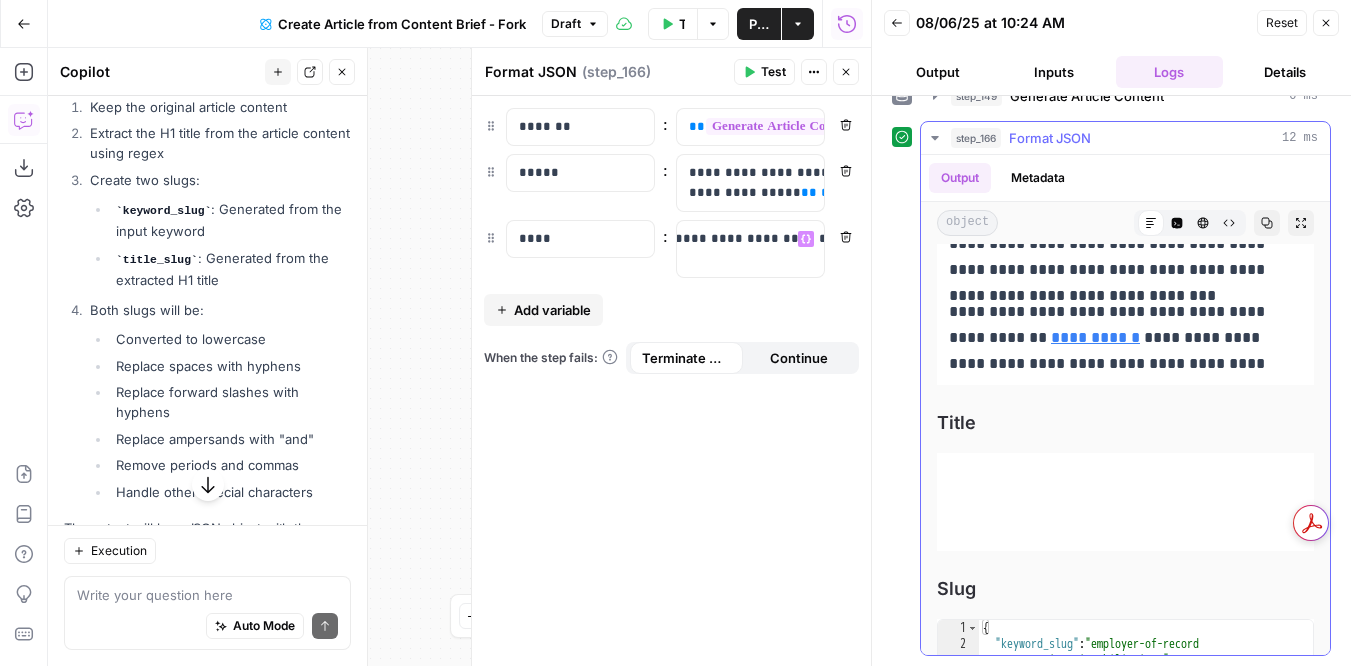scroll, scrollTop: 0, scrollLeft: 0, axis: both 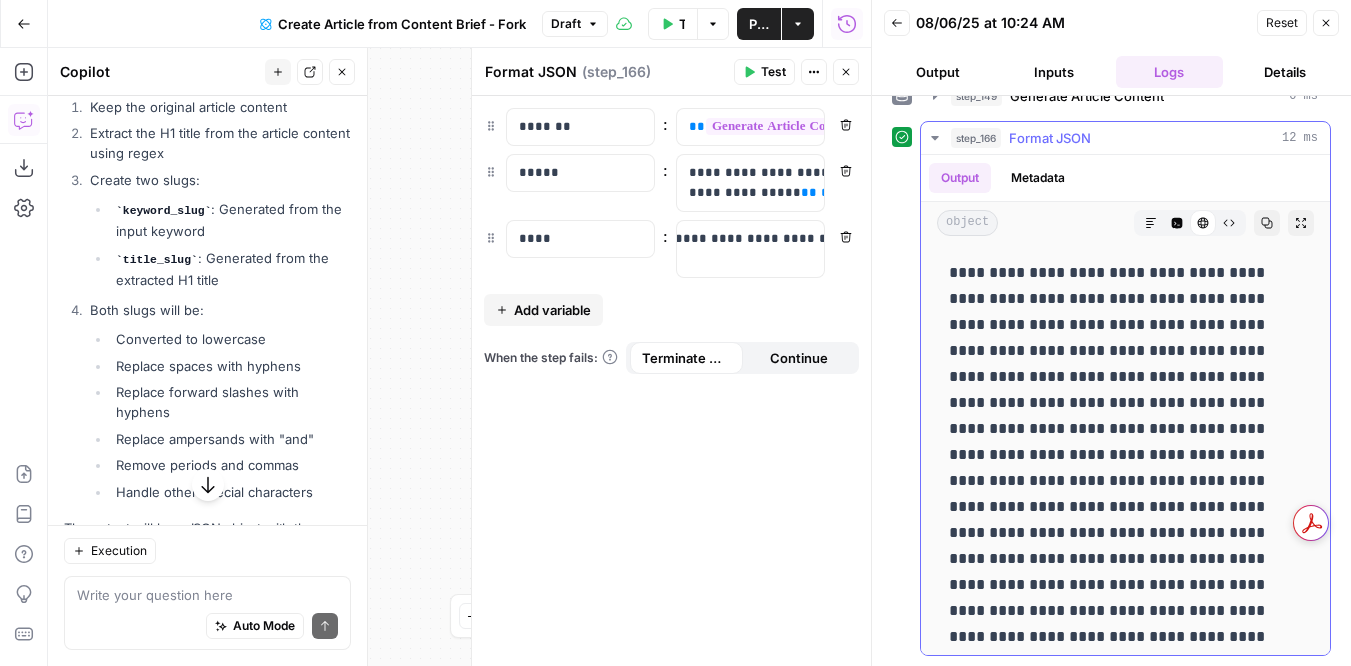 click on "Markdown" at bounding box center (1151, 223) 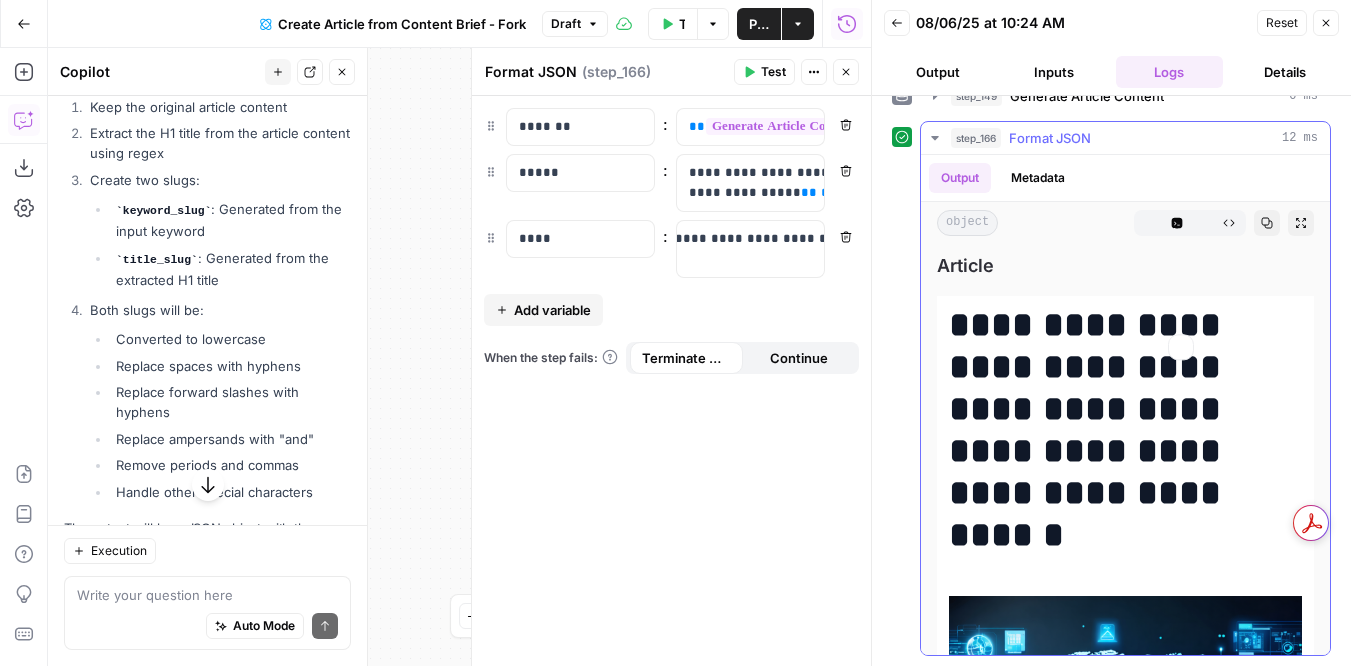 scroll, scrollTop: 279, scrollLeft: 0, axis: vertical 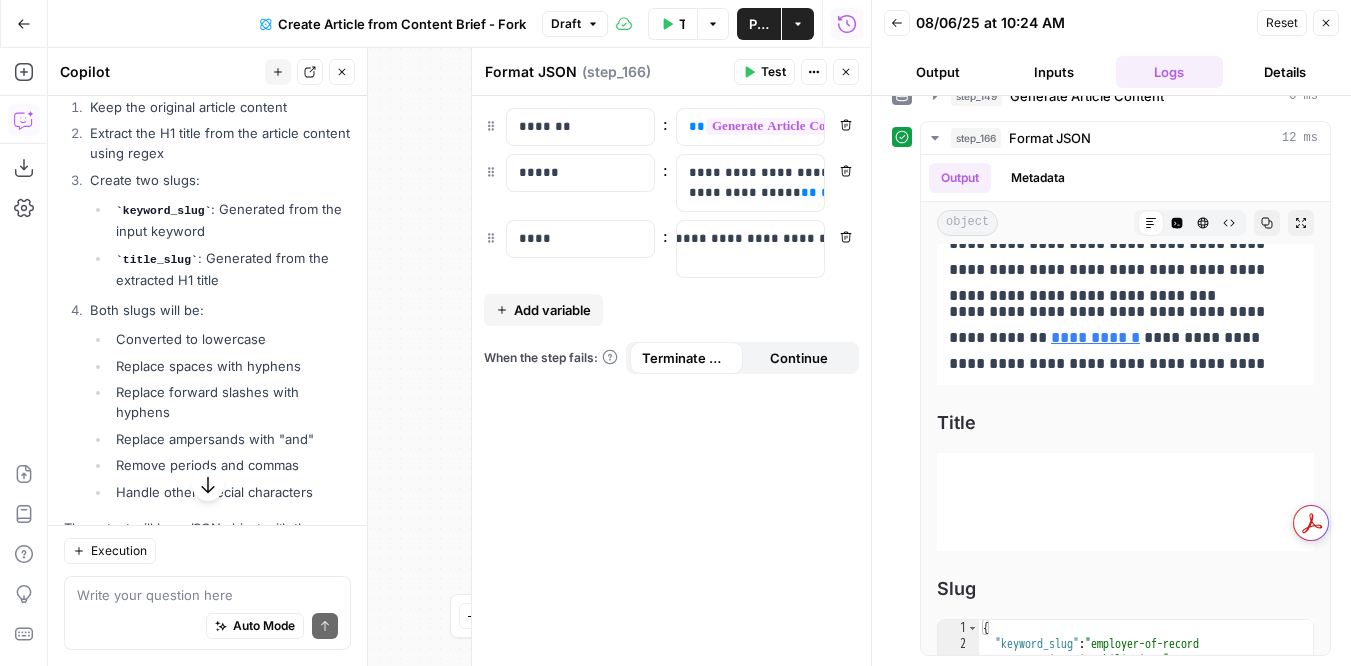 click on "Auto Mode Send" at bounding box center [207, 627] 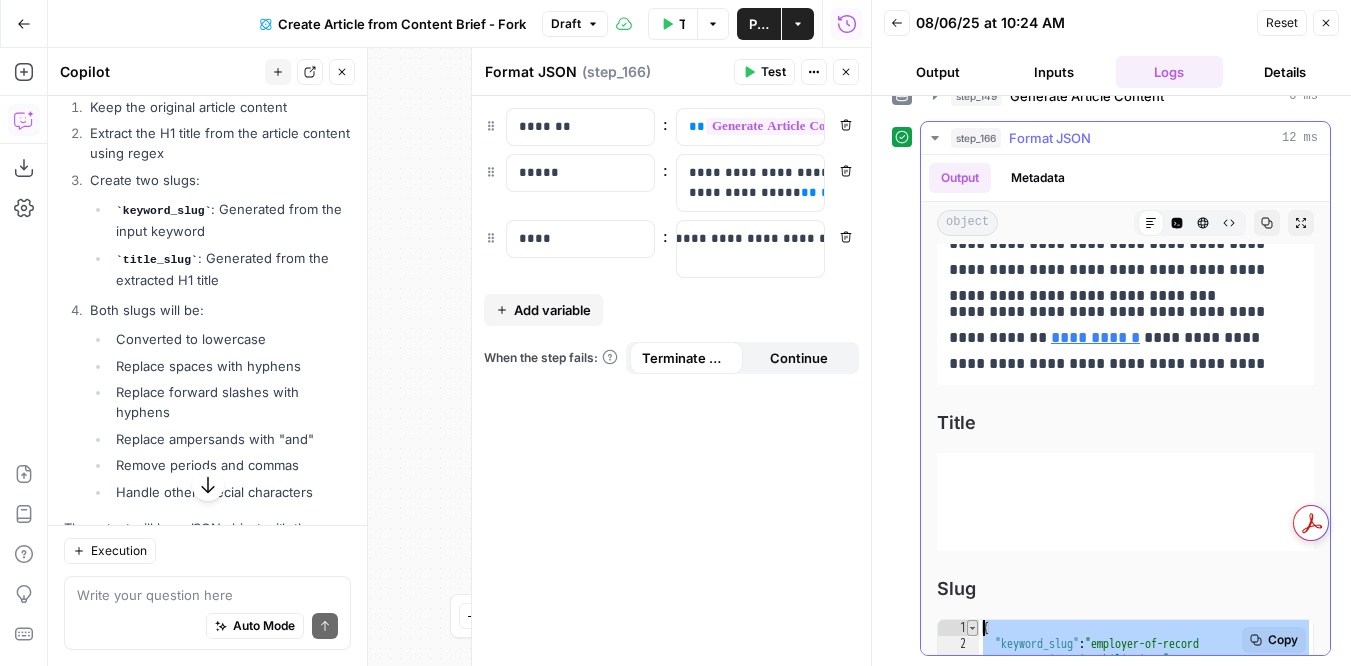 drag, startPoint x: 1017, startPoint y: 635, endPoint x: 977, endPoint y: 578, distance: 69.63476 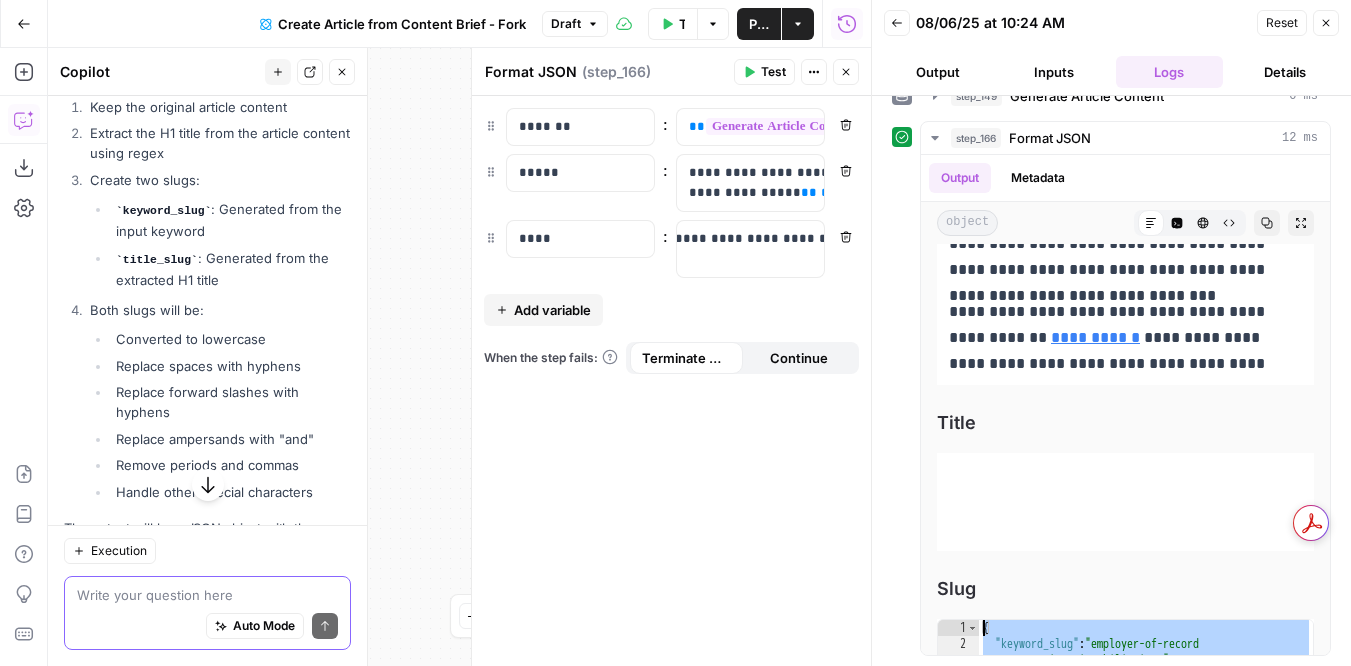 click at bounding box center [207, 595] 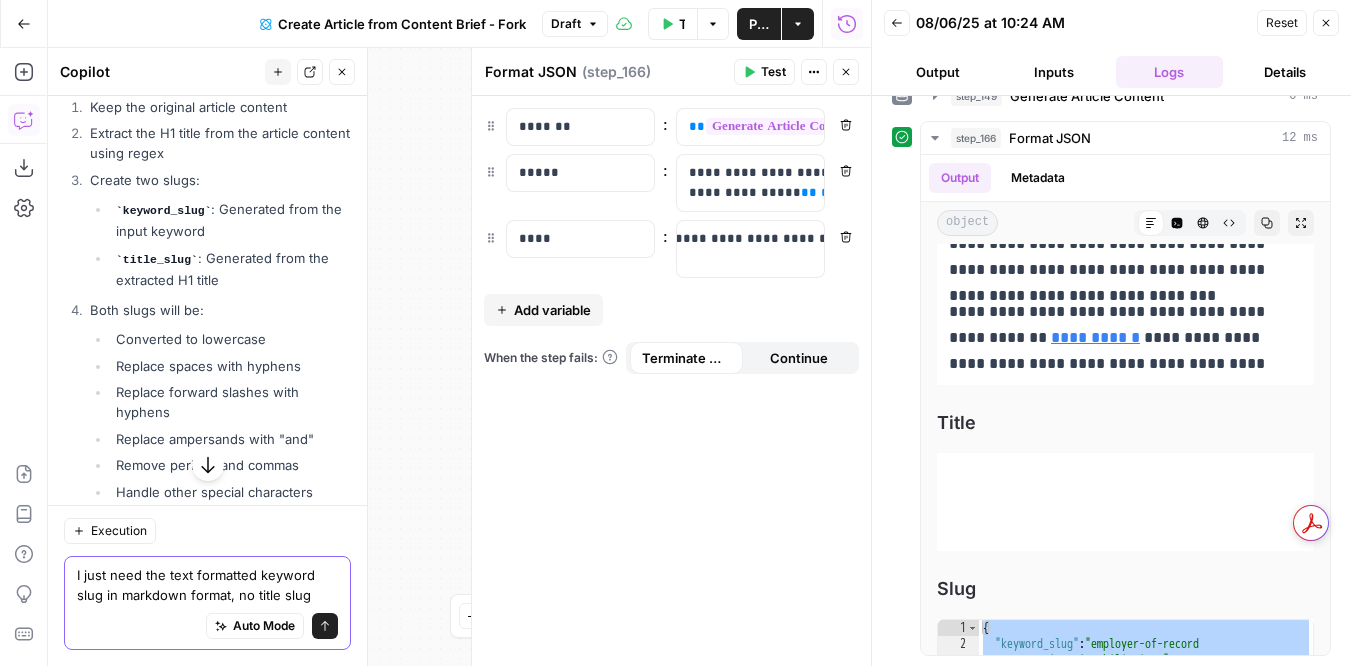 paste on "{
"keyword_slug": "employer-of-record-services-in-philippines",
"title_slug": "#"
}" 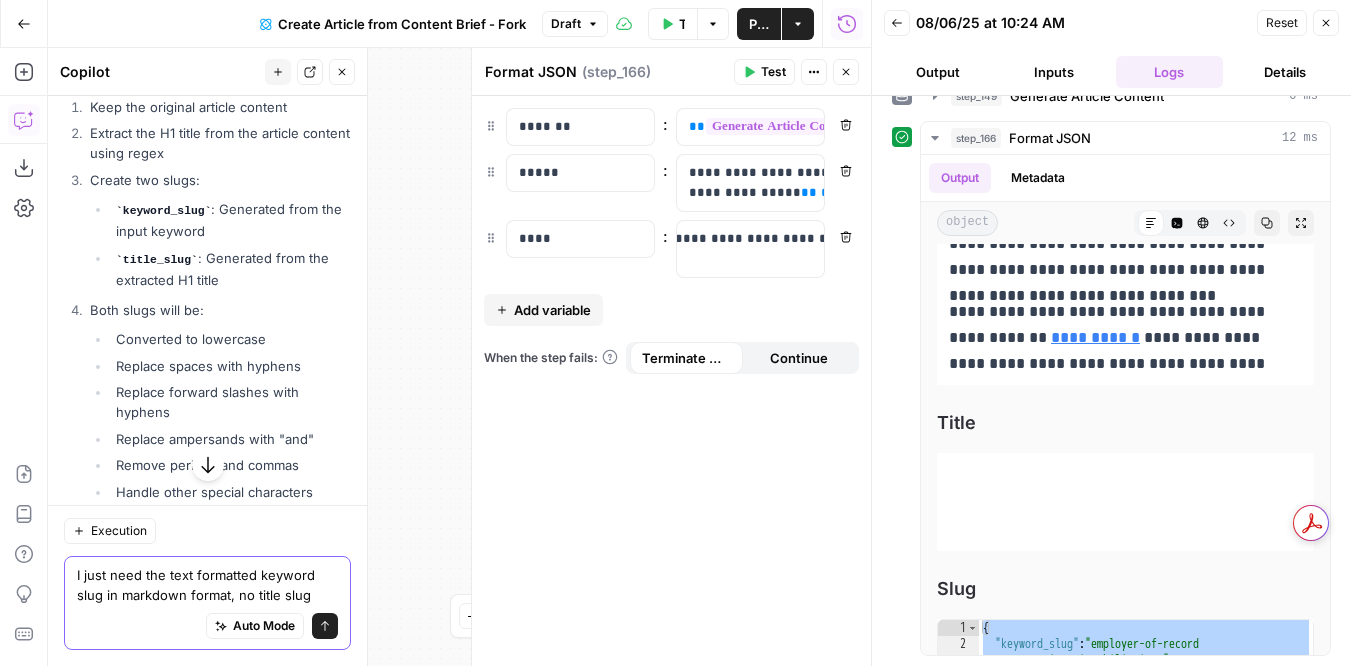 type on "I just need the text formatted keyword slug in markdown format, no title slug
{
"keyword_slug": "employer-of-record-services-in-philippines",
"title_slug": "#"
}" 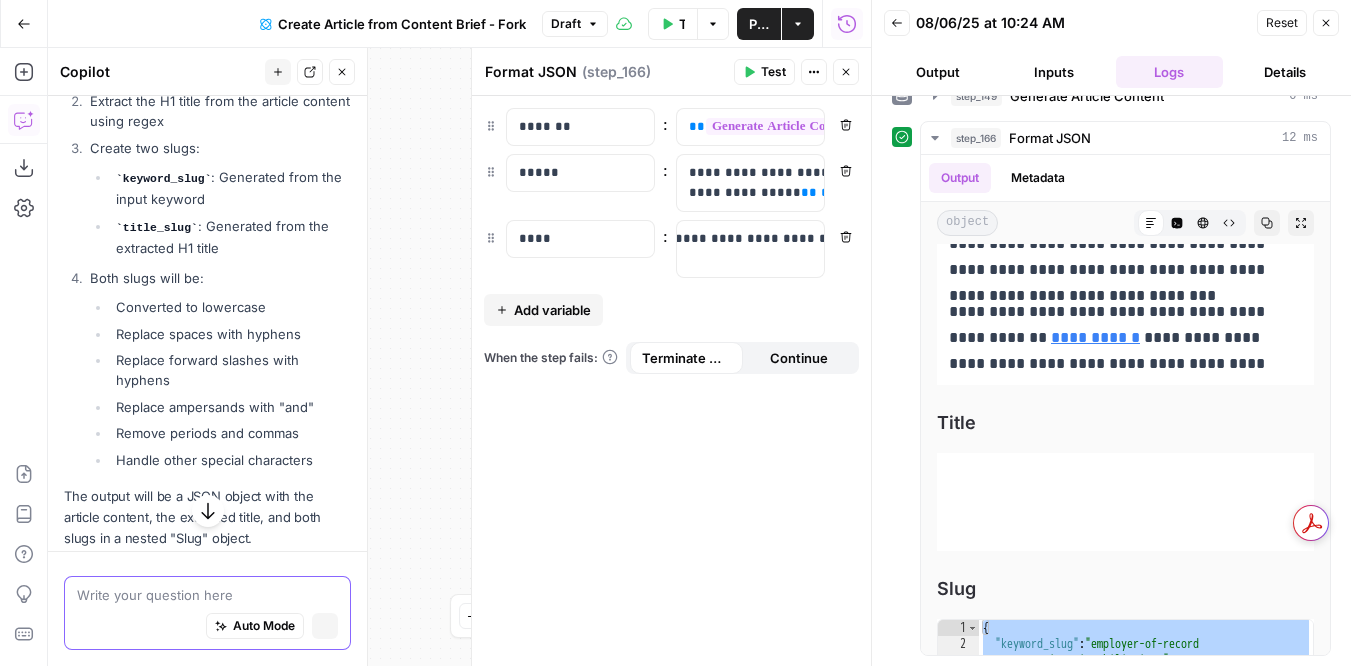scroll, scrollTop: 410, scrollLeft: 0, axis: vertical 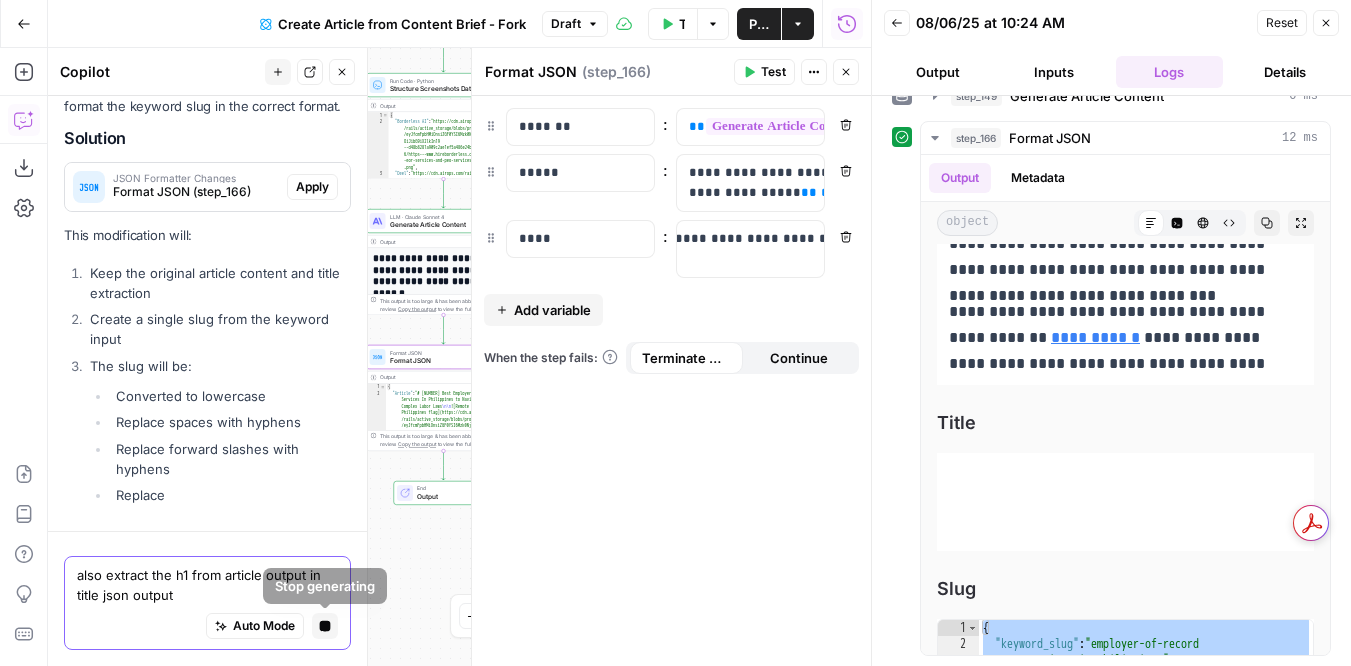 type on "also extract the h1 from article output in title json output" 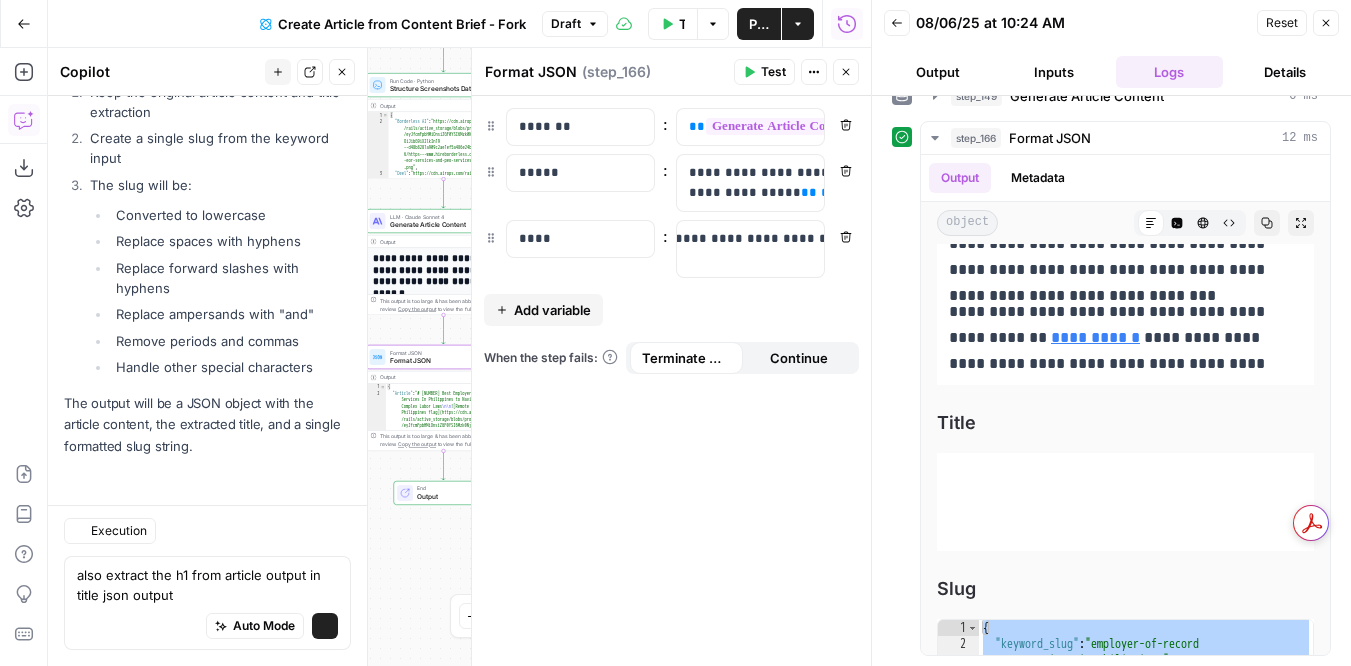 scroll, scrollTop: 1468, scrollLeft: 0, axis: vertical 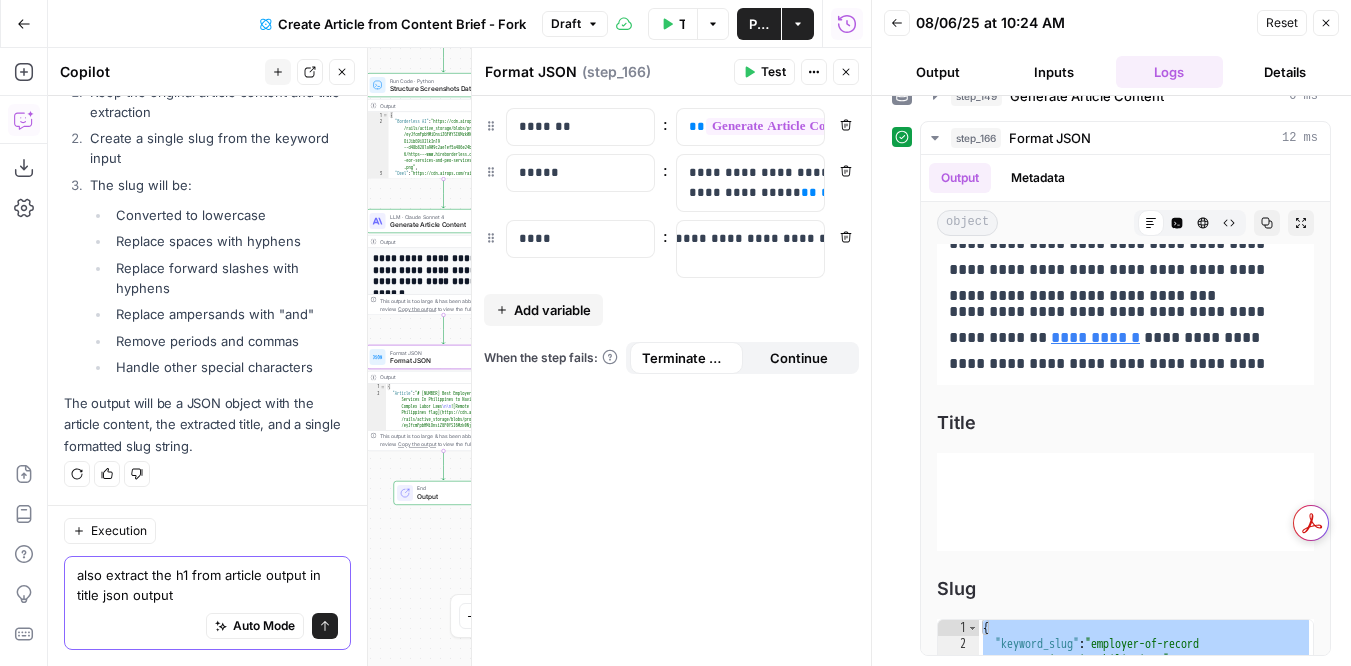 click 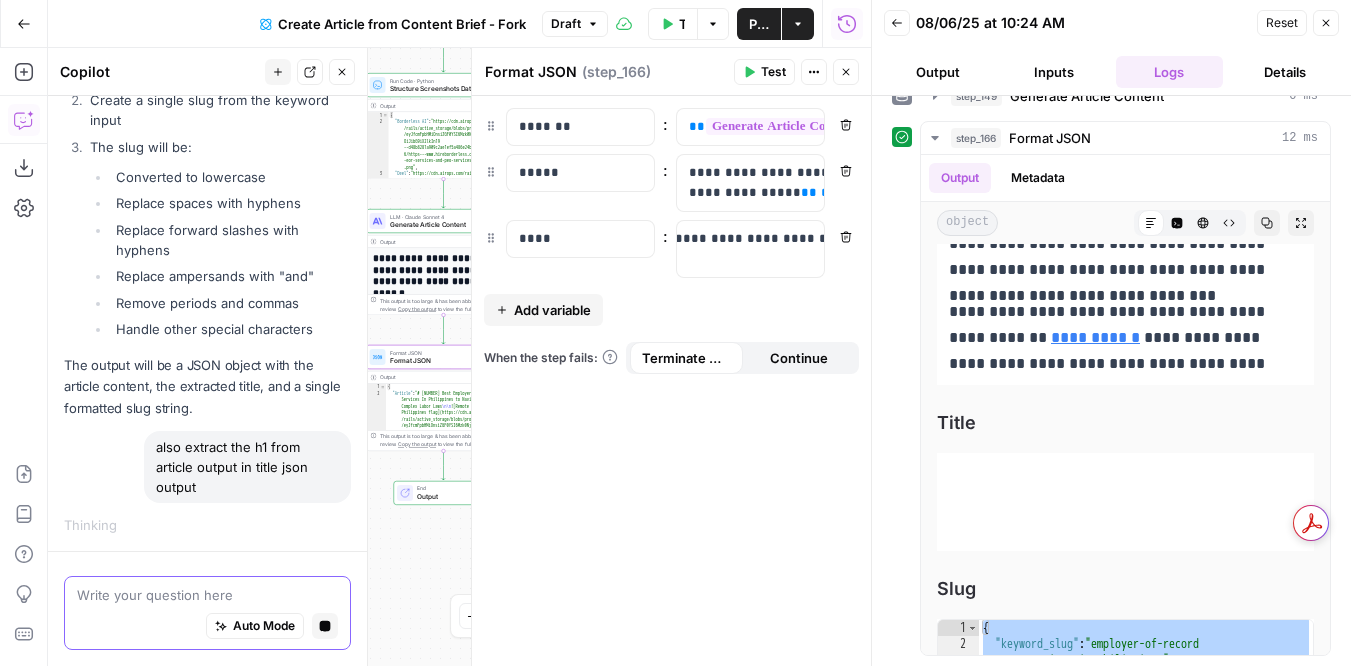 scroll, scrollTop: 992, scrollLeft: 0, axis: vertical 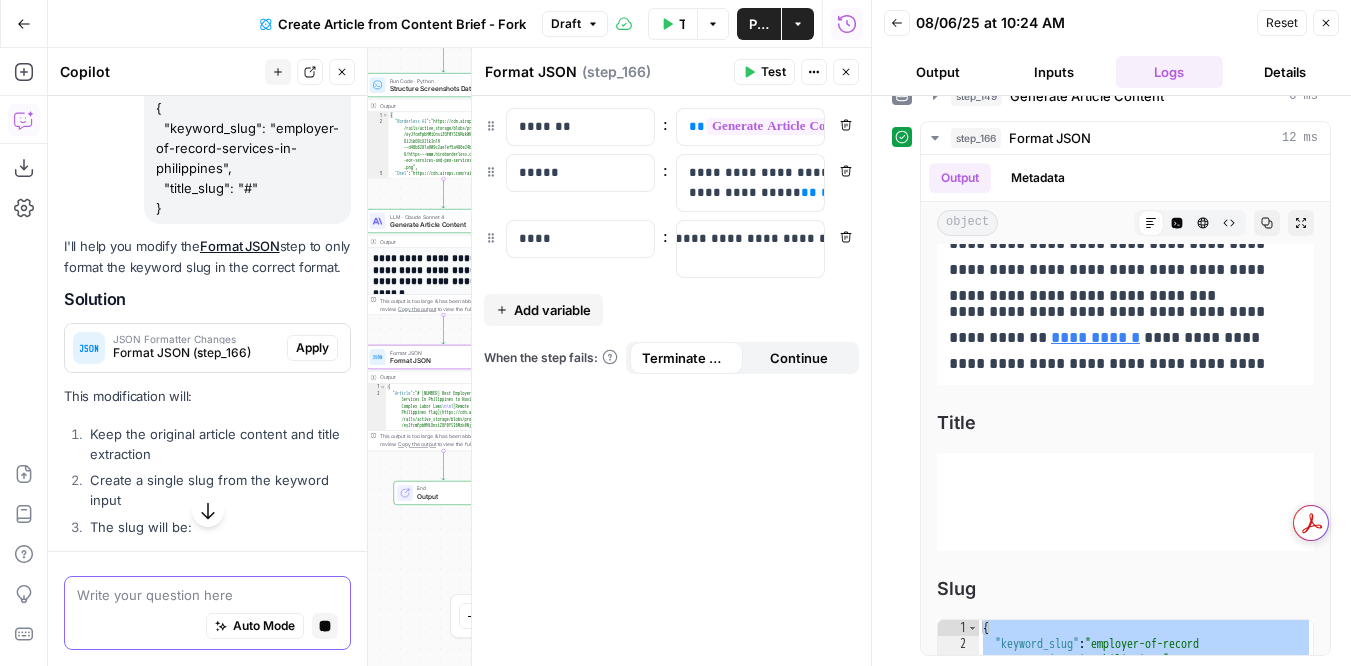click on "Apply" at bounding box center (312, 348) 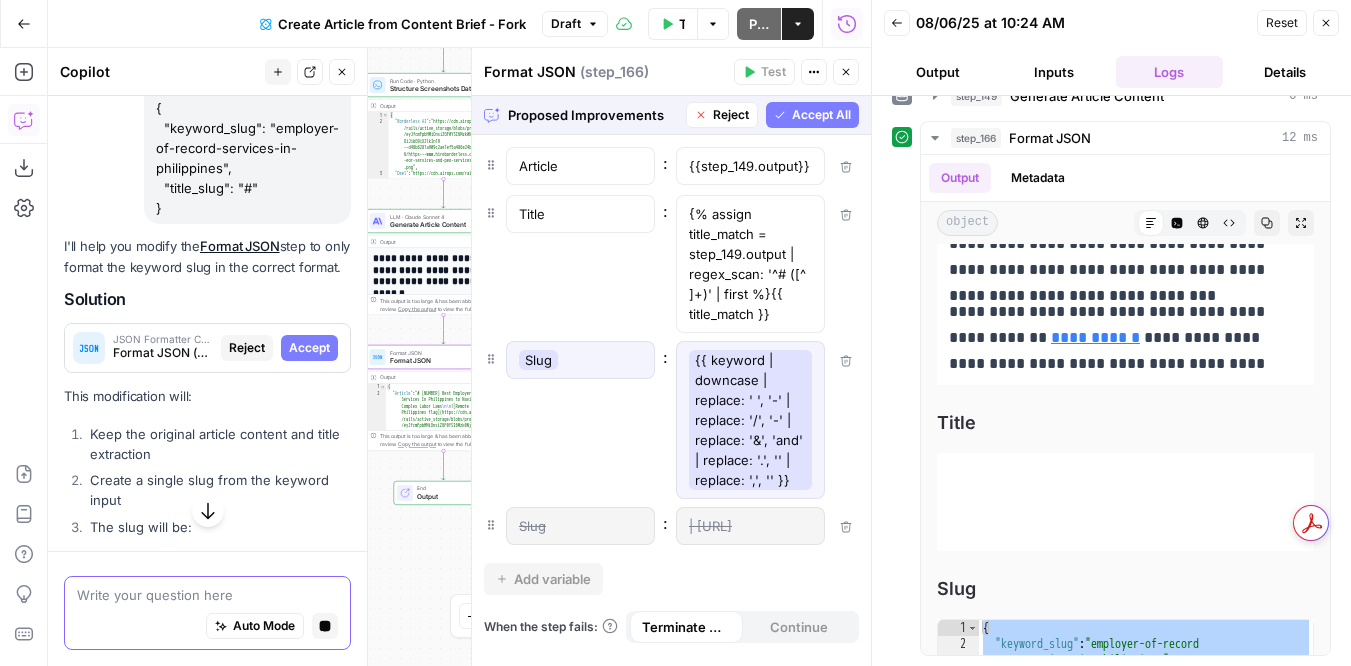 click on "Accept" at bounding box center [309, 348] 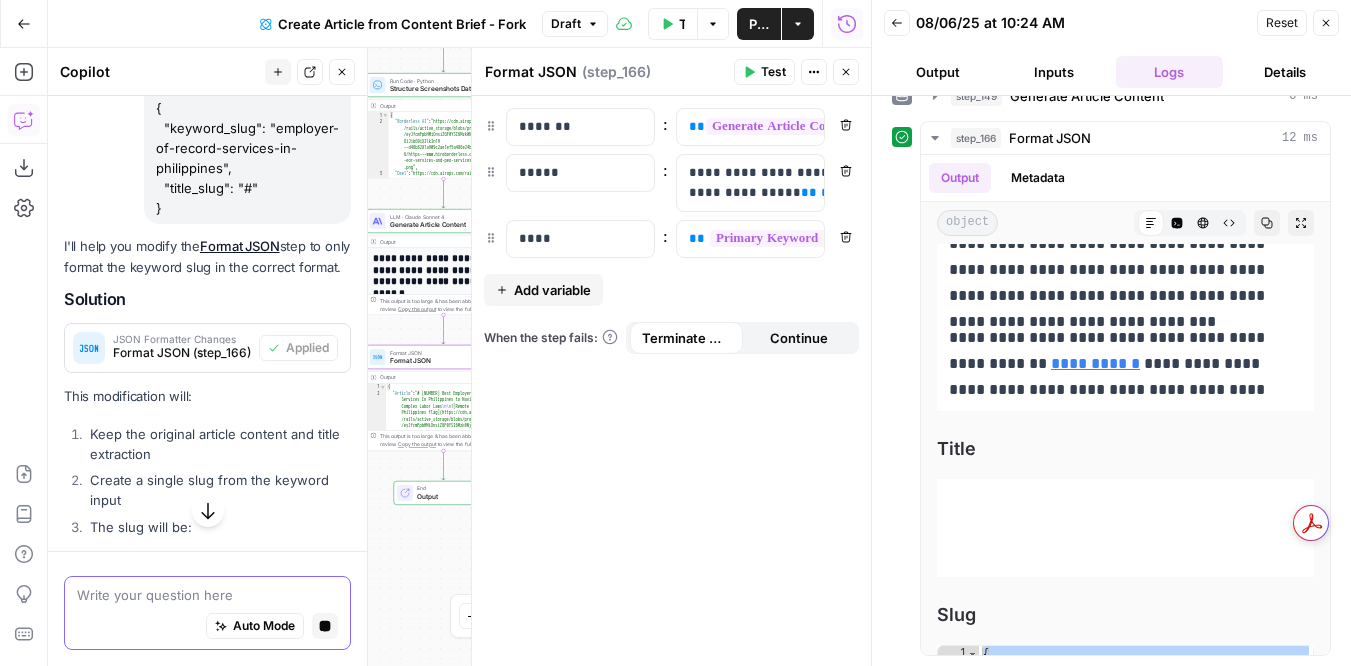 scroll, scrollTop: 27381, scrollLeft: 0, axis: vertical 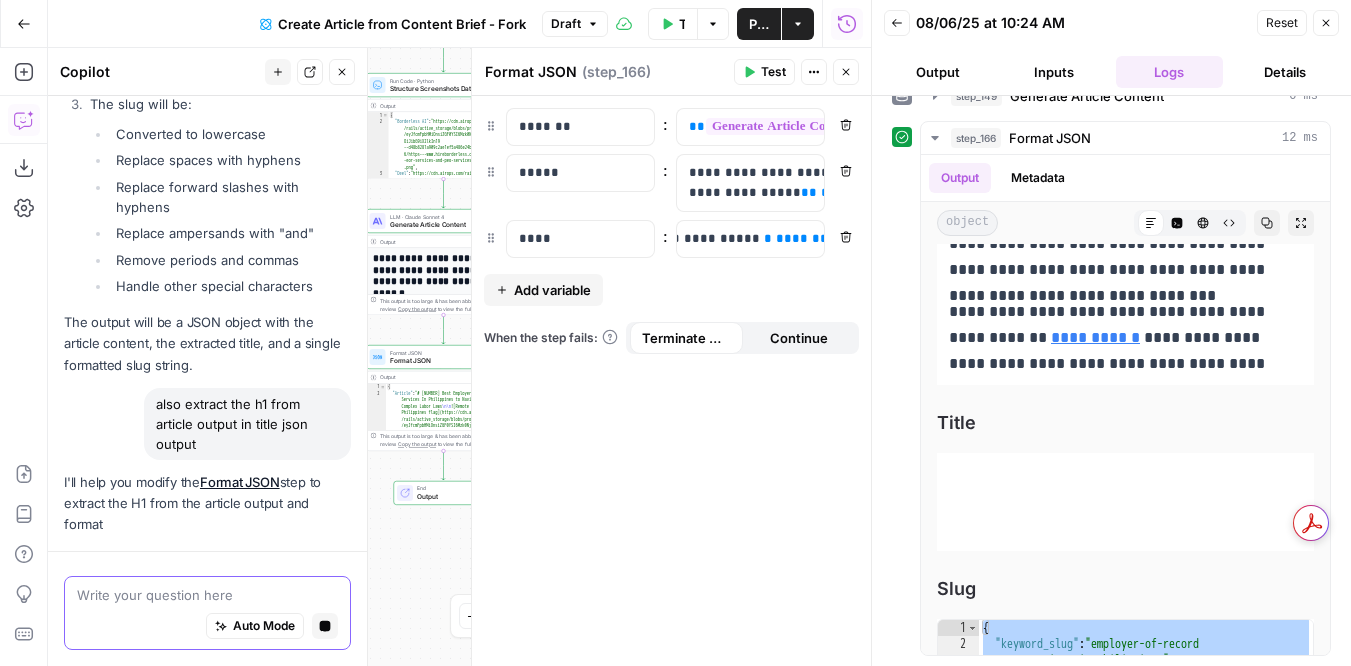 click on "Test" at bounding box center (773, 72) 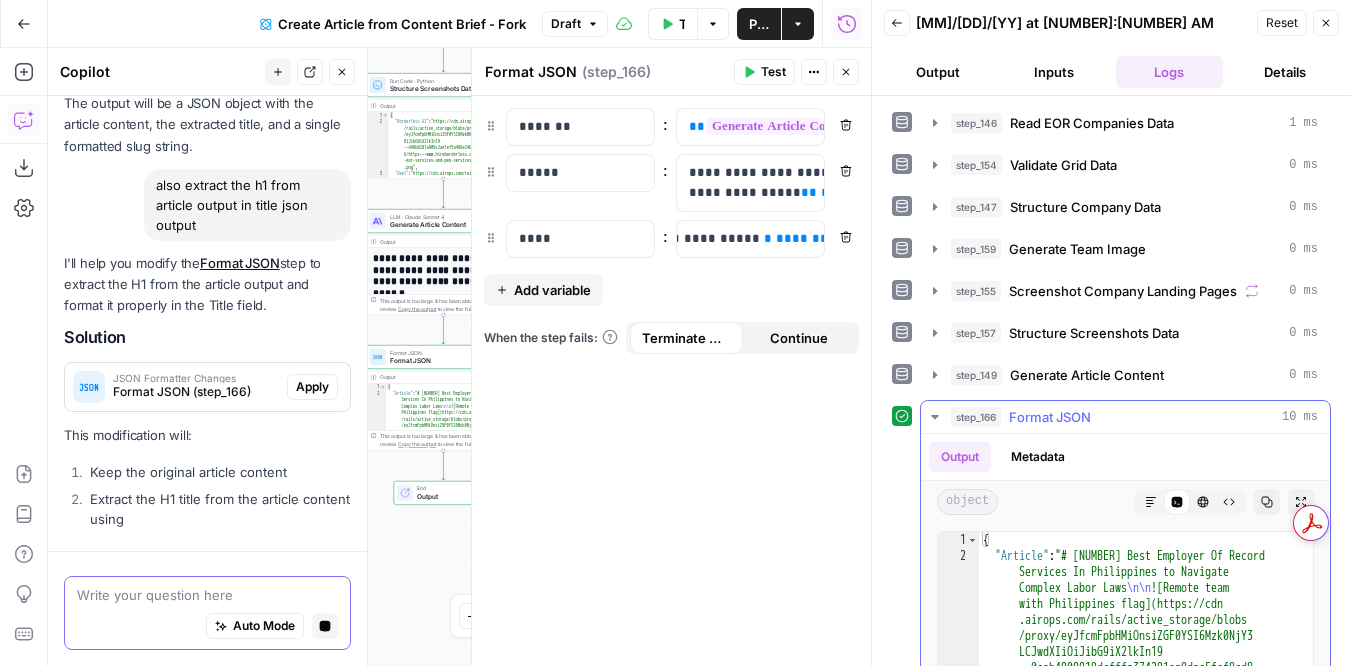 click on "Code Editor" at bounding box center [1177, 502] 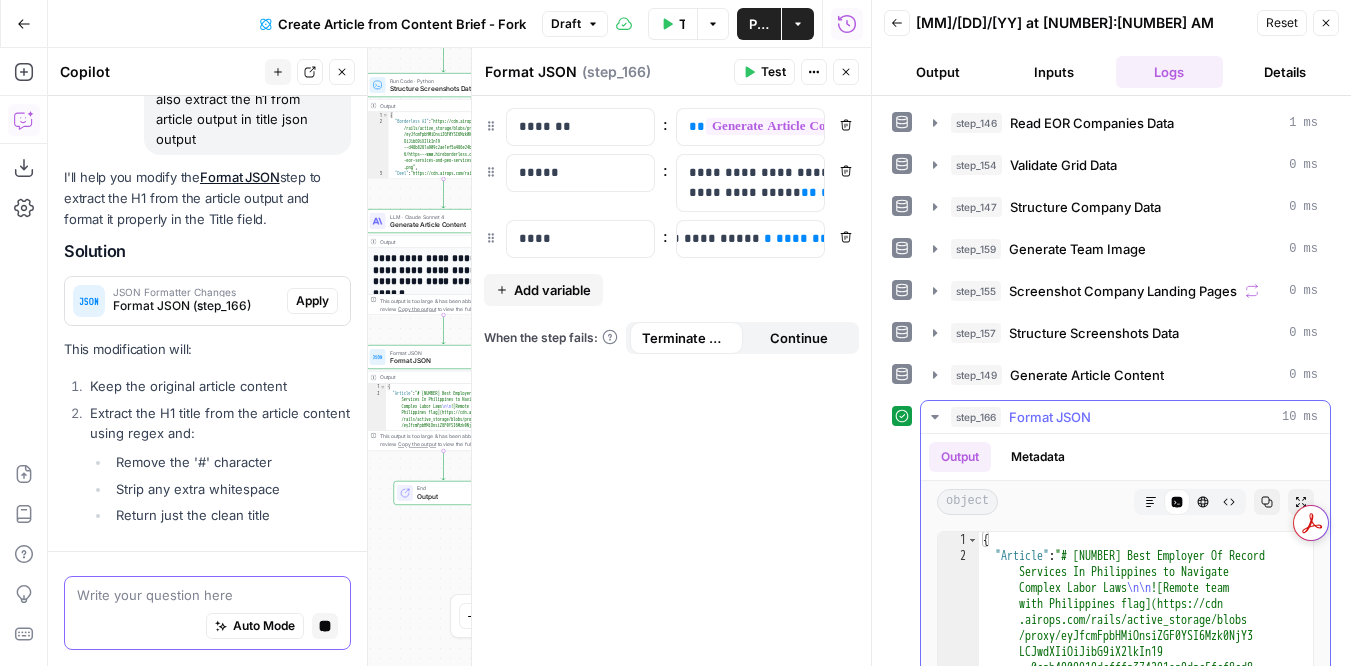click on "object Markdown Code Editor HTML Viewer Raw Output Copy Expand Output" at bounding box center [1125, 502] 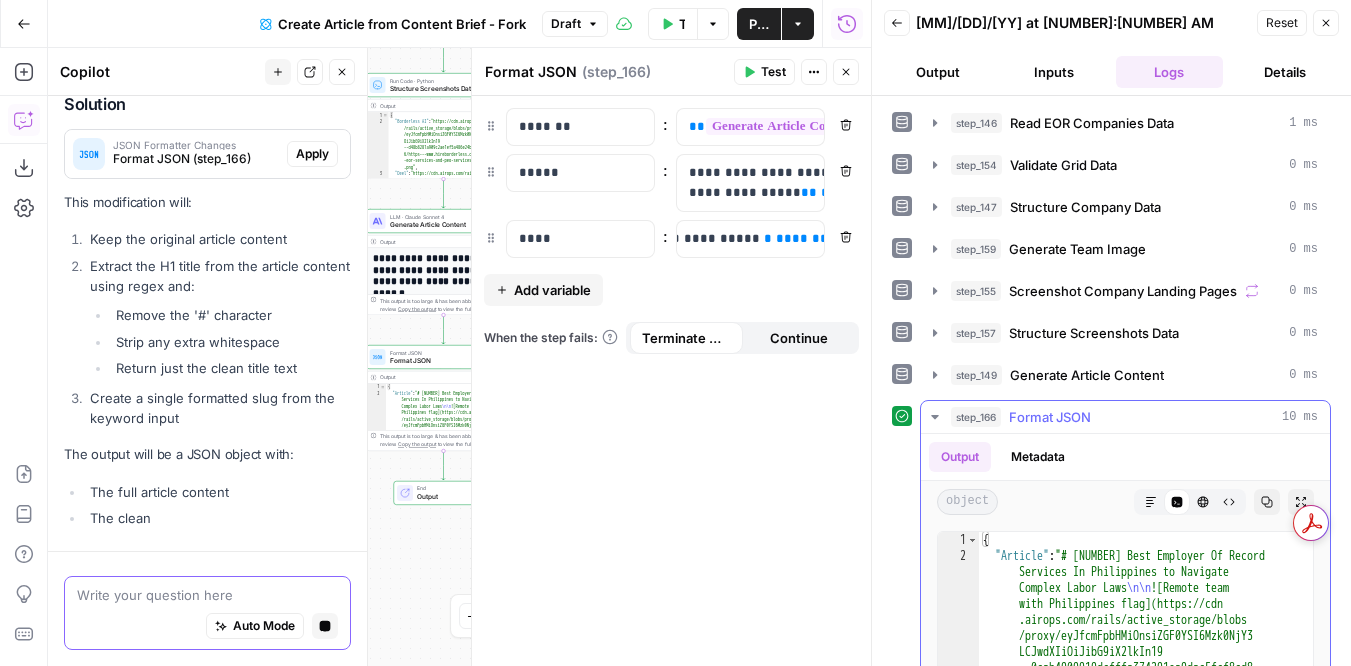 click on "Markdown" at bounding box center (1151, 502) 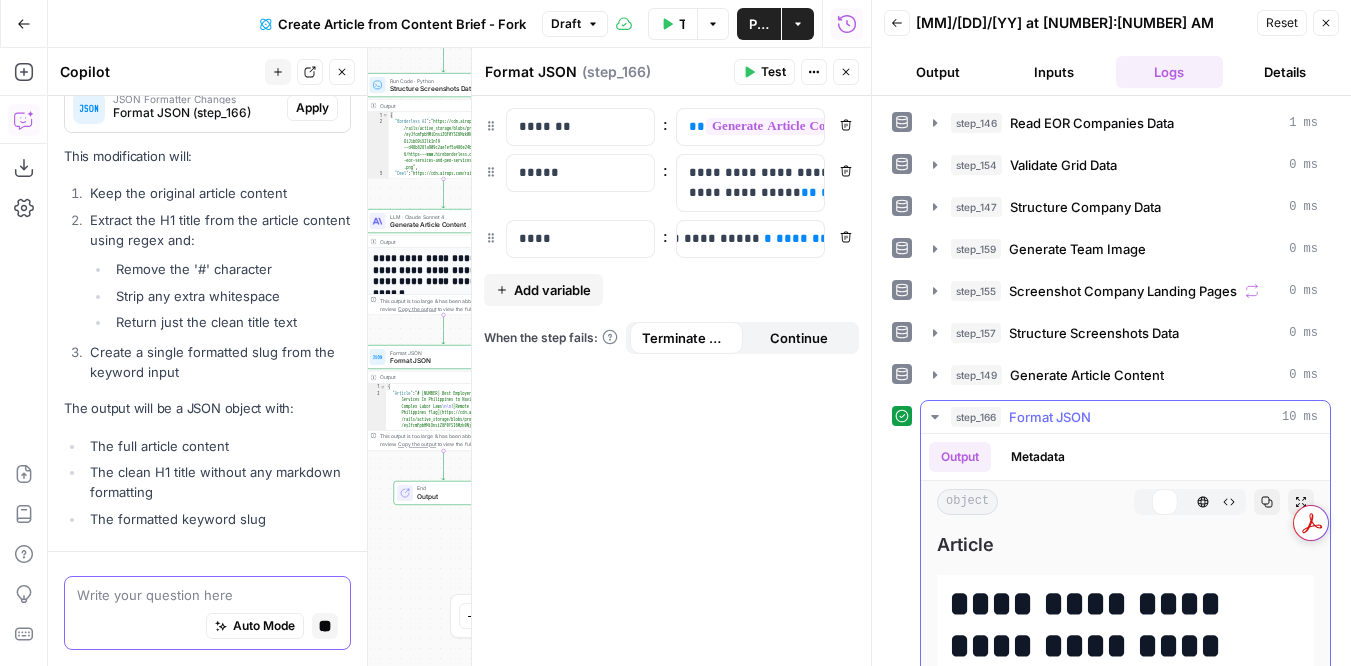 scroll, scrollTop: 2016, scrollLeft: 0, axis: vertical 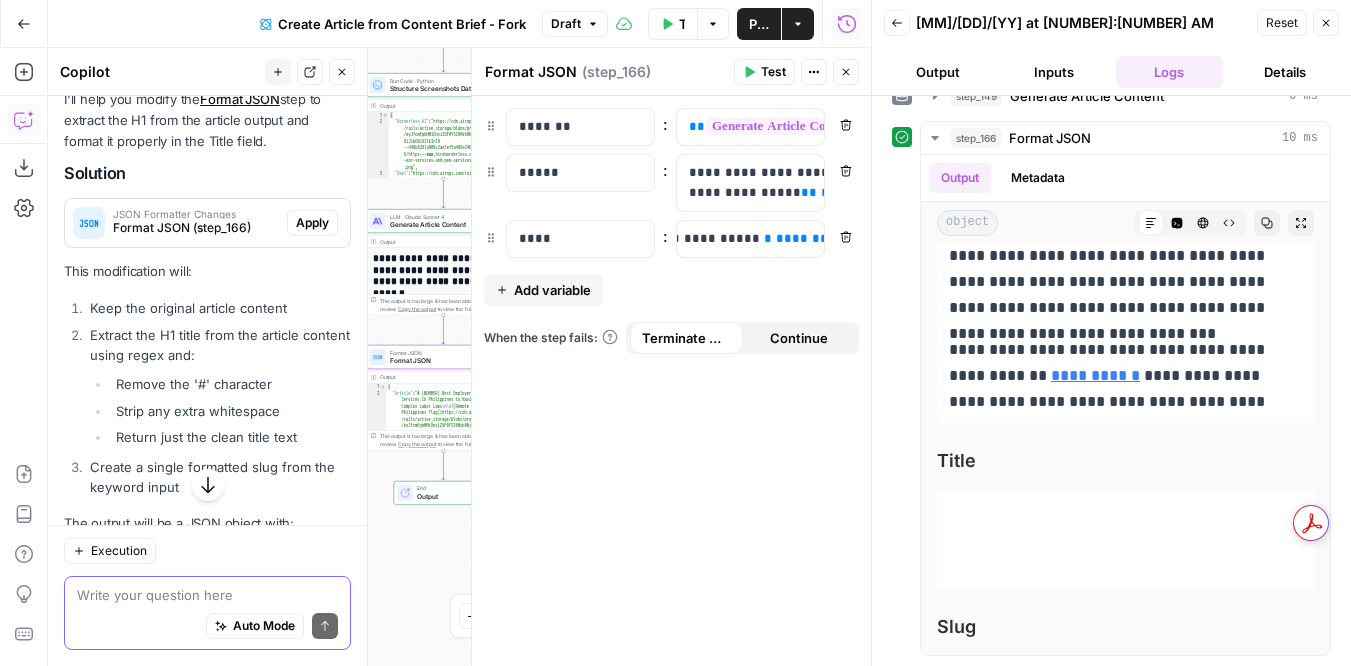 click on "Apply" at bounding box center (312, 223) 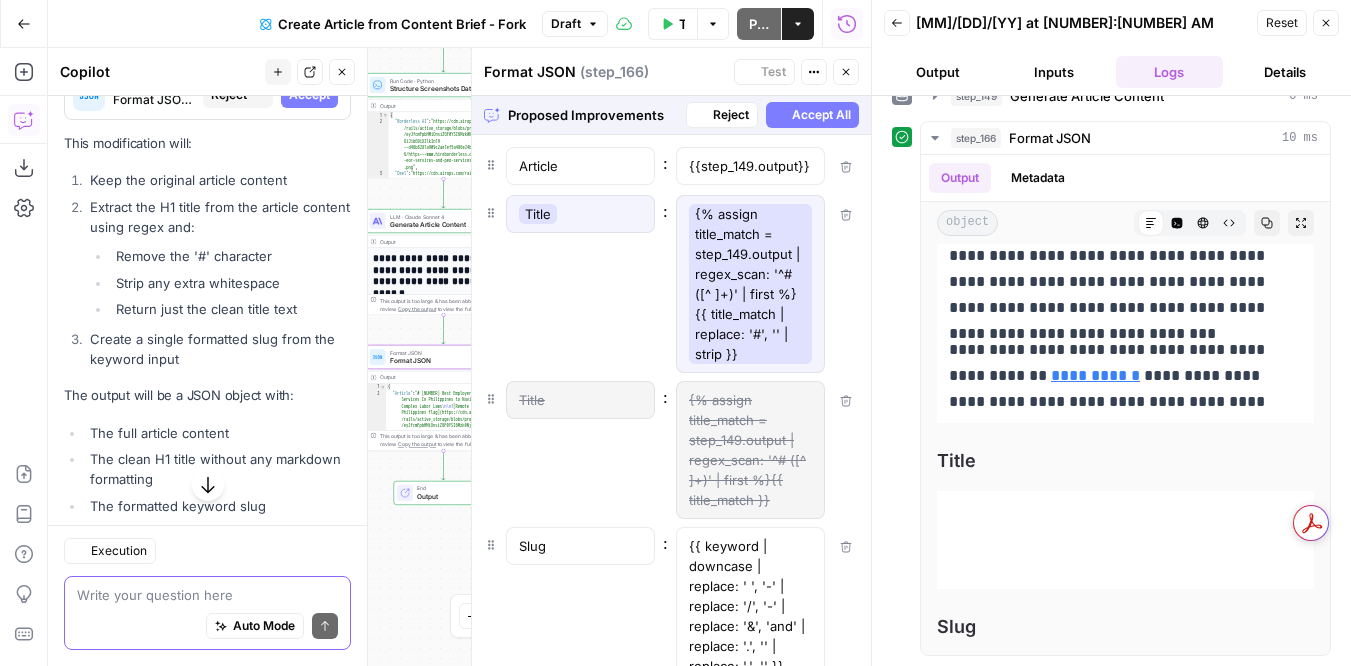 scroll, scrollTop: 1830, scrollLeft: 0, axis: vertical 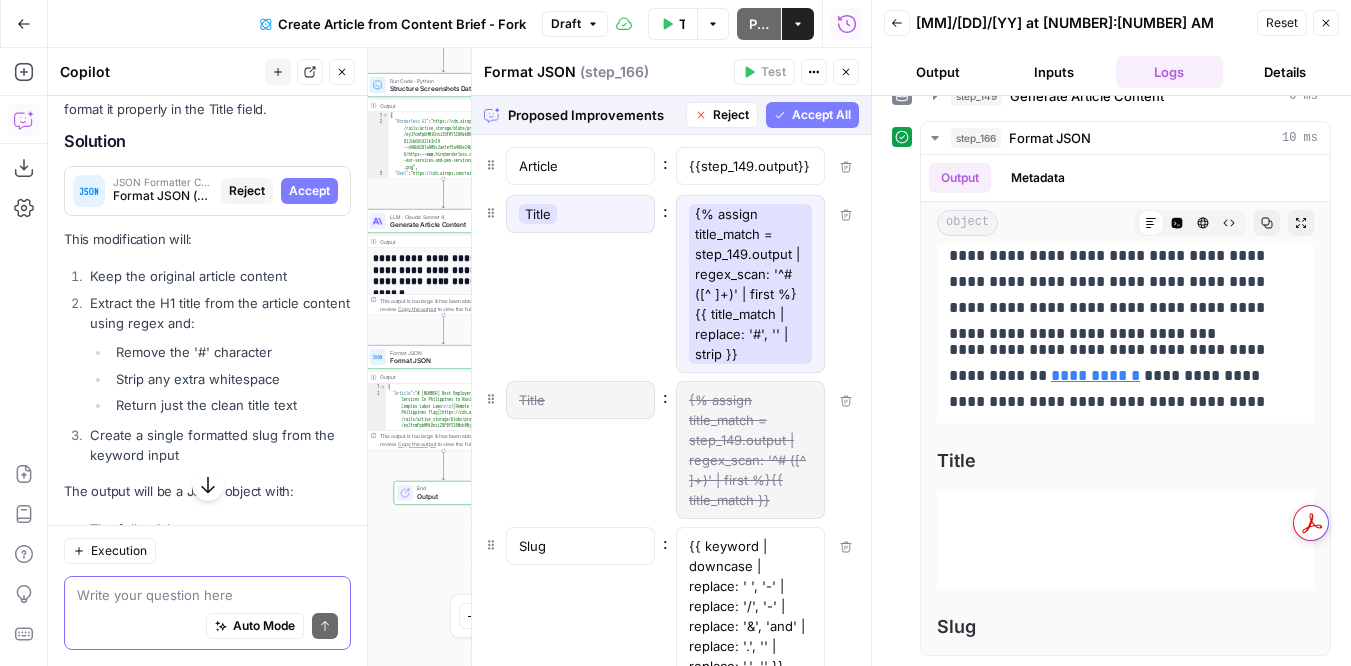 click on "Accept All" at bounding box center (821, 115) 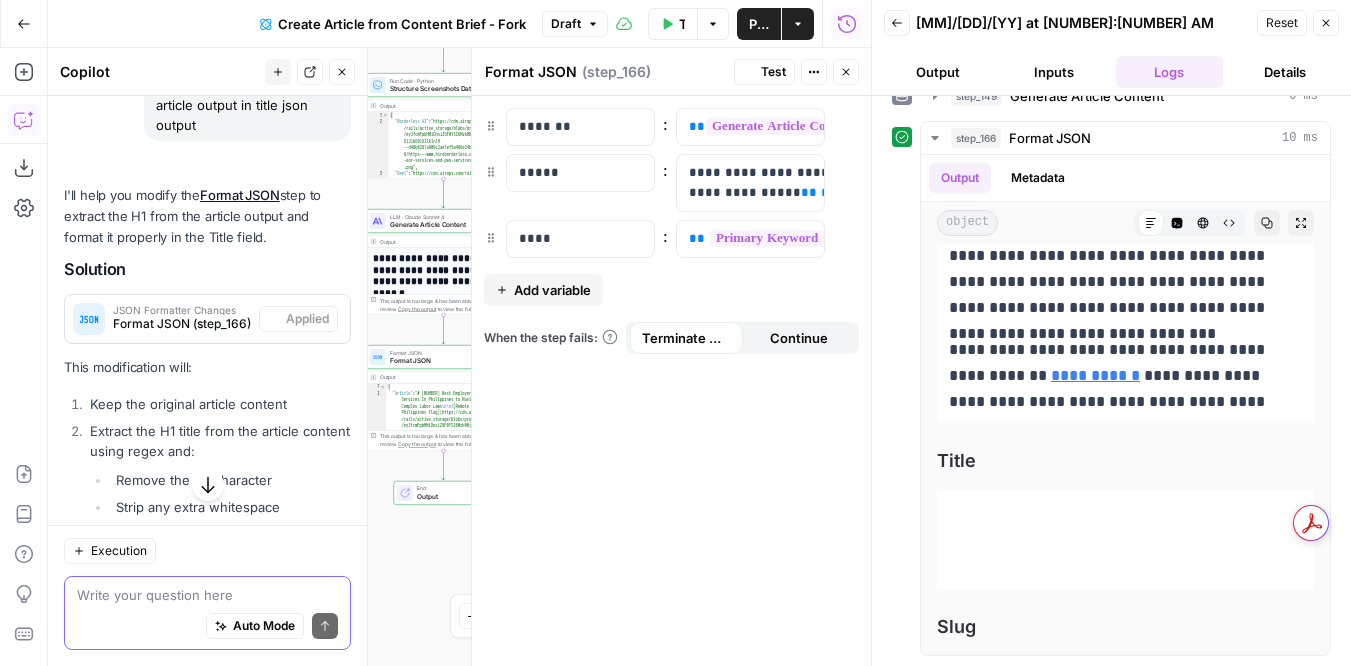 scroll, scrollTop: 1926, scrollLeft: 0, axis: vertical 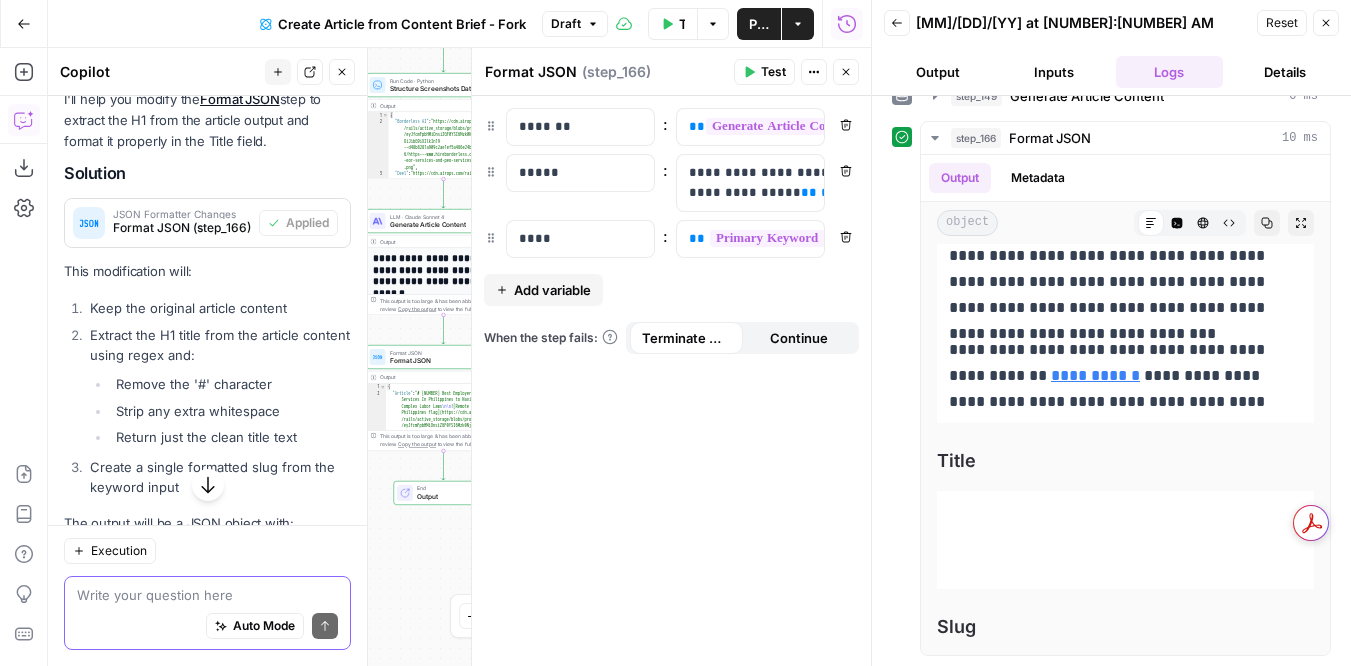 click on "Test" at bounding box center (773, 72) 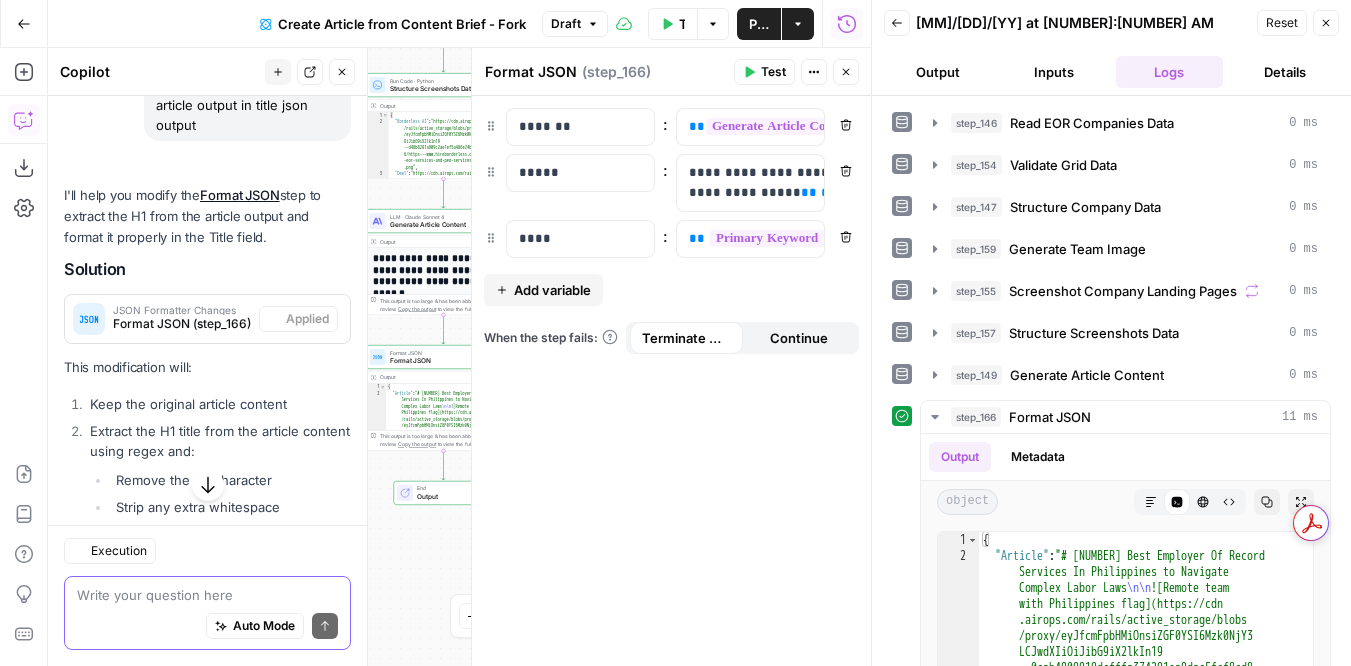 scroll, scrollTop: 1926, scrollLeft: 0, axis: vertical 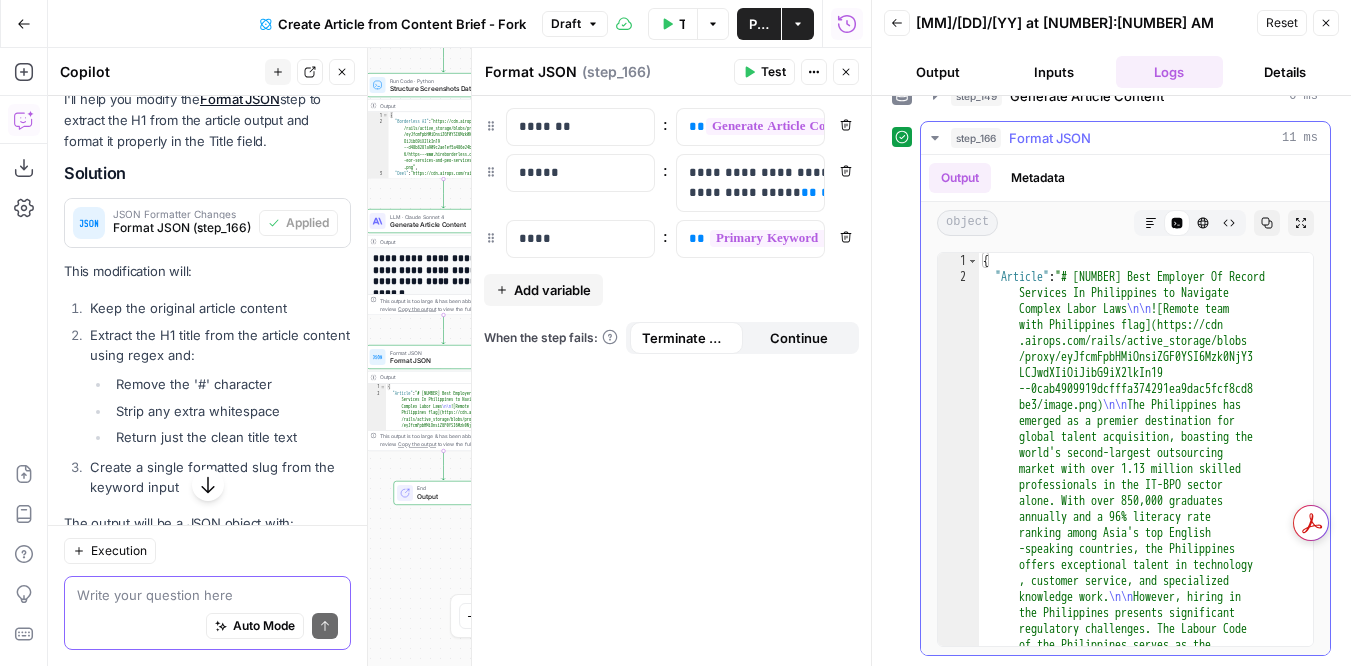 click on "Markdown" at bounding box center [1151, 223] 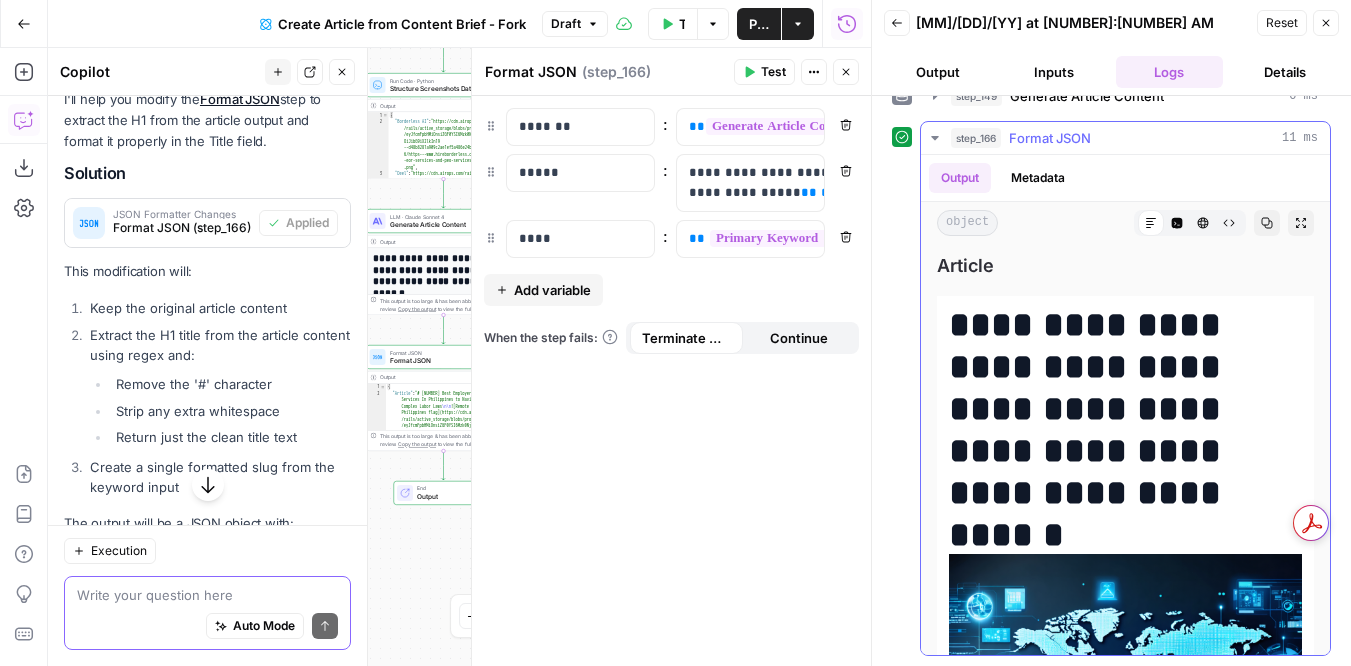 click on "**********" at bounding box center (1125, 14098) 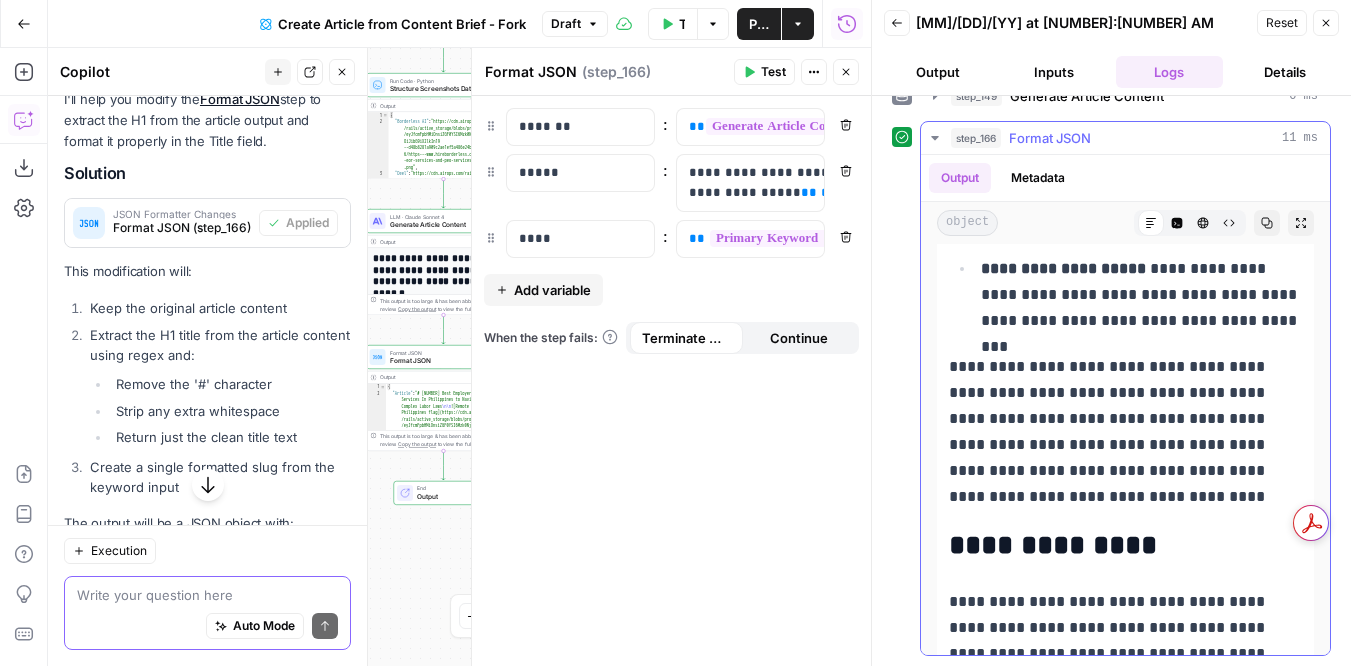 scroll, scrollTop: 27245, scrollLeft: 0, axis: vertical 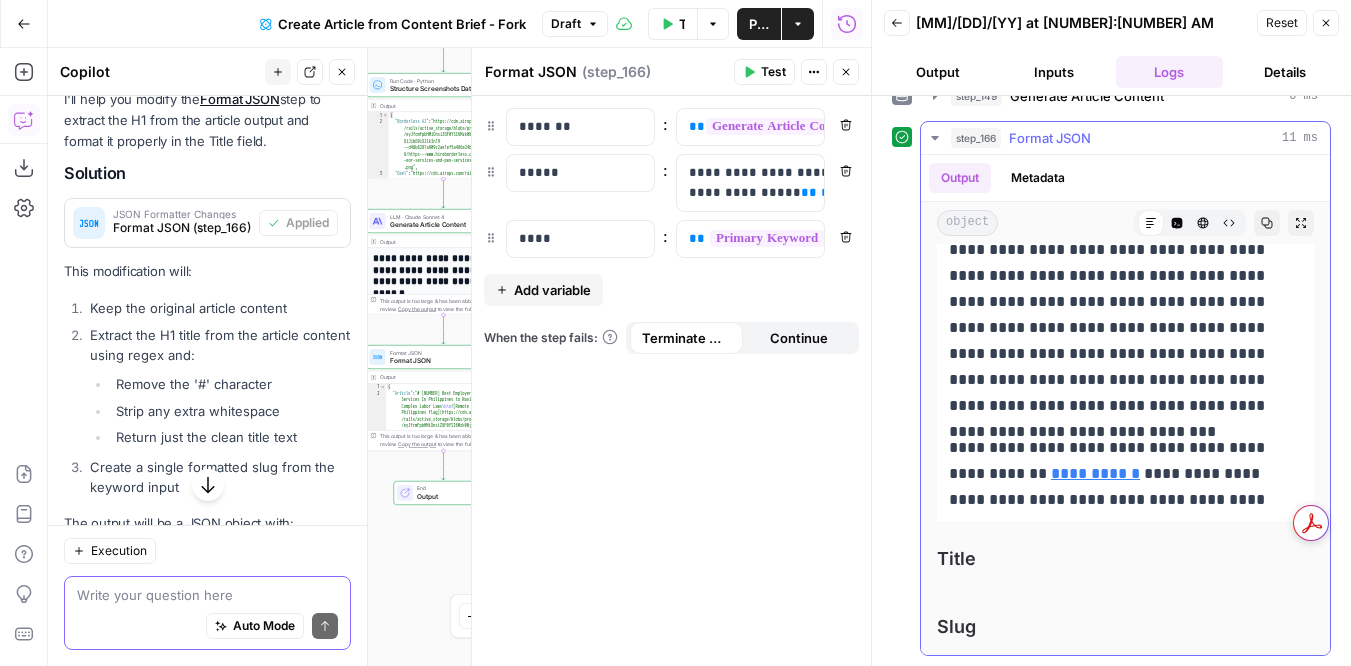click on "Title Copy" at bounding box center [1125, 567] 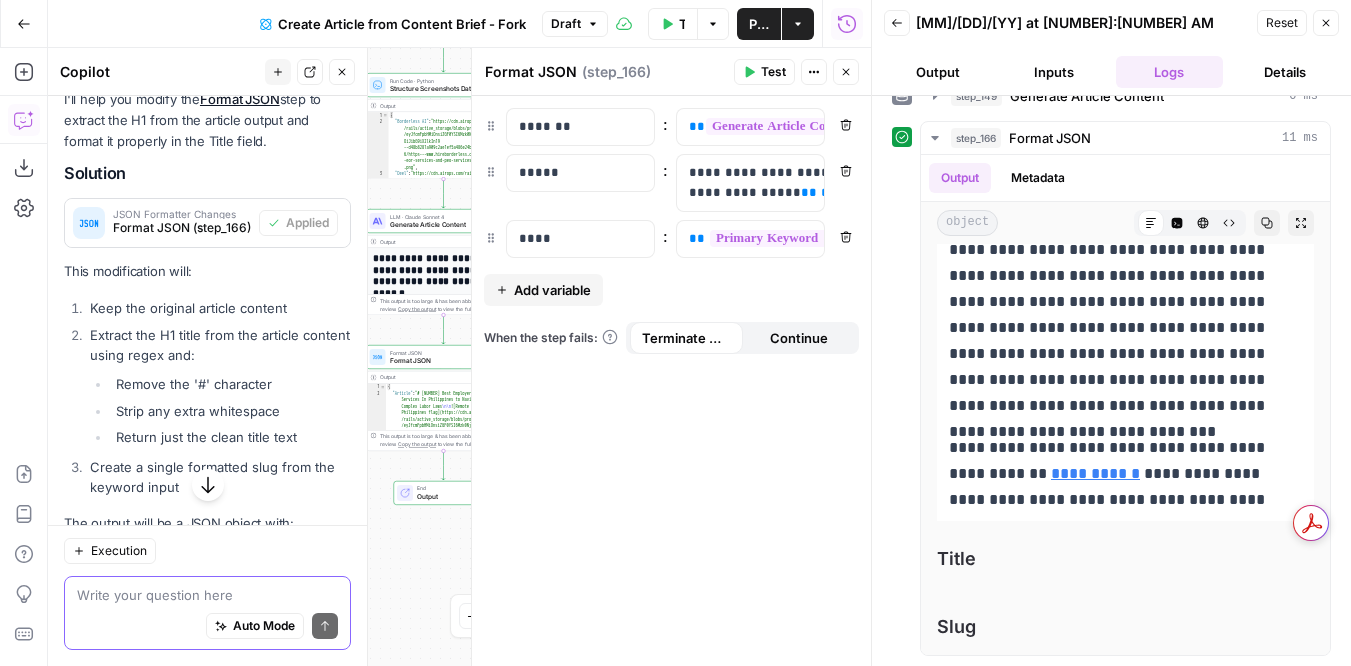 click at bounding box center [207, 595] 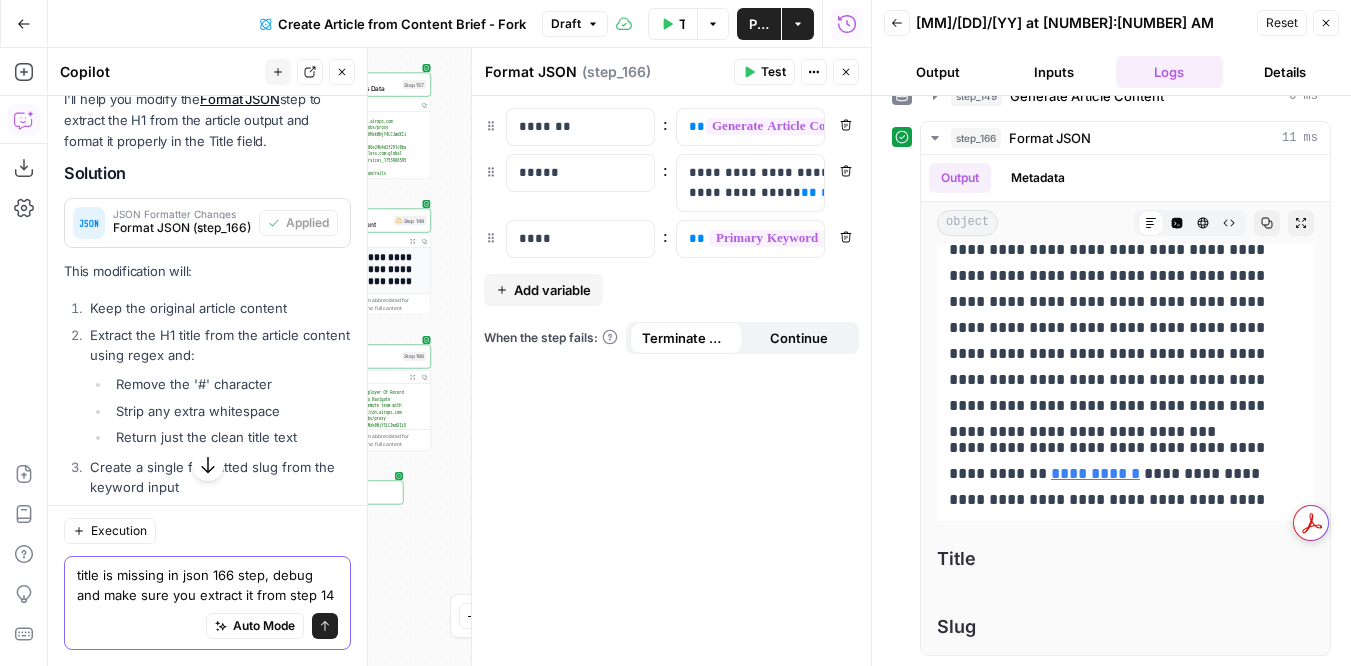 type on "title is missing in json 166 step, debug and make sure you extract it from step 149" 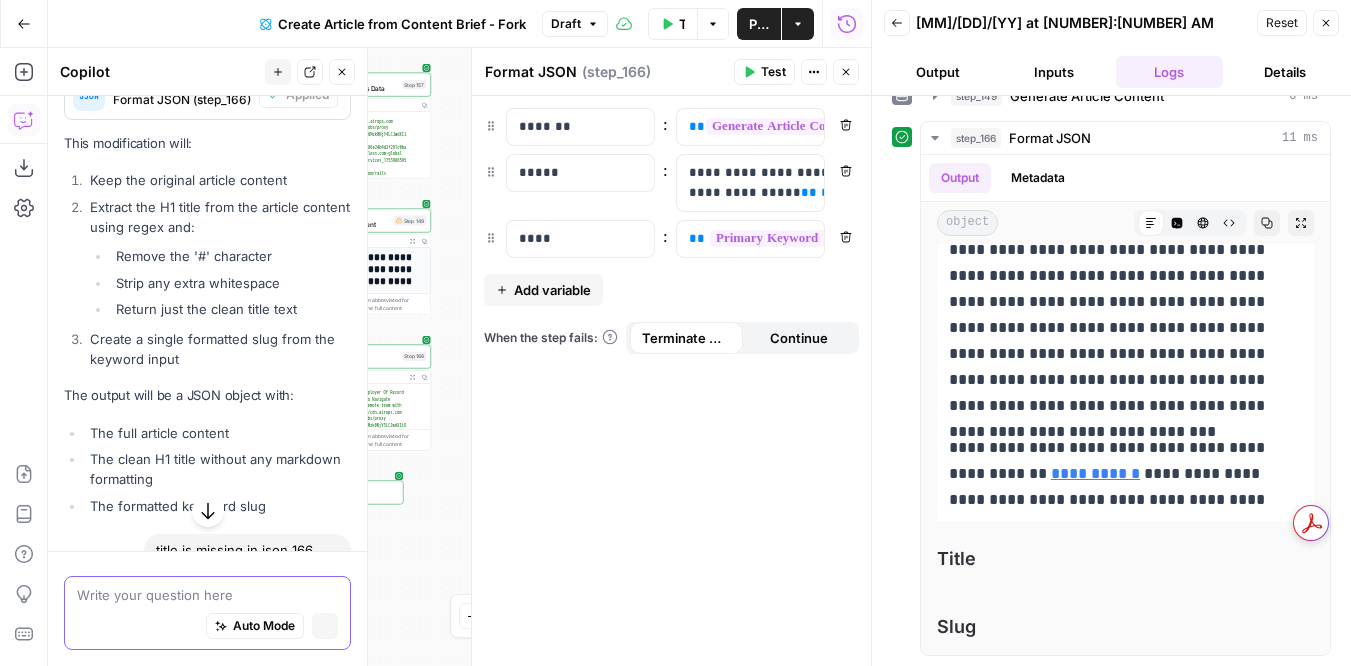 scroll, scrollTop: 1830, scrollLeft: 0, axis: vertical 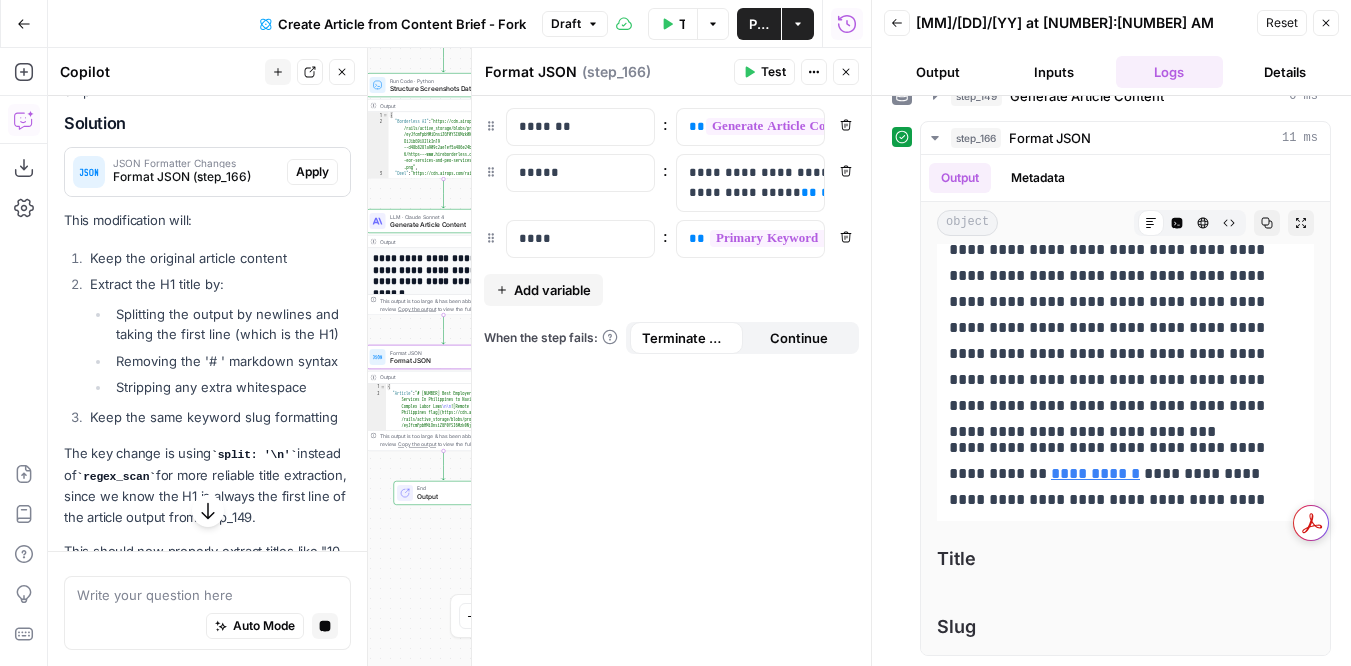 click on "Apply" at bounding box center (312, 172) 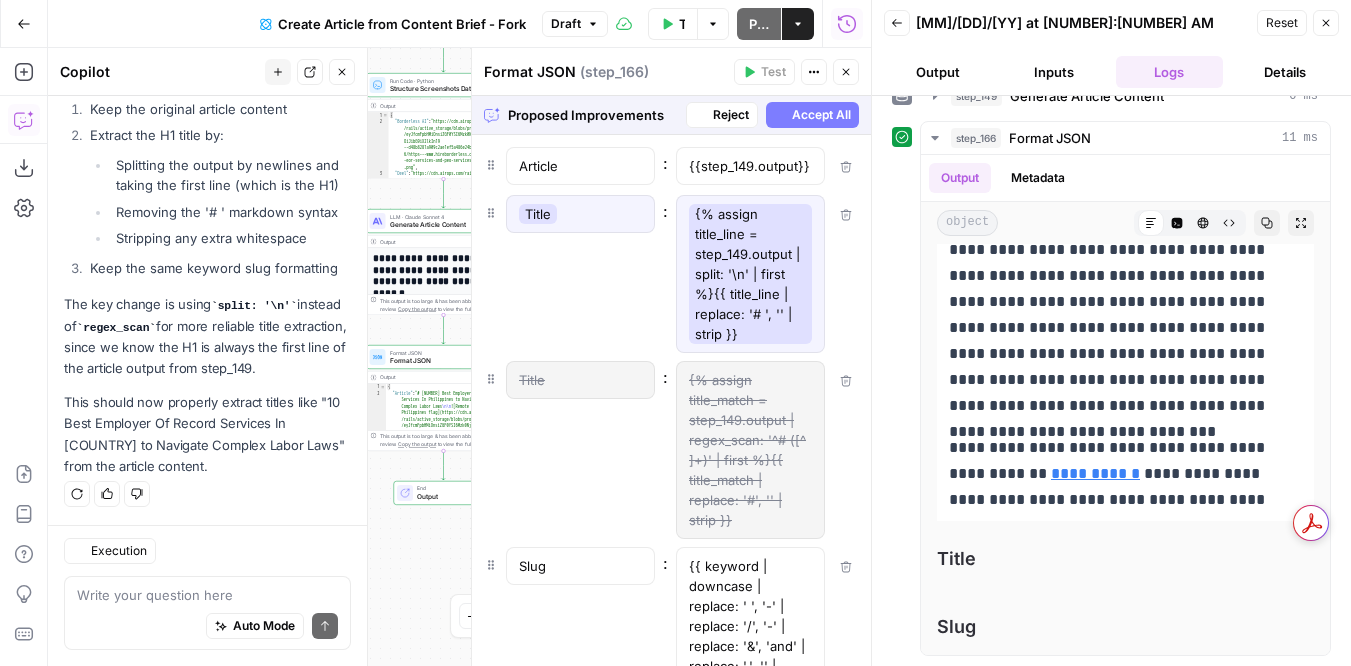 scroll, scrollTop: 2545, scrollLeft: 0, axis: vertical 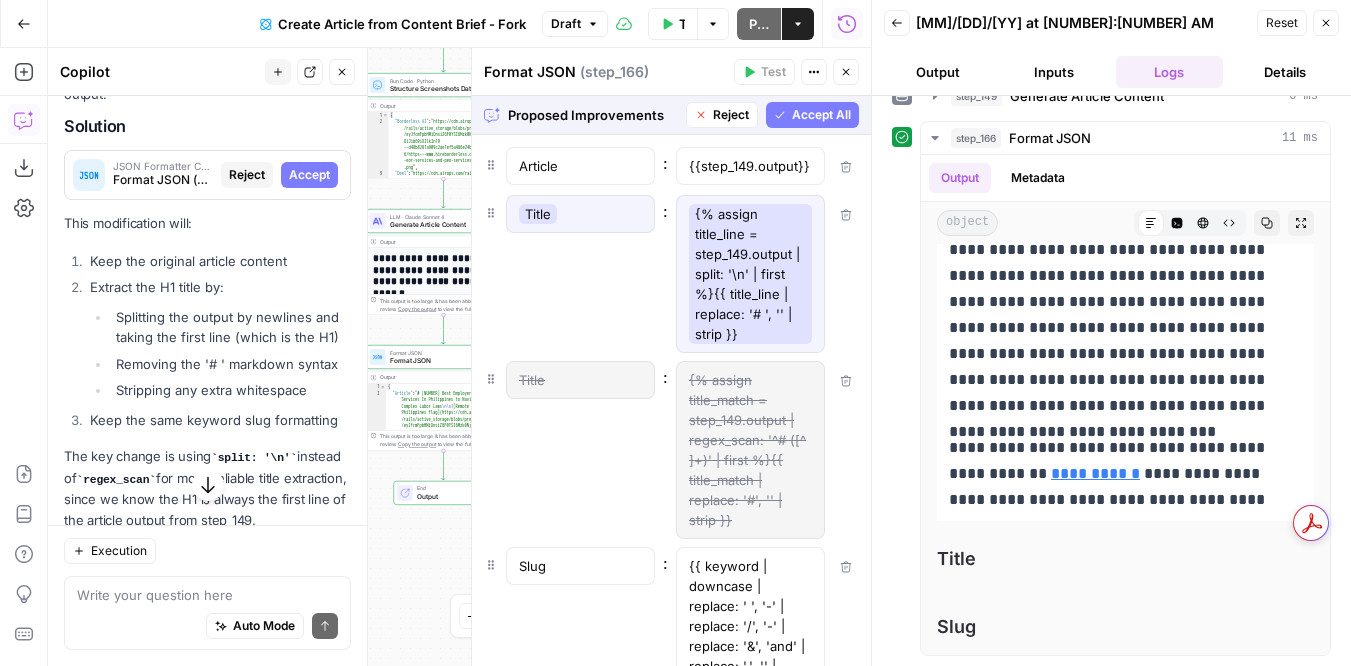 click on "Accept All" at bounding box center (821, 115) 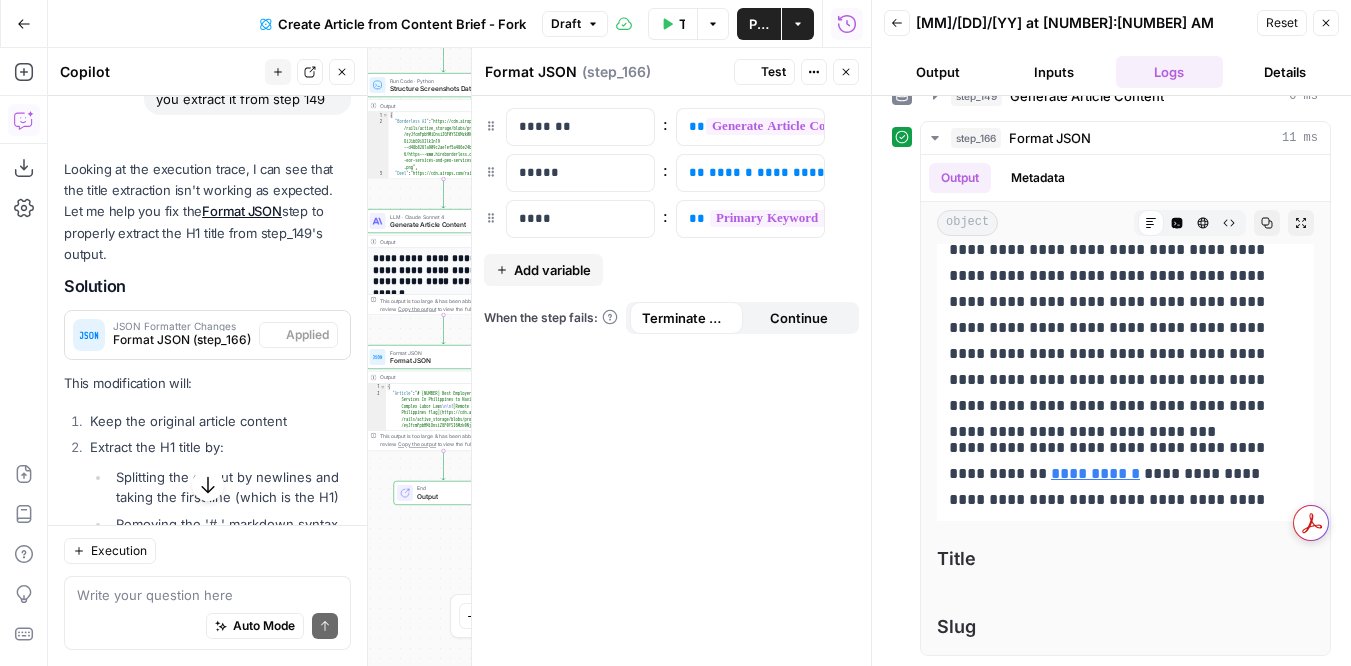 scroll, scrollTop: 2705, scrollLeft: 0, axis: vertical 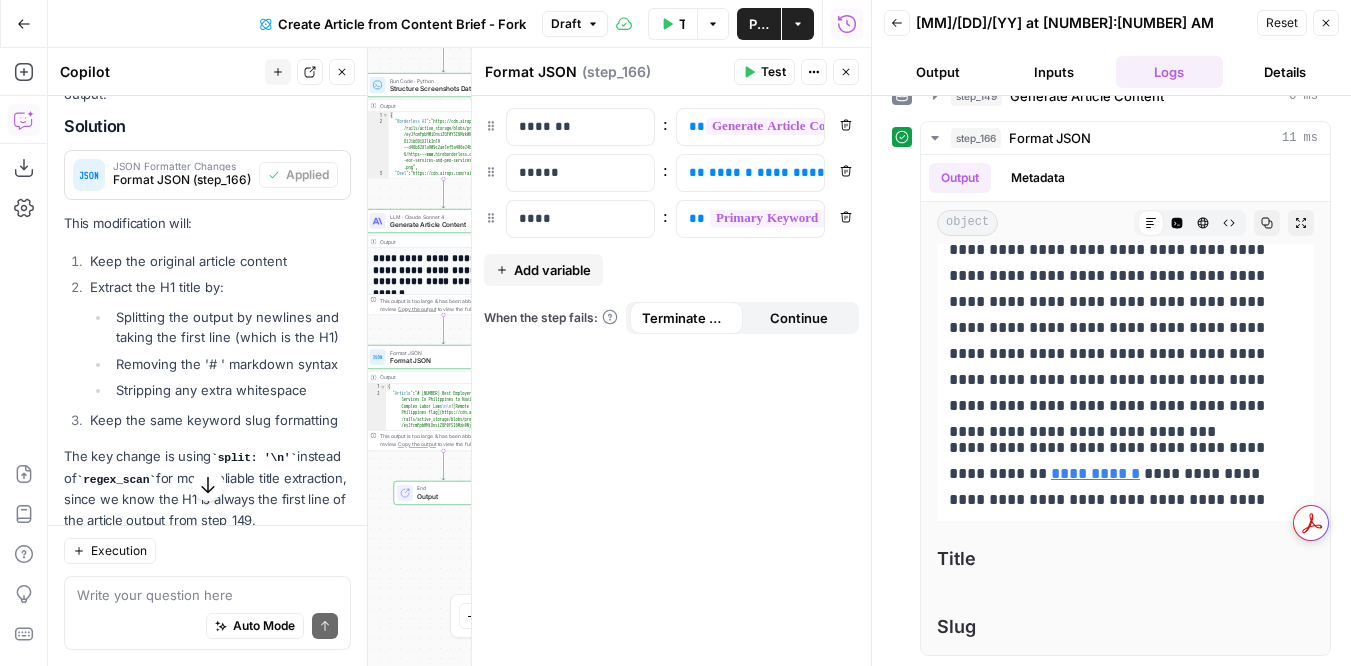 click on "Test" at bounding box center (773, 72) 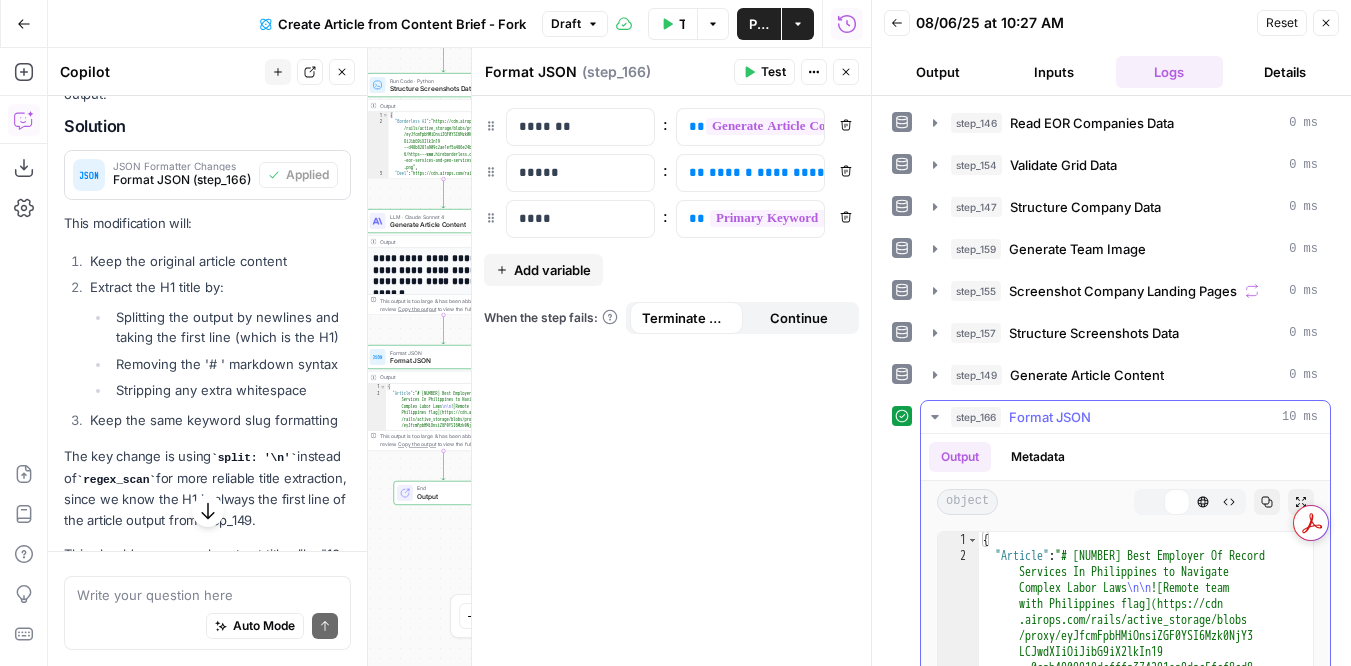 scroll, scrollTop: 2705, scrollLeft: 0, axis: vertical 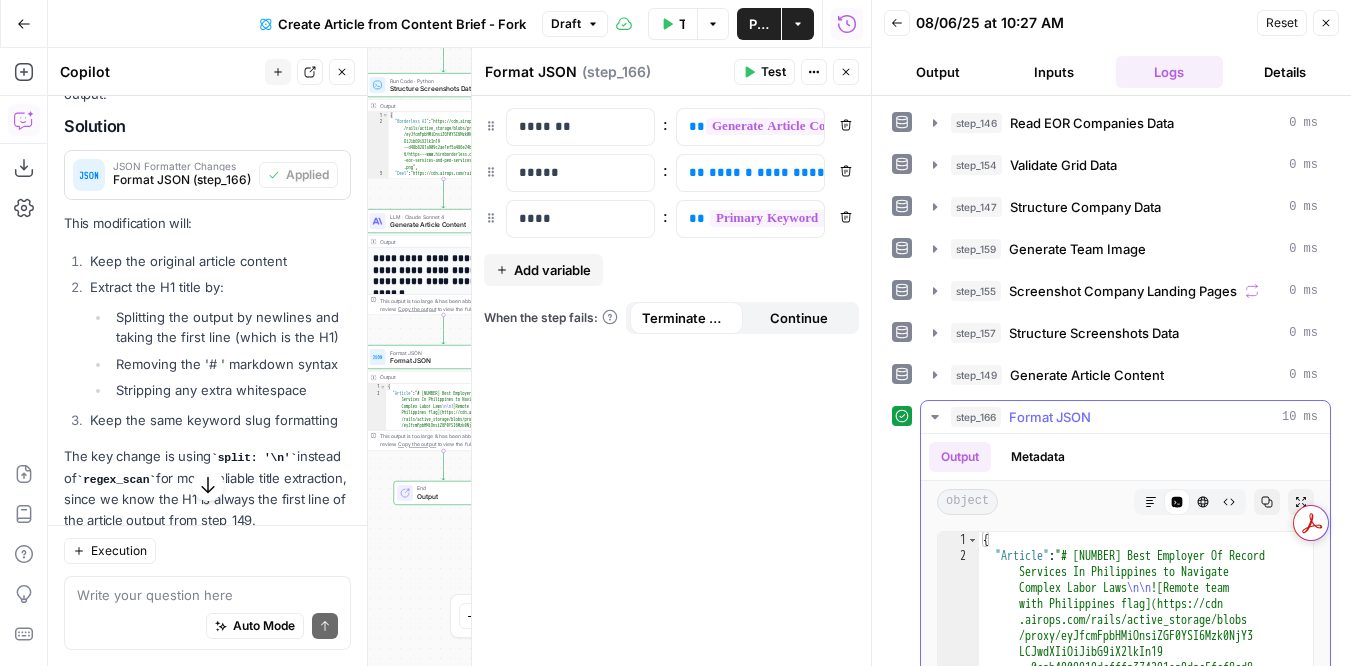 click 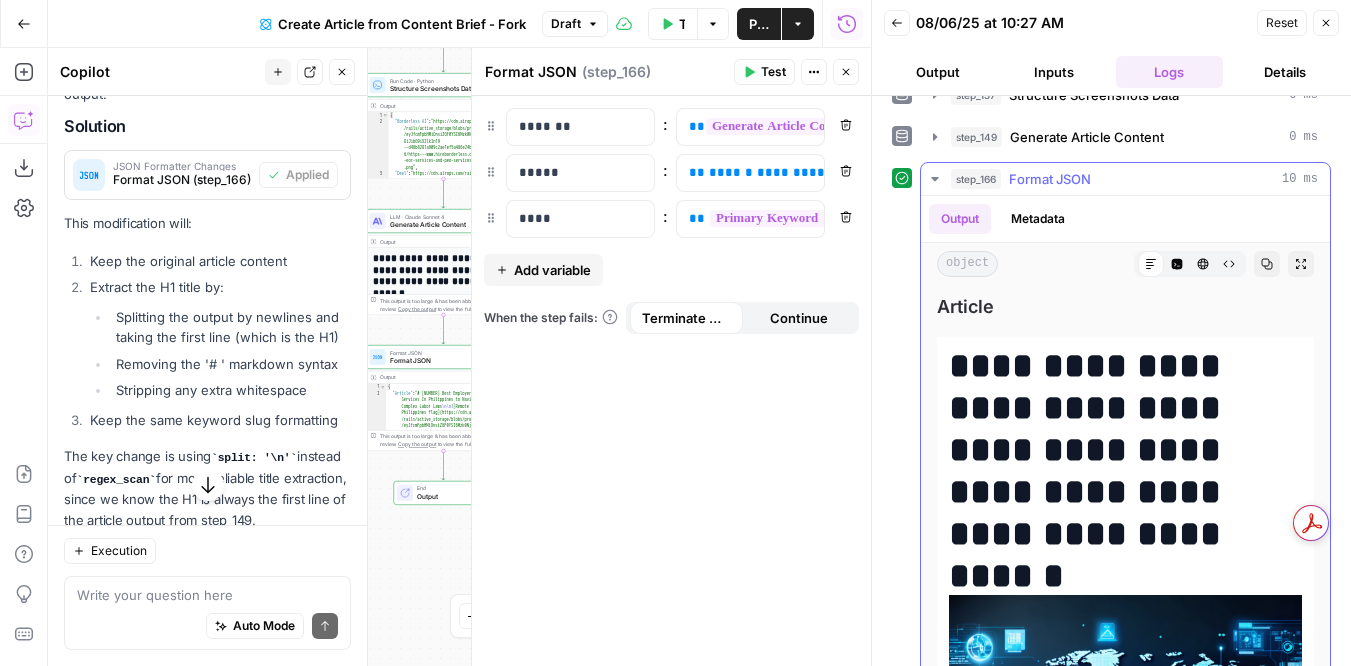 scroll, scrollTop: 279, scrollLeft: 0, axis: vertical 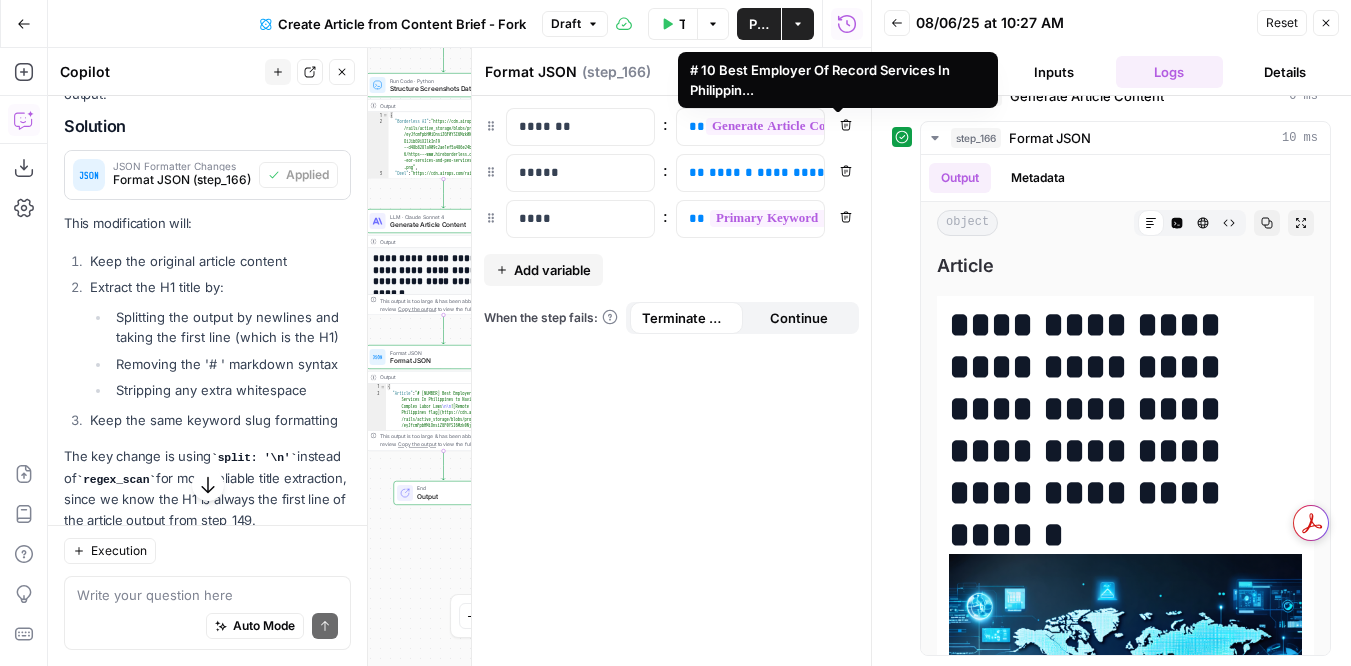 click on "**********" at bounding box center (843, 126) 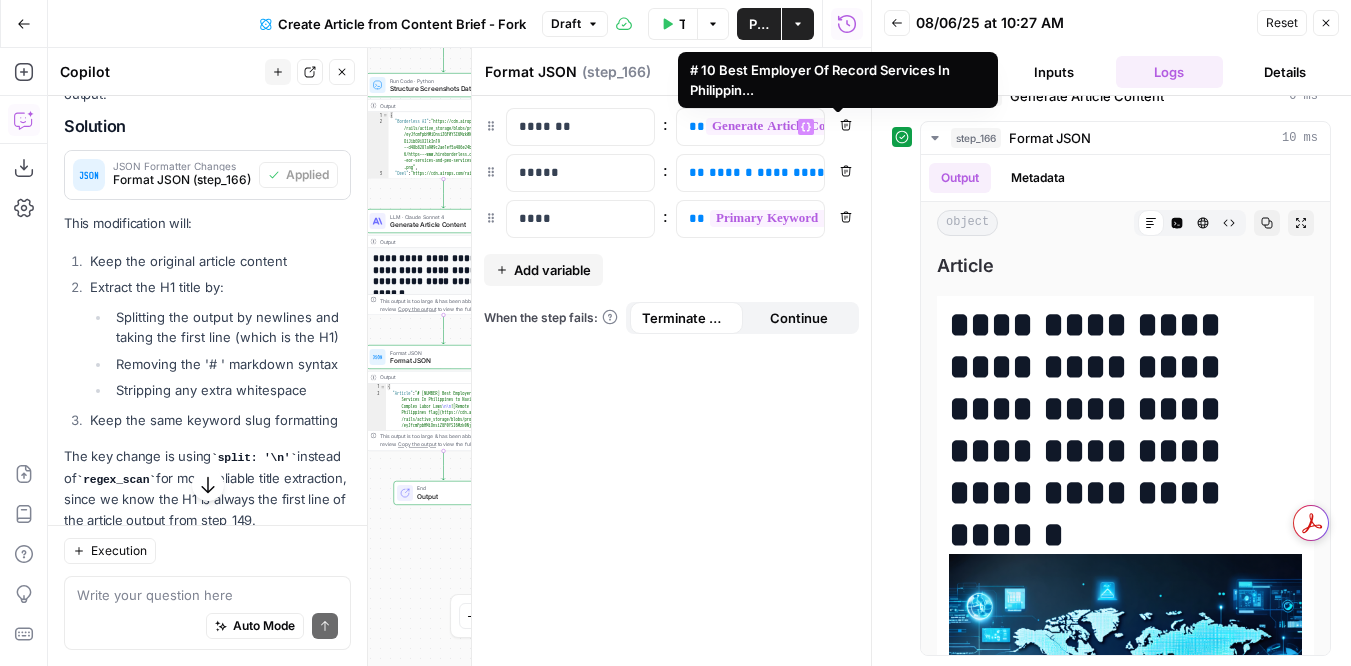 scroll, scrollTop: 86, scrollLeft: 0, axis: vertical 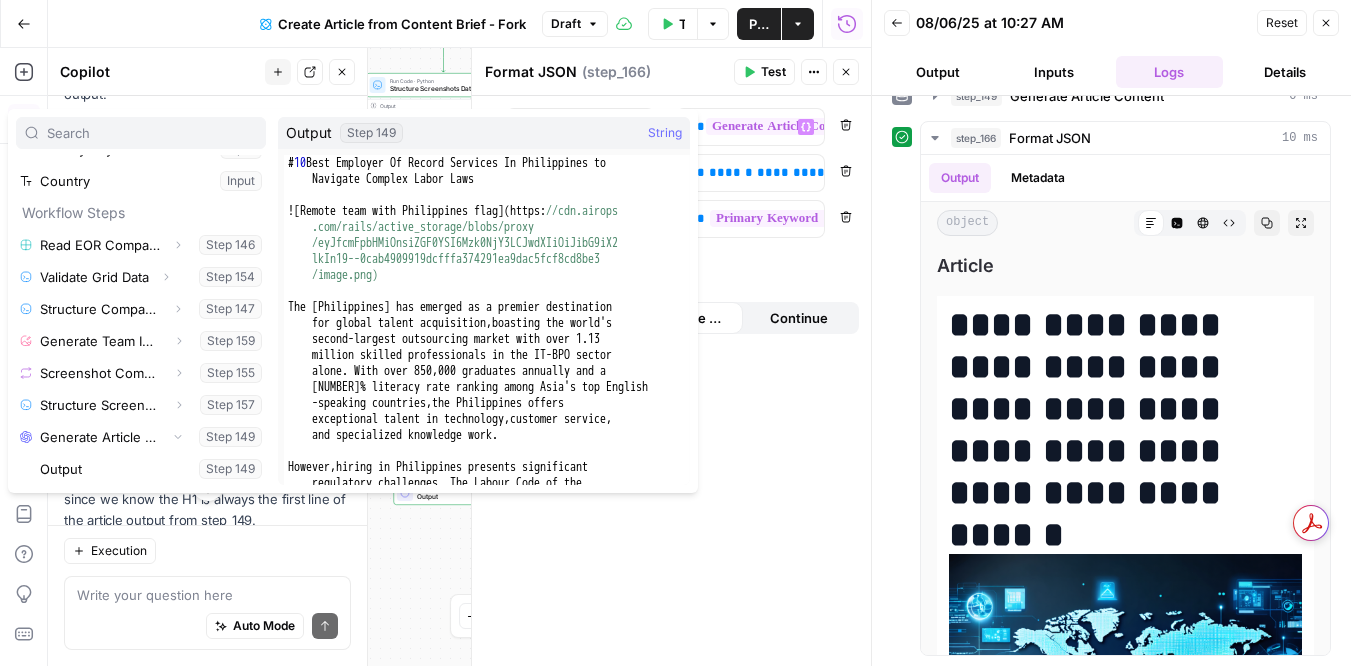 click at bounding box center [151, 469] 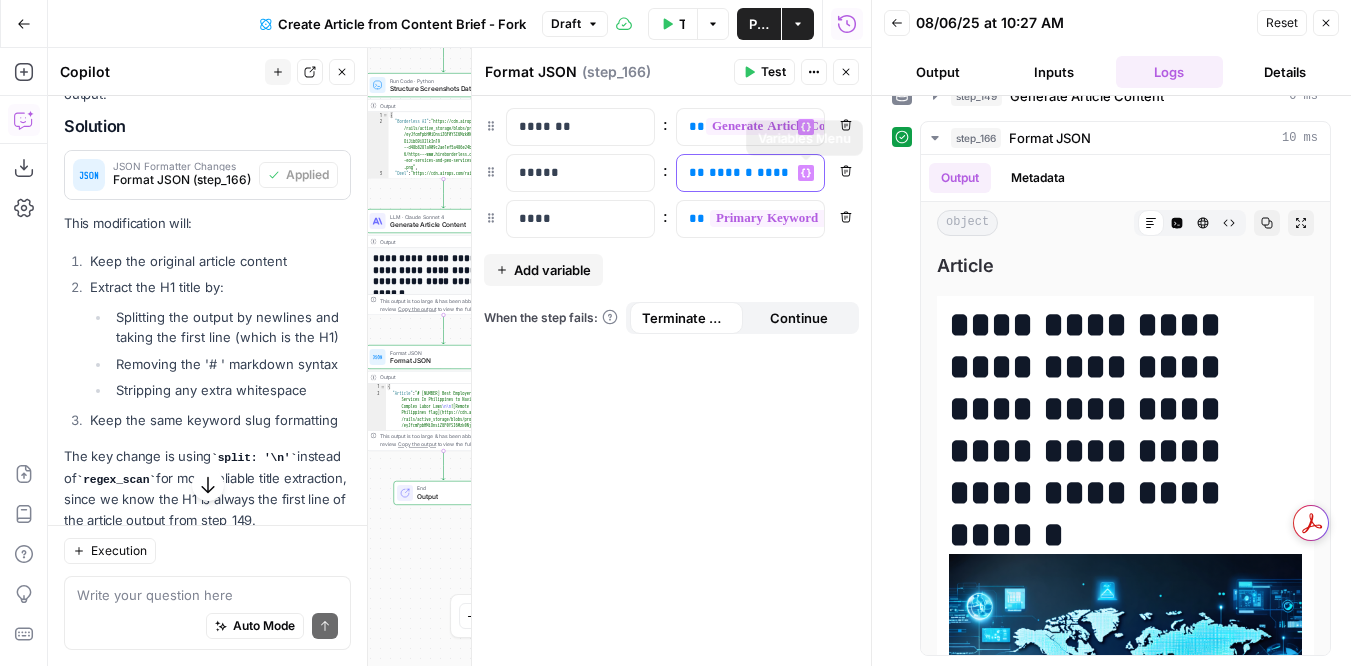 click on "**********" at bounding box center [795, 172] 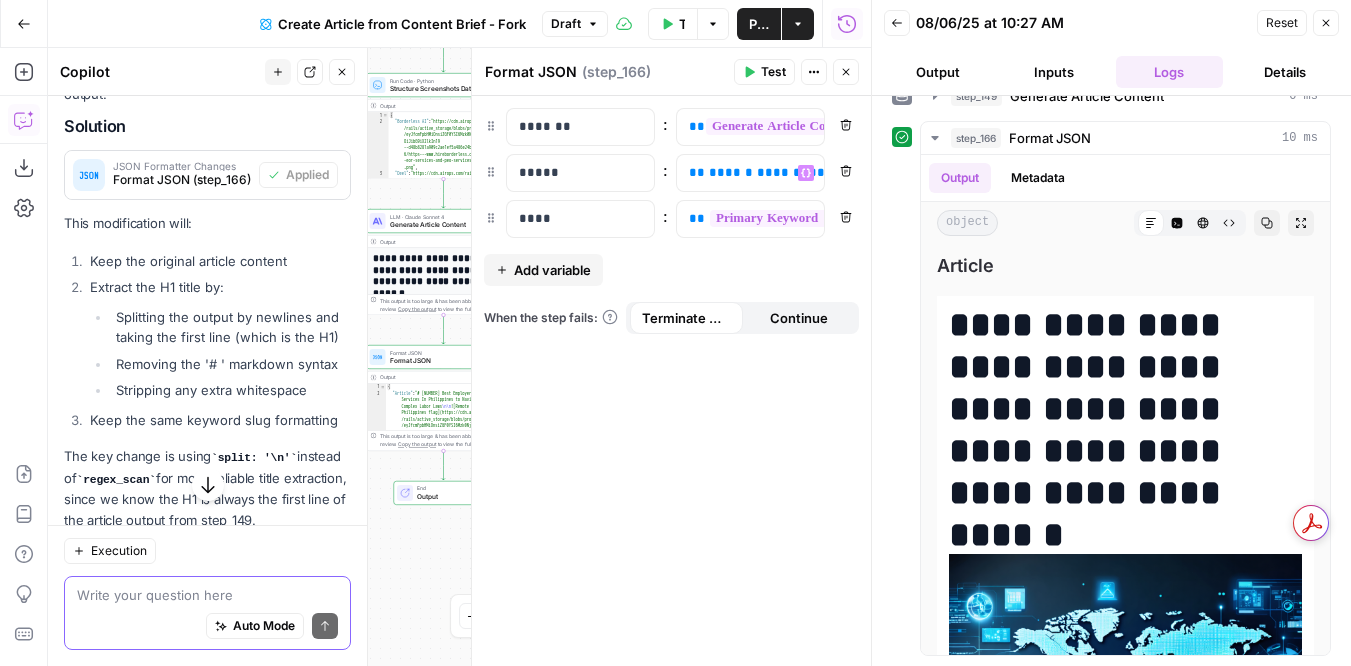 click at bounding box center [207, 595] 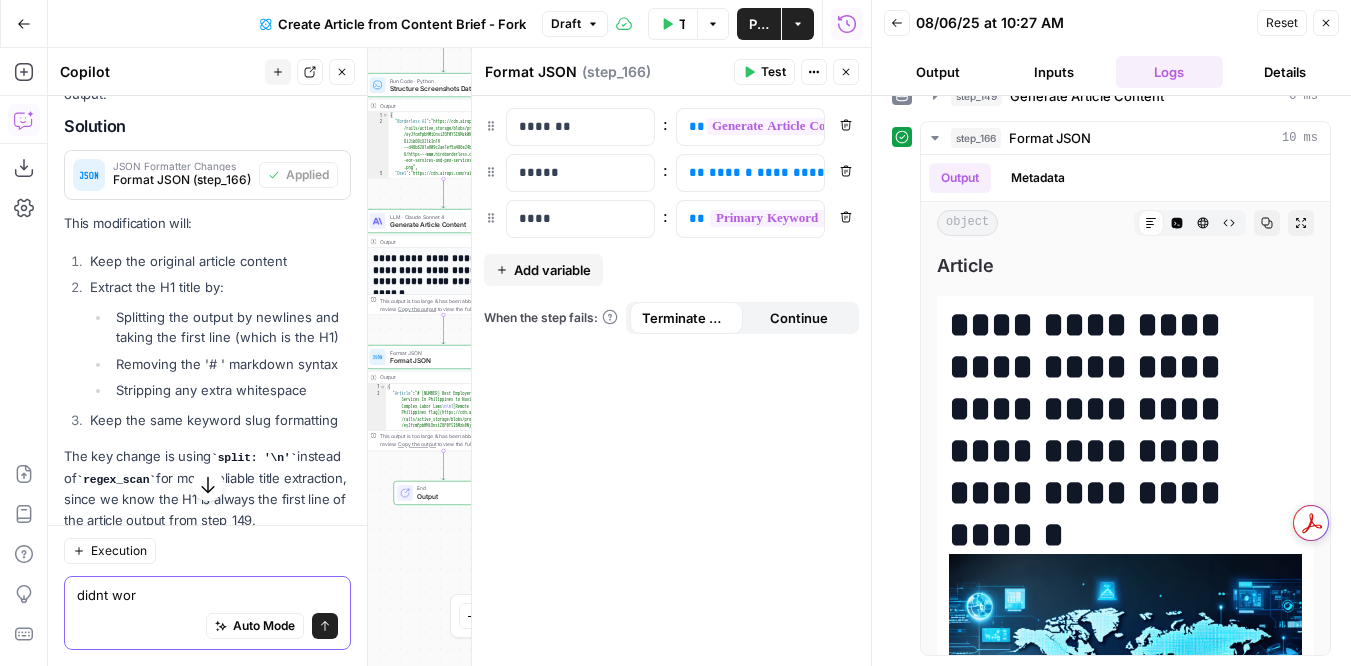 type on "didnt work" 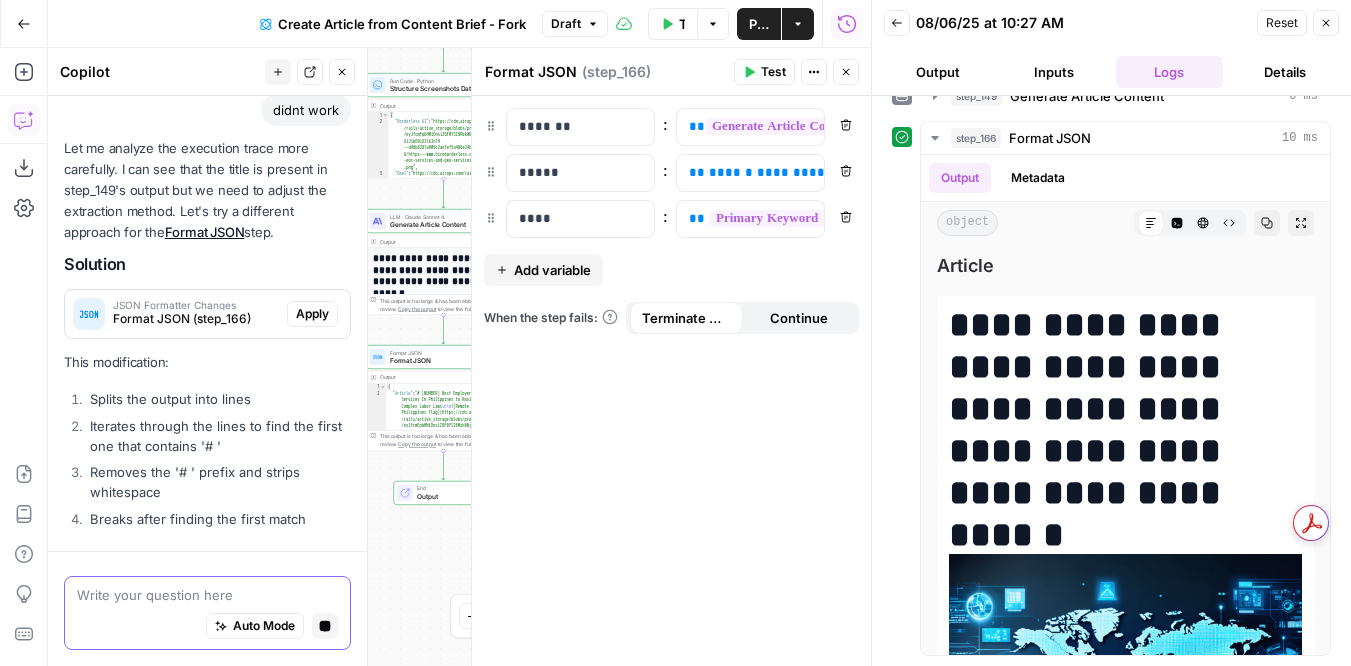 scroll, scrollTop: 3172, scrollLeft: 0, axis: vertical 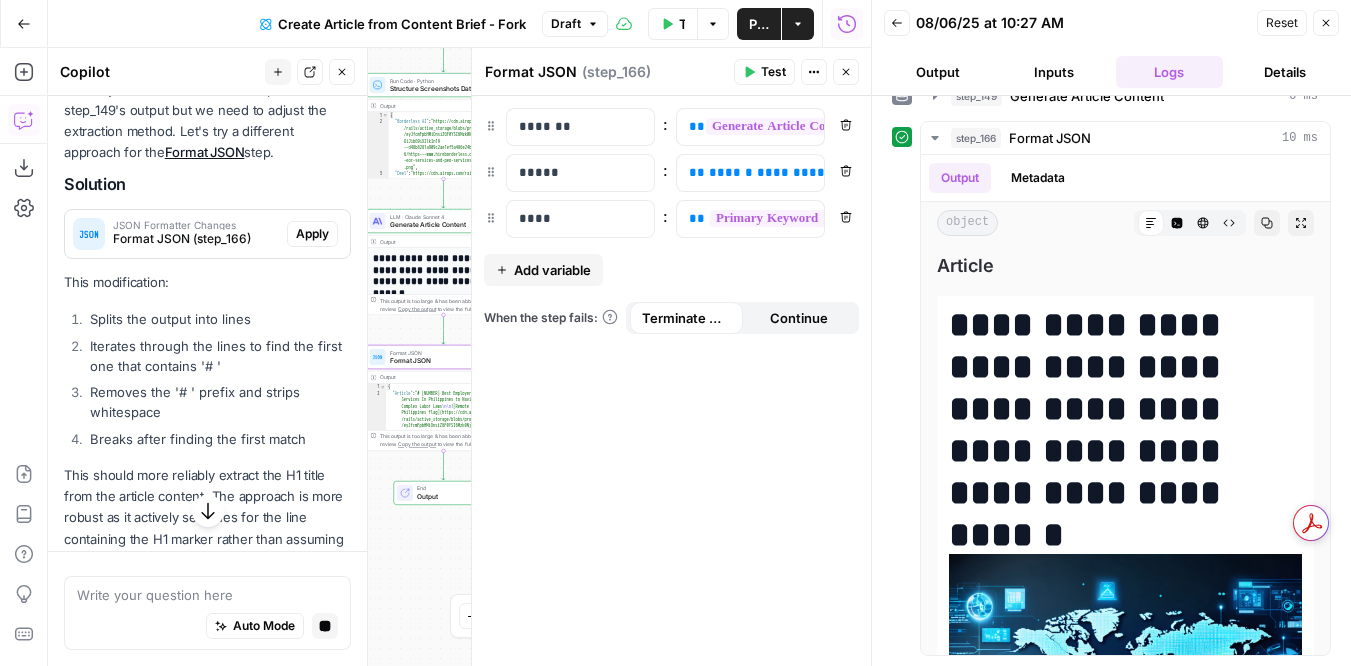 click on "Apply" at bounding box center (312, 234) 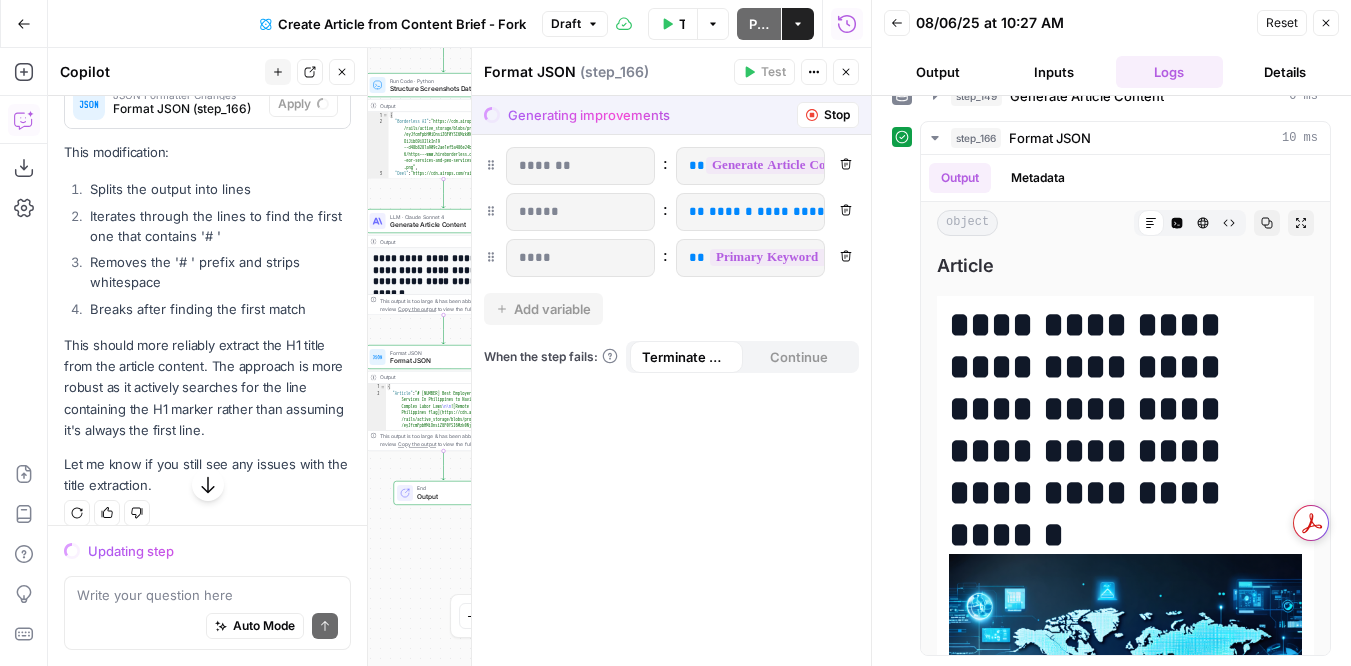 scroll, scrollTop: 3423, scrollLeft: 0, axis: vertical 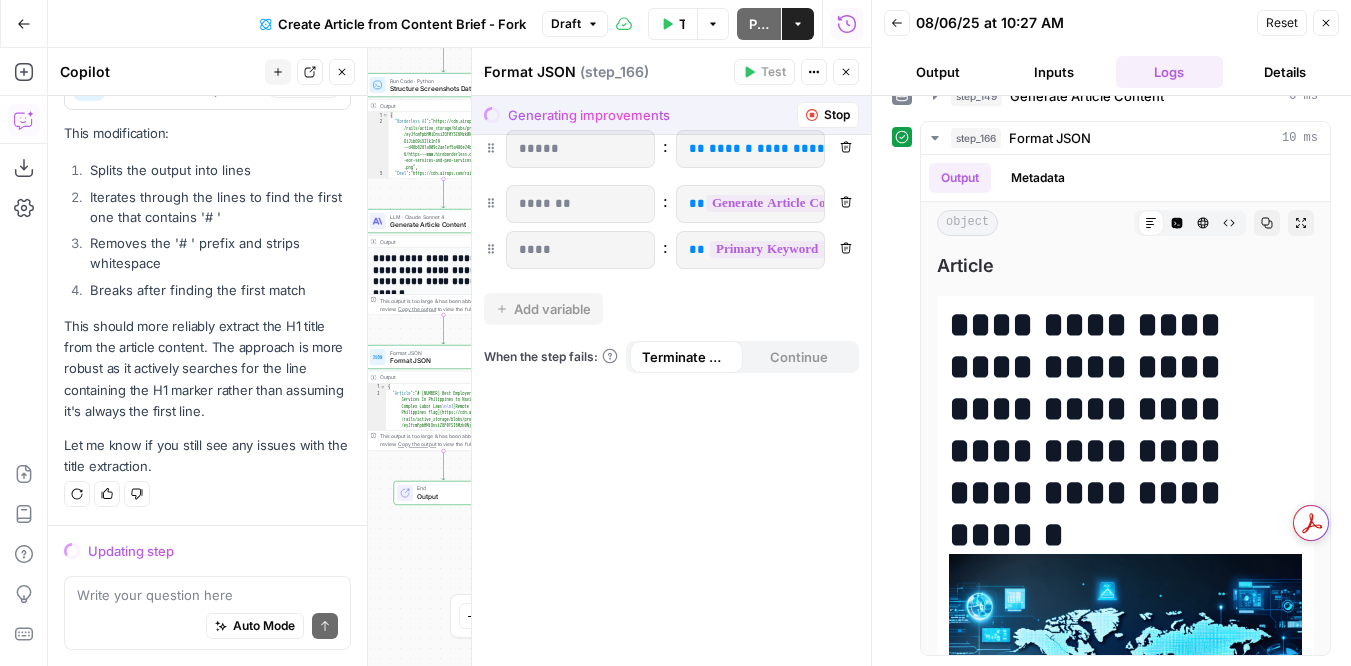 drag, startPoint x: 497, startPoint y: 208, endPoint x: 497, endPoint y: 135, distance: 73 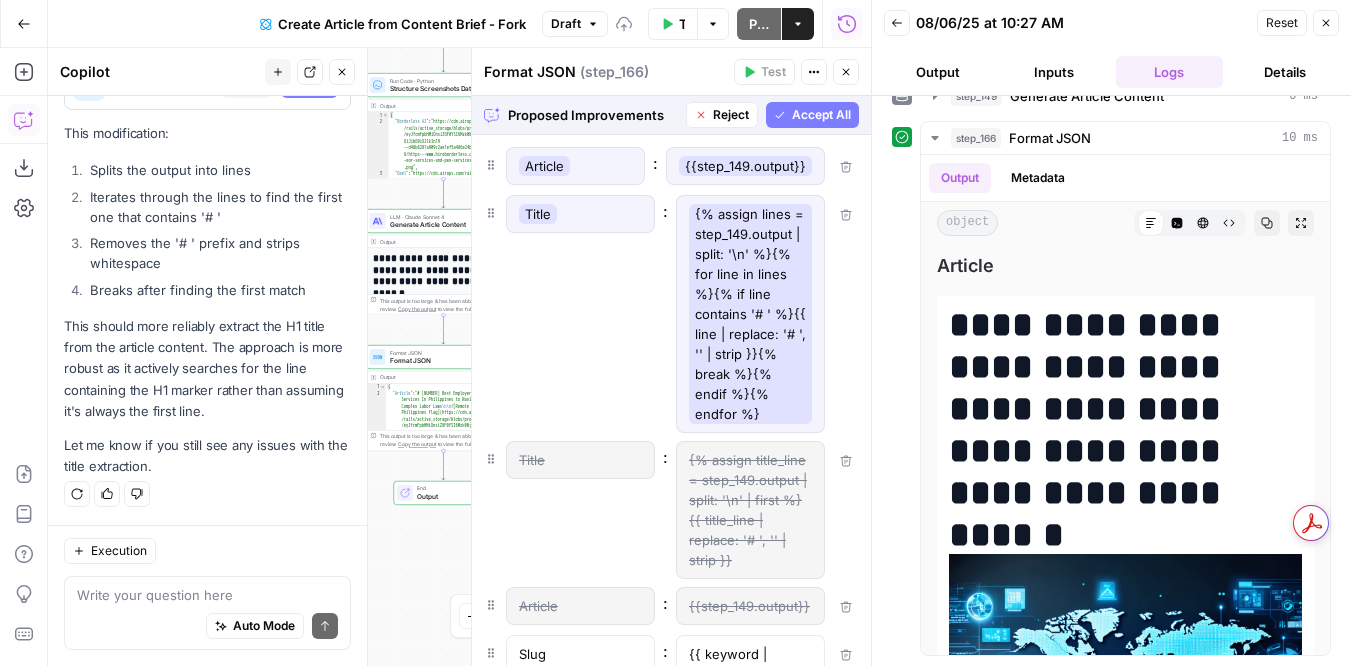 drag, startPoint x: 488, startPoint y: 253, endPoint x: 488, endPoint y: 203, distance: 50 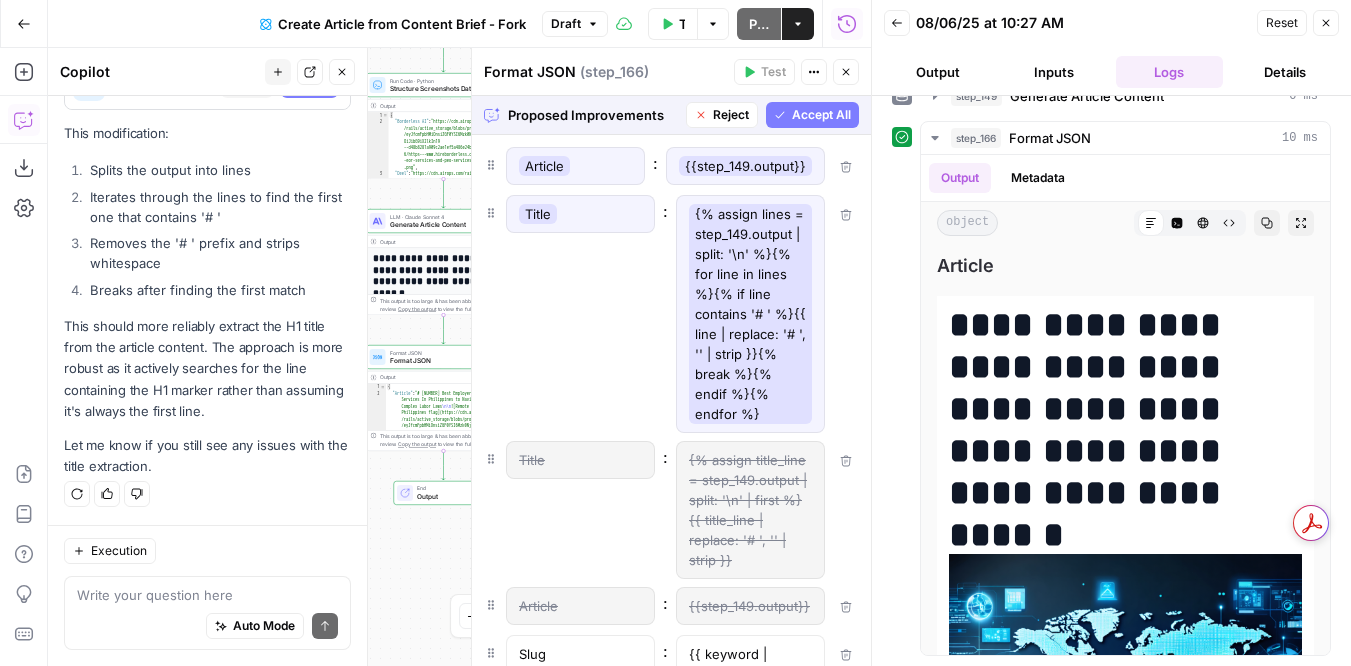 click on "Accept All" at bounding box center [821, 115] 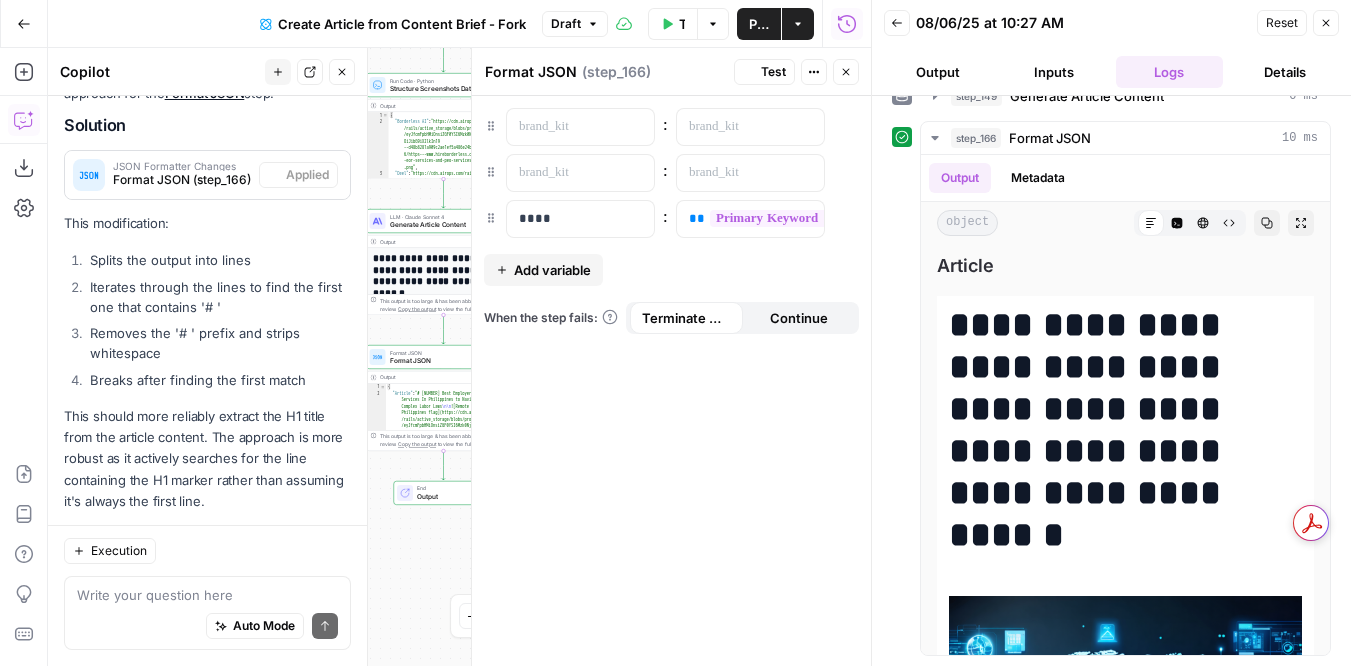 scroll, scrollTop: 3615, scrollLeft: 0, axis: vertical 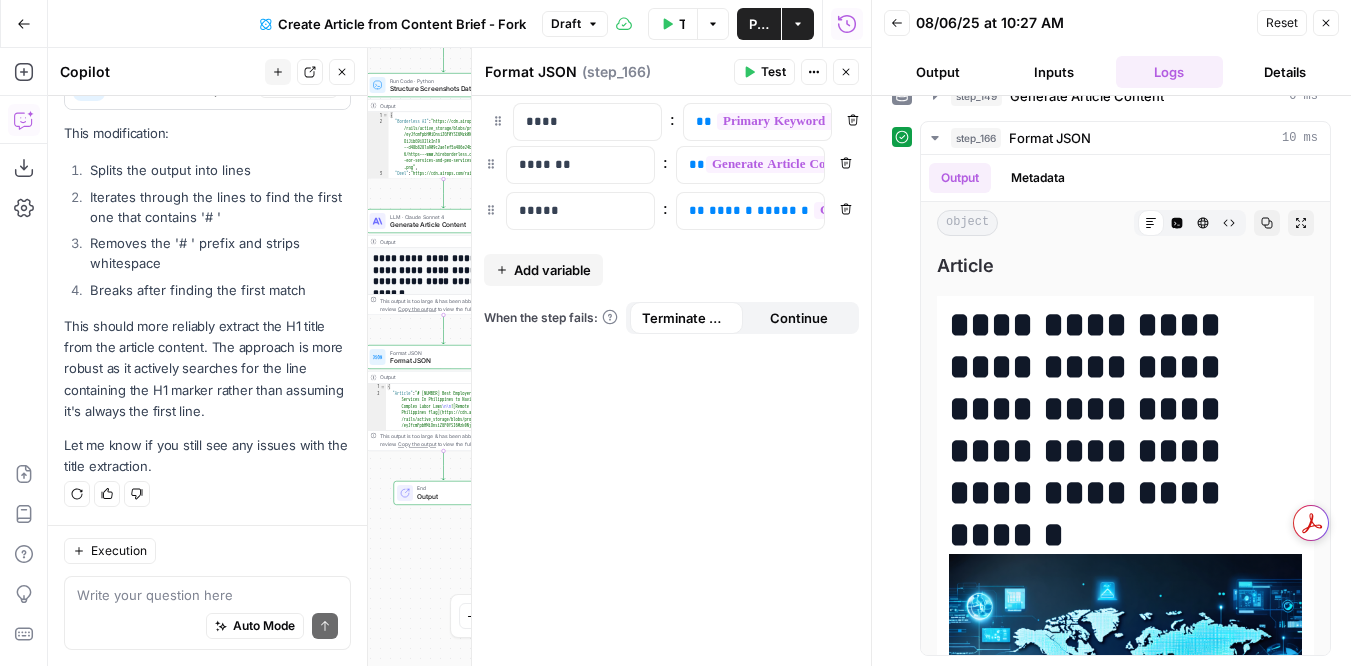 drag, startPoint x: 489, startPoint y: 220, endPoint x: 496, endPoint y: 116, distance: 104.23531 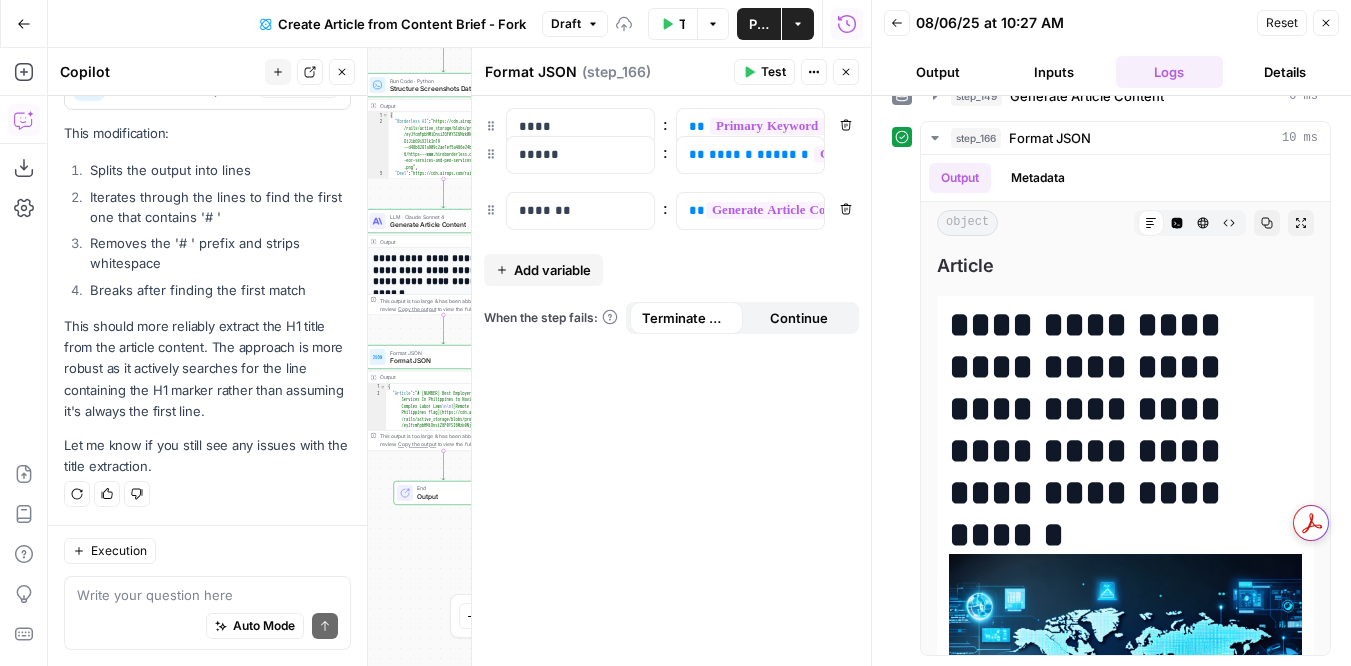 drag, startPoint x: 495, startPoint y: 217, endPoint x: 495, endPoint y: 144, distance: 73 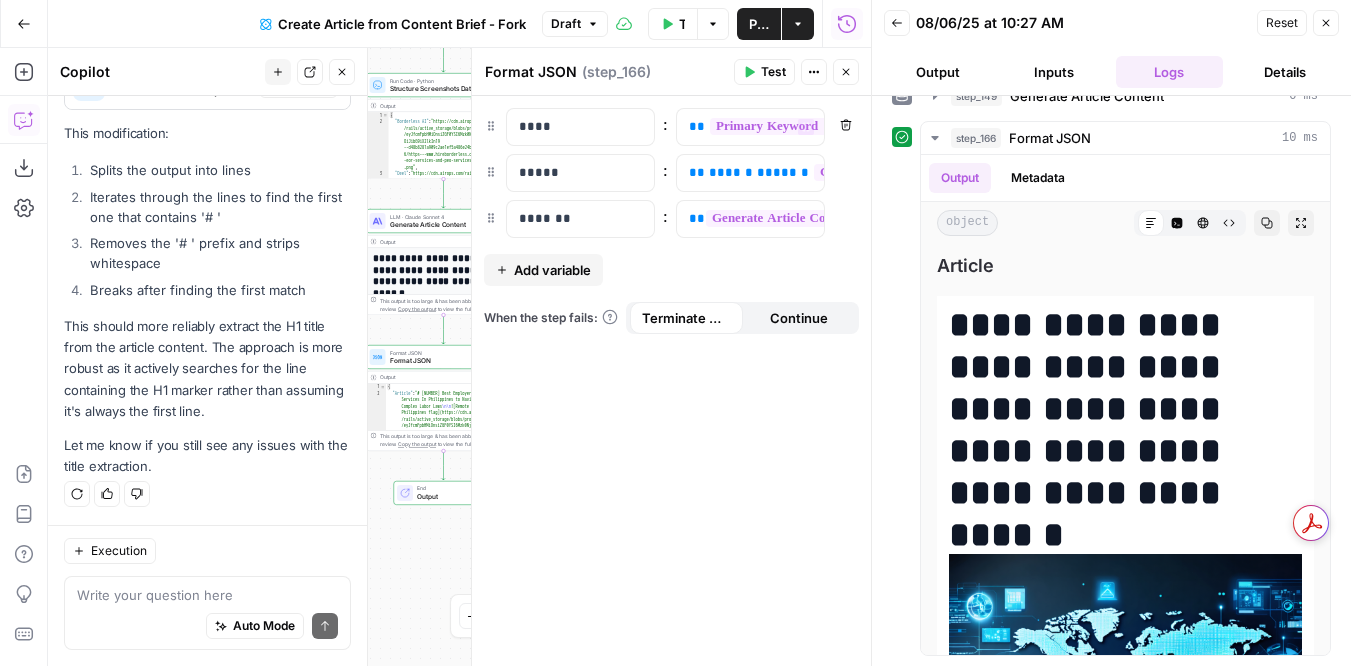 click on "Test" at bounding box center [764, 72] 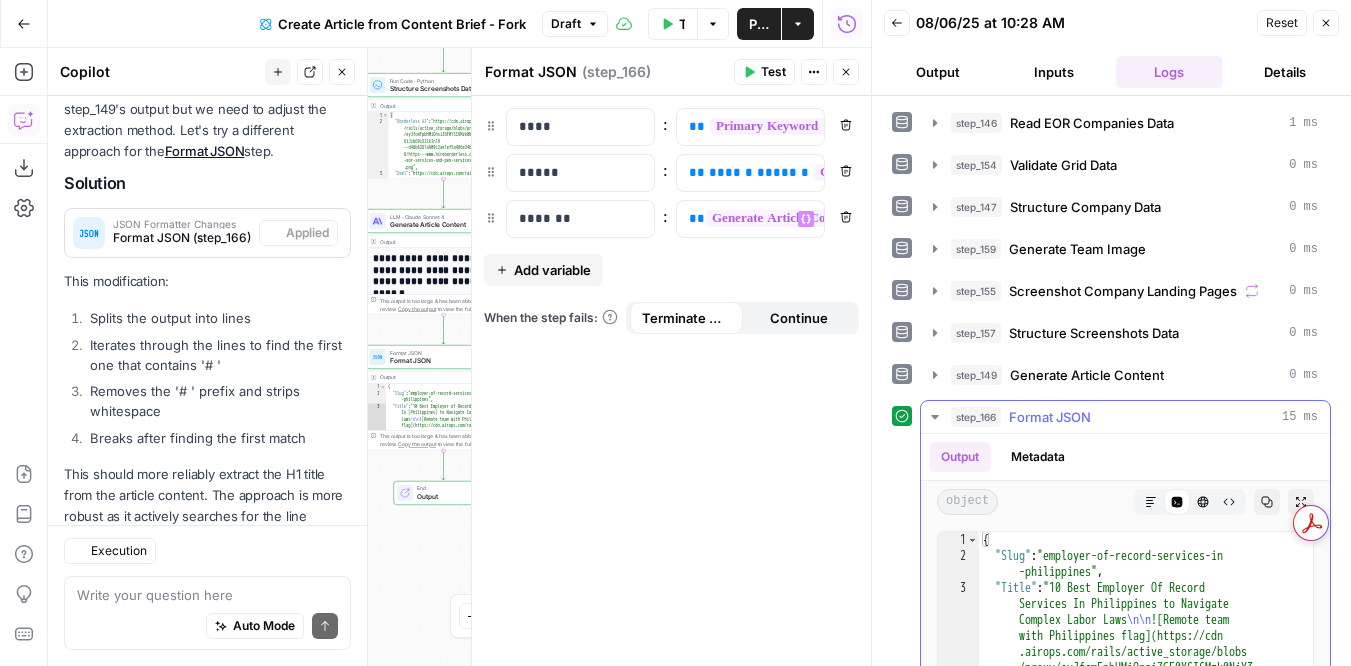 scroll, scrollTop: 3615, scrollLeft: 0, axis: vertical 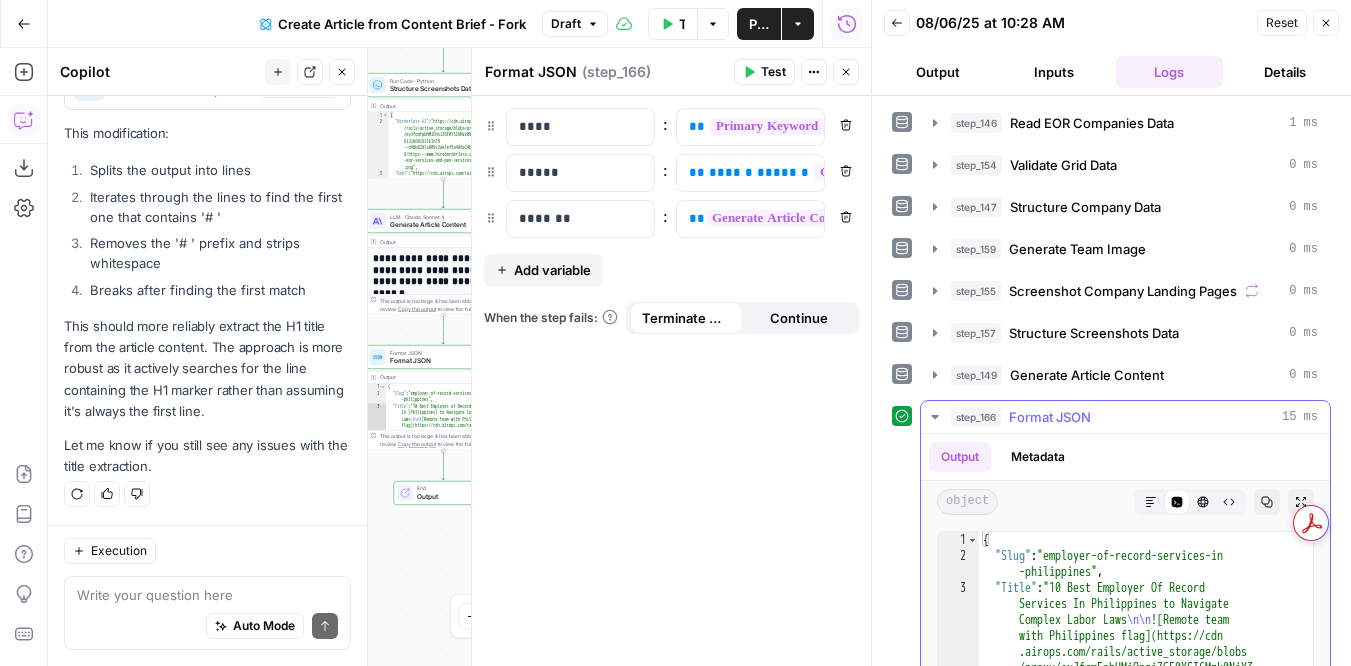 click 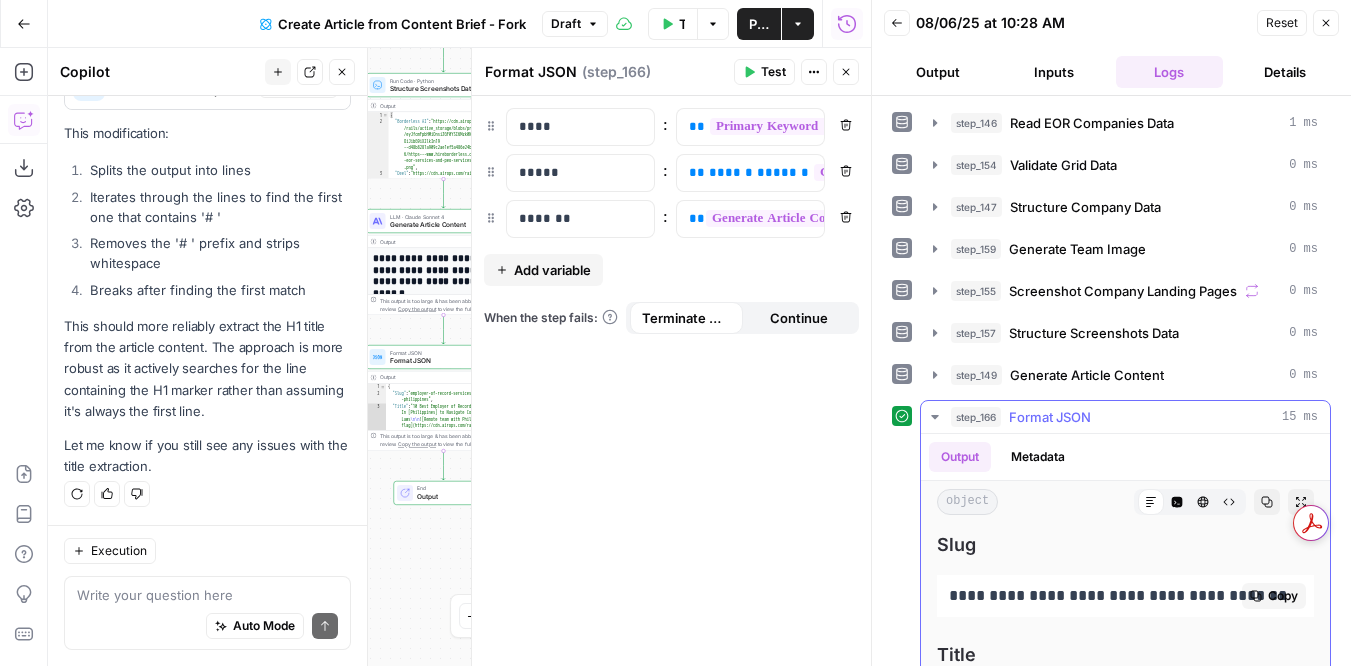 scroll, scrollTop: 99, scrollLeft: 0, axis: vertical 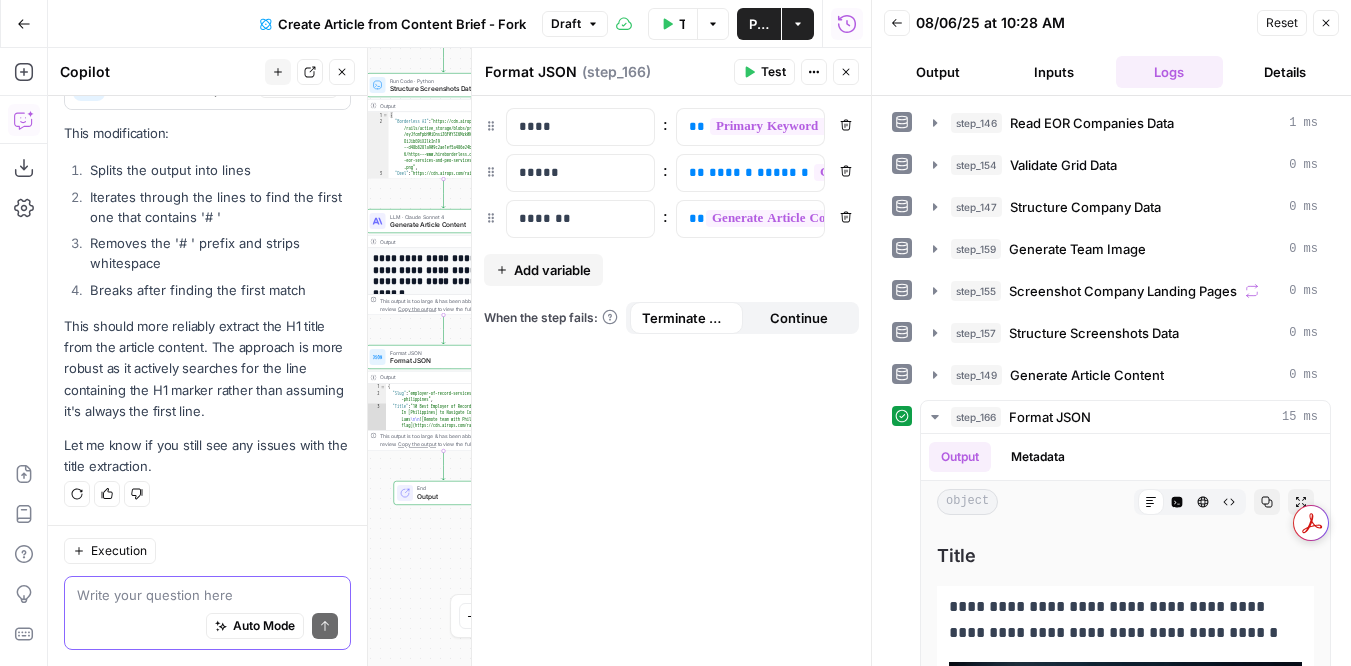 click at bounding box center (207, 595) 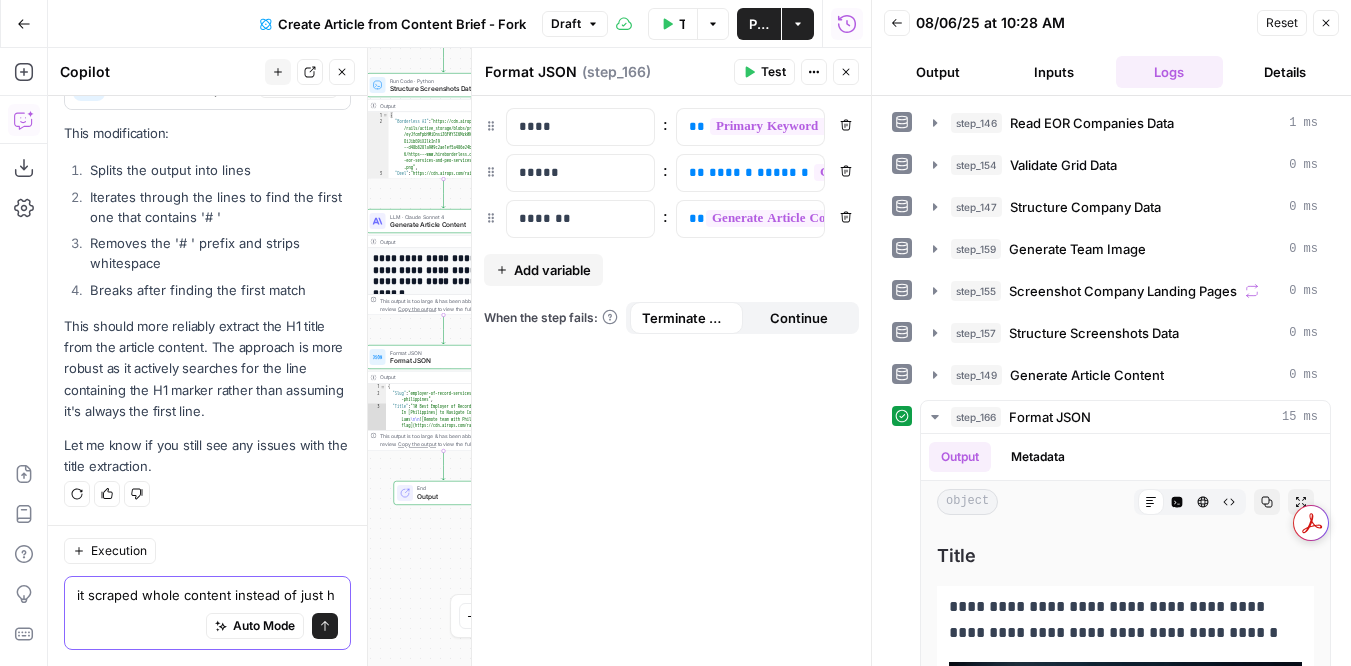 type on "it scraped whole content instead of just h1" 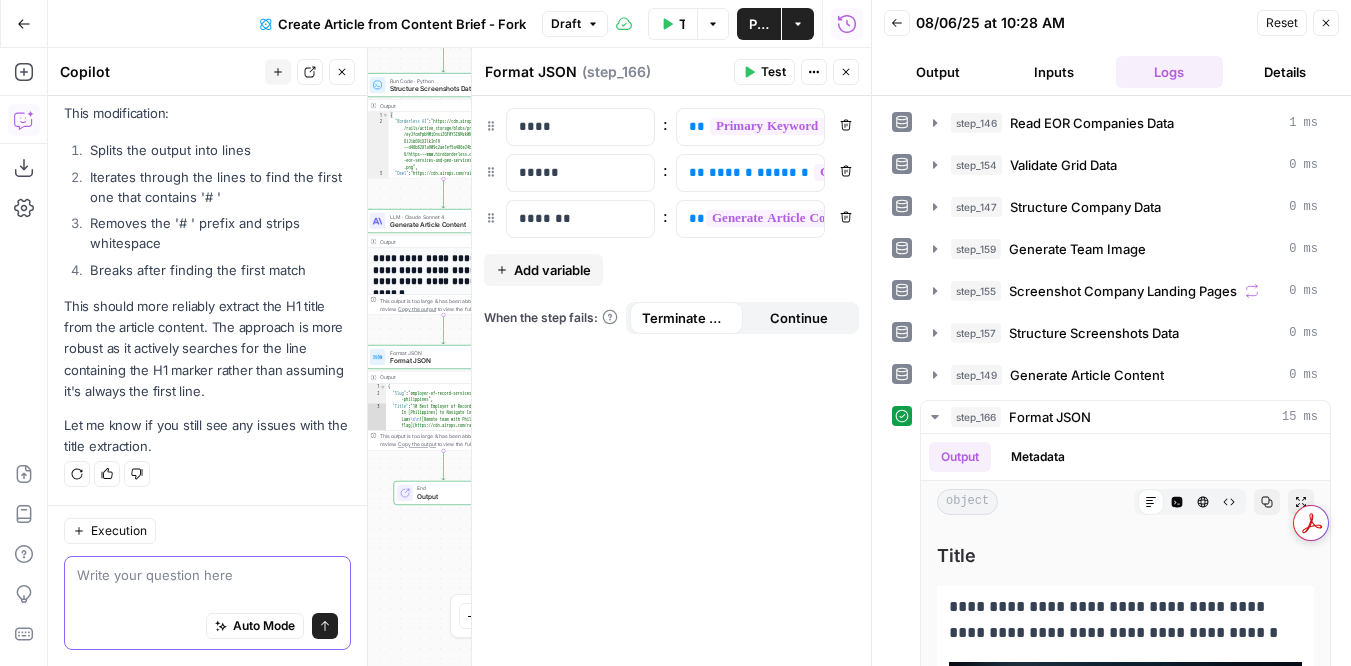 scroll, scrollTop: 3461, scrollLeft: 0, axis: vertical 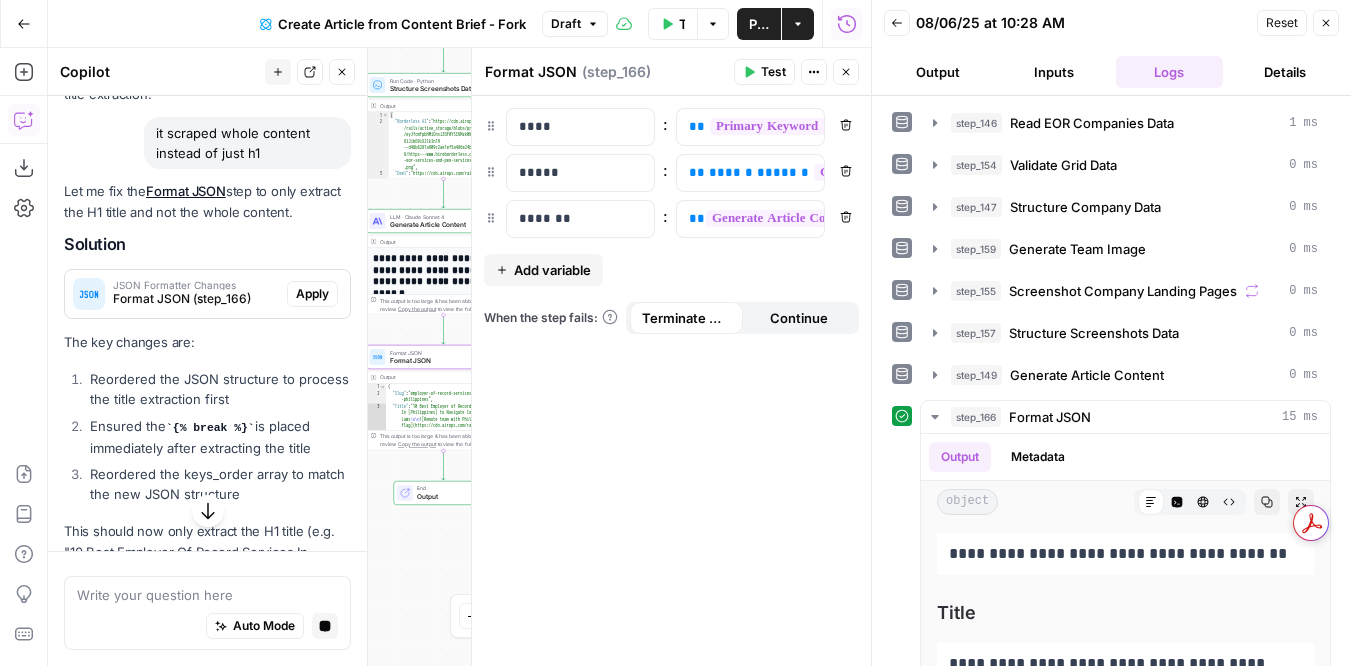 click on "Apply" at bounding box center (312, 294) 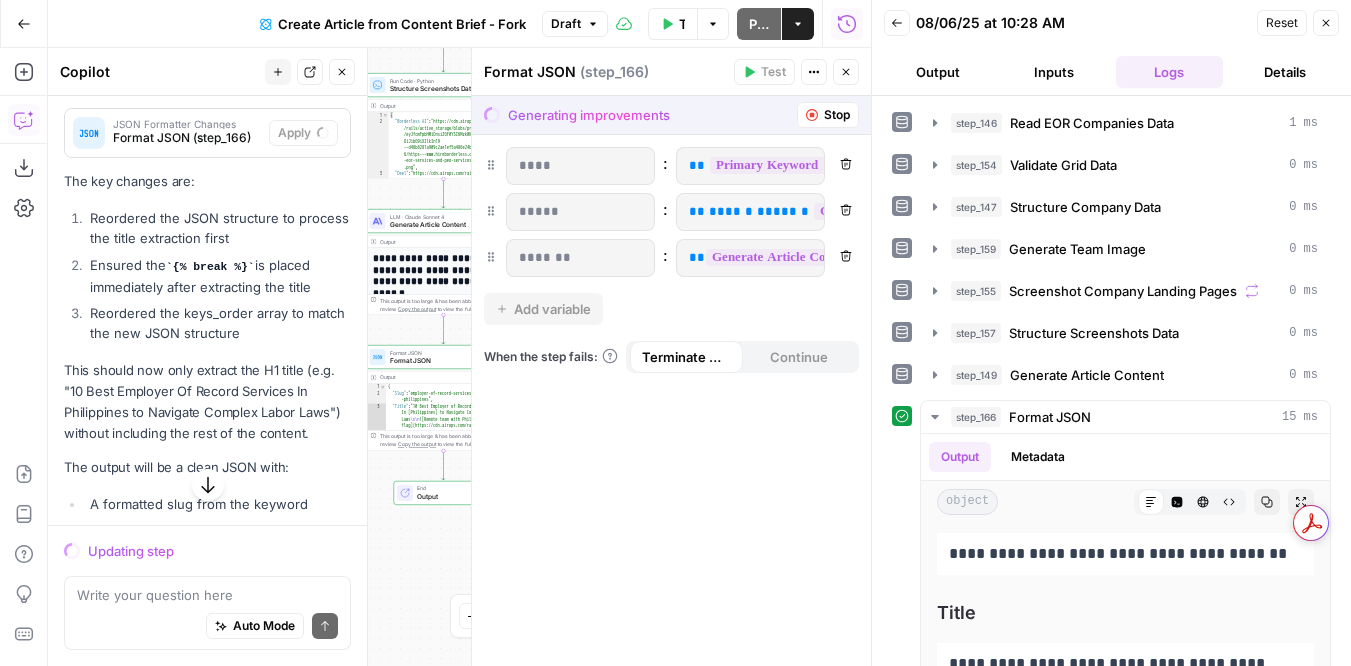 scroll, scrollTop: 3852, scrollLeft: 0, axis: vertical 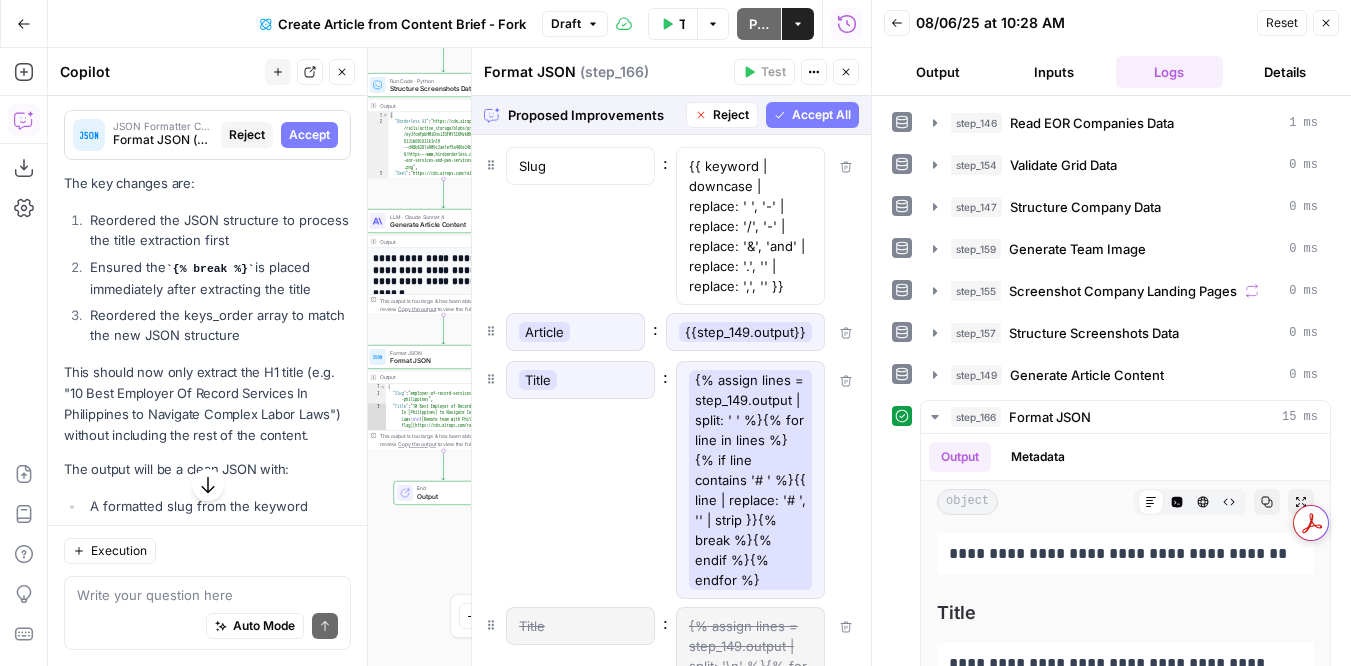 click on "Accept All" at bounding box center [821, 115] 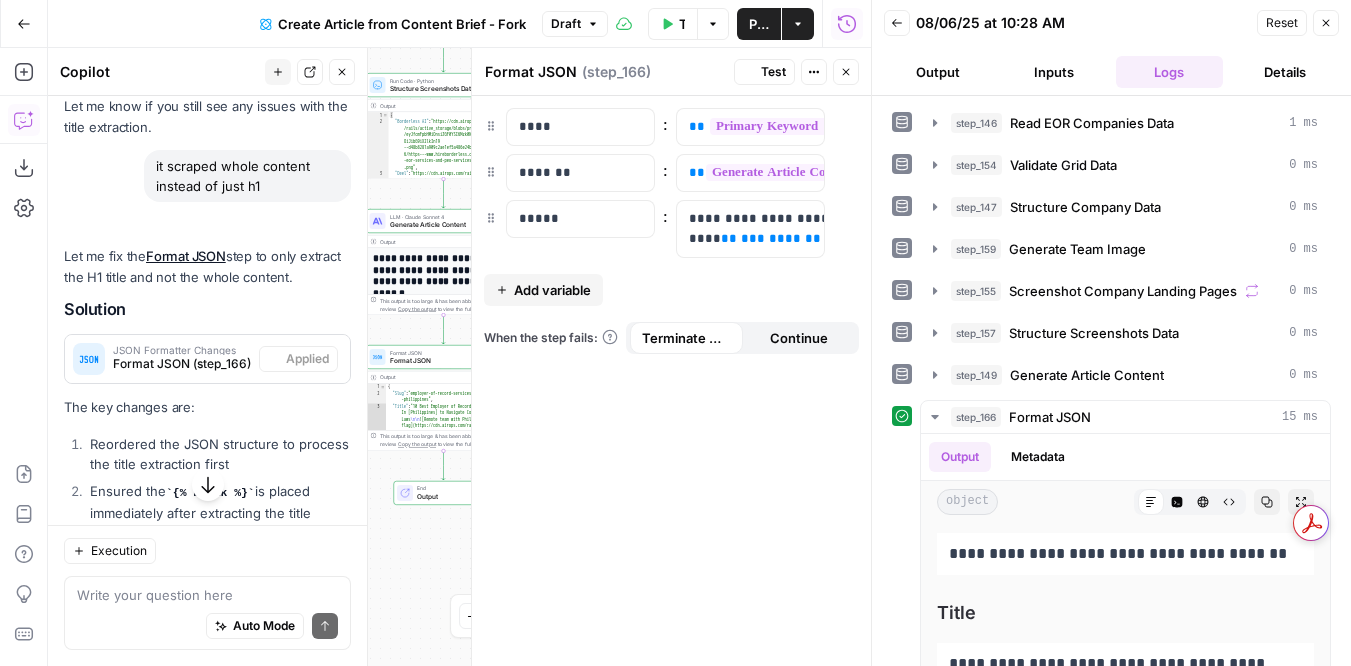 scroll, scrollTop: 4044, scrollLeft: 0, axis: vertical 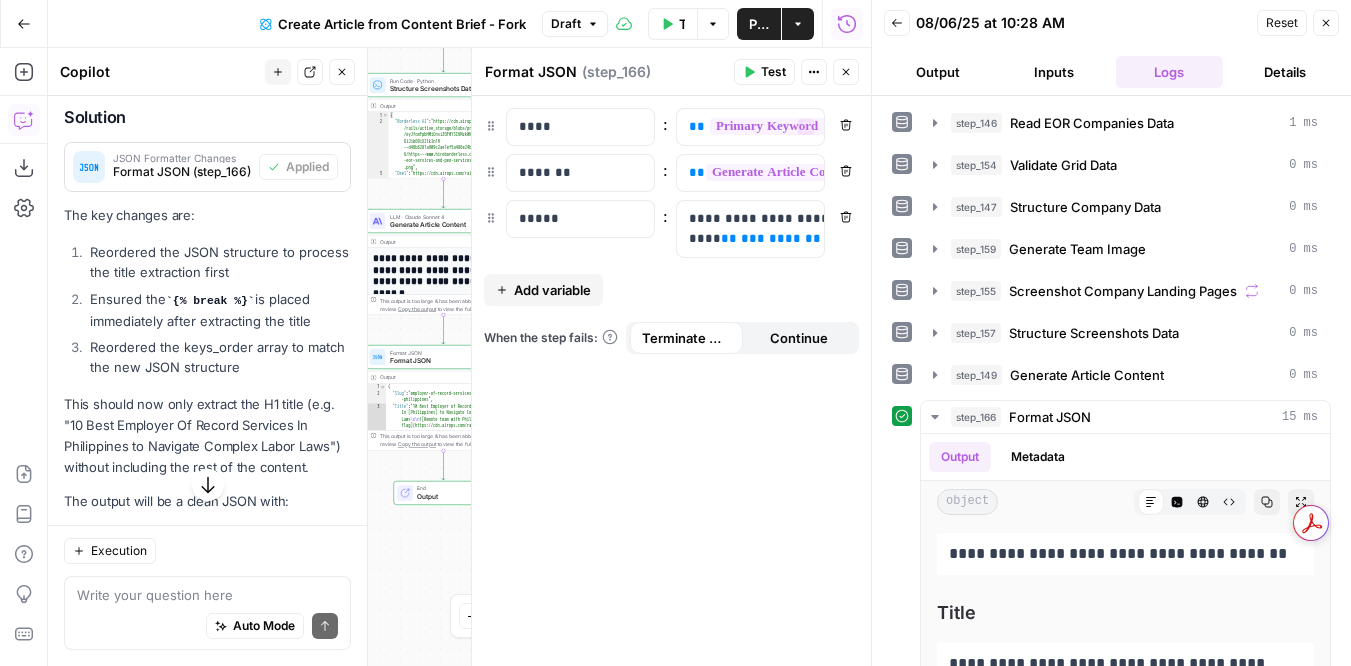 click 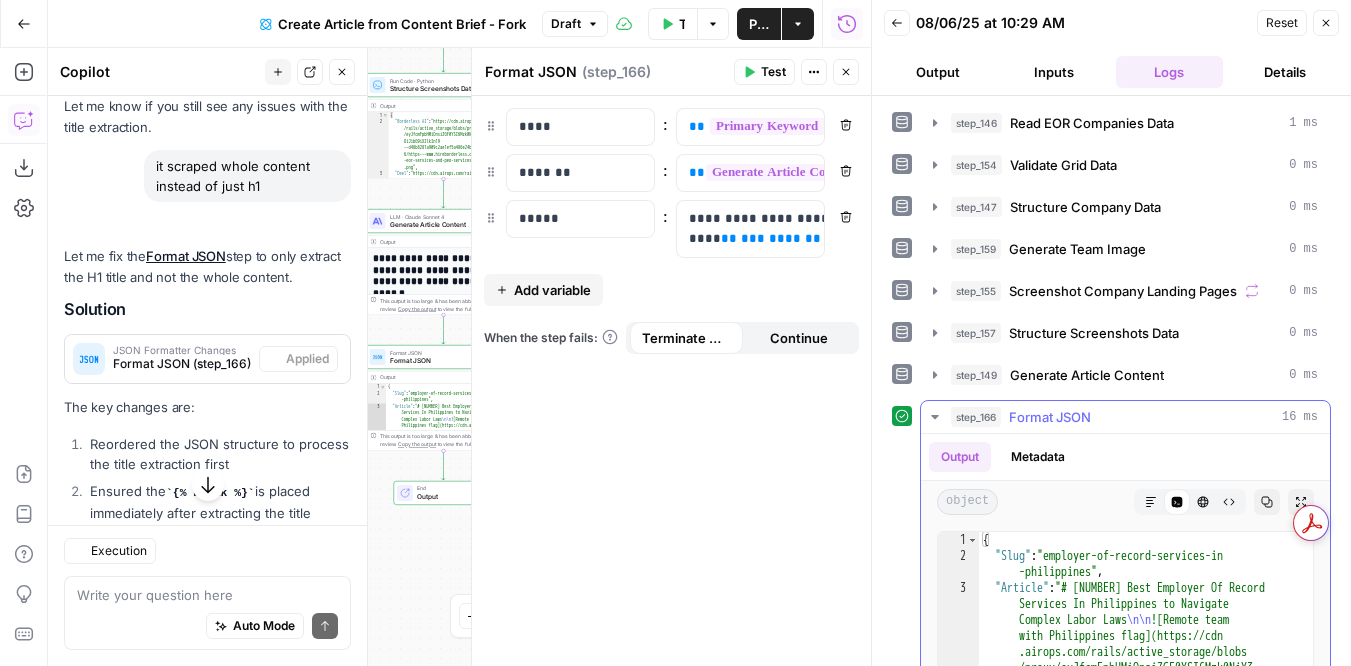 scroll, scrollTop: 4044, scrollLeft: 0, axis: vertical 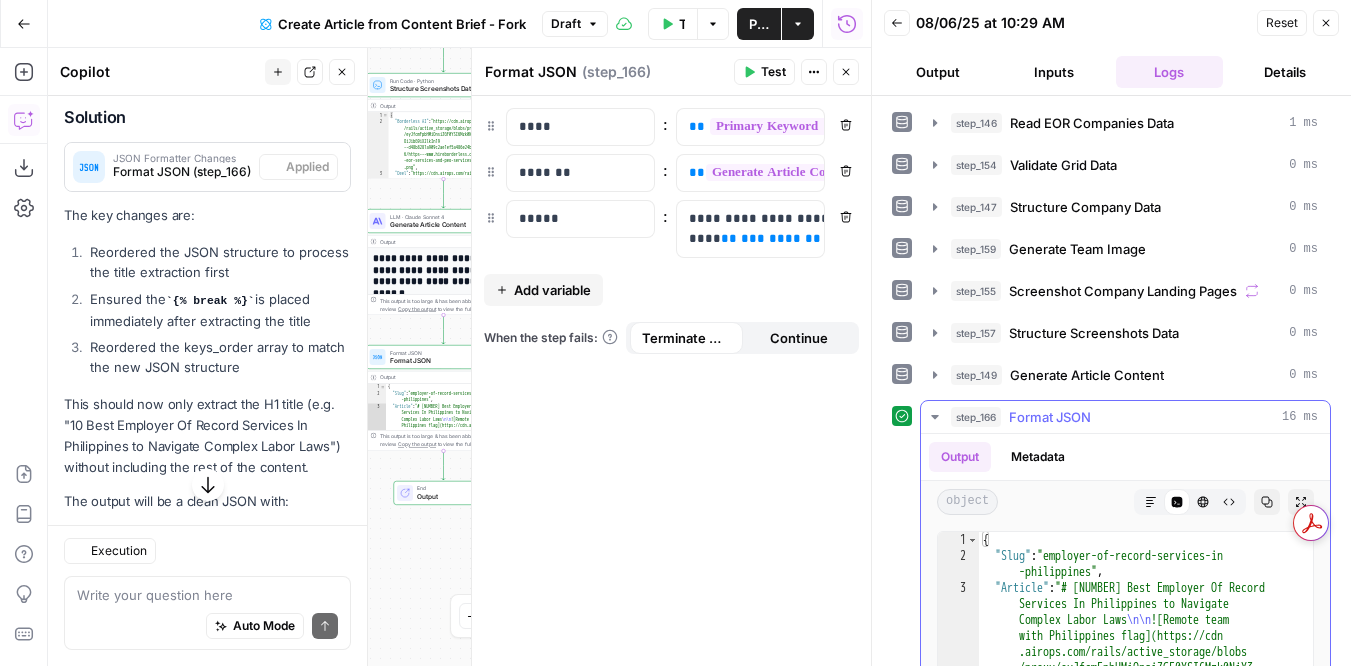 click 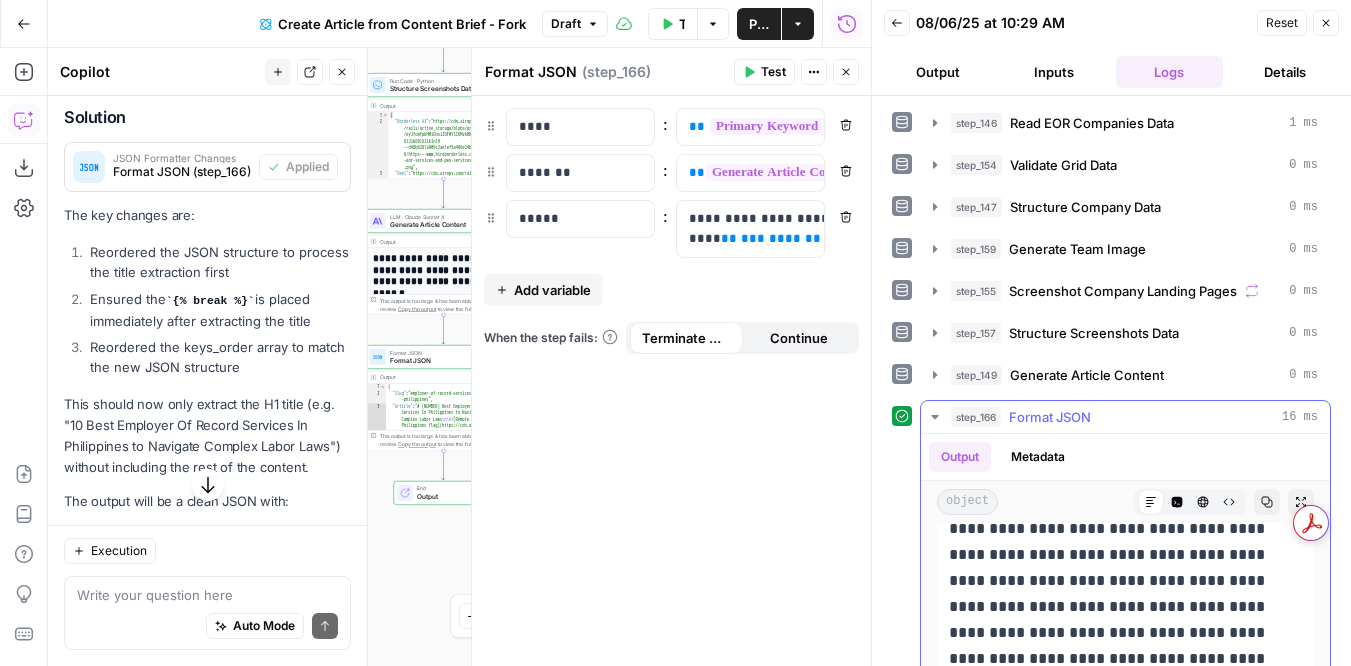 scroll, scrollTop: 1013, scrollLeft: 0, axis: vertical 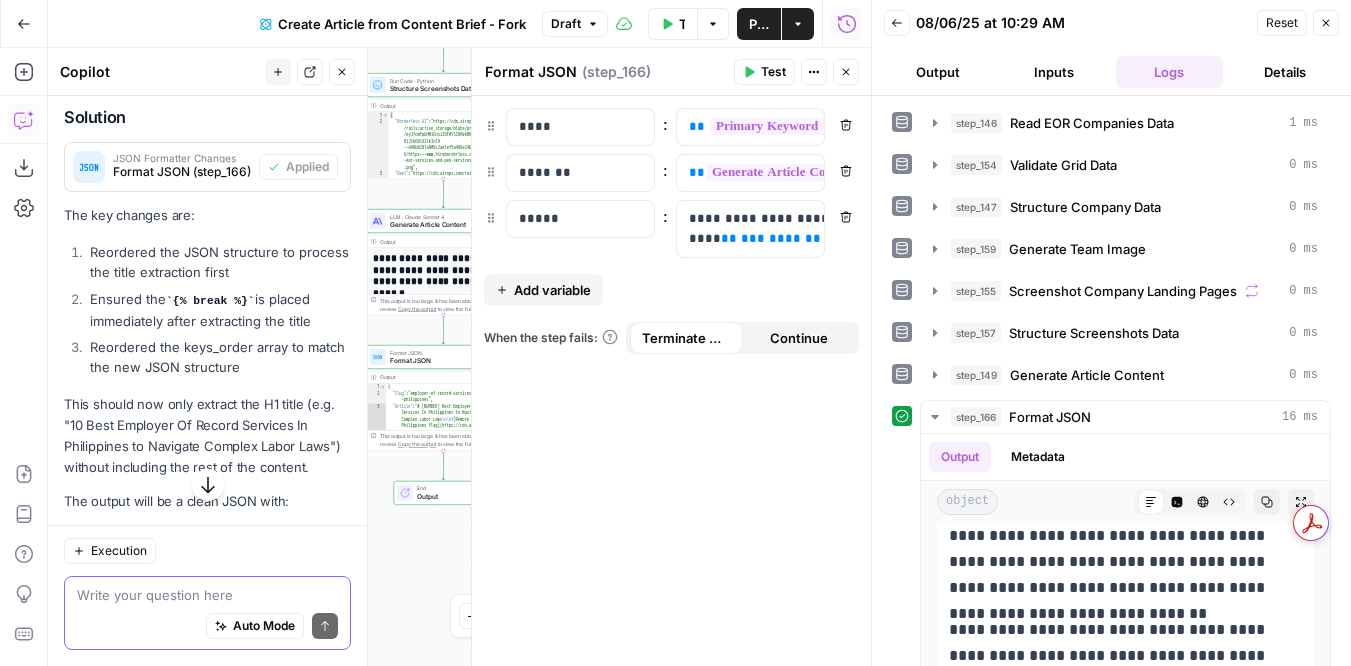 click at bounding box center [207, 595] 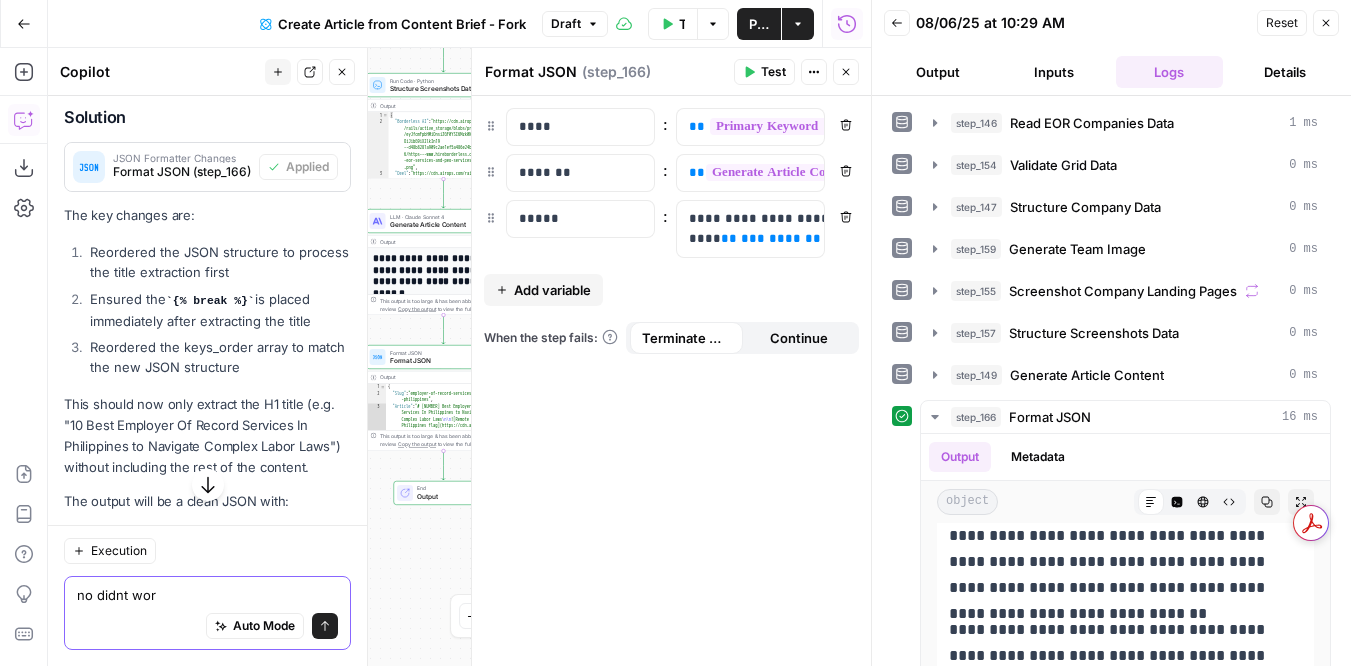 type on "no didnt work" 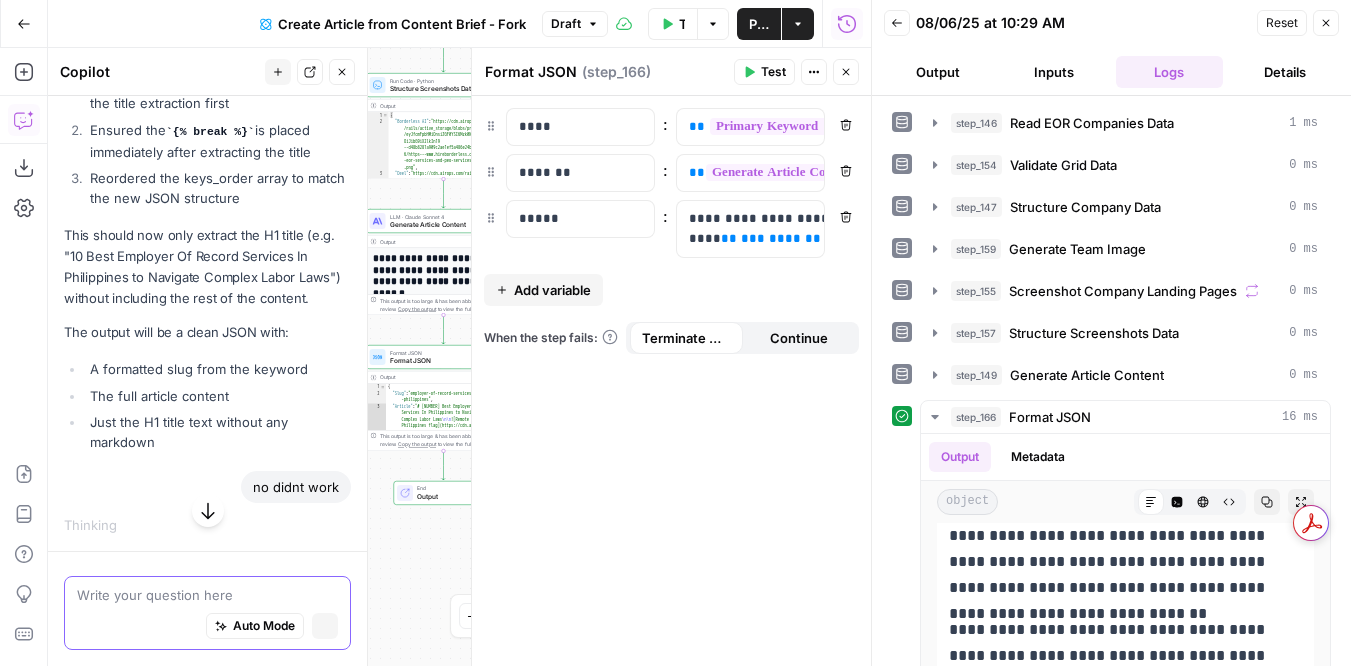 scroll, scrollTop: 3852, scrollLeft: 0, axis: vertical 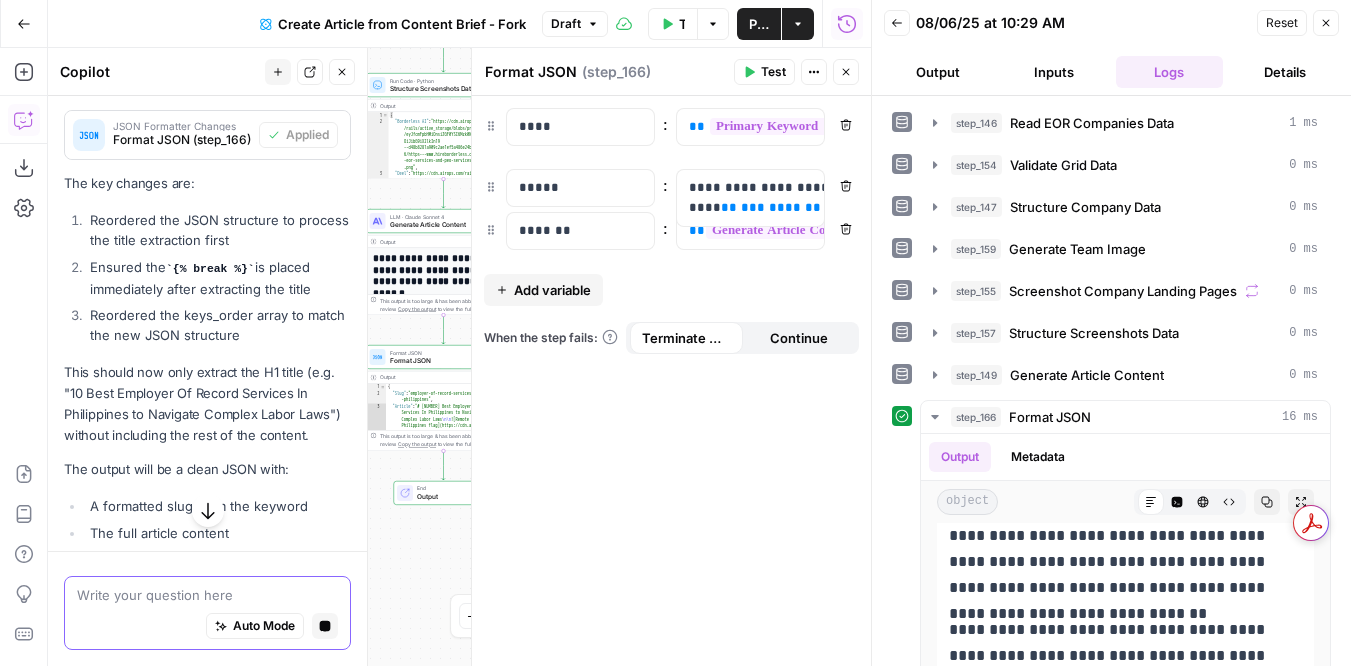 drag, startPoint x: 484, startPoint y: 212, endPoint x: 484, endPoint y: 168, distance: 44 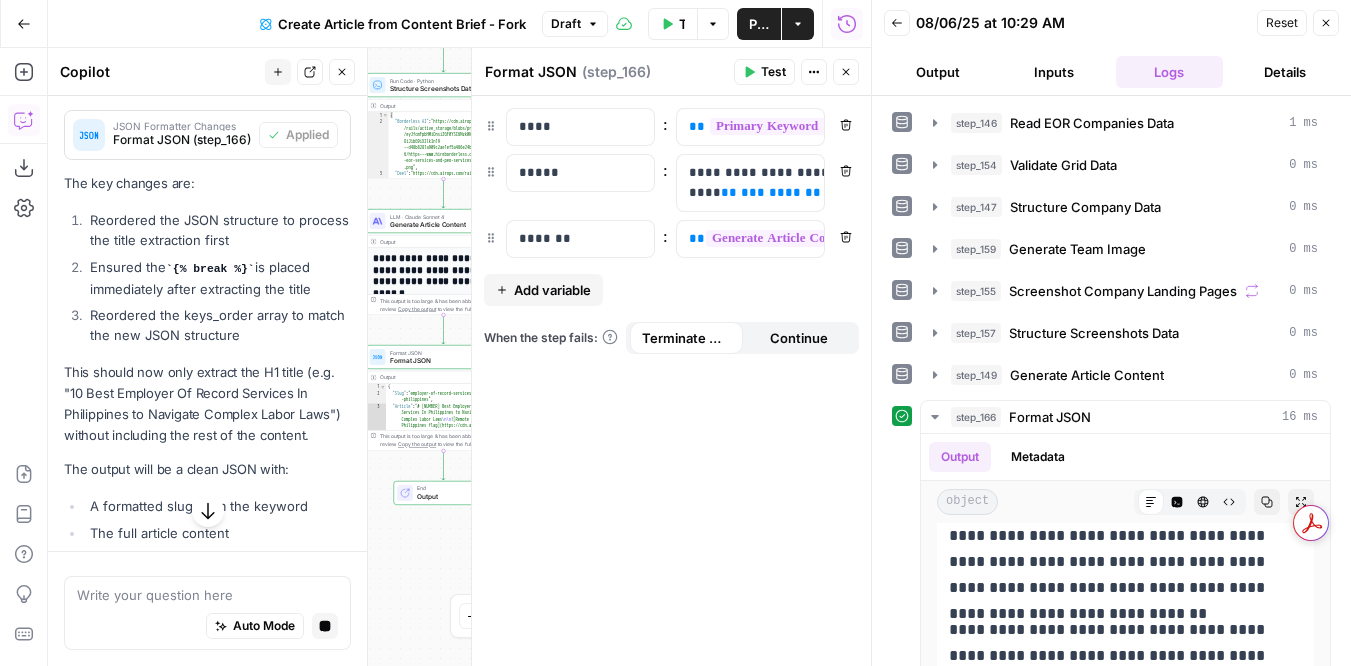 click on "Format JSON Format JSON  ( step_166 ) Test Actions Close" at bounding box center (671, 72) 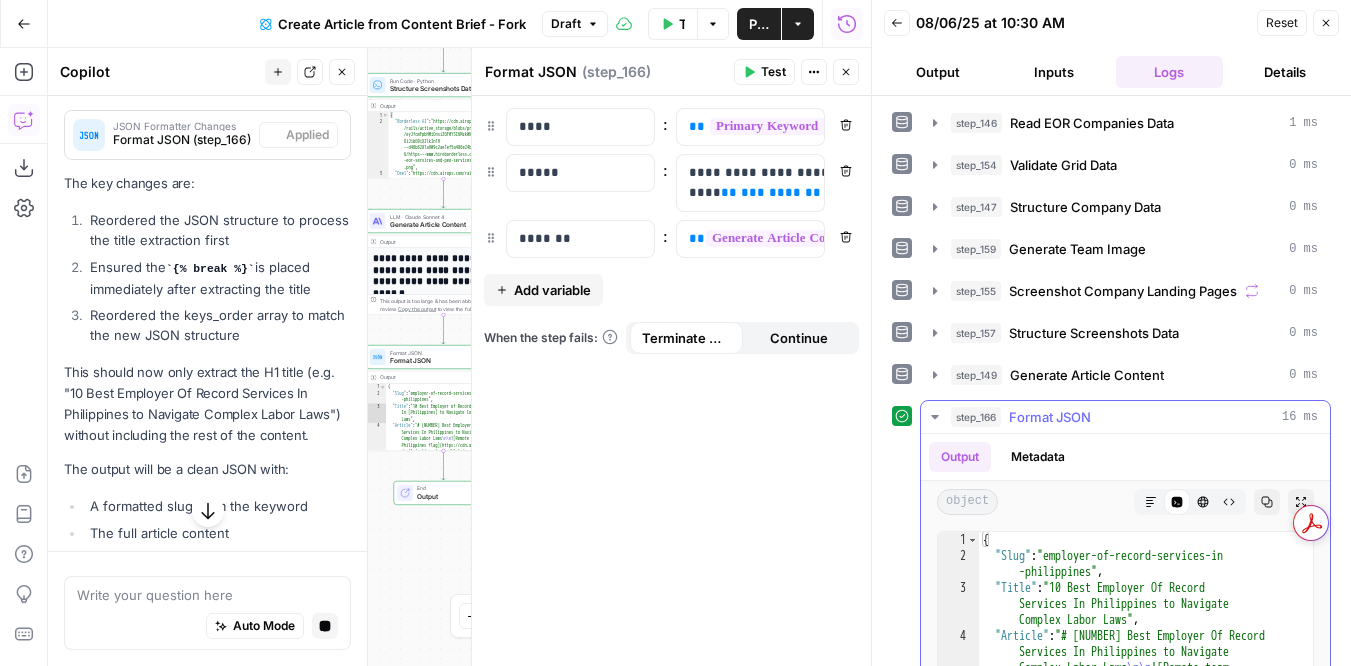 click 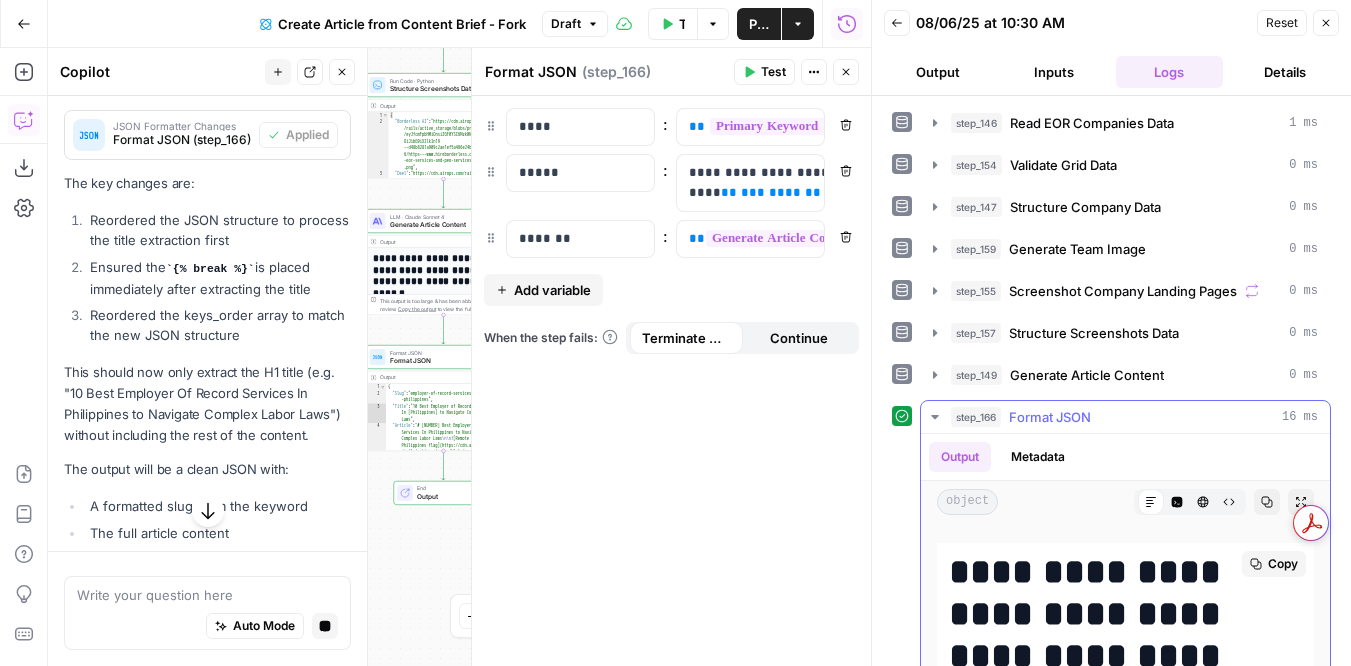 scroll, scrollTop: 379, scrollLeft: 0, axis: vertical 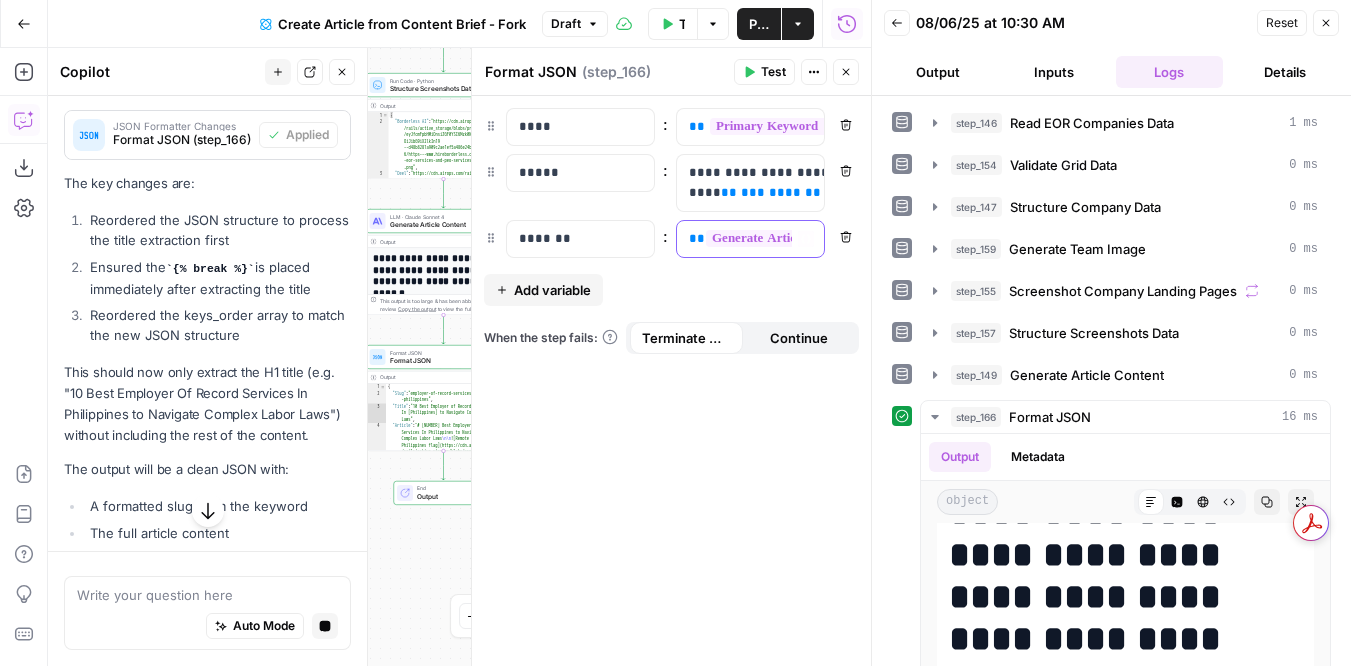 click on "**********" at bounding box center [734, 239] 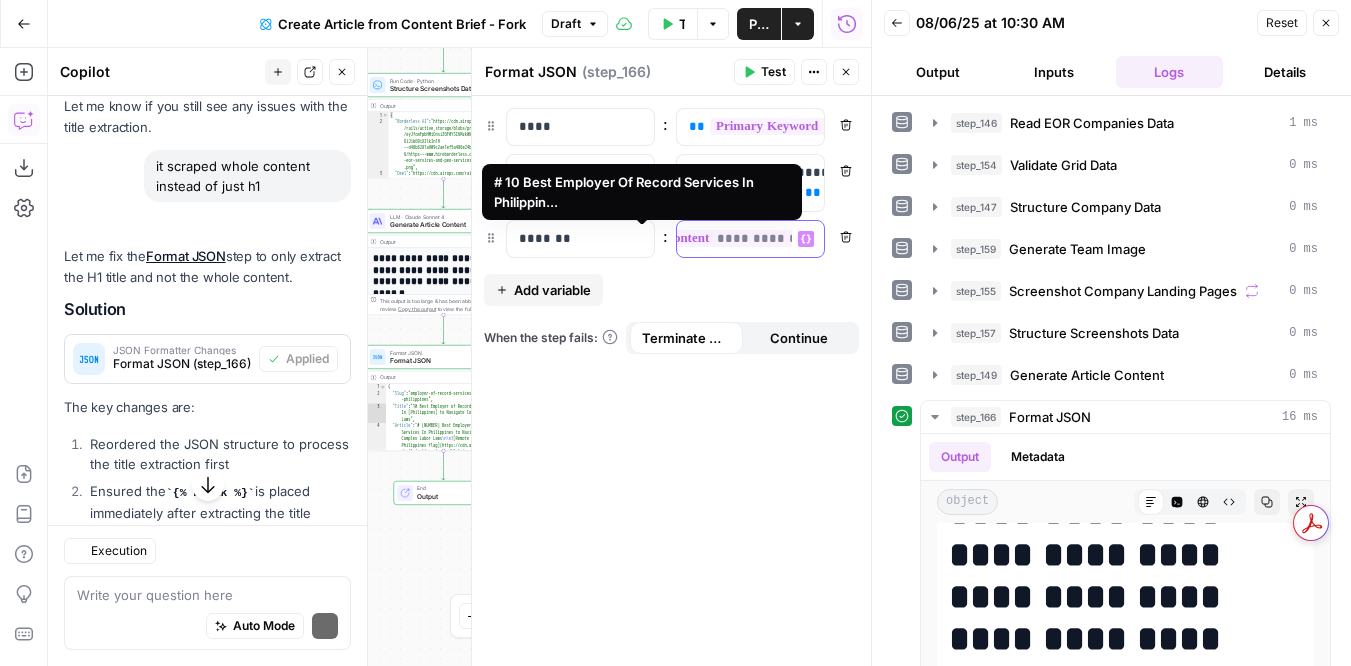scroll, scrollTop: 0, scrollLeft: 196, axis: horizontal 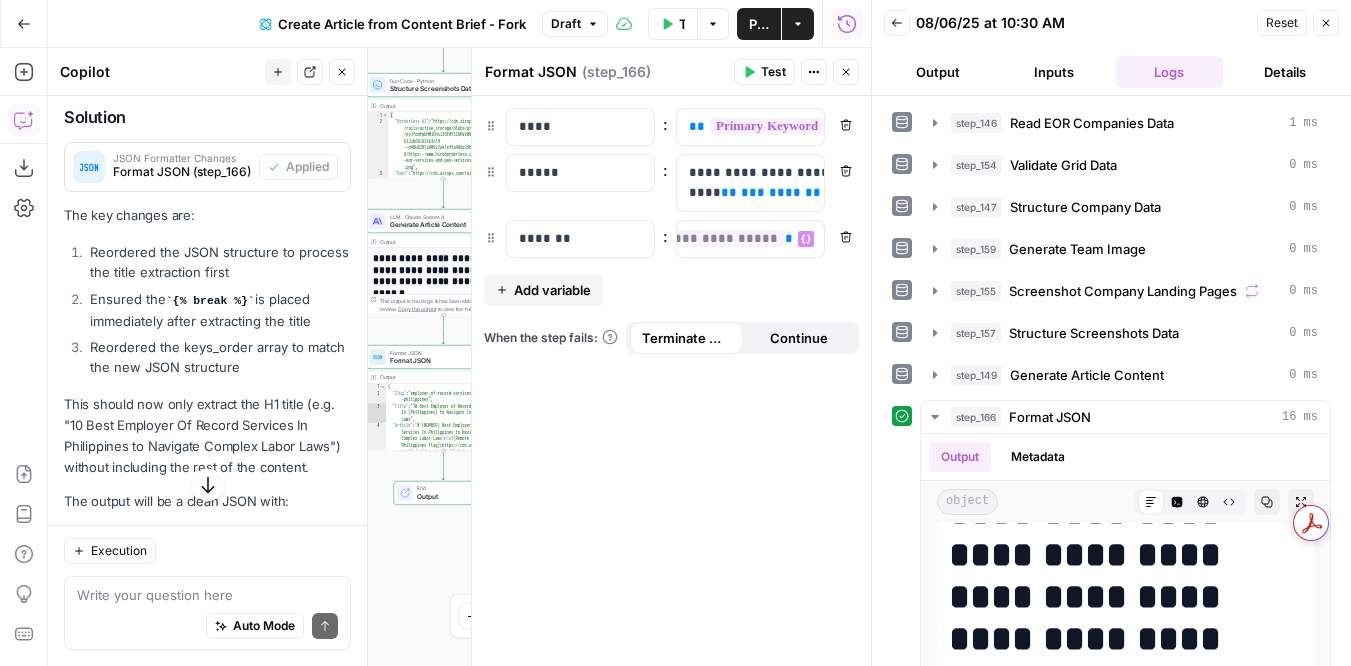 click on "Publish" at bounding box center [759, 24] 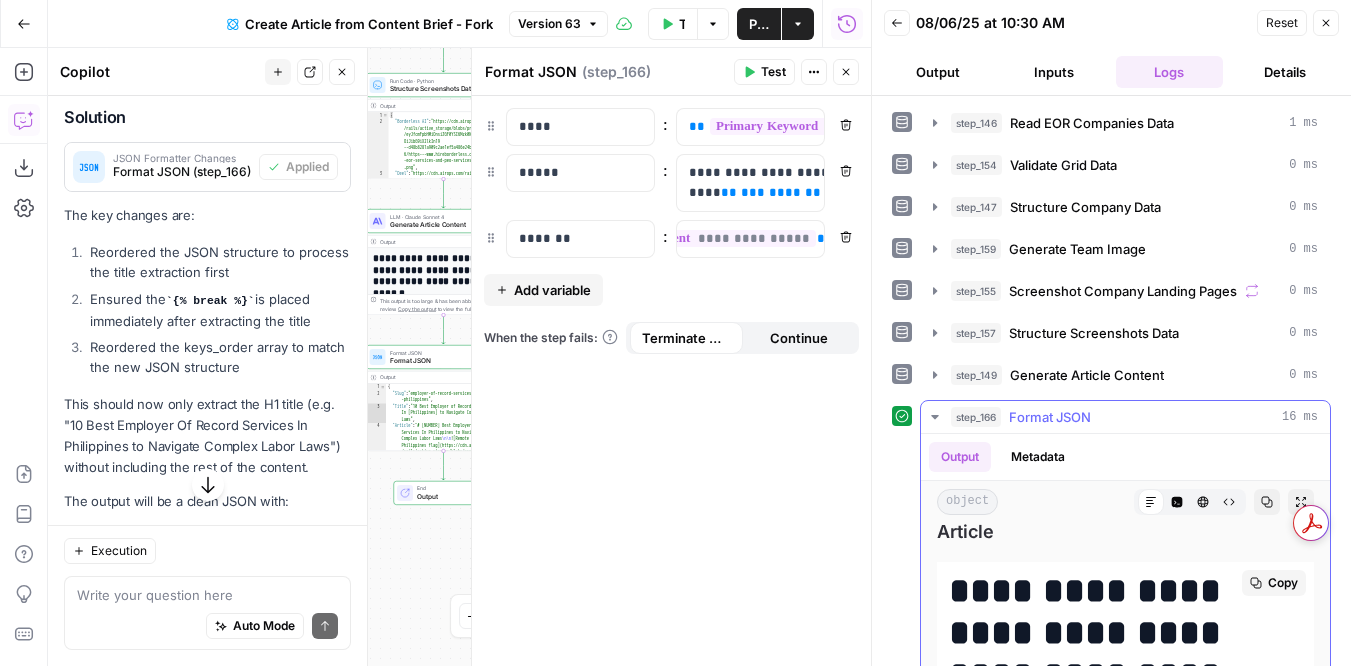 scroll, scrollTop: 0, scrollLeft: 0, axis: both 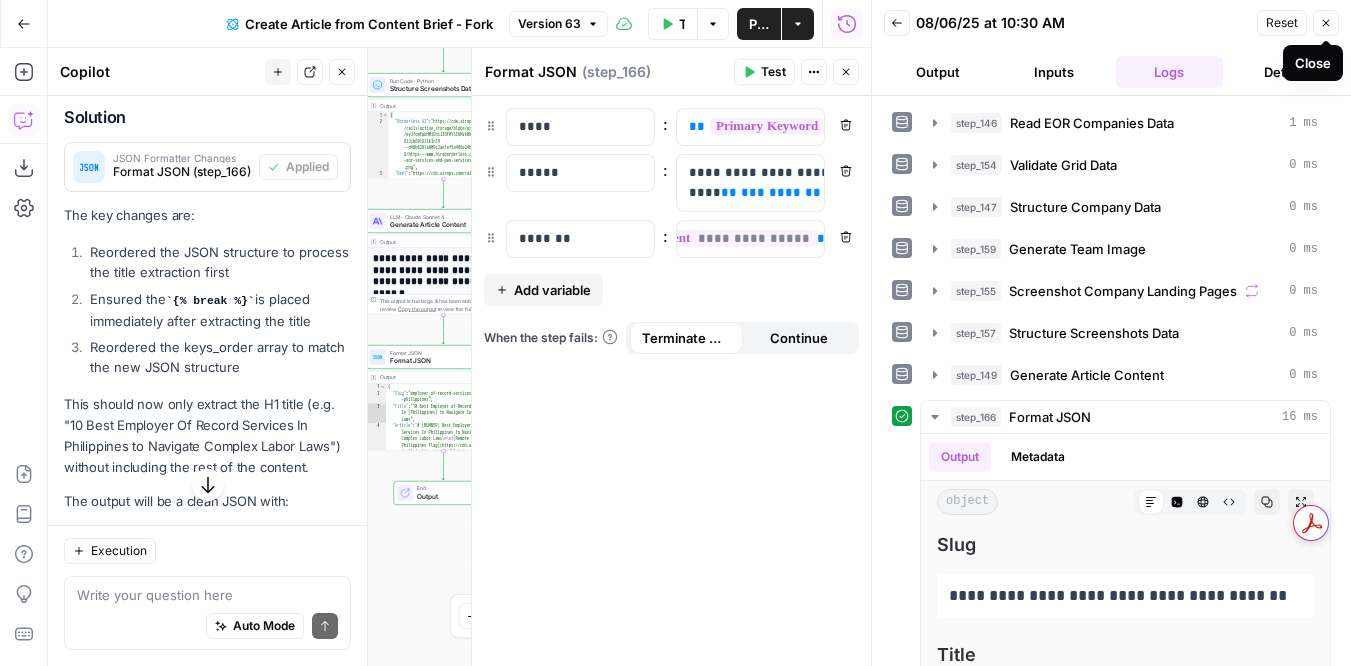 click on "Close" at bounding box center (1326, 23) 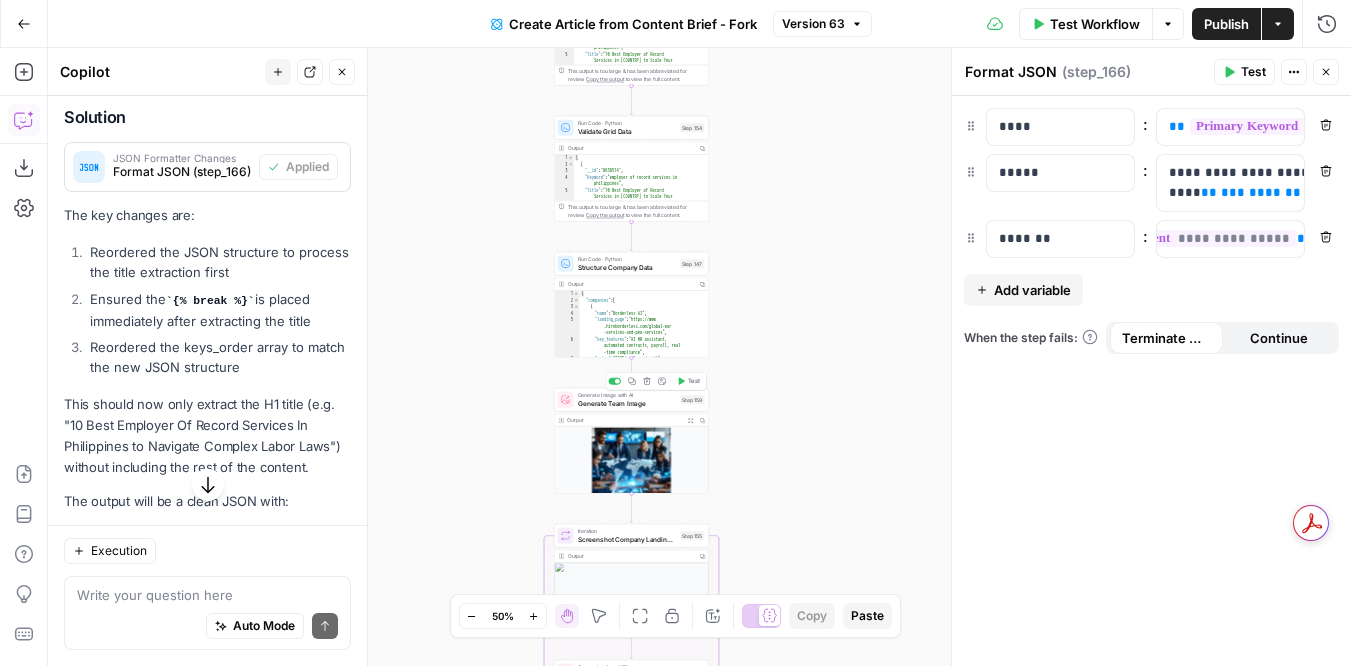 click on "Generate Image with AI Generate Team Image Step 159 Copy step Delete step Add Note Test" at bounding box center (631, 400) 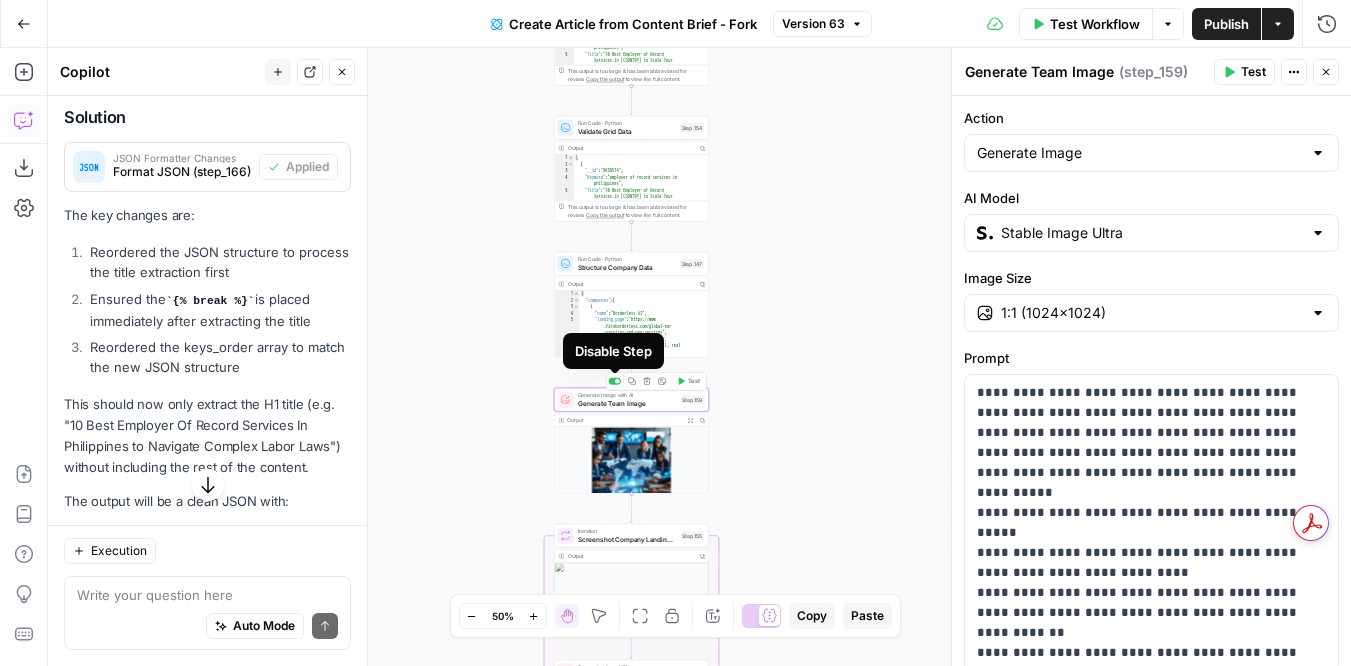click at bounding box center [614, 381] 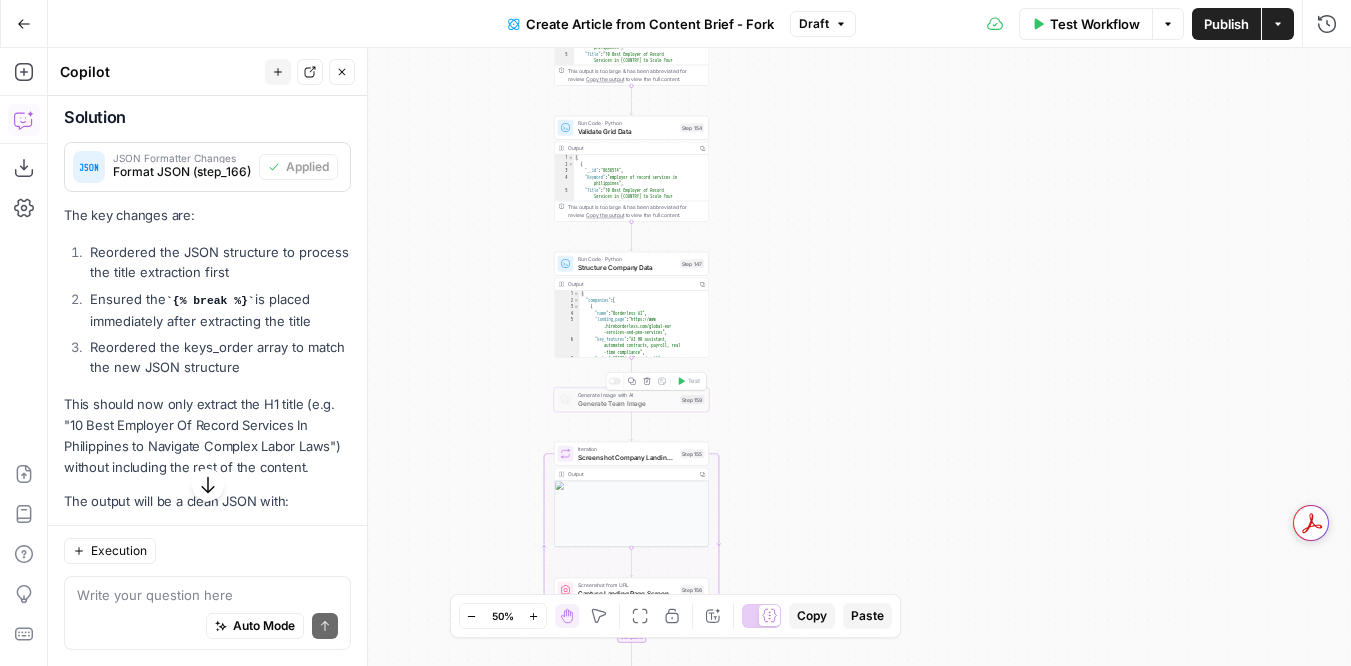 click on "Copy step Delete step Add Note Test" at bounding box center [656, 381] 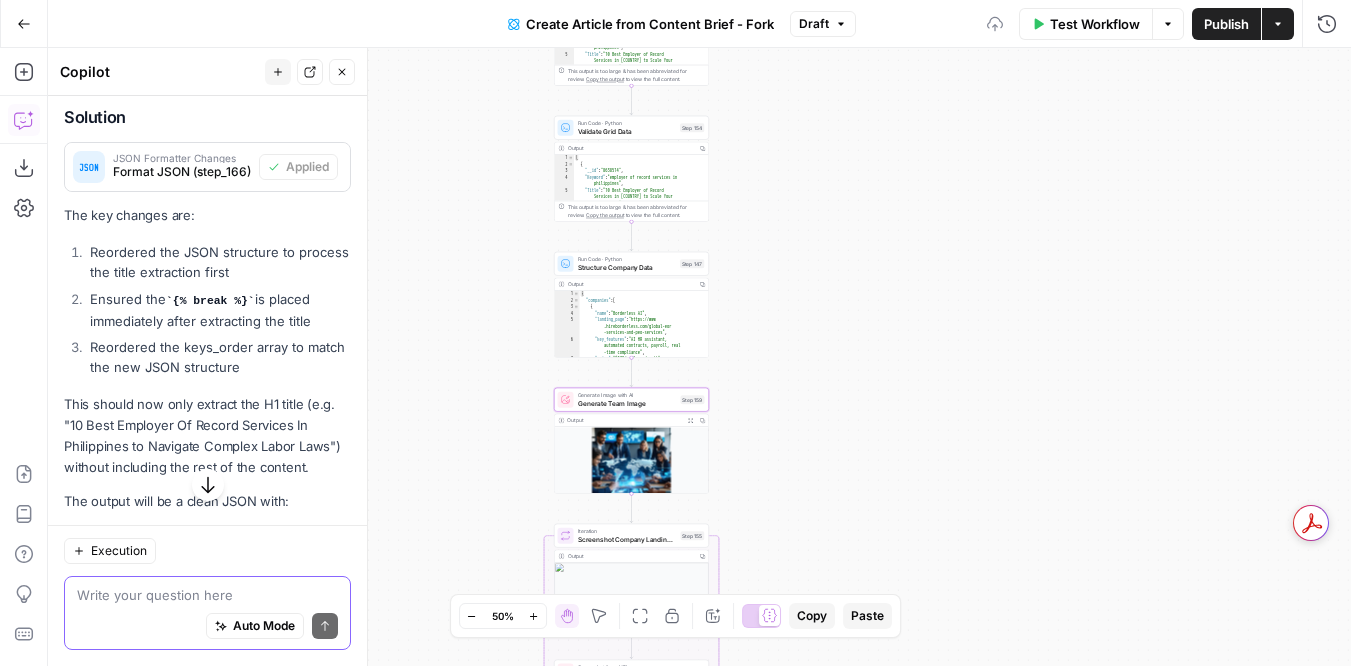 click at bounding box center [207, 595] 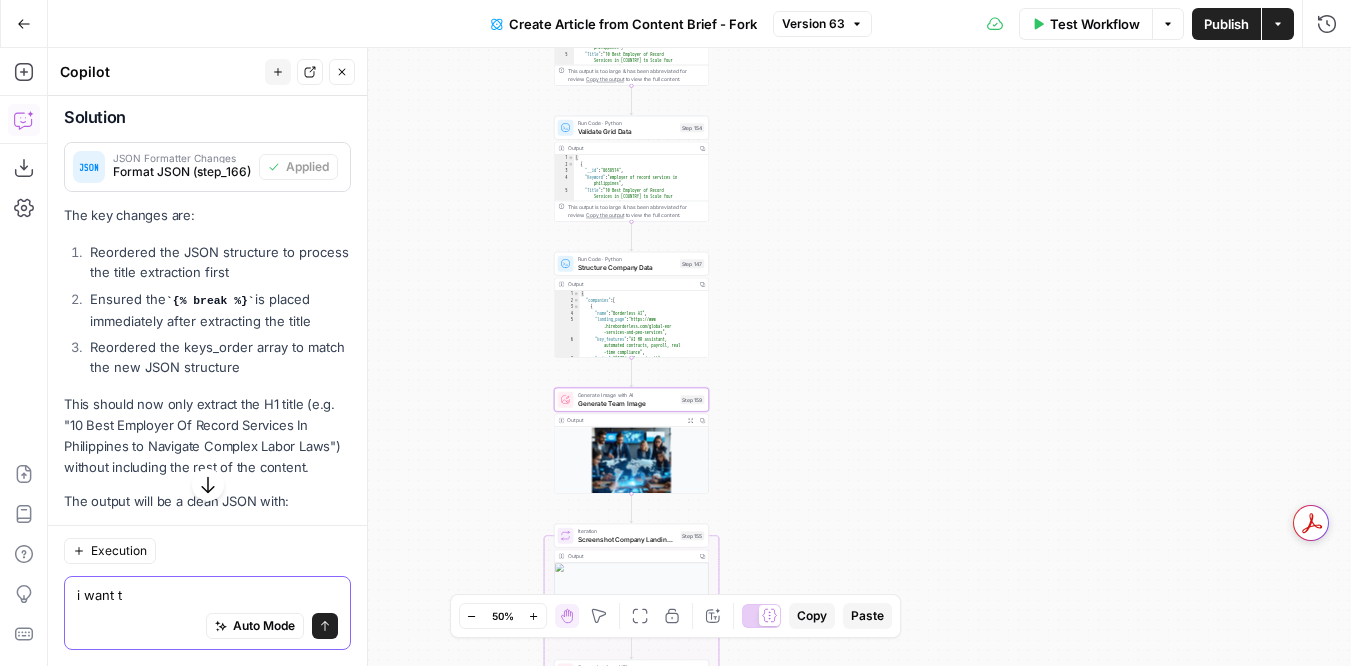 type on "i want to" 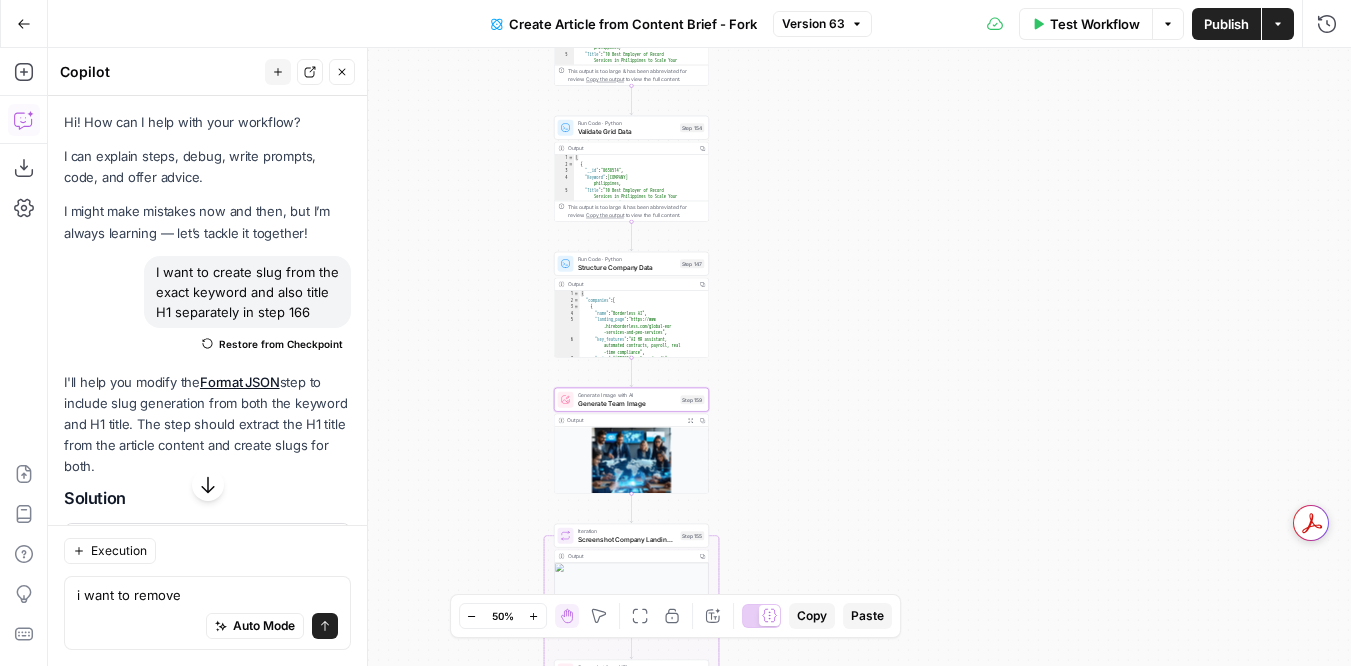 scroll, scrollTop: 0, scrollLeft: 0, axis: both 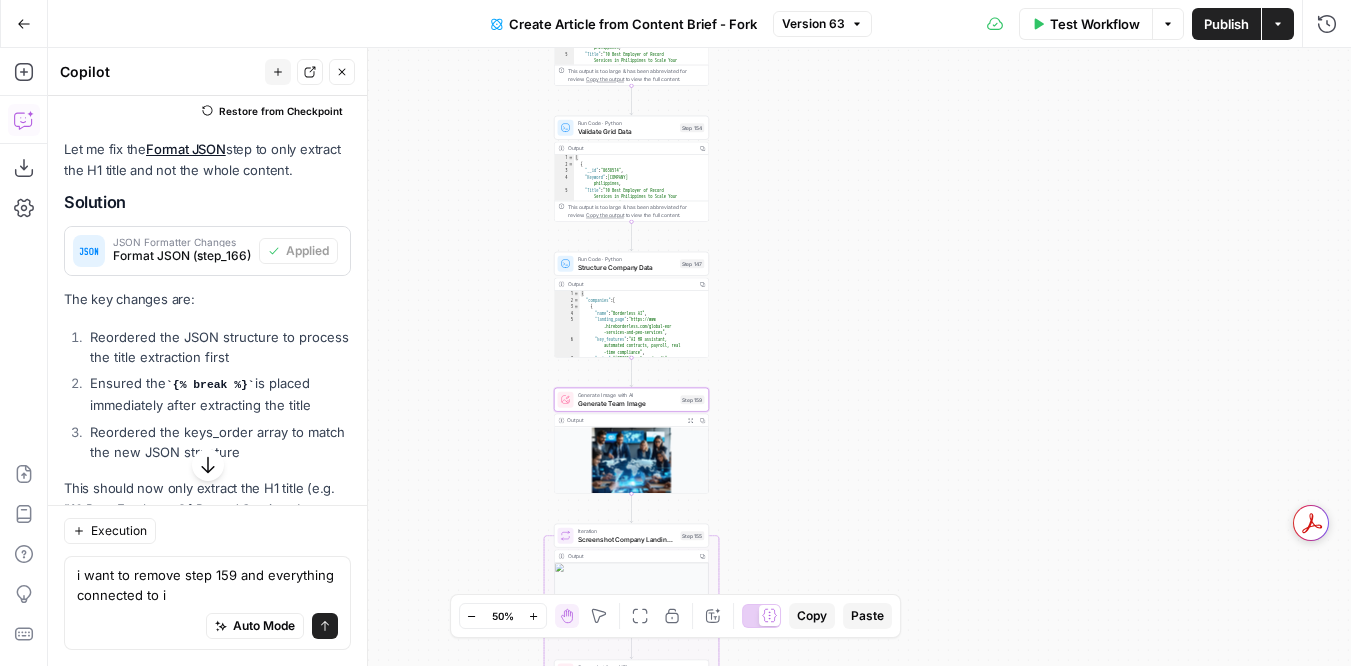 type on "i want to remove step 159 and everything connected to it" 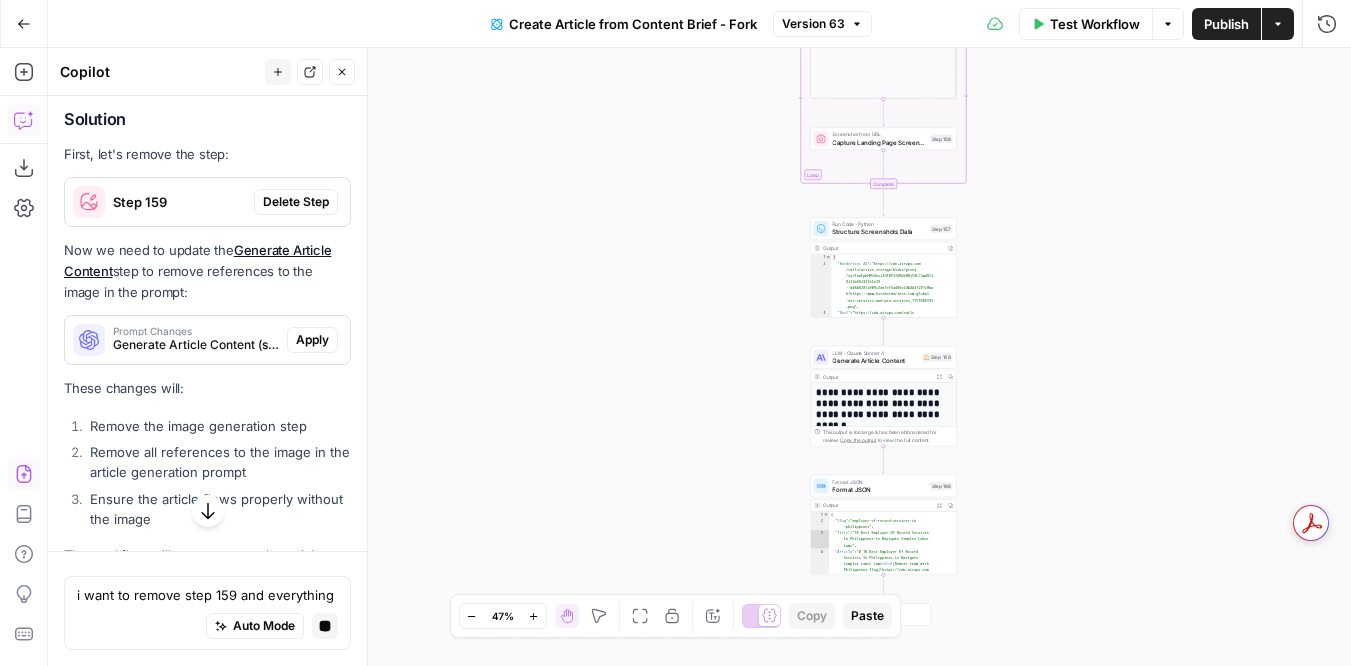 scroll, scrollTop: 5153, scrollLeft: 0, axis: vertical 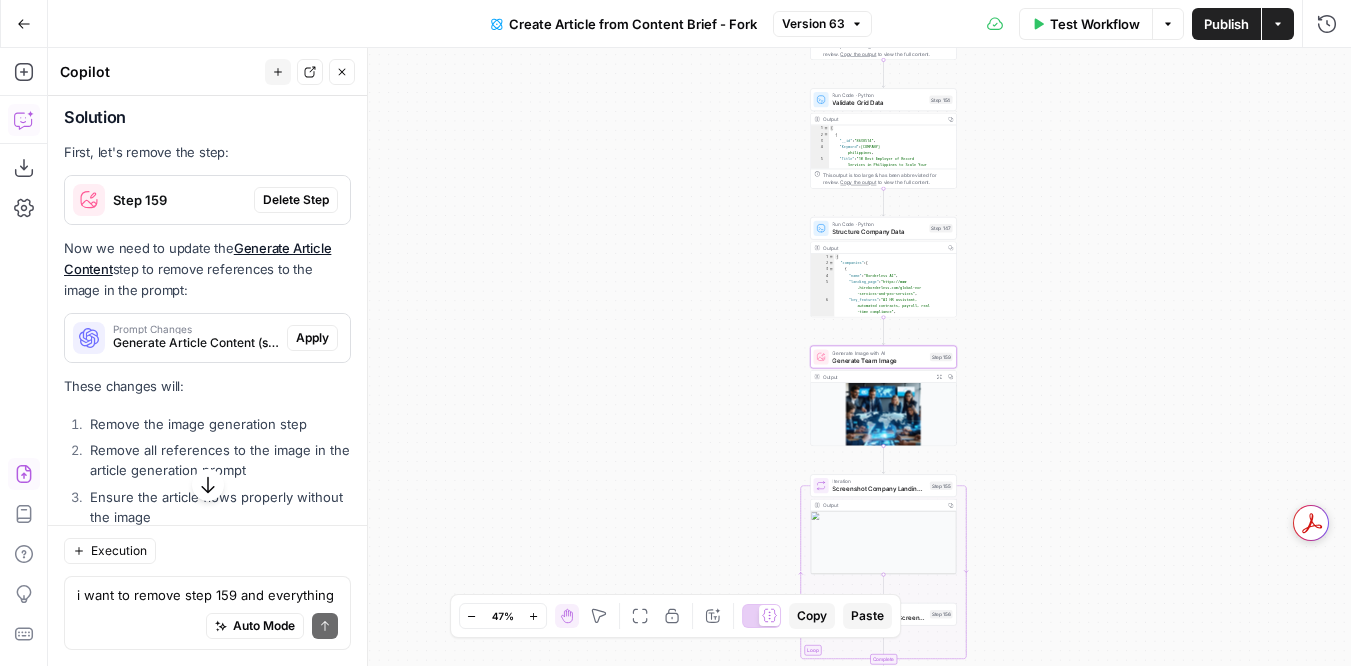 click on "Delete Step" at bounding box center [296, 200] 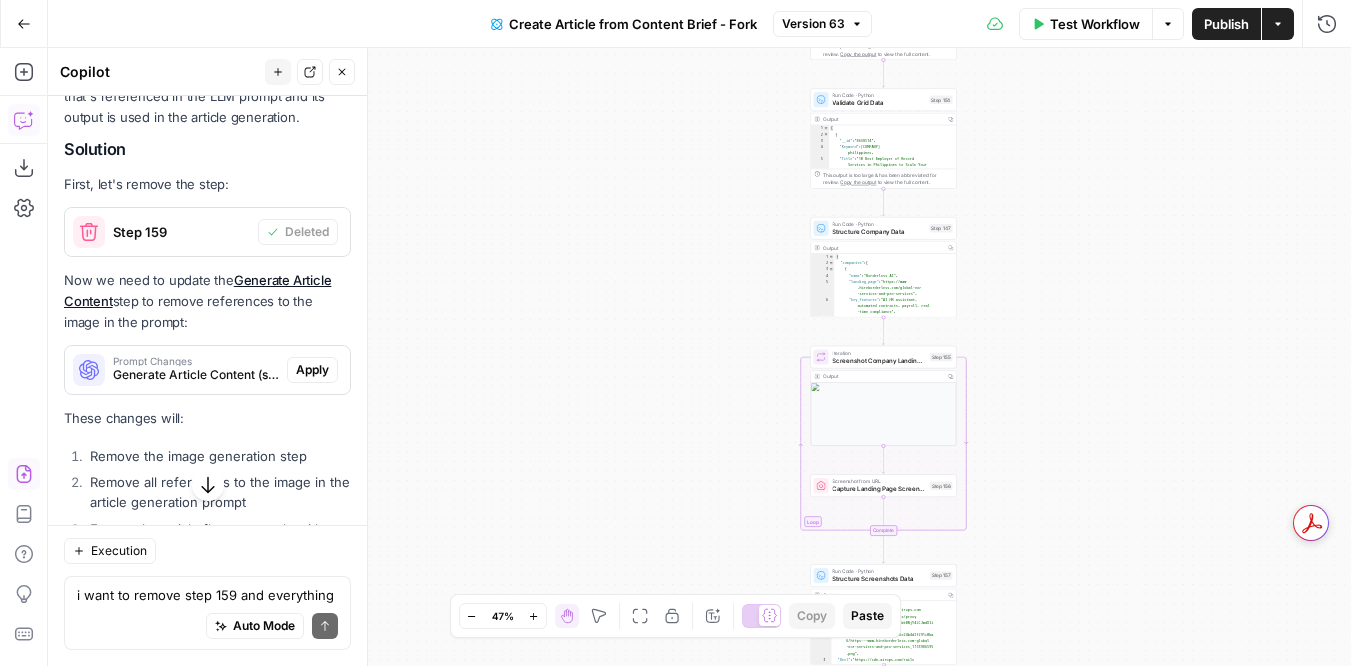 scroll, scrollTop: 5441, scrollLeft: 0, axis: vertical 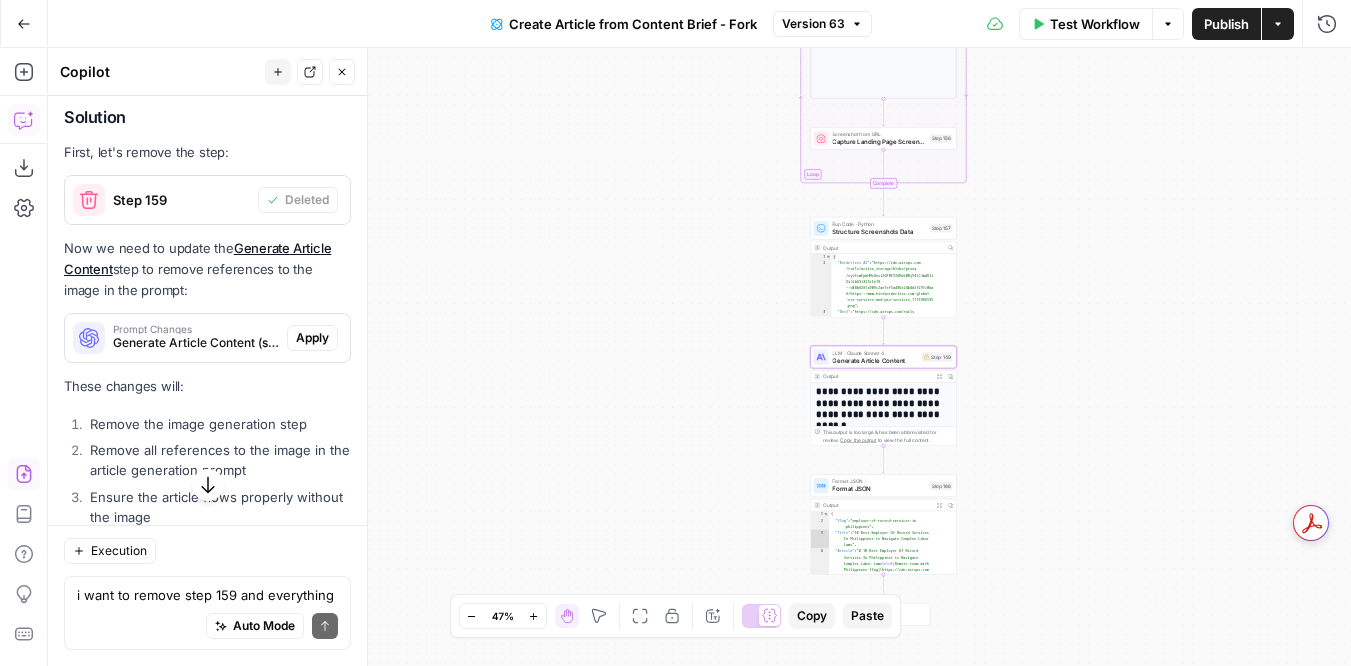 click on "Apply" at bounding box center (312, 338) 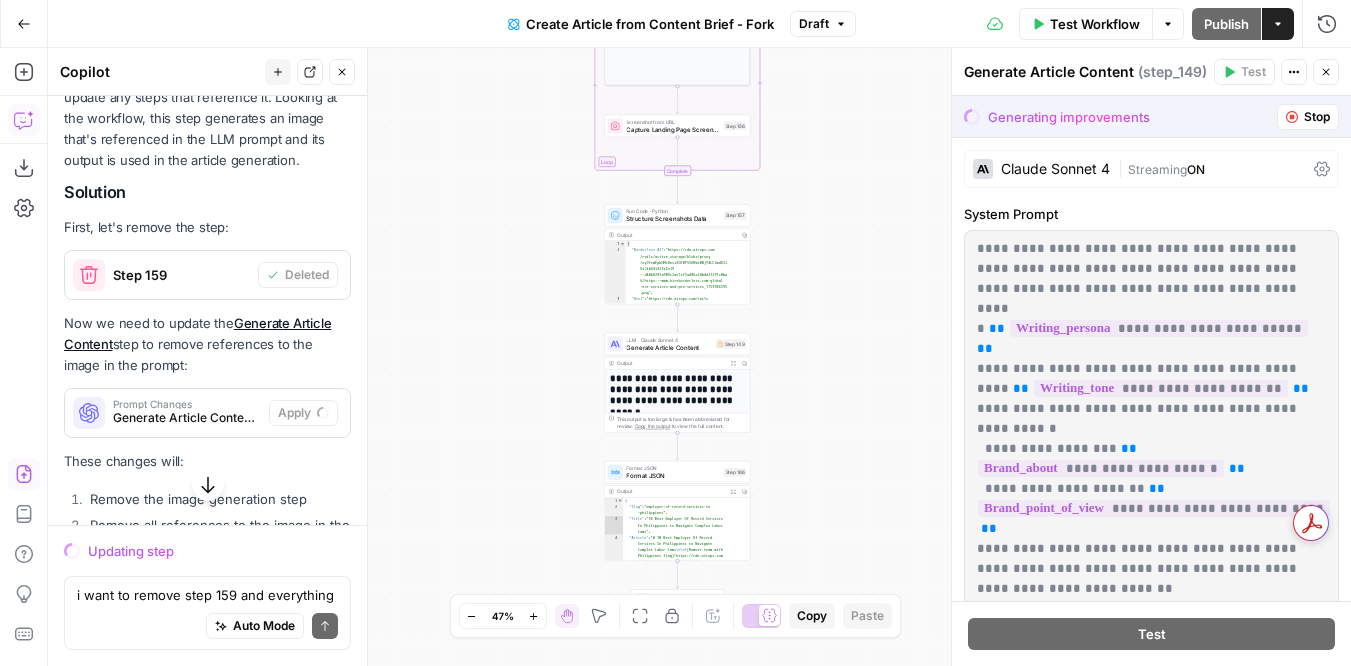 scroll, scrollTop: 5054, scrollLeft: 0, axis: vertical 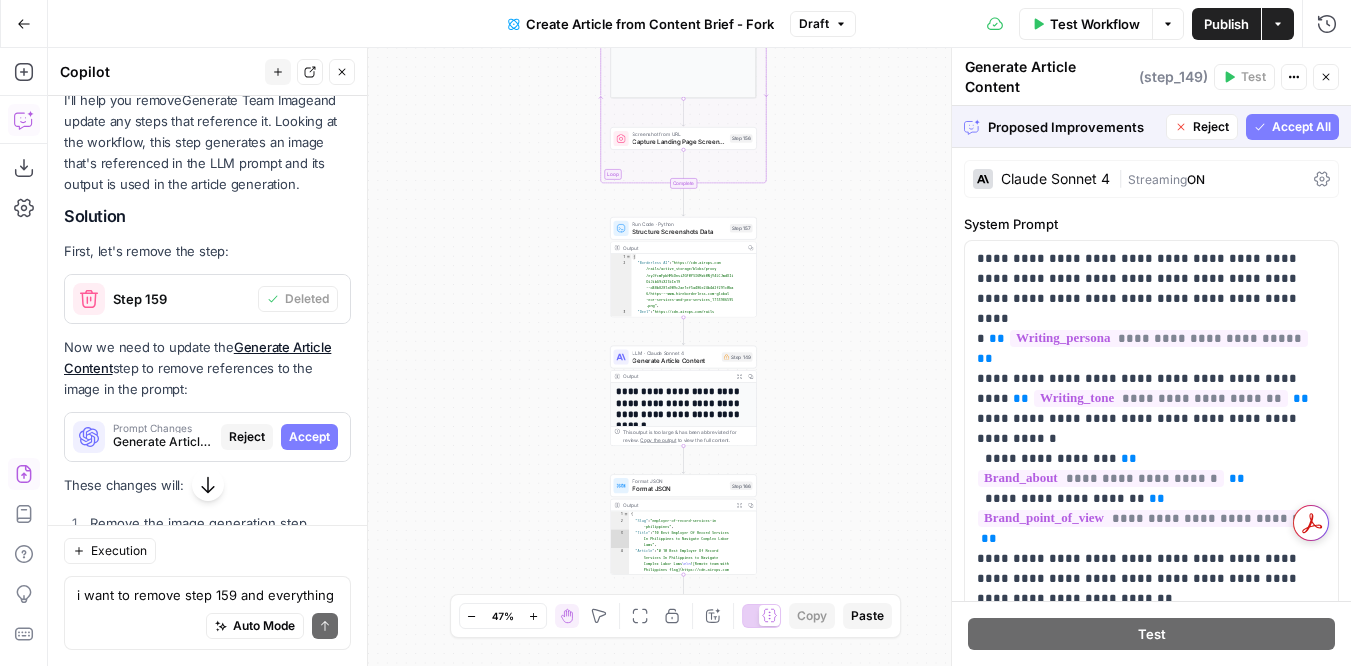 click on "Accept All" at bounding box center (1301, 127) 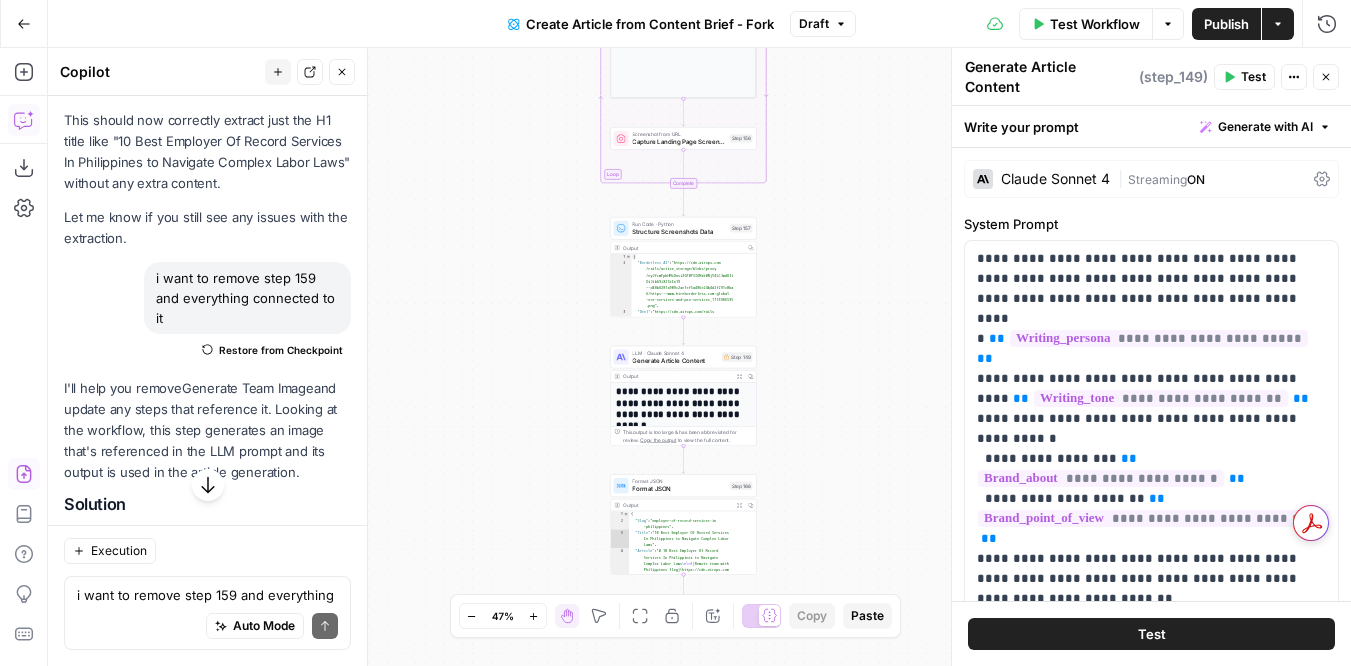 scroll, scrollTop: 5342, scrollLeft: 0, axis: vertical 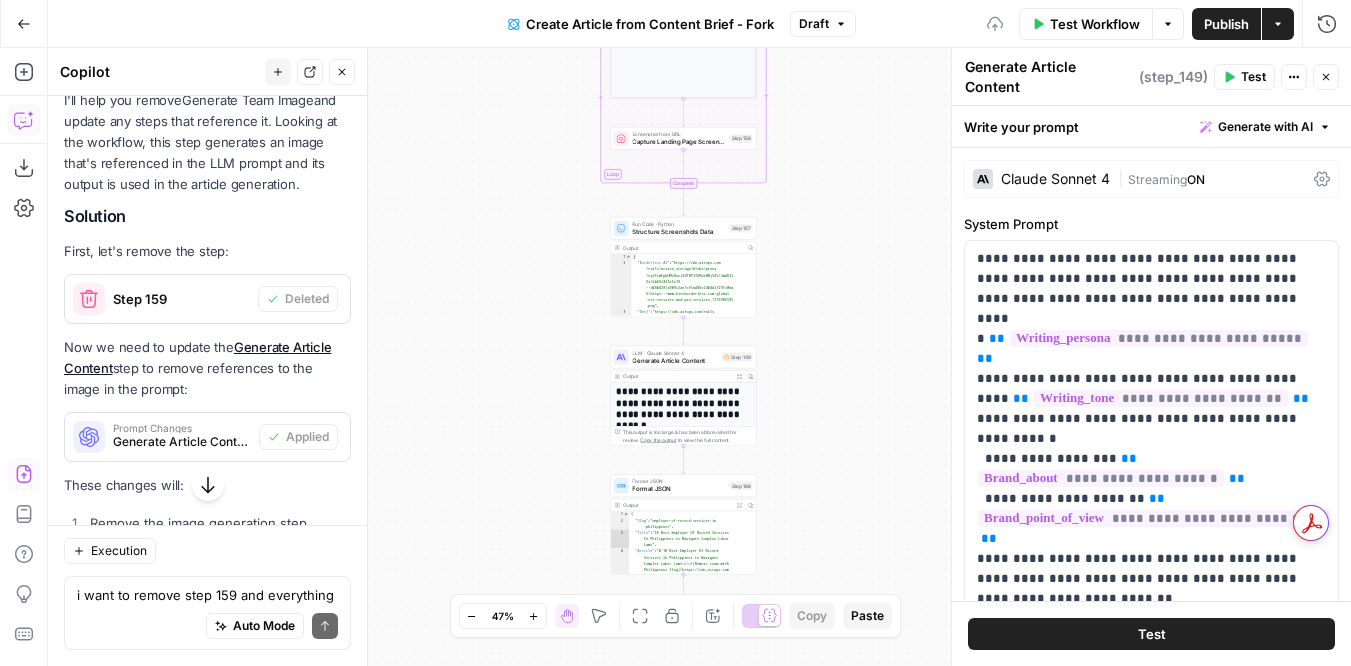 click on "Test Workflow" at bounding box center [1095, 24] 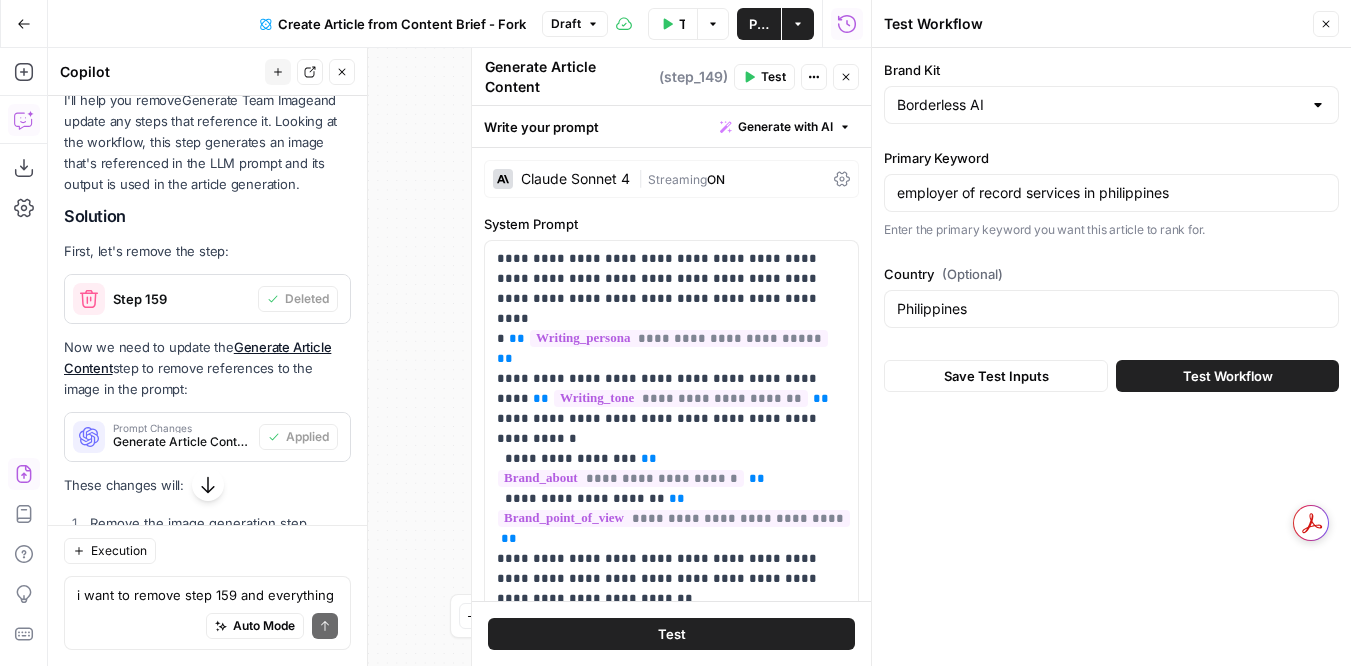 click on "Save Test Inputs Test Workflow" at bounding box center [1111, 376] 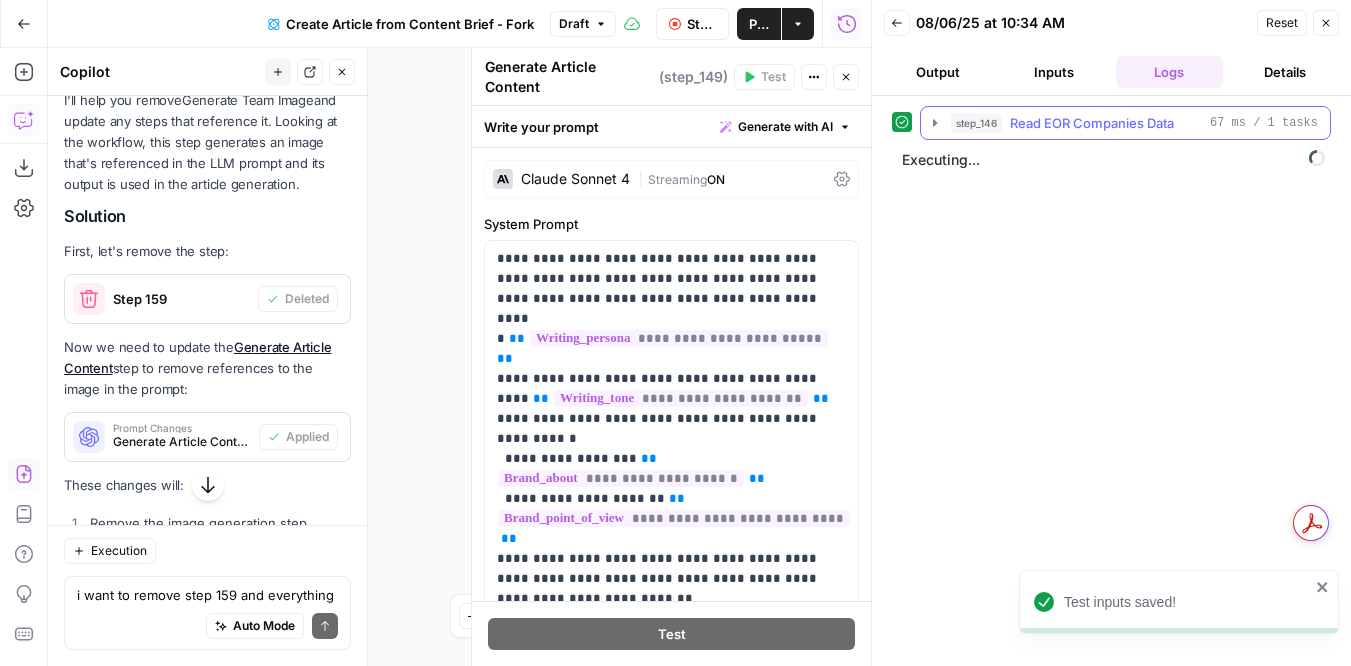 click 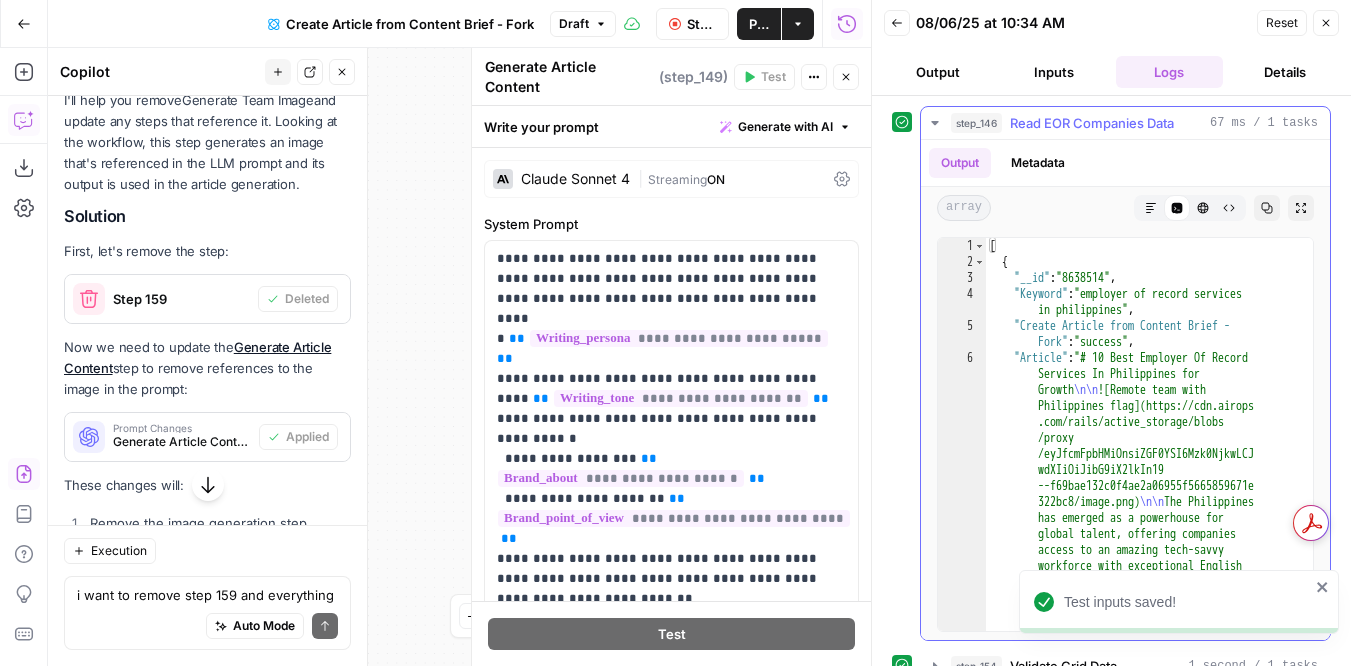 click 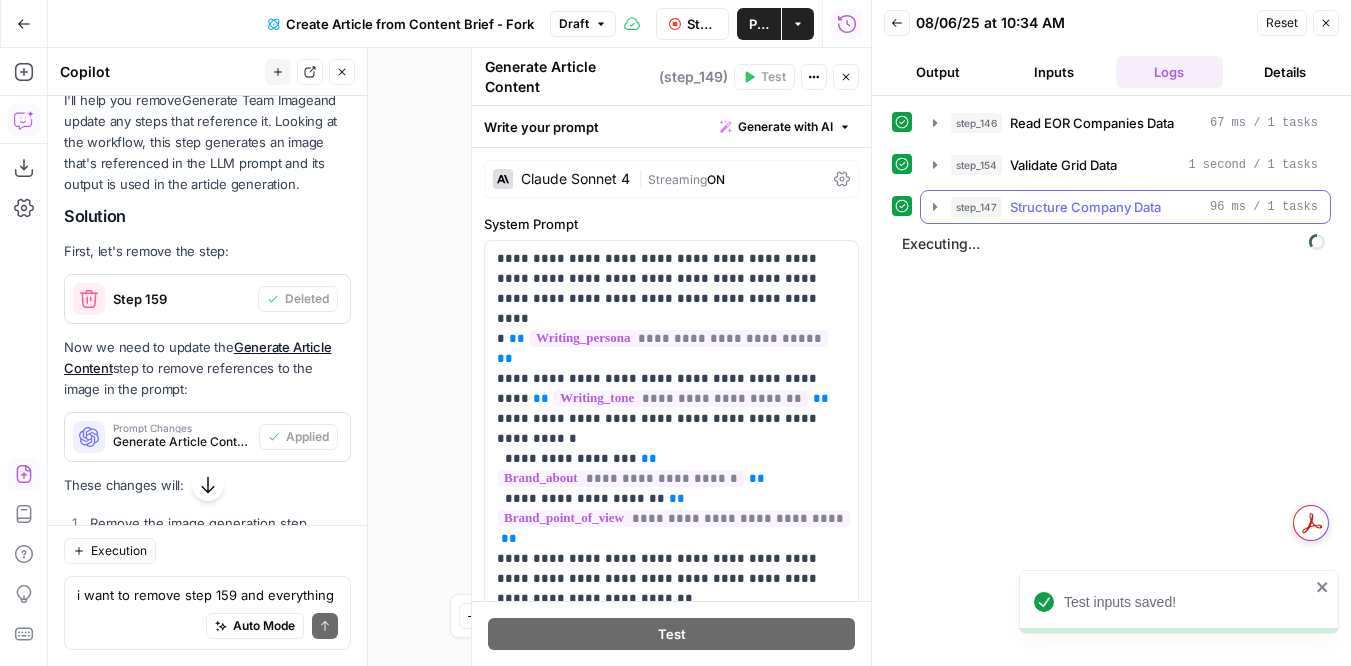 click on "step_147 Structure Company Data 96 ms / 1 tasks" at bounding box center [1125, 207] 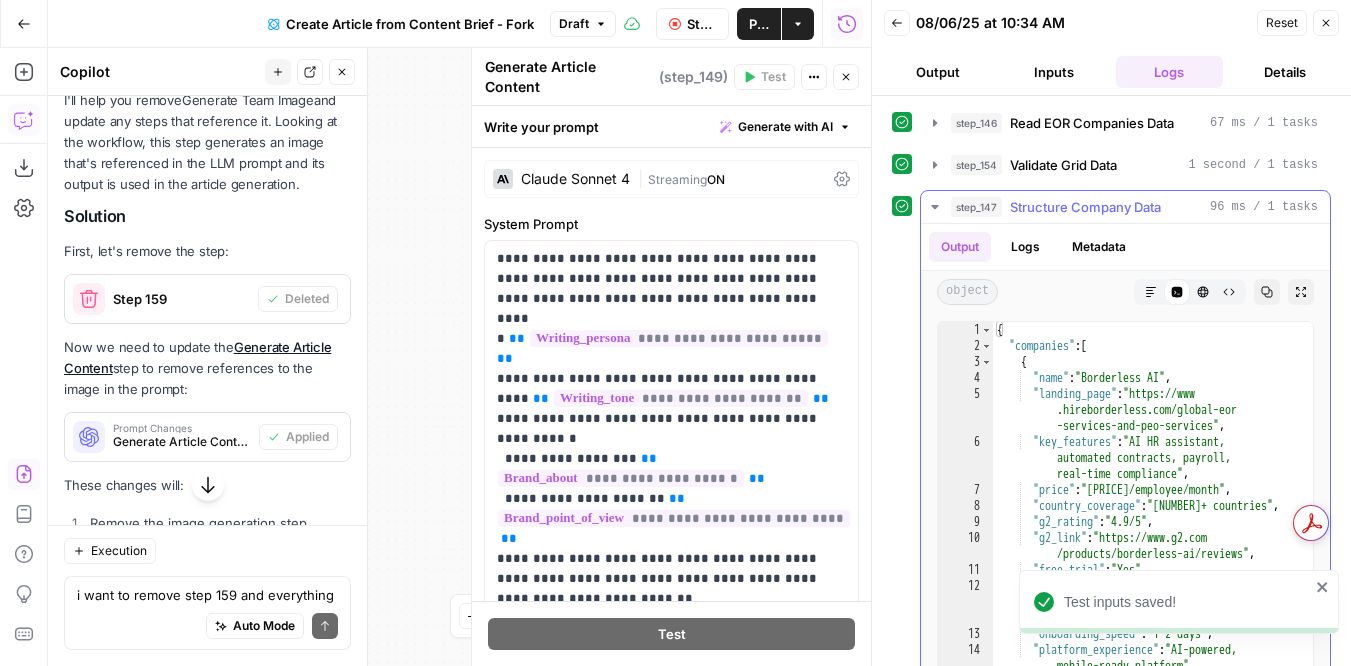 click on "step_147 Structure Company Data 96 ms / 1 tasks" at bounding box center (1125, 207) 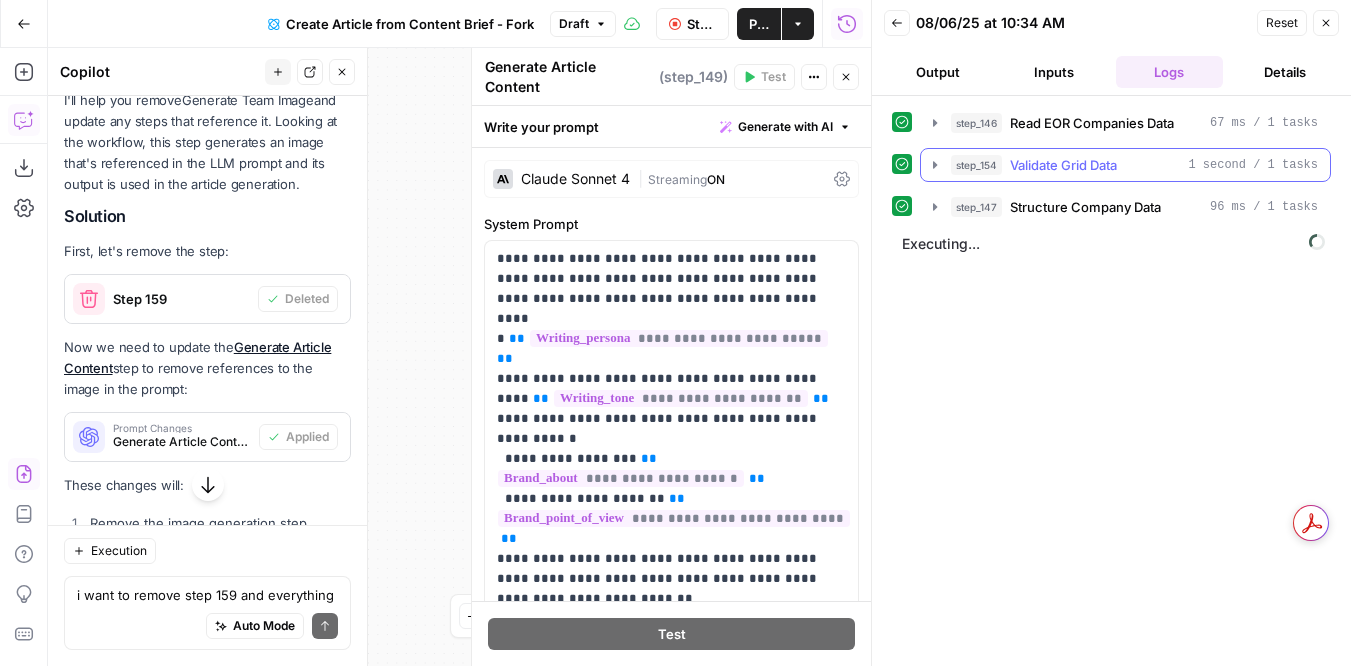 click 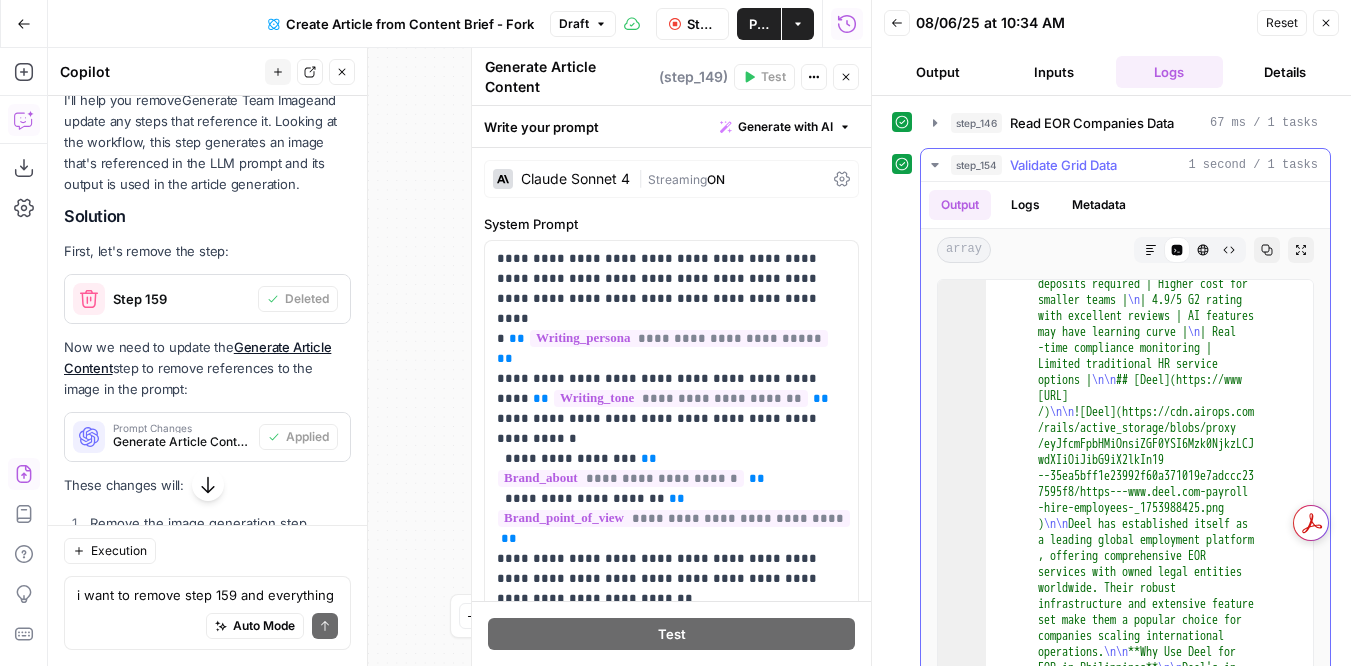 scroll, scrollTop: 3062, scrollLeft: 0, axis: vertical 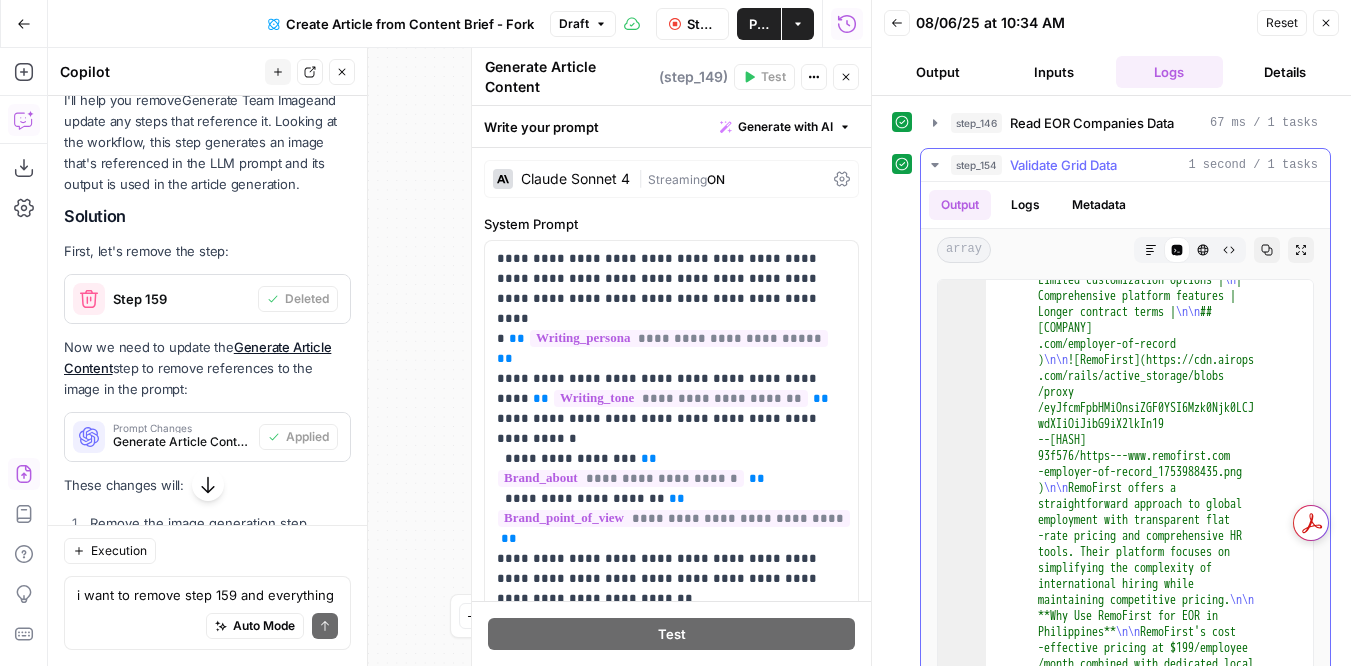 click 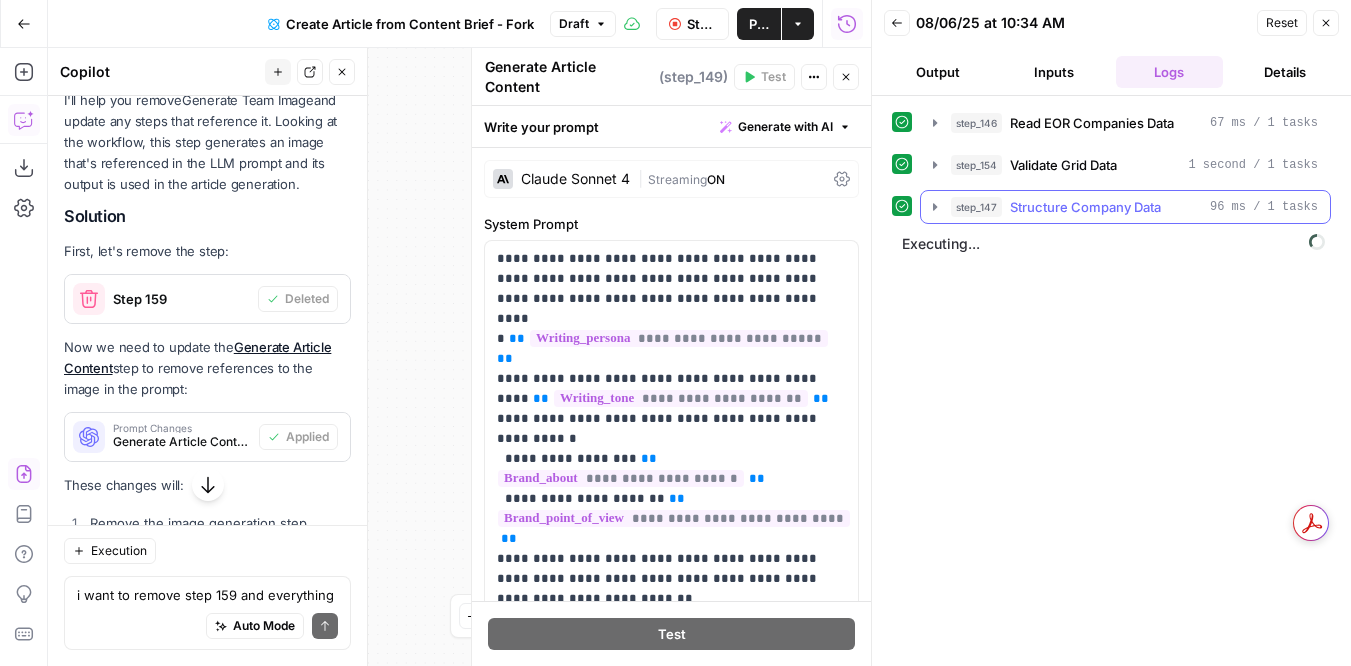 click on "step_147 Structure Company Data 96 ms / 1 tasks" at bounding box center (1125, 207) 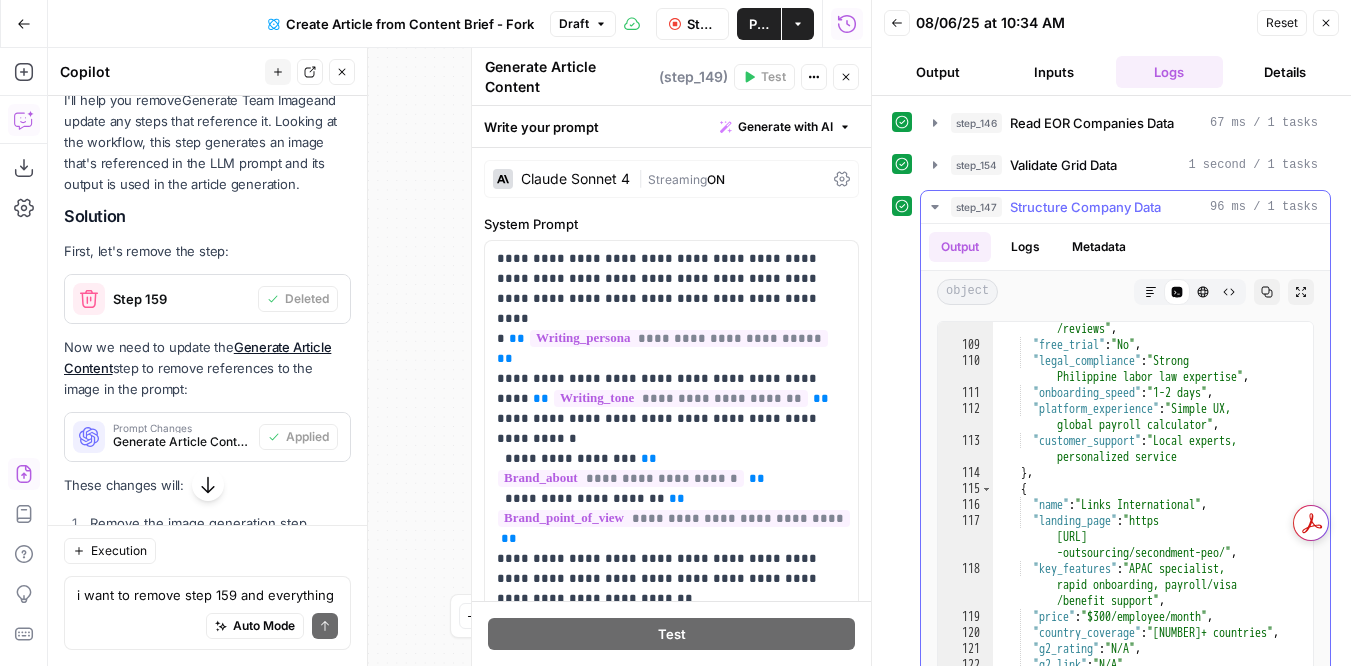scroll, scrollTop: 3335, scrollLeft: 0, axis: vertical 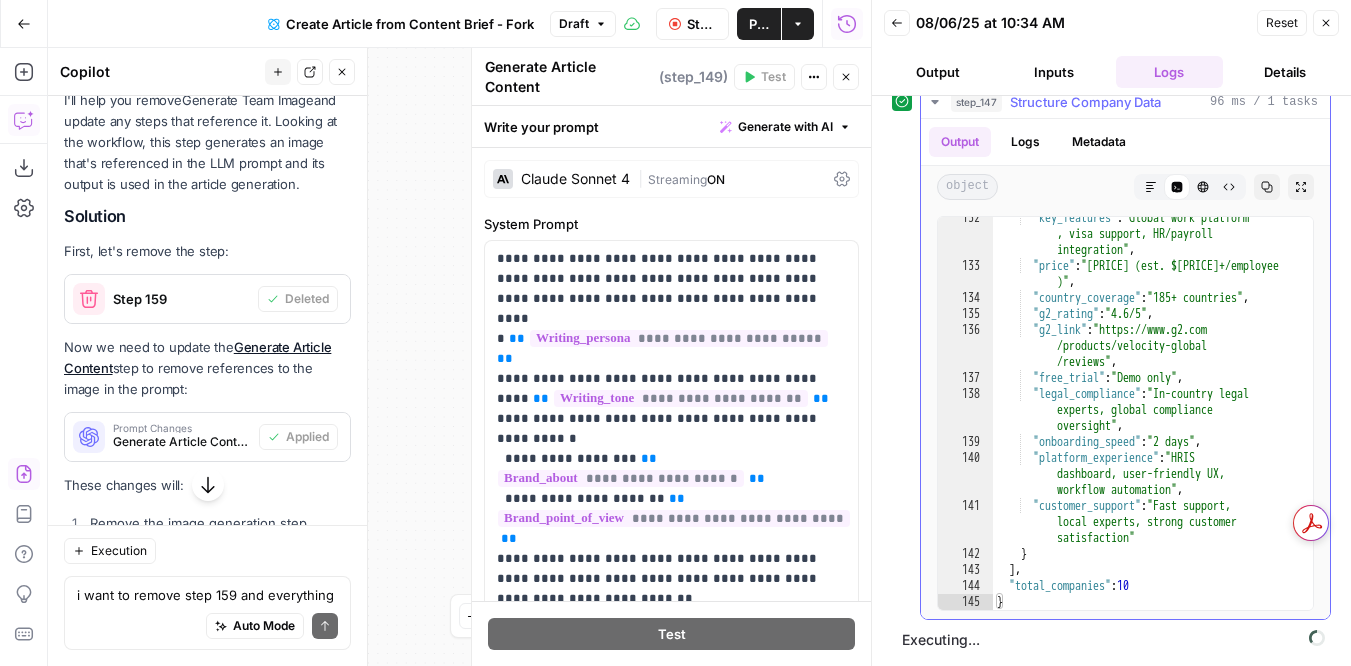 click 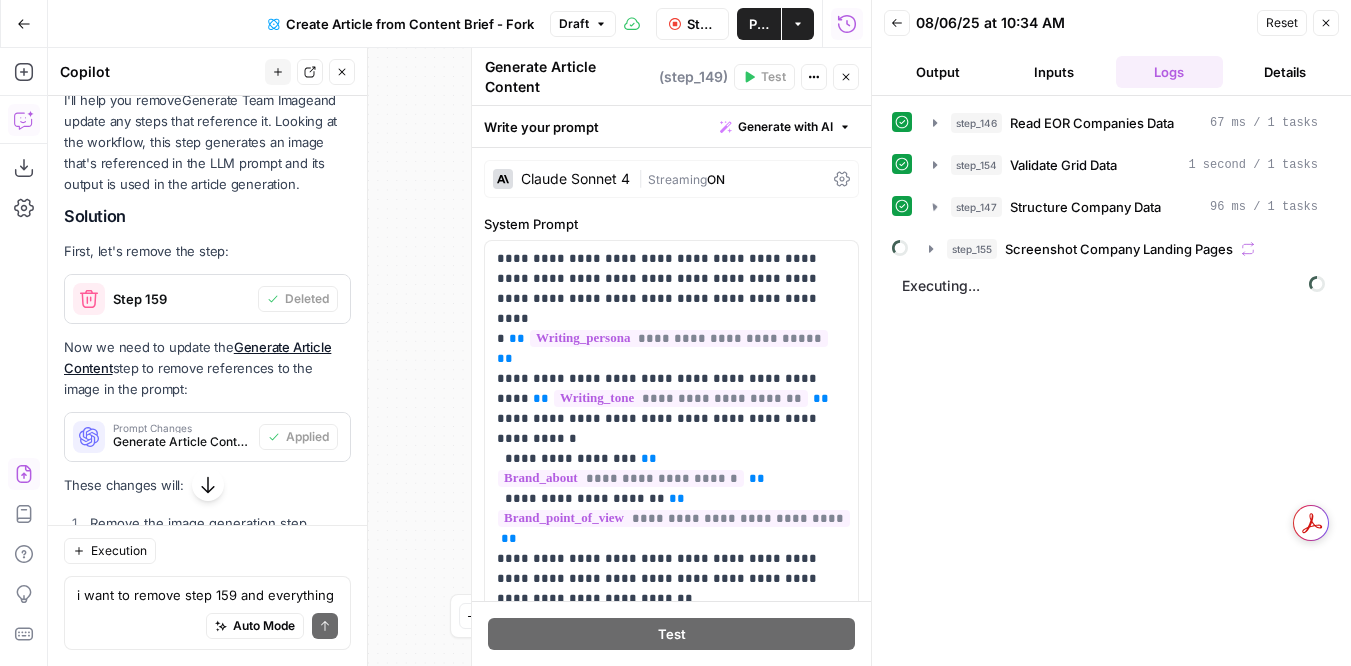 scroll, scrollTop: 0, scrollLeft: 0, axis: both 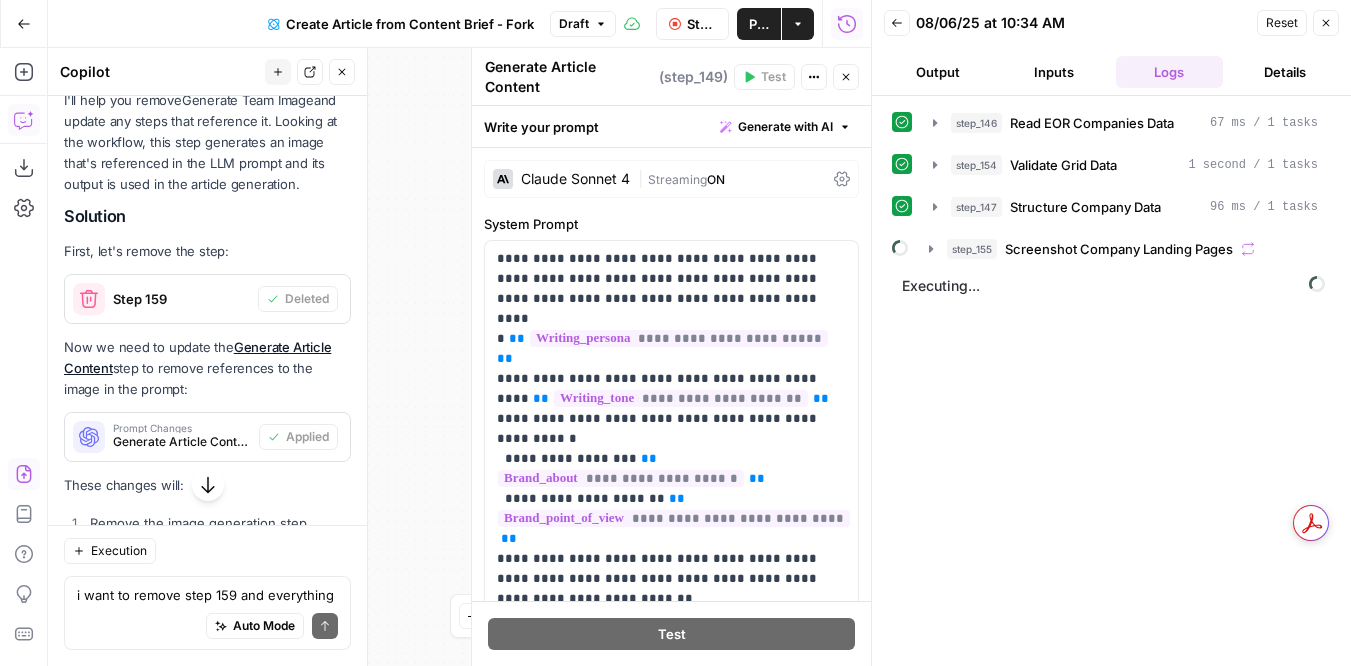 click on "Auto Mode Send" at bounding box center [207, 627] 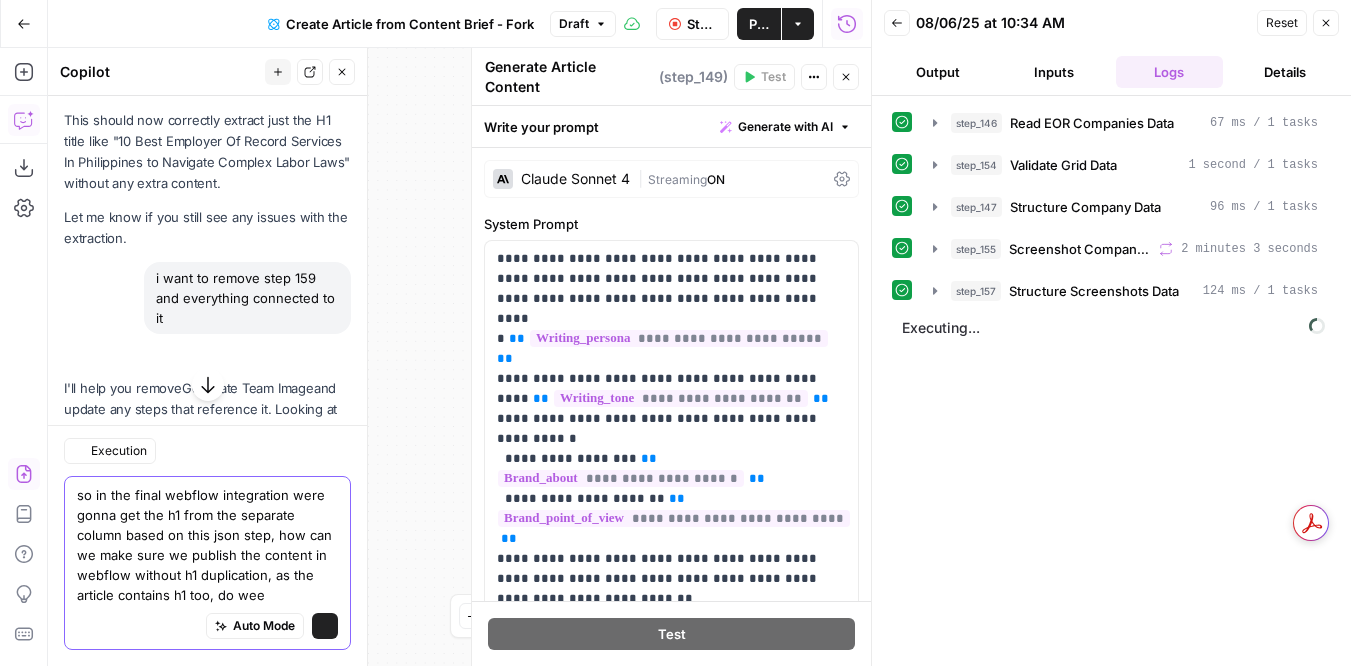 scroll, scrollTop: 5342, scrollLeft: 0, axis: vertical 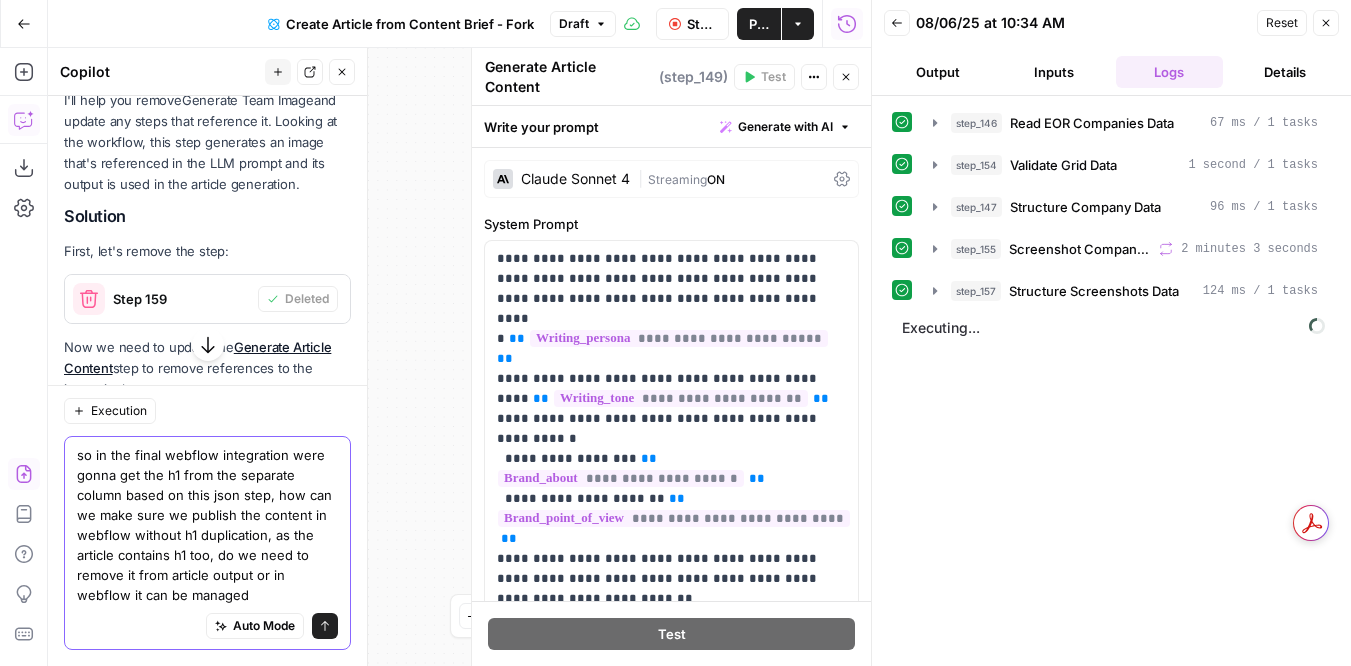 type on "so in the final webflow integration were gonna get the h1 from the separate column based on this json step, how can we make sure we publish the content in webflow without h1 duplication, as the article contains h1 too, do we need to remove it from article output or in webflow it can be managed" 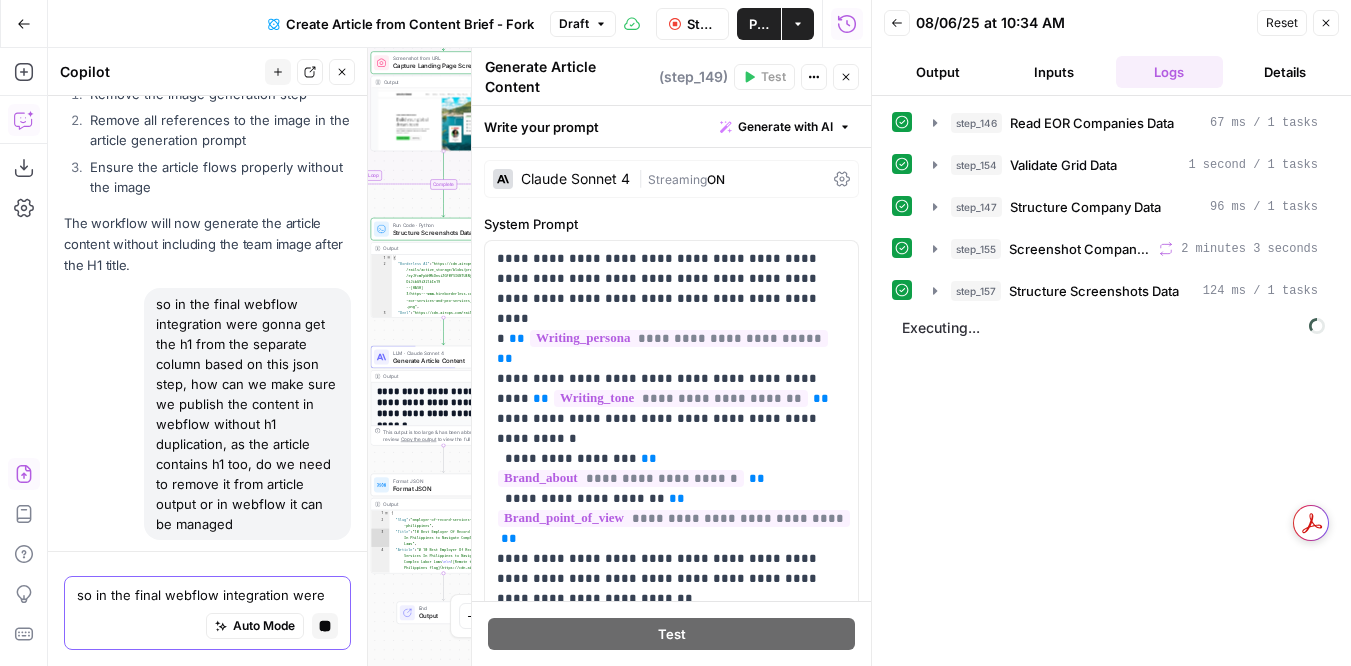 scroll, scrollTop: 5535, scrollLeft: 0, axis: vertical 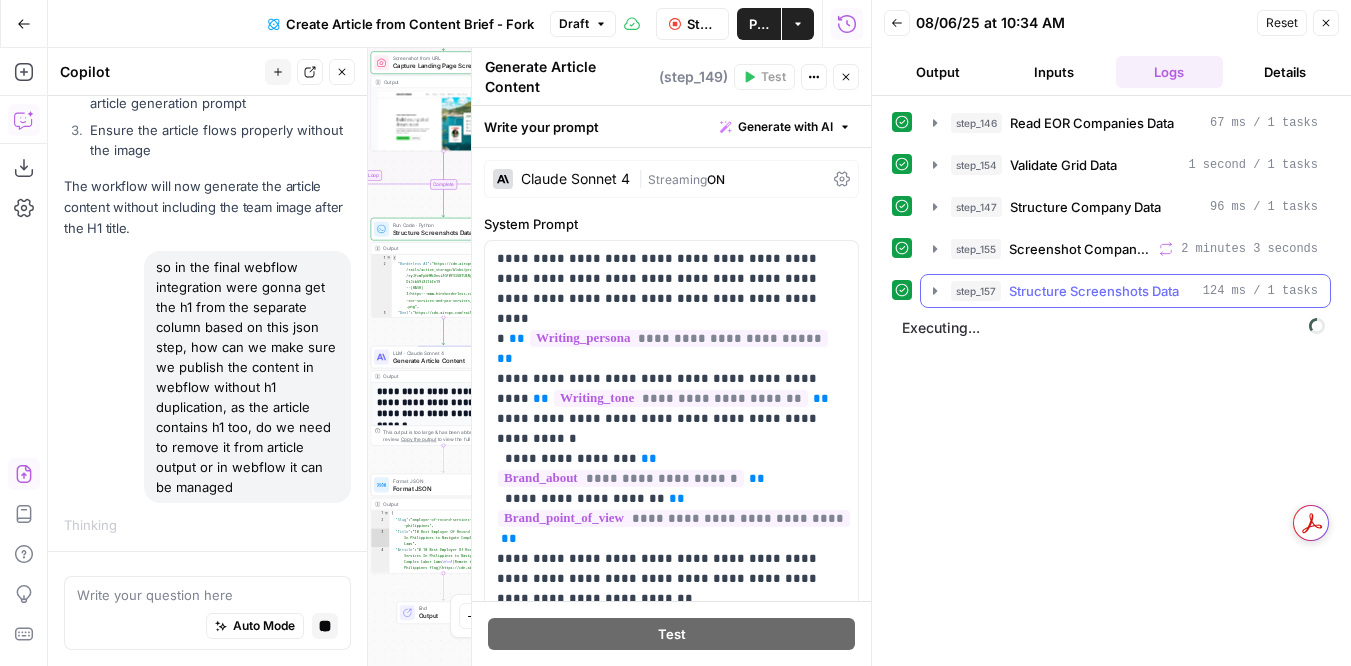 click 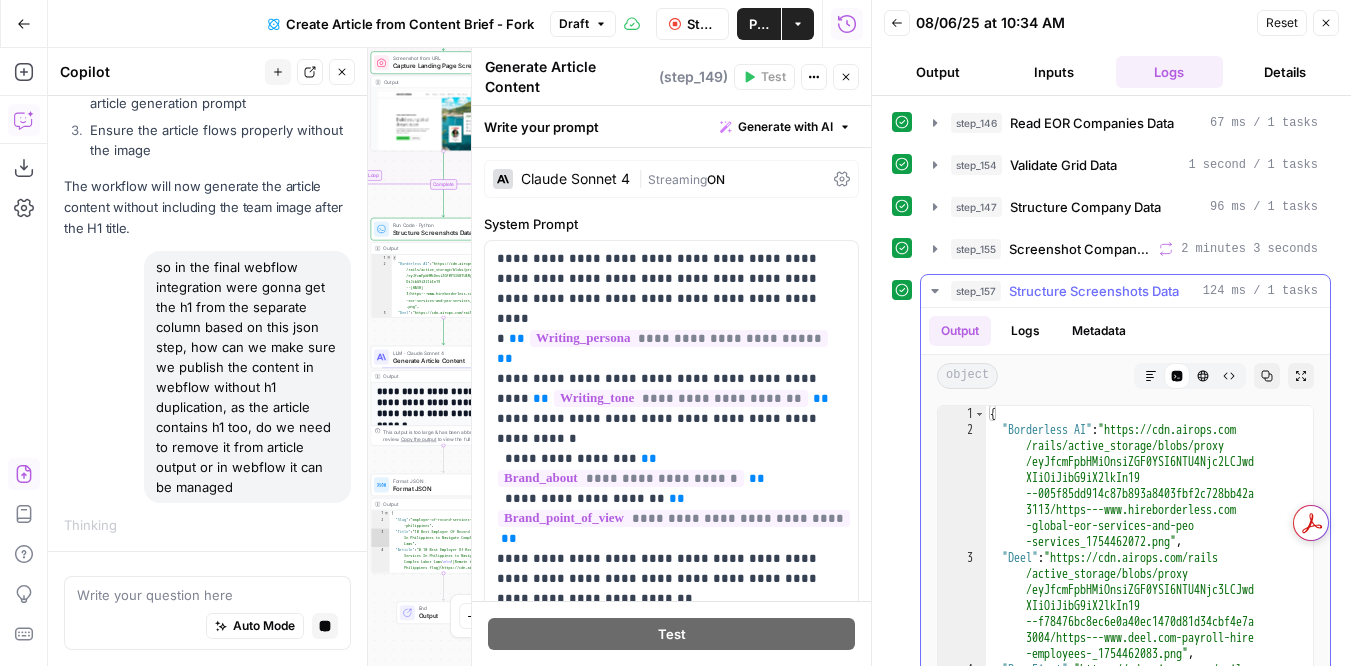 click 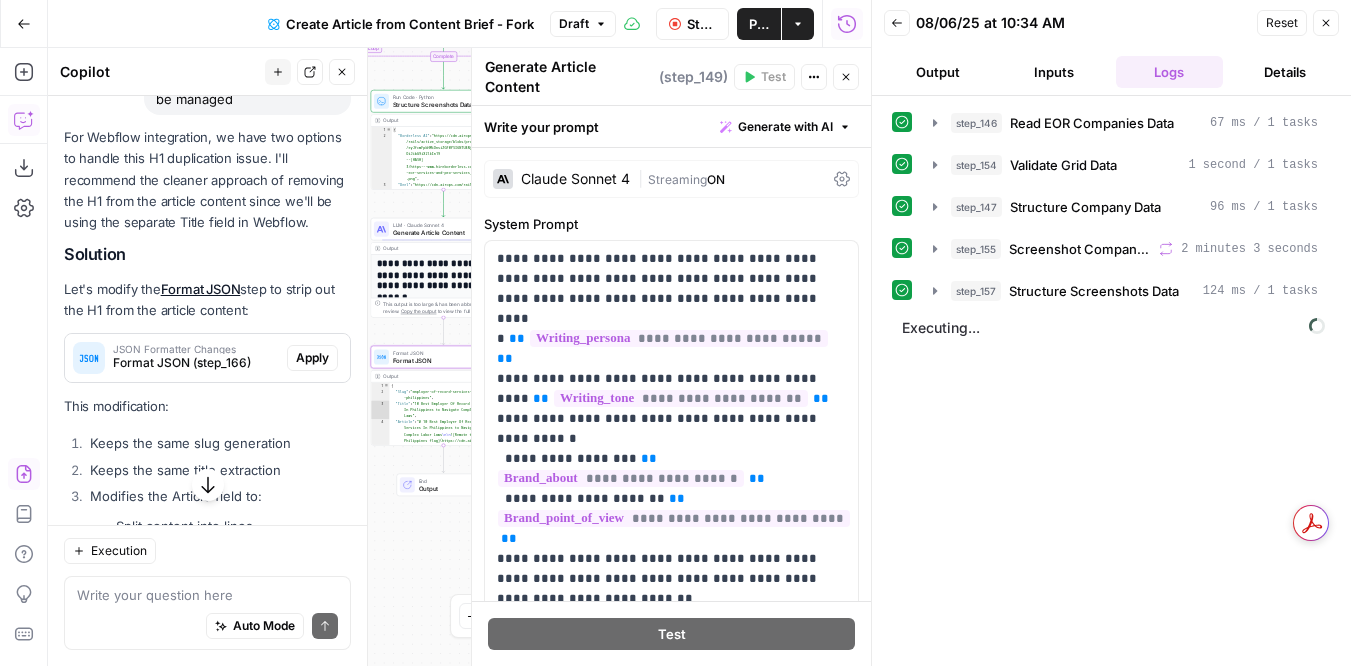 scroll, scrollTop: 6274, scrollLeft: 0, axis: vertical 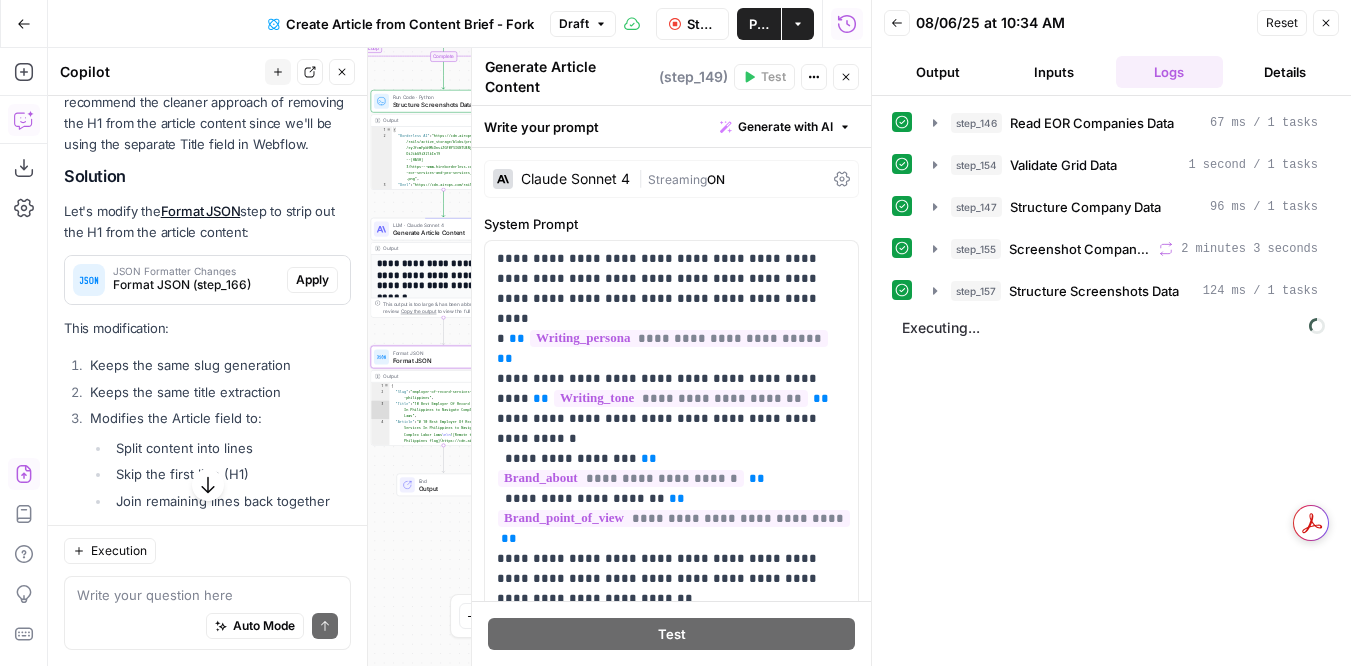 click on "Format JSON (step_166)" at bounding box center (196, 285) 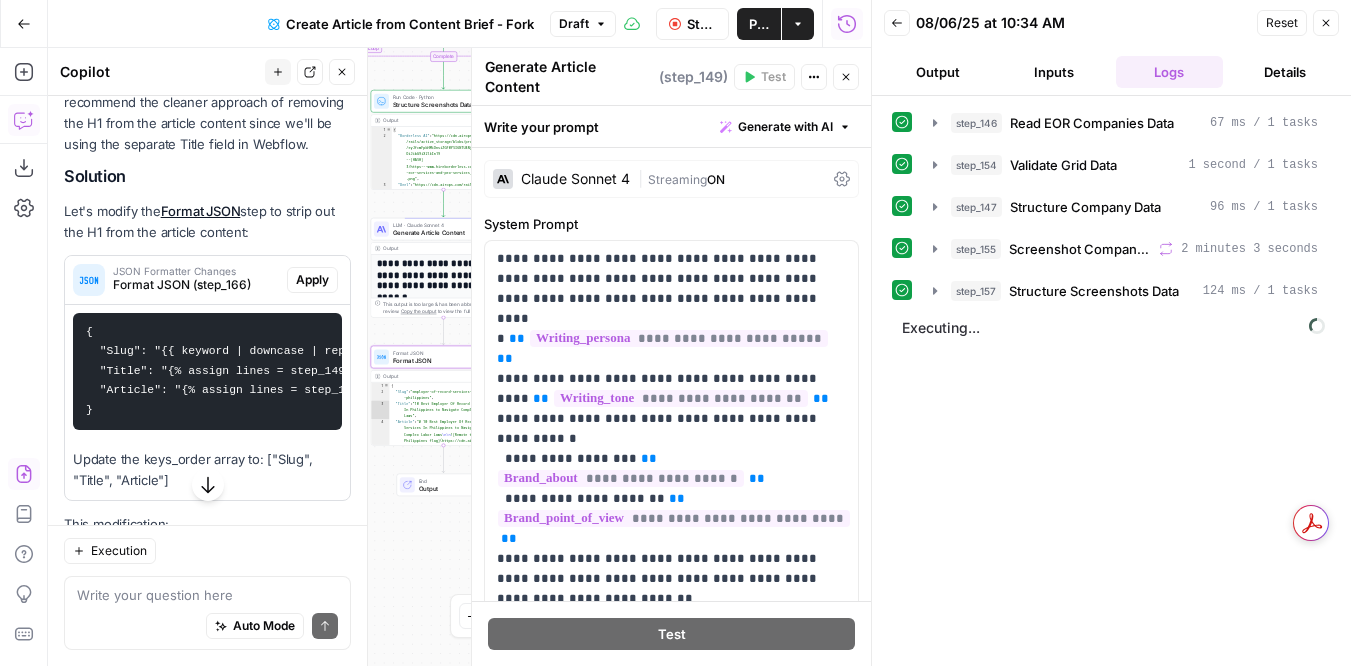 click on "JSON Formatter Changes" at bounding box center [196, 271] 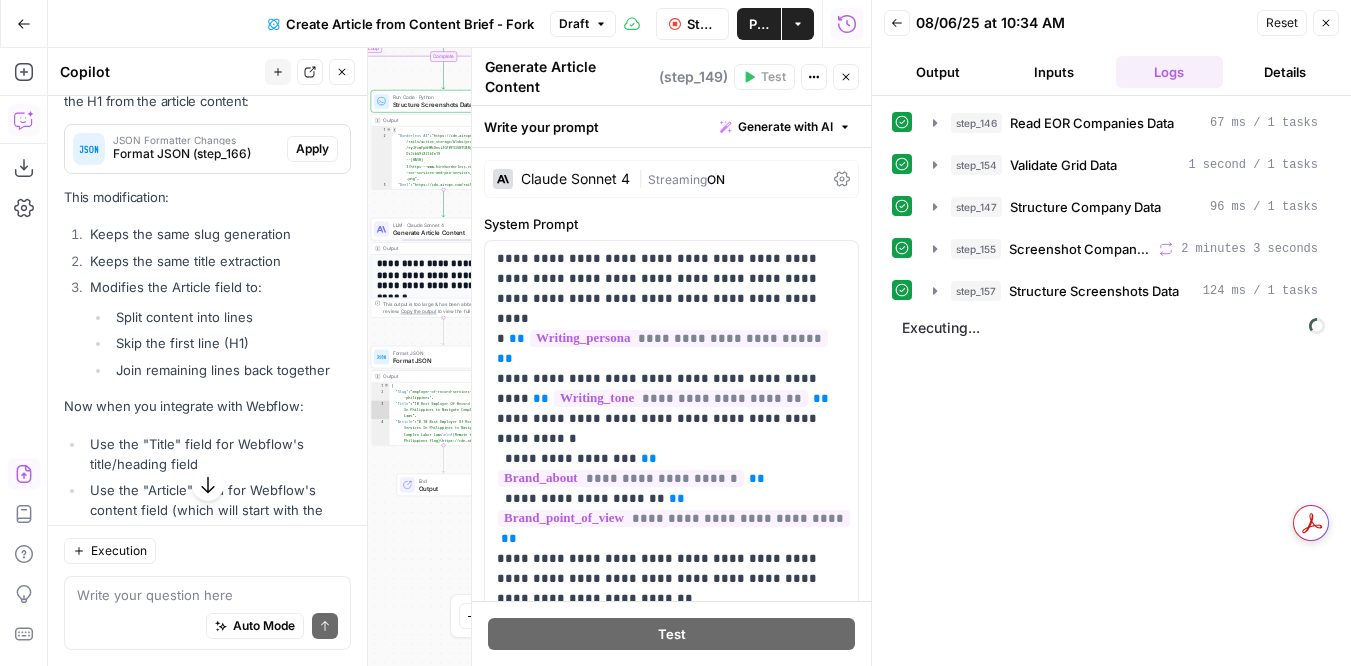 scroll, scrollTop: 6390, scrollLeft: 0, axis: vertical 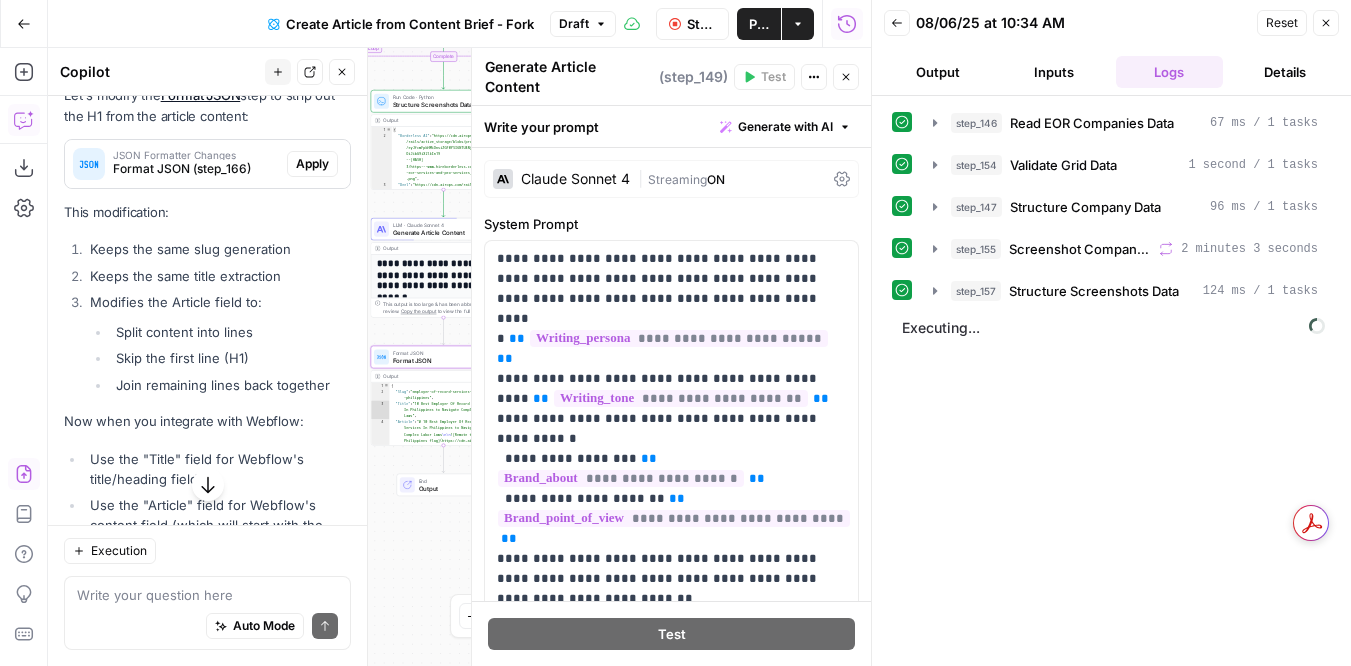 click on "Apply" at bounding box center [312, 164] 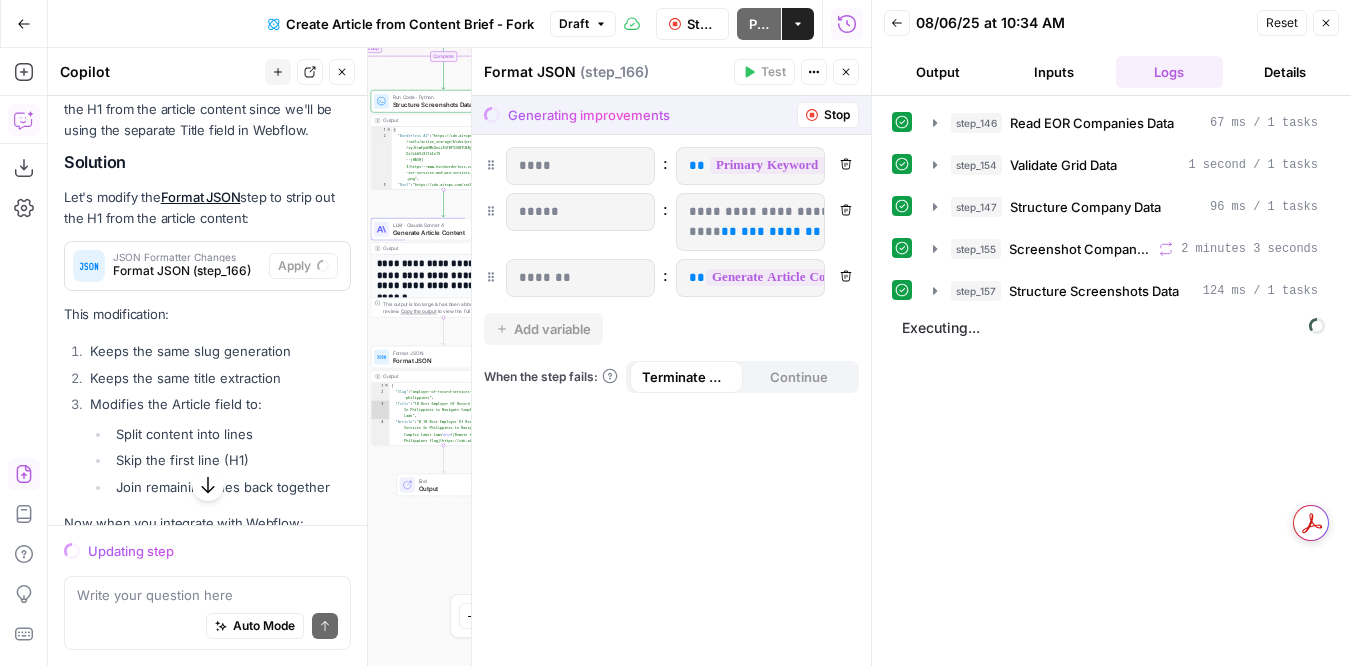 scroll, scrollTop: 6009, scrollLeft: 0, axis: vertical 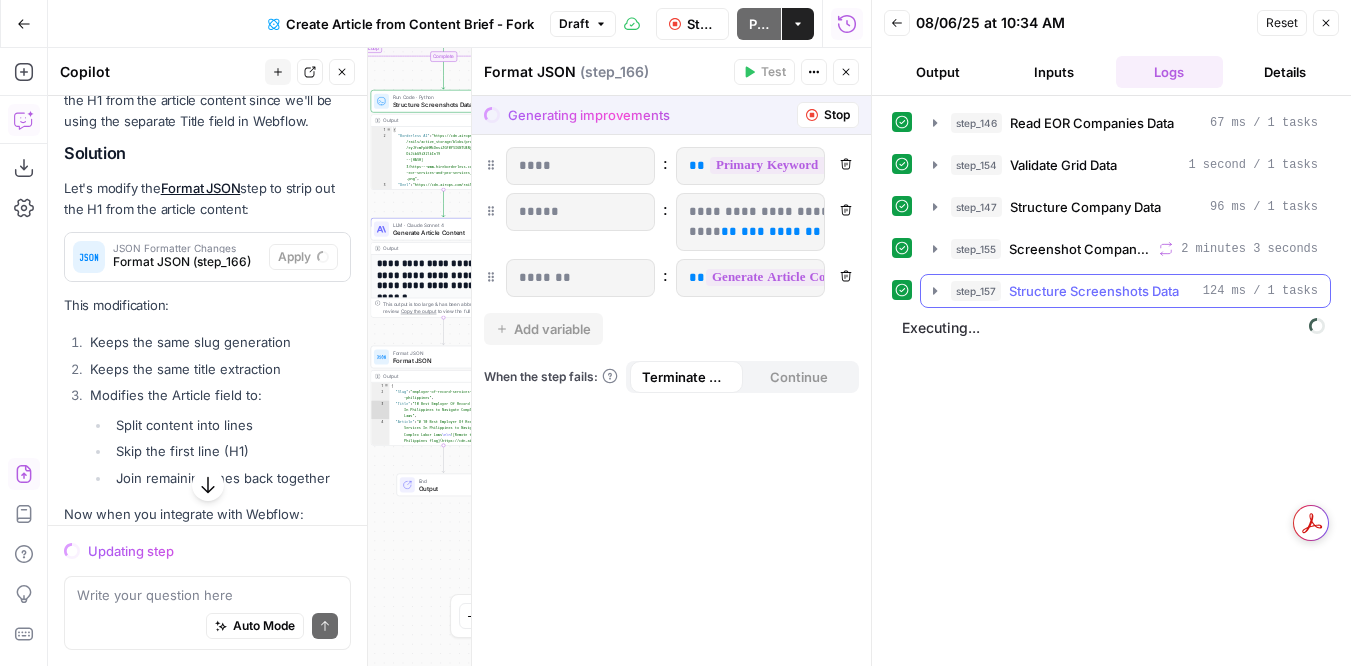 click 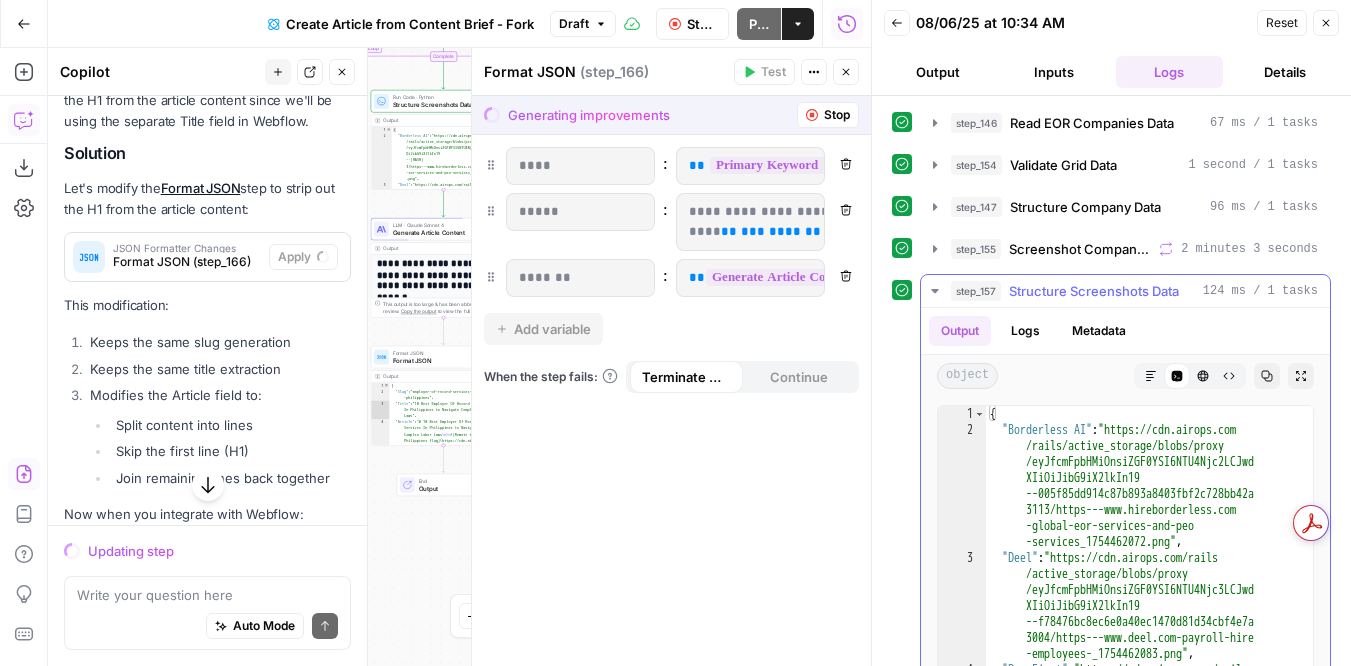 click 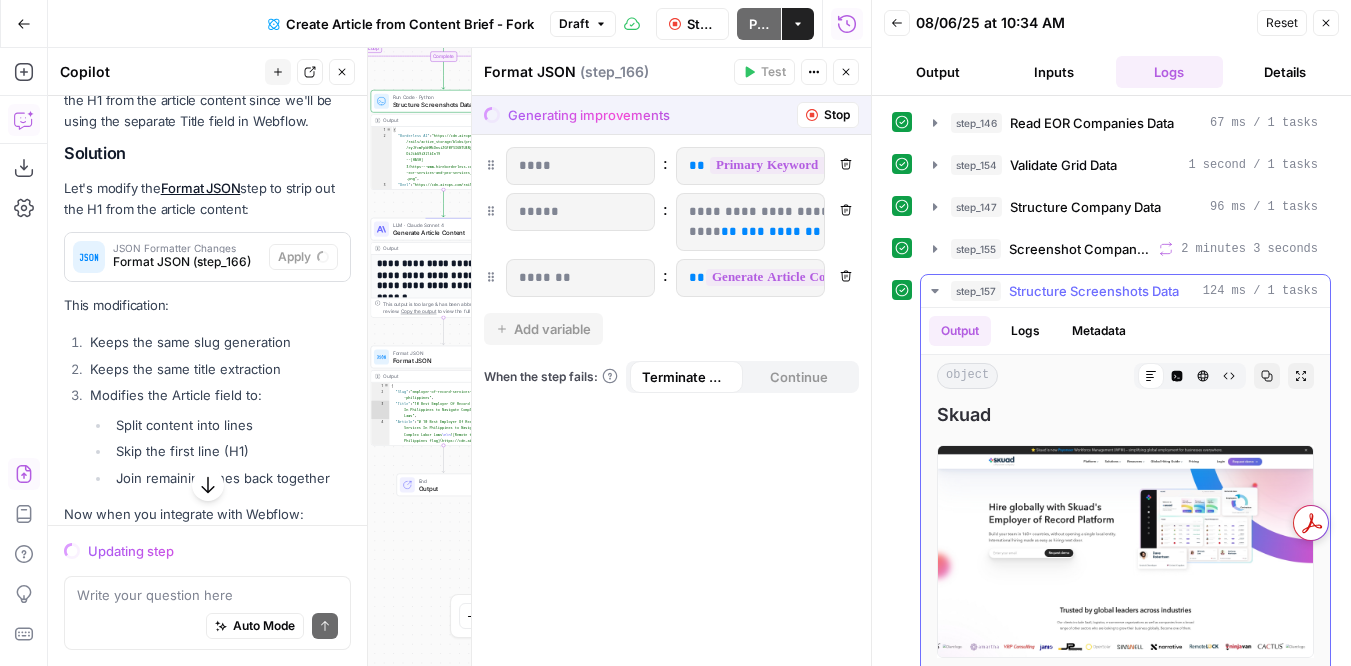 scroll, scrollTop: 2390, scrollLeft: 0, axis: vertical 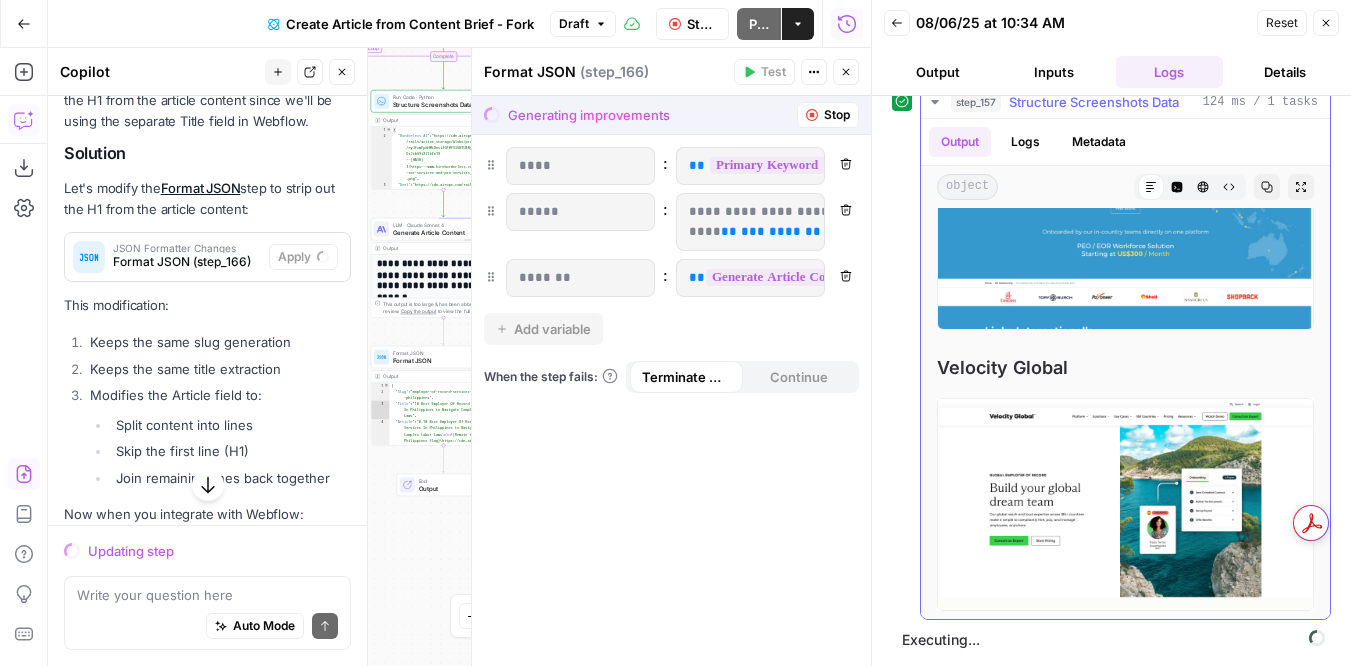 click on "Logs" at bounding box center [1025, 142] 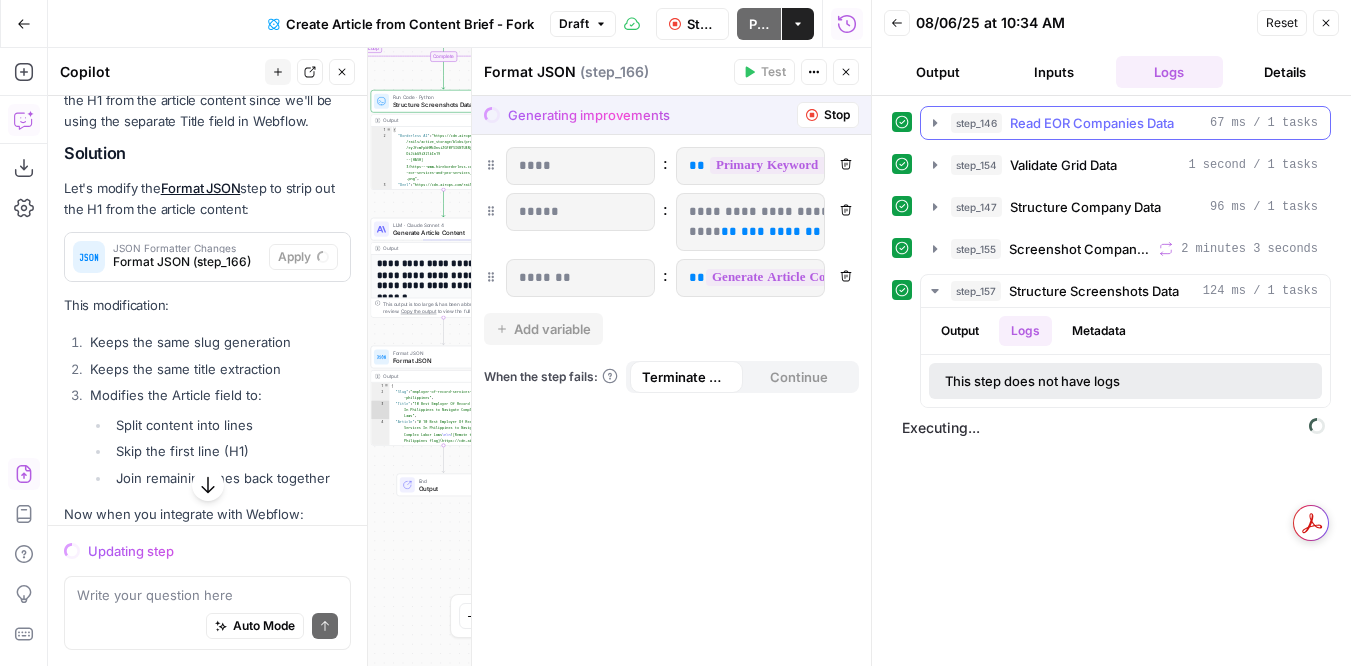 scroll, scrollTop: 0, scrollLeft: 0, axis: both 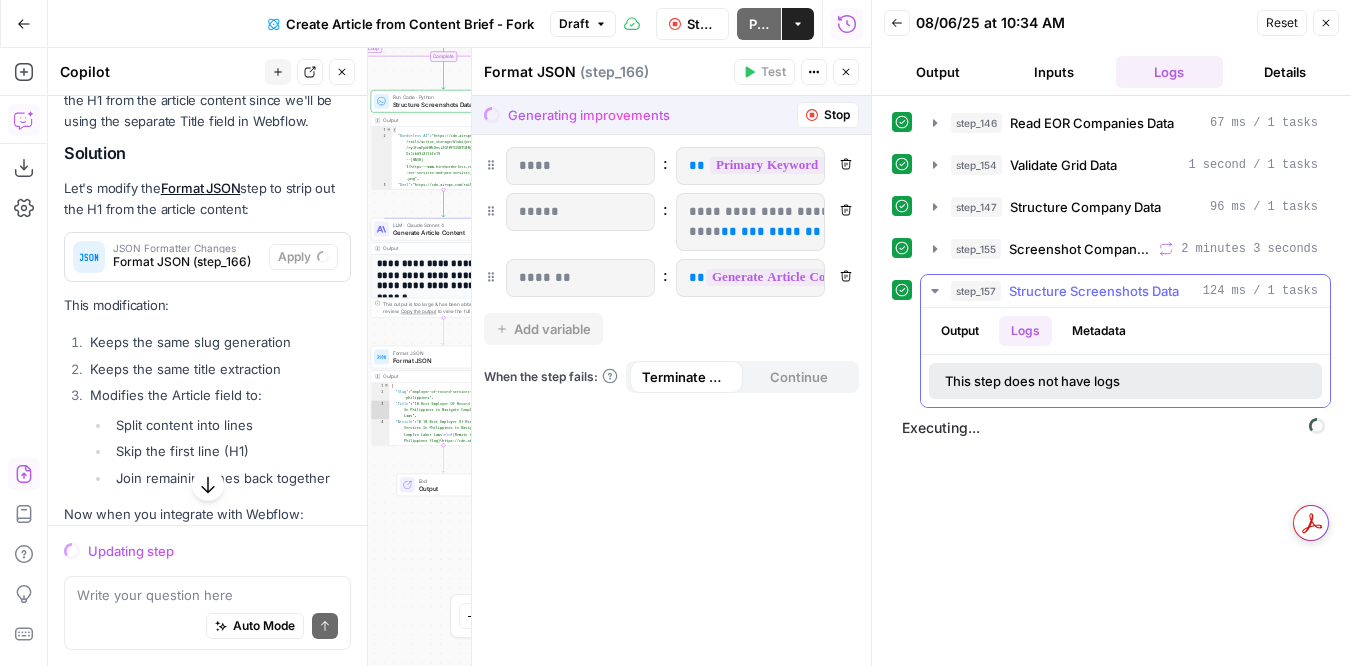 click on "Output" at bounding box center [960, 331] 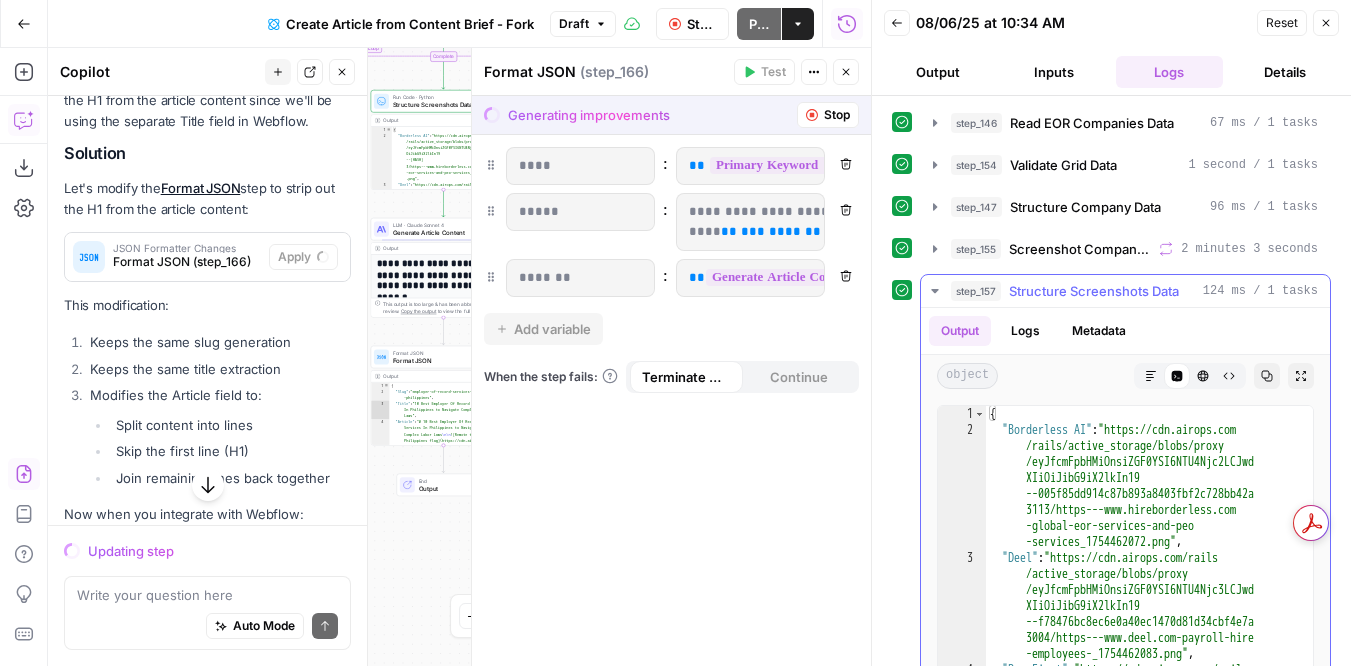 click on "step_157 Structure Screenshots Data 124 ms / 1 tasks" at bounding box center [1125, 291] 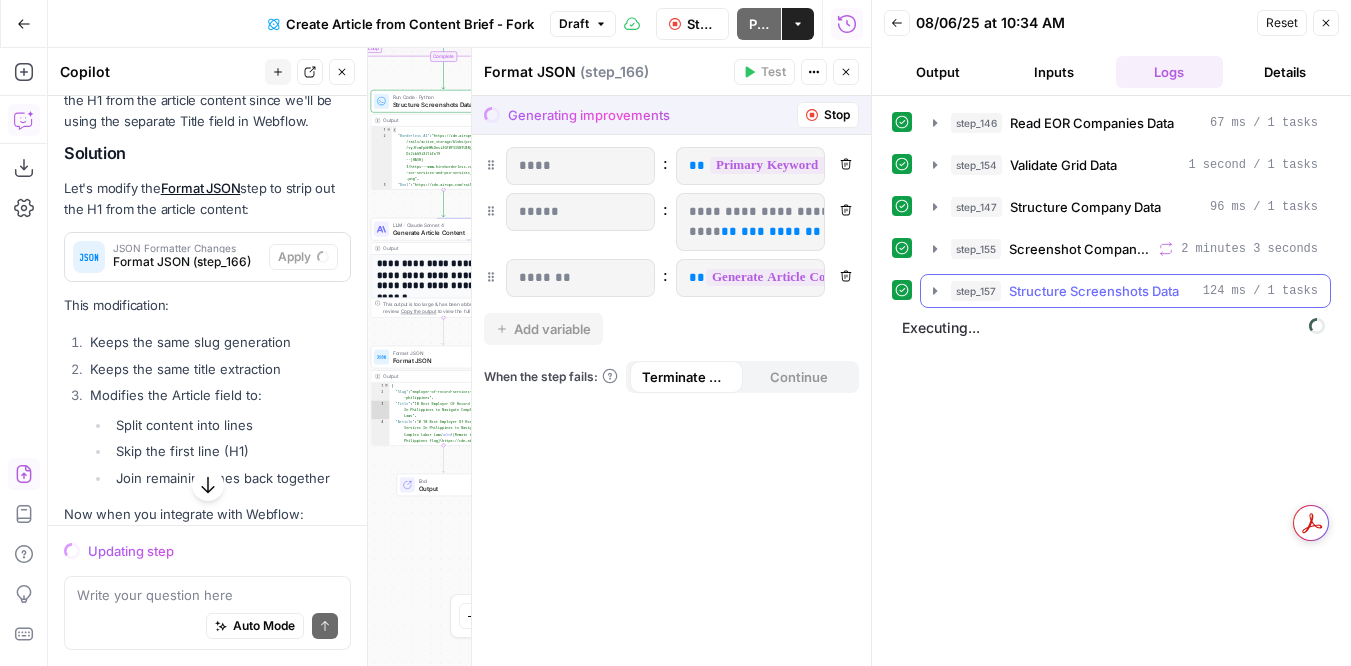 click on "step_157 Structure Screenshots Data 124 ms / 1 tasks" at bounding box center (1125, 291) 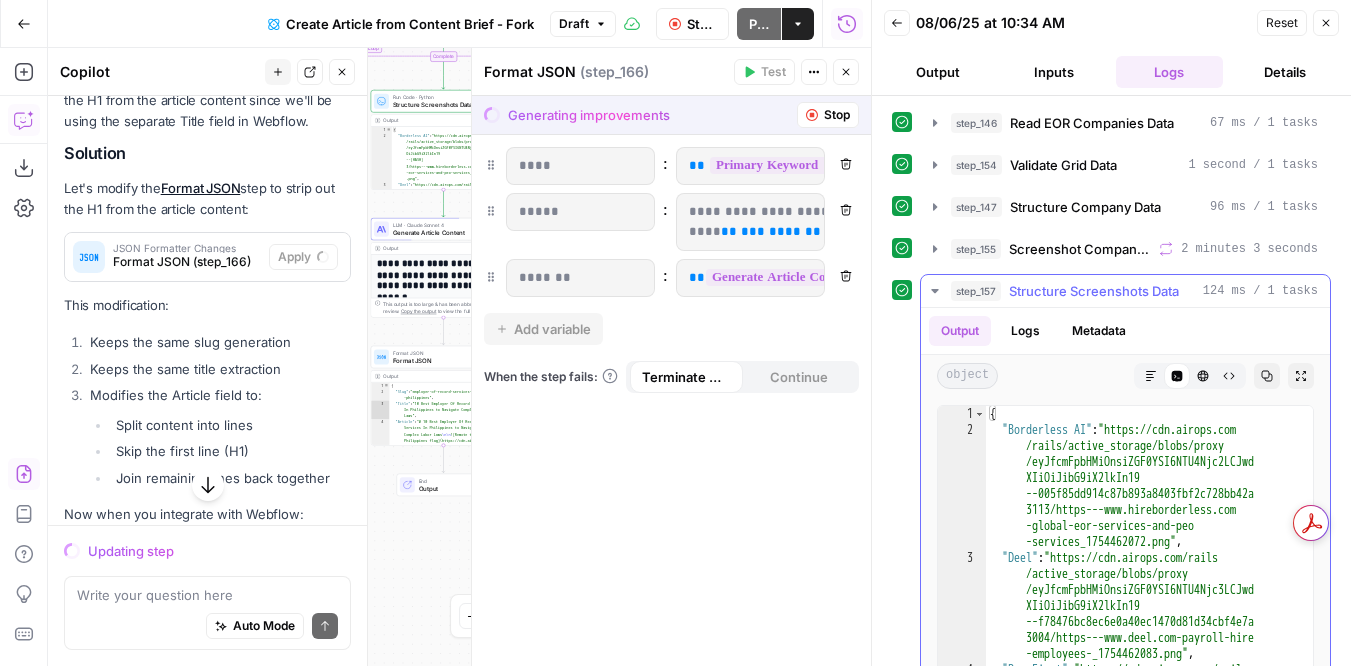 click on "Markdown" at bounding box center [1151, 376] 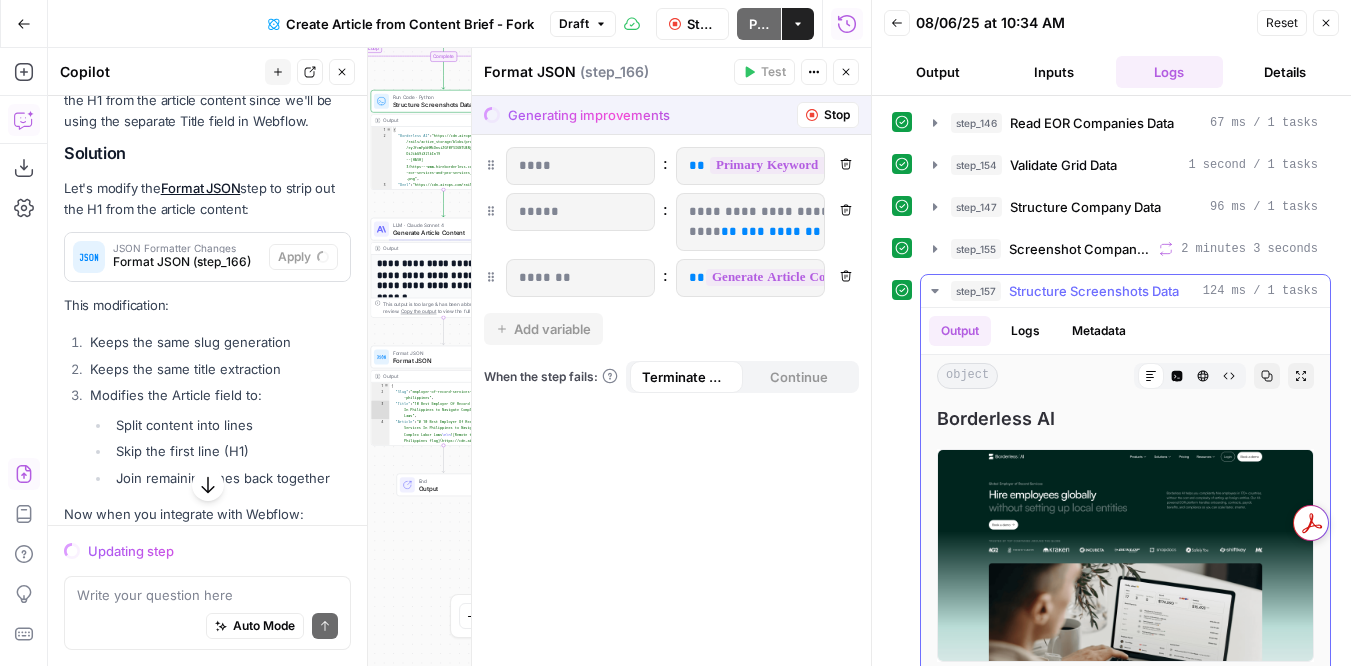 click on "Code Editor" at bounding box center (1177, 376) 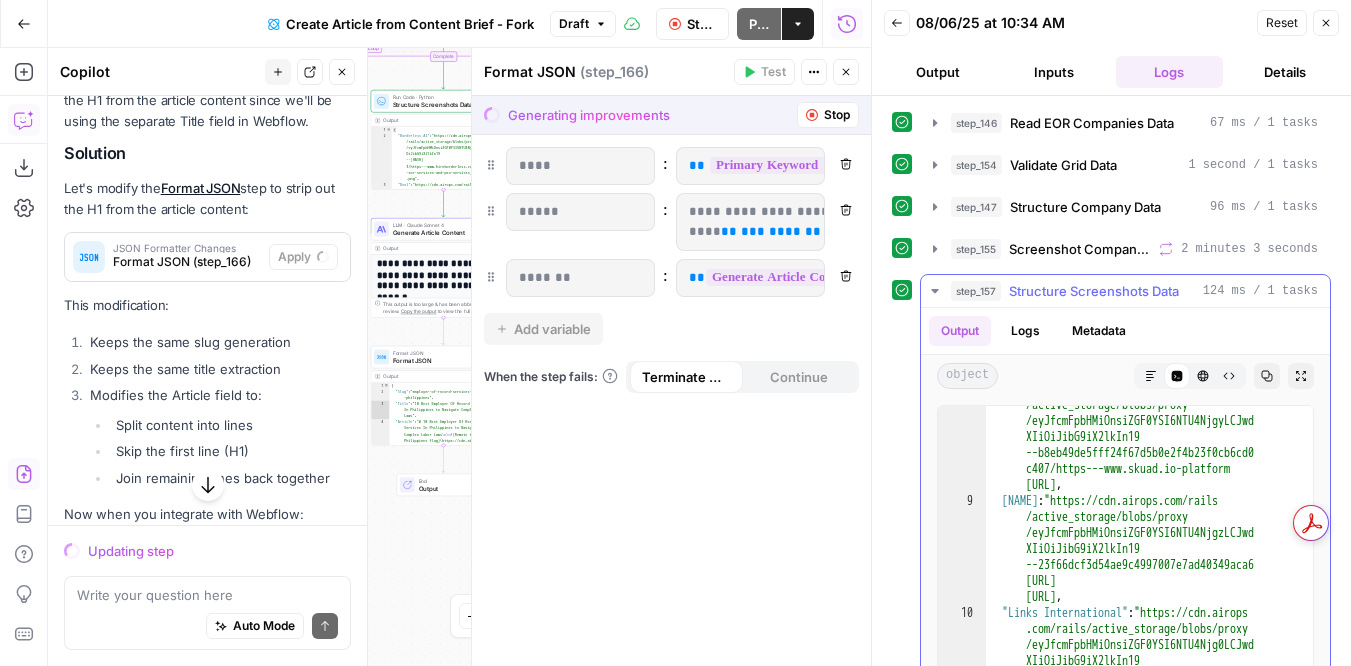 scroll, scrollTop: 807, scrollLeft: 0, axis: vertical 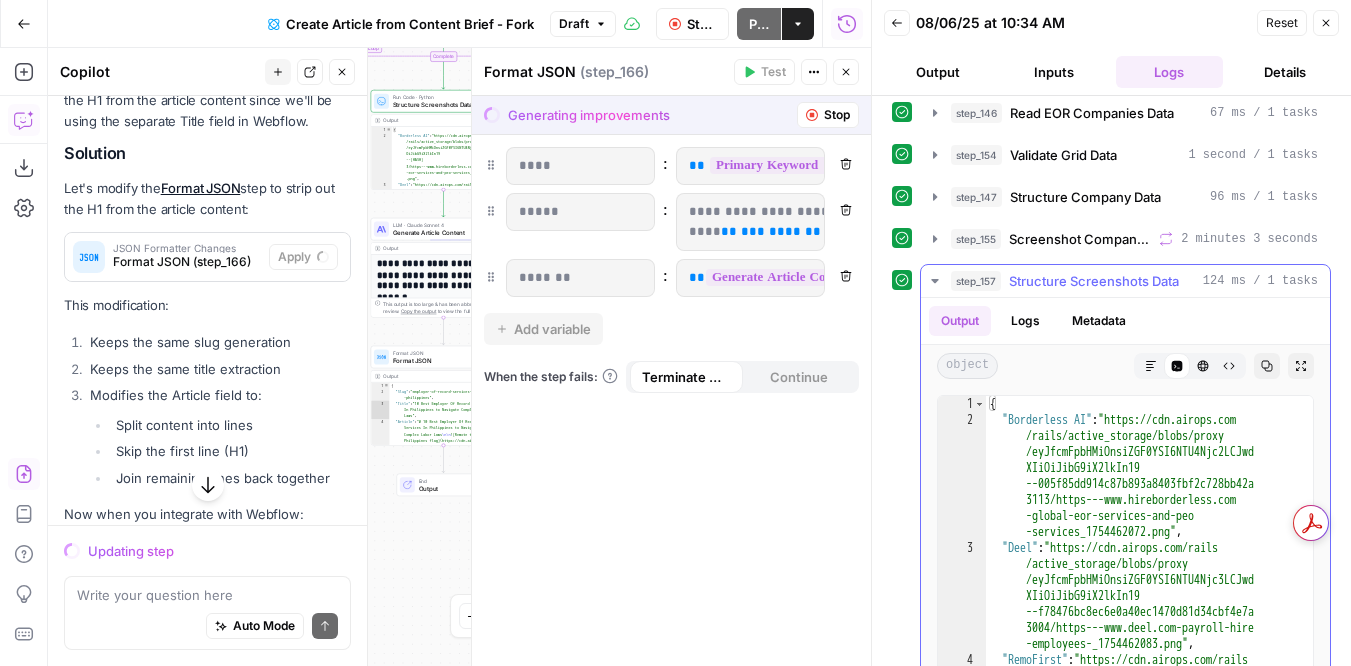 click 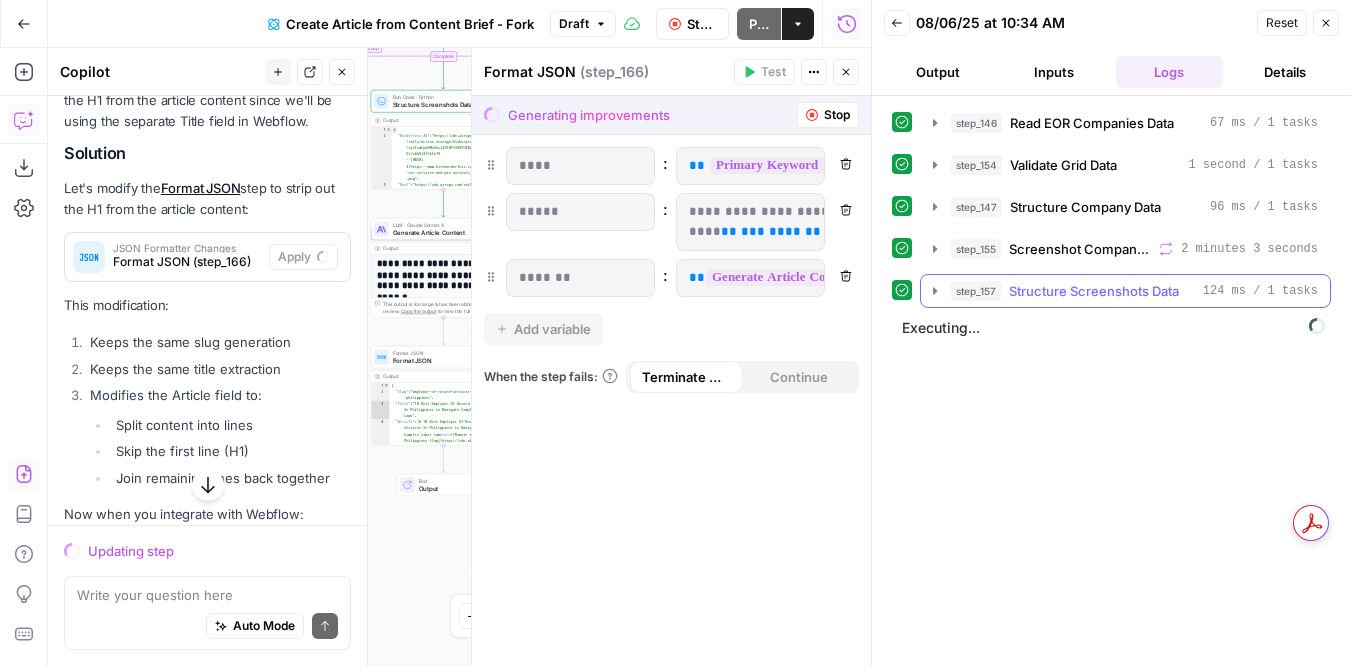 scroll, scrollTop: 0, scrollLeft: 0, axis: both 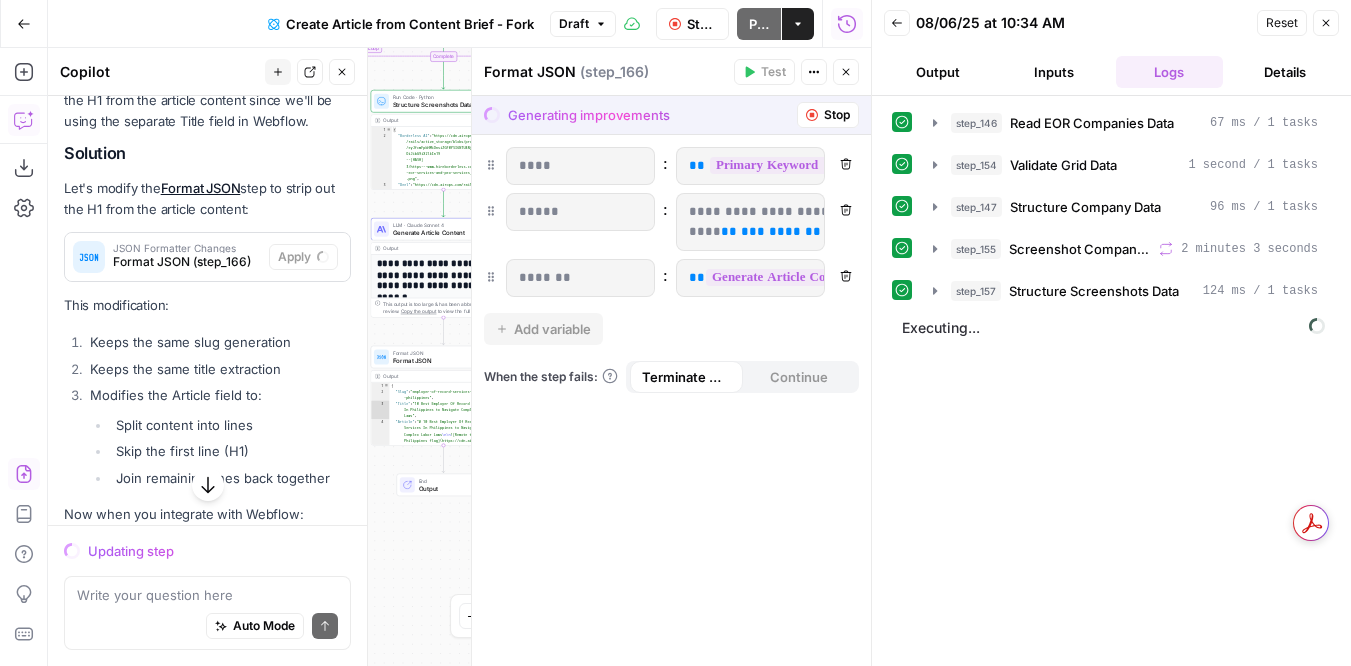 click on "**********" at bounding box center (671, 400) 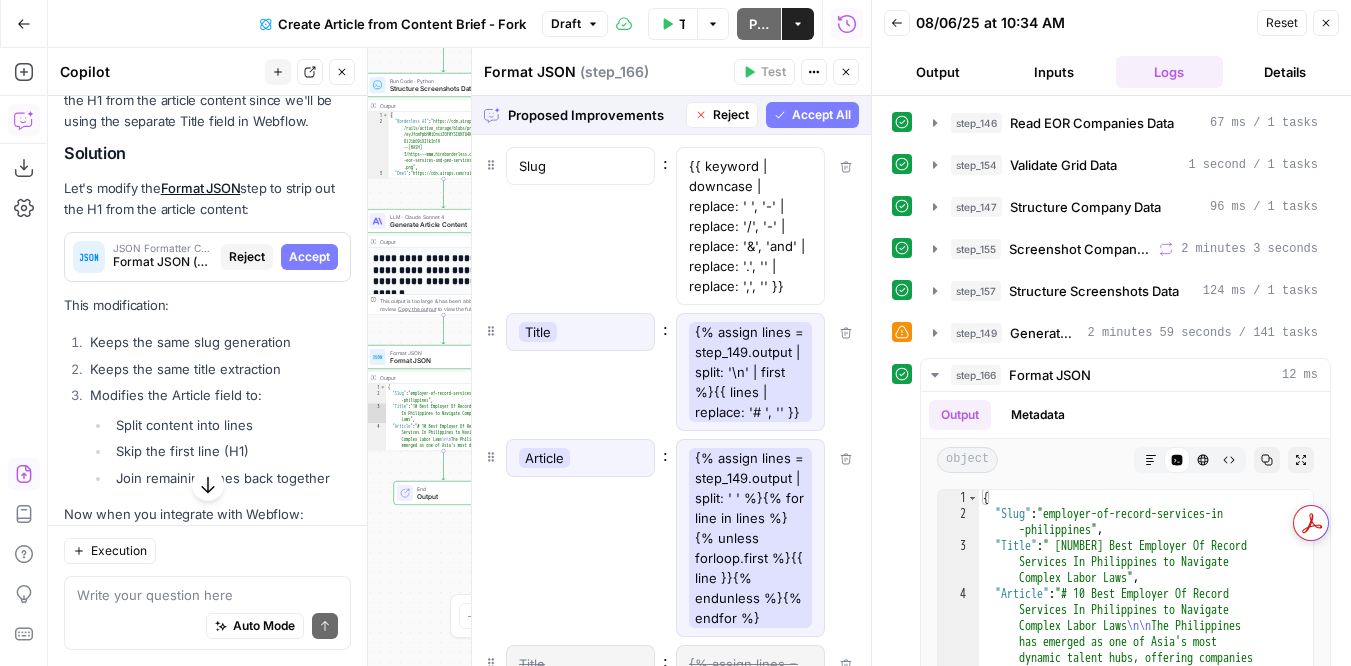 click on "Accept All" at bounding box center [821, 115] 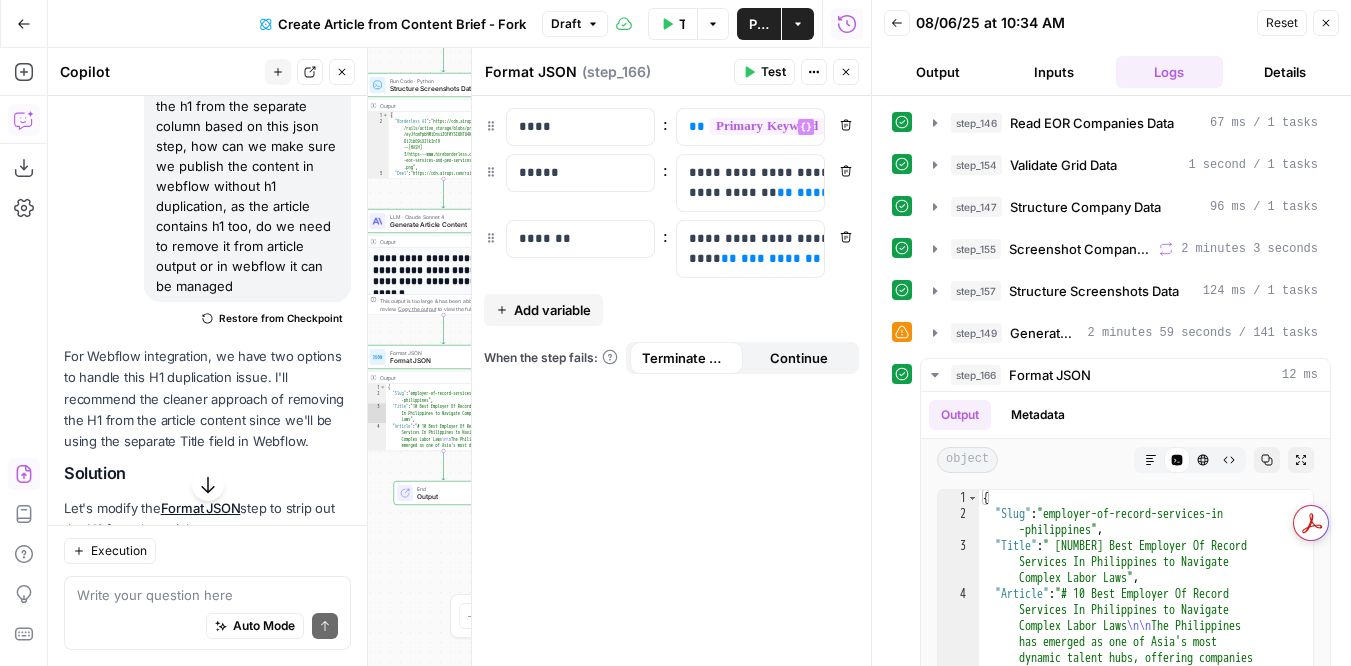 scroll, scrollTop: 6329, scrollLeft: 0, axis: vertical 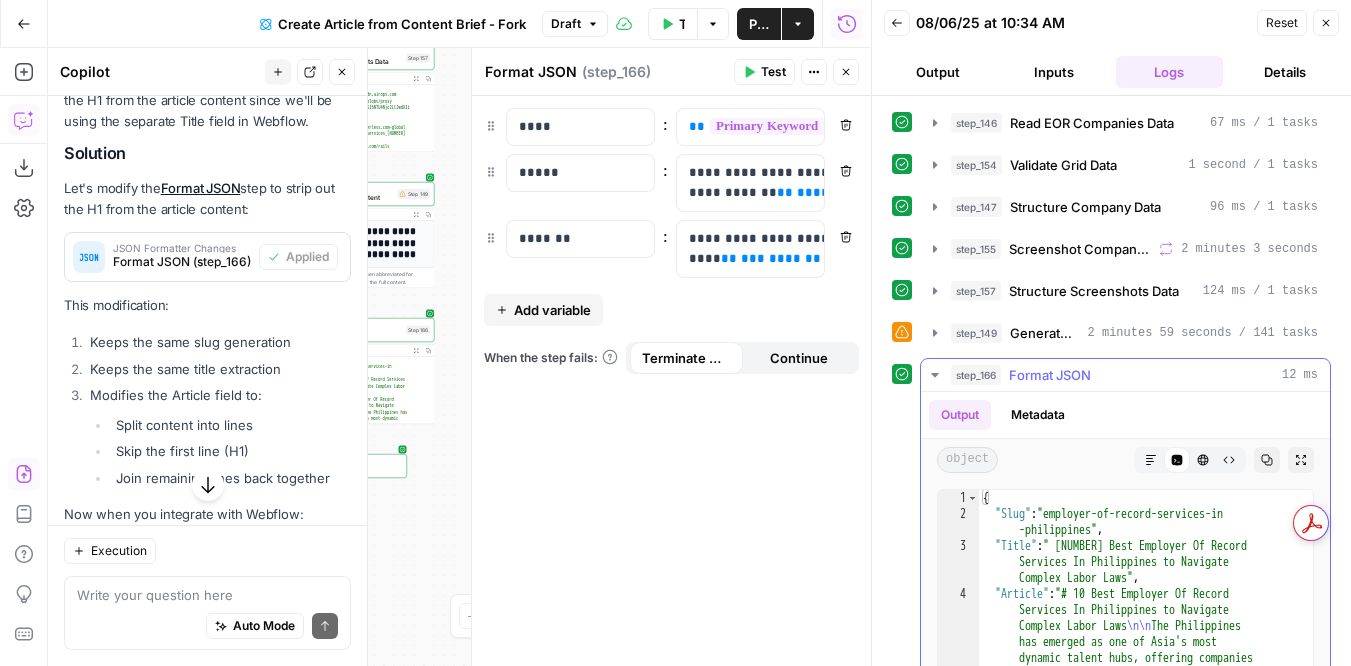 click on "Markdown" at bounding box center (1151, 460) 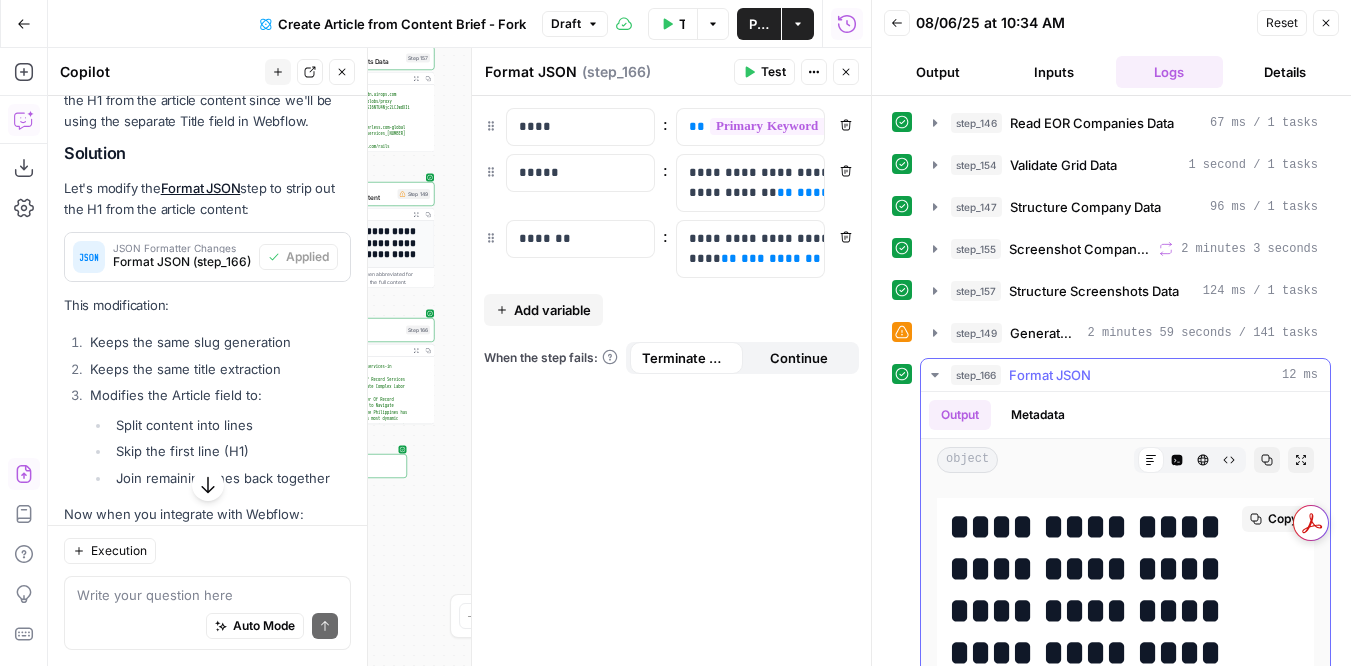 scroll, scrollTop: 306, scrollLeft: 0, axis: vertical 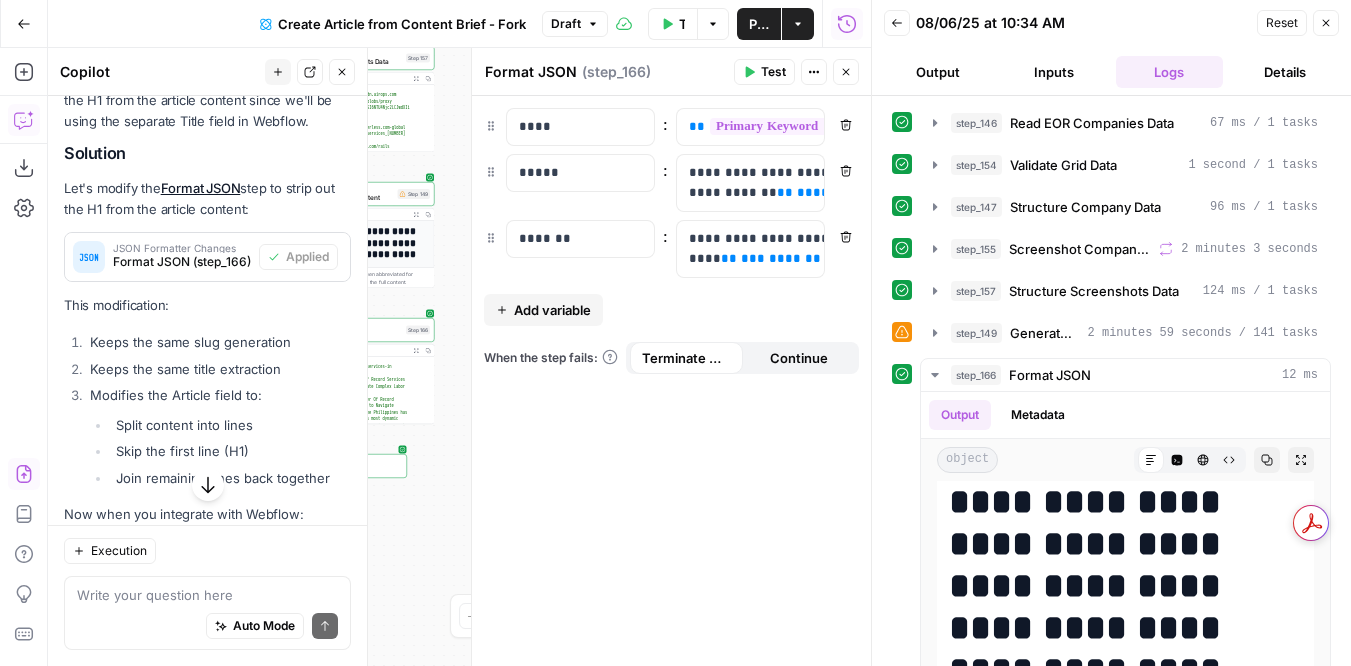 click on "Test" at bounding box center (764, 72) 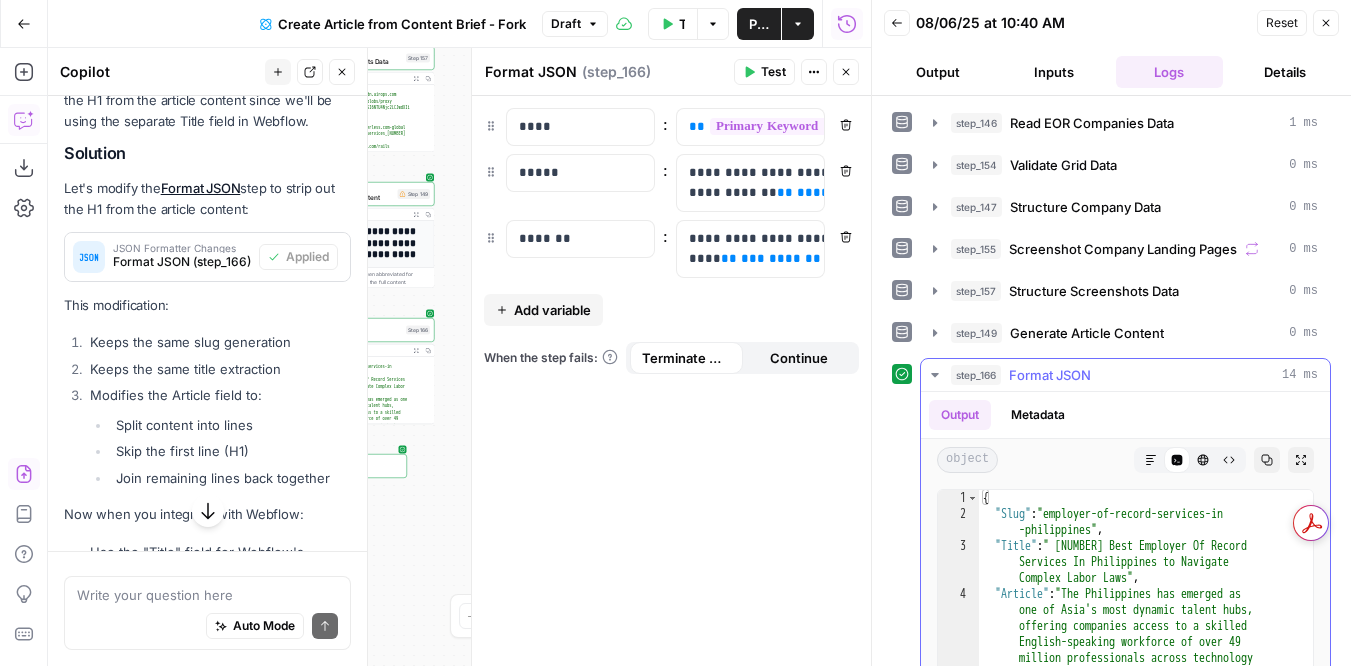 click 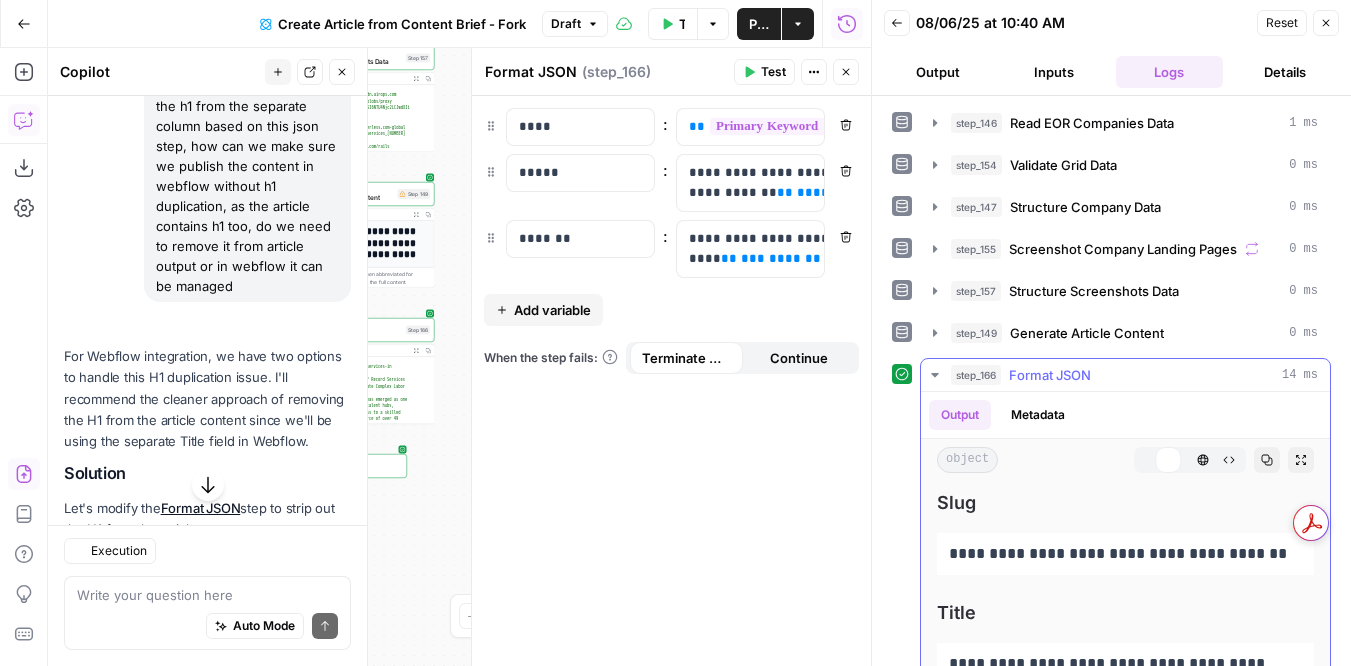 scroll, scrollTop: 6329, scrollLeft: 0, axis: vertical 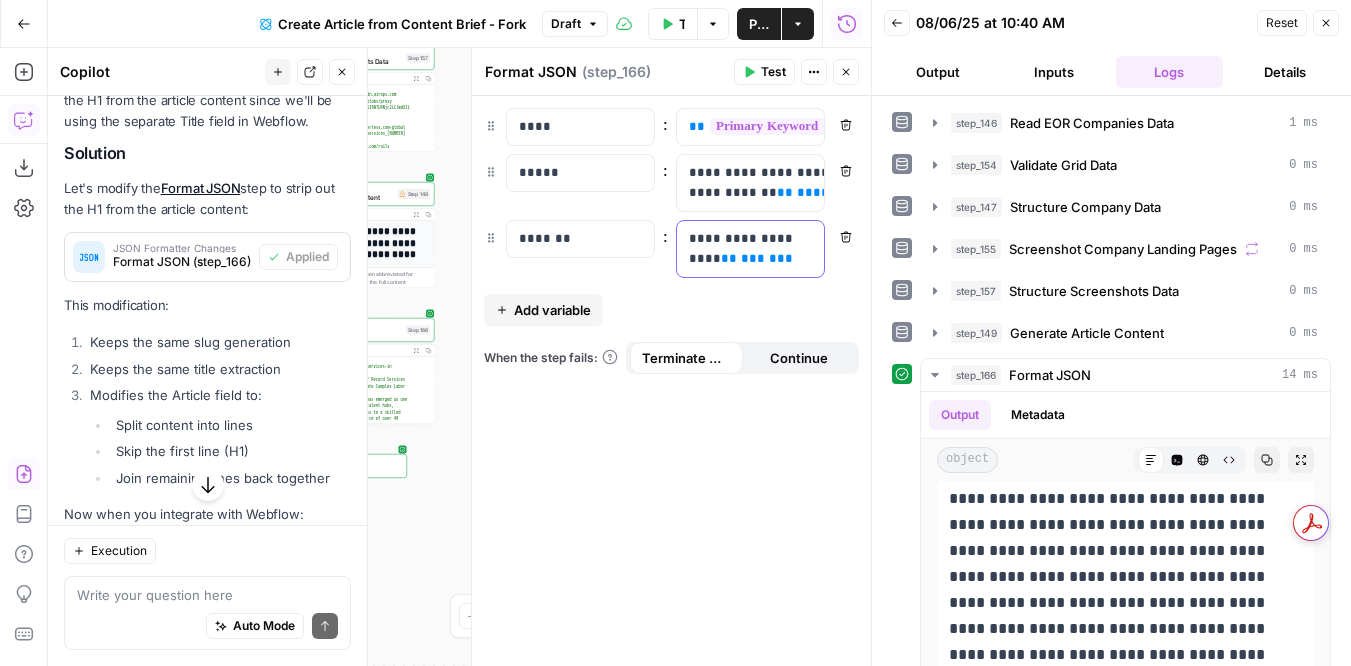 click on "**********" at bounding box center [750, 249] 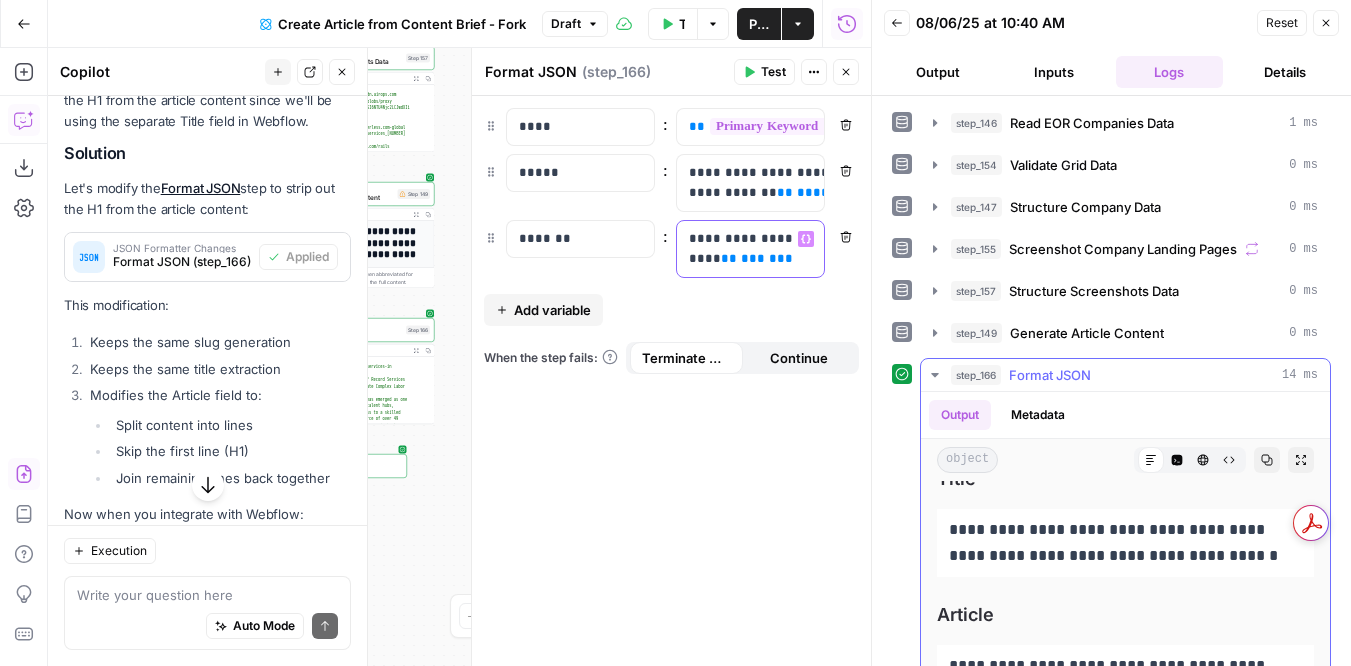 scroll, scrollTop: 120, scrollLeft: 0, axis: vertical 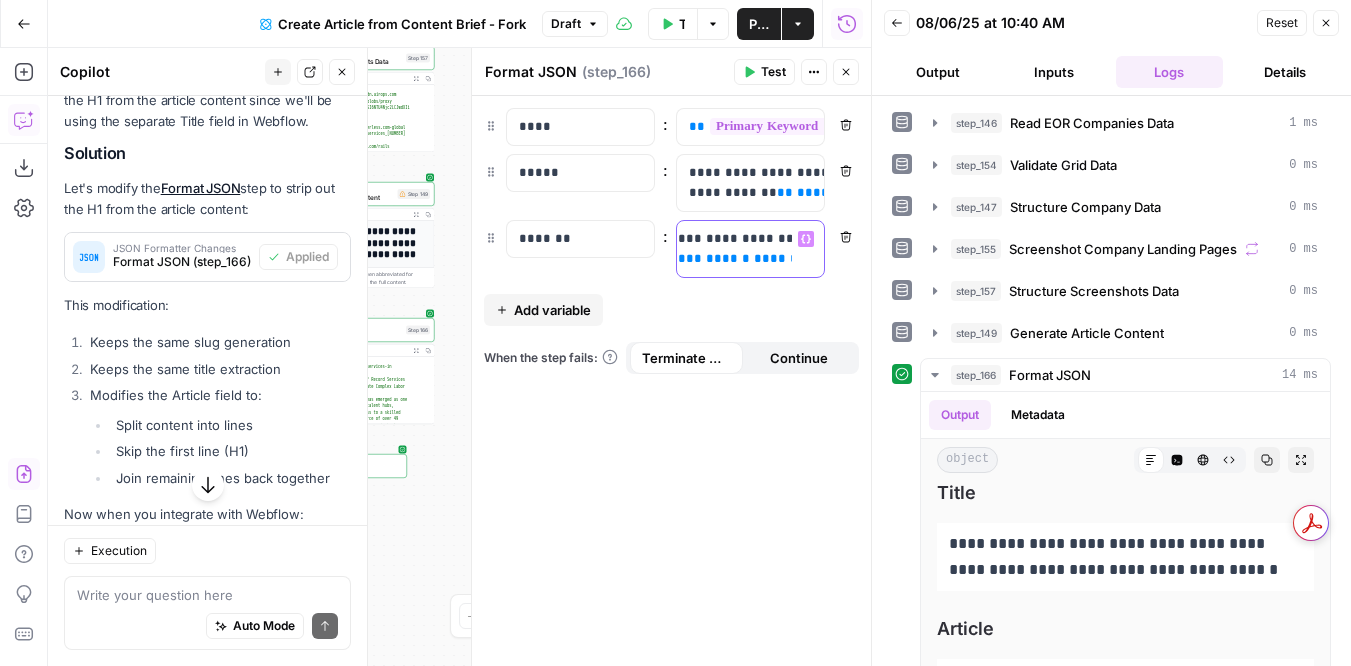 click on "**********" at bounding box center [535, 249] 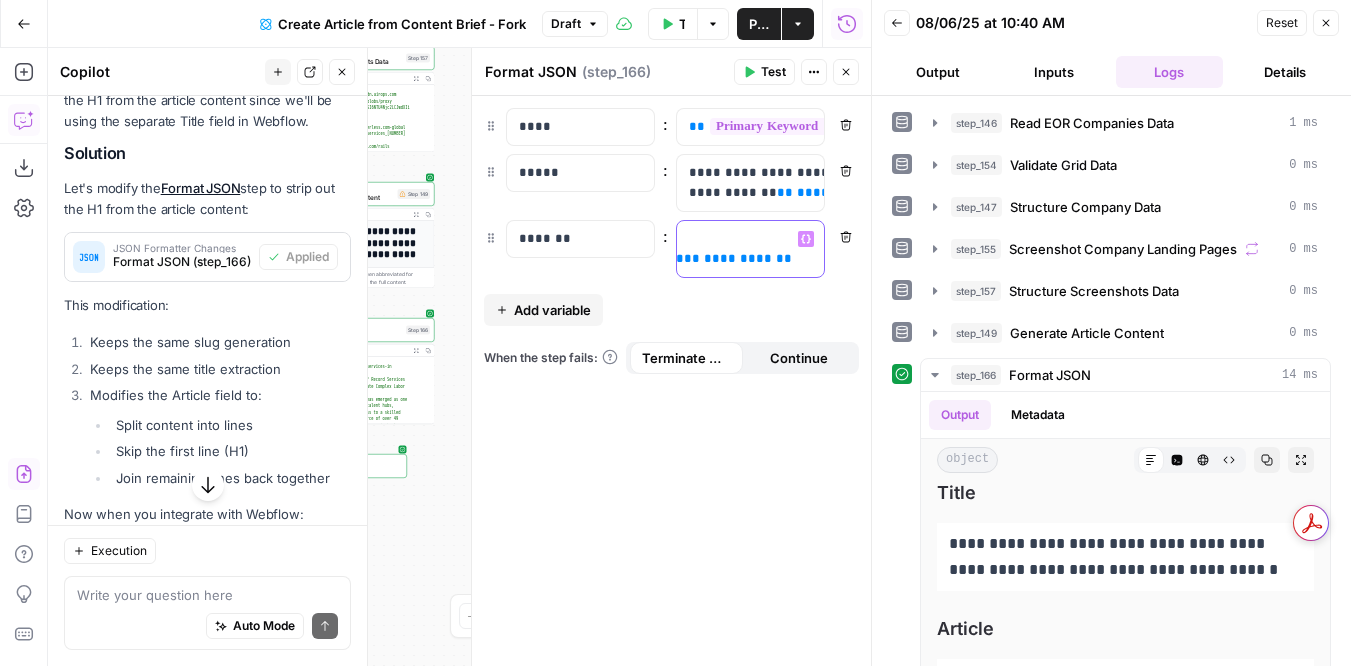 scroll, scrollTop: 0, scrollLeft: 0, axis: both 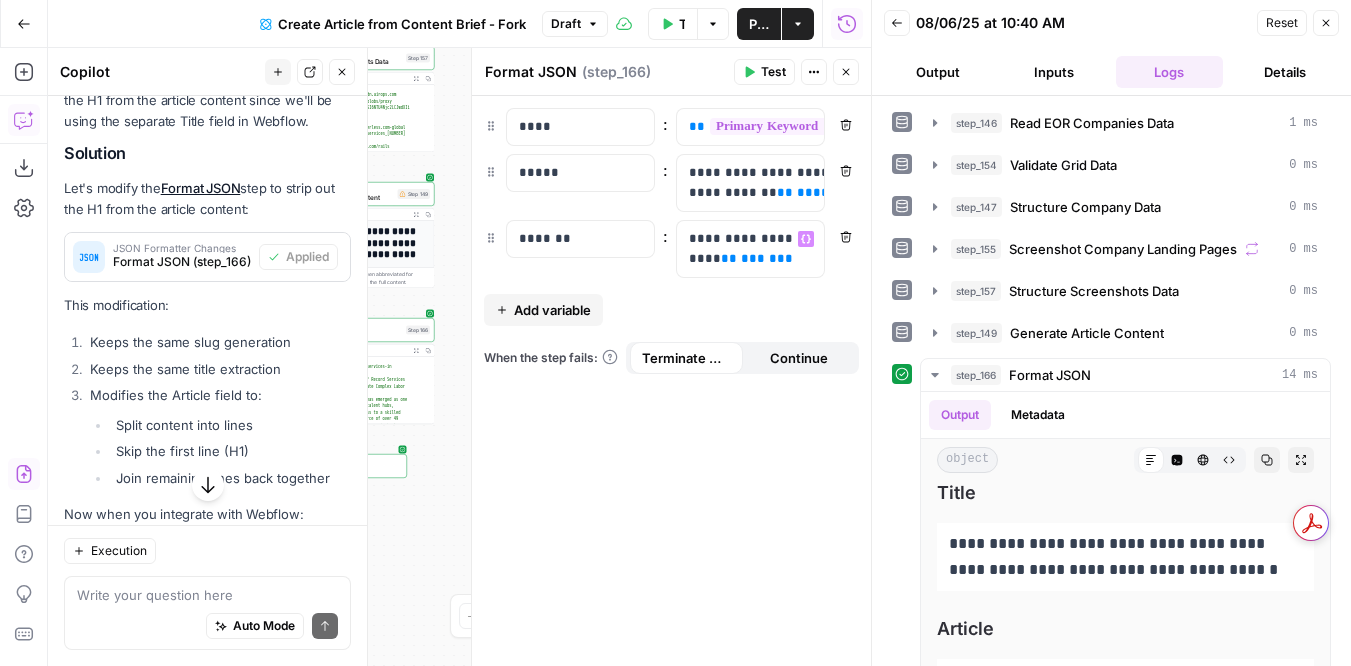 click on "Auto Mode Send" at bounding box center (207, 627) 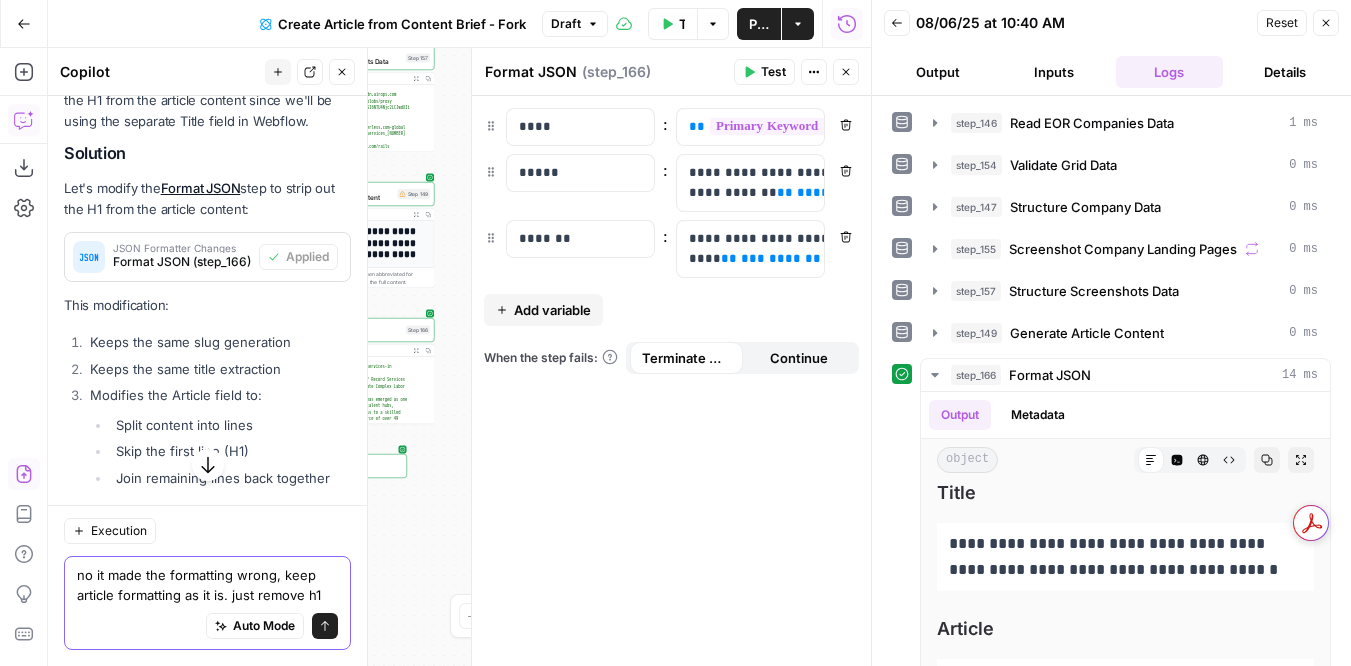type on "no it made the formatting wrong, keep article formatting as it is. just remove h1" 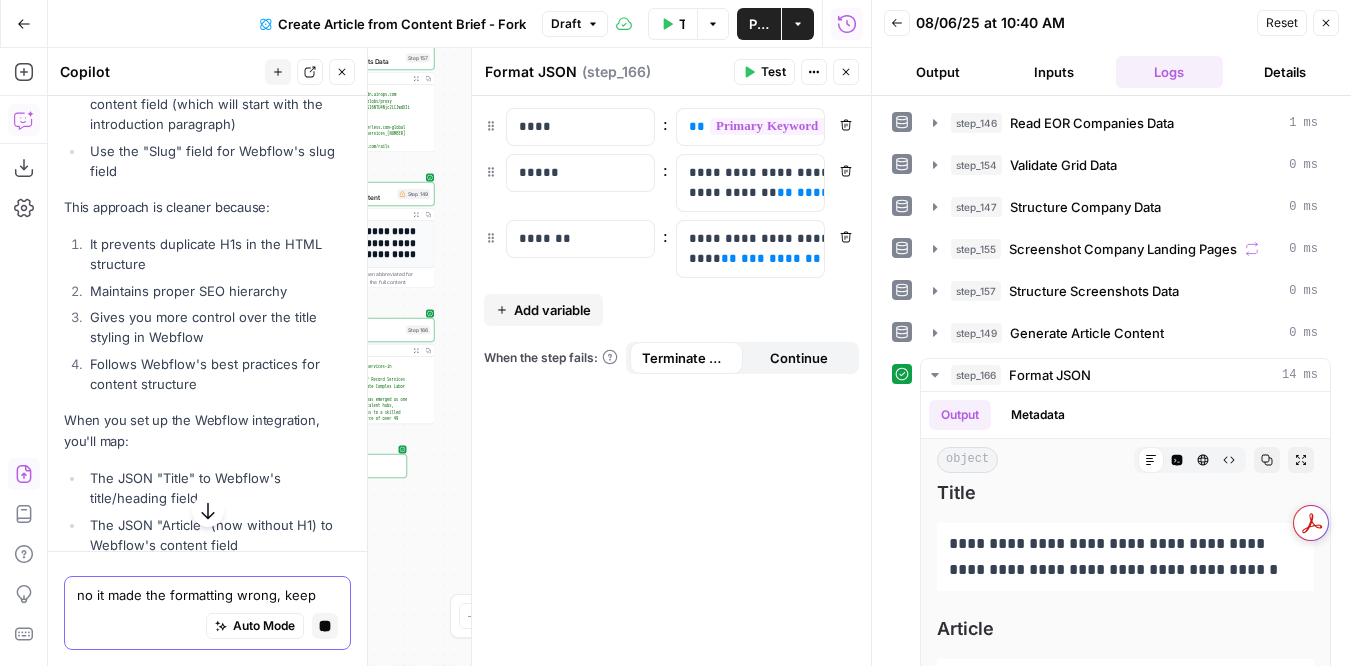 scroll, scrollTop: 6726, scrollLeft: 0, axis: vertical 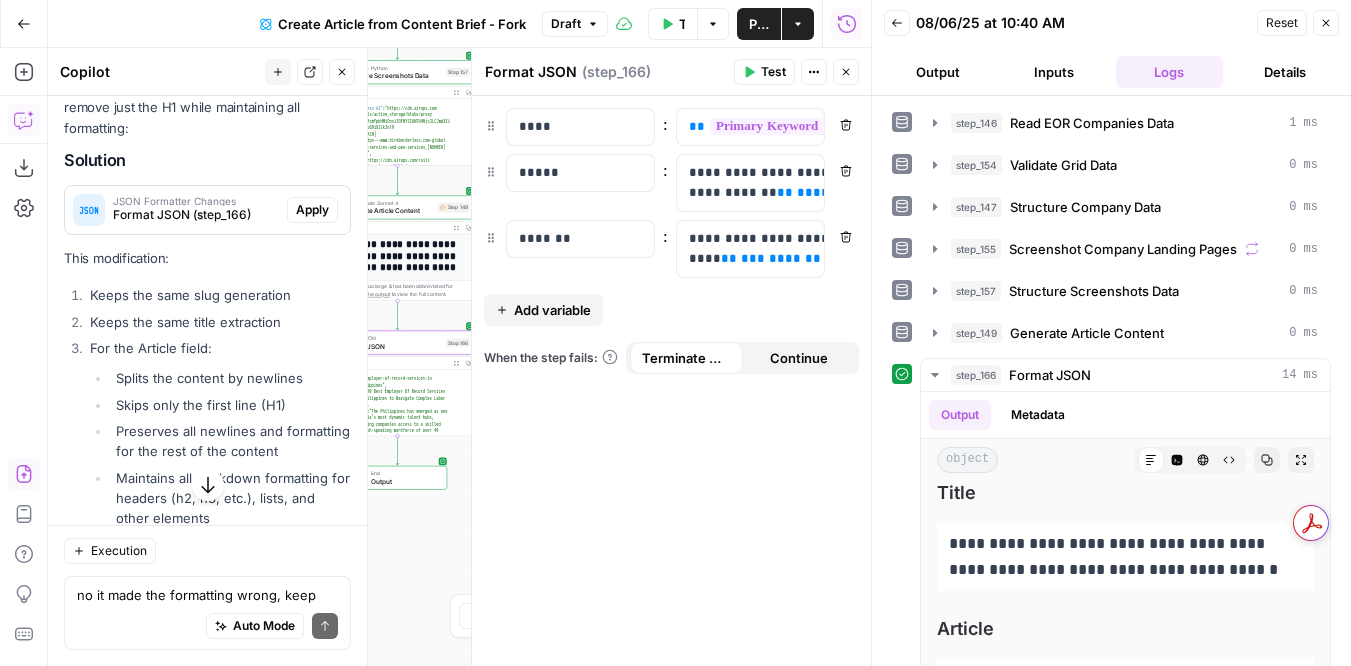 click on "Apply" at bounding box center [312, 210] 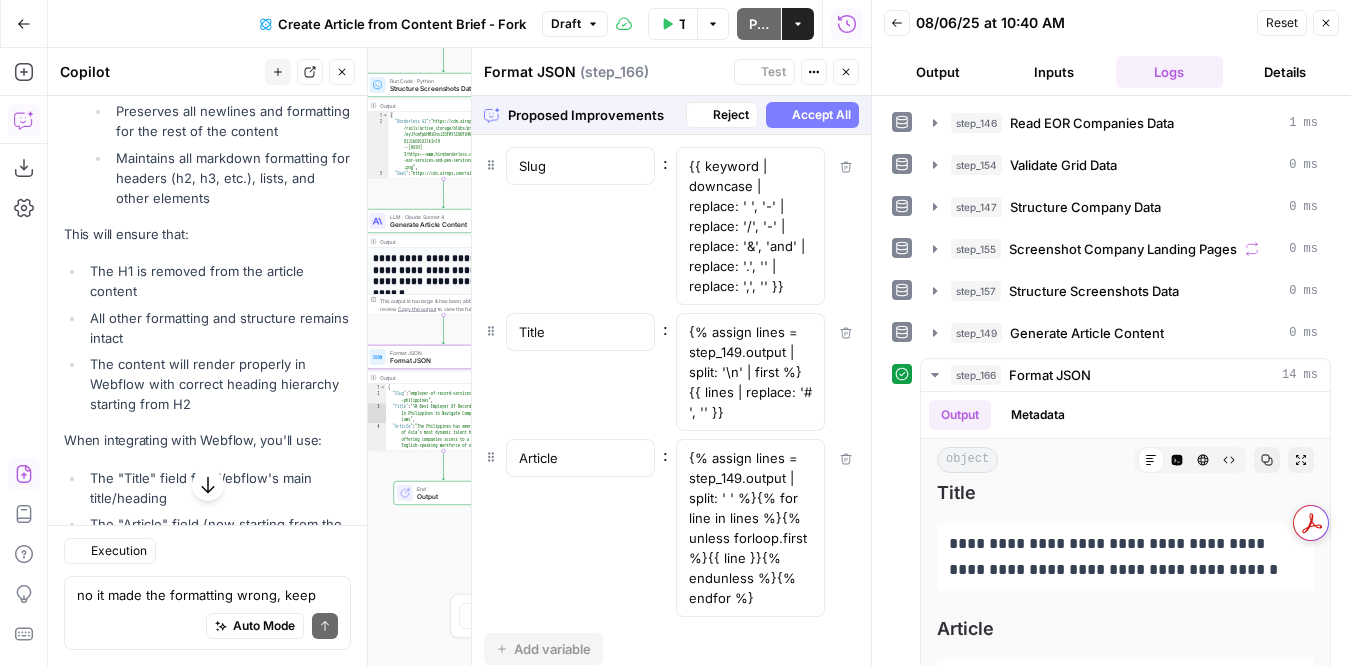 scroll, scrollTop: 7151, scrollLeft: 0, axis: vertical 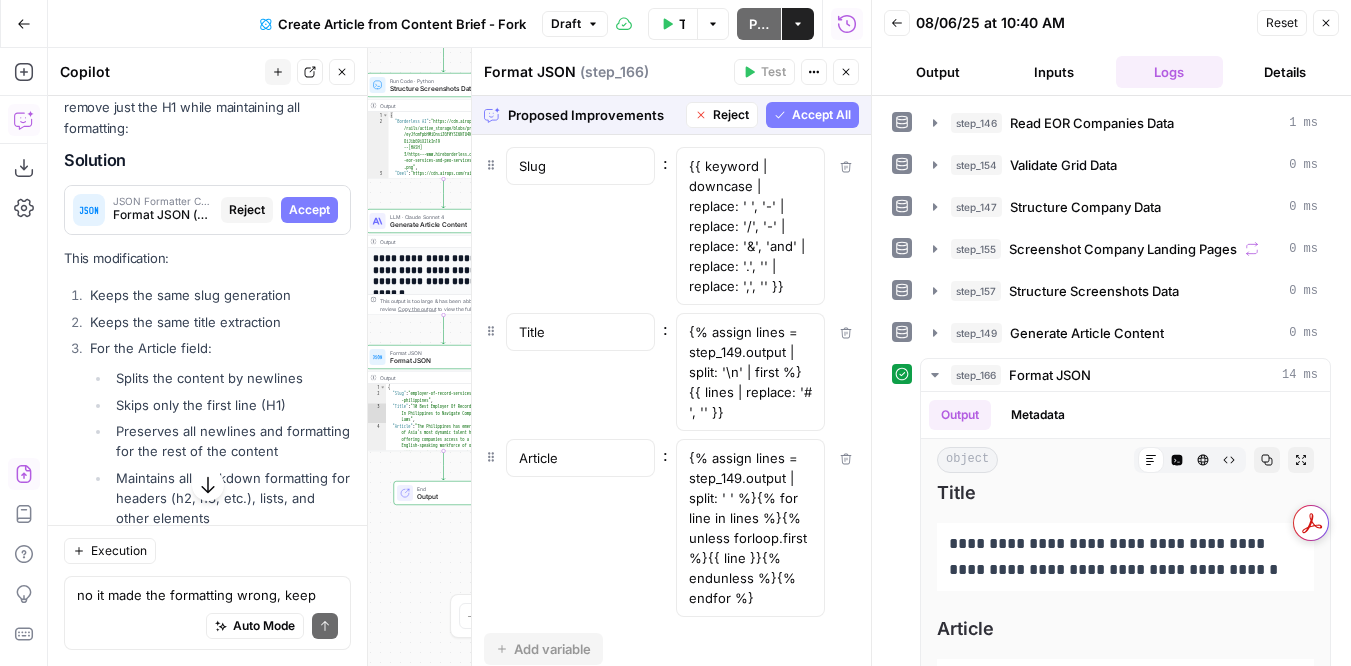 click on "Accept All" at bounding box center (821, 115) 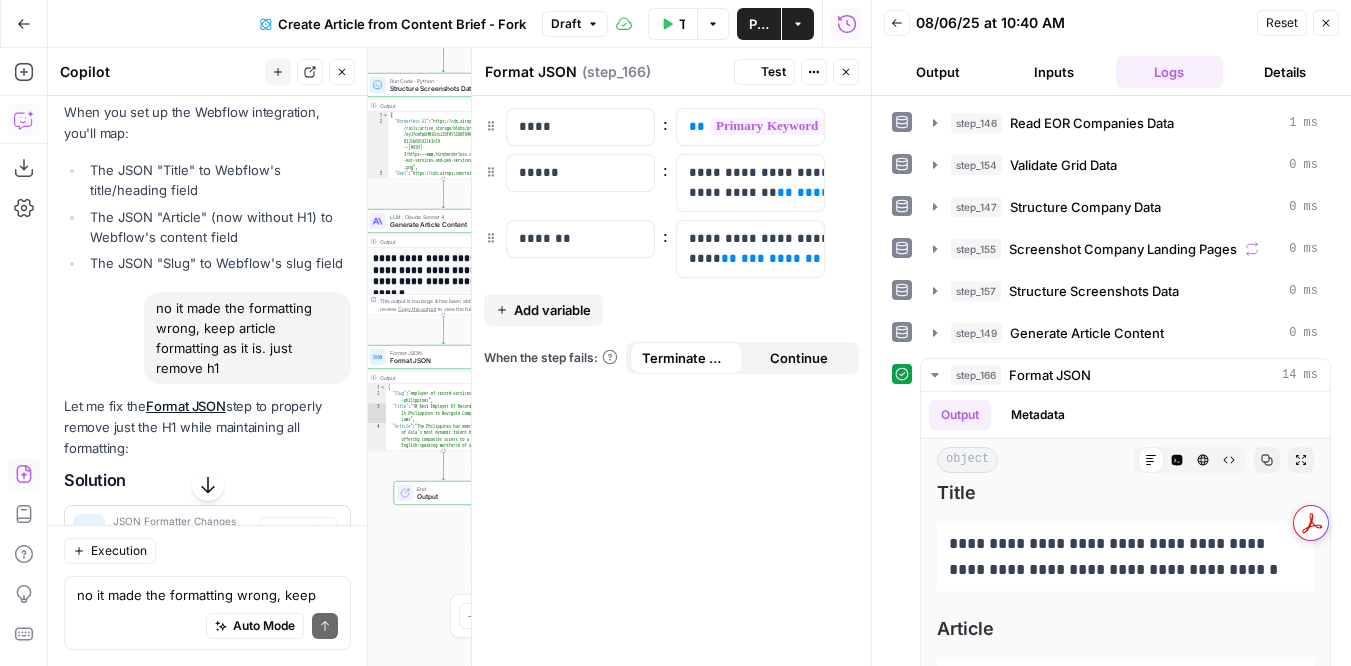 scroll, scrollTop: 7471, scrollLeft: 0, axis: vertical 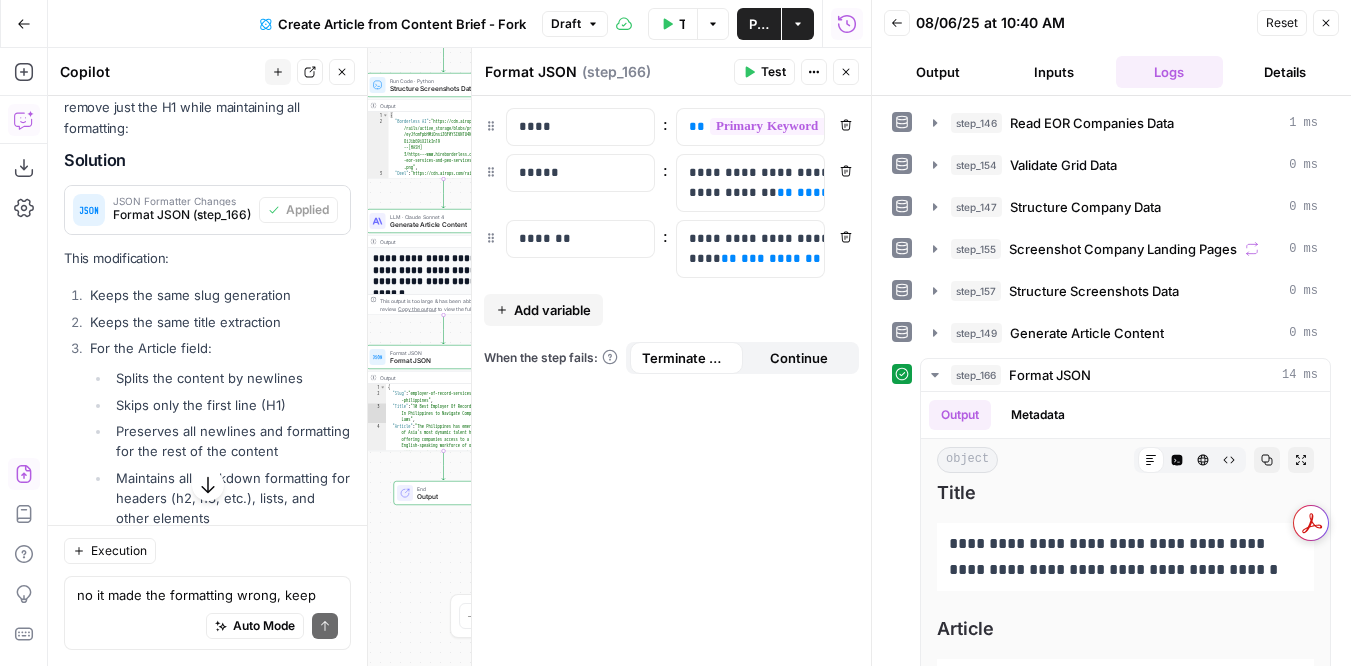 click on "Test" at bounding box center [773, 72] 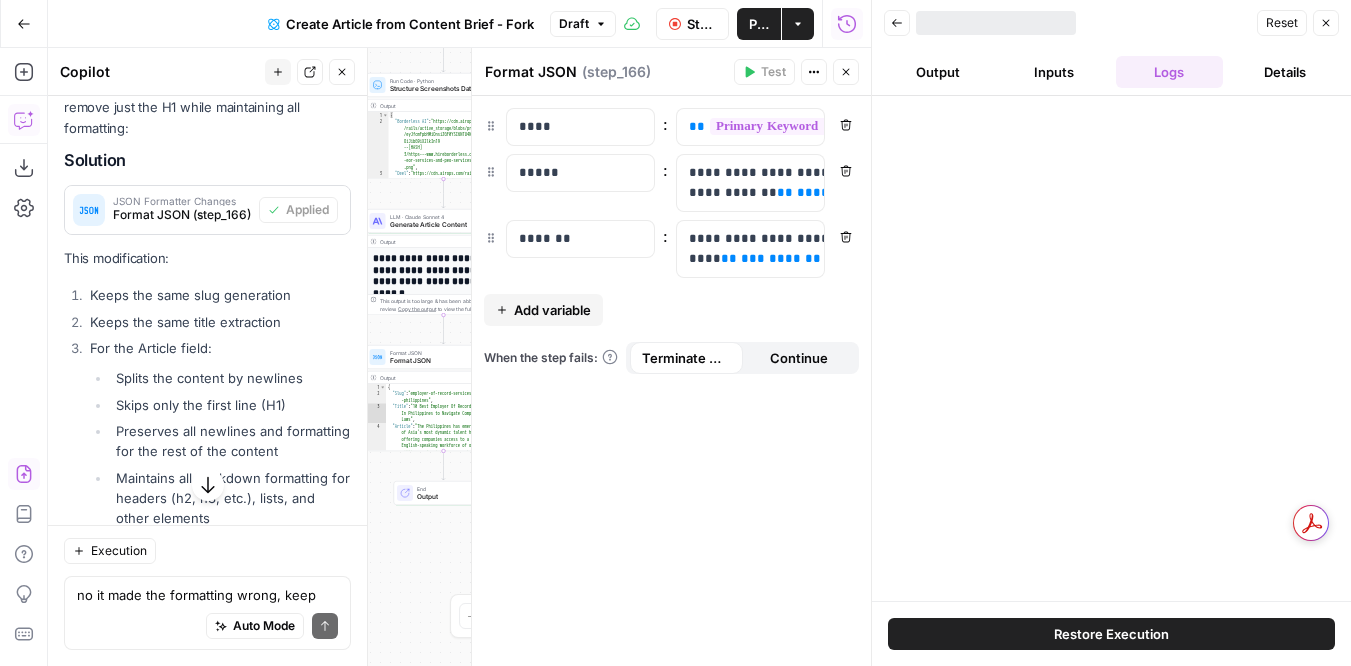click at bounding box center [1111, 348] 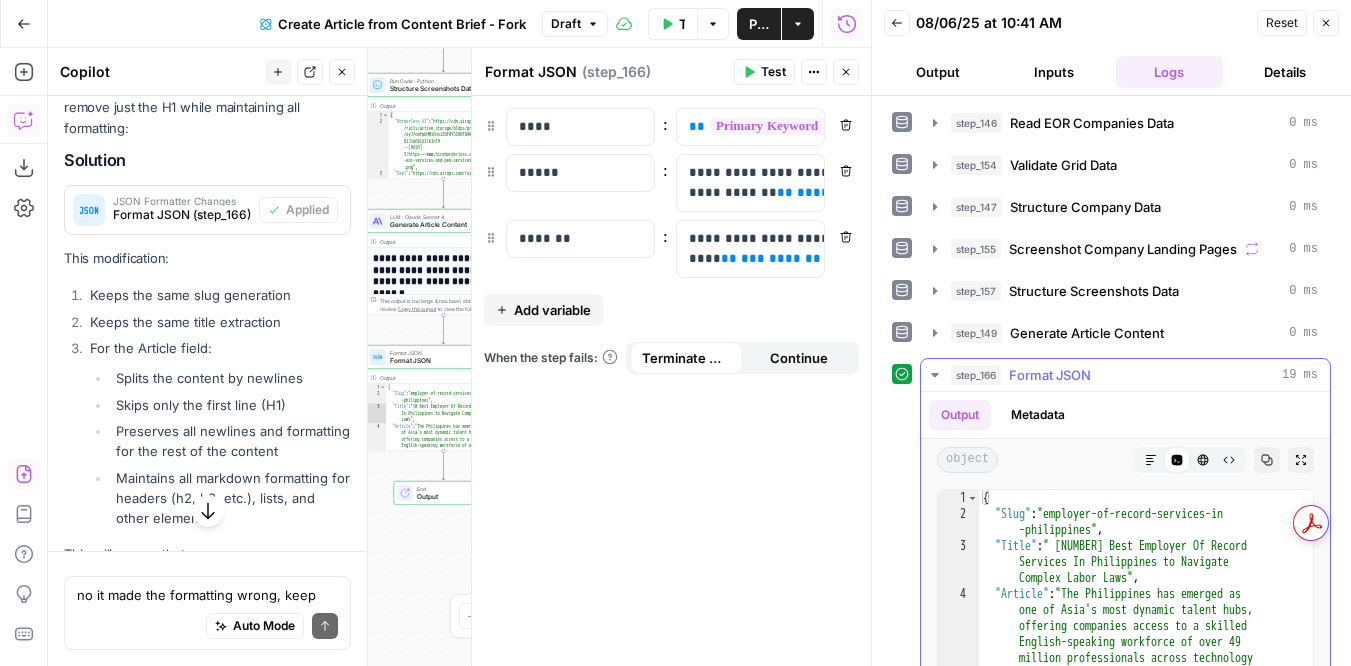 click 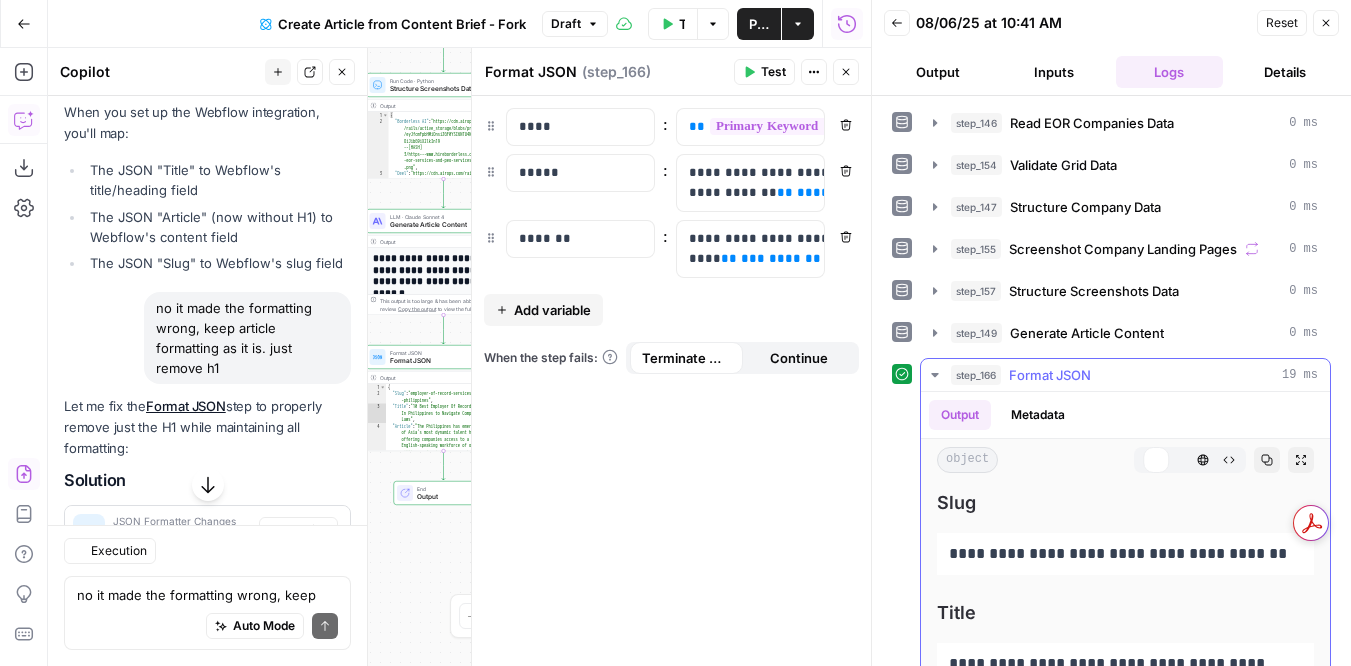 scroll, scrollTop: 7471, scrollLeft: 0, axis: vertical 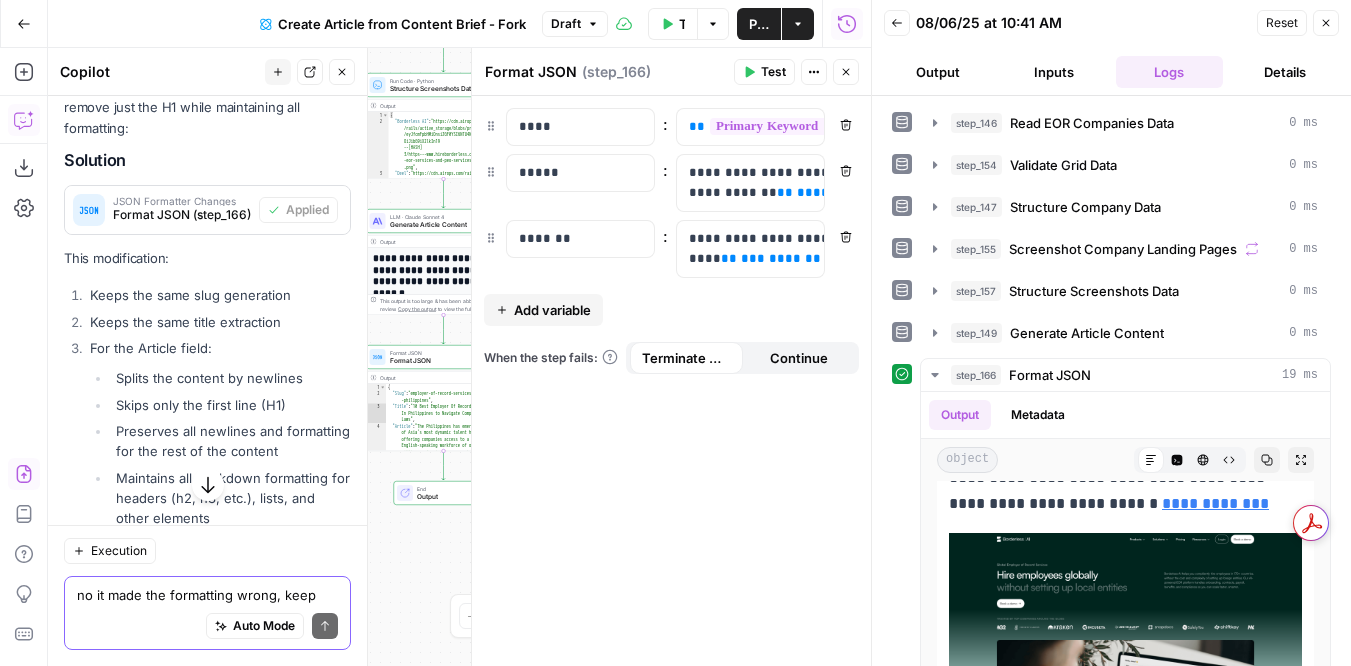 click on "no it made the formatting wrong, keep article formatting as it is. just remove h1" at bounding box center [207, 595] 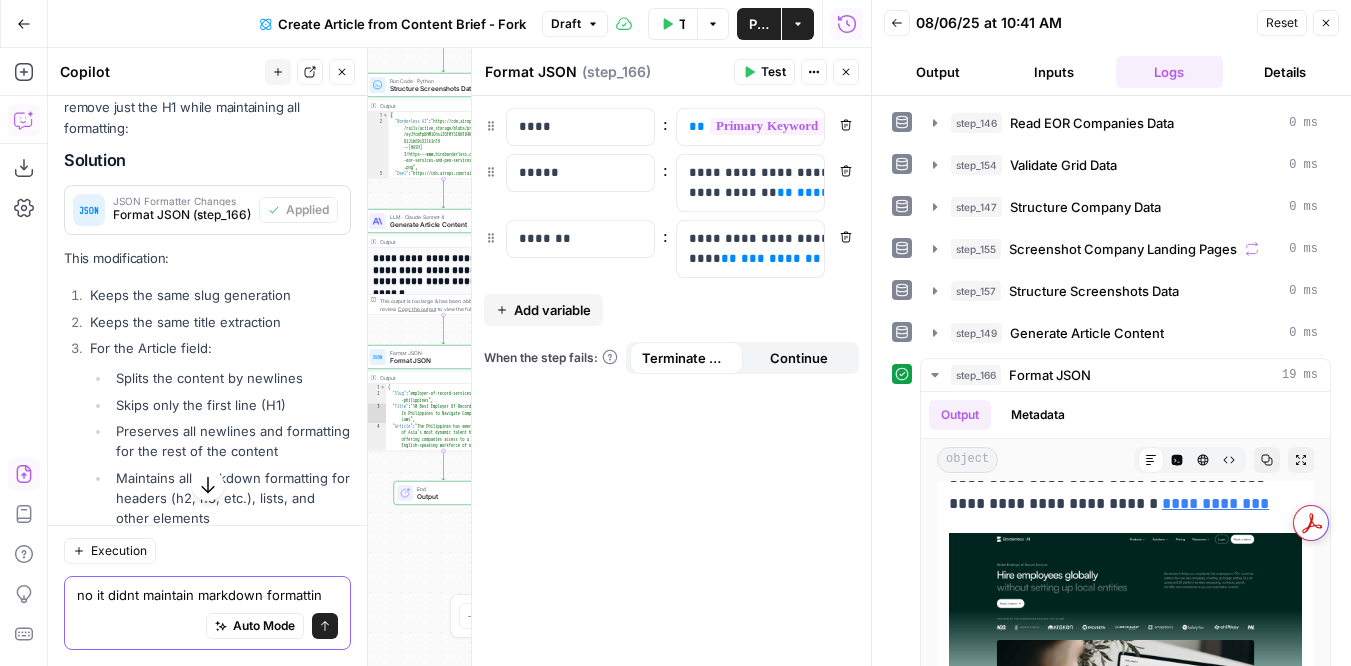 type on "no it didnt maintain markdown formatting" 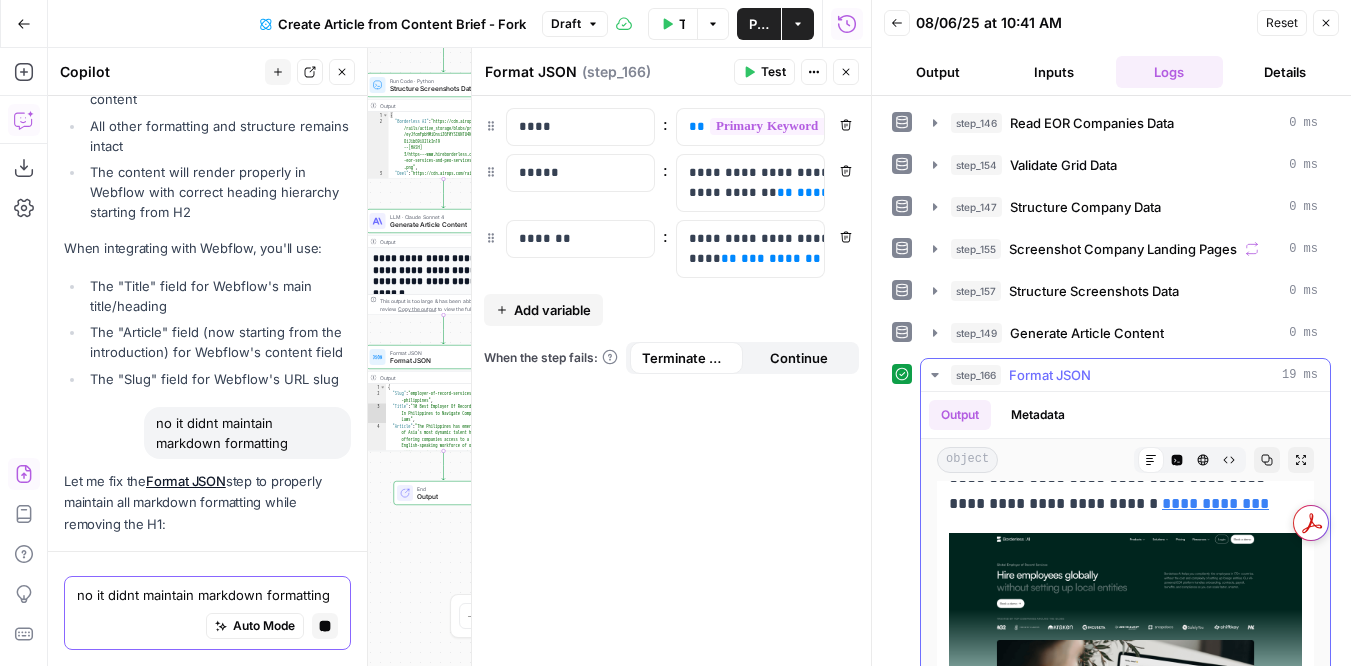 scroll, scrollTop: 7828, scrollLeft: 0, axis: vertical 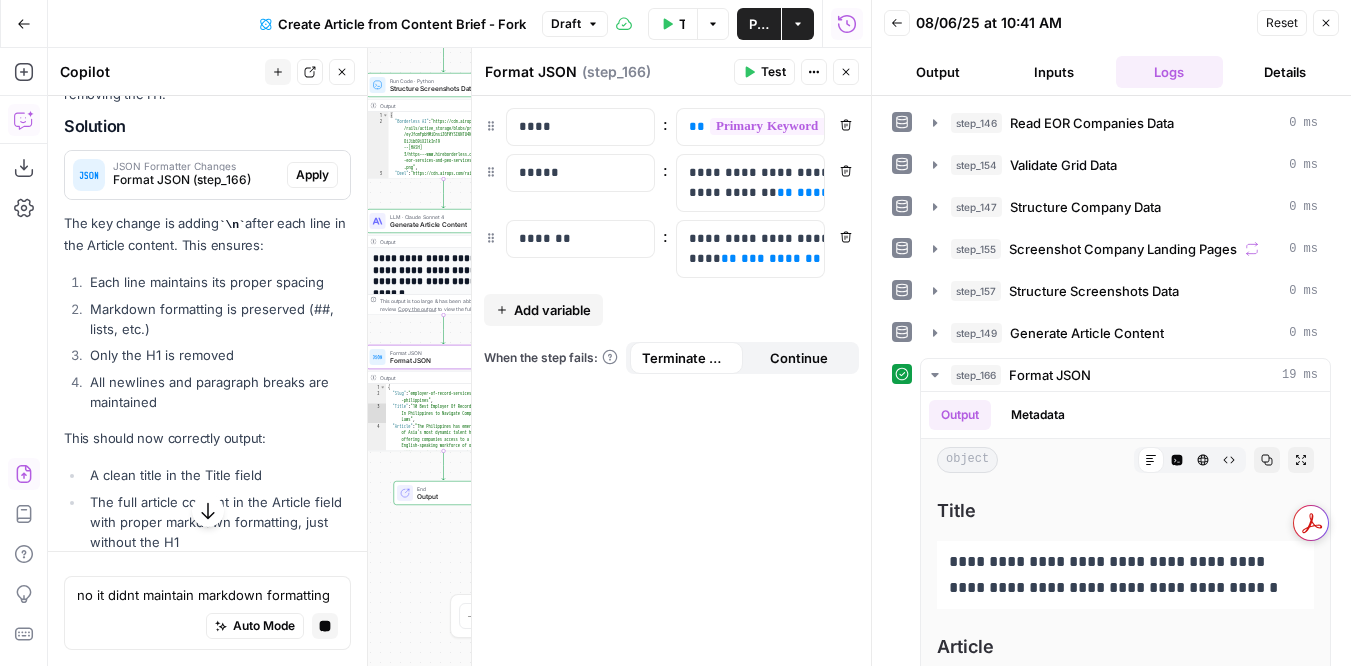 click on "Apply" at bounding box center (312, 175) 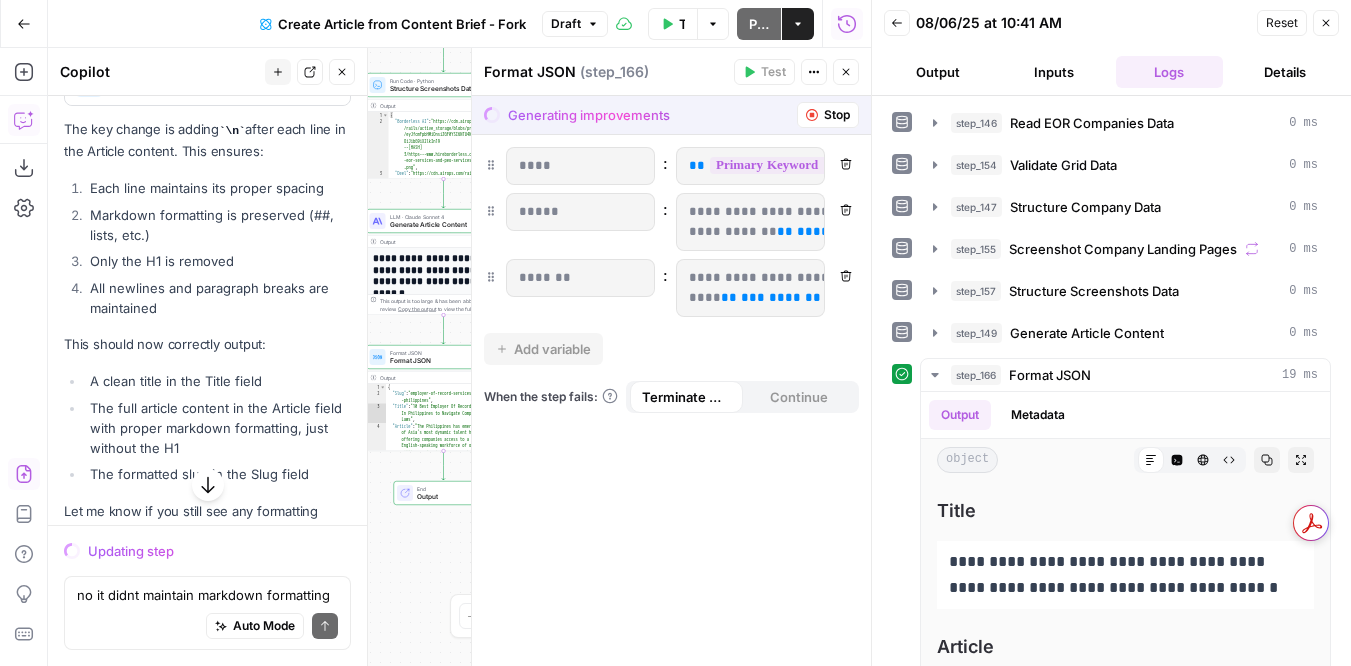 scroll, scrollTop: 8247, scrollLeft: 0, axis: vertical 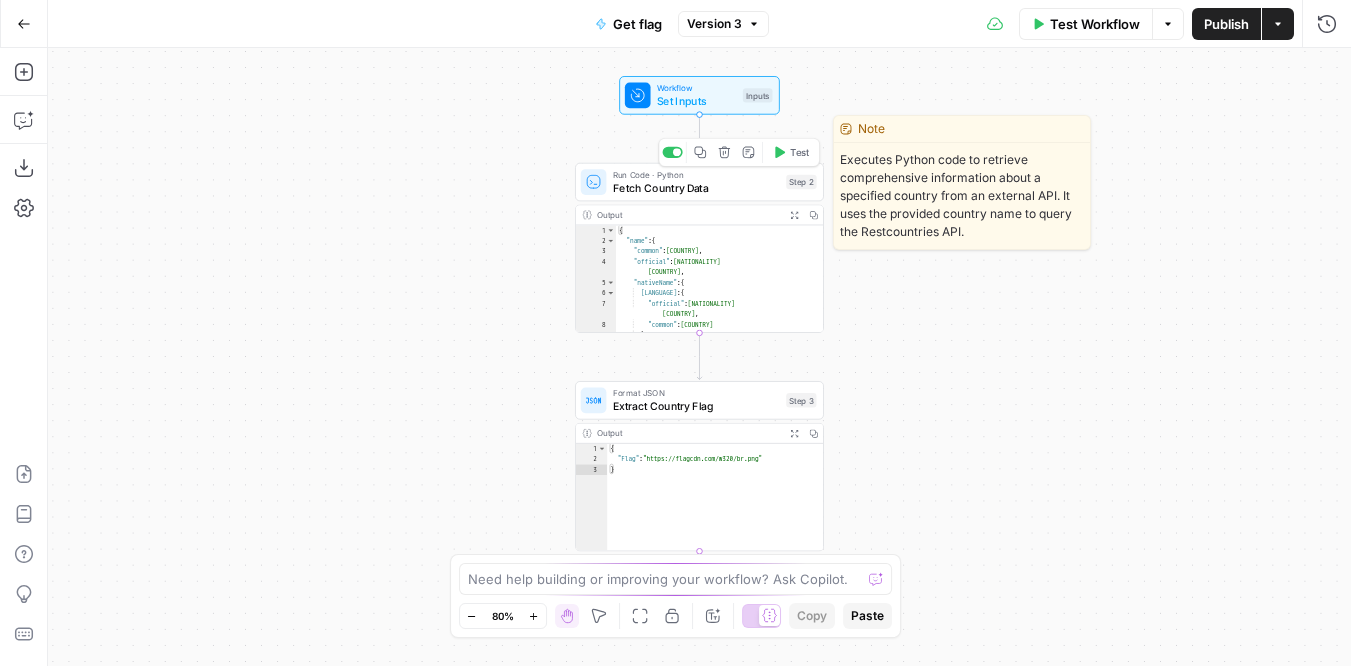 click on "Fetch Country Data" at bounding box center [696, 188] 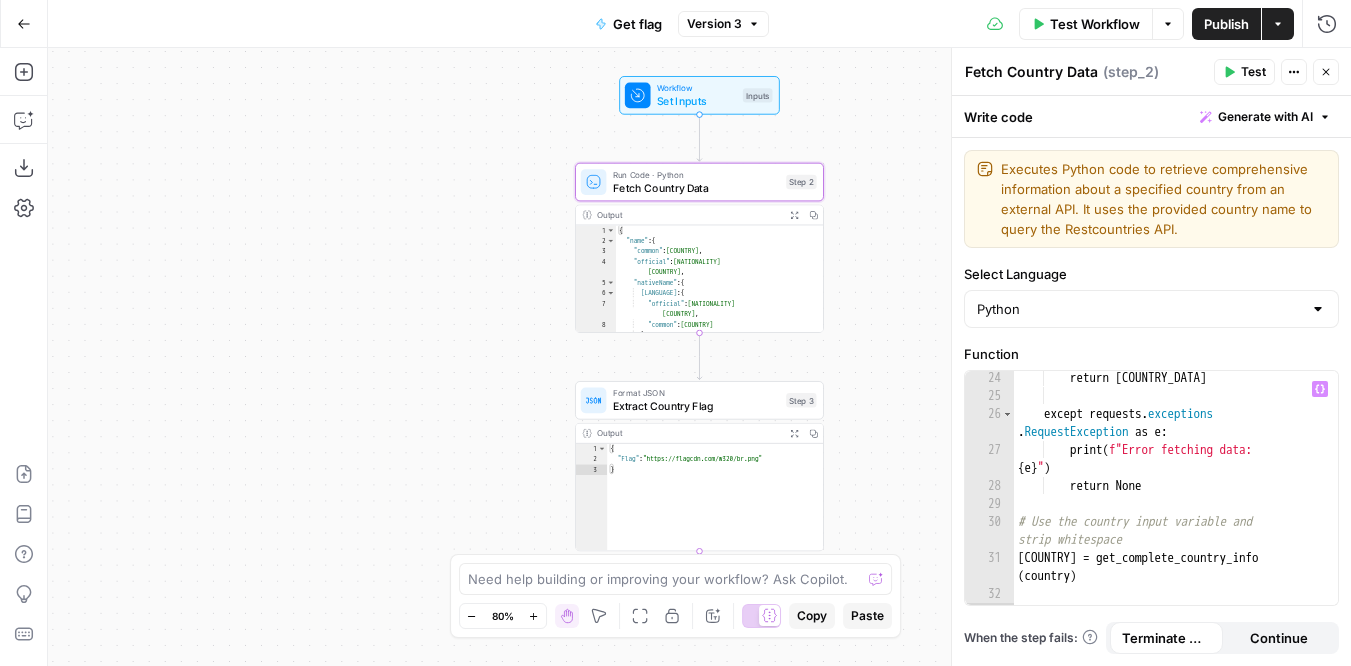 scroll, scrollTop: 558, scrollLeft: 0, axis: vertical 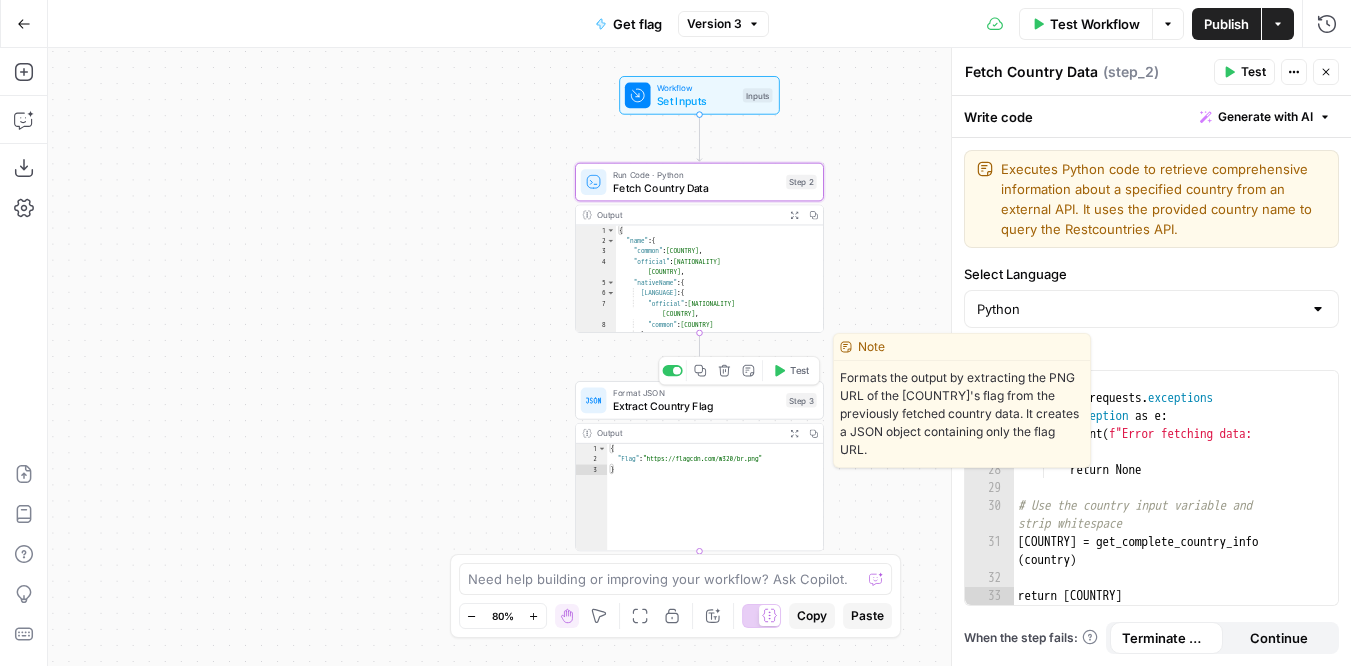 click on "Extract Country Flag" at bounding box center [696, 406] 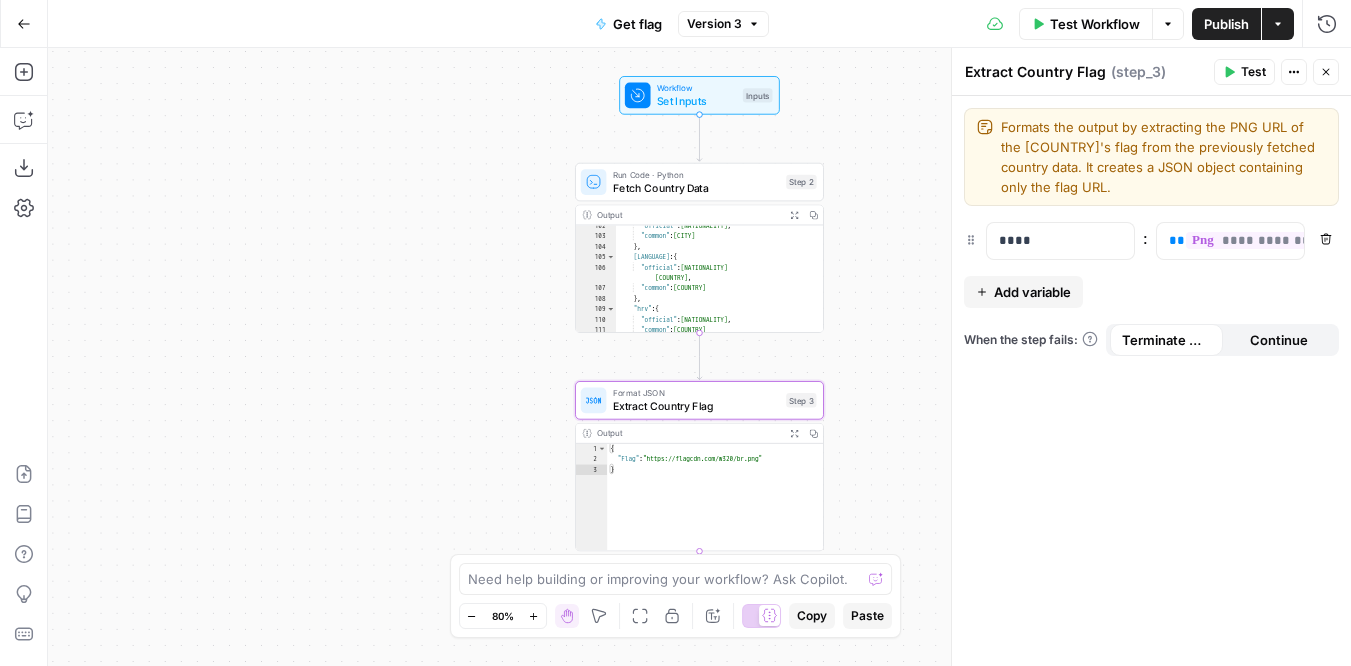 scroll, scrollTop: 1543, scrollLeft: 0, axis: vertical 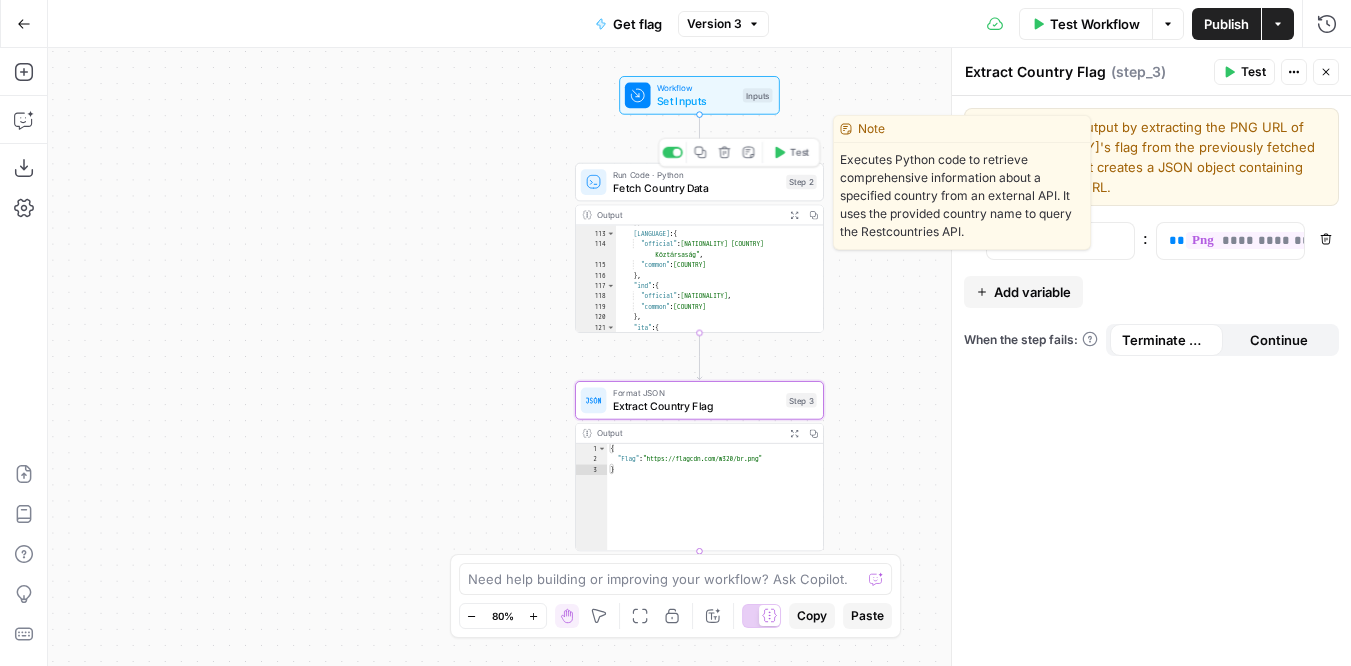 click on "Run Code · Python" at bounding box center [696, 174] 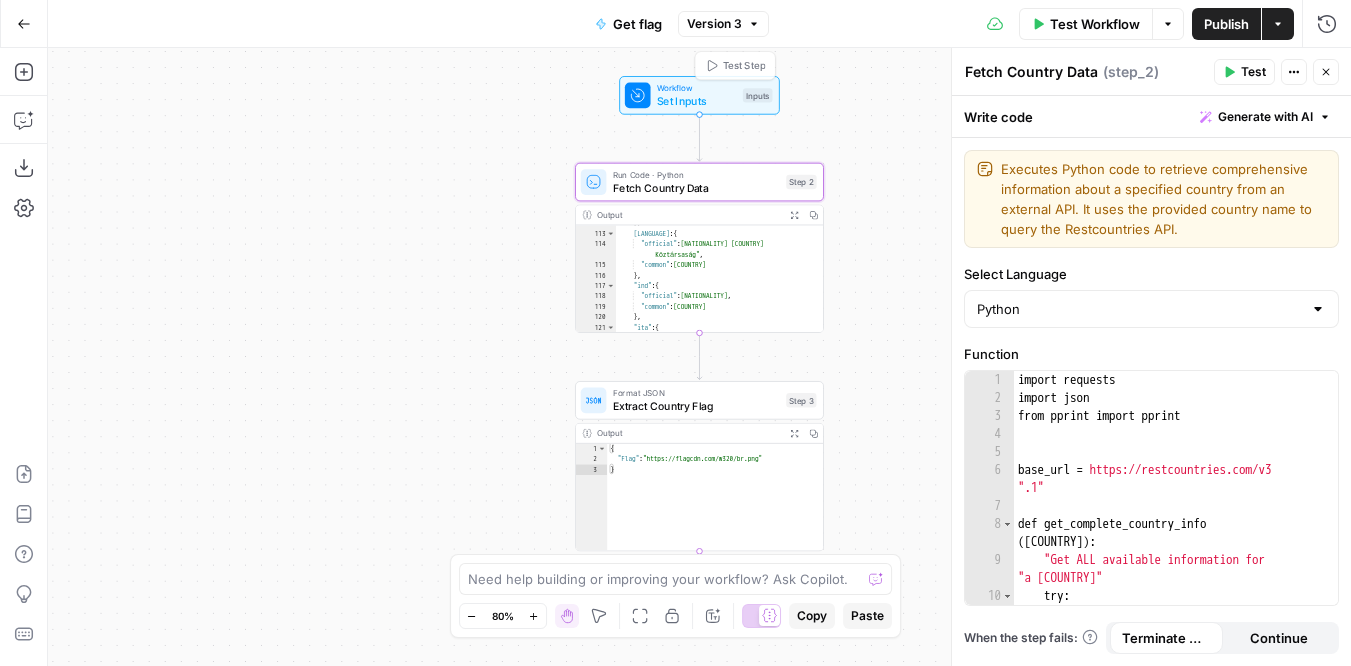 click on "Version 3" at bounding box center (723, 24) 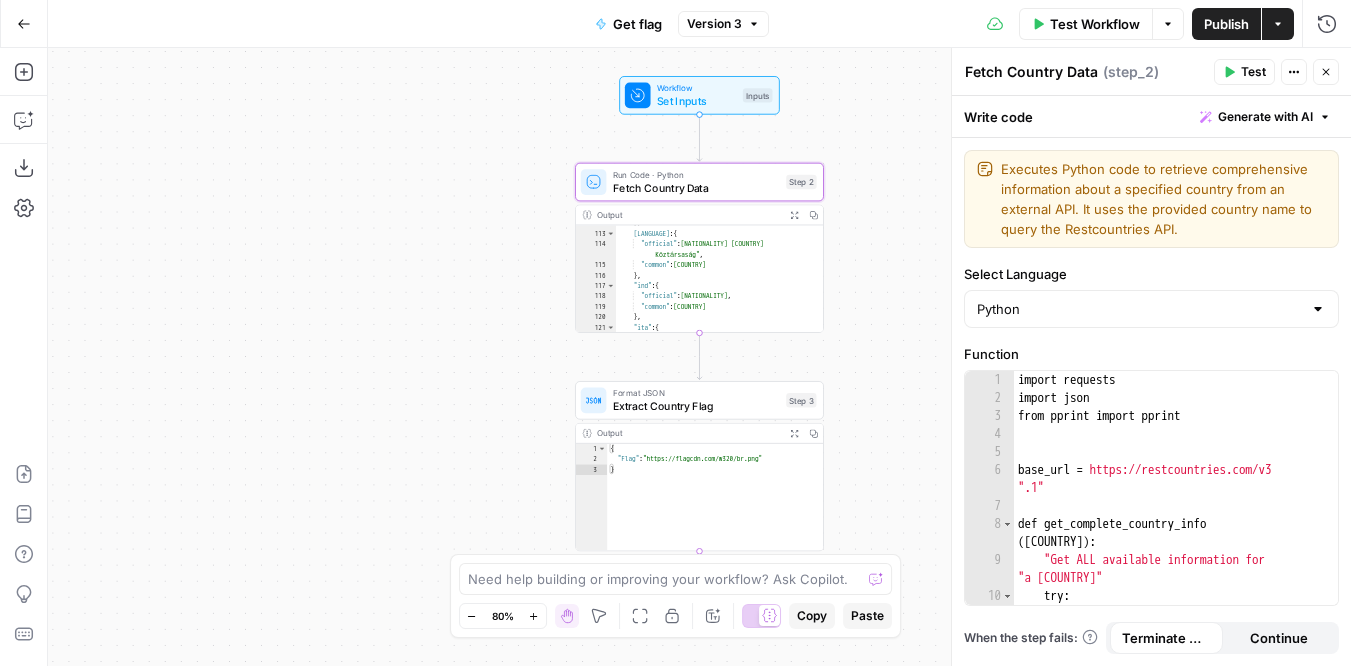 click on "XXXXXXXXXXXXXXXXXXXXXXXXXXXXXXXXXXXXXXXXXXXXXXXXXXXXXXXXXXXXXXXXXXXXXXXXXXXXXXXXXXXXXXXXXXXXXXXXXXXXXXXXXXXXXXXXXXXXXXXXXXXXXXXXXXXXXXXXXXXXXXXXXXXXXXXXXXXXXXXXXXXXXXXXXXXXXXXXXXXXXXXXXXXXXXXXXXXXXXXXXXXXXXXXXXXXXXXXXXXXXXXXXXXXXXXXXXXXXXXXXXXXXXXXXXXXXXXXXXXXXXXXXXXXXXXXXXXXXXXXXXXXXXXXXXXXXXXXXXXXXXXXXXXXXXXXXXXXXXXXXXXXXXXXXXXXXXXXXXXXXXXXXXXXXXXXXXXXXXXXXXXXXXXXXXXXXXXXXXXXXXXXXXXXXXXXXXXXXXXXXXXXXXXXXXXXXXXXXXXXXXXXXXXXXXXXXXXXXXXXXXXXXXXXXXXXXXXXXXXXXXXXXXXXXXXXXXXXXXXXXXXXXXXXXXXXXXXXXXXXXXXXXXXXXXX Step 3" at bounding box center (699, 357) 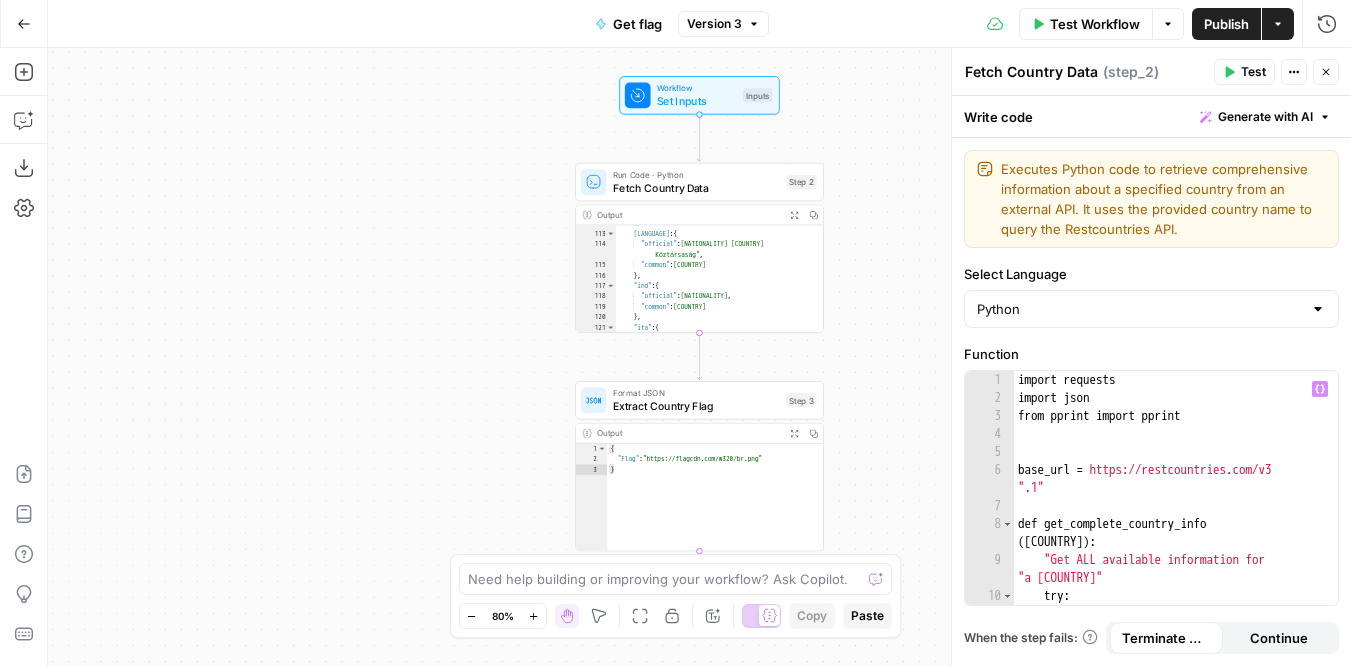 scroll, scrollTop: 0, scrollLeft: 0, axis: both 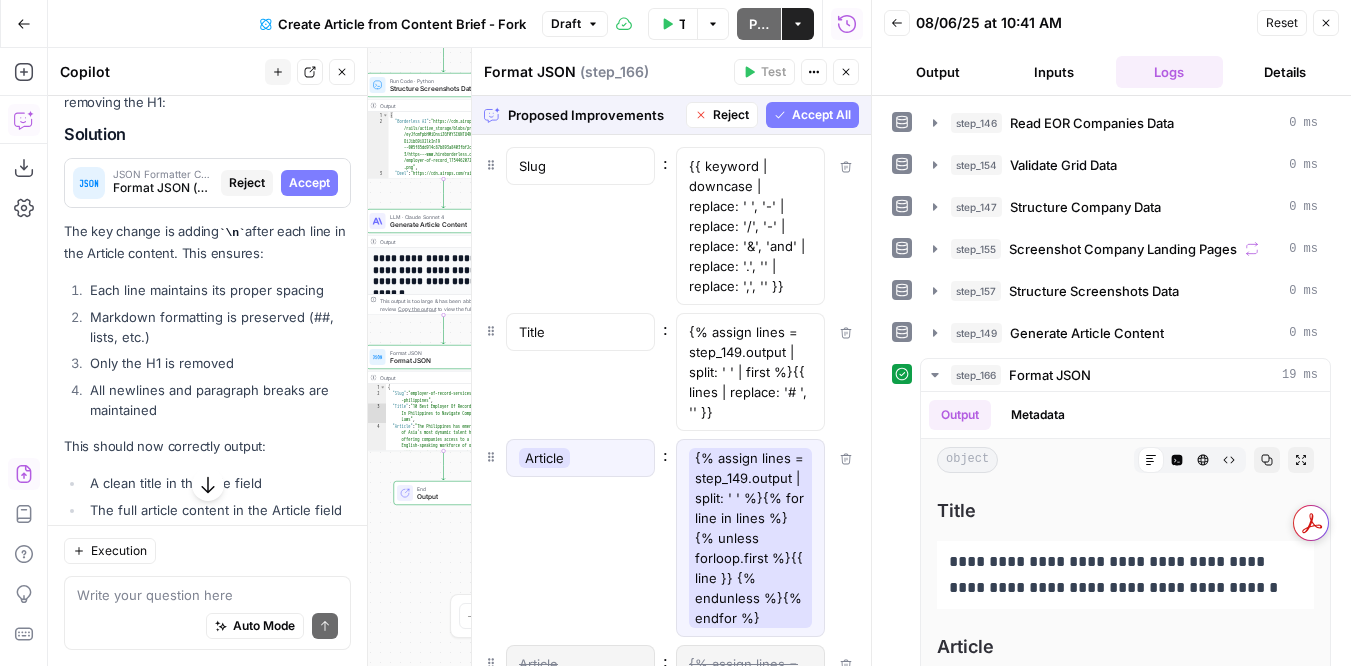 click on "Accept All" at bounding box center (821, 115) 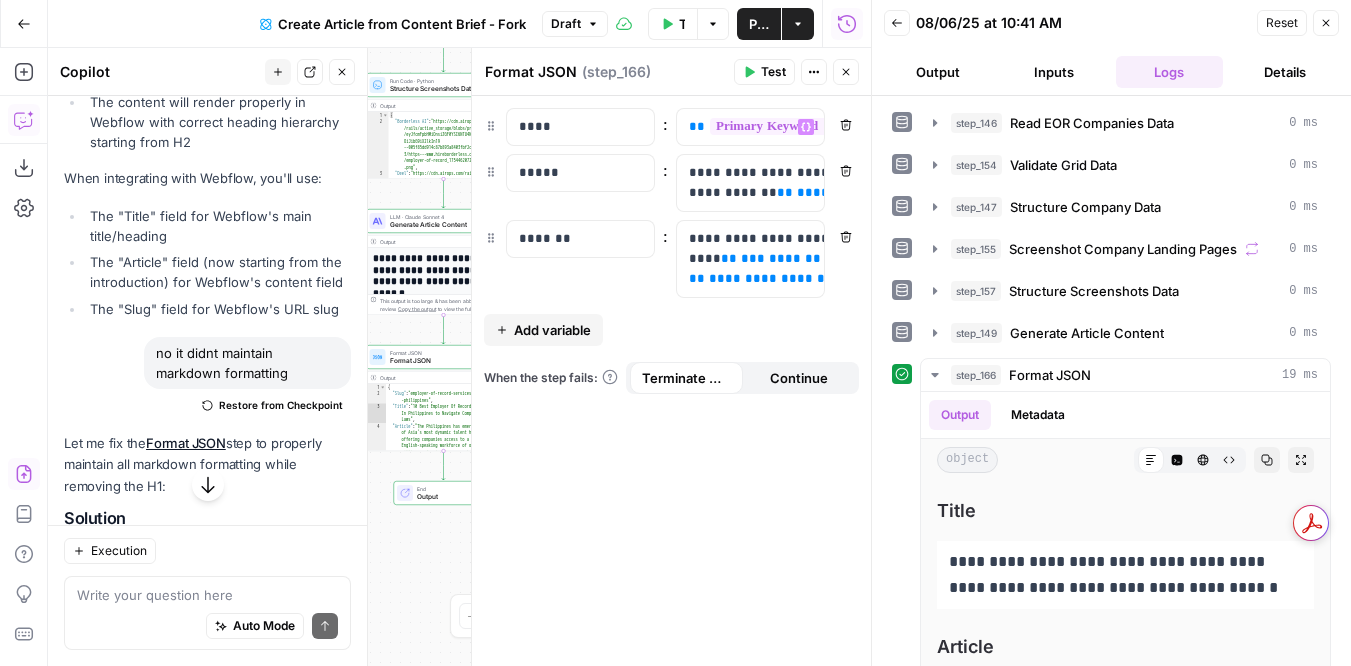 scroll, scrollTop: 8469, scrollLeft: 0, axis: vertical 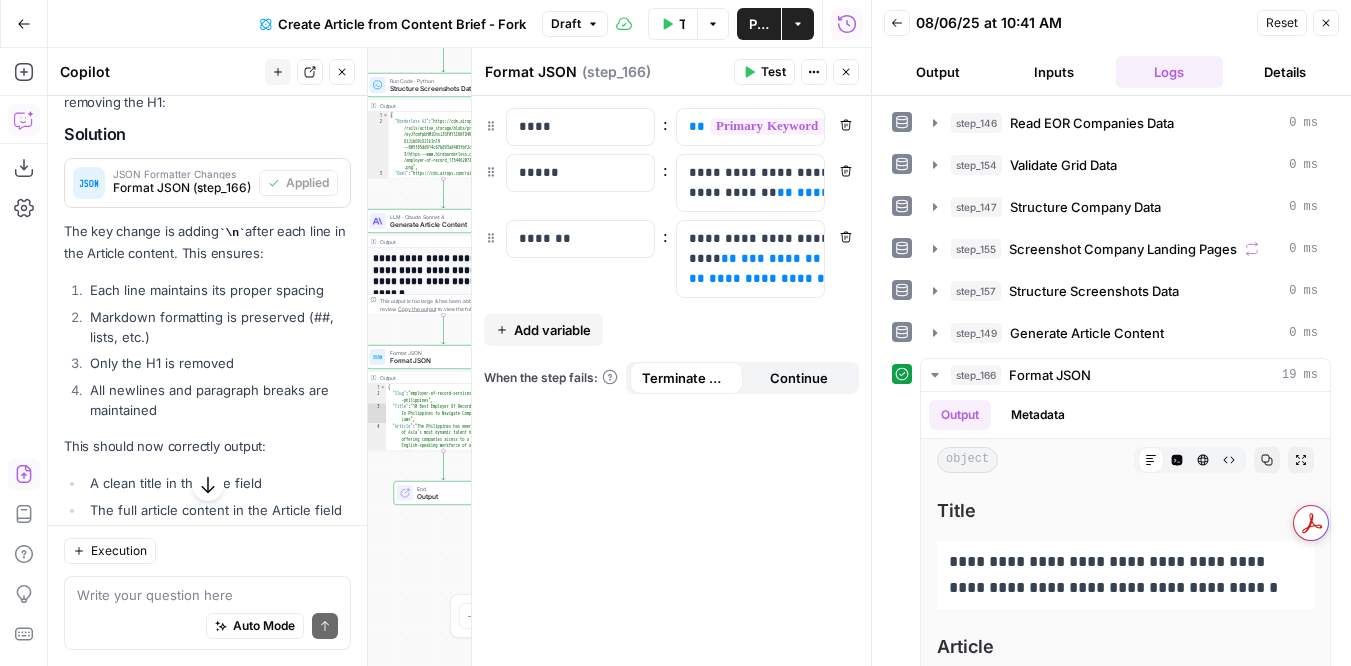 click on "Test" at bounding box center [764, 72] 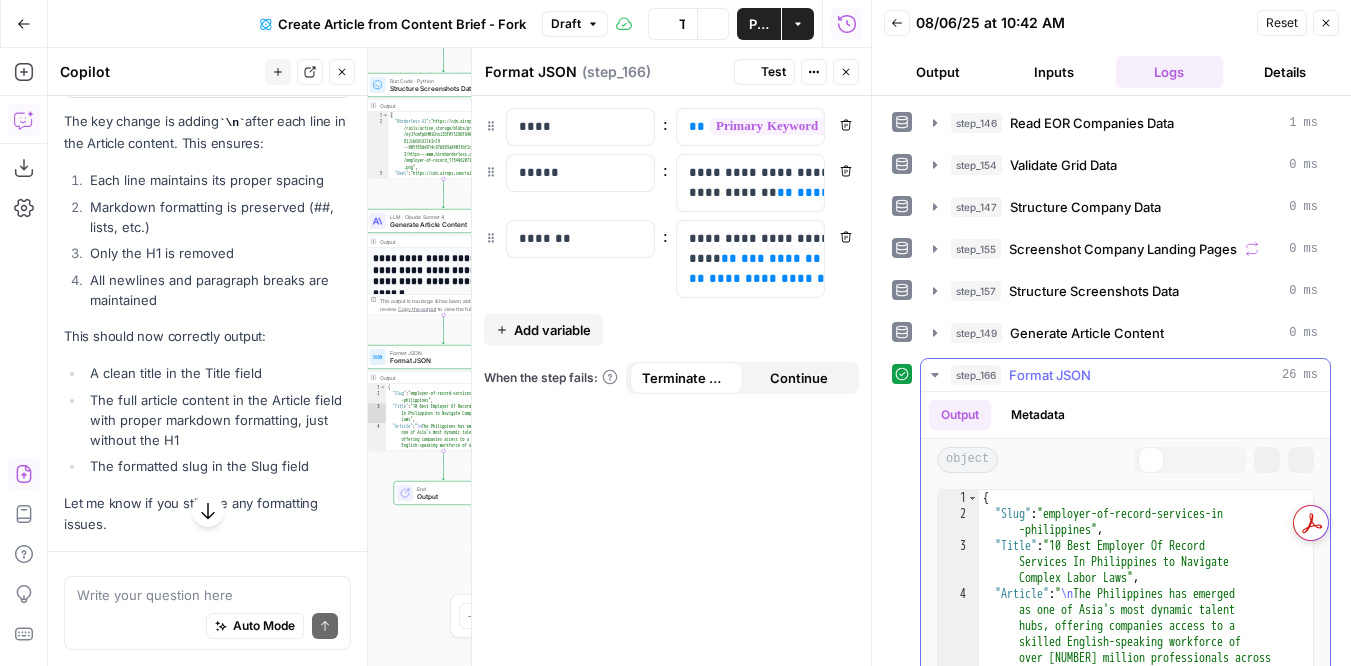 scroll, scrollTop: 8469, scrollLeft: 0, axis: vertical 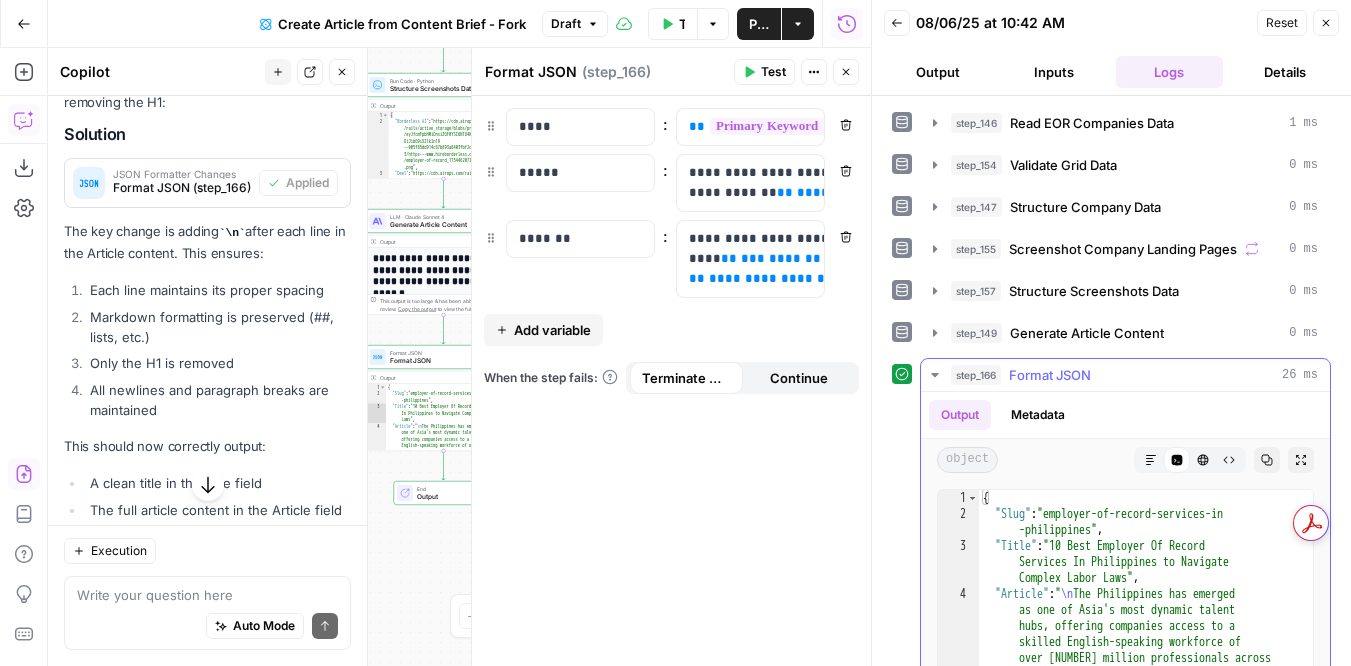 click 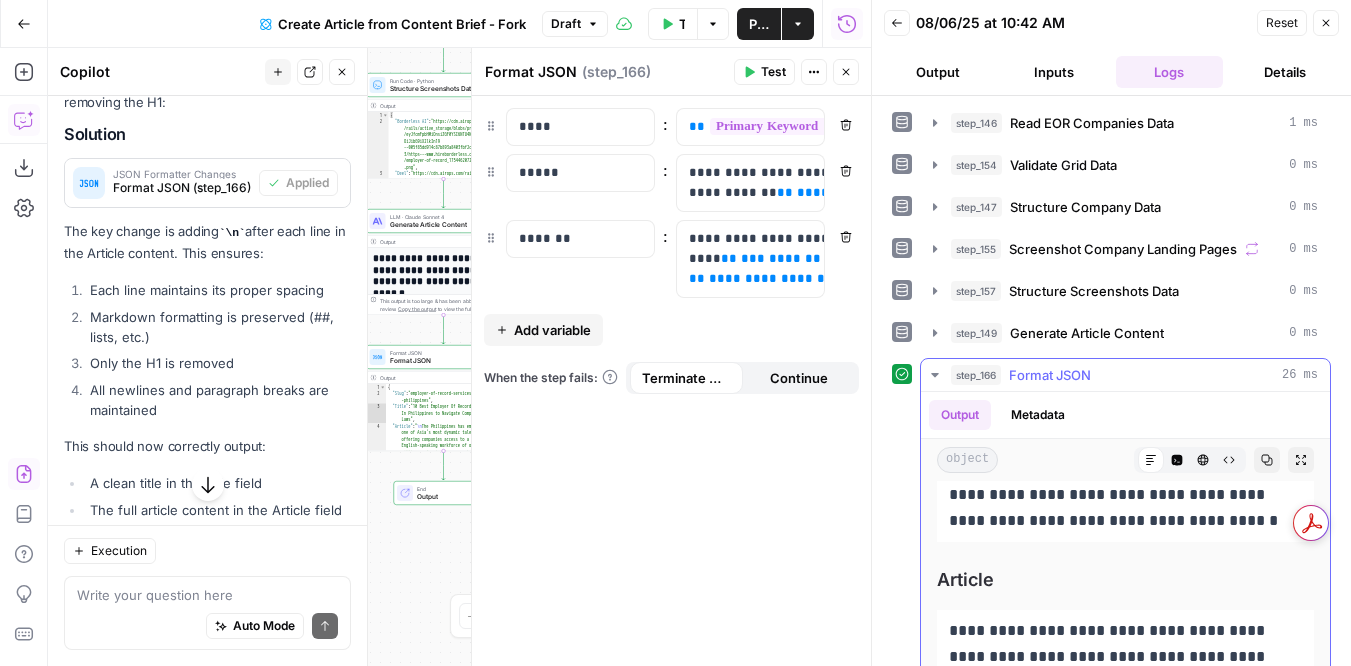 scroll, scrollTop: 190, scrollLeft: 0, axis: vertical 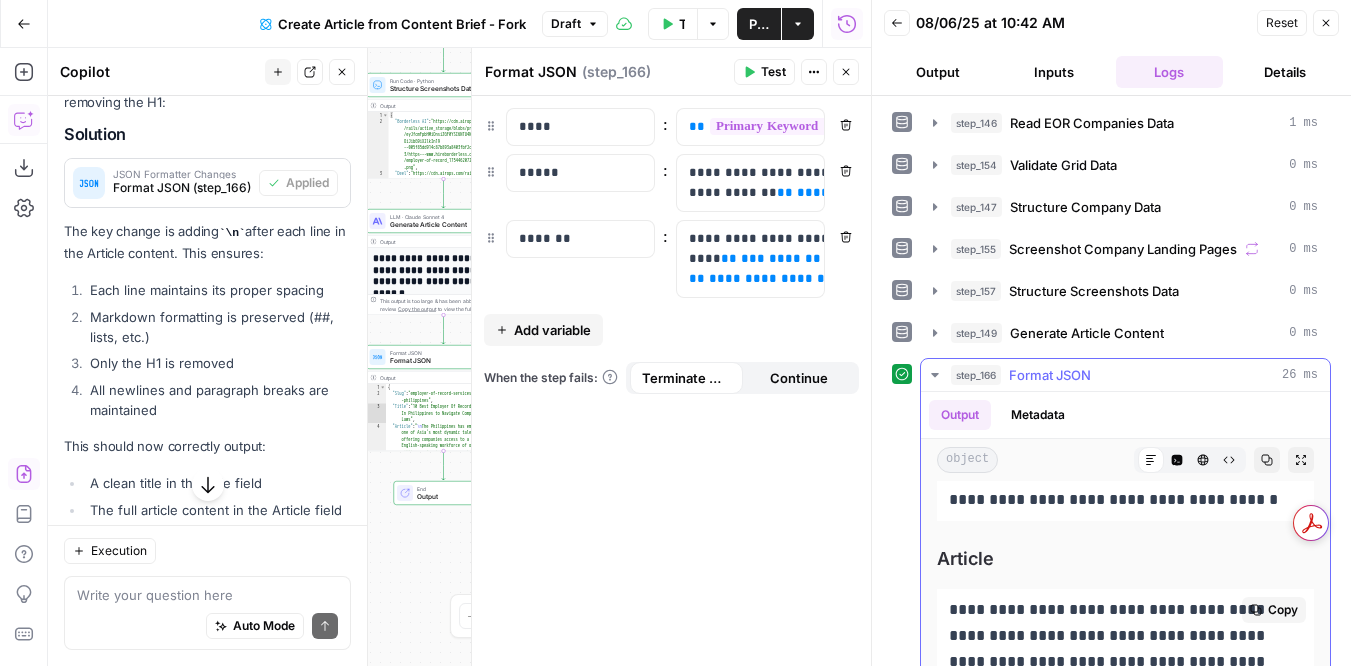click on "Copy" at bounding box center [1283, 610] 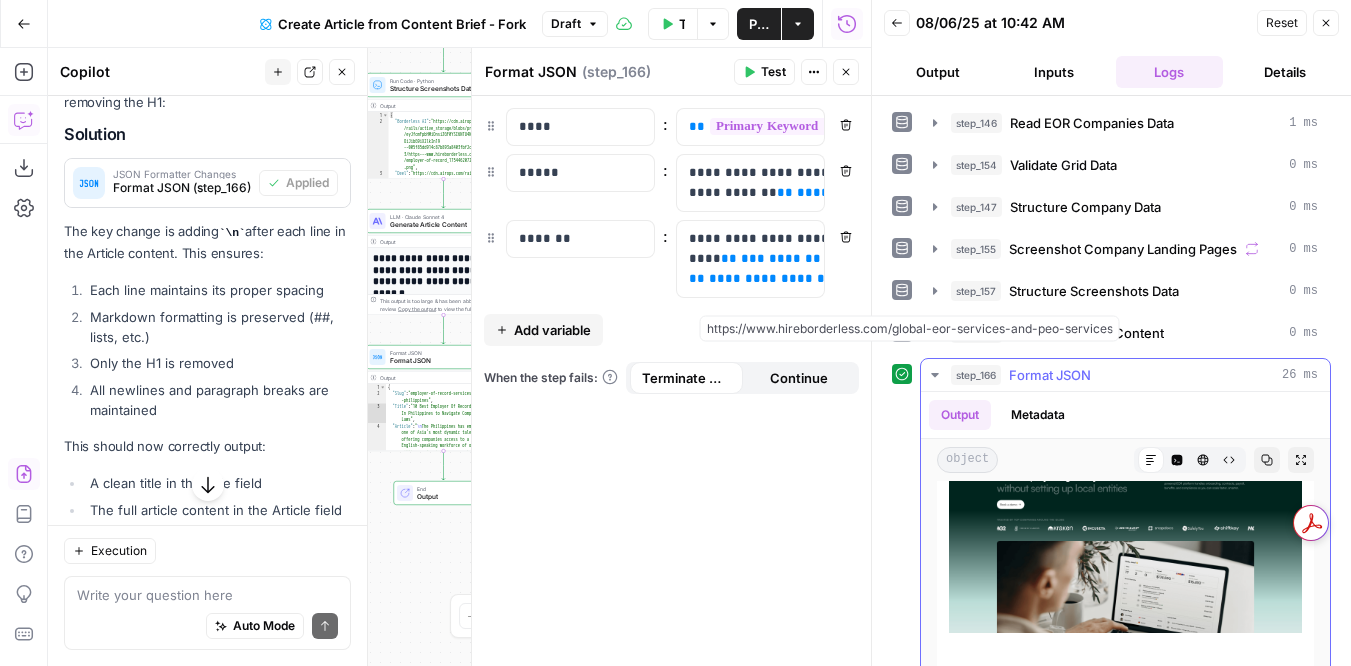 scroll, scrollTop: 4267, scrollLeft: 0, axis: vertical 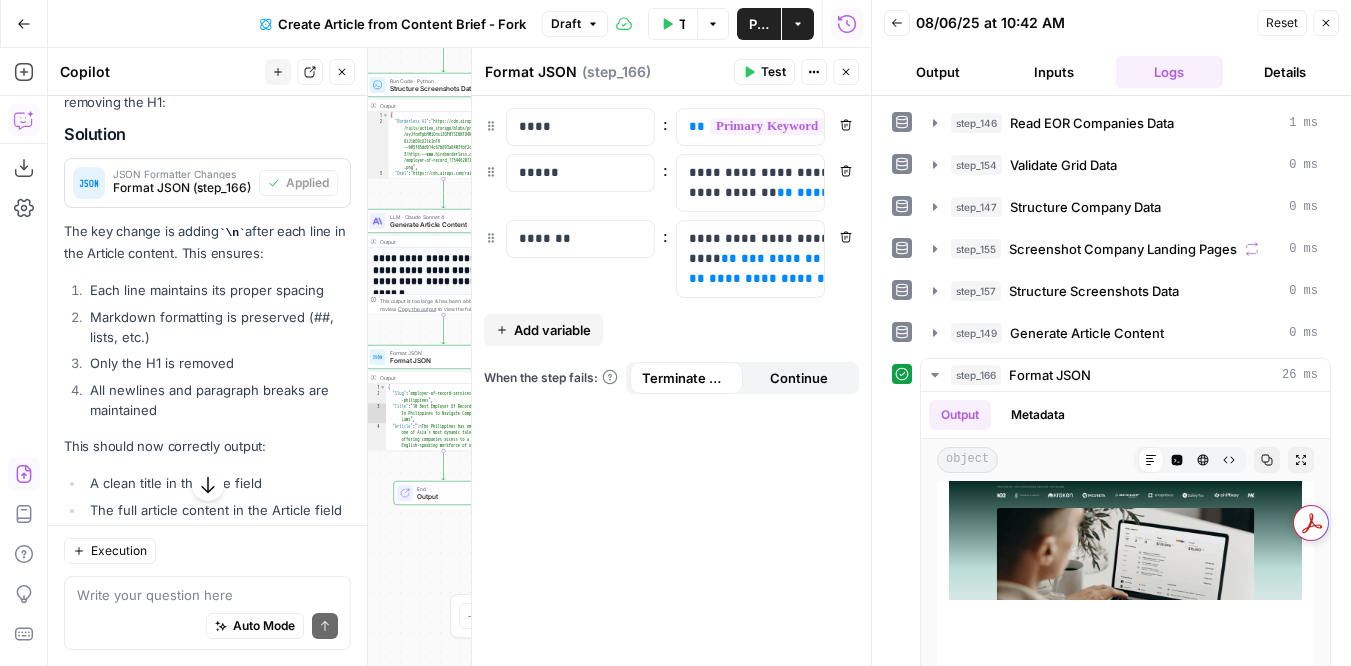 click on "Publish" at bounding box center [759, 24] 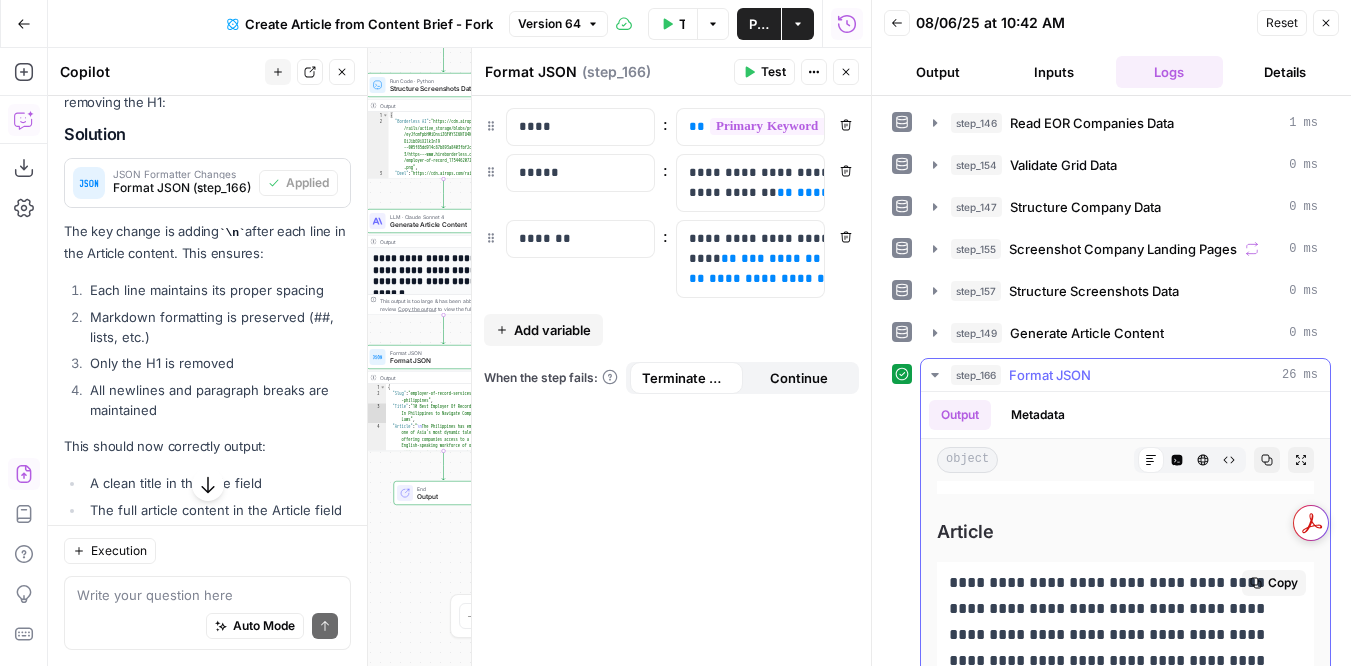 scroll, scrollTop: 225, scrollLeft: 0, axis: vertical 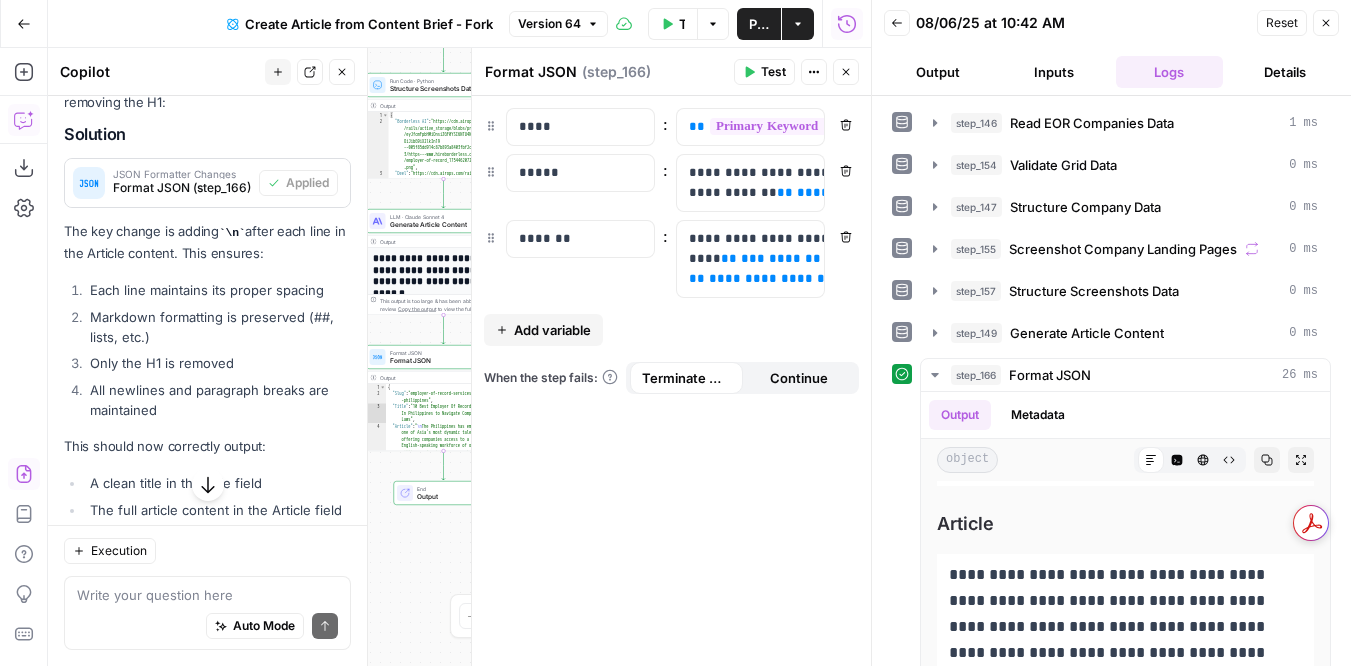 click on "Close" at bounding box center [1326, 23] 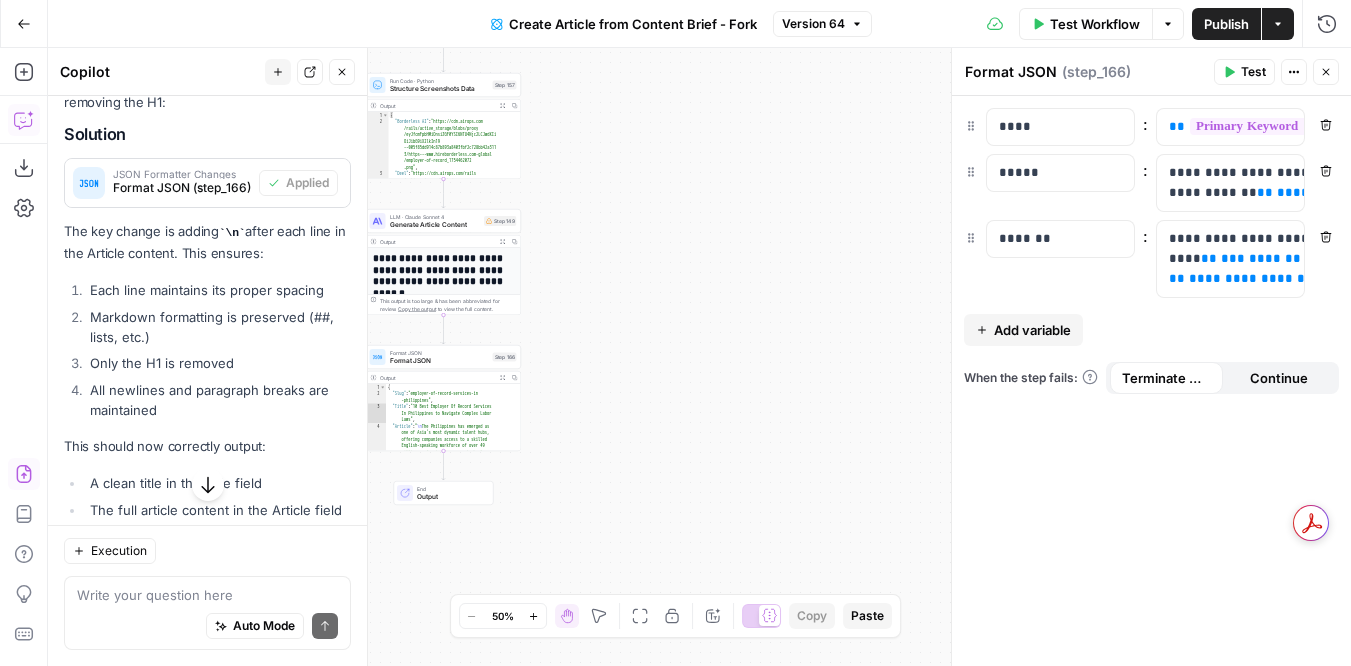 click on "Workflow Set Inputs Inputs Read from Grid Read EOR Companies Data Step 146 Output Expand Output Copy 1 2 3 4 5 6 [    {      "__id" :  "8638514" ,      "Keyword" :  "employer of record services in           philippines" ,      "Create Article from Content Brief - Fork" :           "success" ,      "Article" :  "# 10 Best Employer Of Record           Services In Philippines for           Growth \n\n ![Remote team with Philippines           flag](https://cdn.airops.com/rails          /active_storage/blobs/proxy          /eyJfcmFpbHMiOnsiZGF0YSI6Mzk0NjkwLCJwdXI          iOiJibG9iX2lkIn19          --f69bae132c0f4ae2a06955f5665859671e322b          c8/image.png) \n\n The Philippines has           emerged as a powerhouse for global           talent, offering companies access to an           amazing tech-savvy workforce with           exceptional English proficiency (ranked           behalf. \n\n ?" at bounding box center (699, 357) 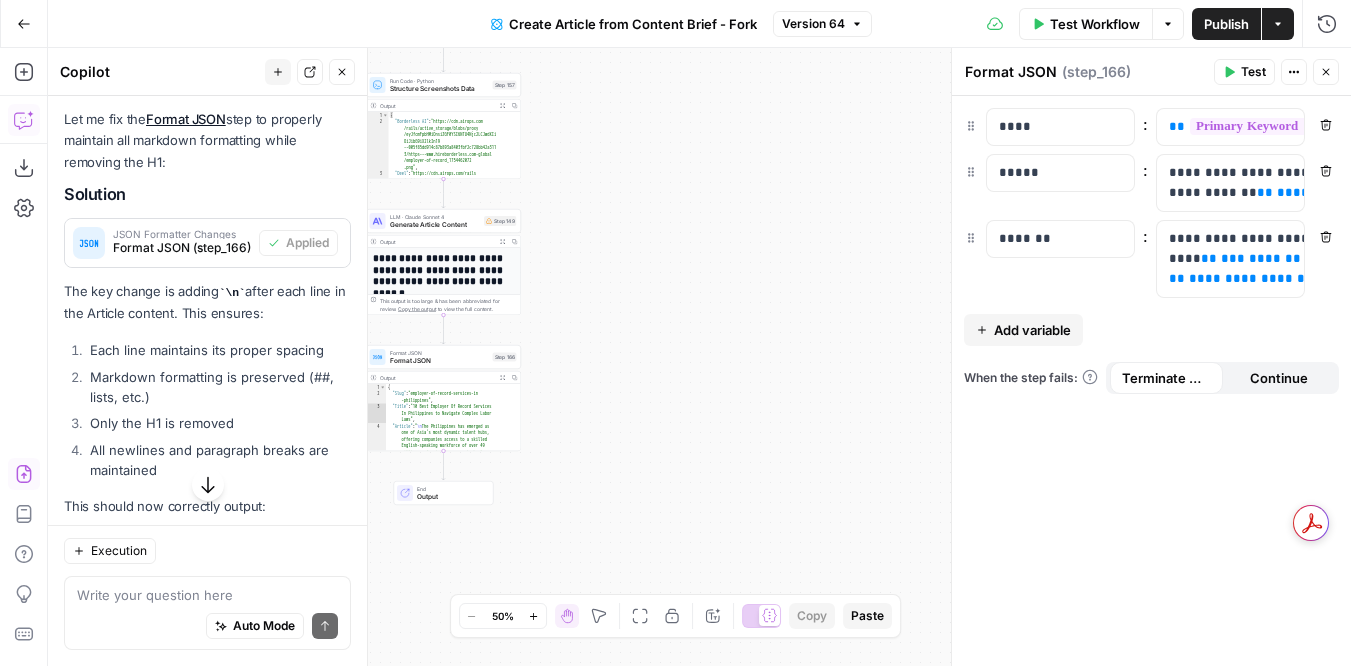scroll, scrollTop: 8402, scrollLeft: 0, axis: vertical 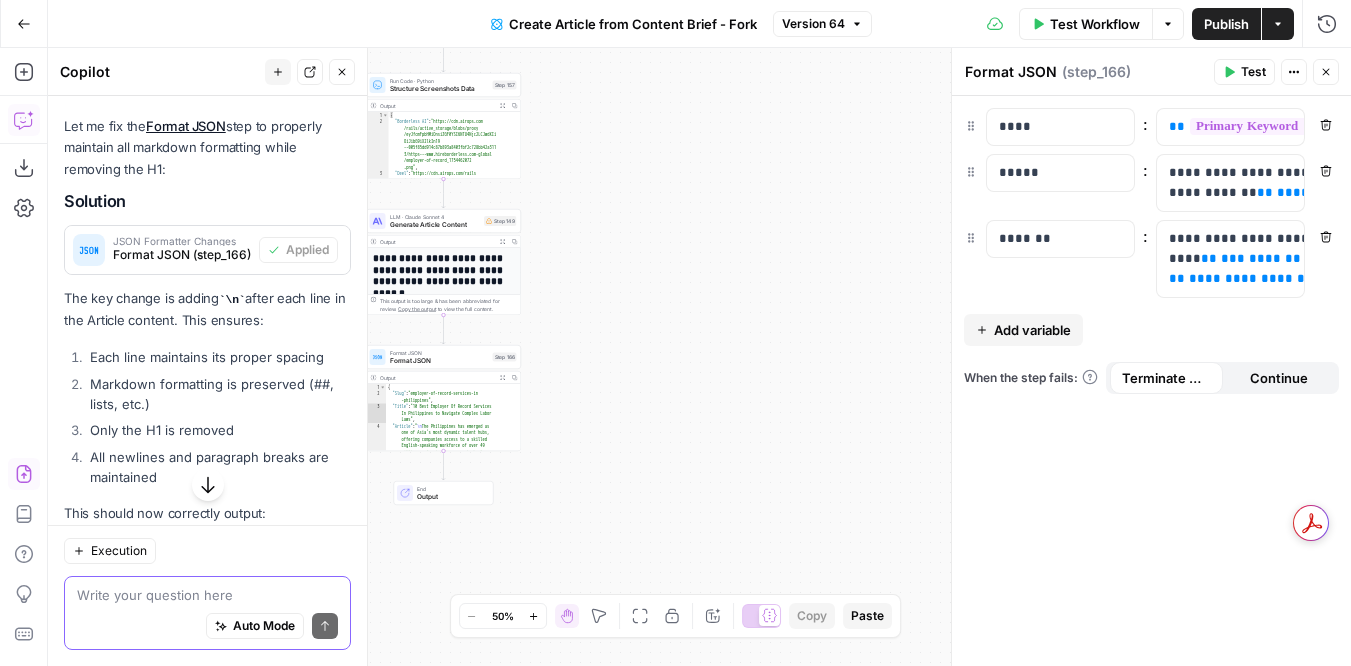 click on "Auto Mode Send" at bounding box center (207, 627) 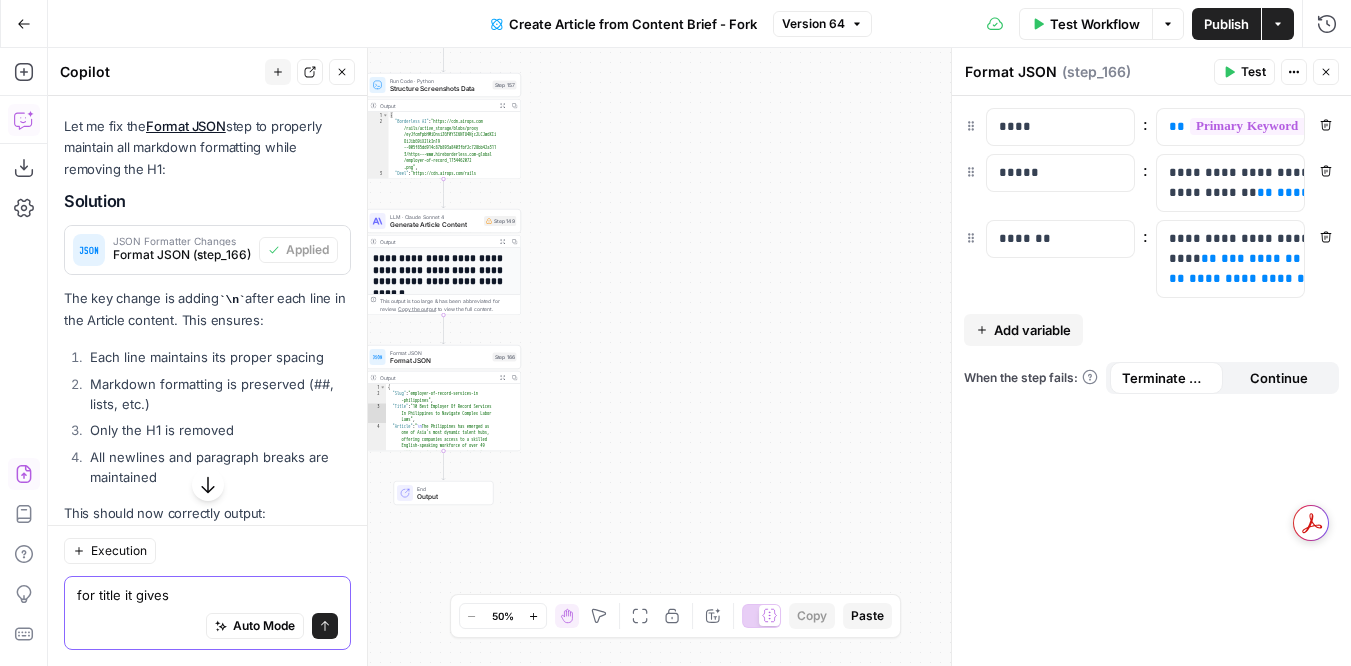 paste on "TitleBased on the search results, I can see some key competitive advantages of Borderless AI that I can use for the Key Benefits section. Let me create the comprehensive article now." 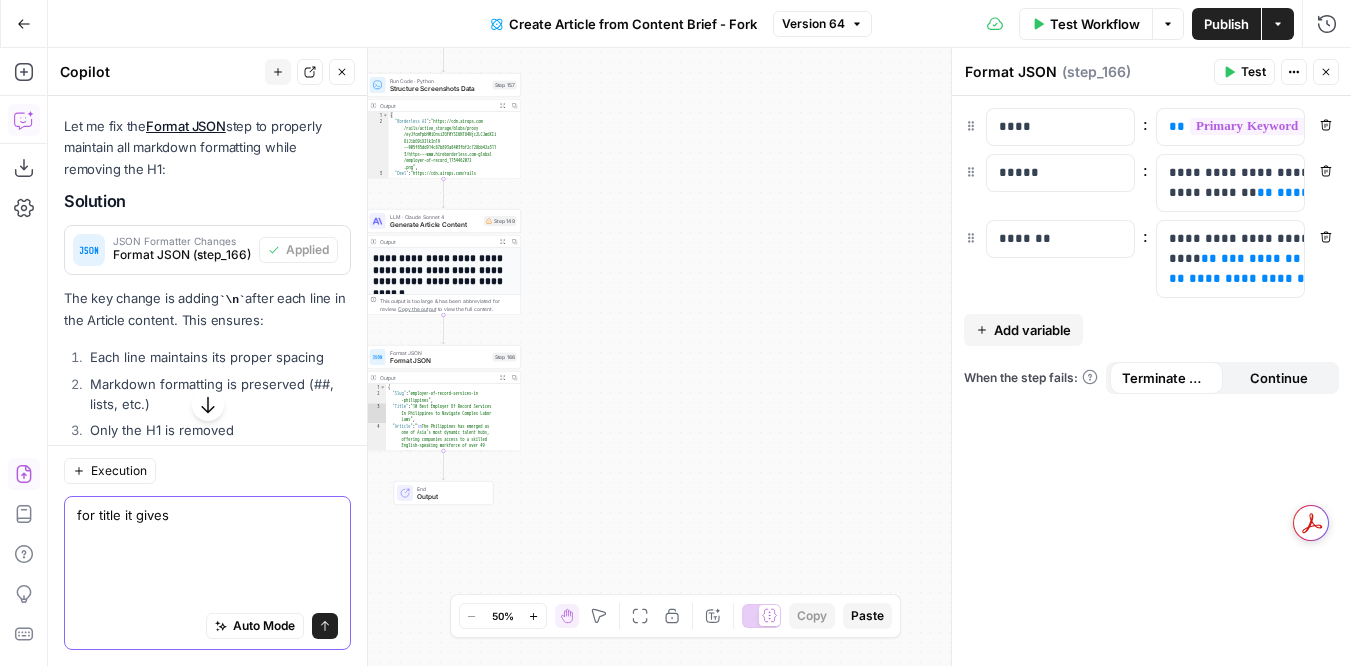 type on "for title it gives TitleBased on the search results, I can see some key competitive advantages of Borderless AI that I can use for the Key Benefits section. Let me create the comprehensive article now." 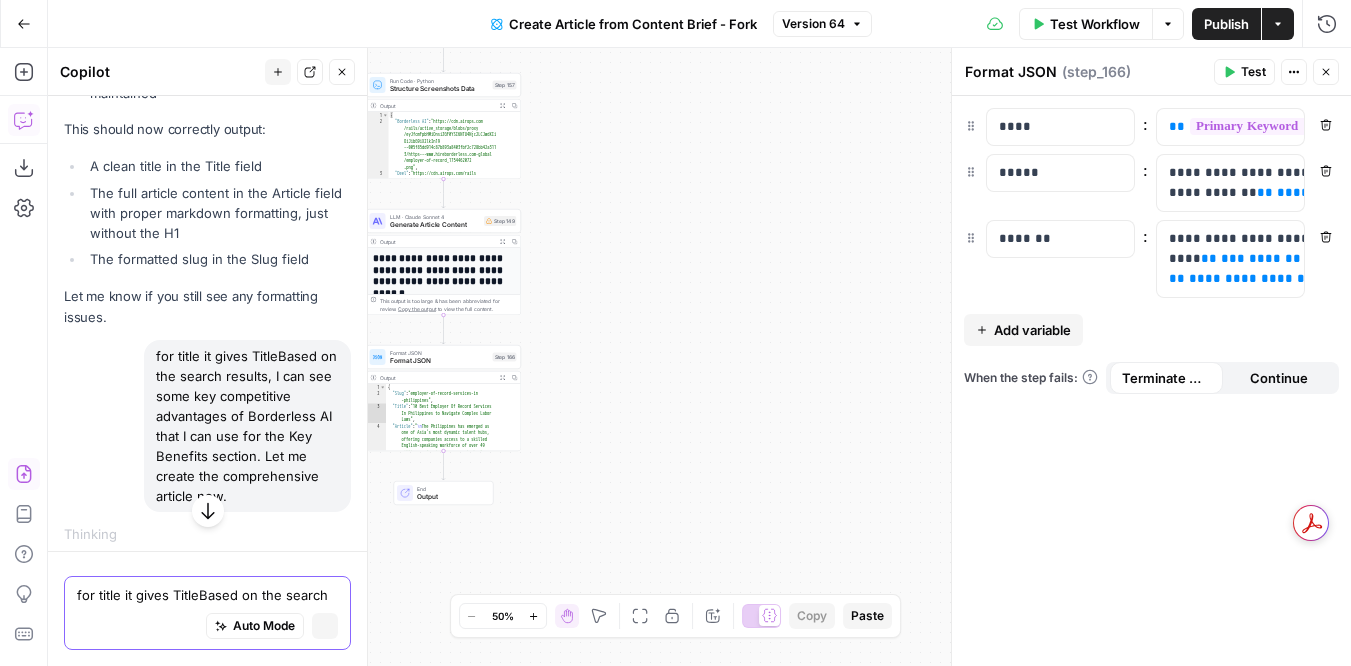 scroll, scrollTop: 8050, scrollLeft: 0, axis: vertical 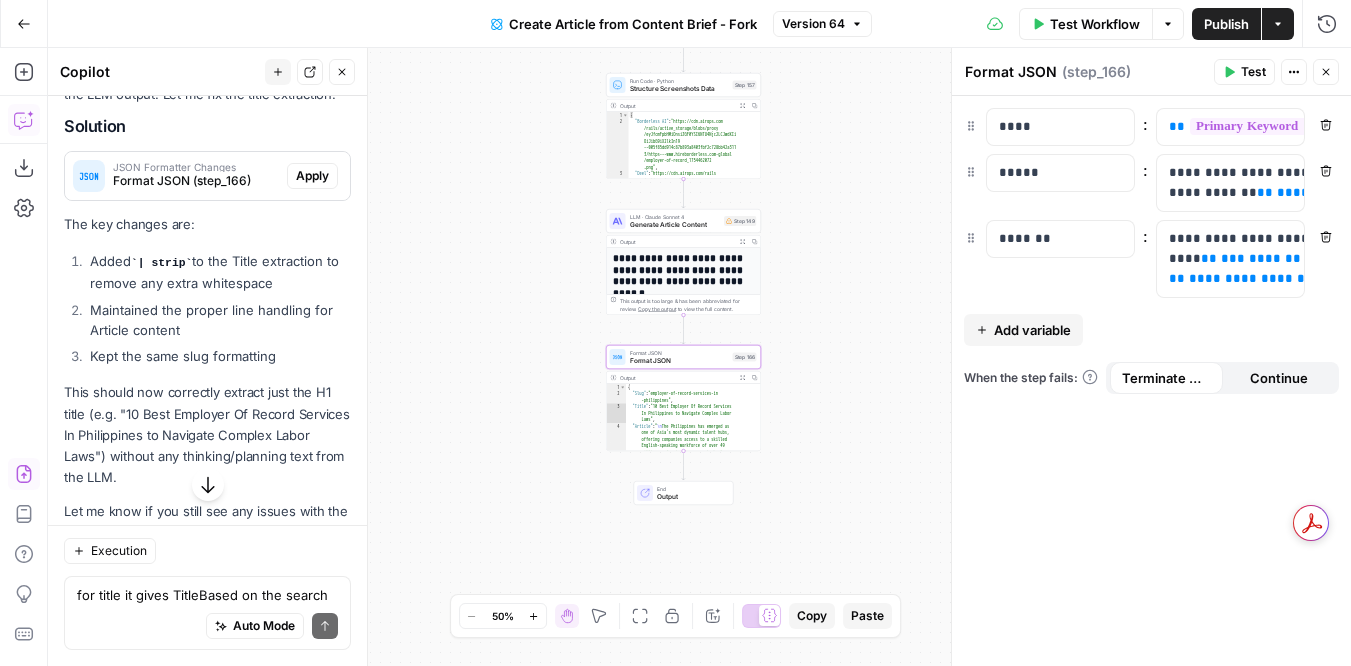 click on "Apply" at bounding box center [312, 176] 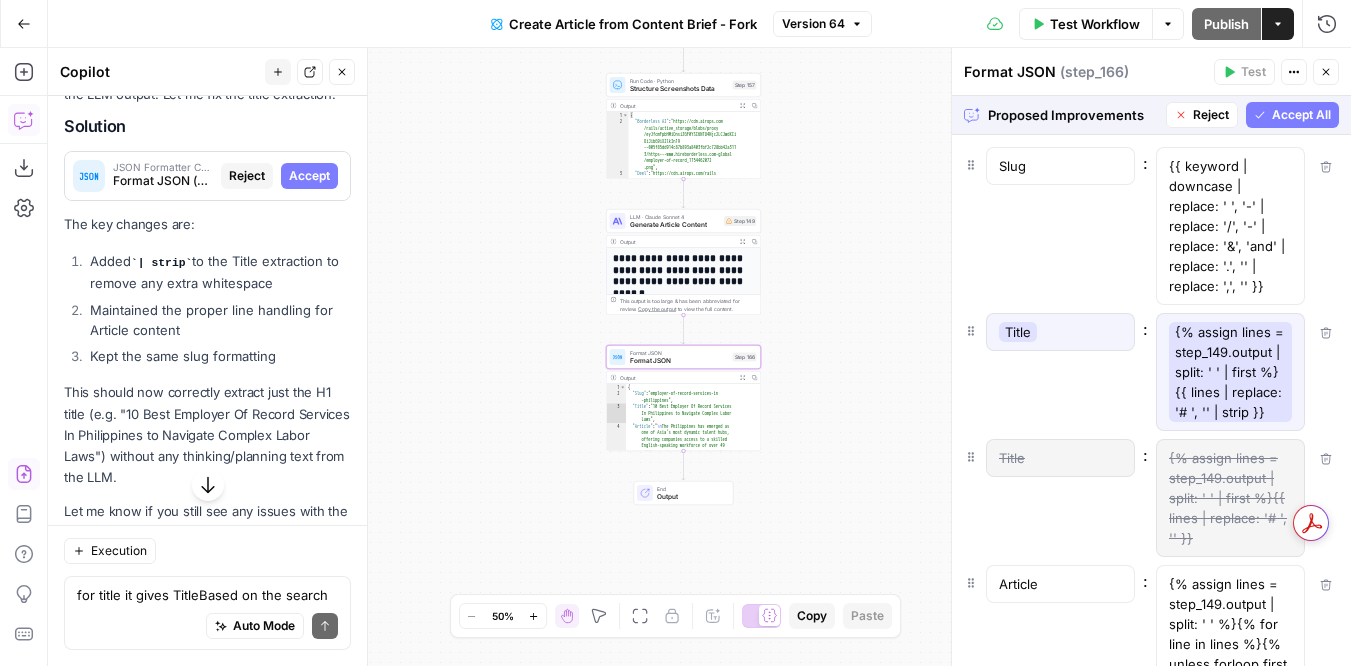 click on "Accept" at bounding box center (309, 176) 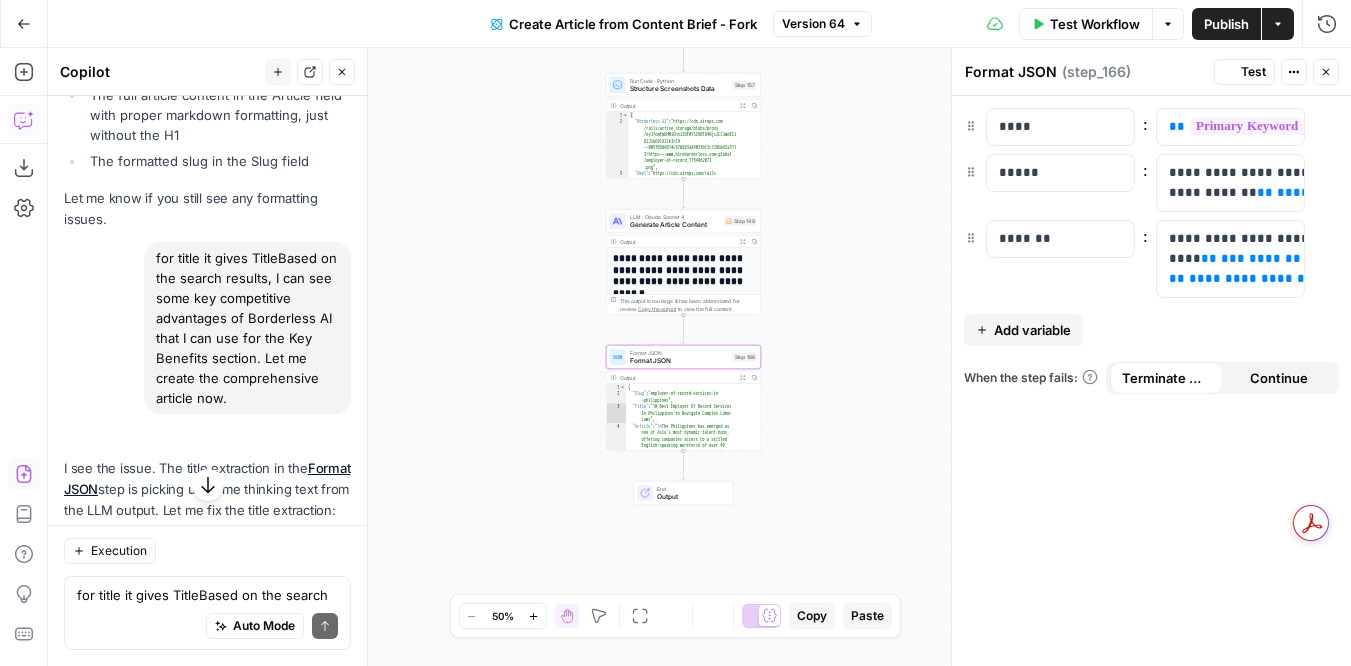 scroll, scrollTop: 9300, scrollLeft: 0, axis: vertical 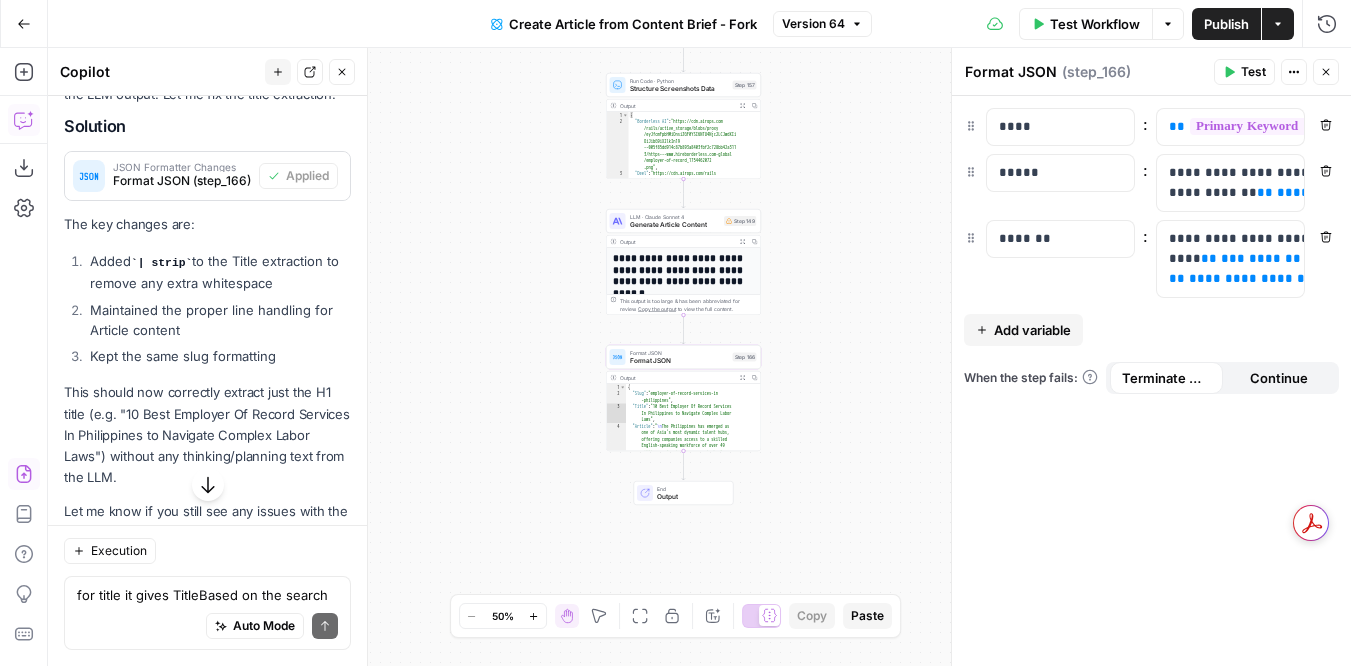 click 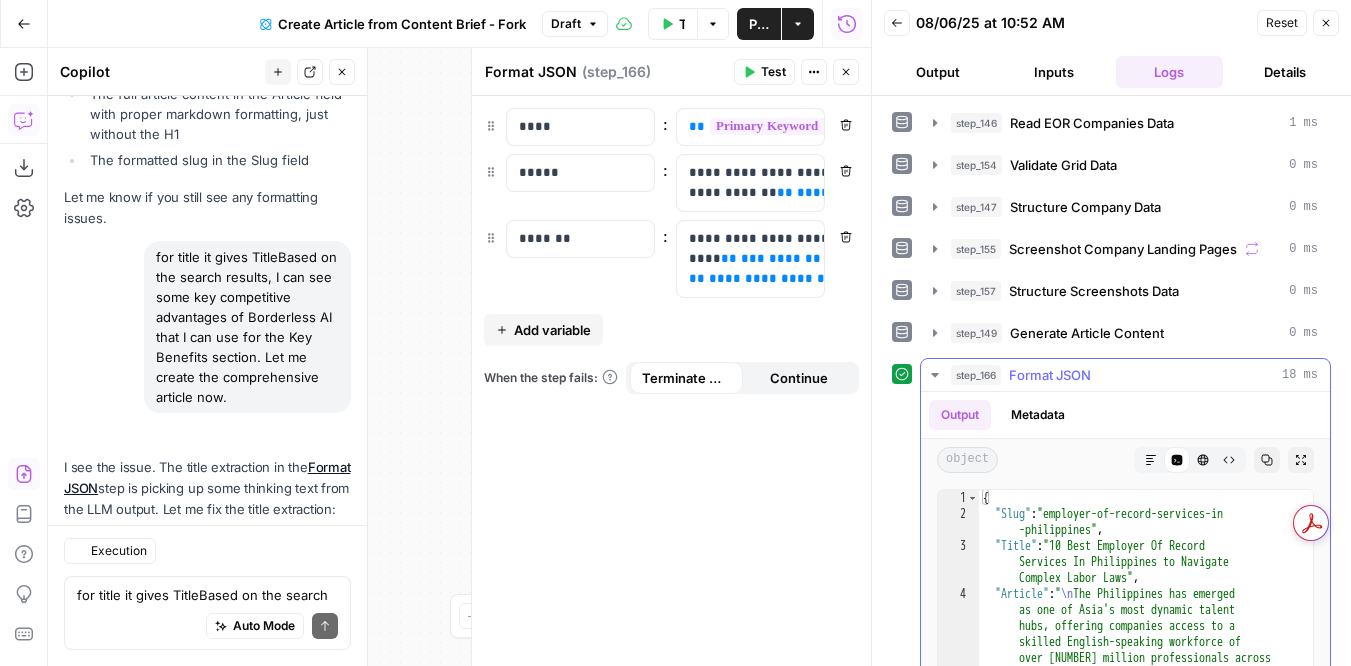 scroll, scrollTop: 9359, scrollLeft: 0, axis: vertical 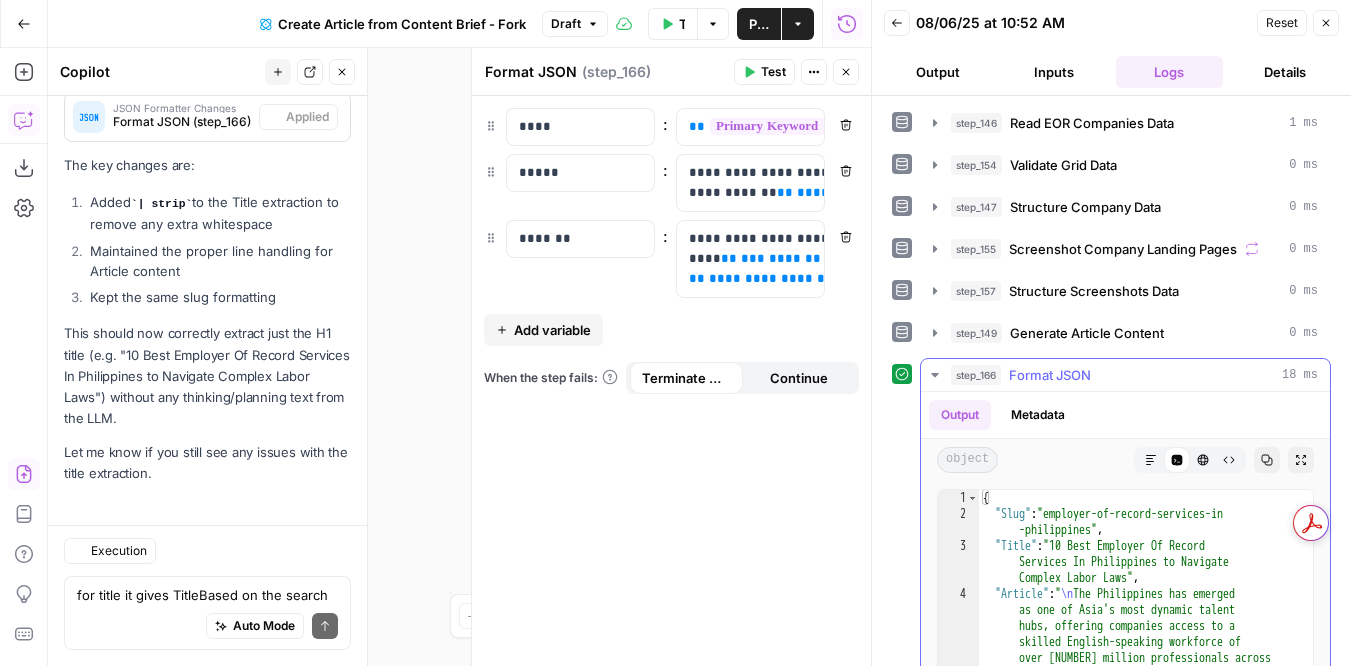 click 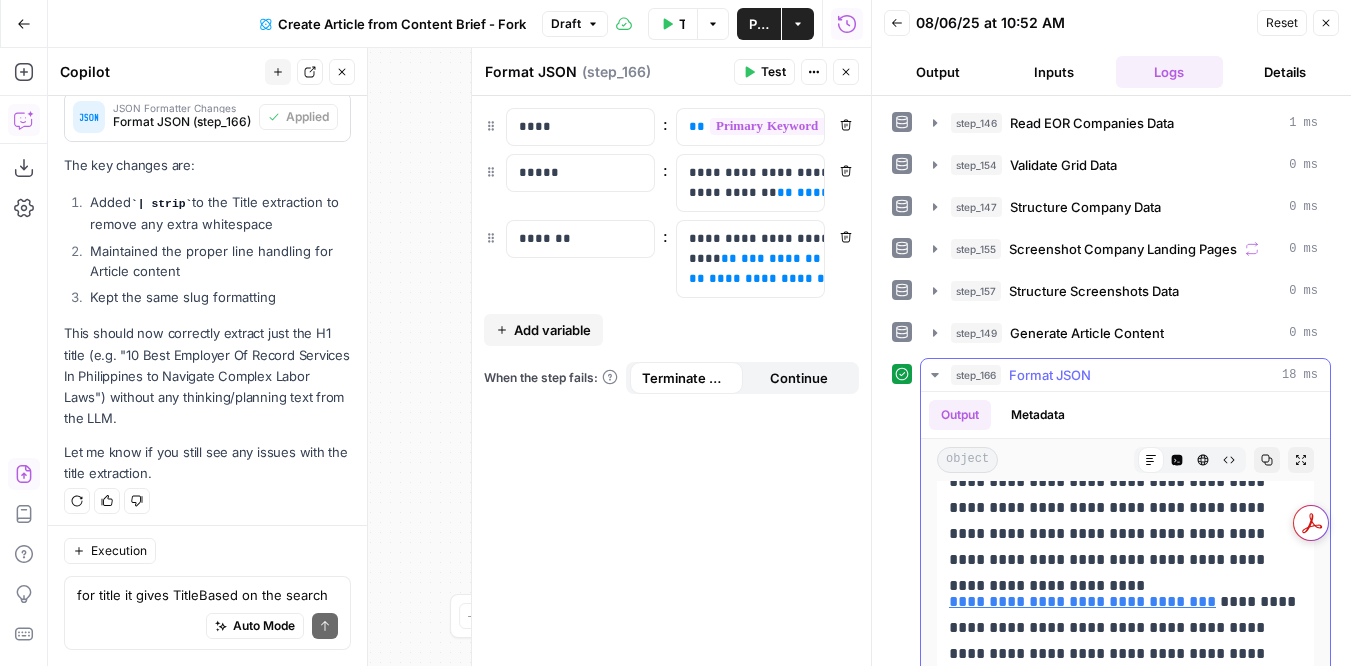 scroll, scrollTop: 611, scrollLeft: 0, axis: vertical 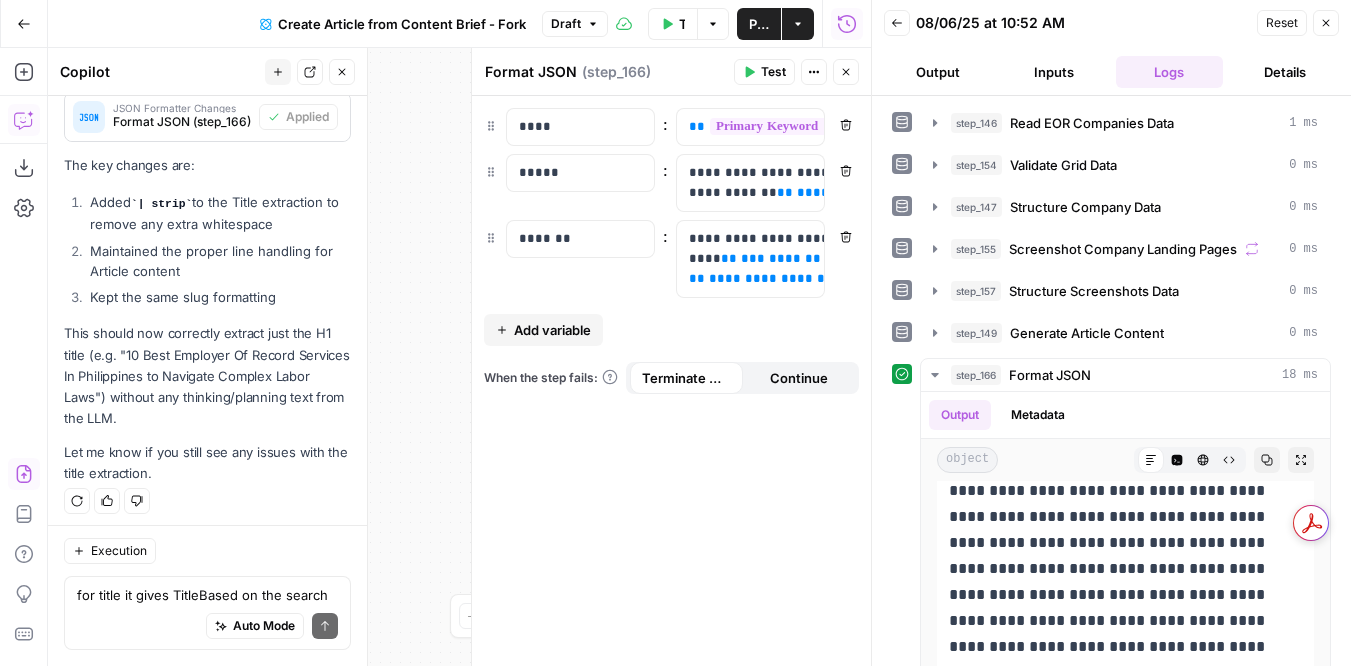 click on "Publish" at bounding box center [759, 24] 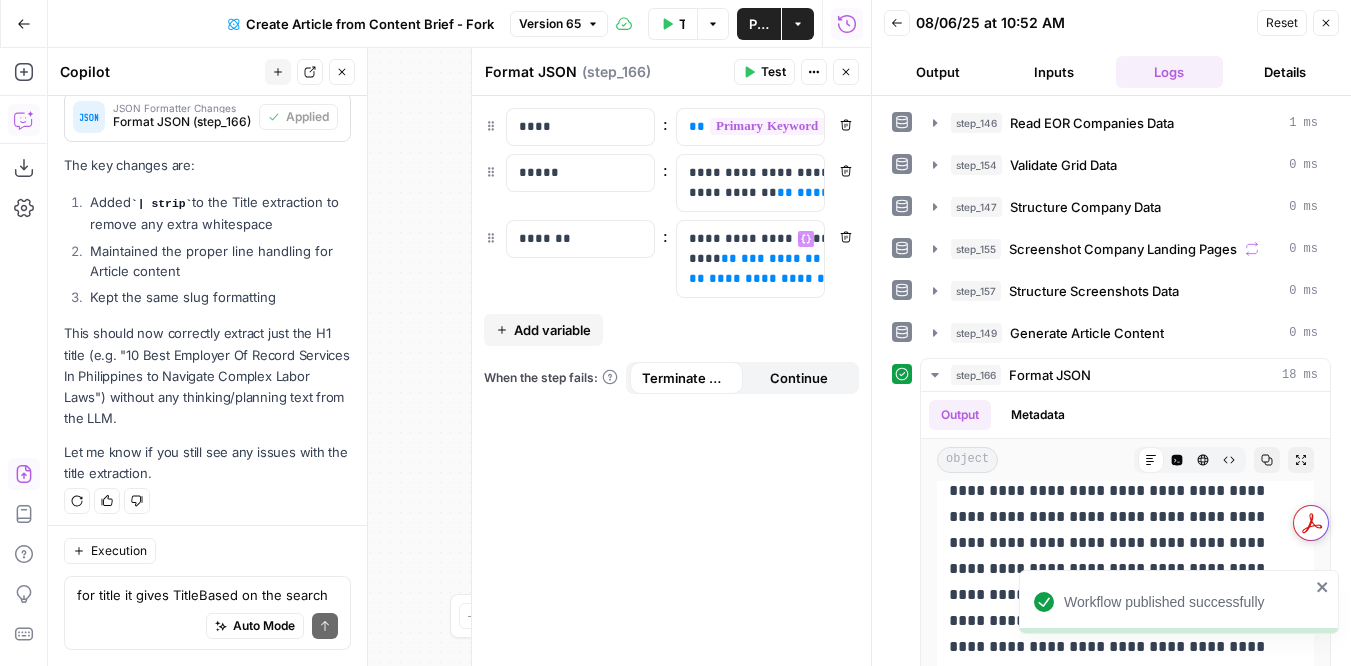 click on "Add variable" at bounding box center [552, 330] 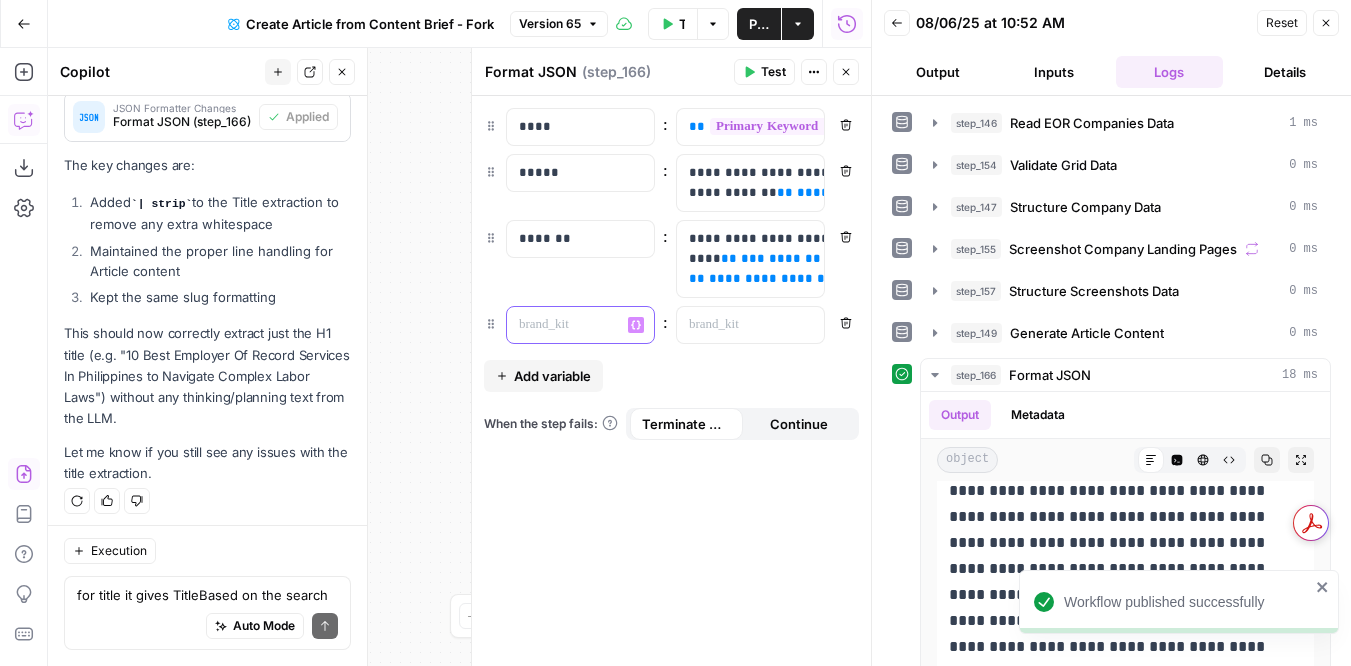 click at bounding box center (564, 325) 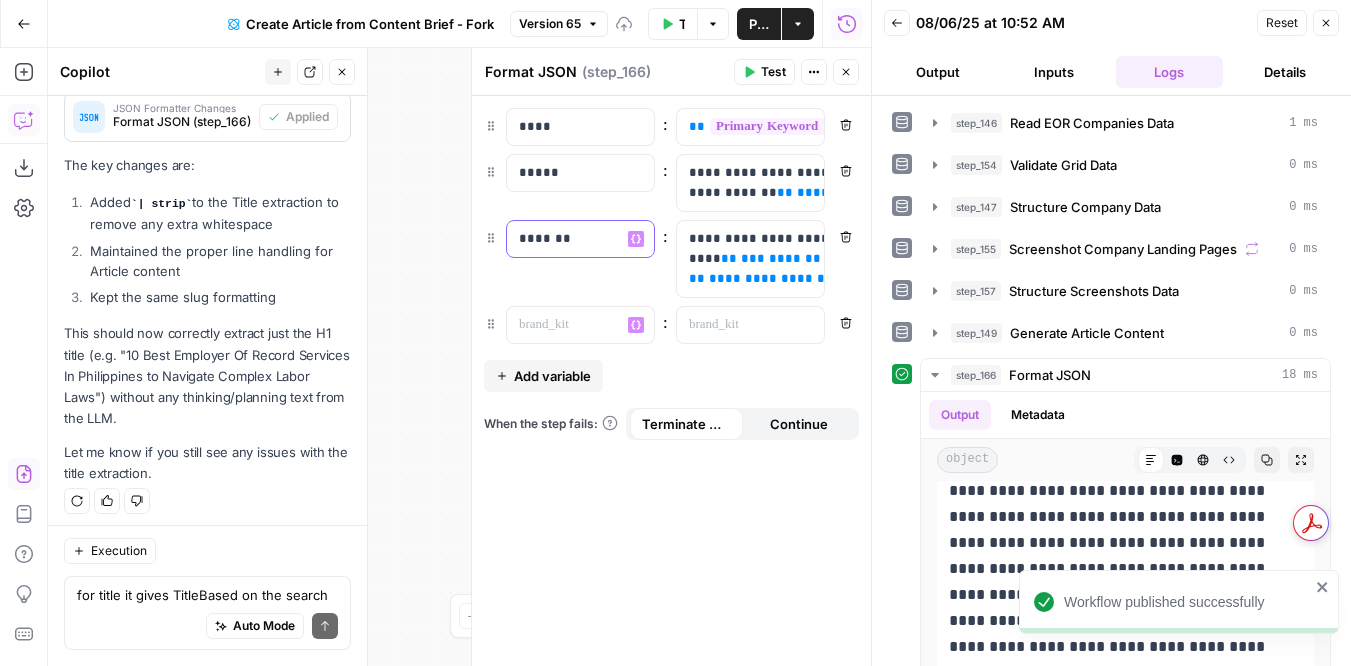 click on "*******" at bounding box center [580, 239] 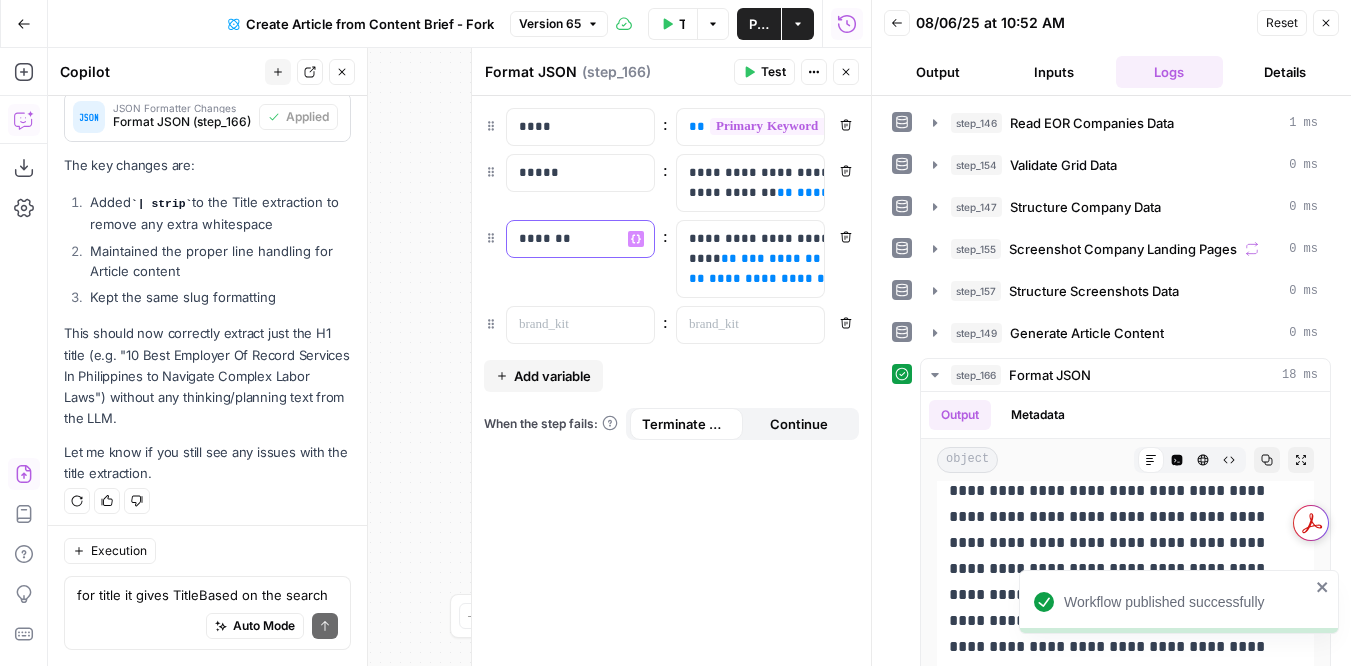 type 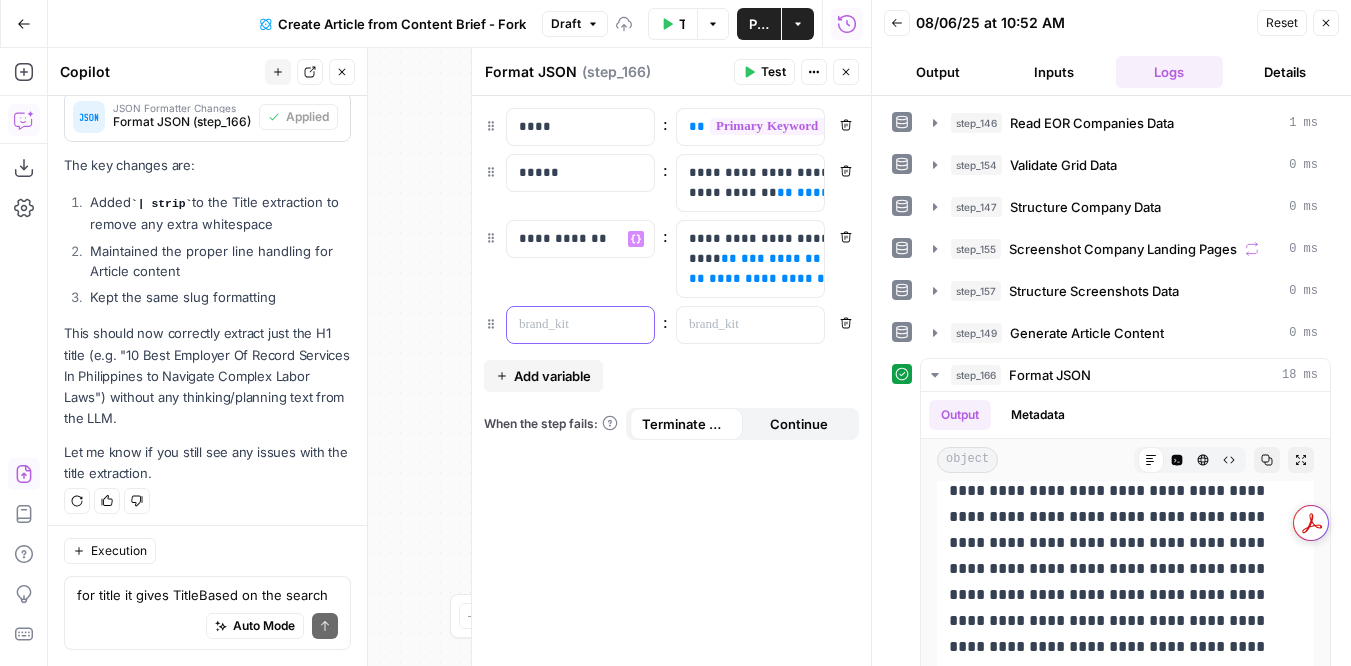 click at bounding box center (564, 325) 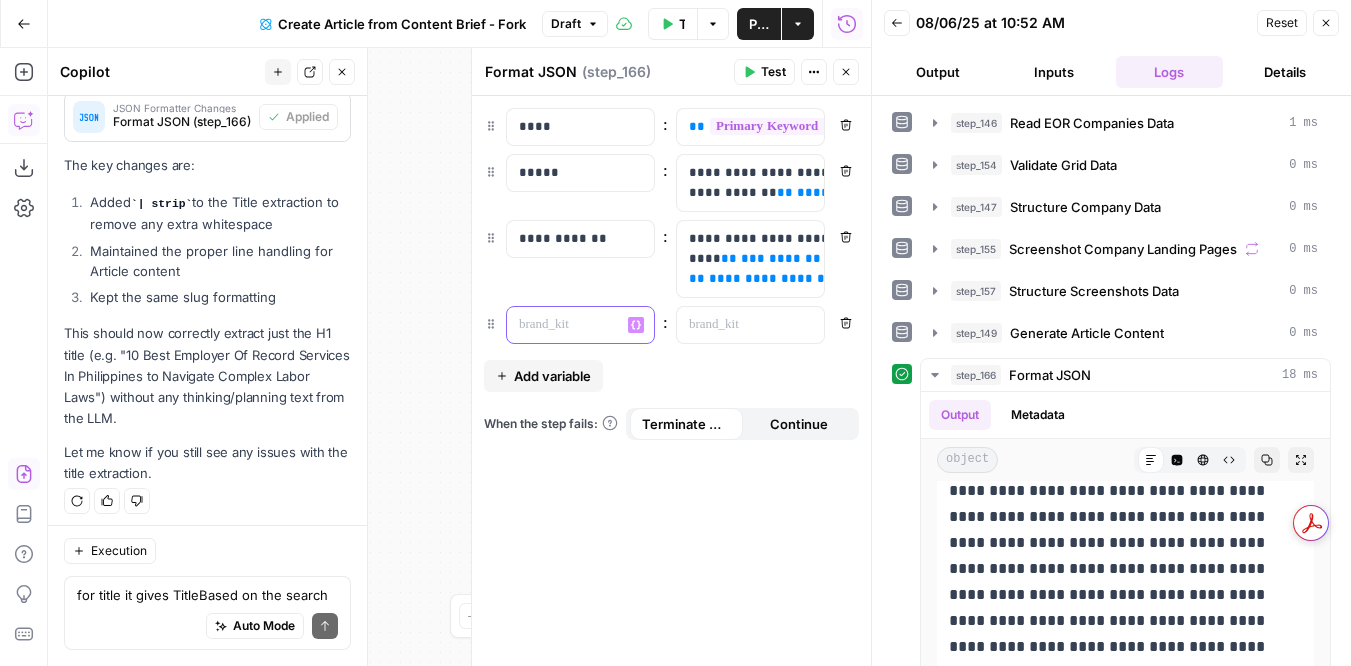 type 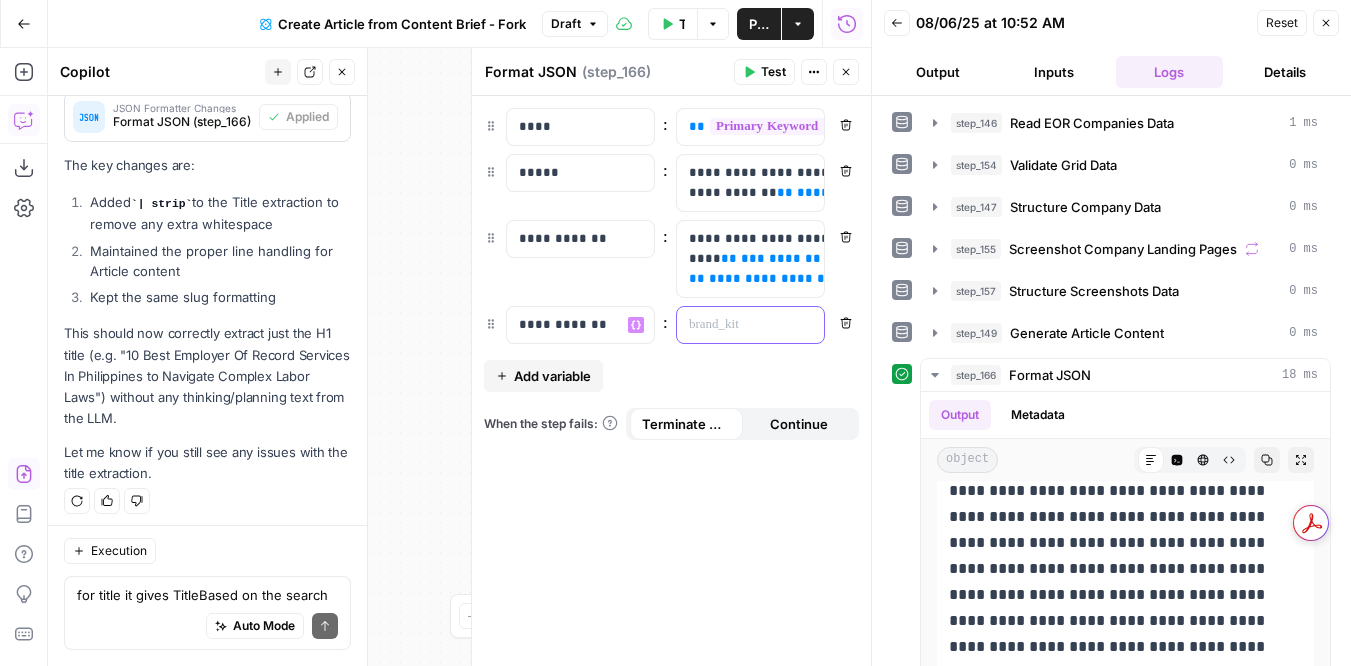click on "“/” to reference Variables Menu" at bounding box center (750, 325) 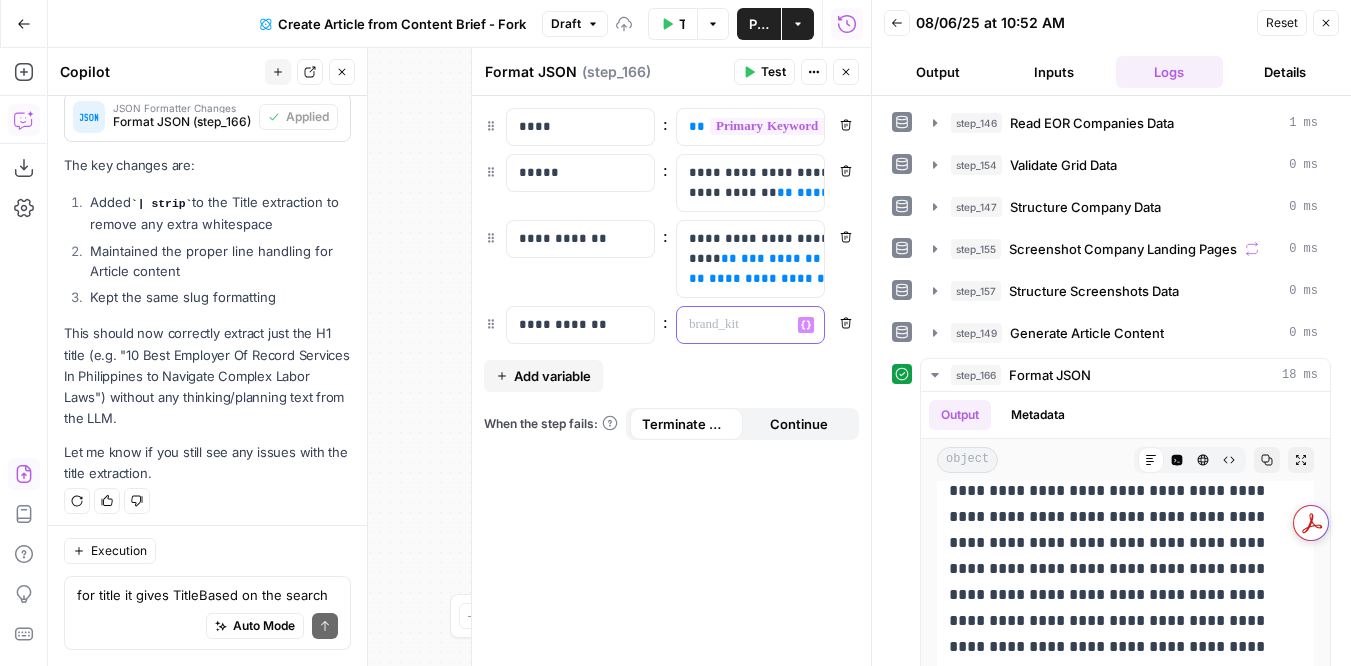 click at bounding box center [734, 325] 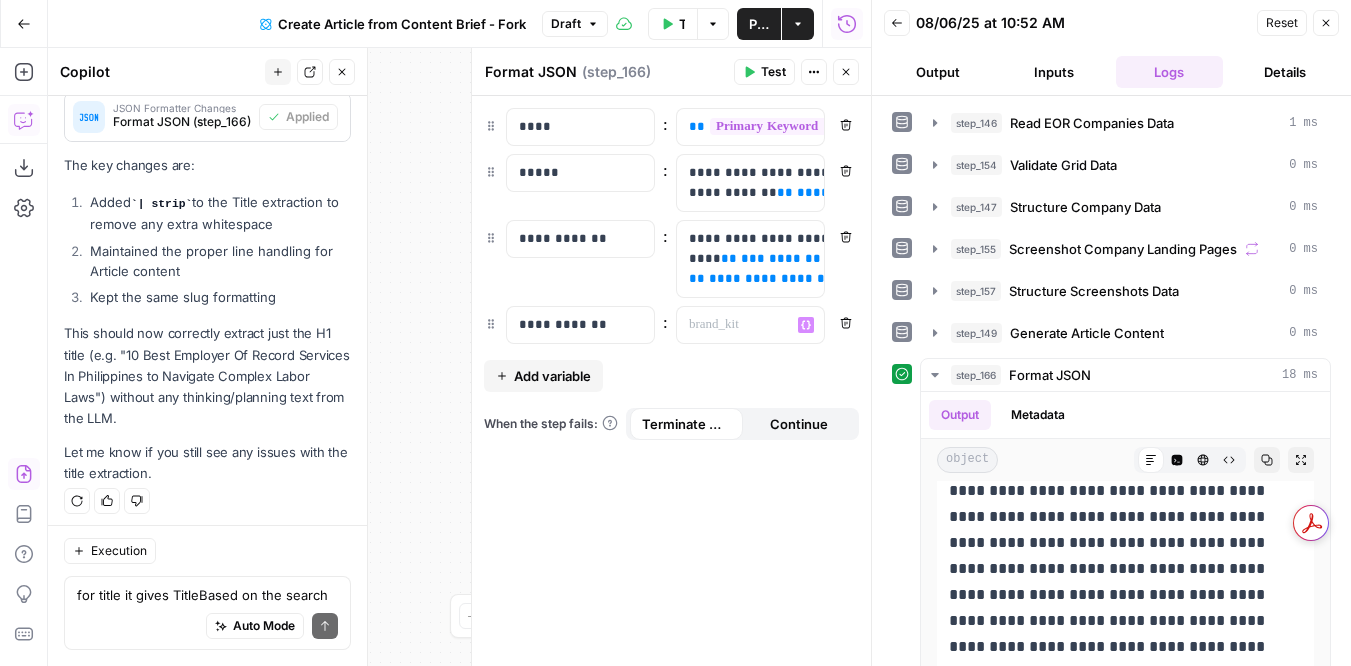 click on "“/” to reference Variables Menu" at bounding box center (750, 325) 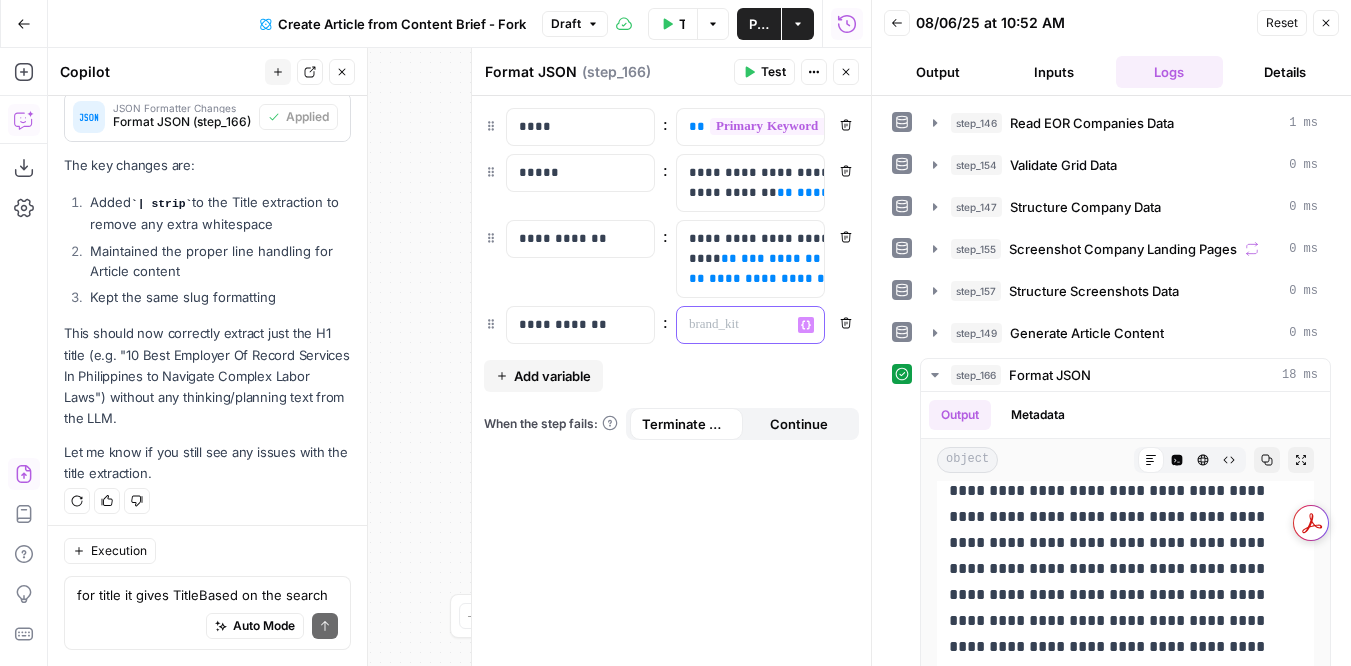 click on "Variables Menu" at bounding box center [806, 325] 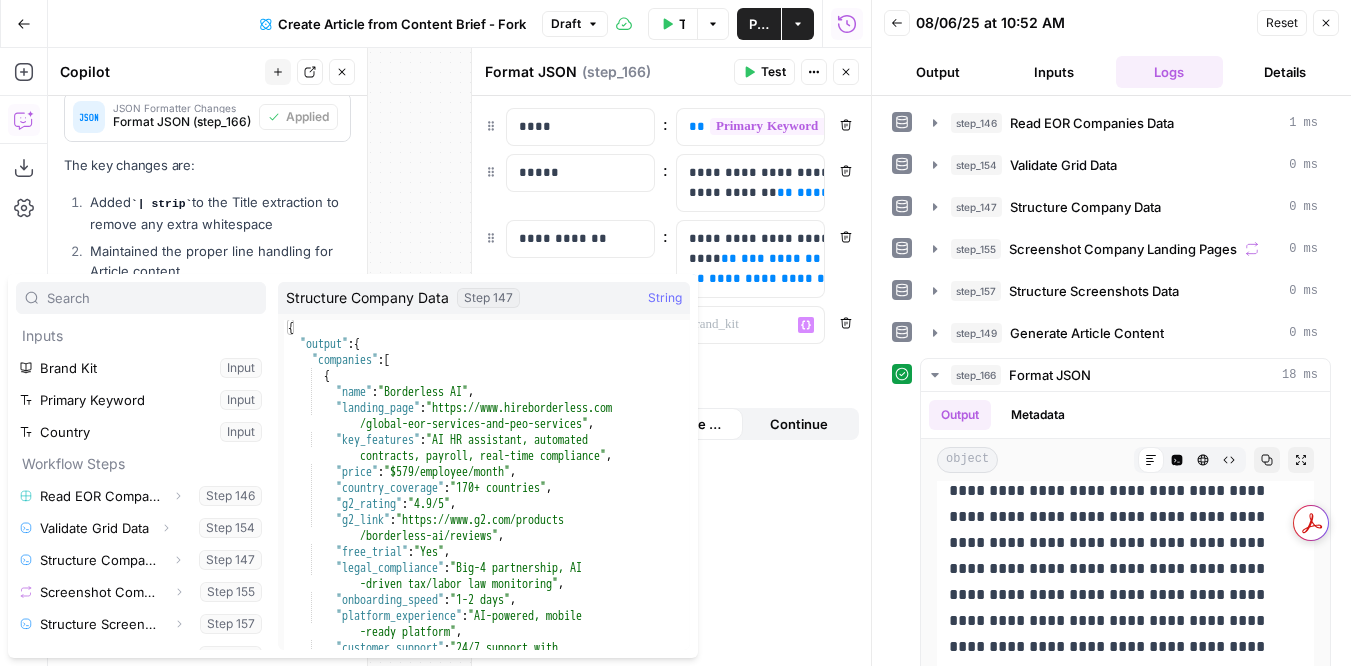 scroll, scrollTop: 22, scrollLeft: 0, axis: vertical 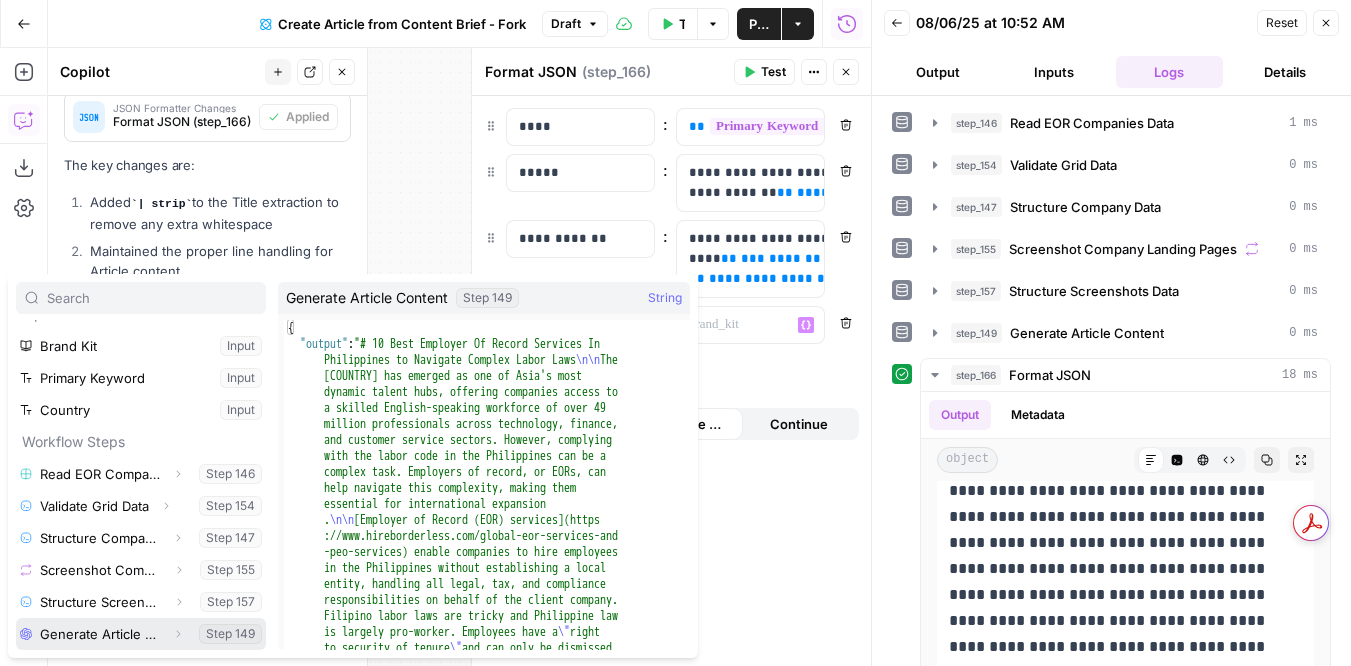 click at bounding box center [141, 634] 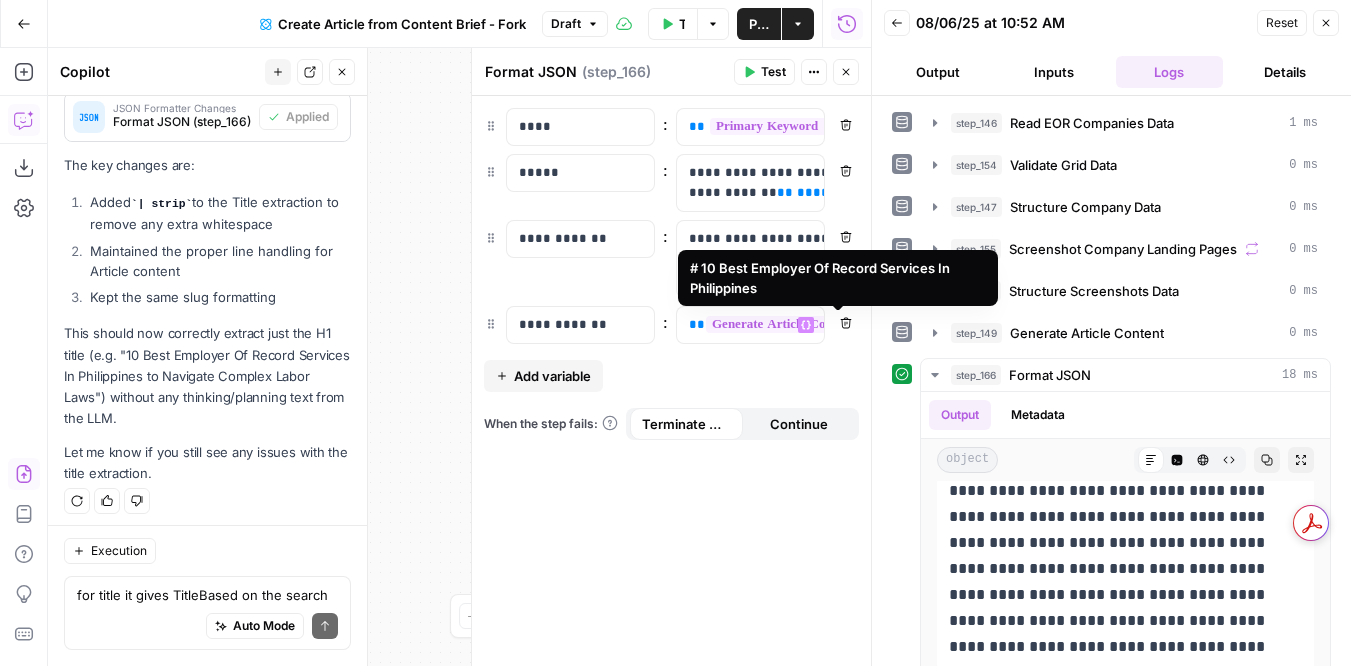 click on "**********" at bounding box center [843, 324] 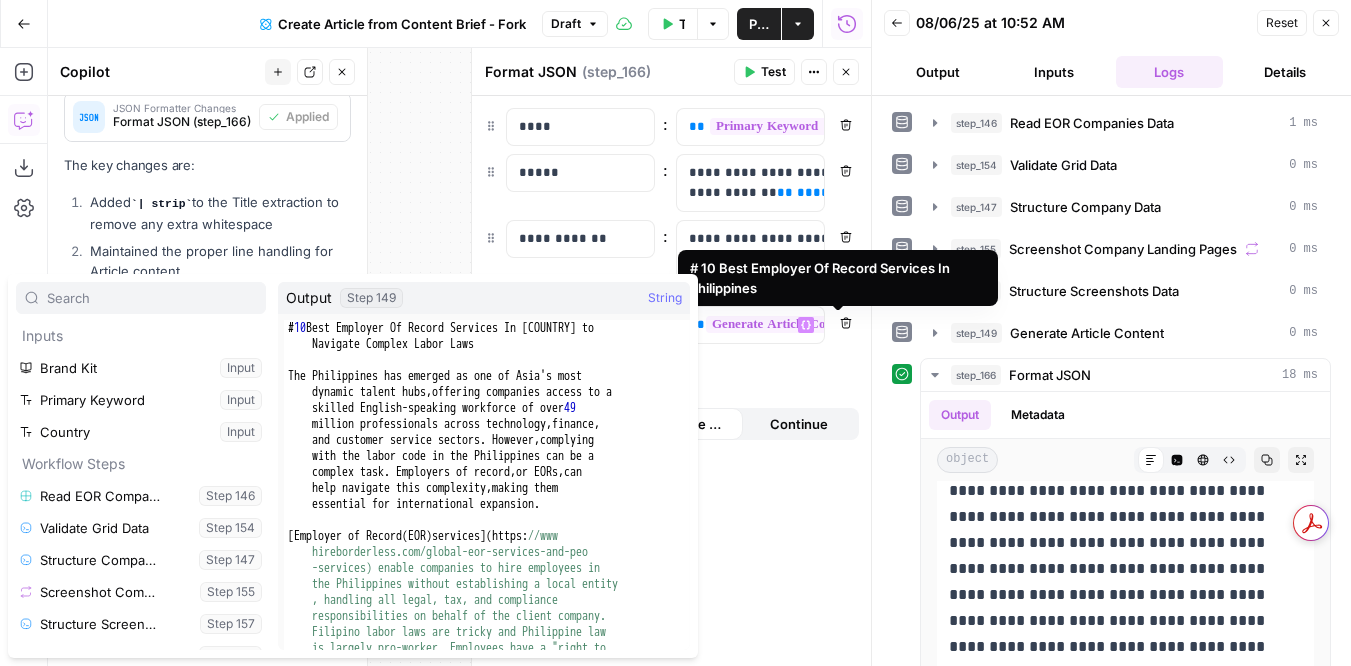 scroll, scrollTop: 54, scrollLeft: 0, axis: vertical 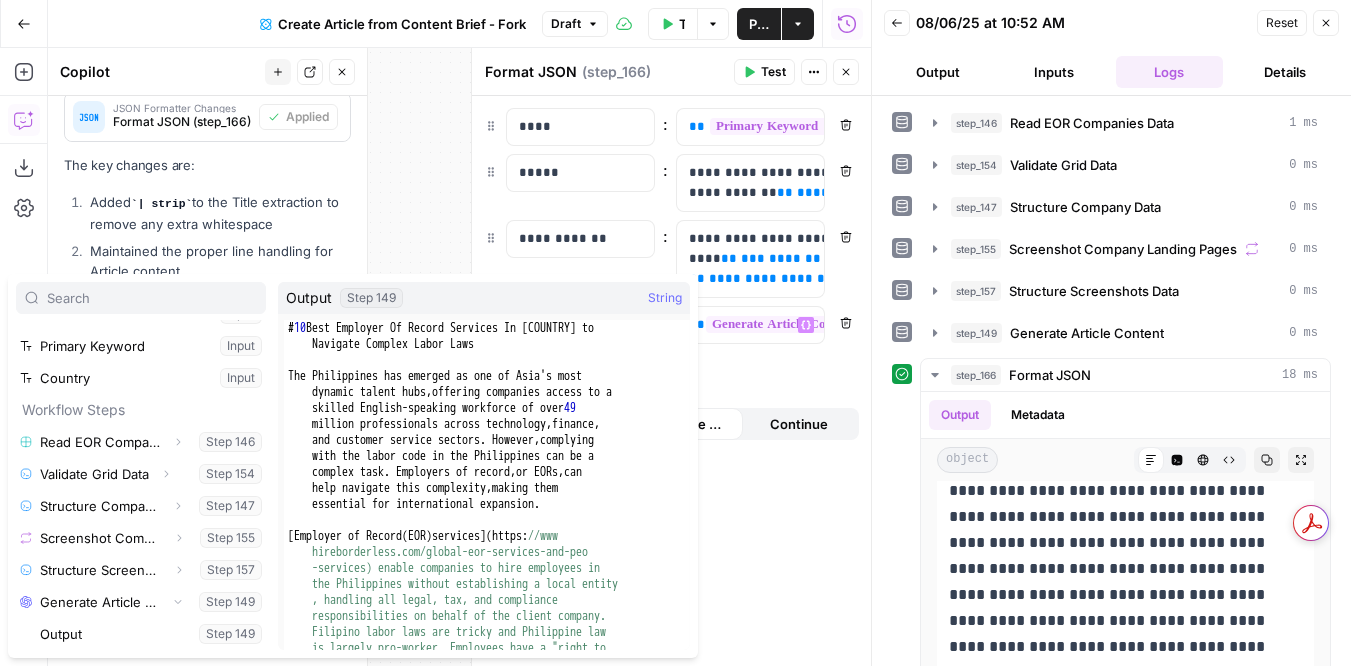 click at bounding box center (151, 634) 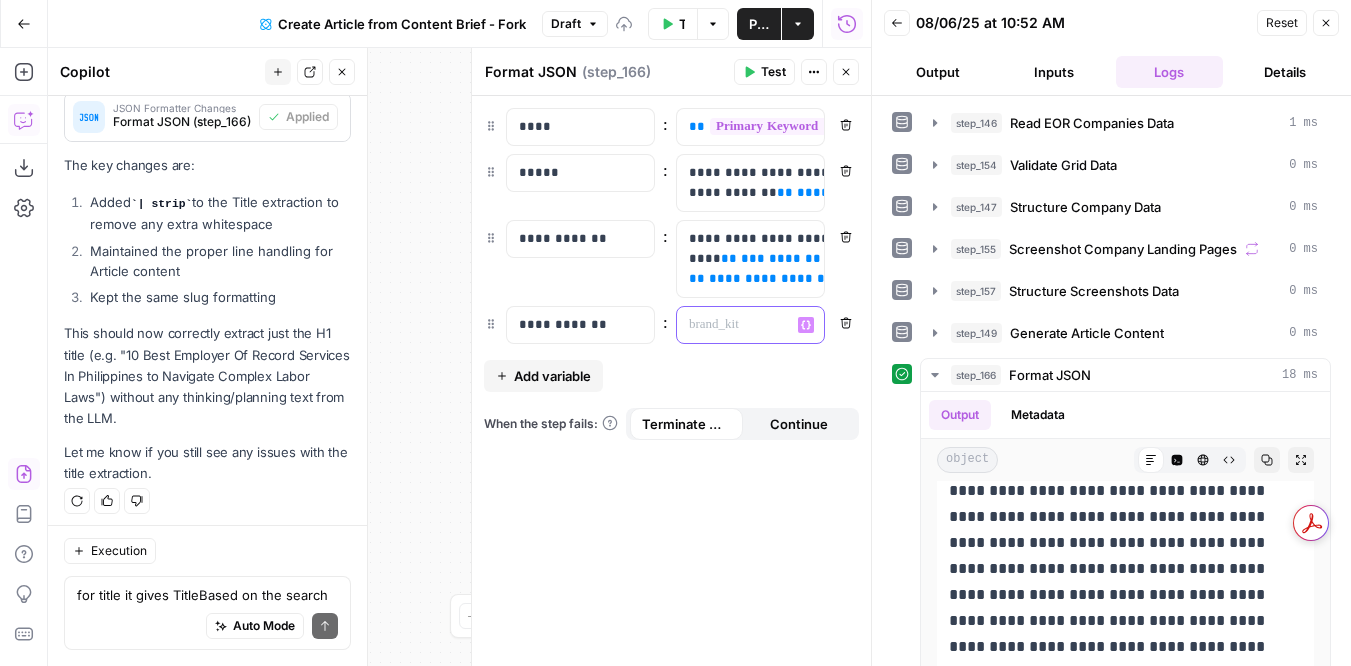 click 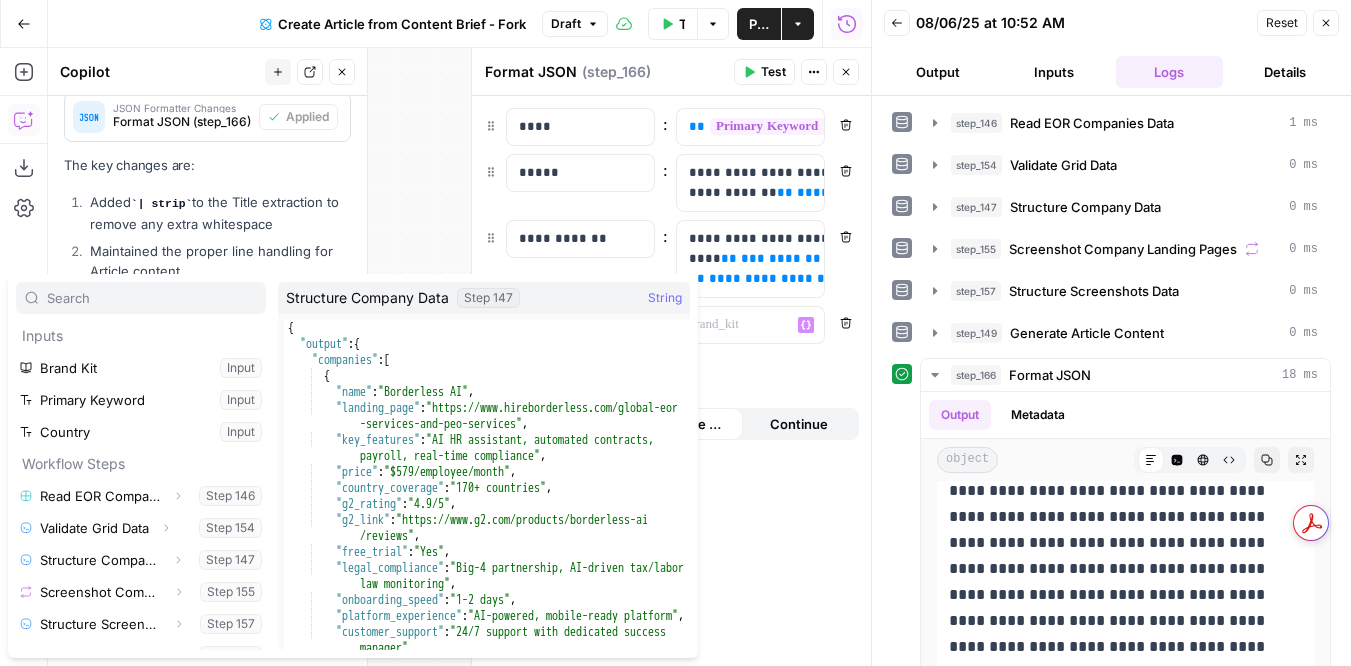 scroll, scrollTop: 22, scrollLeft: 0, axis: vertical 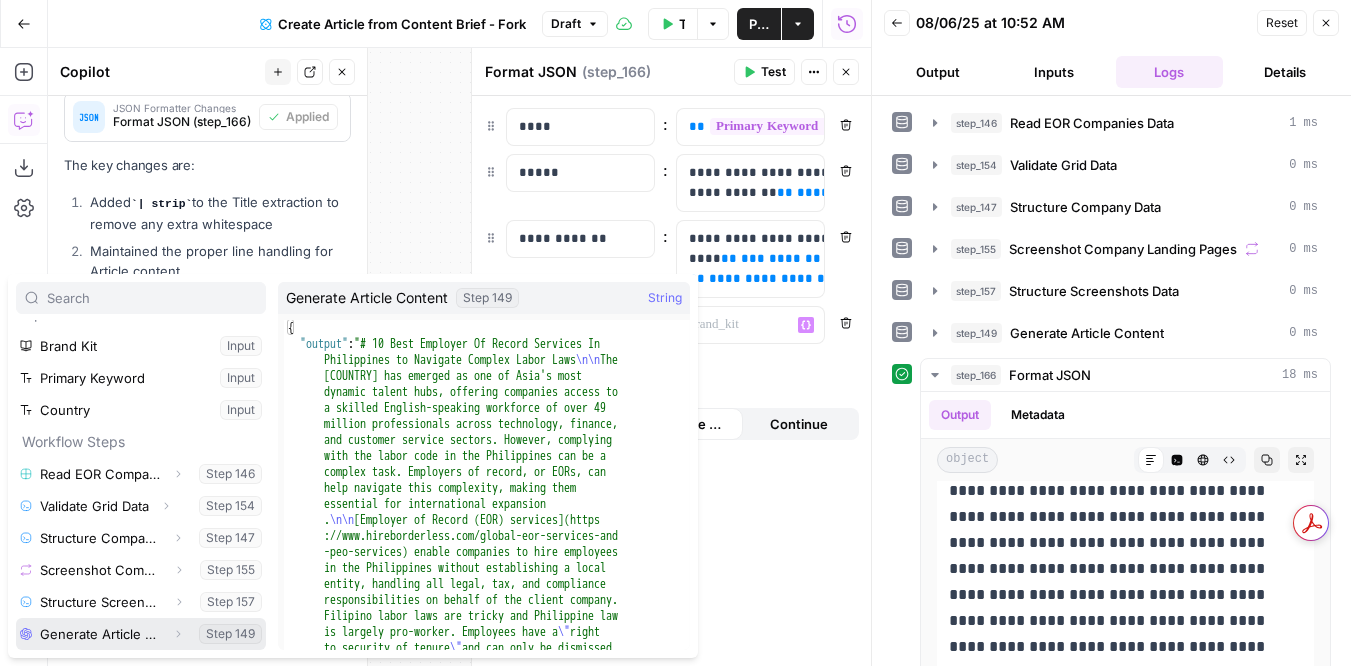 click 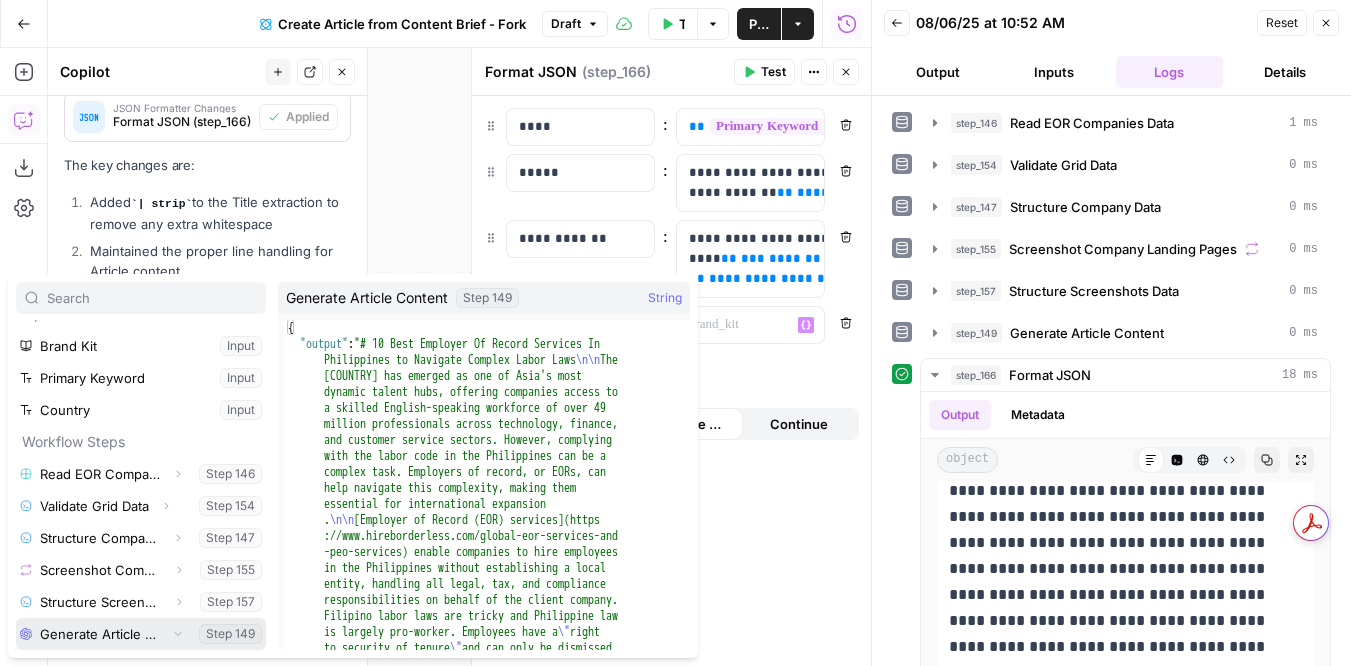 scroll, scrollTop: 54, scrollLeft: 0, axis: vertical 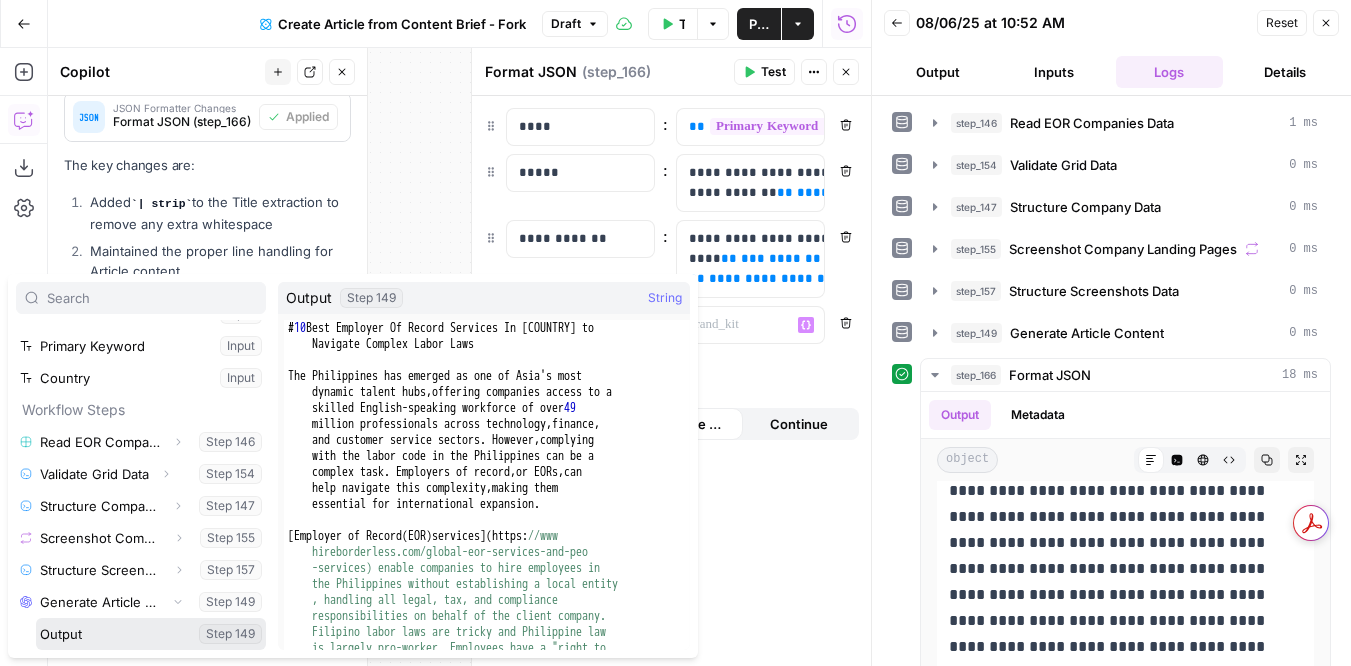 click at bounding box center (151, 634) 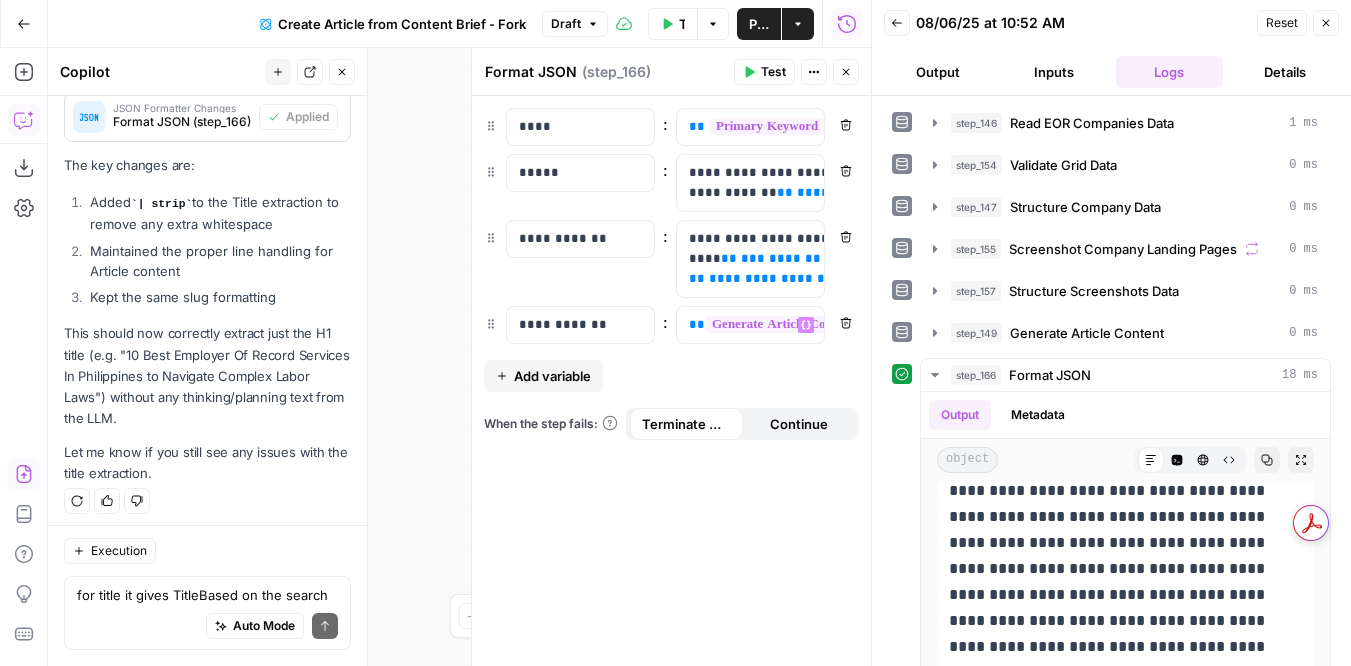 click on "Test" at bounding box center [764, 72] 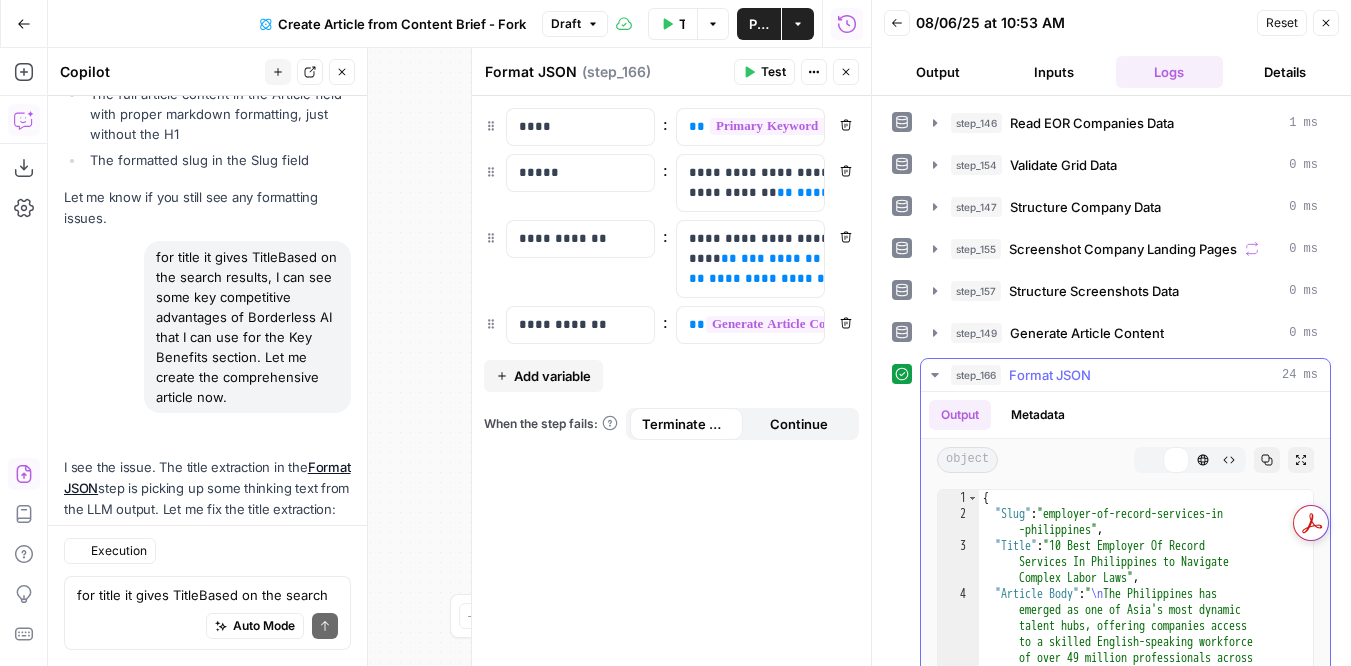 scroll, scrollTop: 9359, scrollLeft: 0, axis: vertical 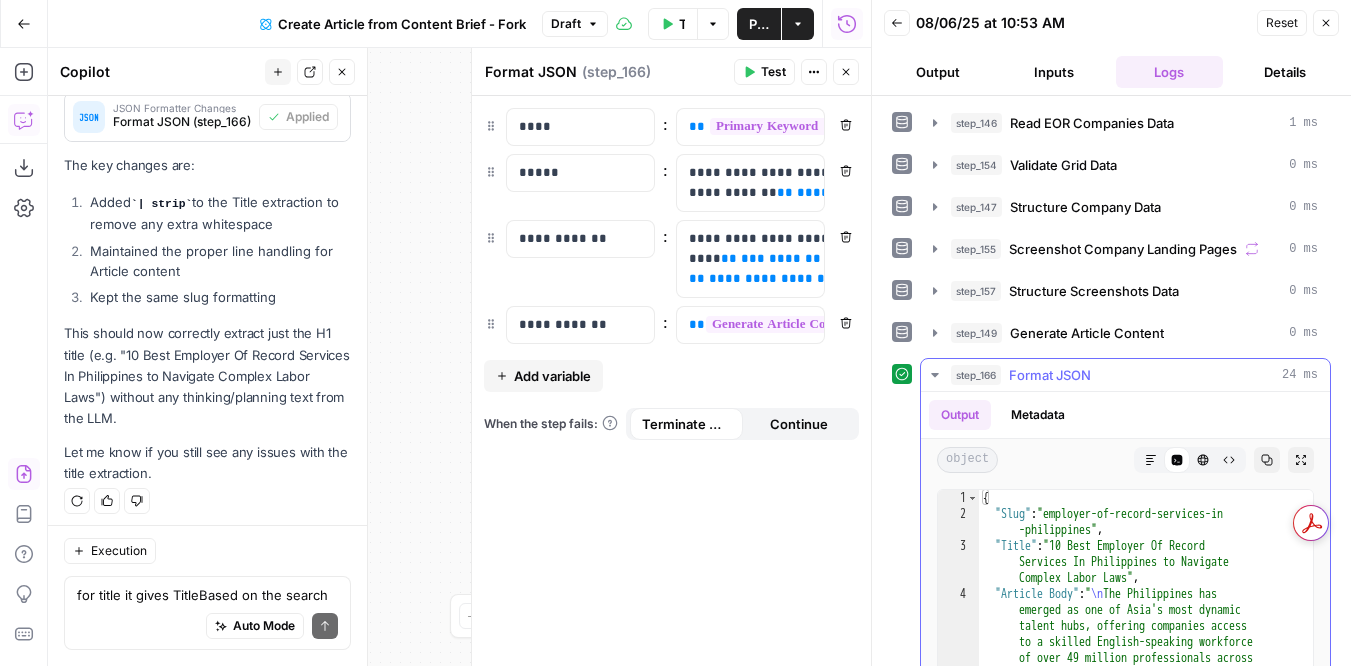 click on "Markdown" at bounding box center (1151, 460) 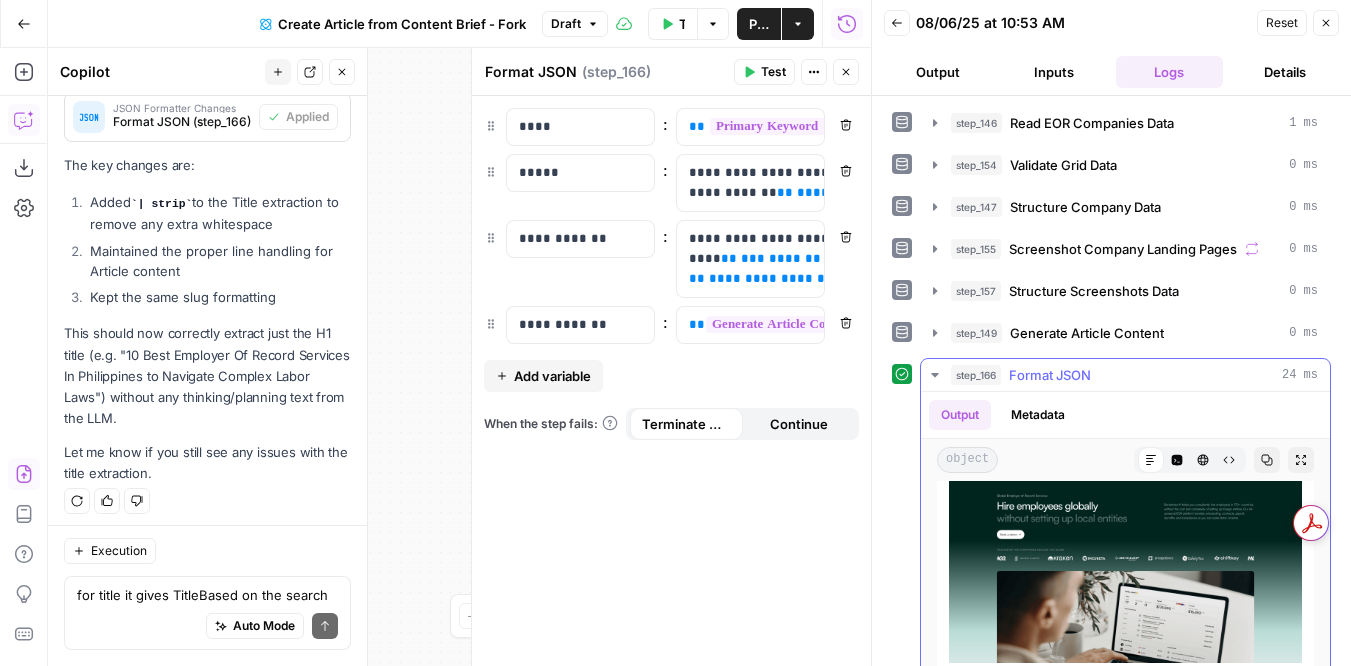 scroll, scrollTop: 4650, scrollLeft: 0, axis: vertical 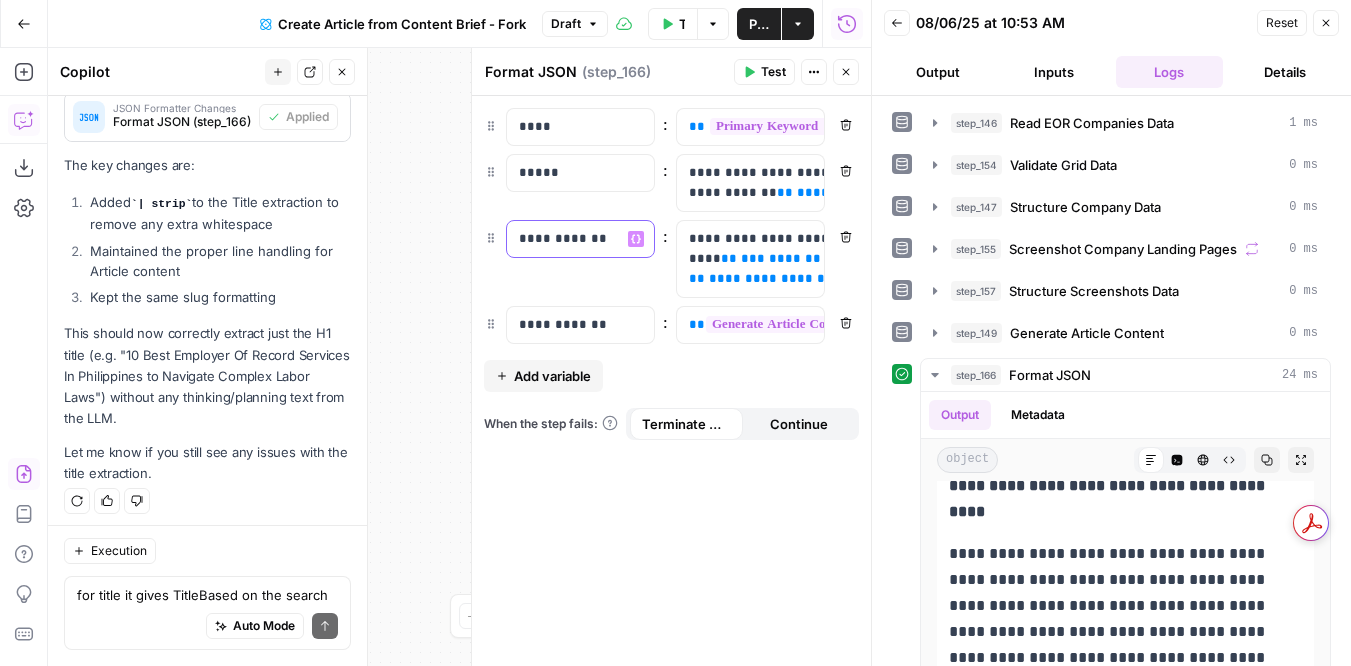 drag, startPoint x: 564, startPoint y: 239, endPoint x: 616, endPoint y: 239, distance: 52 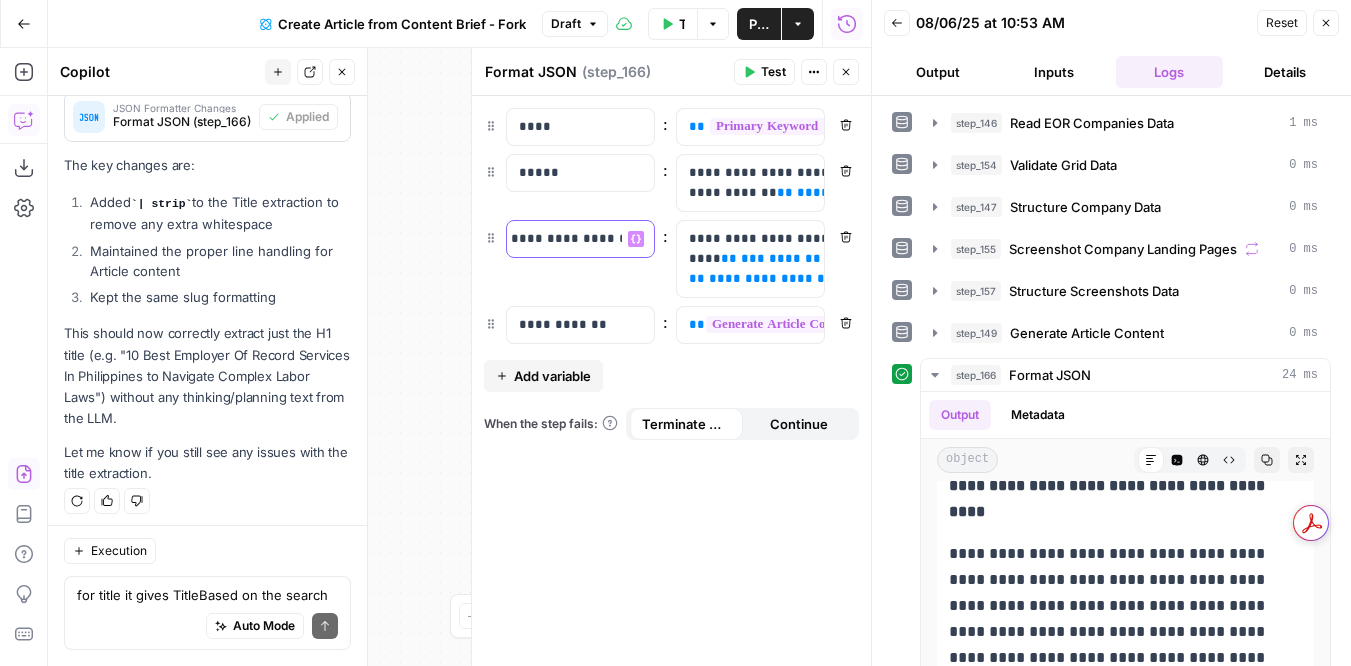 scroll, scrollTop: 0, scrollLeft: 14, axis: horizontal 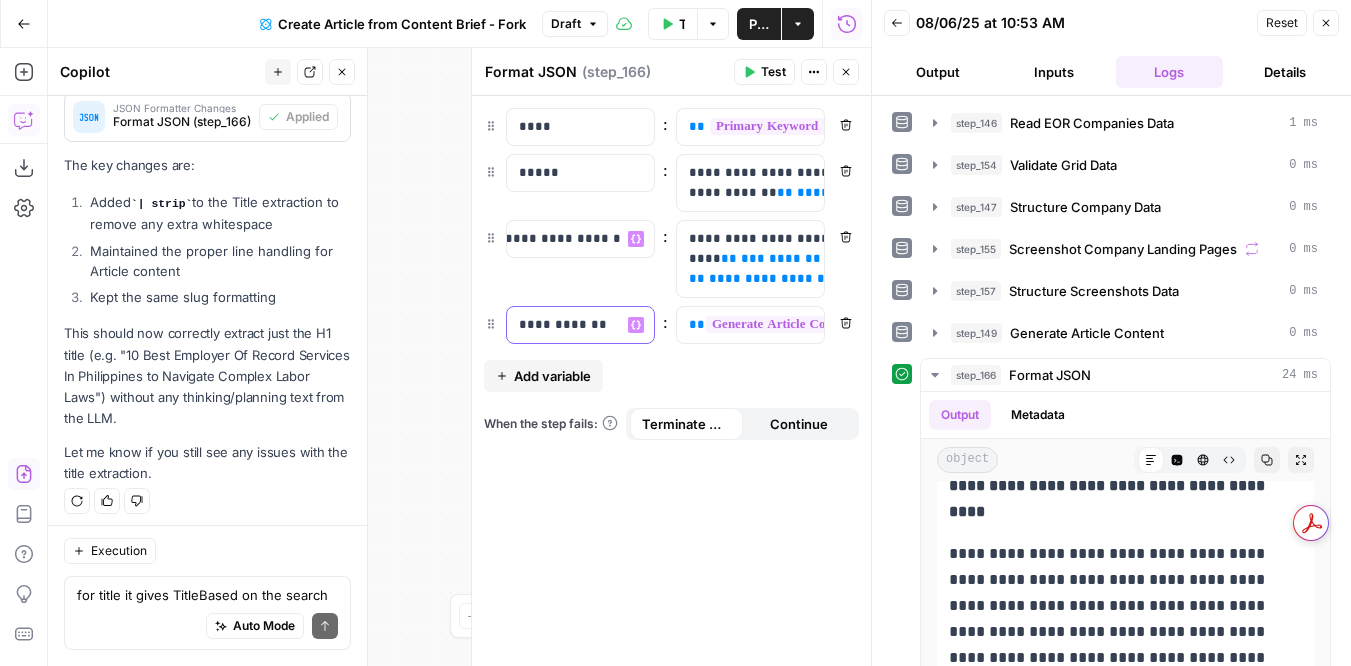 click on "**********" at bounding box center [580, 325] 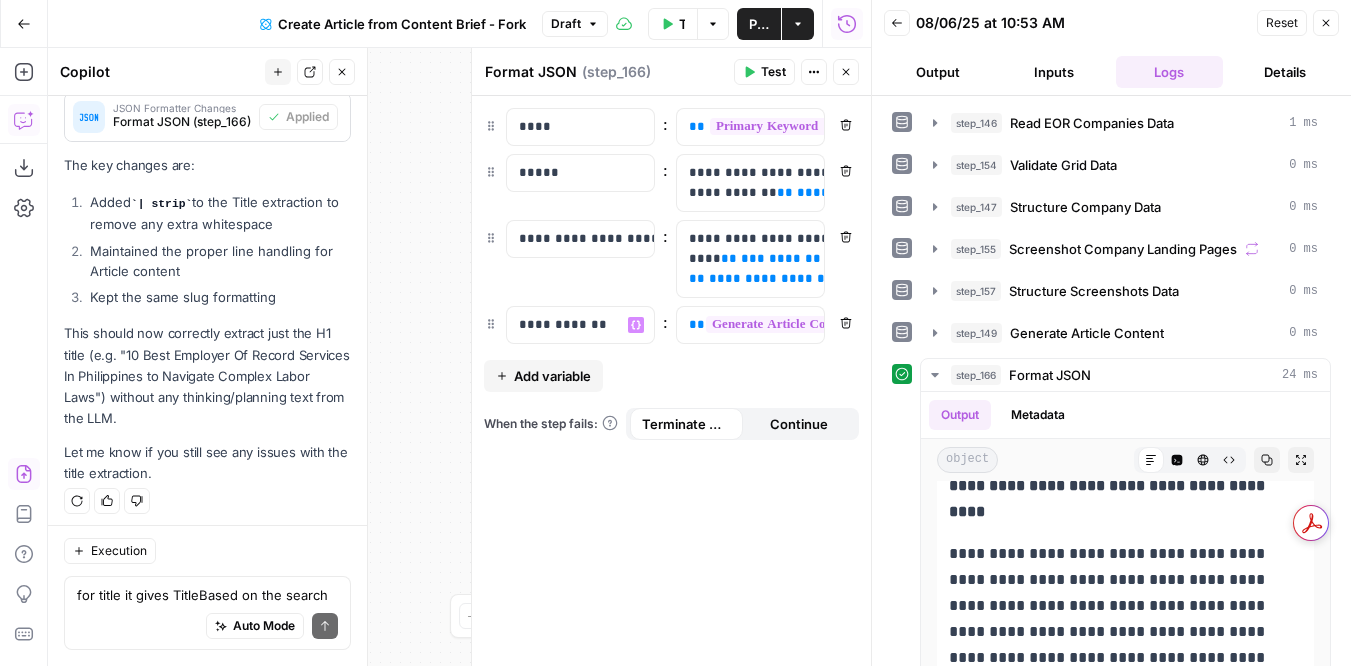 click on "Test" at bounding box center (773, 72) 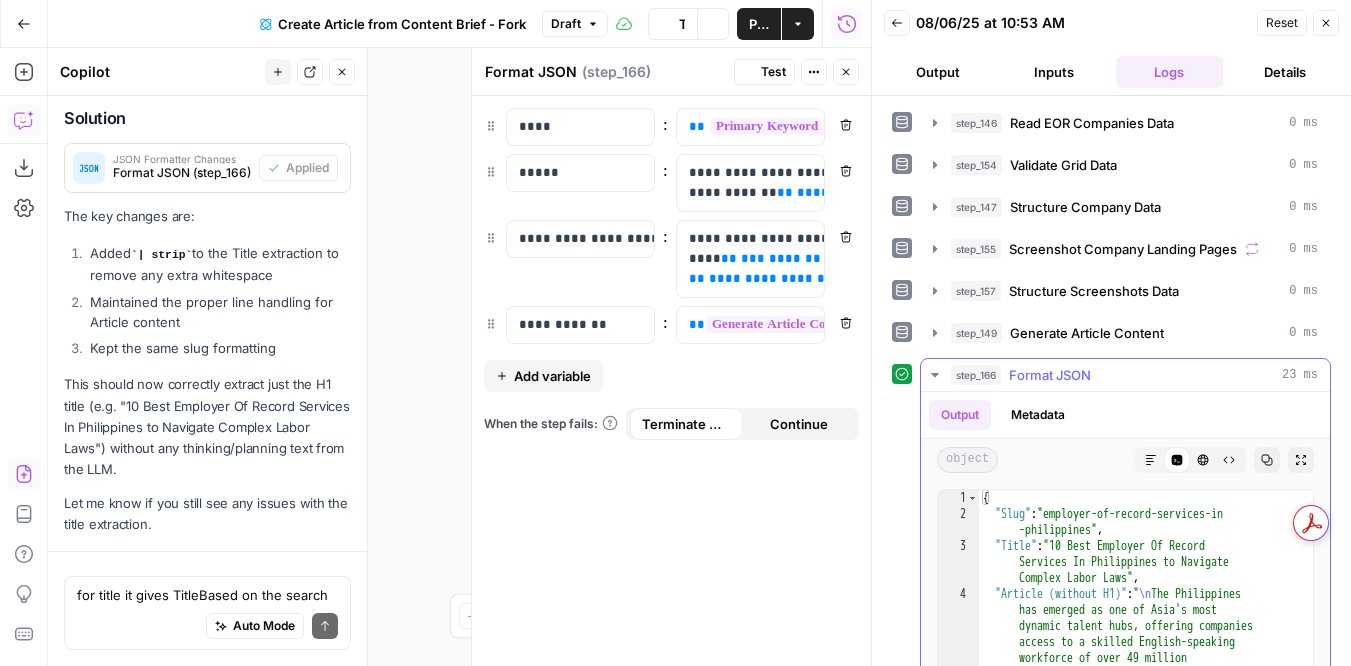 scroll, scrollTop: 9359, scrollLeft: 0, axis: vertical 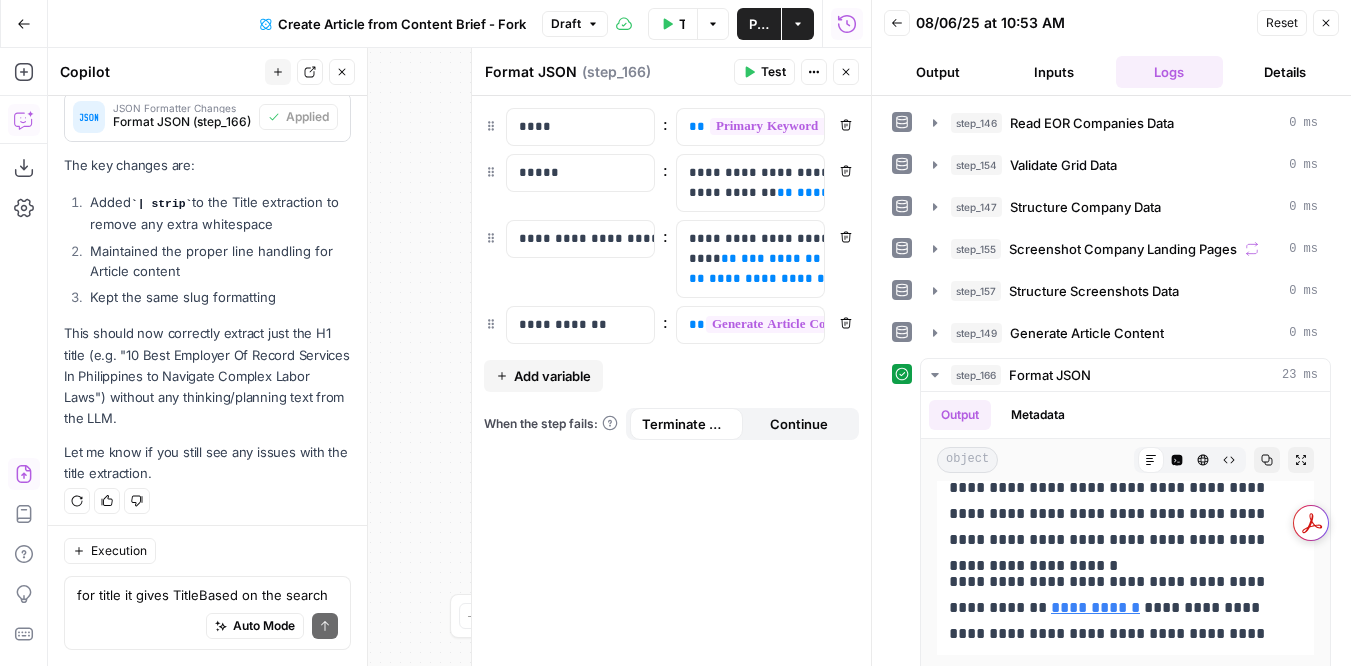 click on "Publish" at bounding box center [759, 24] 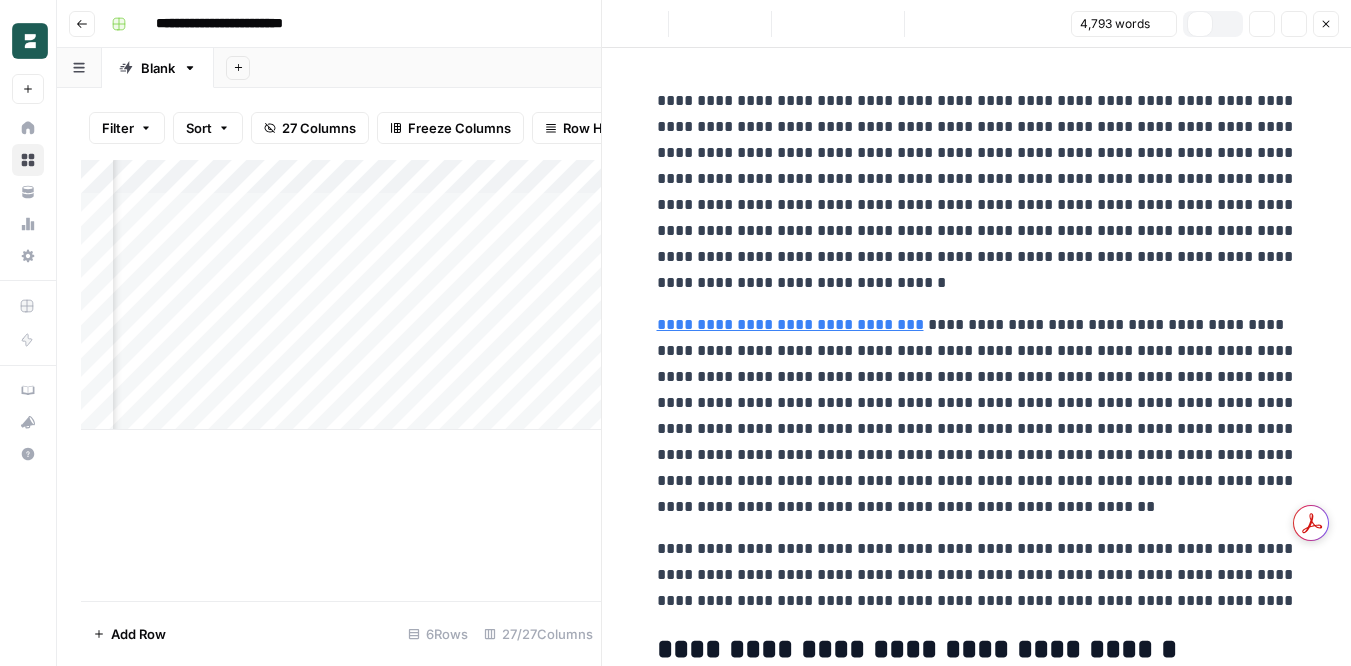 scroll, scrollTop: 0, scrollLeft: 0, axis: both 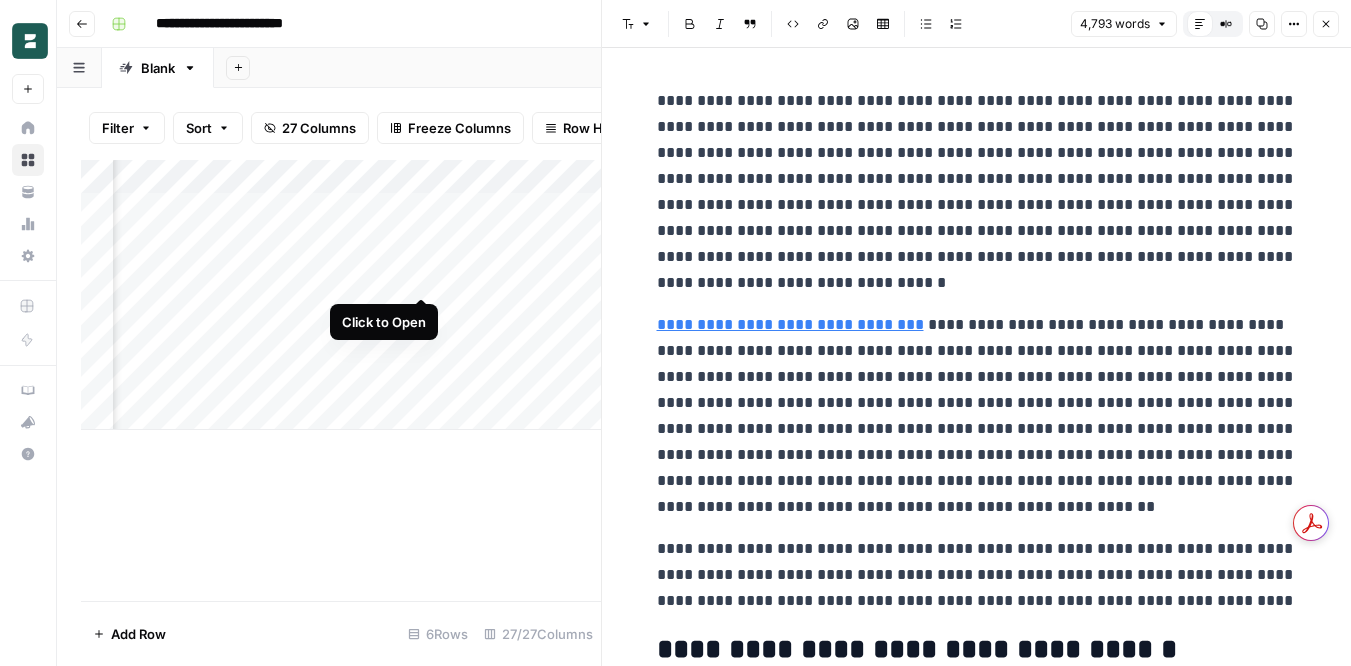 click on "Add Column" at bounding box center [341, 295] 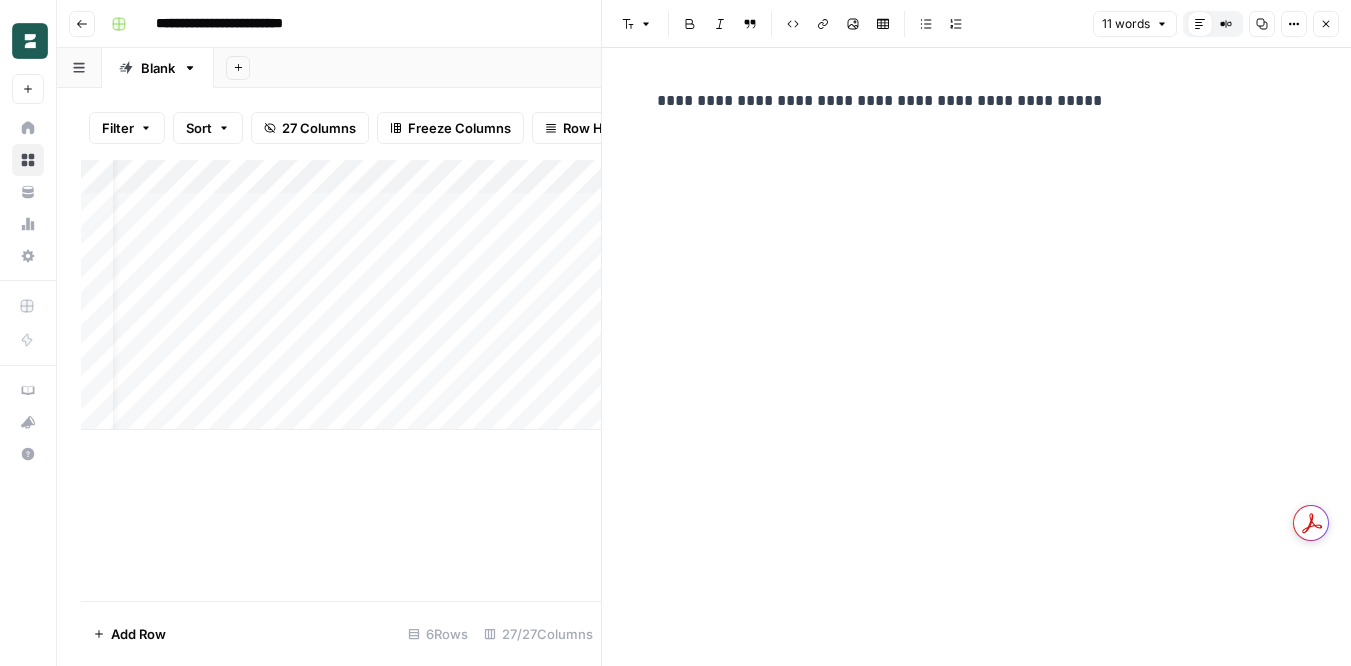 scroll, scrollTop: 0, scrollLeft: 0, axis: both 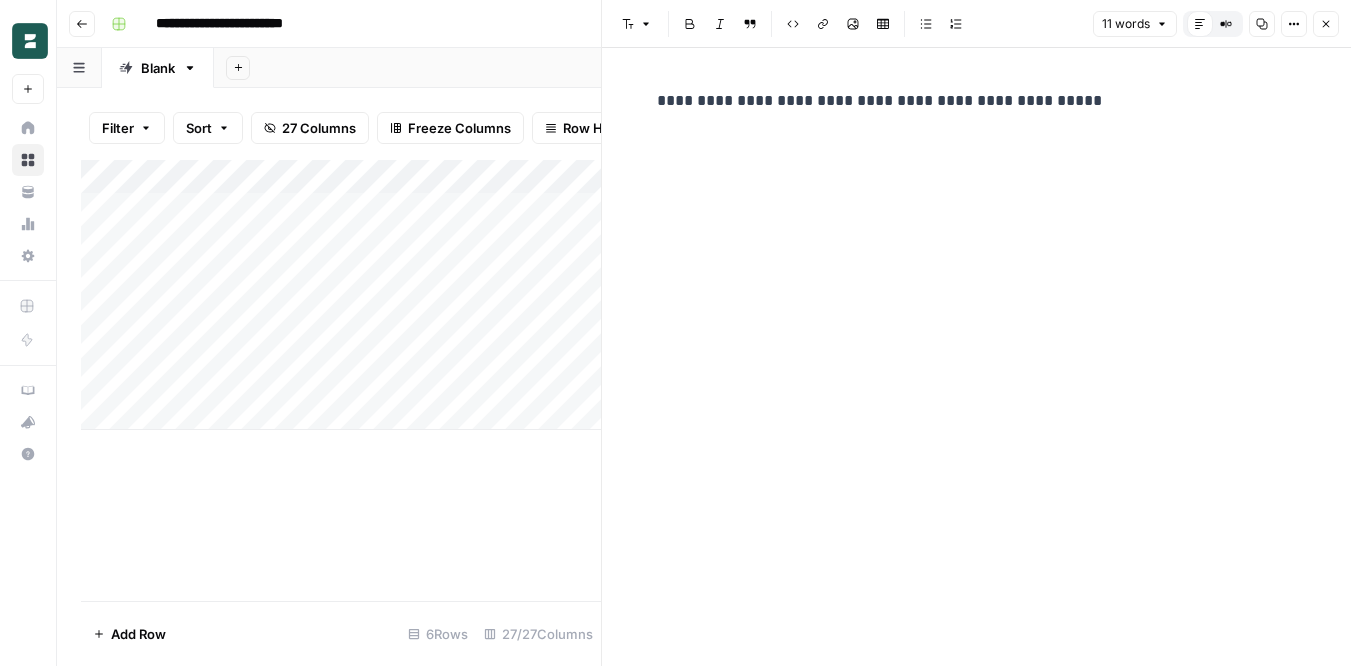 click on "Add Column" at bounding box center [341, 295] 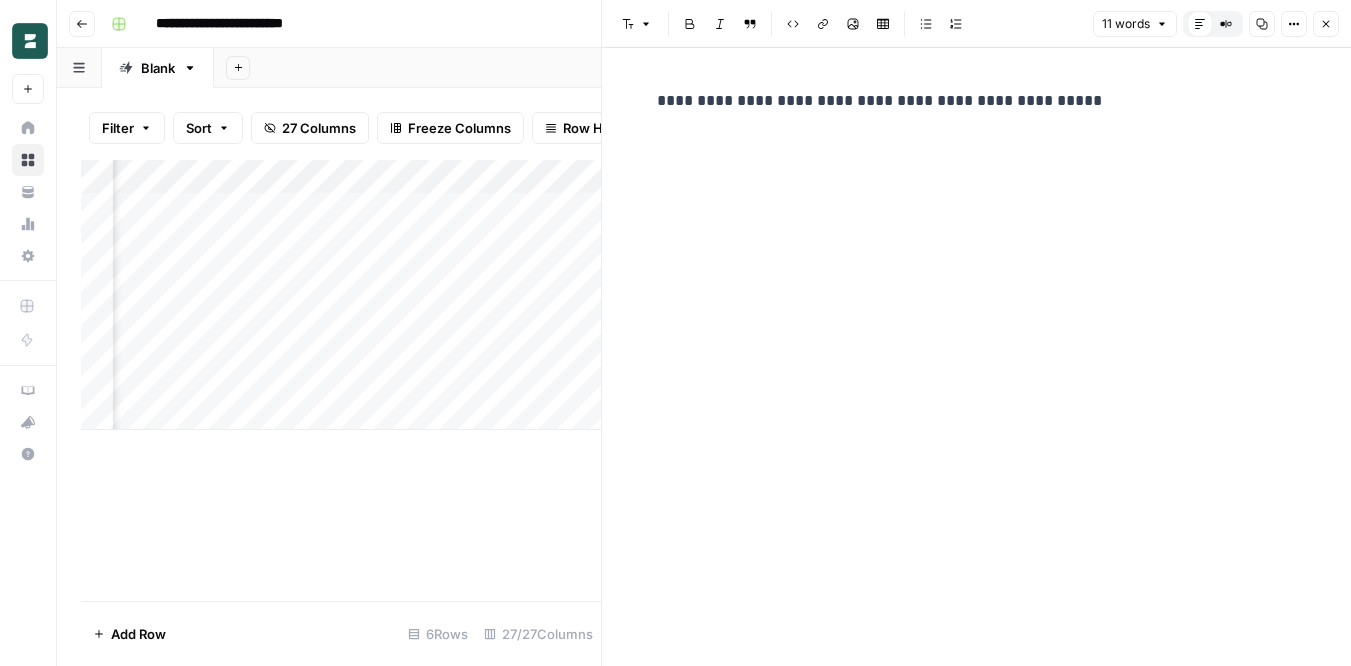 scroll, scrollTop: 0, scrollLeft: 197, axis: horizontal 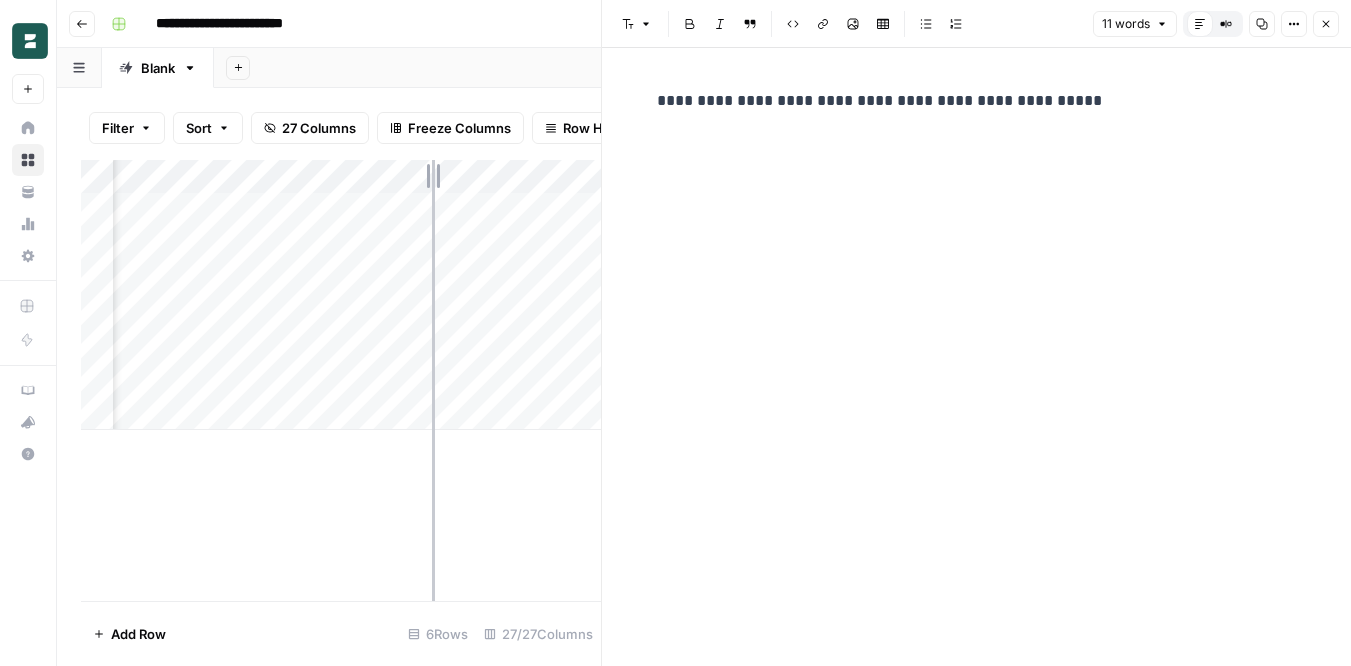 drag, startPoint x: 283, startPoint y: 169, endPoint x: 432, endPoint y: 170, distance: 149.00336 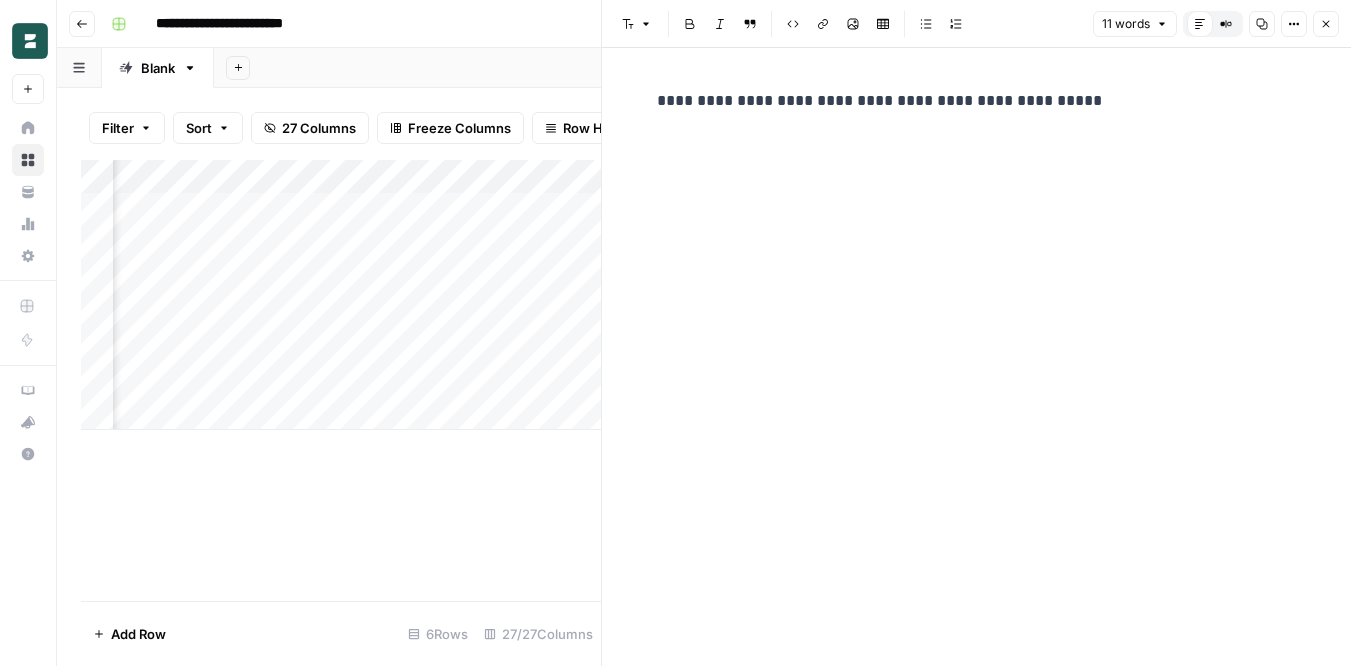 drag, startPoint x: 432, startPoint y: 170, endPoint x: 502, endPoint y: 169, distance: 70.00714 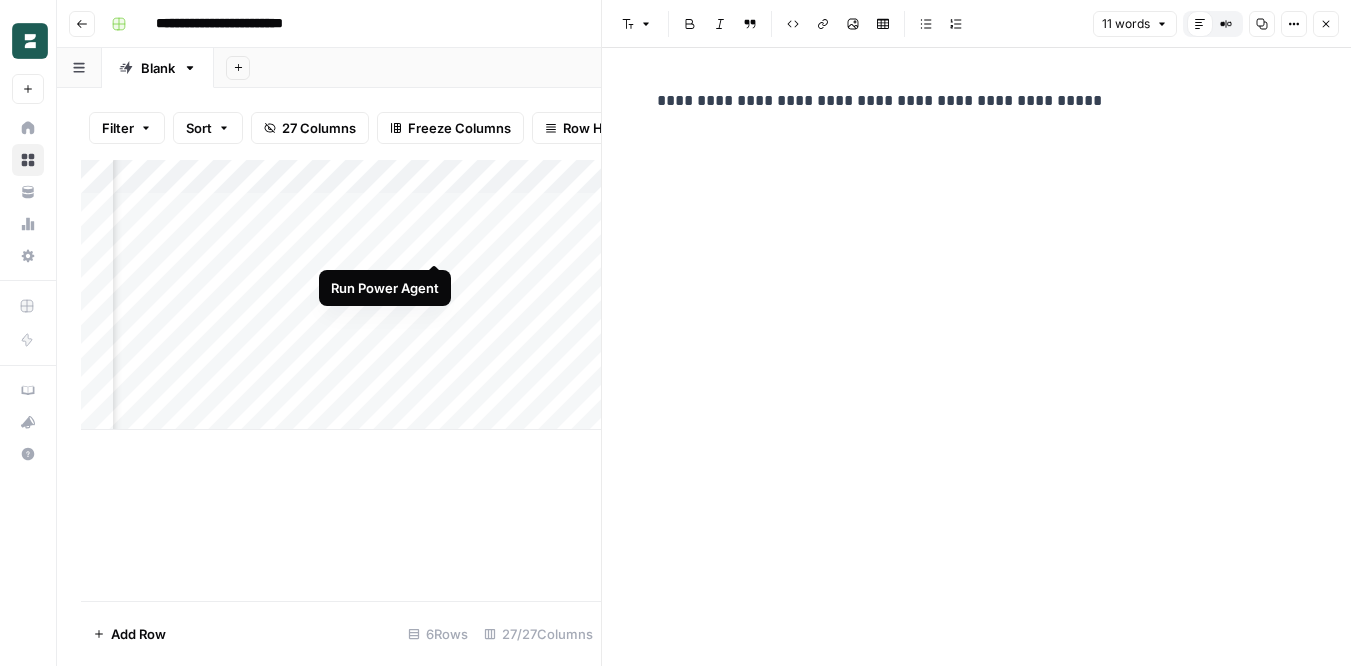click on "Add Column" at bounding box center (341, 295) 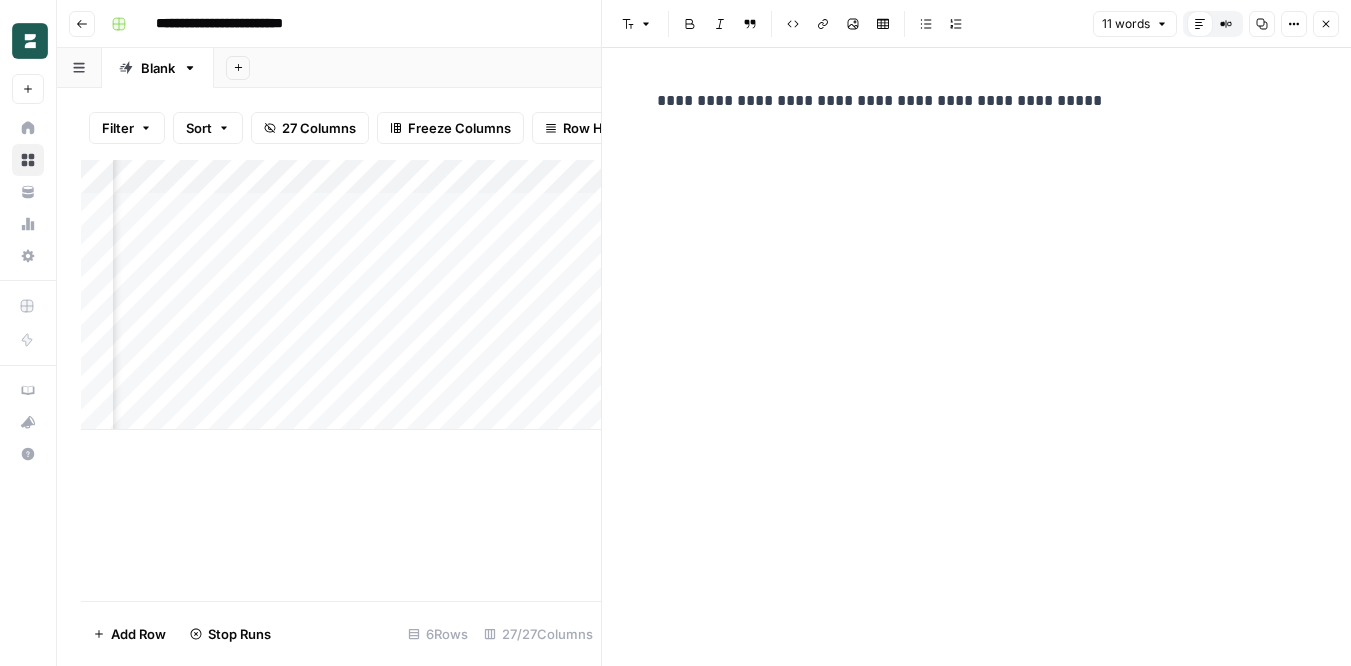 click 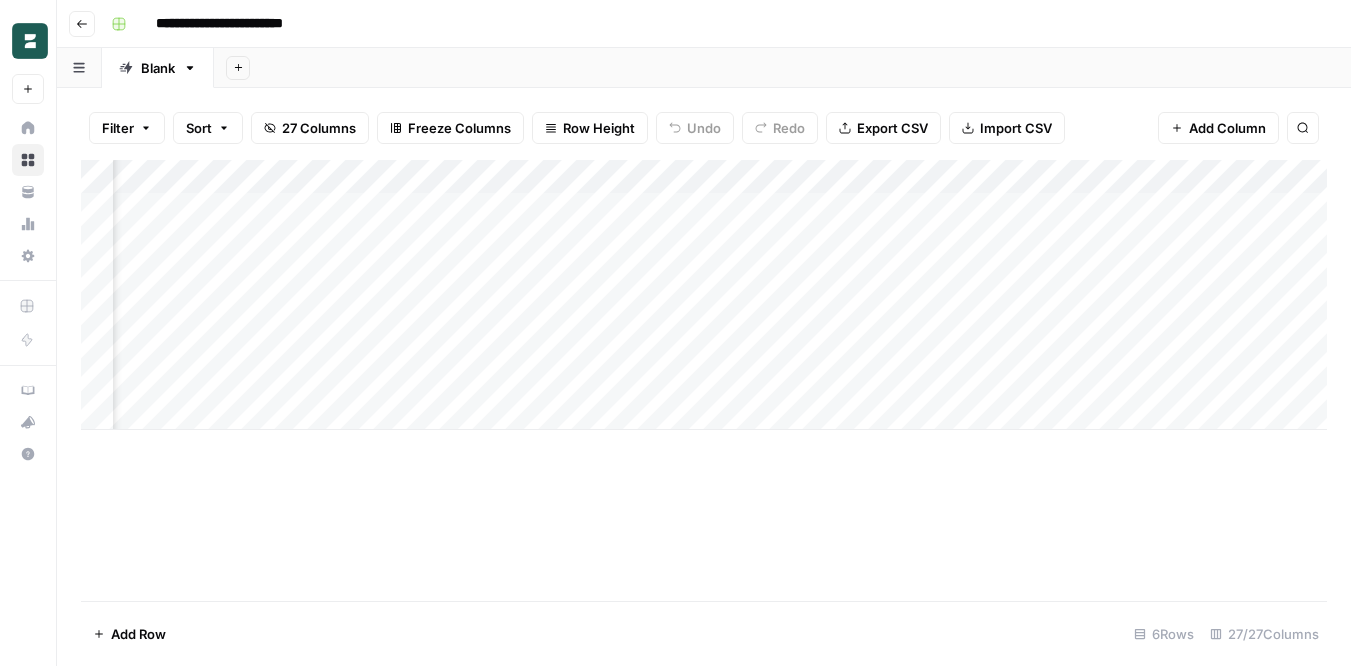 scroll, scrollTop: 0, scrollLeft: 640, axis: horizontal 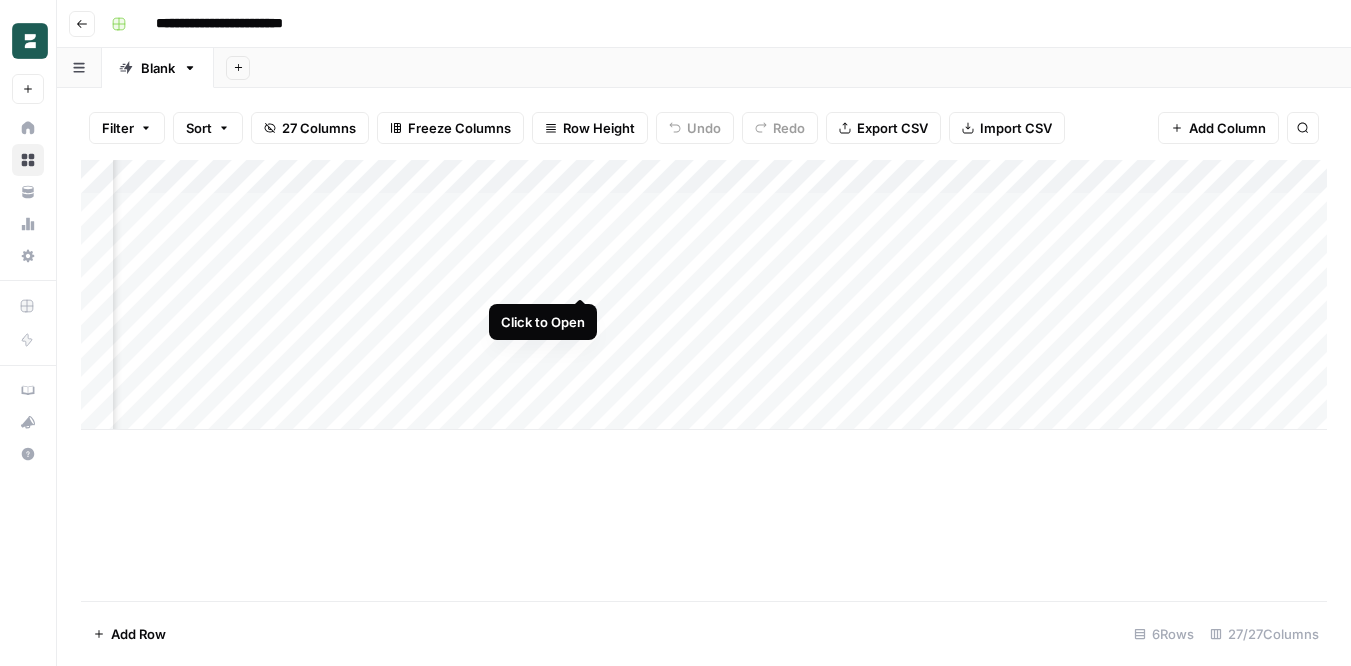 click on "Add Column" at bounding box center [704, 295] 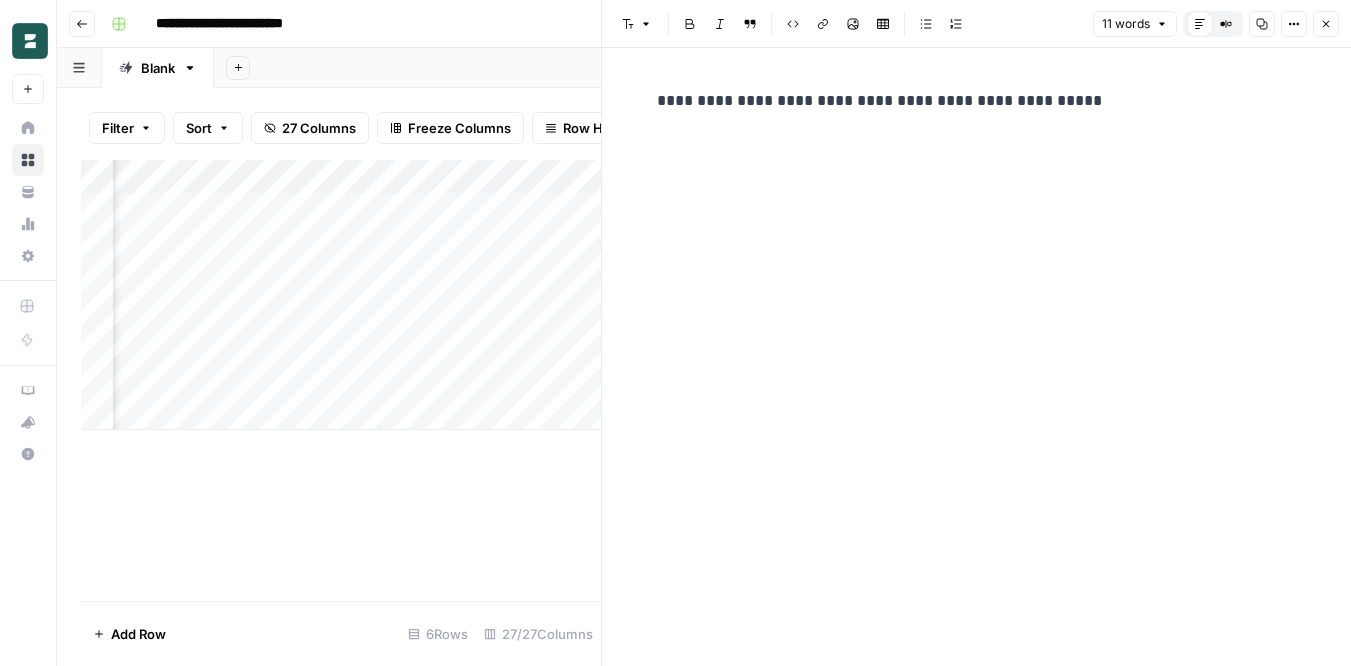 click 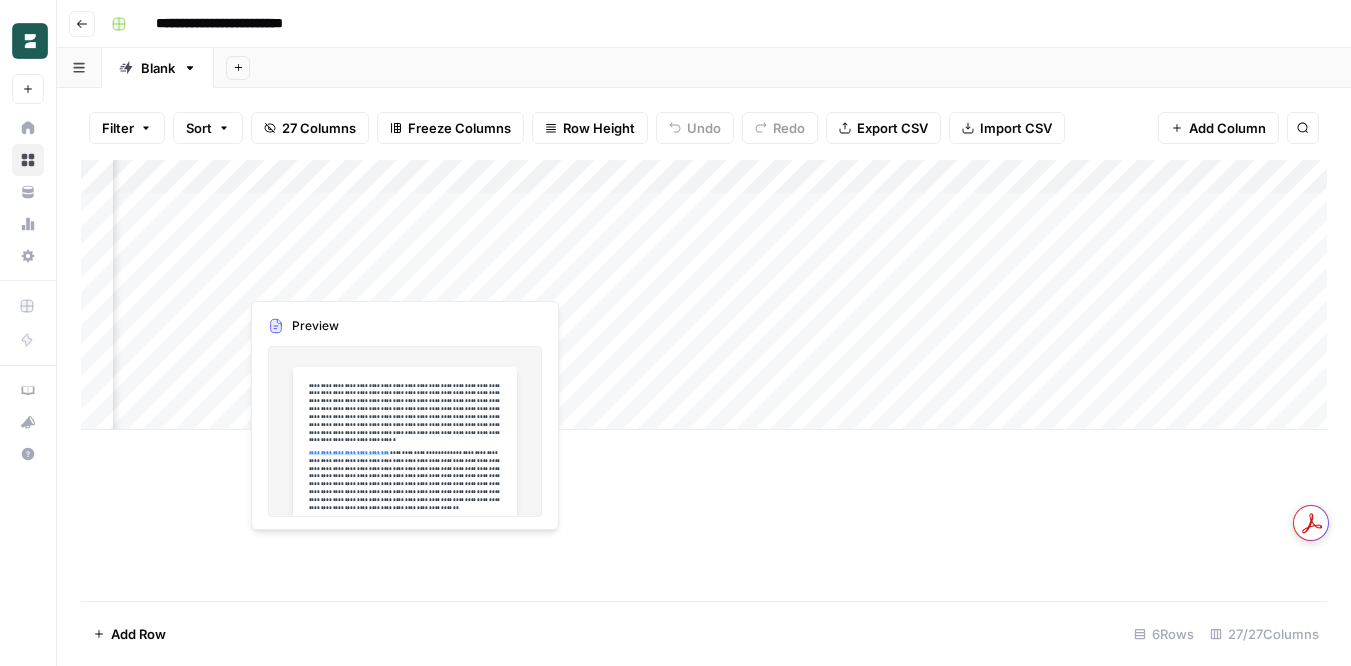 click on "Add Column" at bounding box center (704, 295) 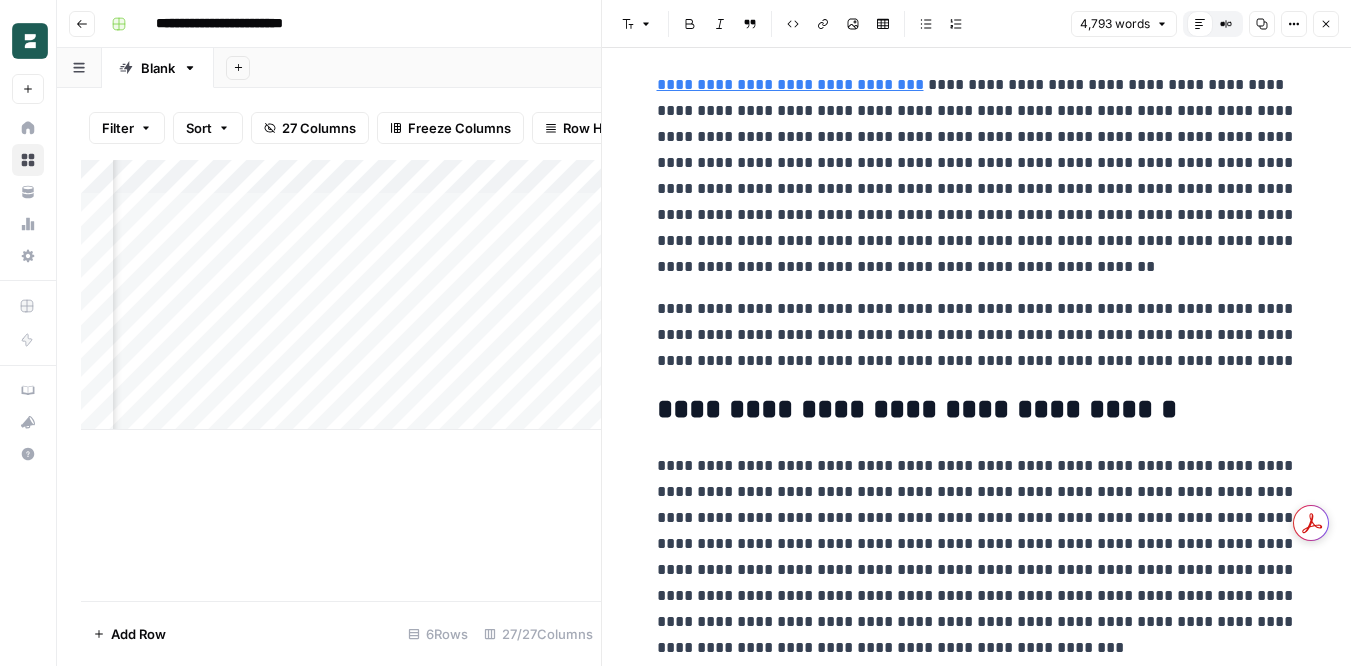 scroll, scrollTop: 0, scrollLeft: 0, axis: both 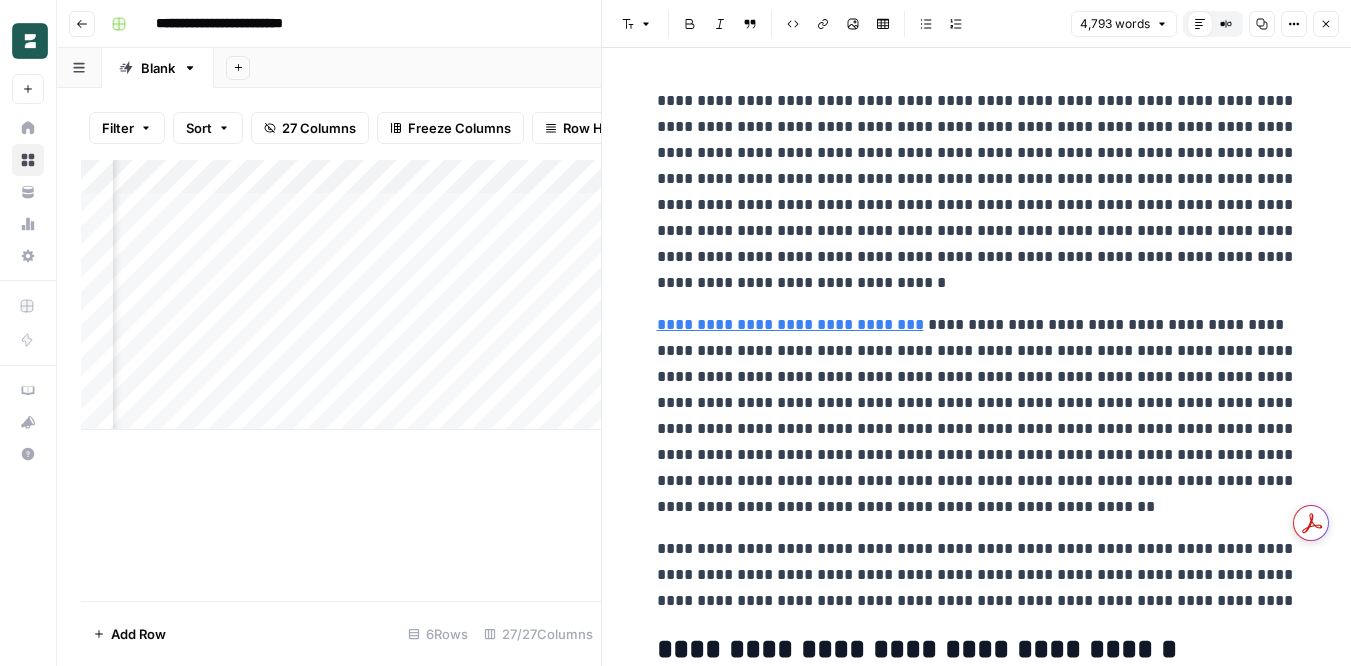 click on "Add Column" at bounding box center [341, 295] 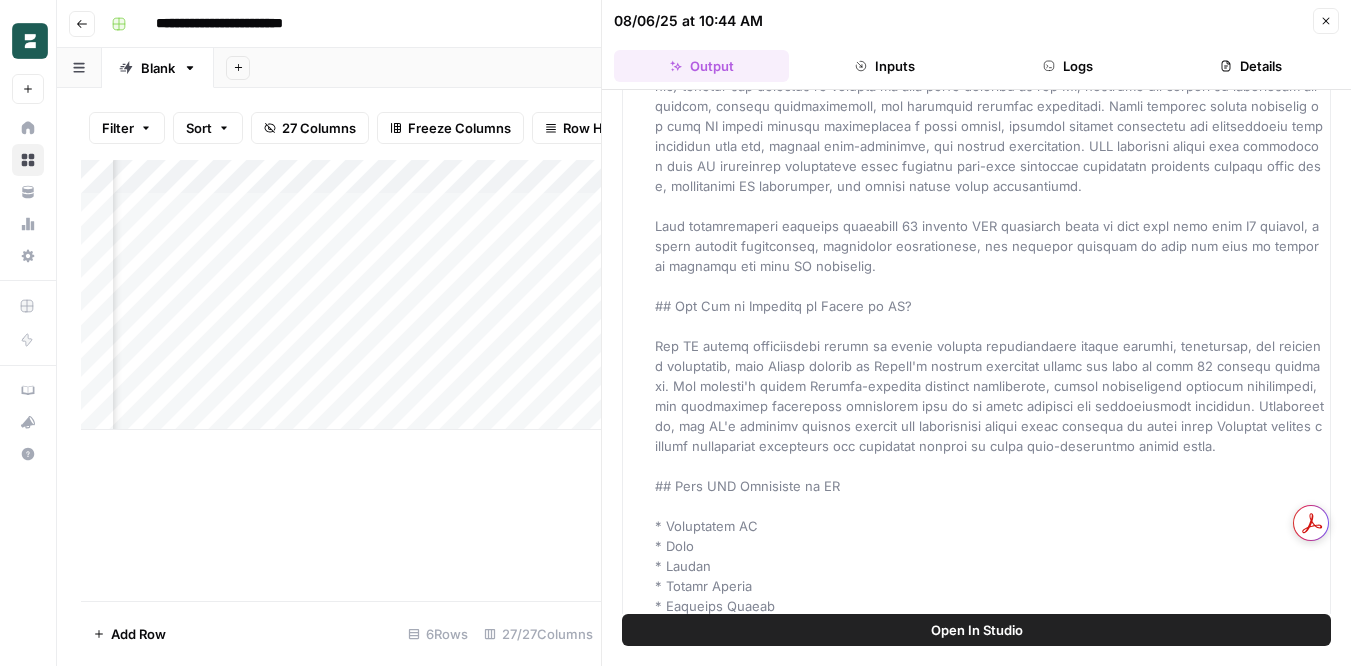 scroll, scrollTop: 0, scrollLeft: 0, axis: both 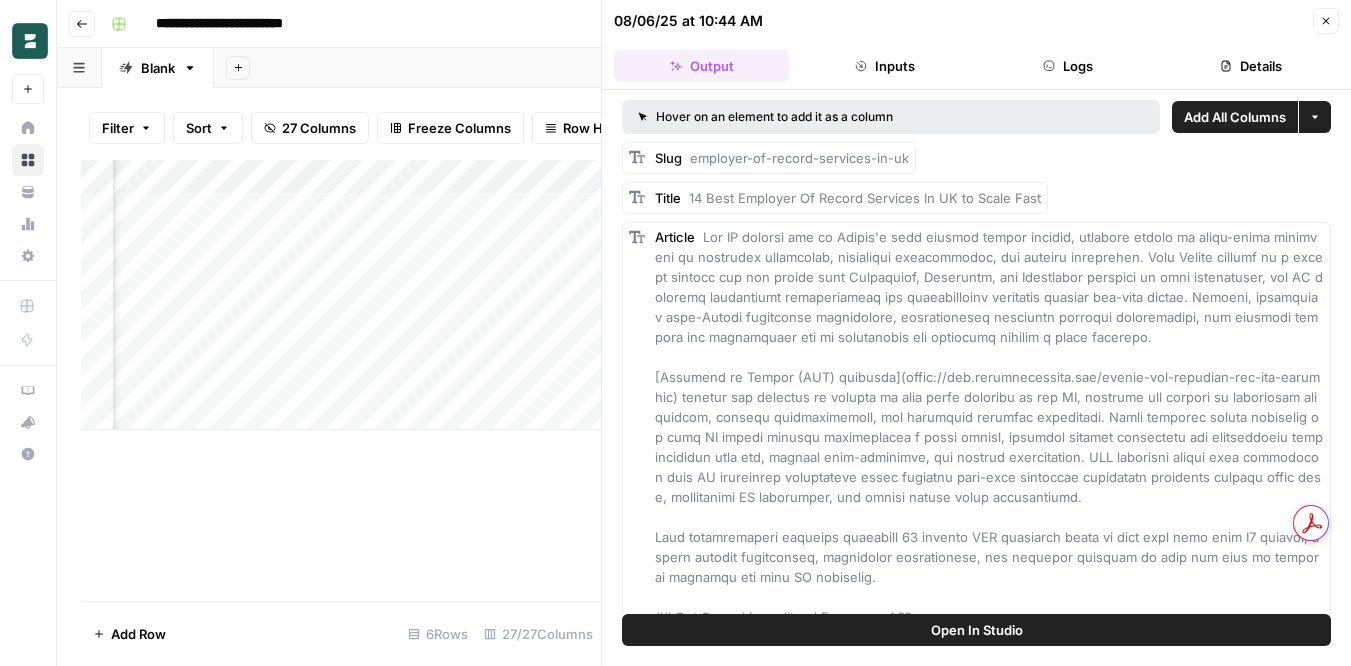 click on "Close" at bounding box center (1326, 21) 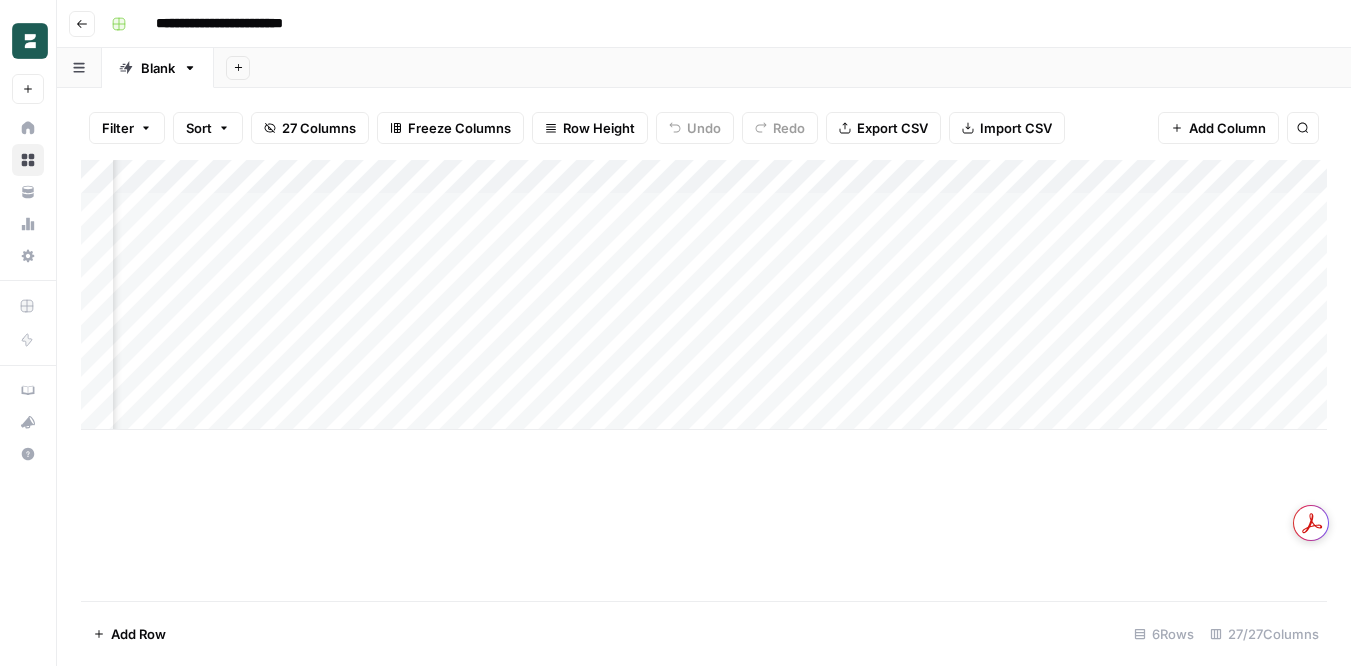 scroll, scrollTop: 0, scrollLeft: 303, axis: horizontal 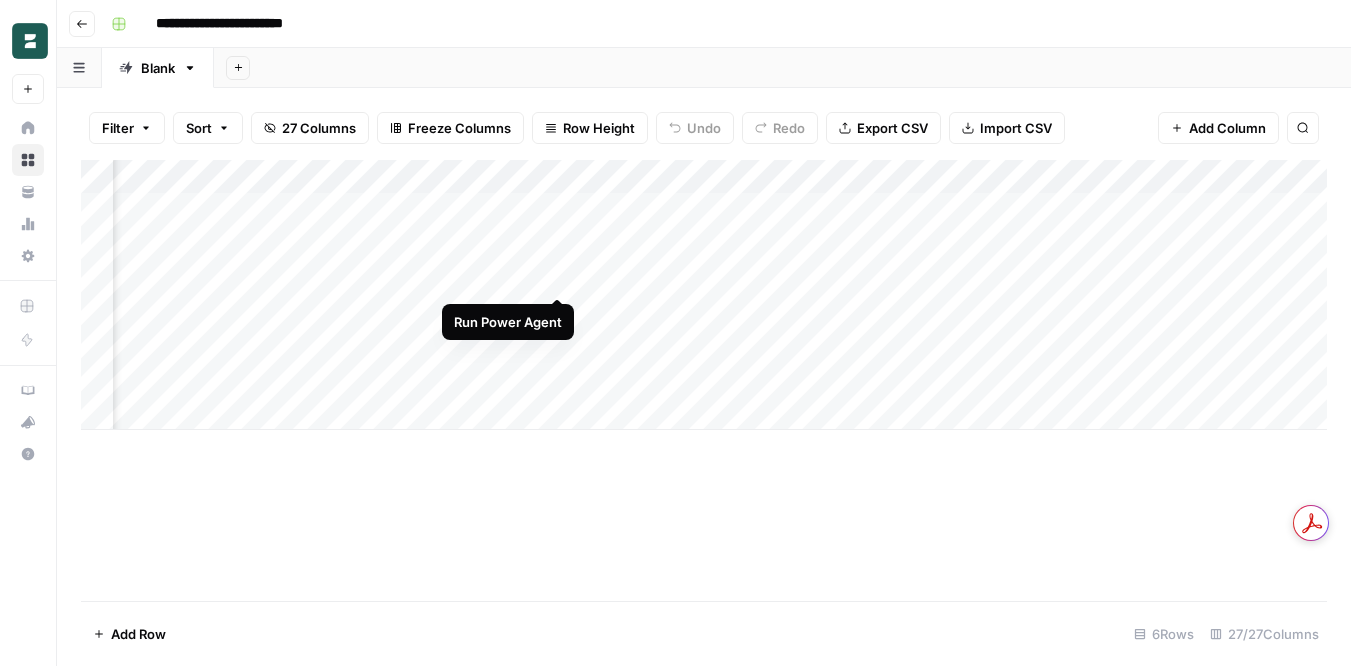 click on "Add Column" at bounding box center [704, 295] 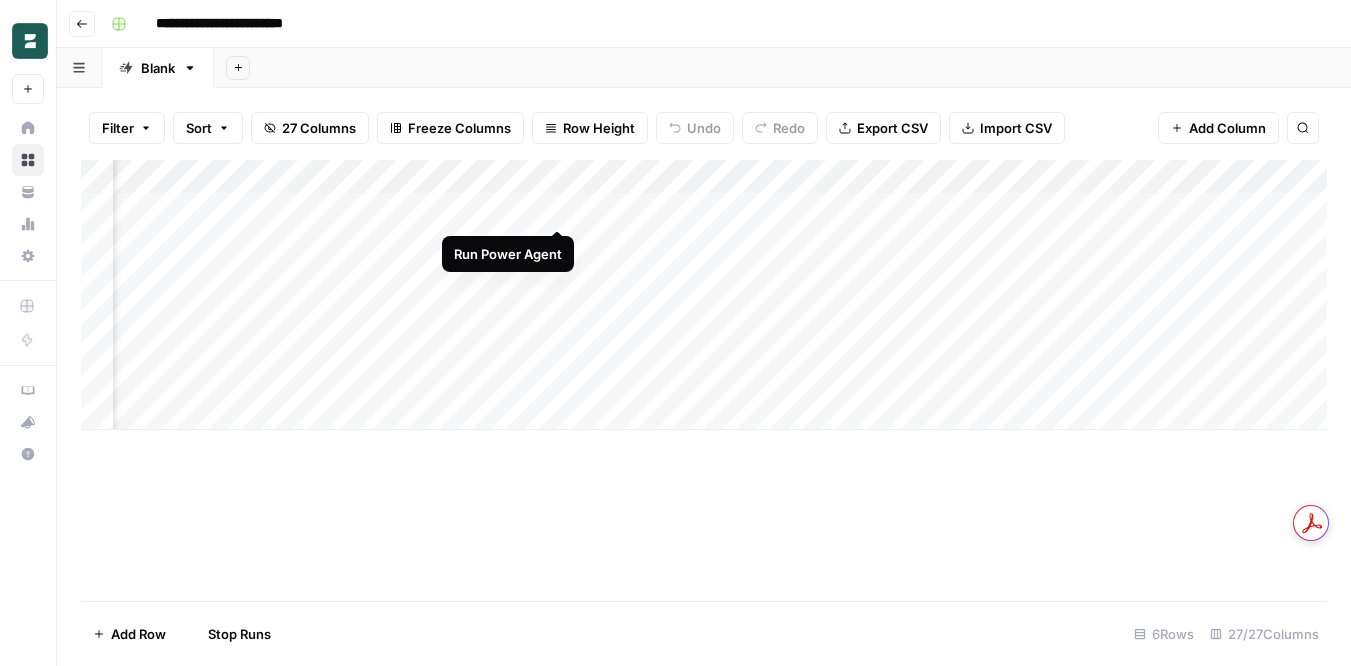 click on "Add Column" at bounding box center [704, 295] 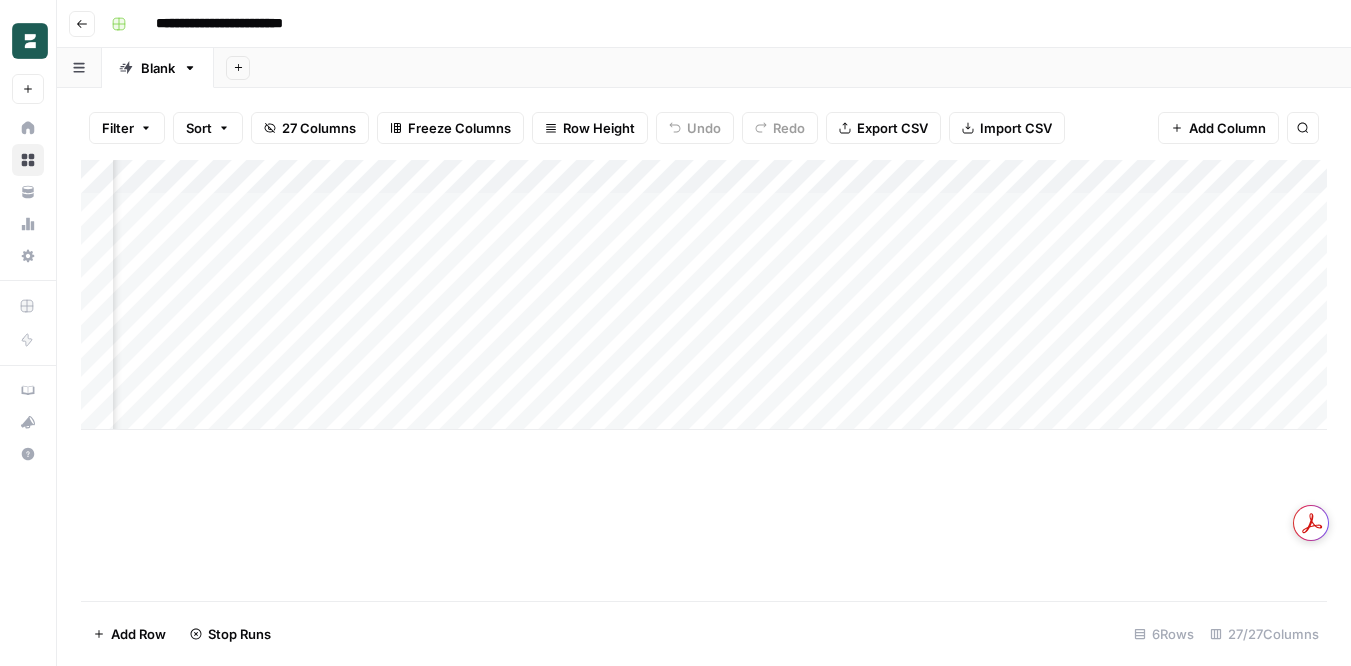 scroll, scrollTop: 0, scrollLeft: 2835, axis: horizontal 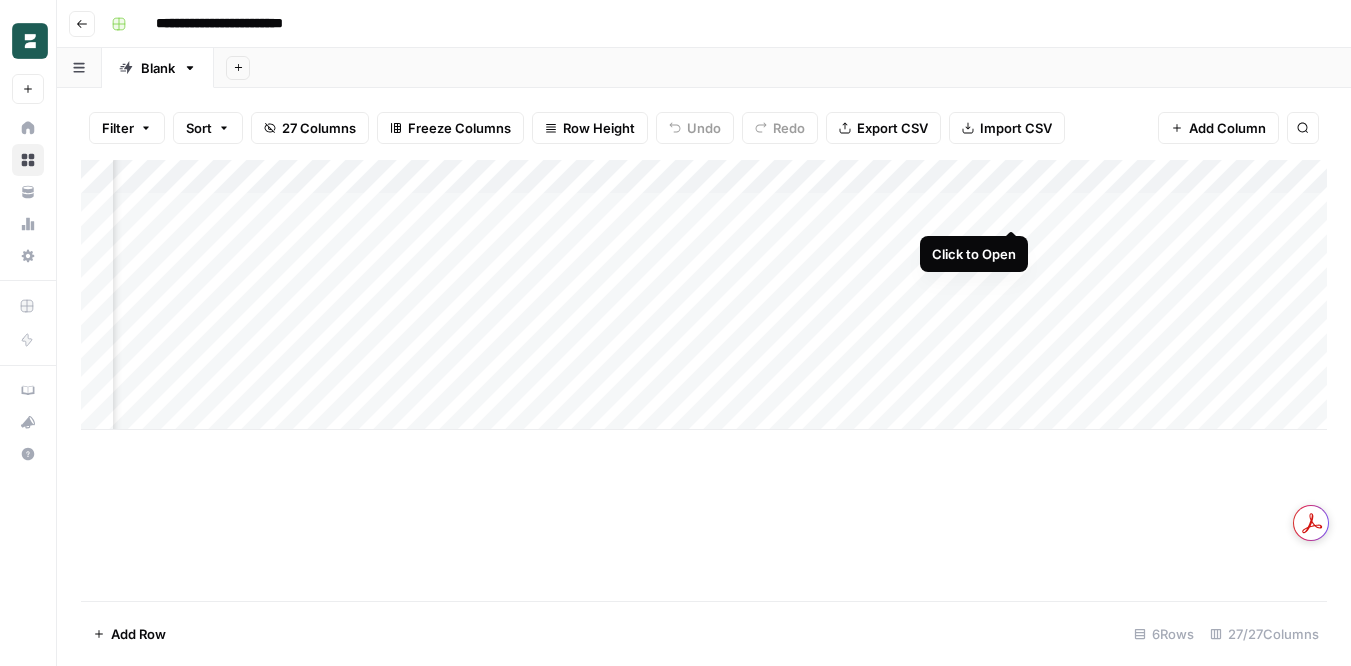 click on "Add Column" at bounding box center [704, 295] 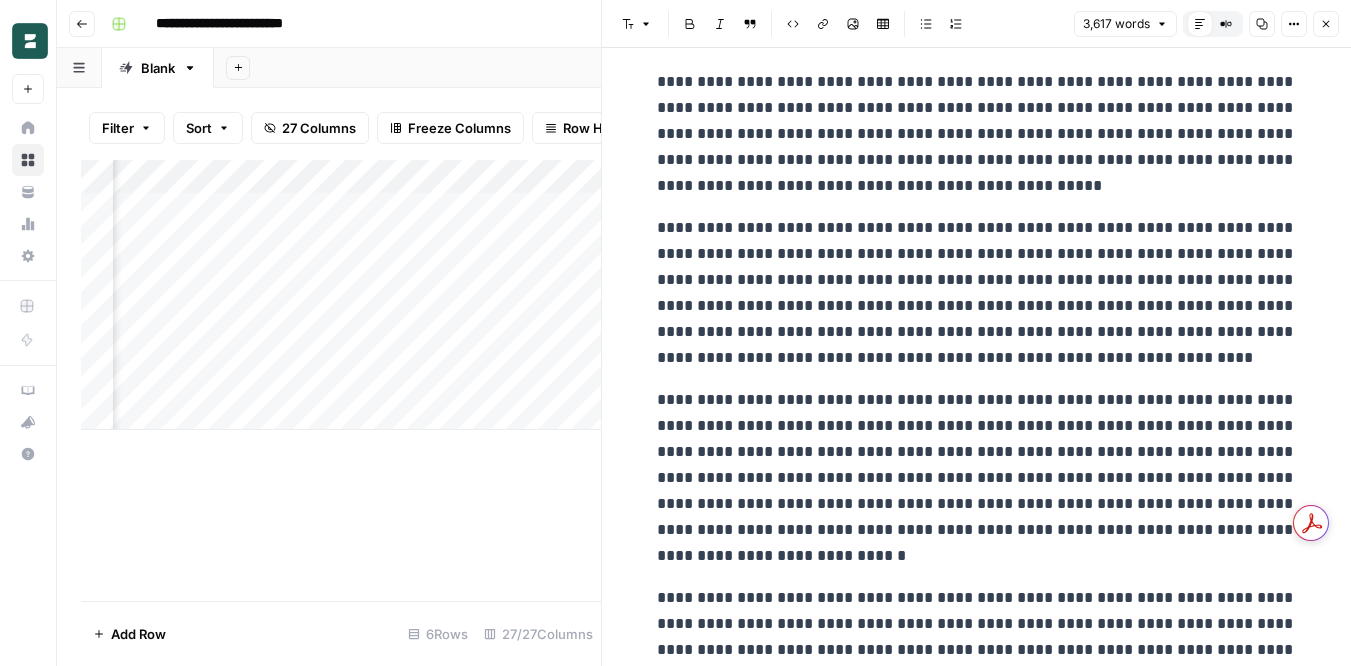 scroll, scrollTop: 0, scrollLeft: 0, axis: both 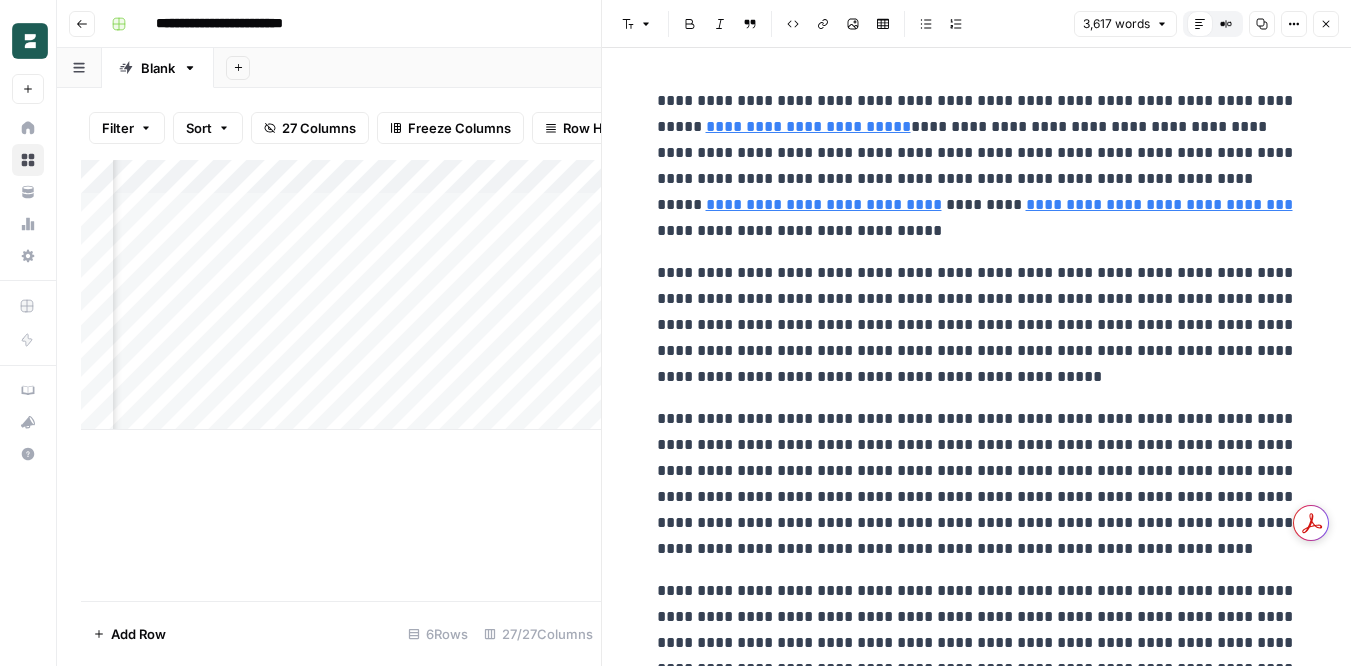 click 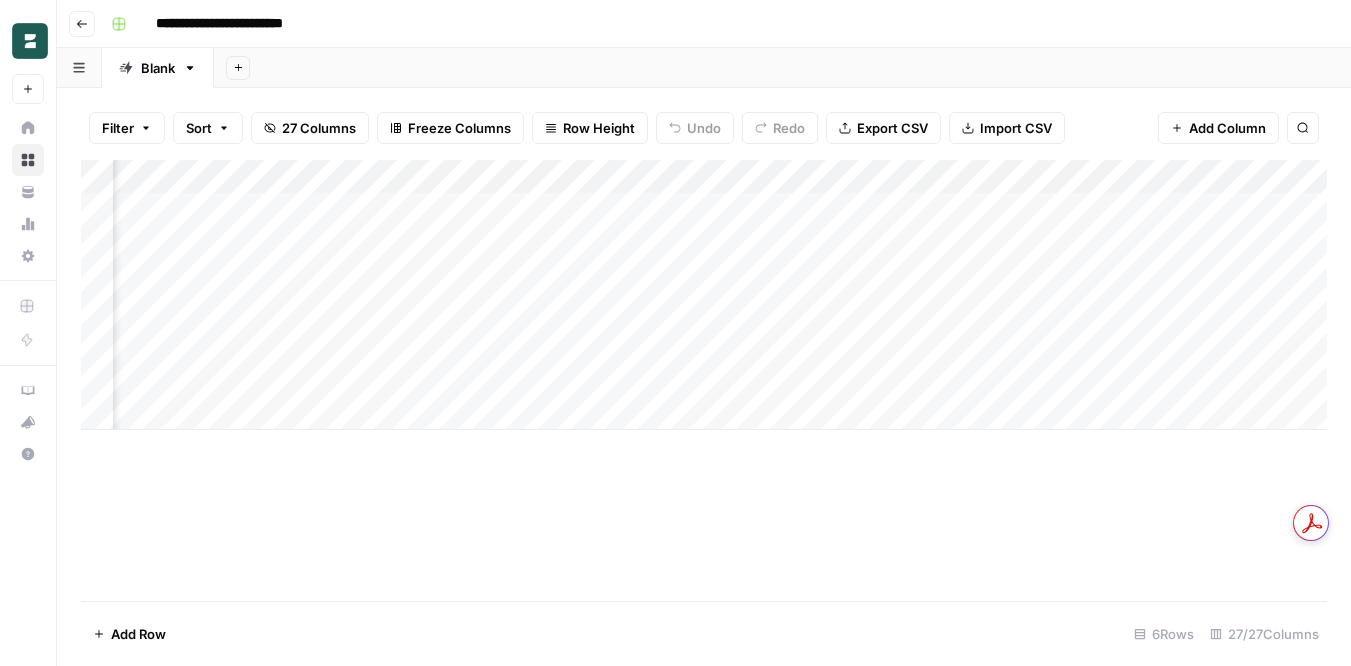 scroll, scrollTop: 0, scrollLeft: 124, axis: horizontal 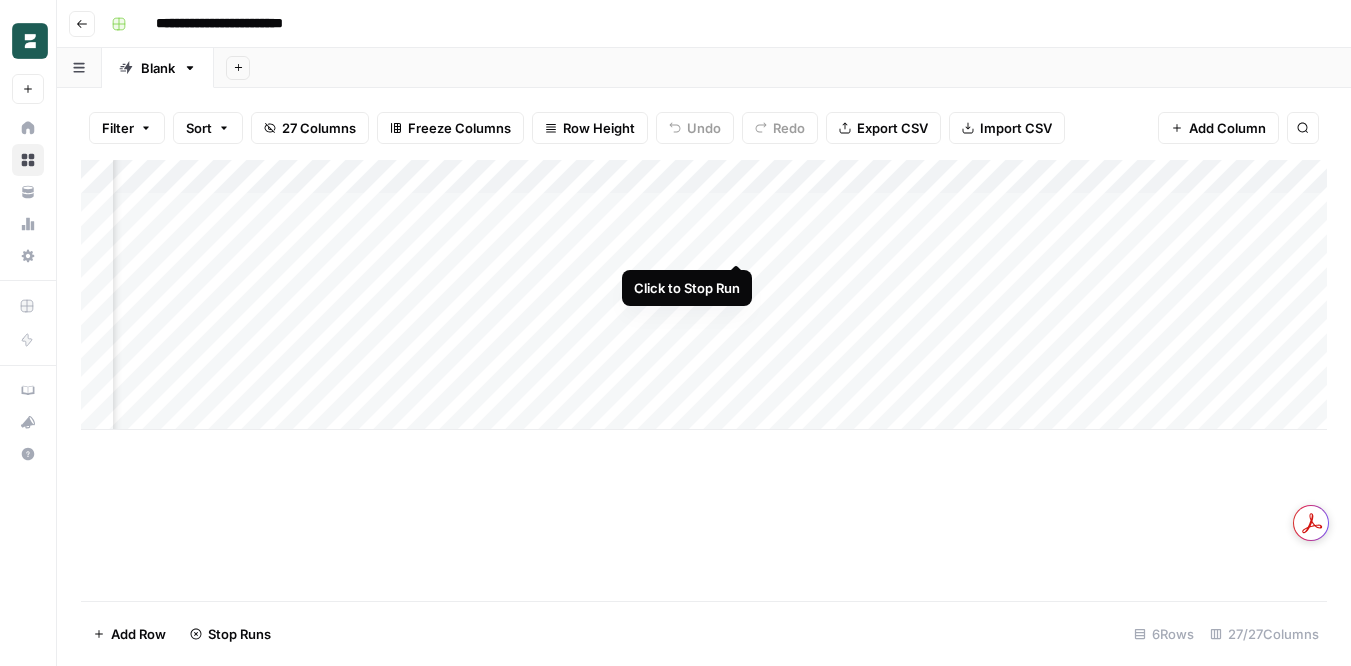click on "Add Column" at bounding box center (704, 295) 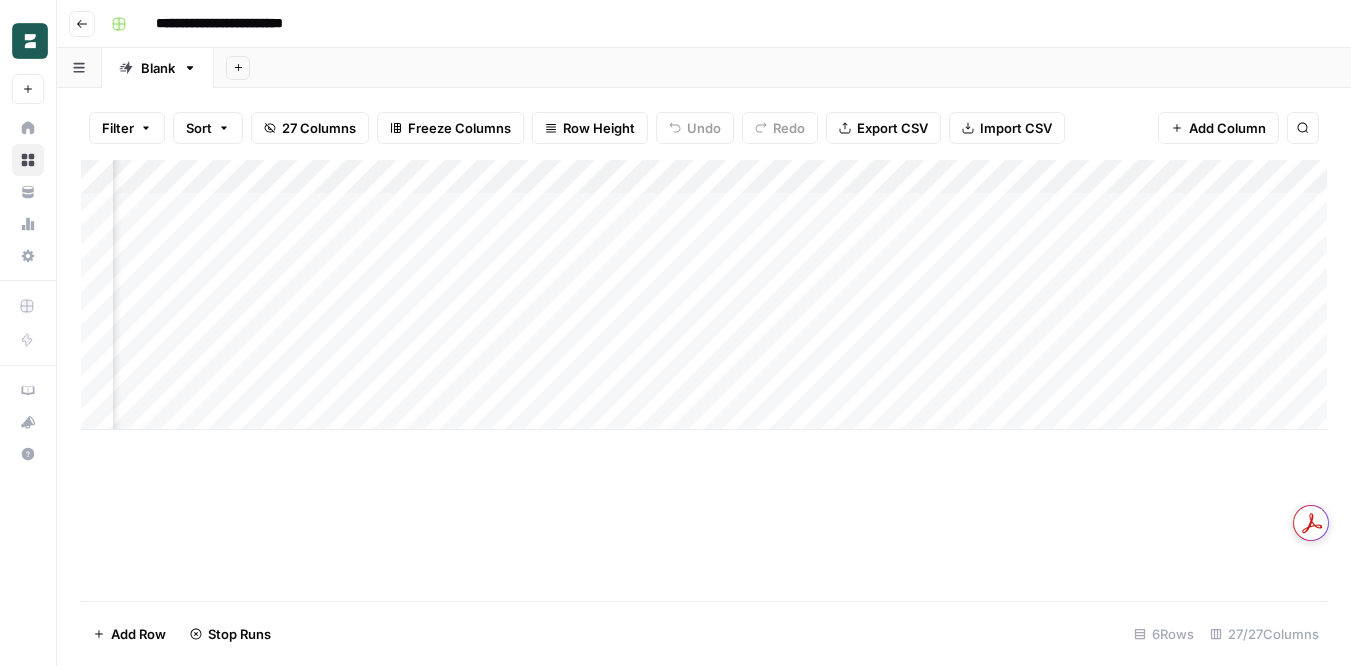 click on "Add Column" at bounding box center [704, 295] 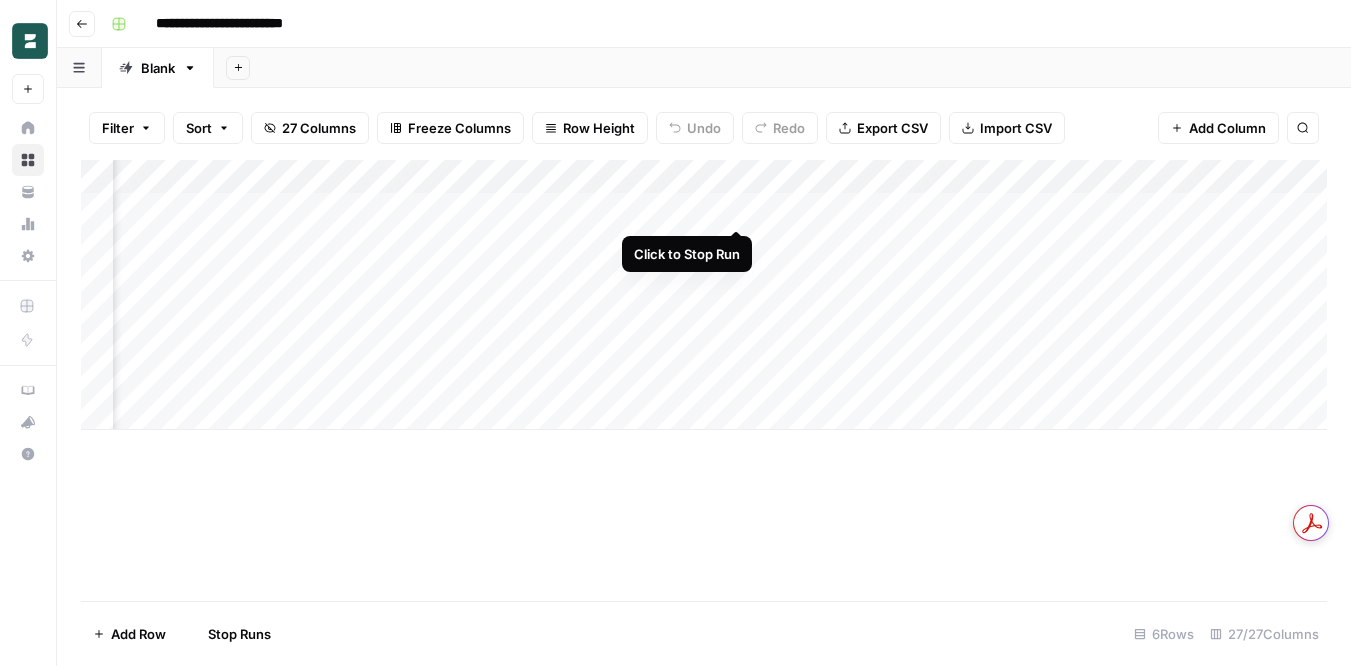 click on "Add Column" at bounding box center (704, 295) 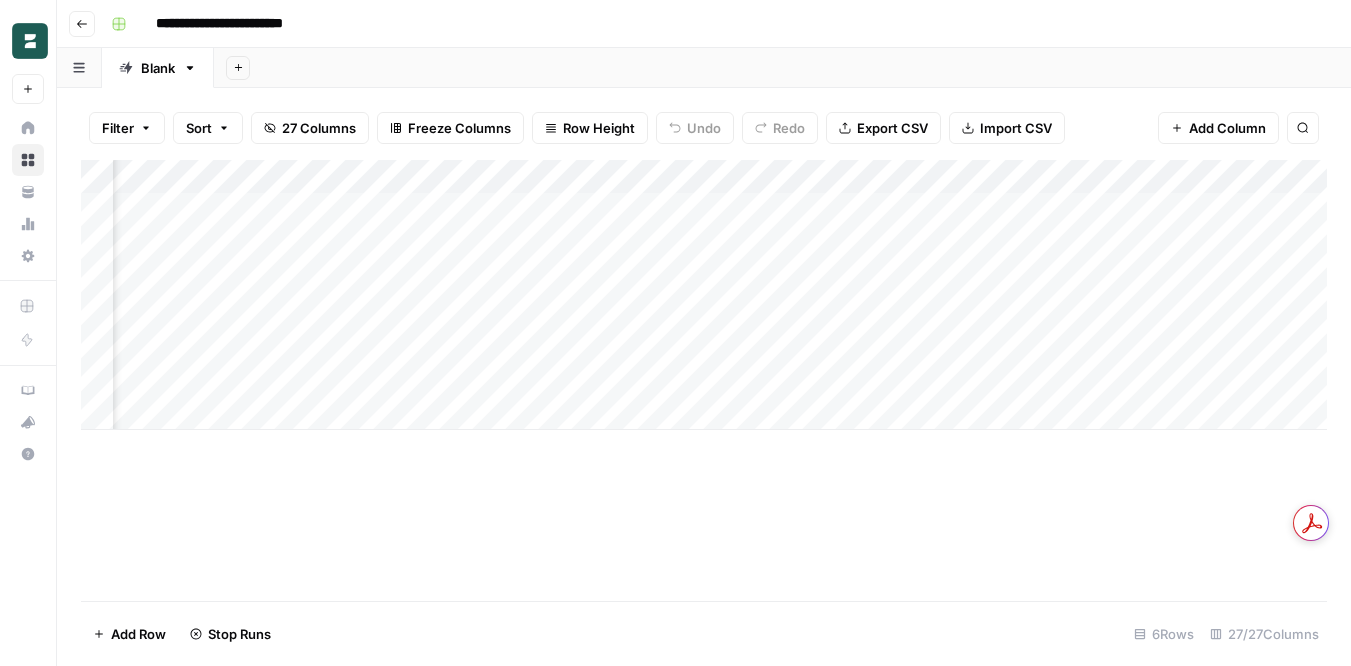 click on "Add Column" at bounding box center [704, 295] 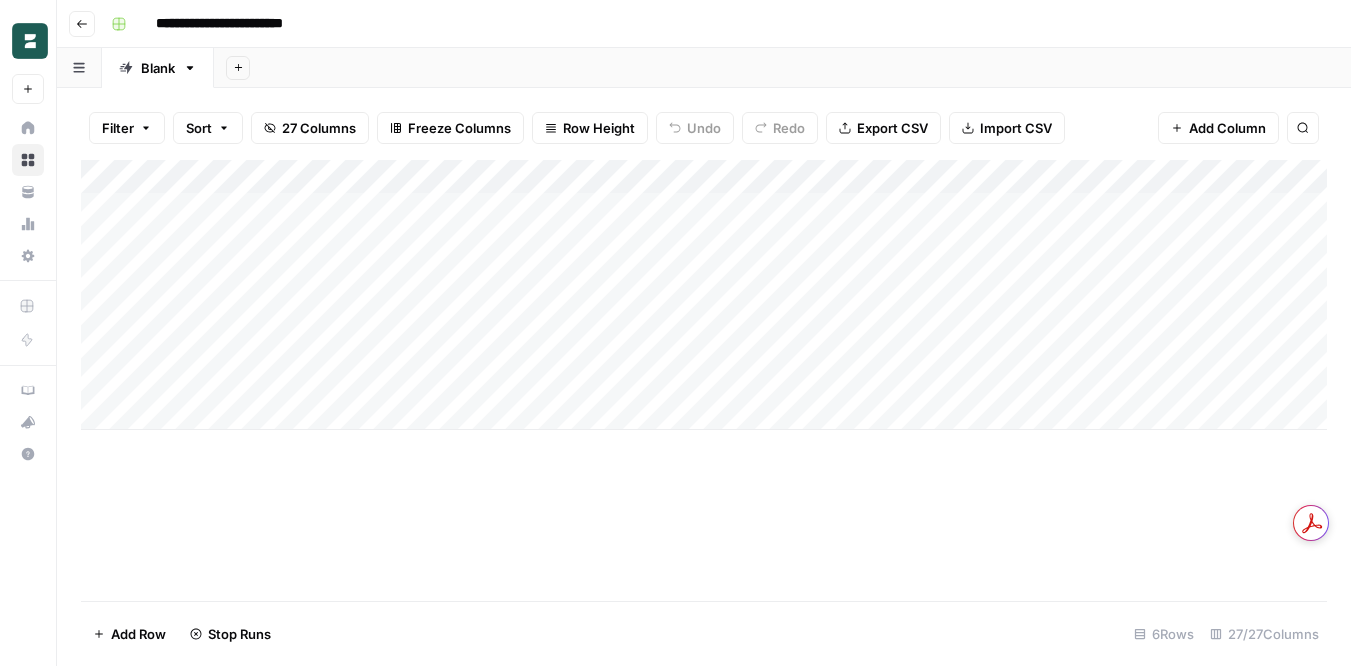 click on "Add Column" at bounding box center [704, 295] 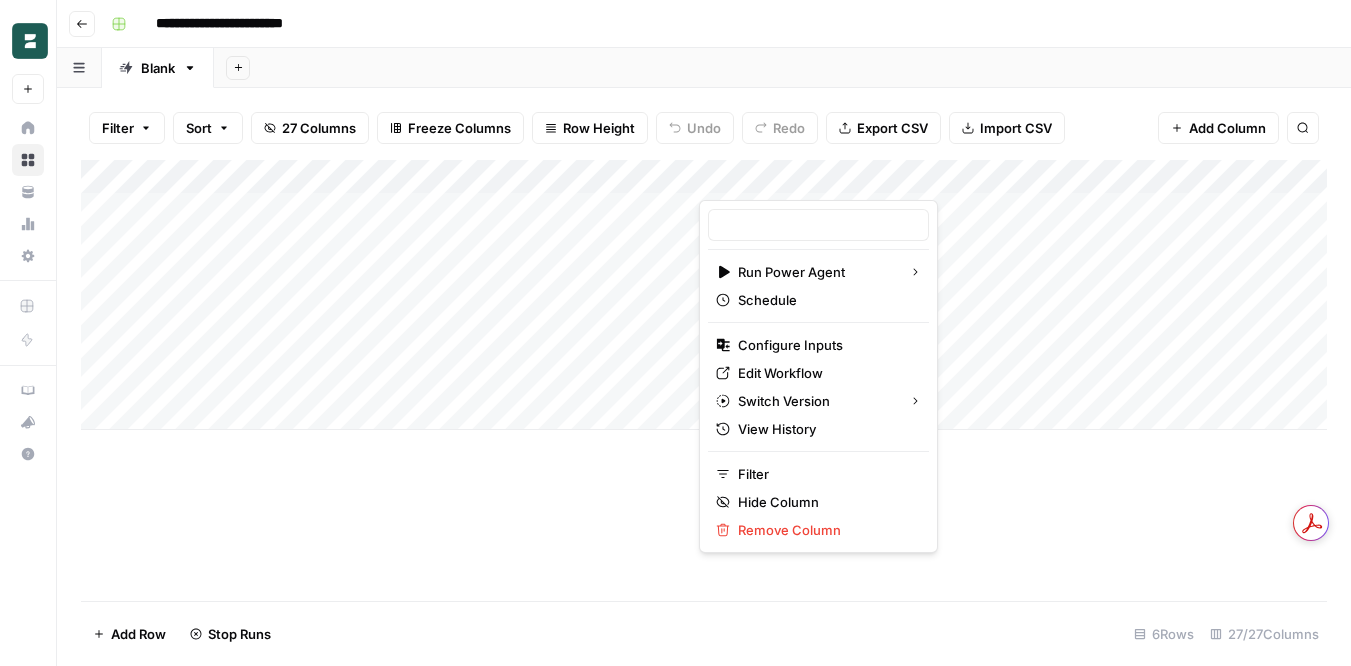 type on "Create Article from Content Brief - Fork" 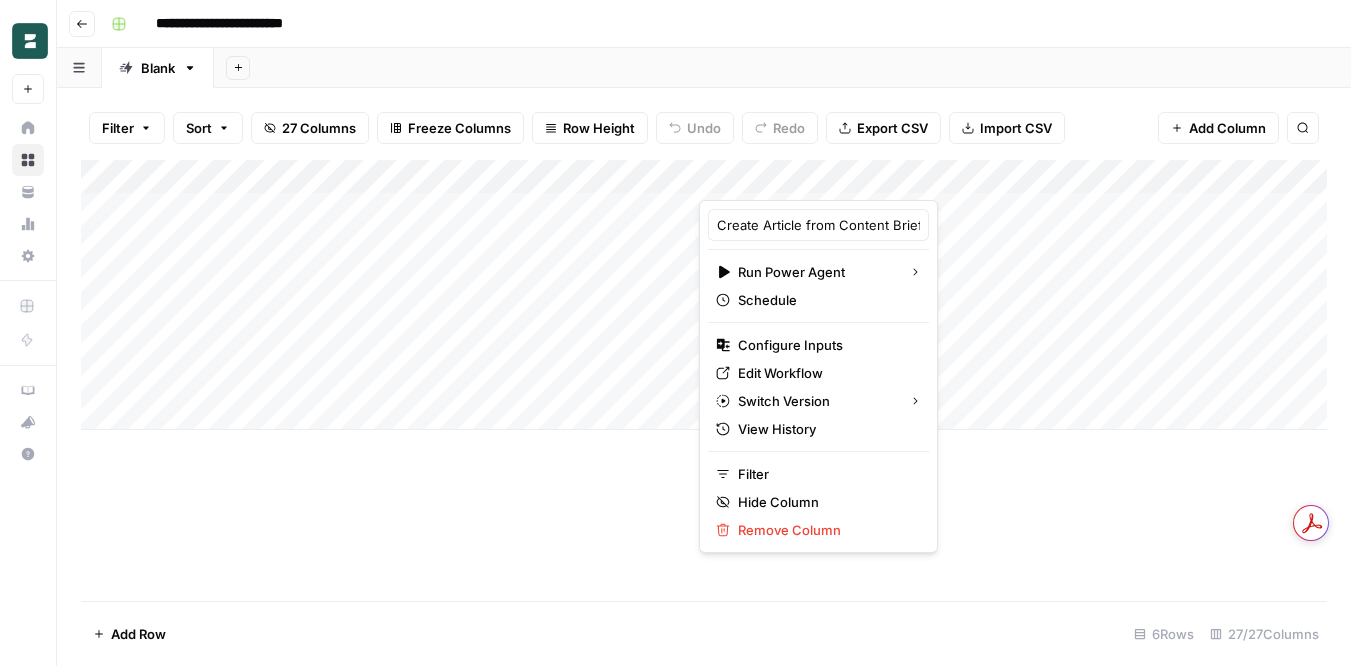 click on "Add Sheet" at bounding box center (782, 68) 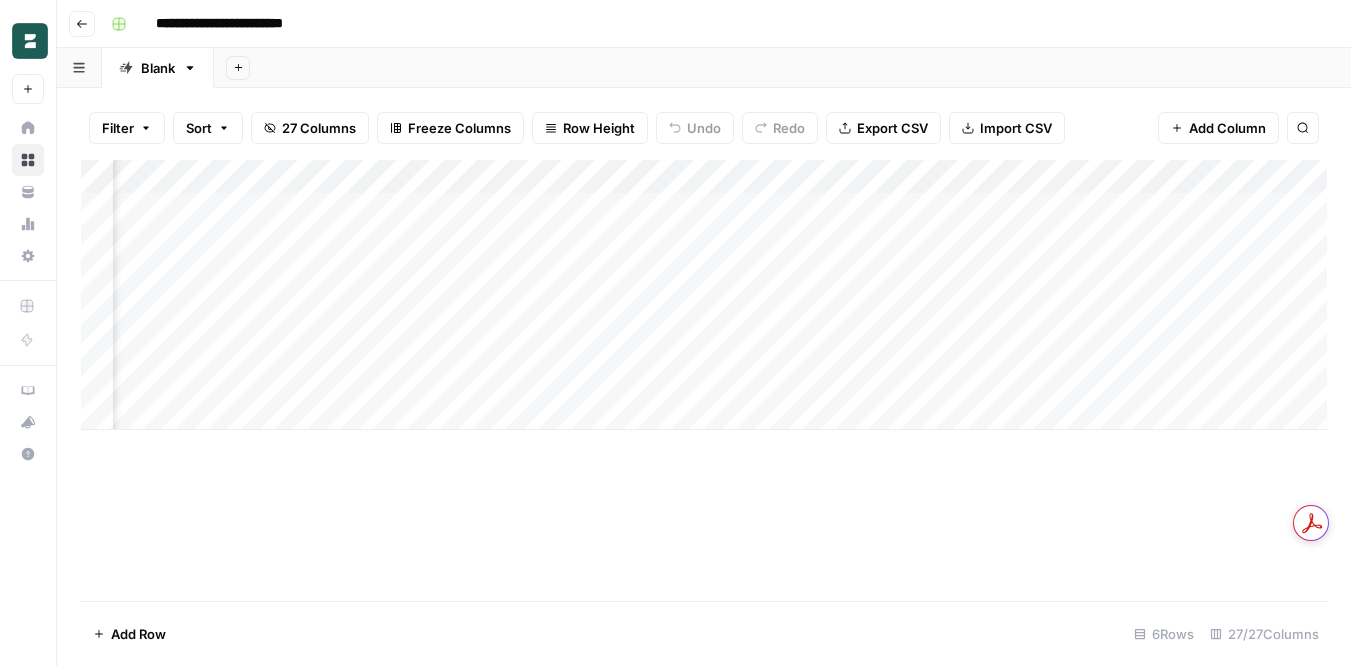 scroll, scrollTop: 0, scrollLeft: 163, axis: horizontal 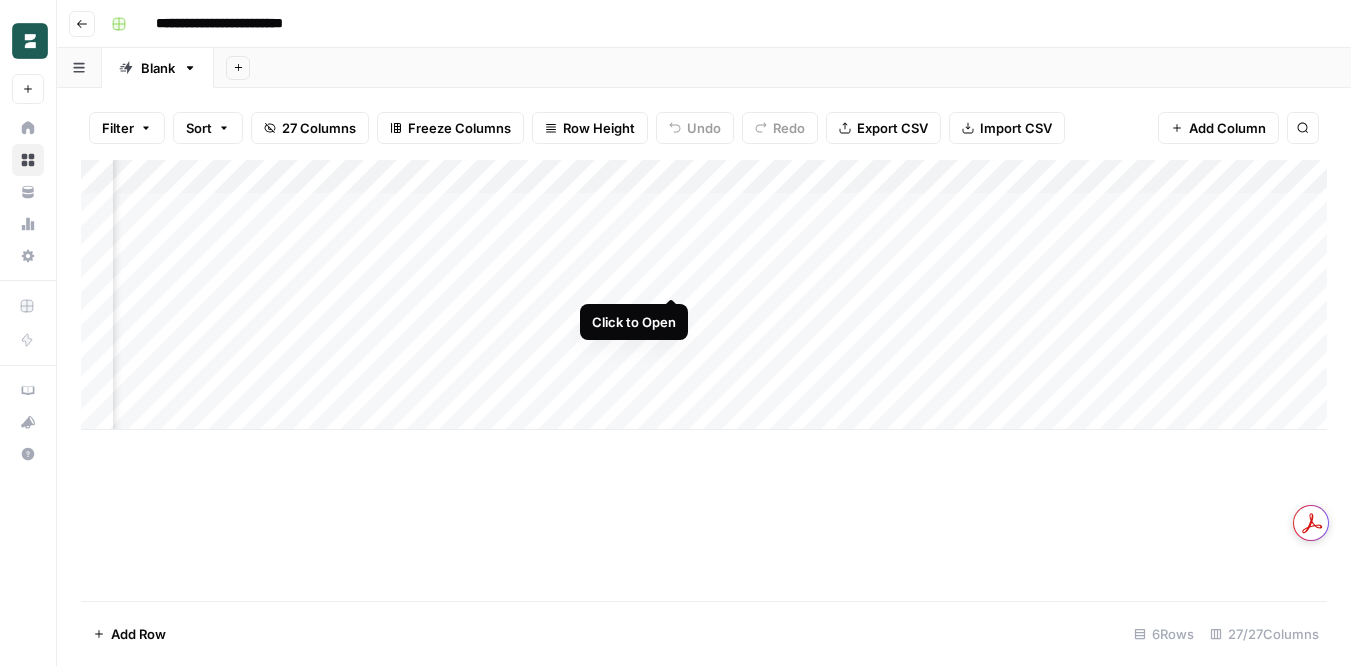 click on "Add Column" at bounding box center (704, 295) 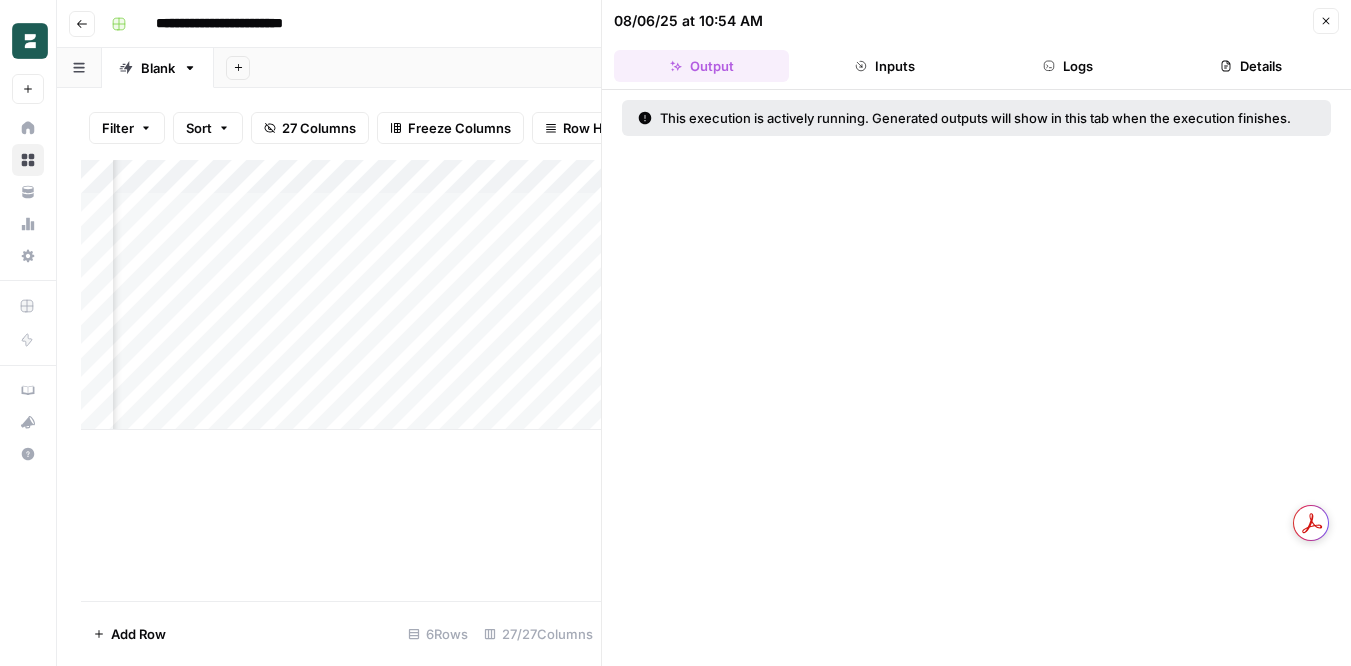 click on "Logs" at bounding box center [1068, 66] 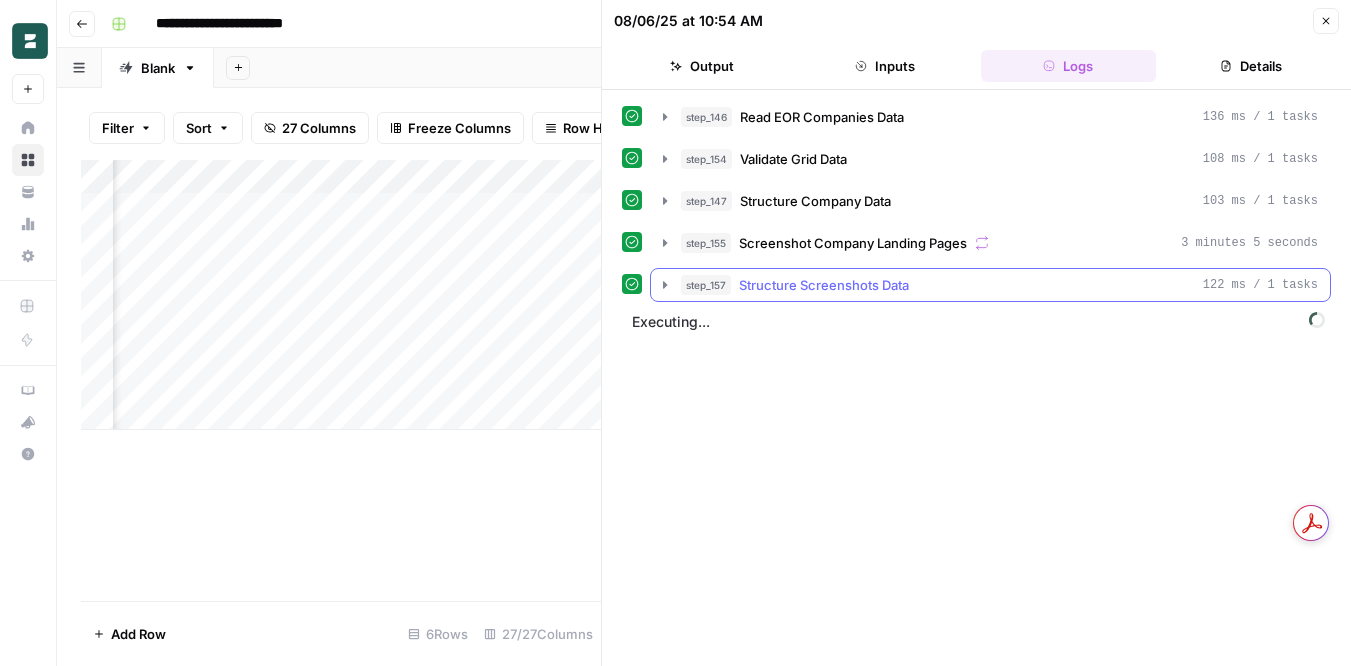 click on "step_157 Structure Screenshots Data 122 ms / 1 tasks" at bounding box center (990, 285) 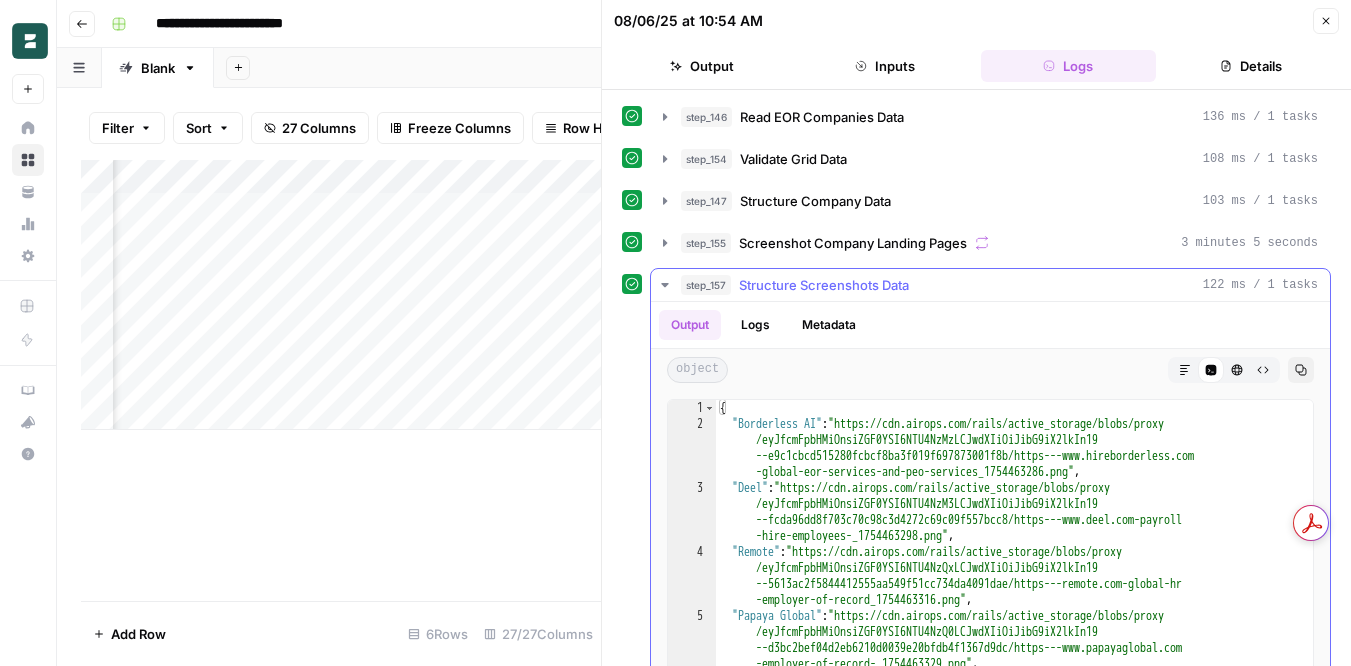 click on "step_157 Structure Screenshots Data 122 ms / 1 tasks" at bounding box center [990, 285] 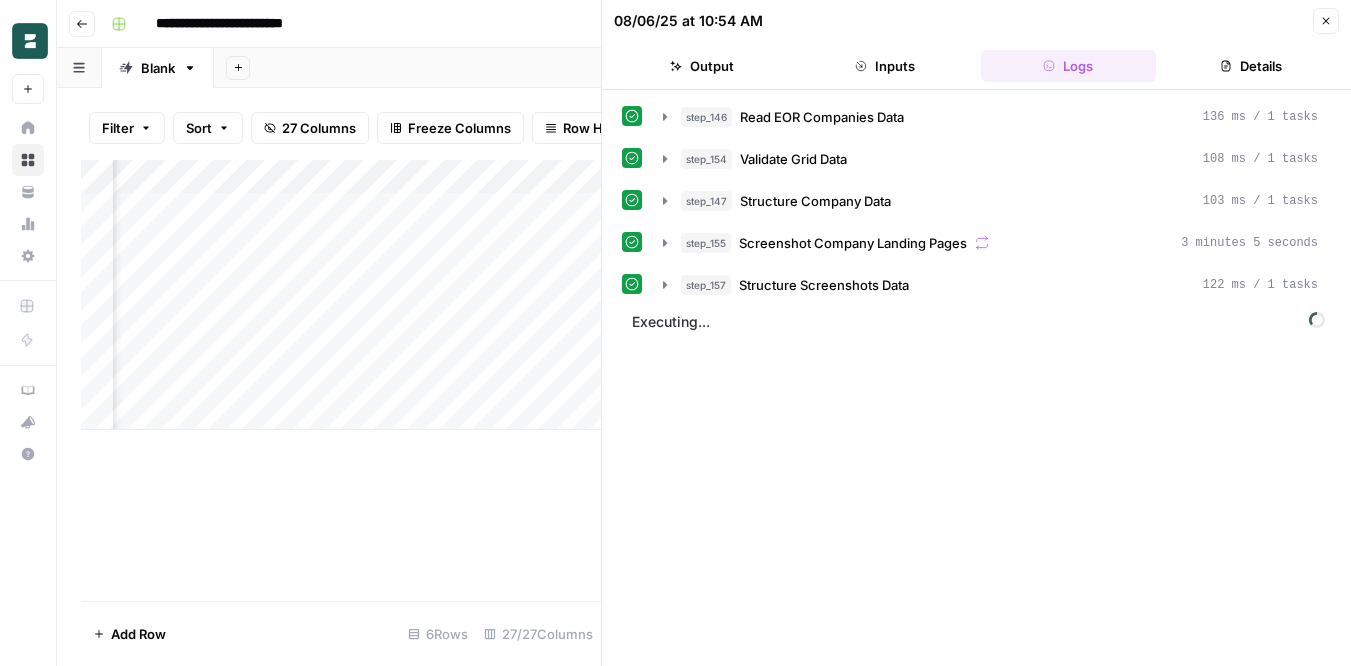 click on "Close" at bounding box center (1326, 21) 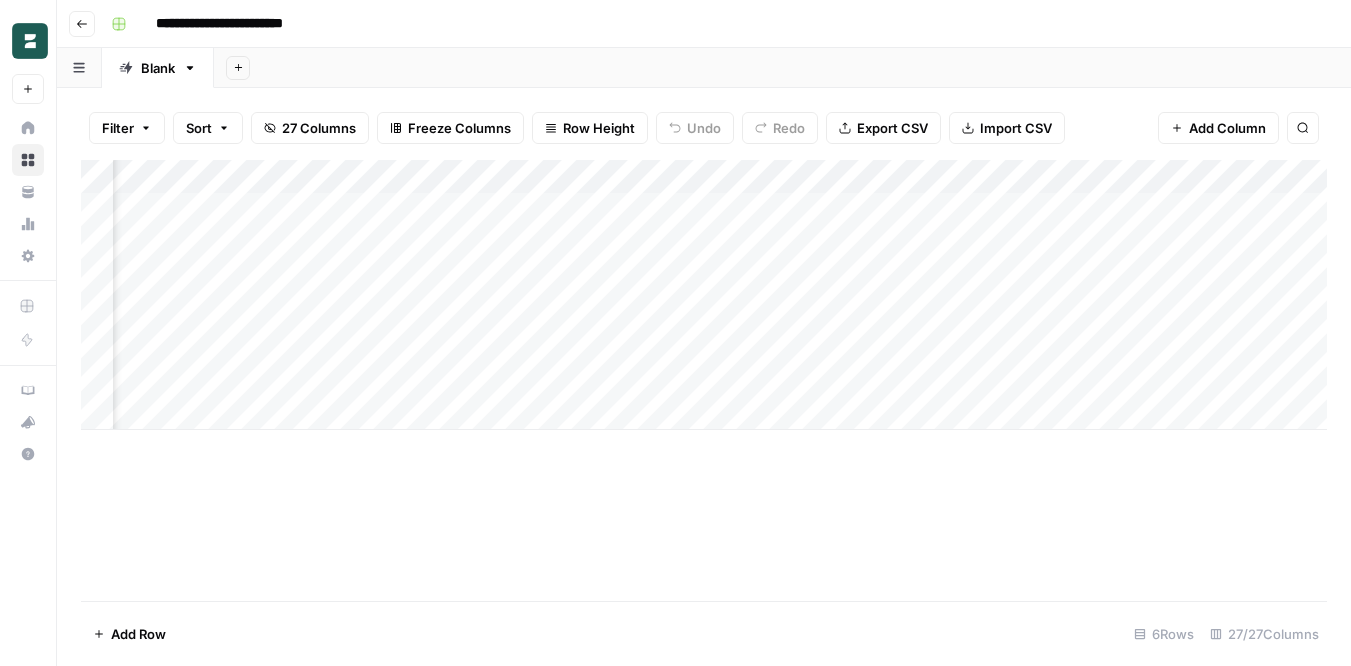 scroll, scrollTop: 0, scrollLeft: 0, axis: both 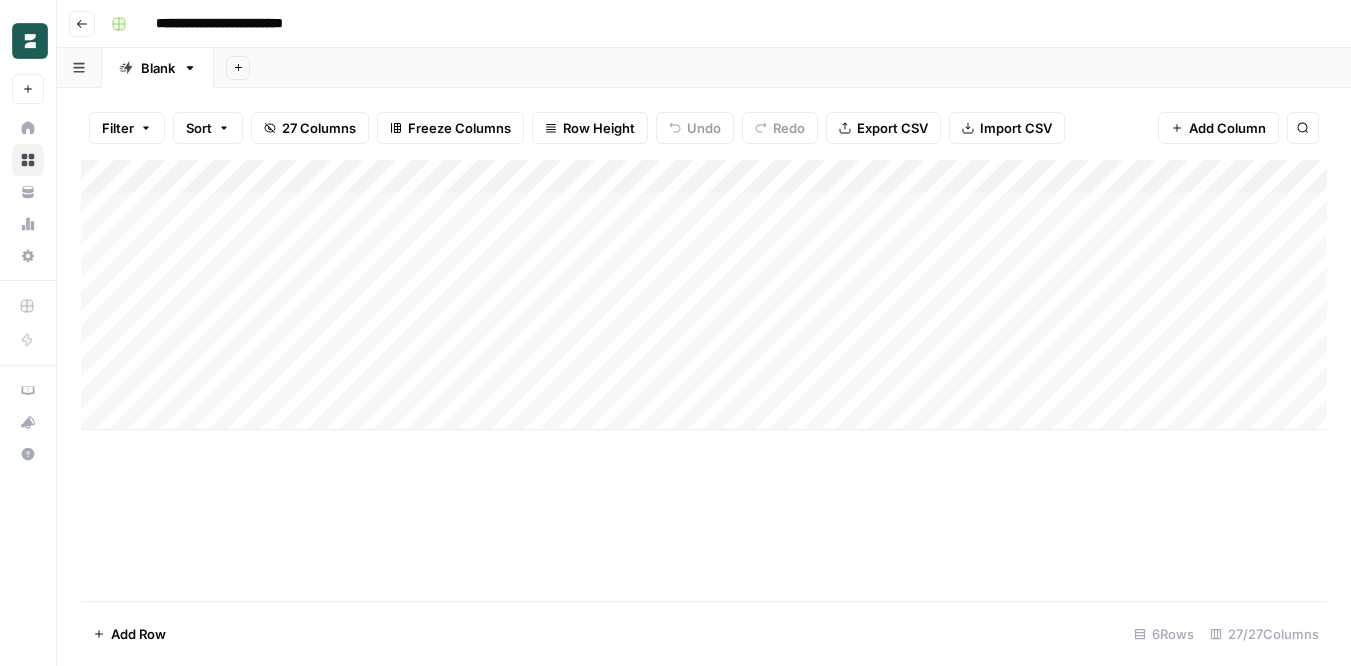 click on "**********" at bounding box center [717, 24] 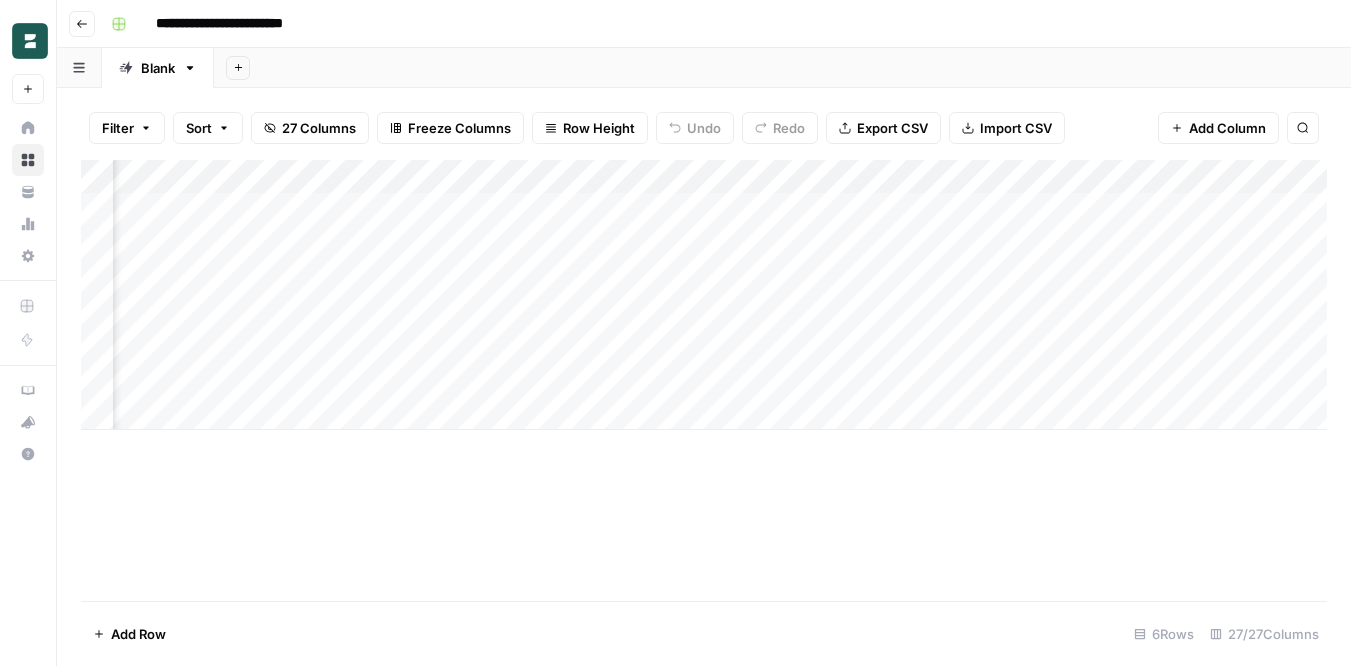 scroll, scrollTop: 0, scrollLeft: 2869, axis: horizontal 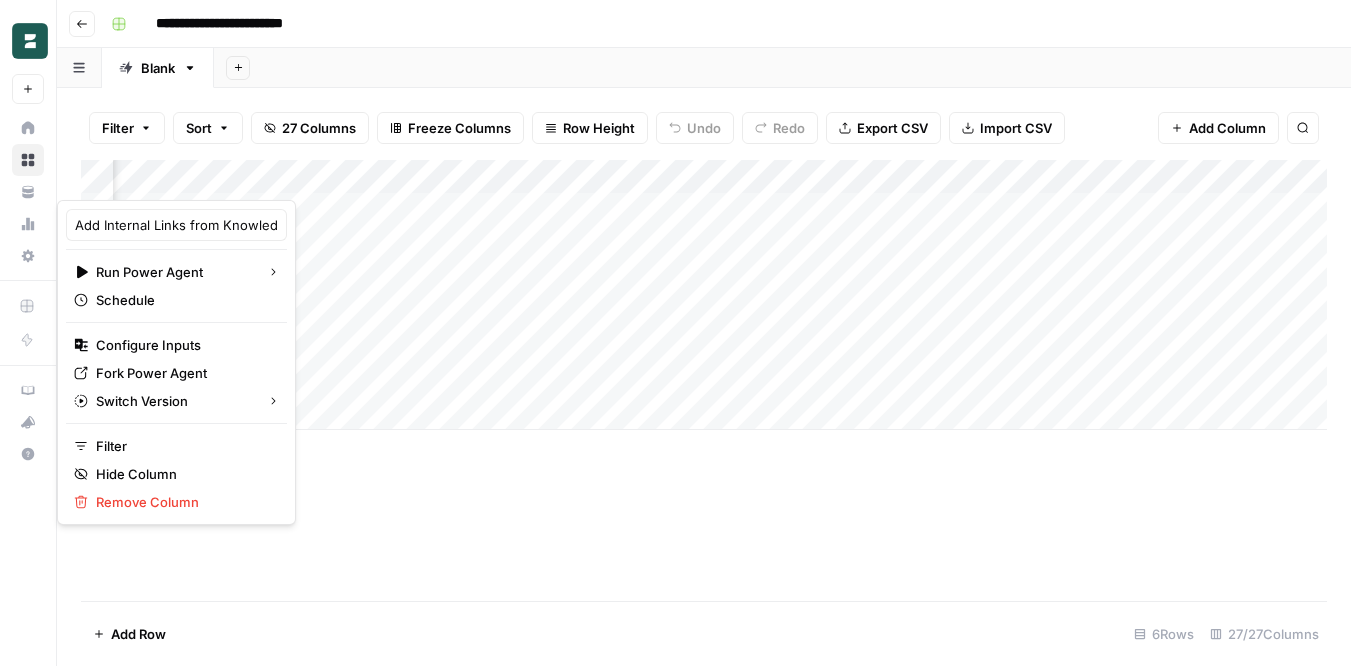 click on "Filter Sort 27 Columns Freeze Columns Row Height Undo Redo Export CSV Import CSV Add Column Search" at bounding box center (704, 128) 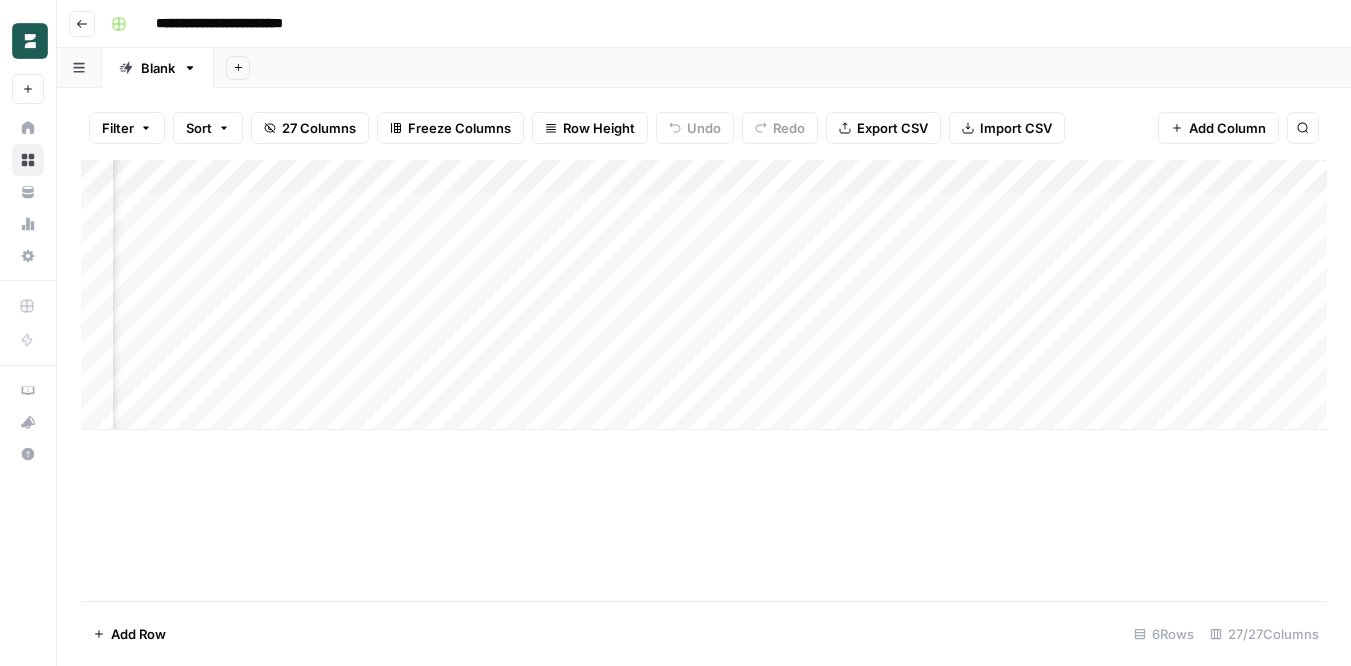 scroll, scrollTop: 0, scrollLeft: 3808, axis: horizontal 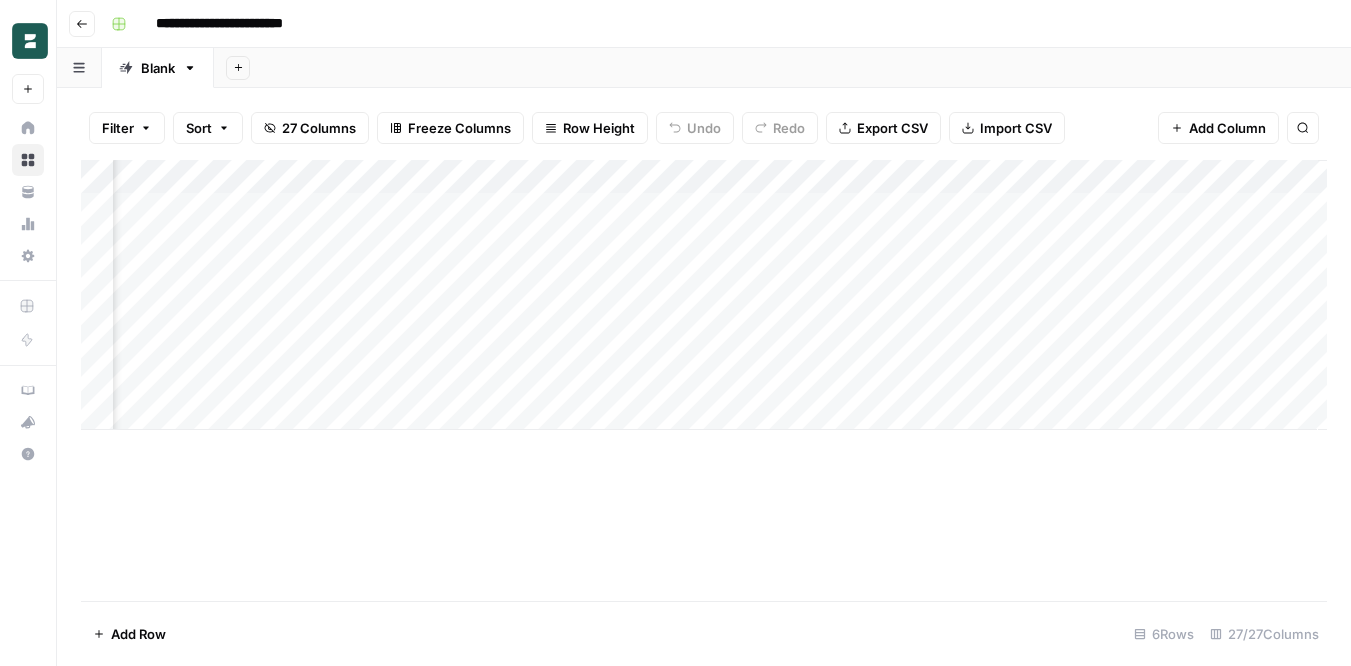 click on "Add Column" at bounding box center [704, 295] 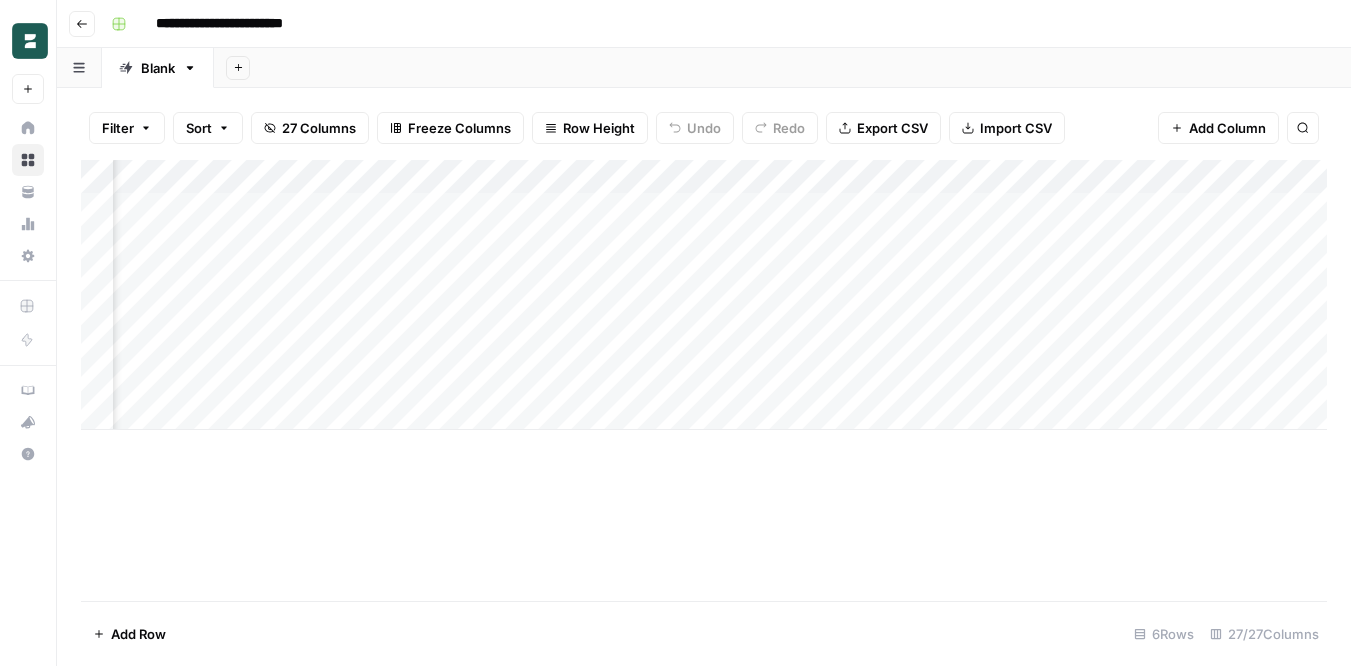scroll, scrollTop: 0, scrollLeft: 2404, axis: horizontal 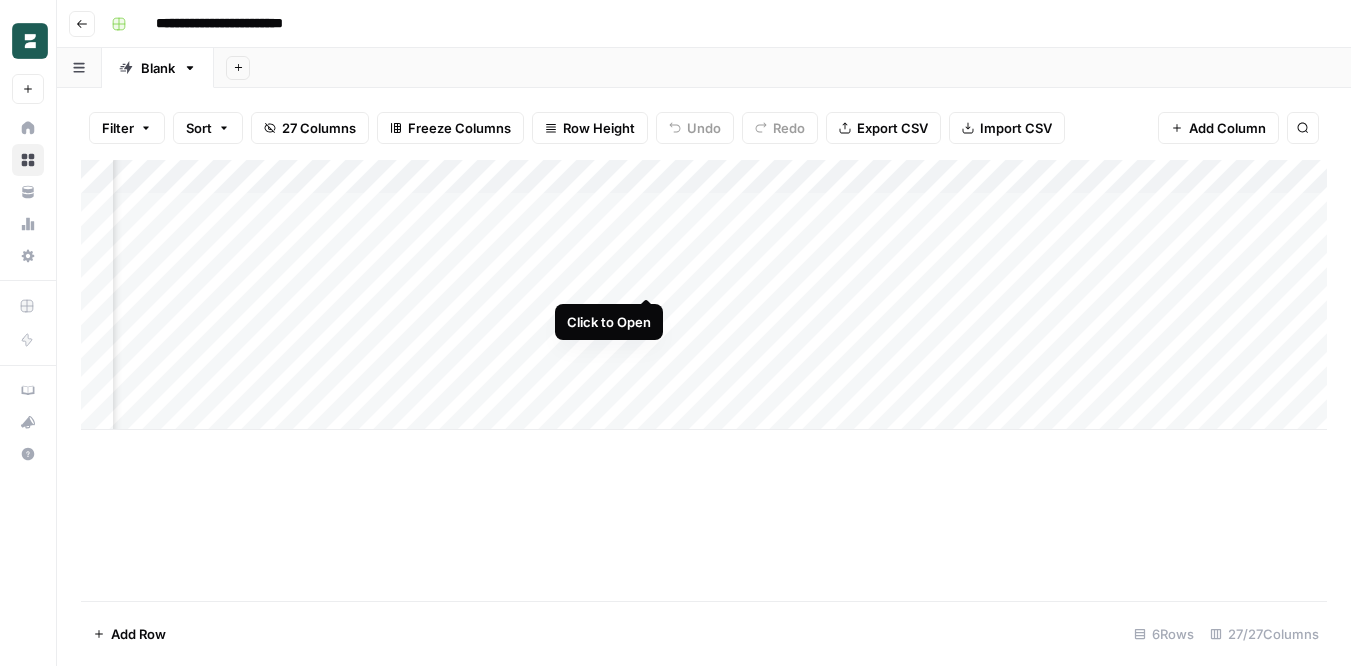 click on "Add Column" at bounding box center (704, 295) 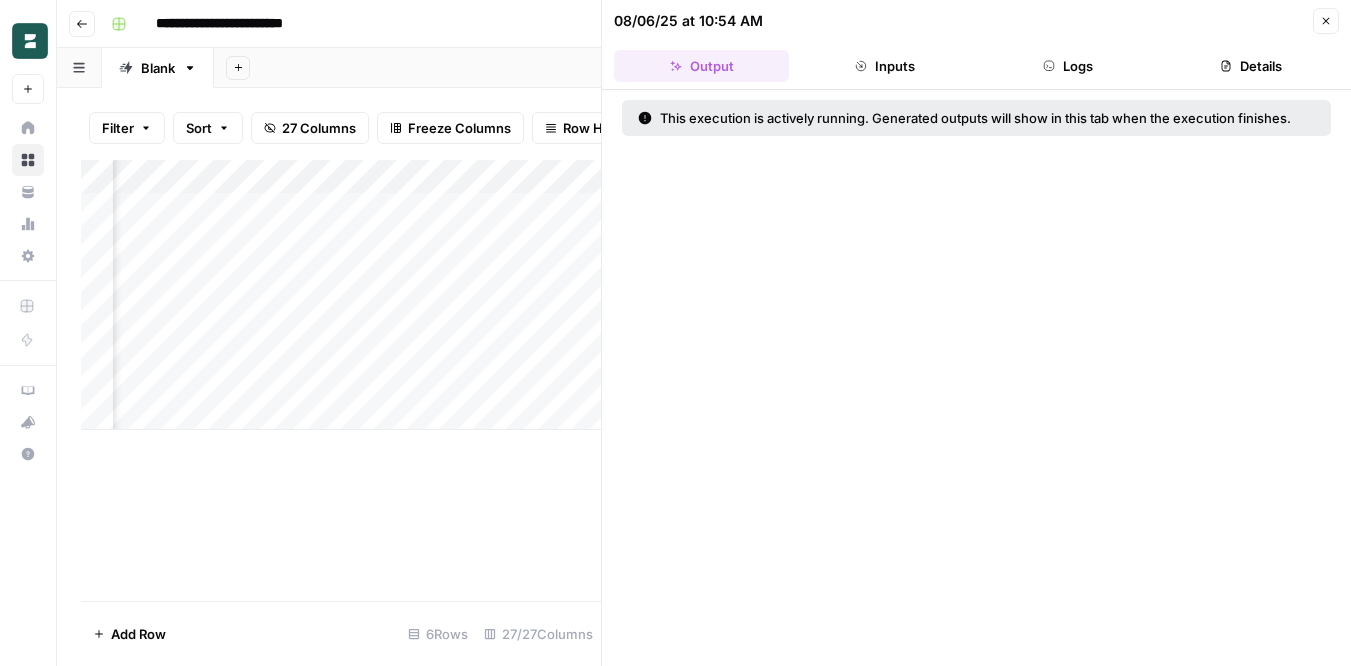 click on "Logs" at bounding box center (1068, 66) 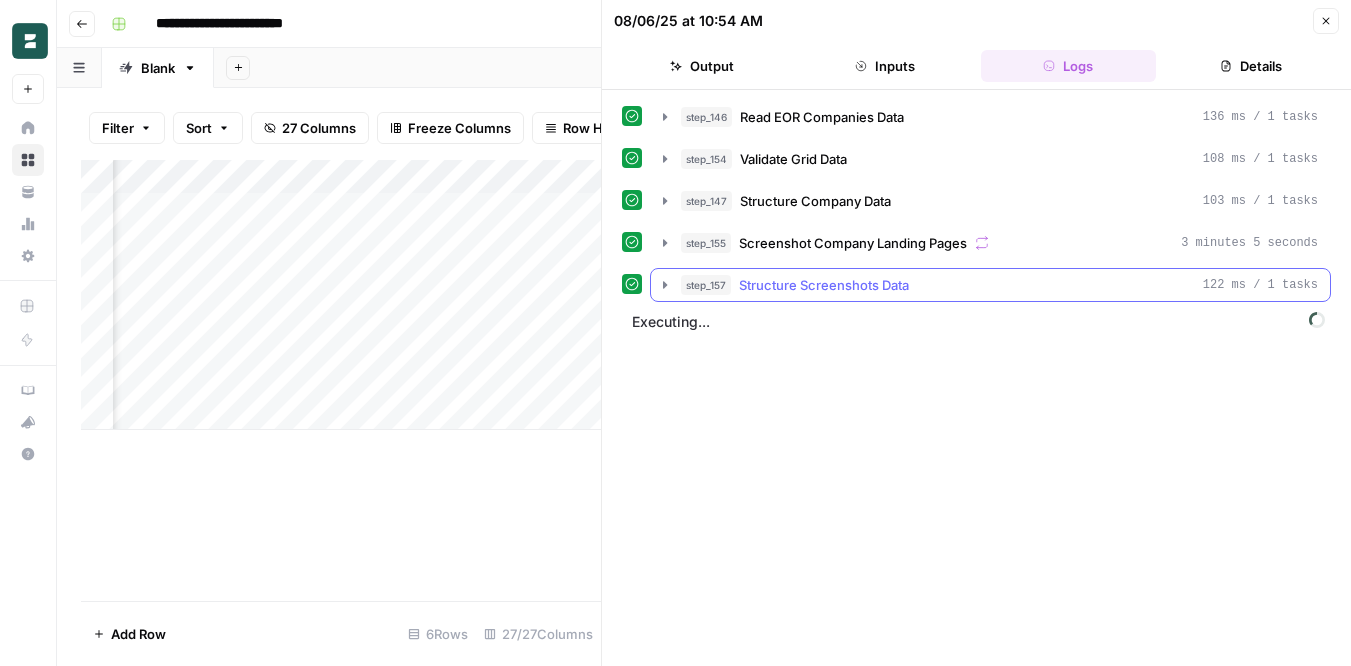 click 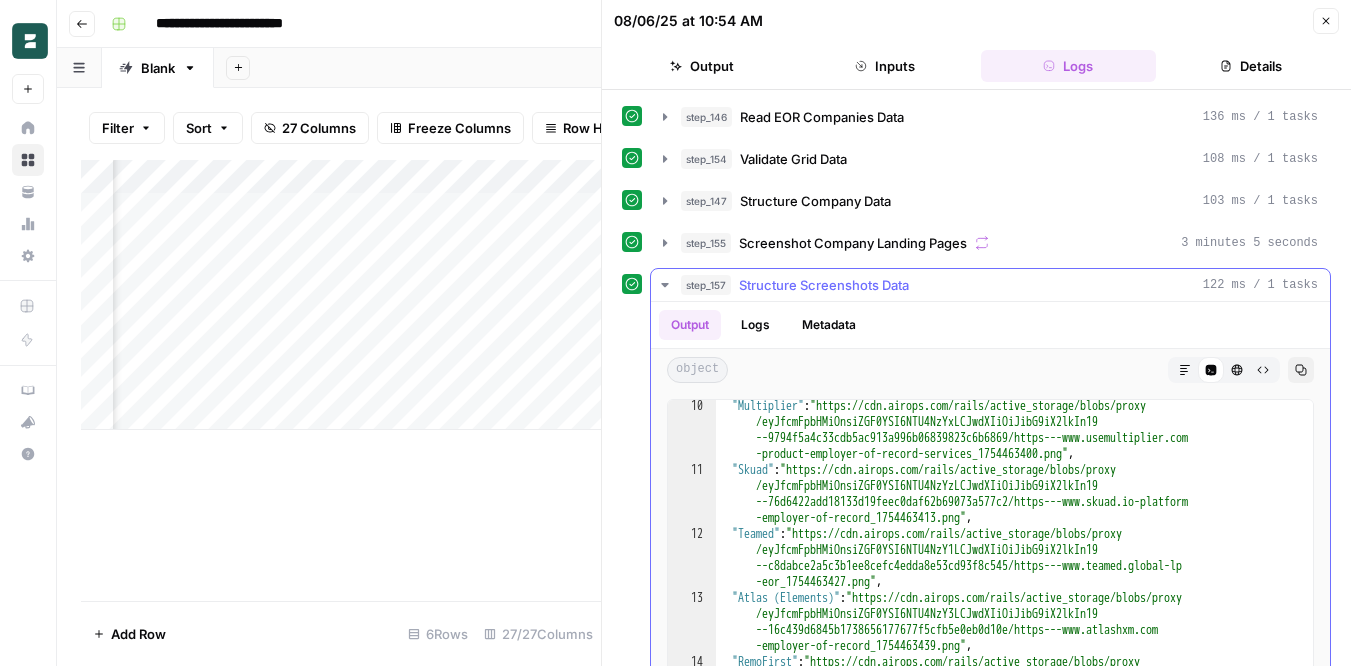 scroll, scrollTop: 535, scrollLeft: 0, axis: vertical 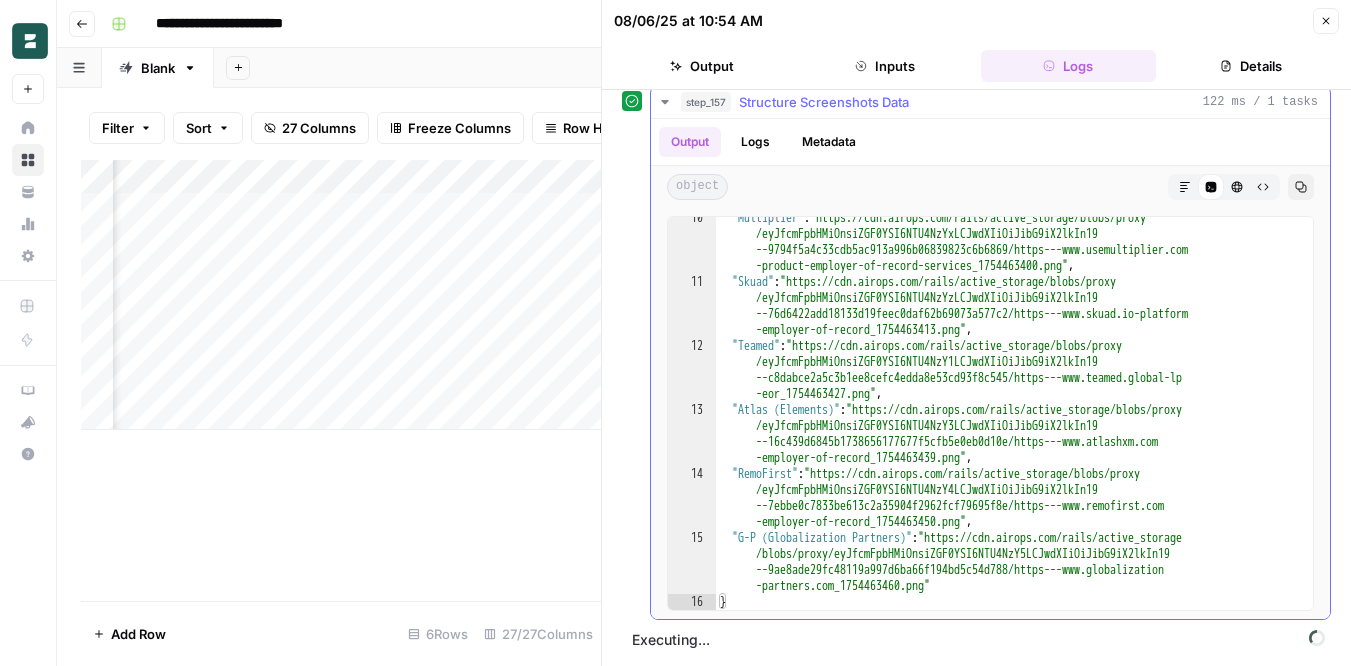 click 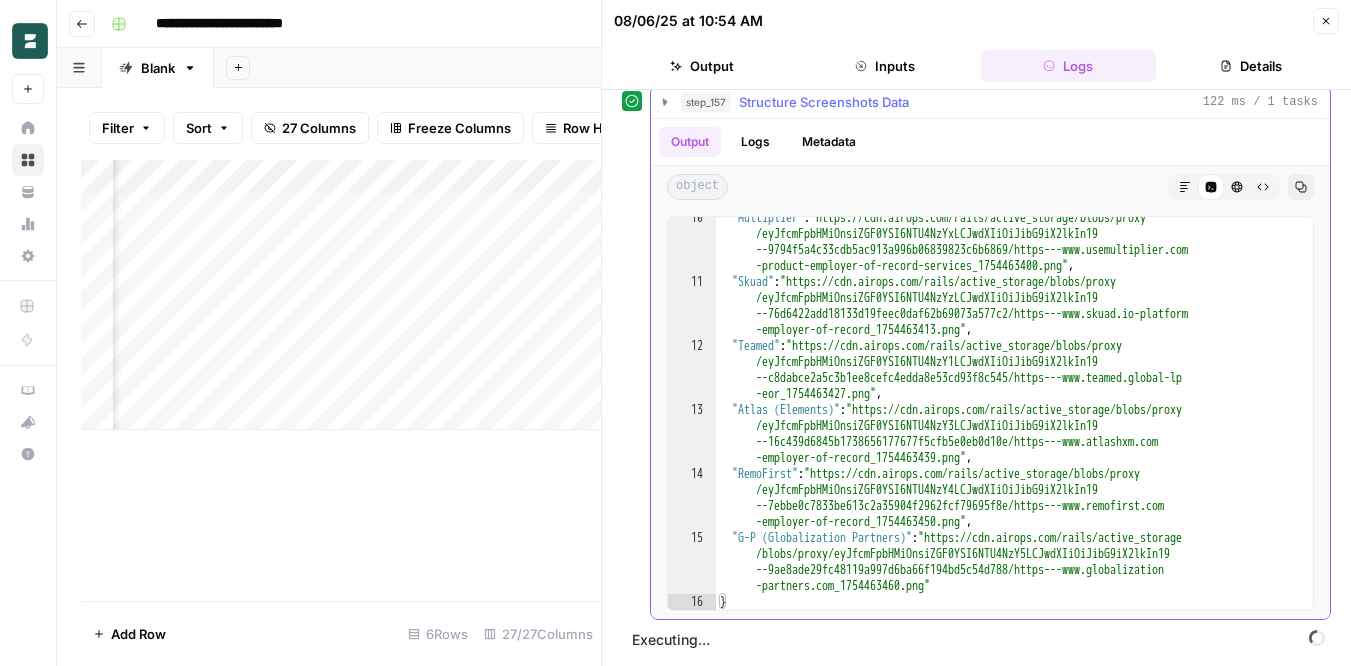 scroll, scrollTop: 0, scrollLeft: 0, axis: both 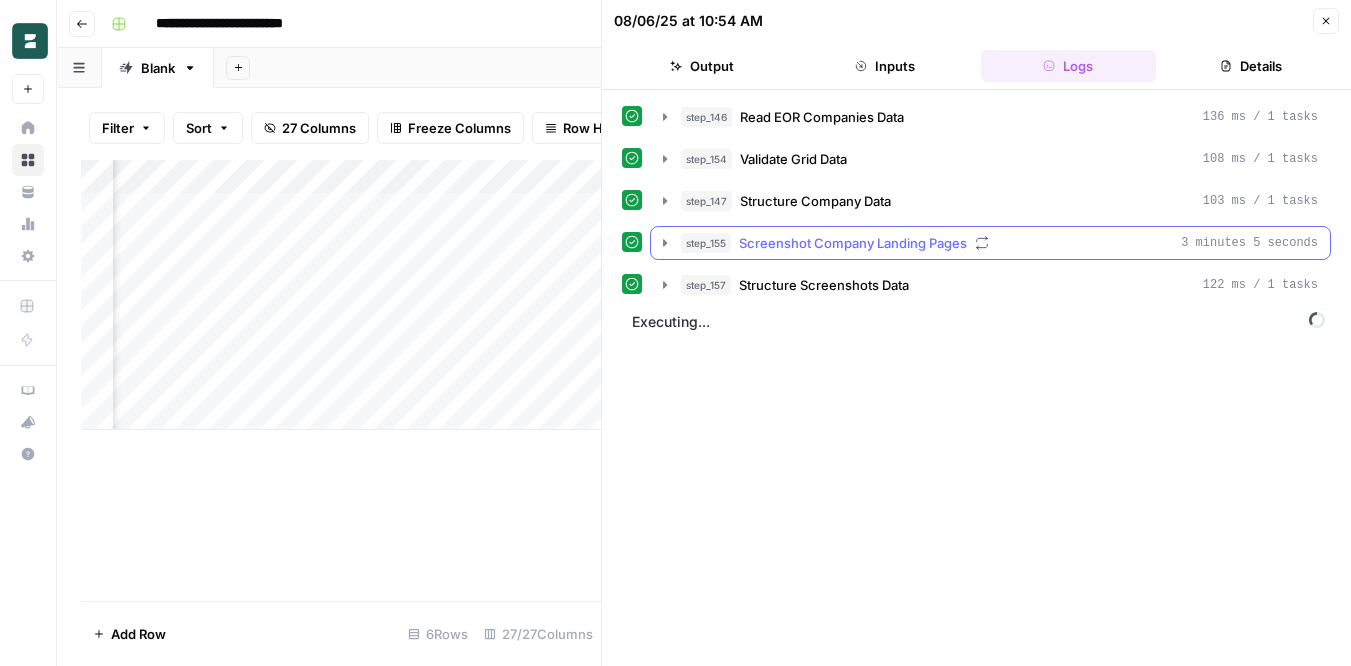 click on "step_155 Screenshot Company Landing Pages 3 minutes 5 seconds" at bounding box center [990, 243] 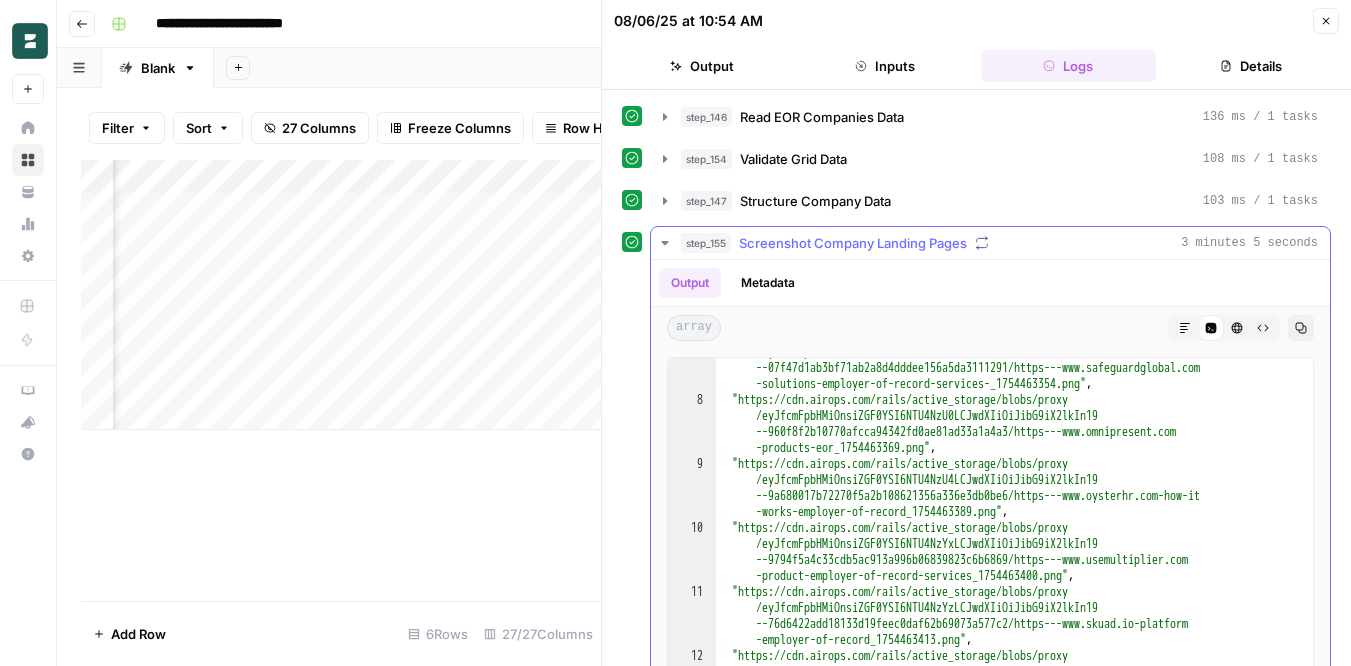 scroll, scrollTop: 535, scrollLeft: 0, axis: vertical 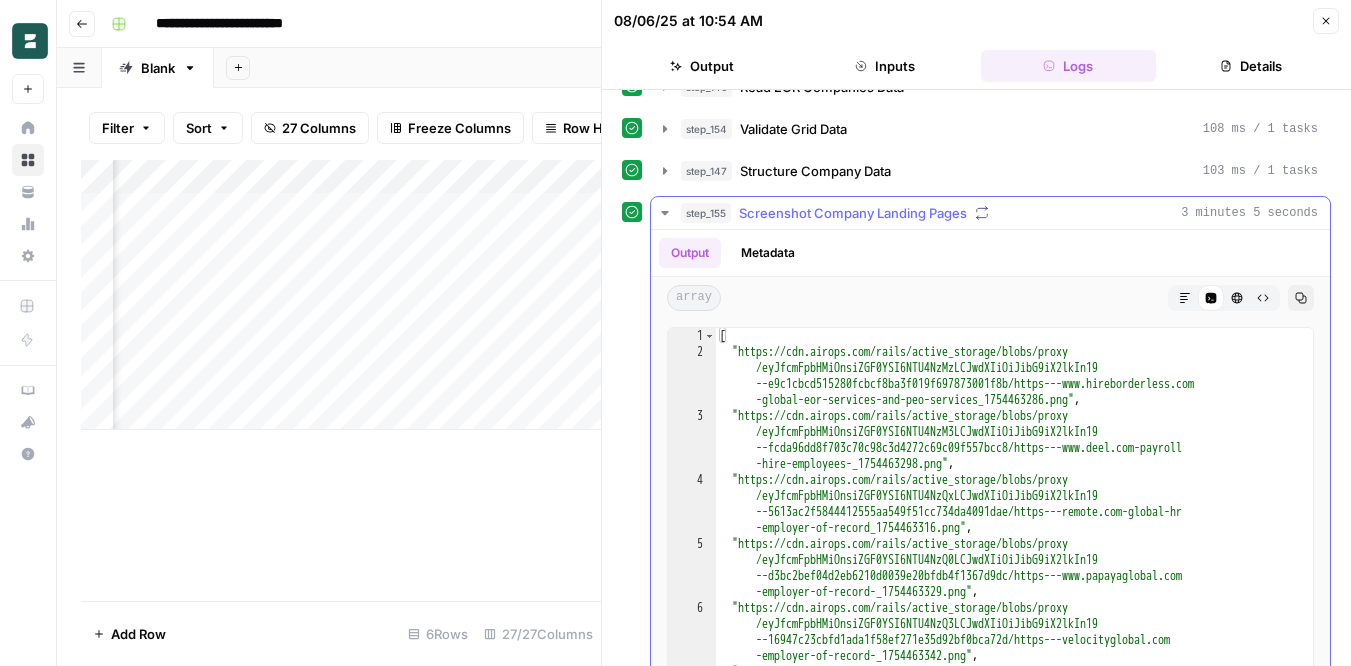 click on "step_155 Screenshot Company Landing Pages 3 minutes 5 seconds" at bounding box center [990, 213] 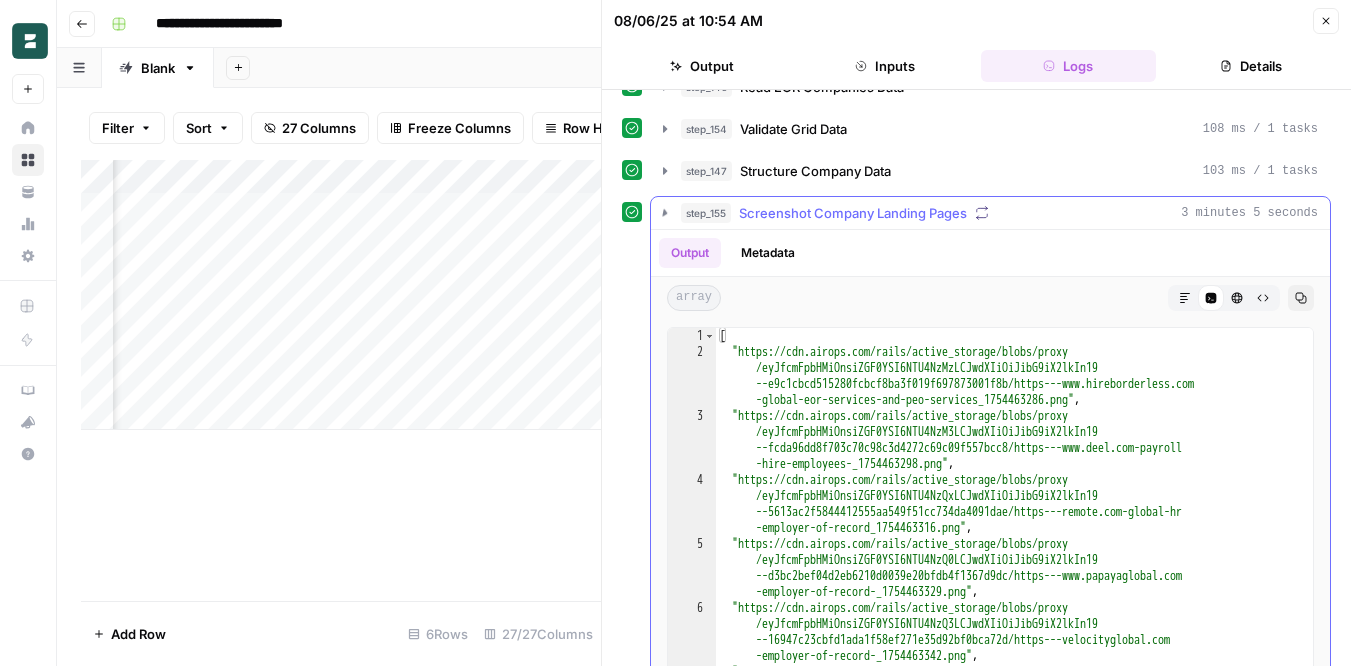 scroll, scrollTop: 0, scrollLeft: 0, axis: both 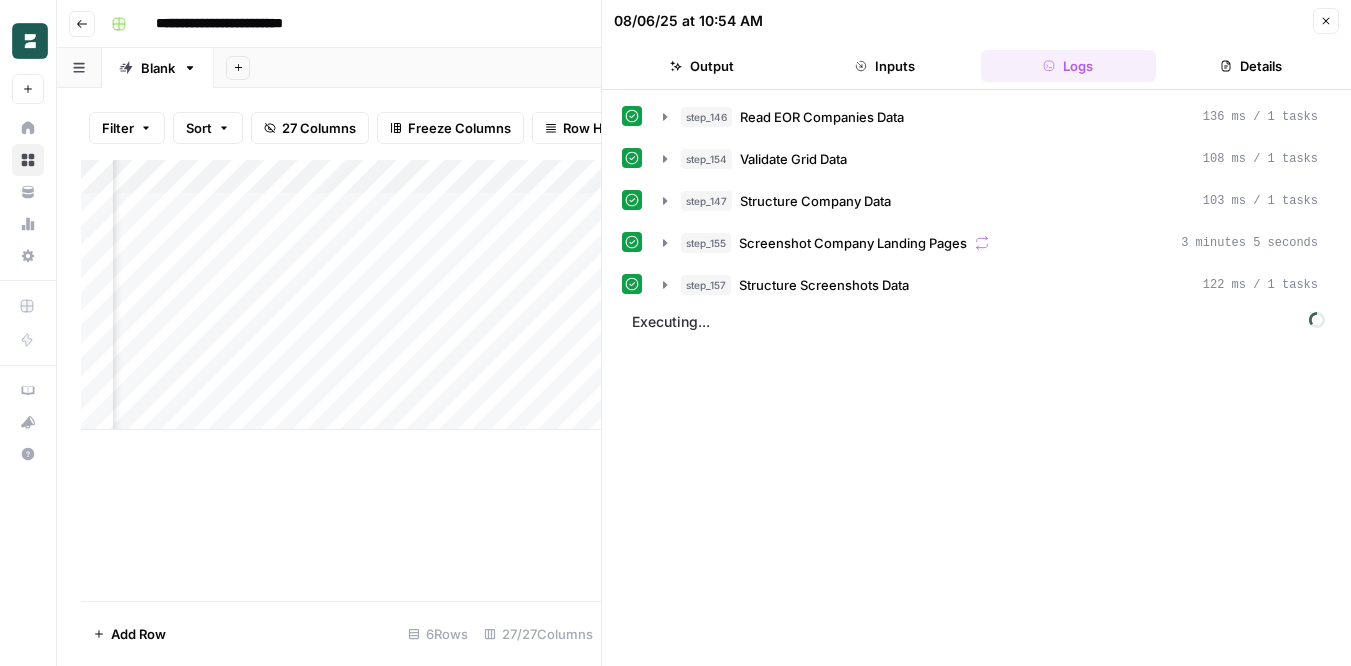 click on "Close" at bounding box center (1326, 21) 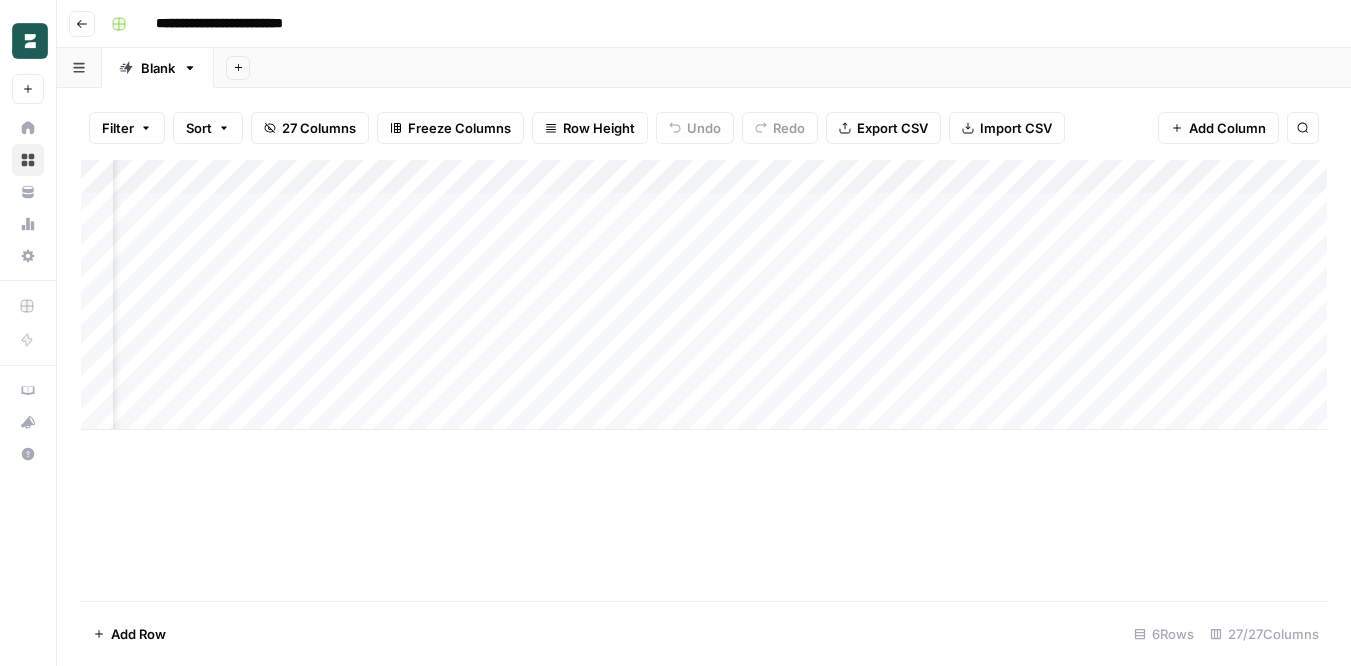 scroll, scrollTop: 0, scrollLeft: 67, axis: horizontal 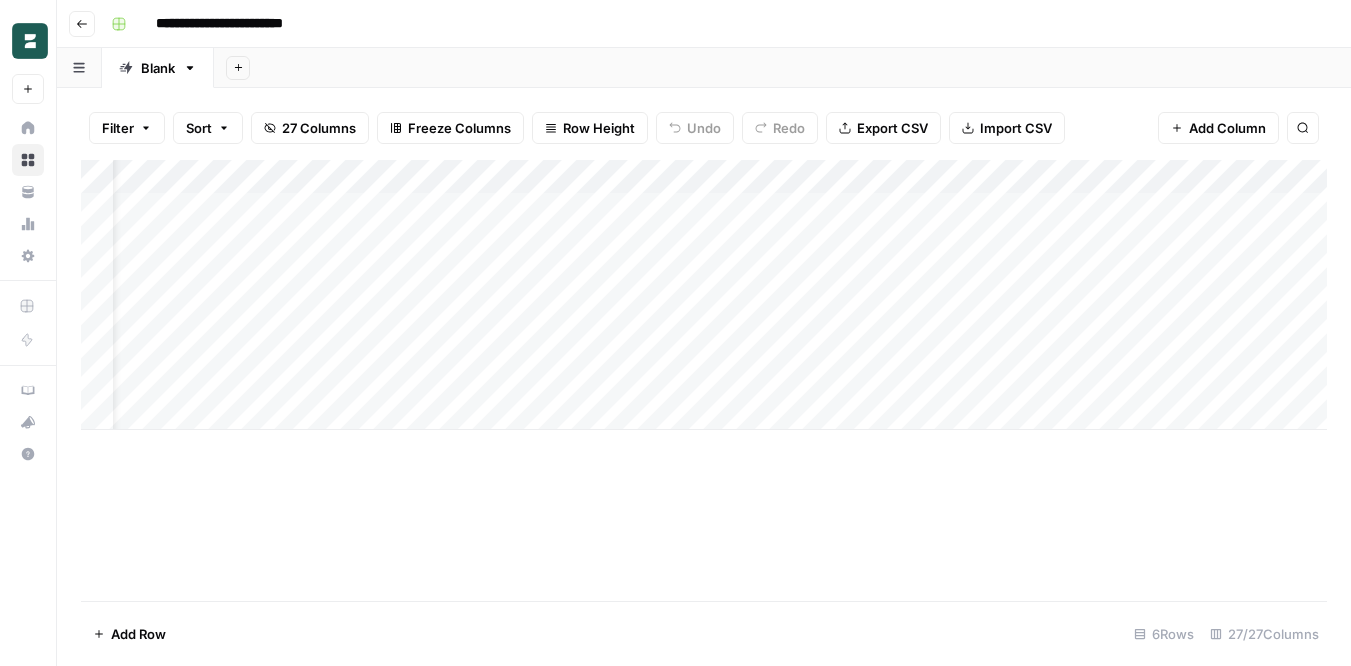 click on "Add Column" at bounding box center (704, 295) 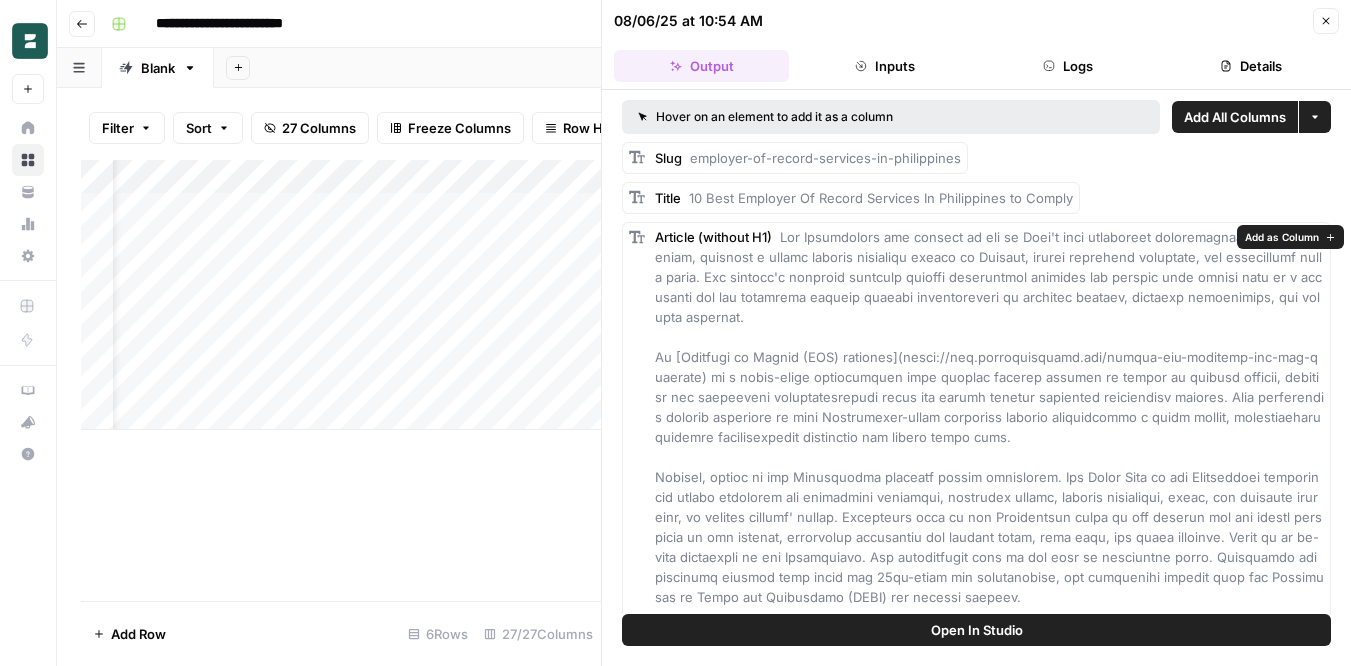 click on "Add as Column" at bounding box center (1282, 237) 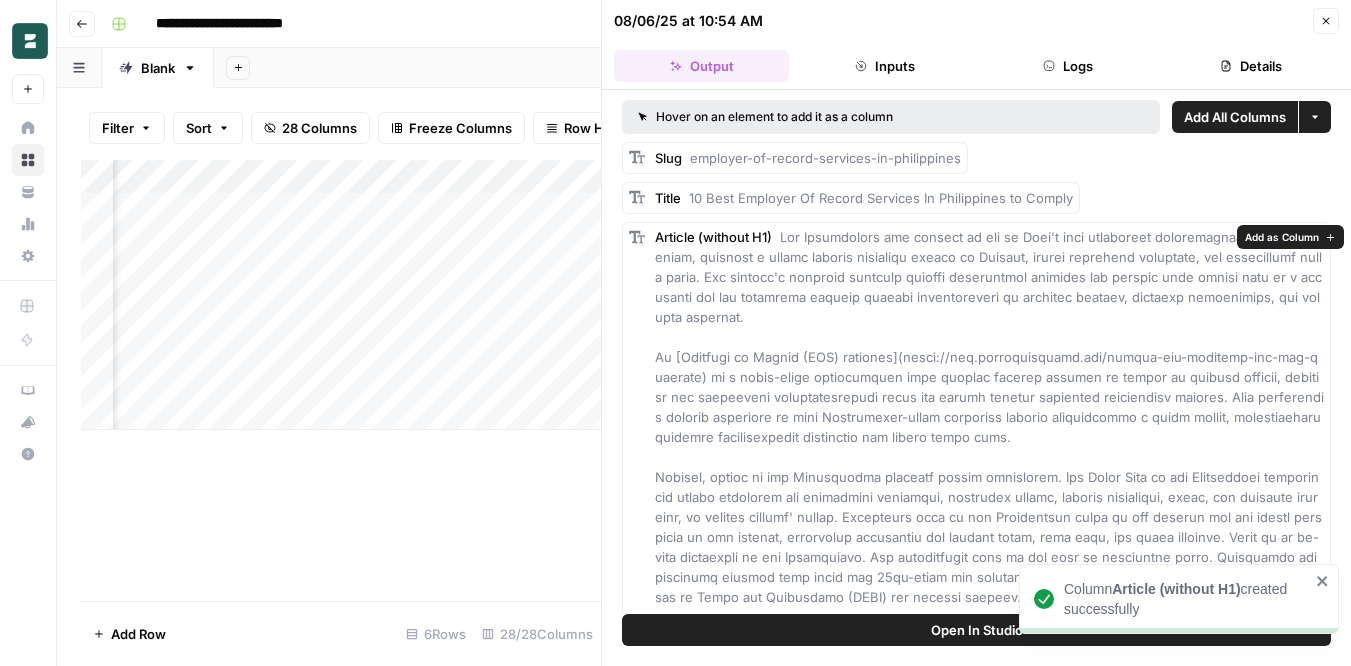 scroll, scrollTop: 0, scrollLeft: 609, axis: horizontal 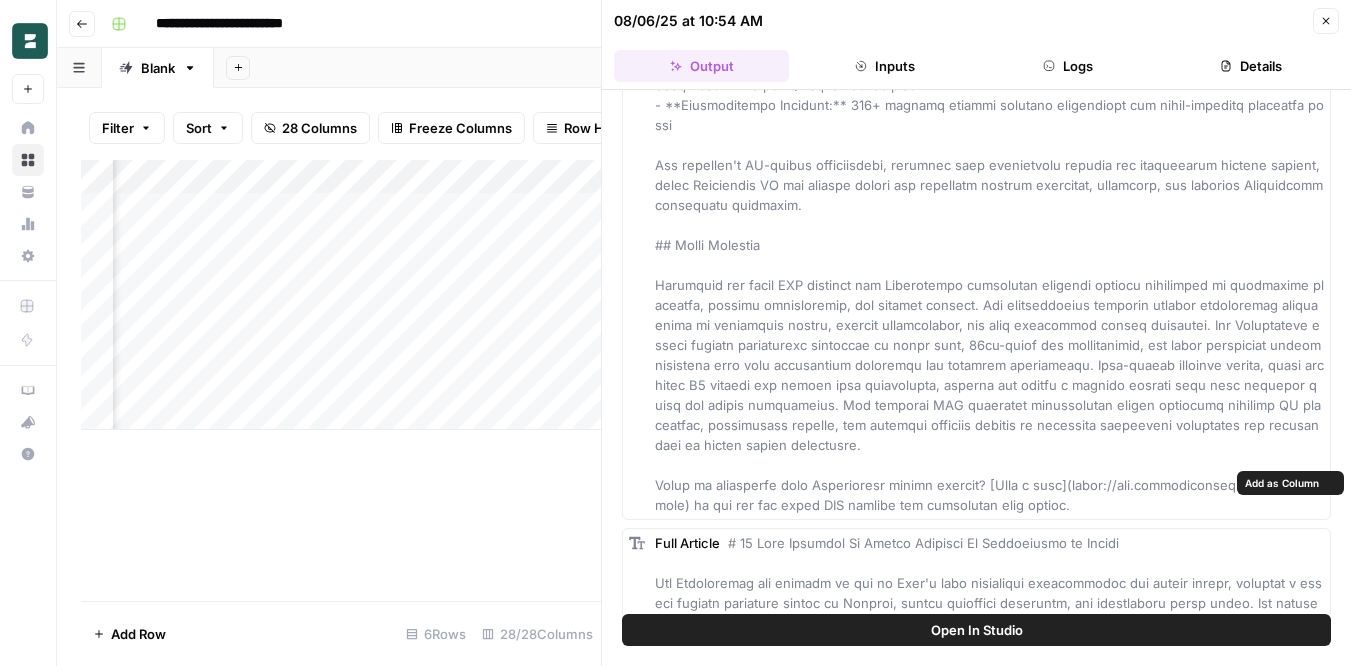 click on "Add as Column" at bounding box center (1282, 483) 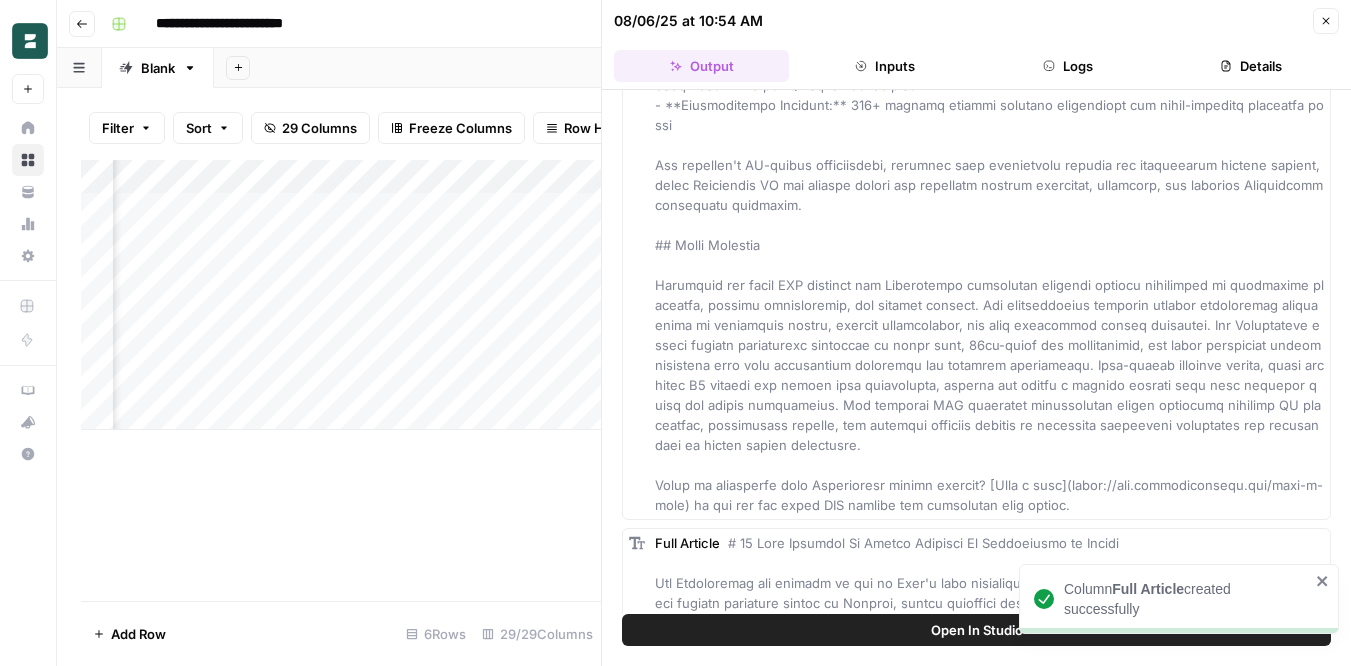 click 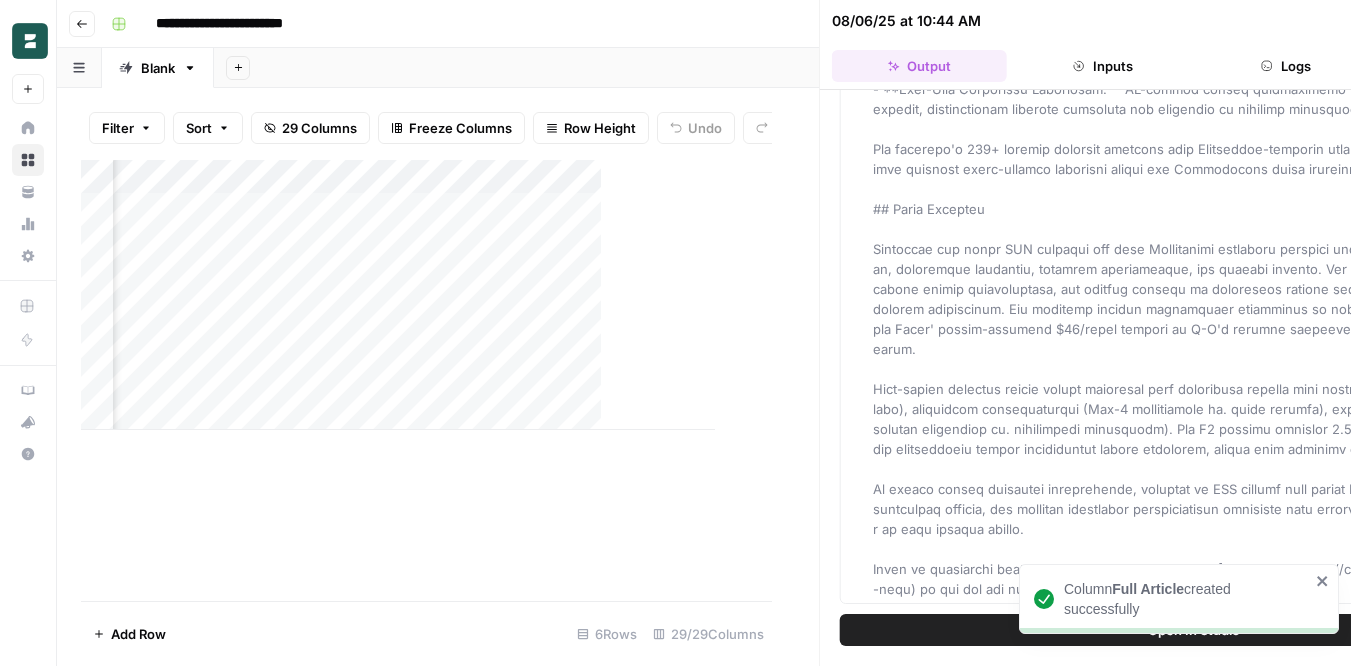 scroll, scrollTop: 13728, scrollLeft: 0, axis: vertical 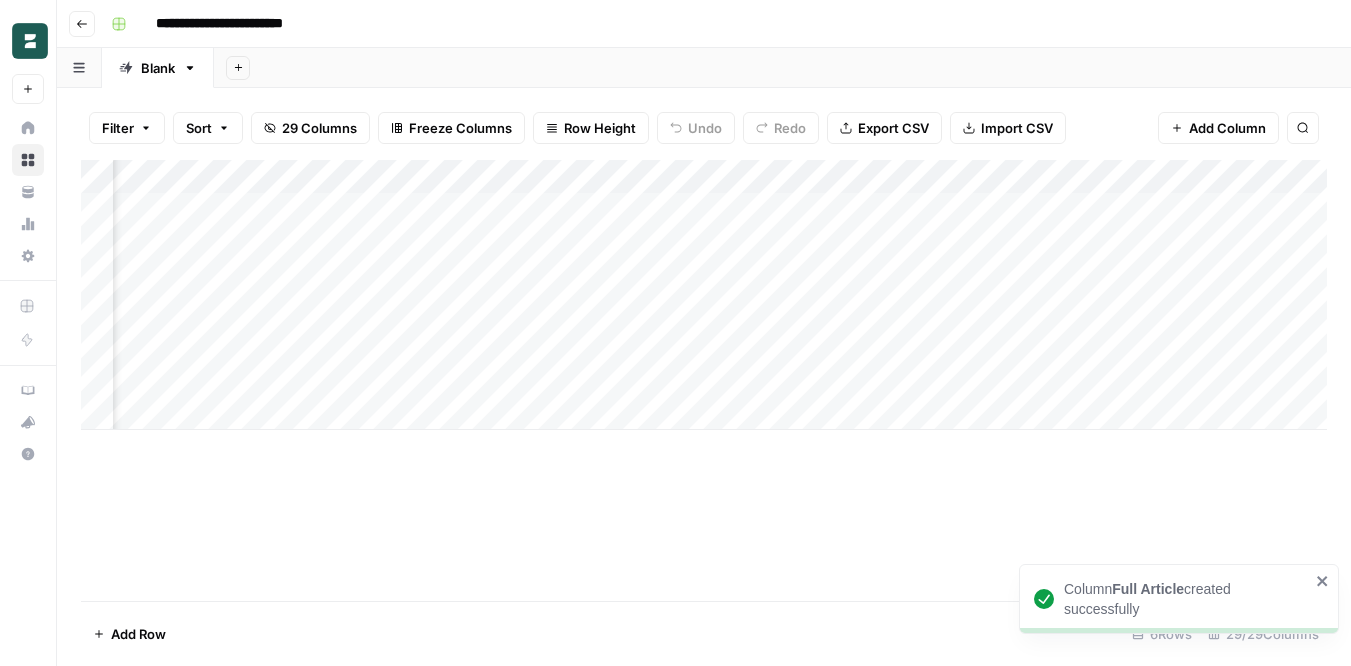 click on "Add Column" at bounding box center (704, 295) 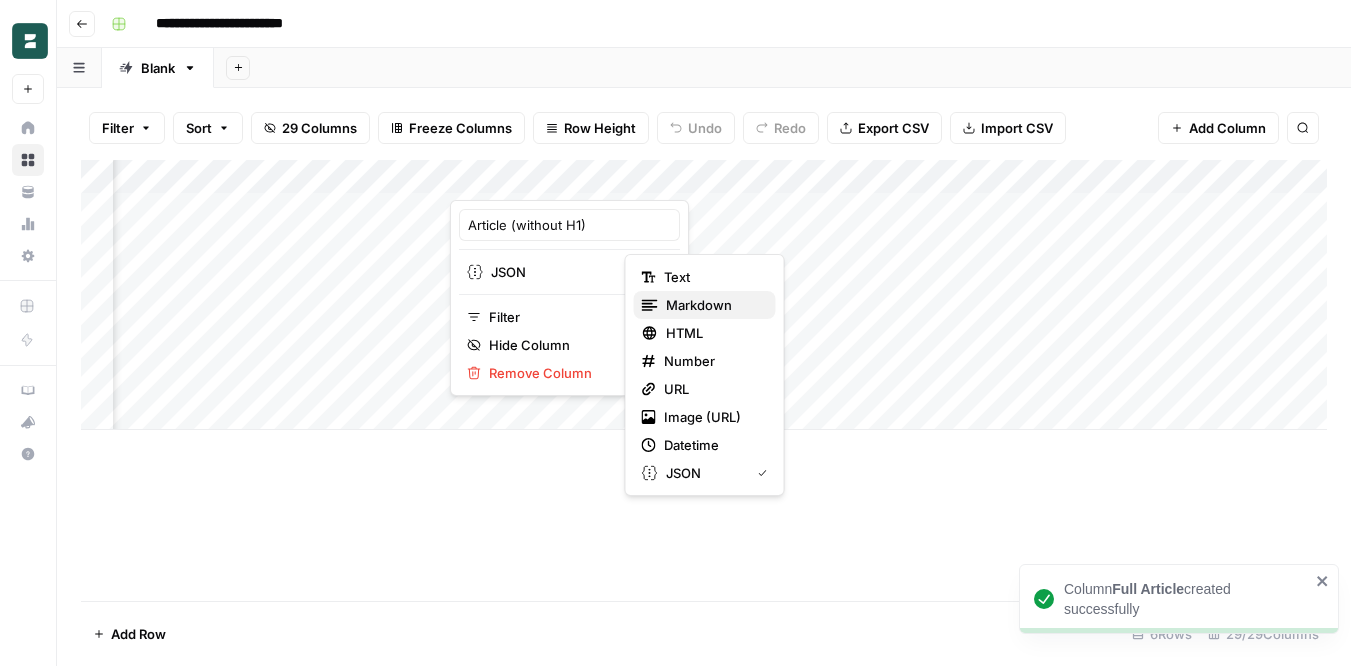 click on "Markdown" at bounding box center [713, 305] 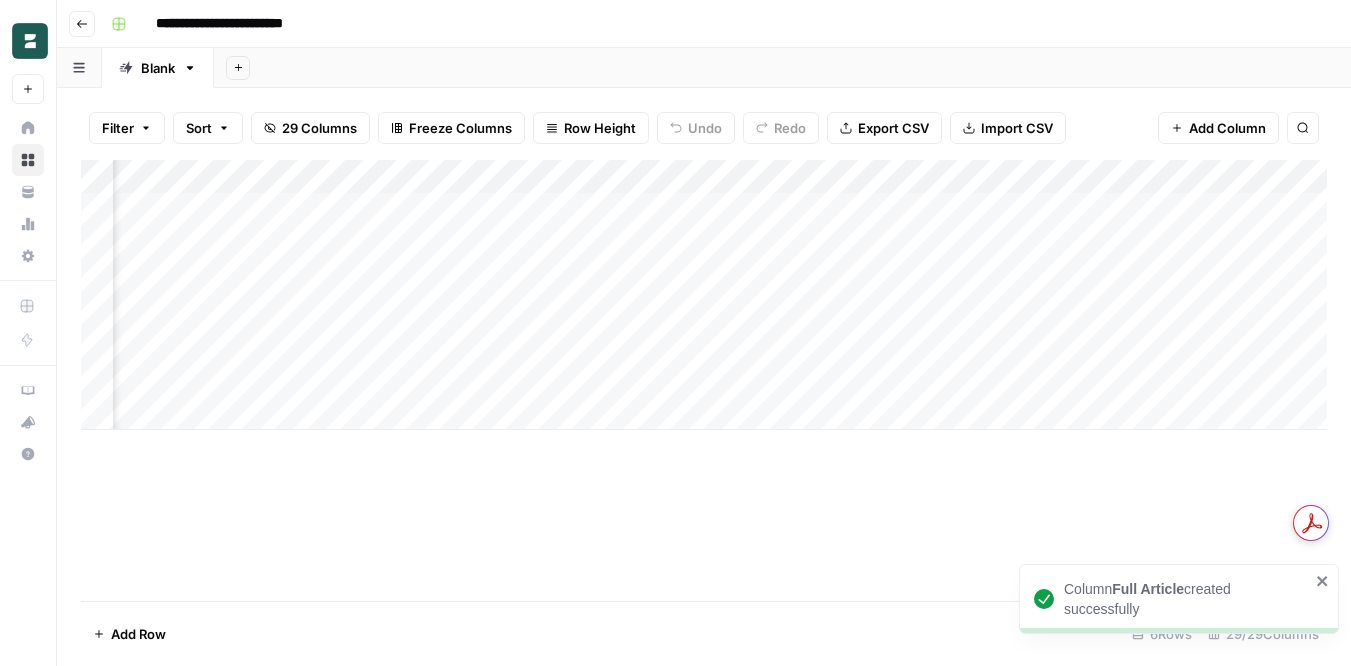 click on "Add Column" at bounding box center (704, 295) 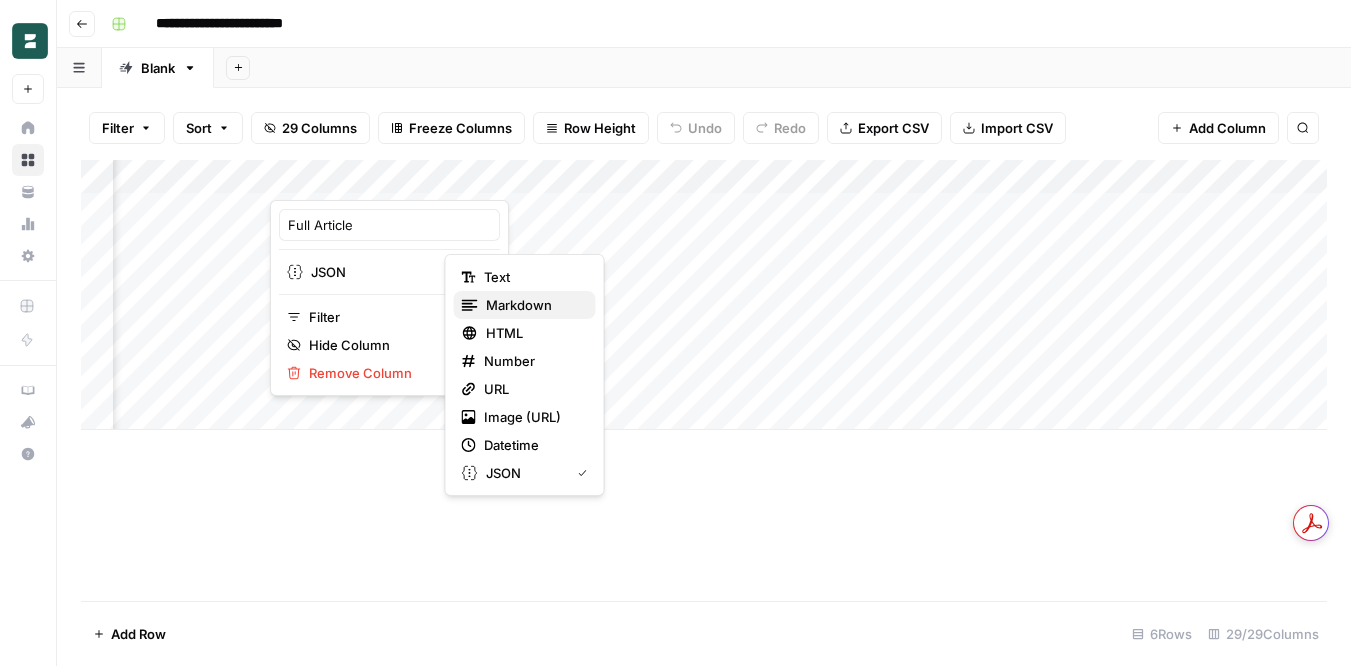 click 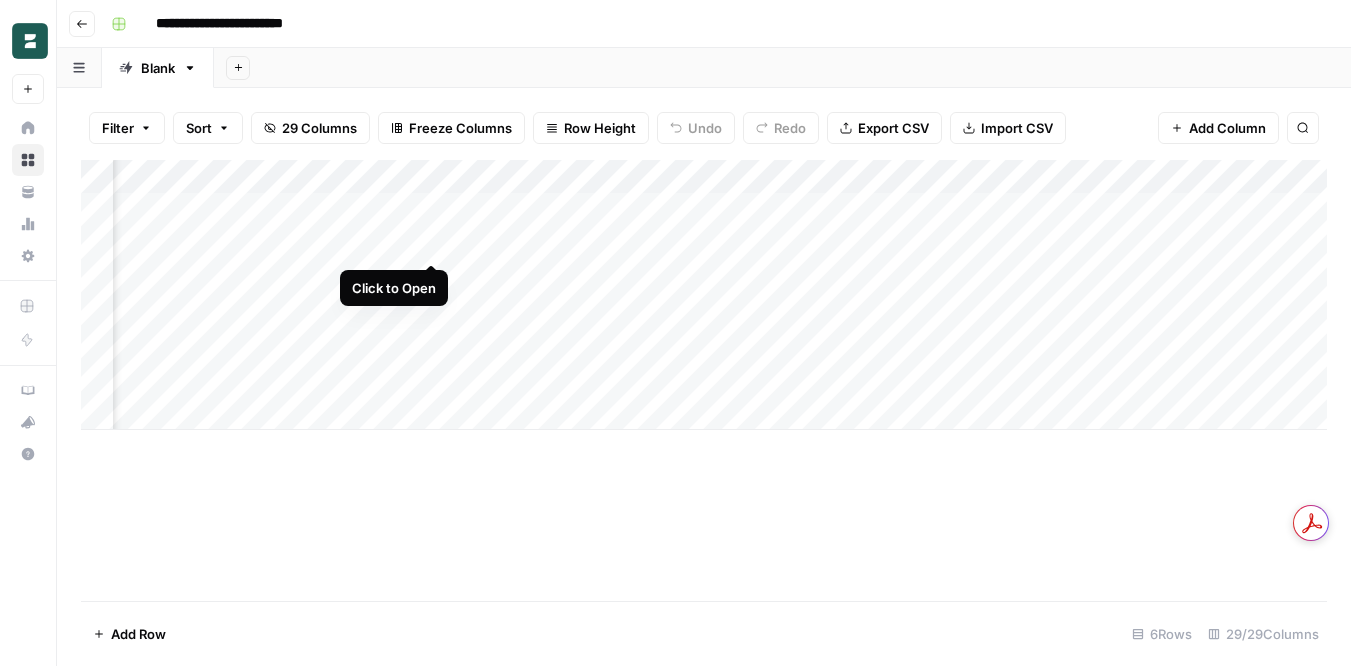 click on "Add Column" at bounding box center [704, 295] 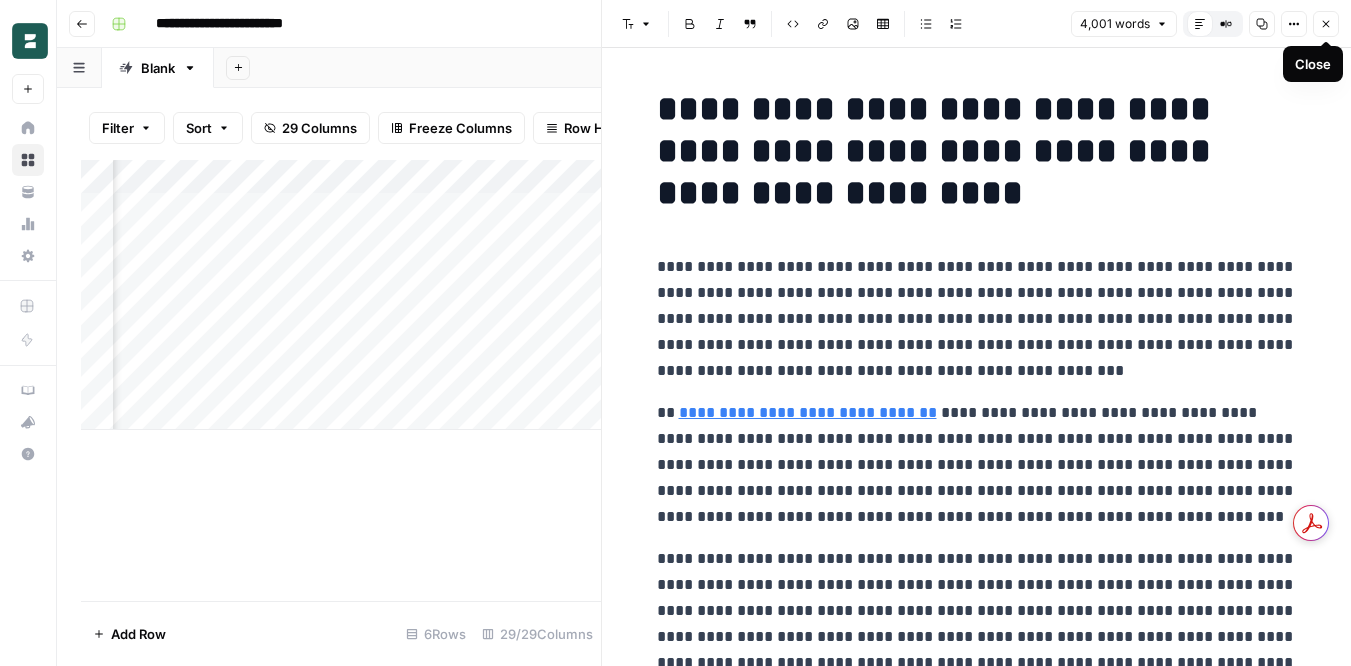 click 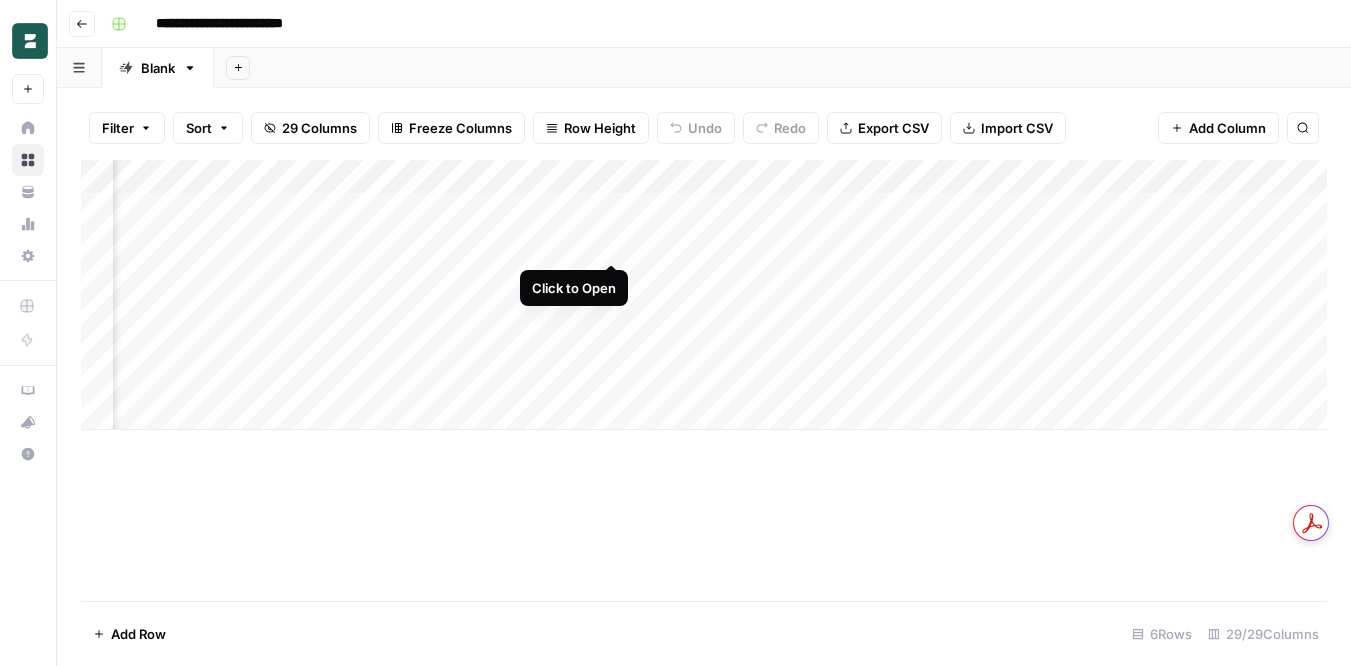 click on "Add Column" at bounding box center (704, 295) 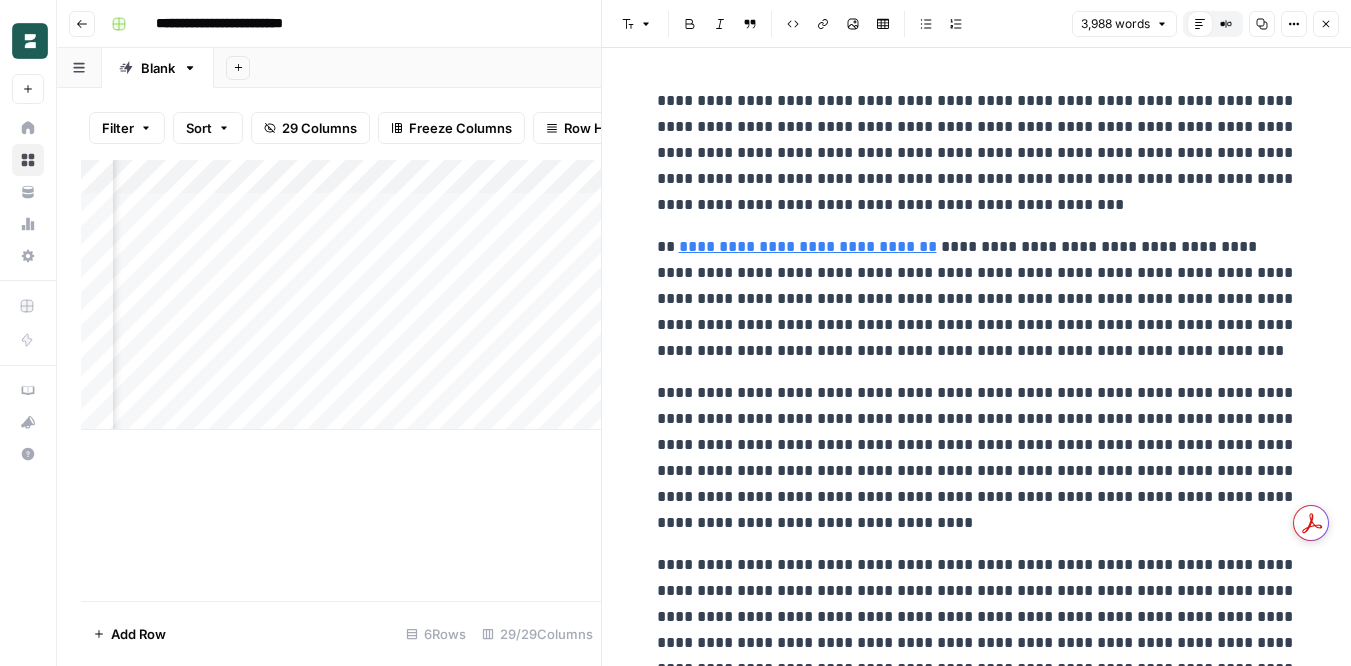 click 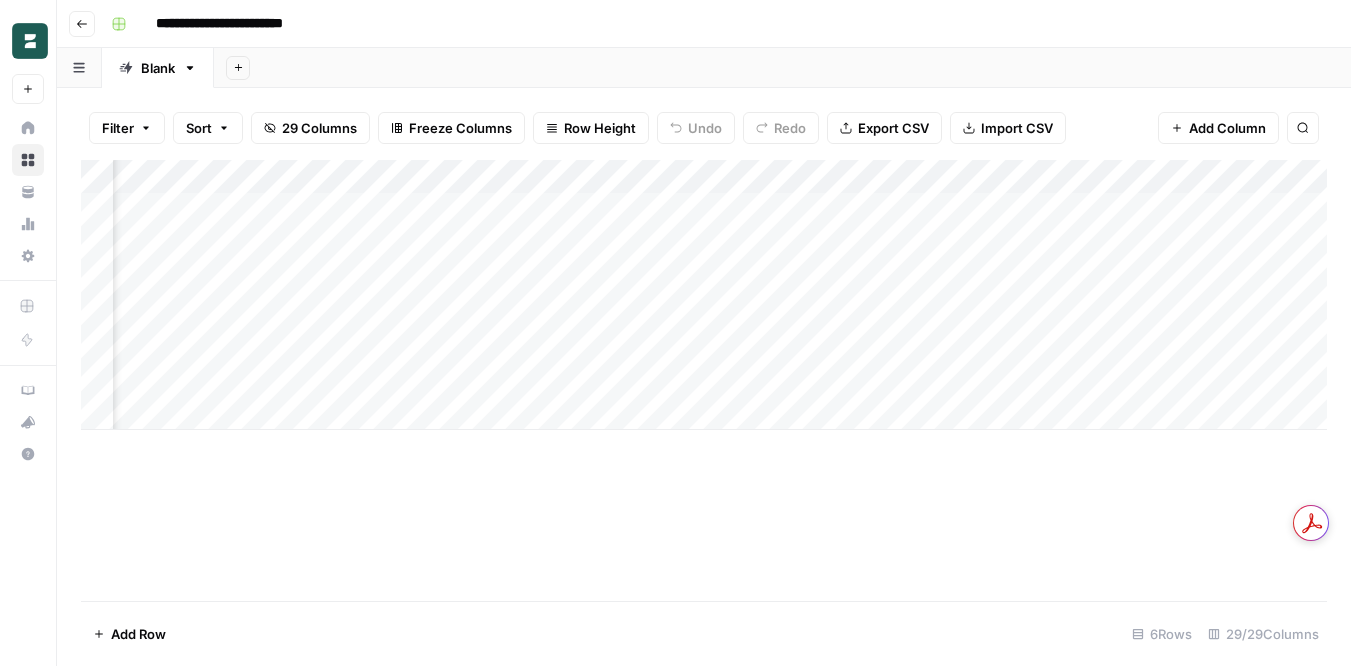 click on "Add Column" at bounding box center [704, 295] 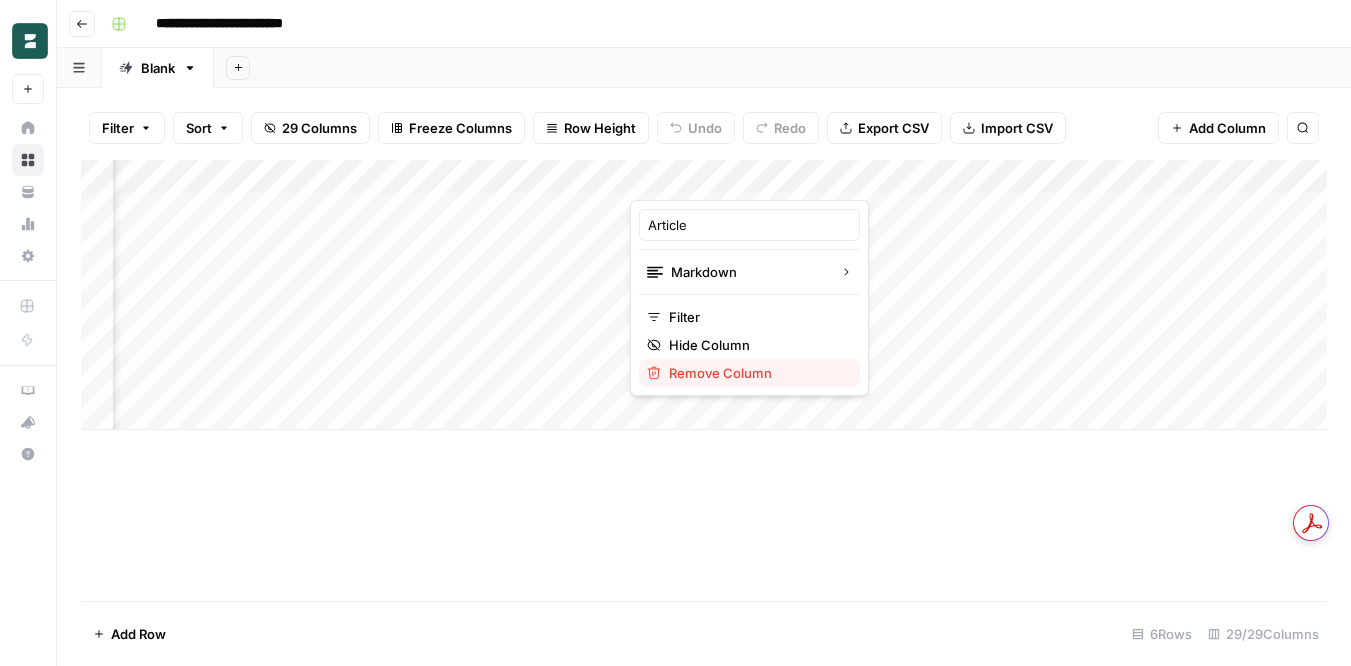 click on "Remove Column" at bounding box center [756, 373] 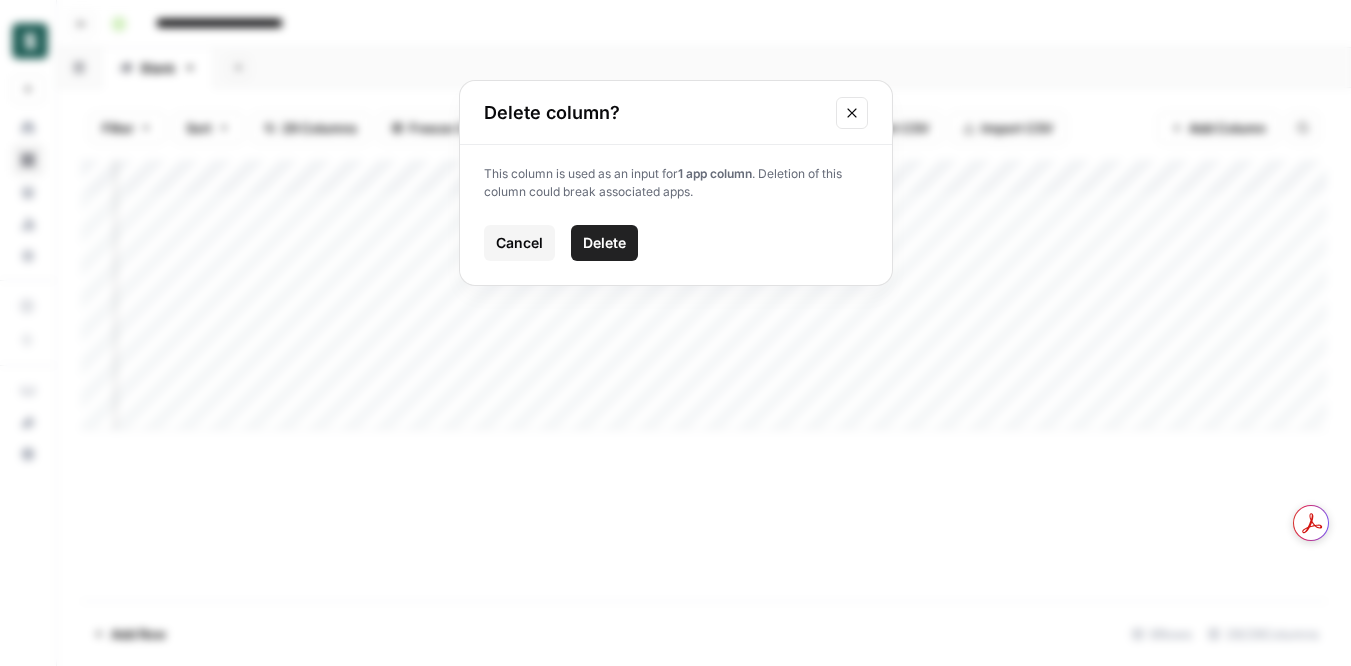 click on "Delete" at bounding box center (604, 243) 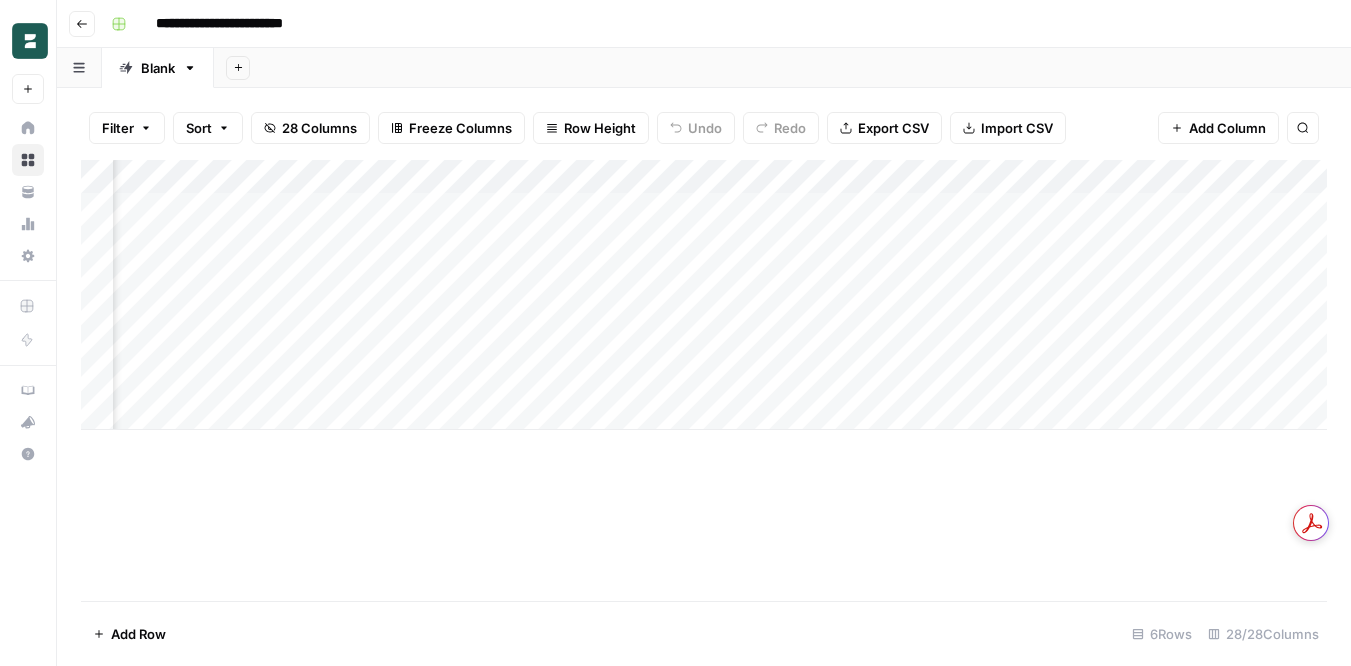 scroll, scrollTop: 0, scrollLeft: 3386, axis: horizontal 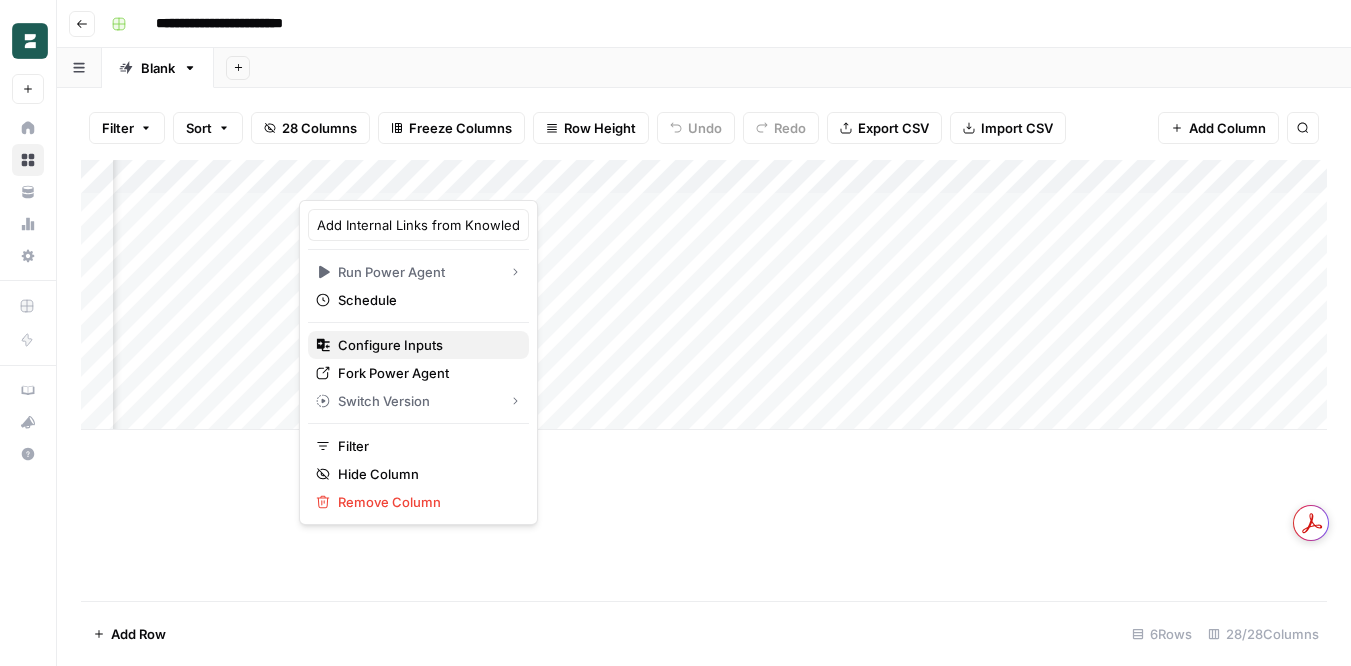 click on "Configure Inputs" at bounding box center (425, 345) 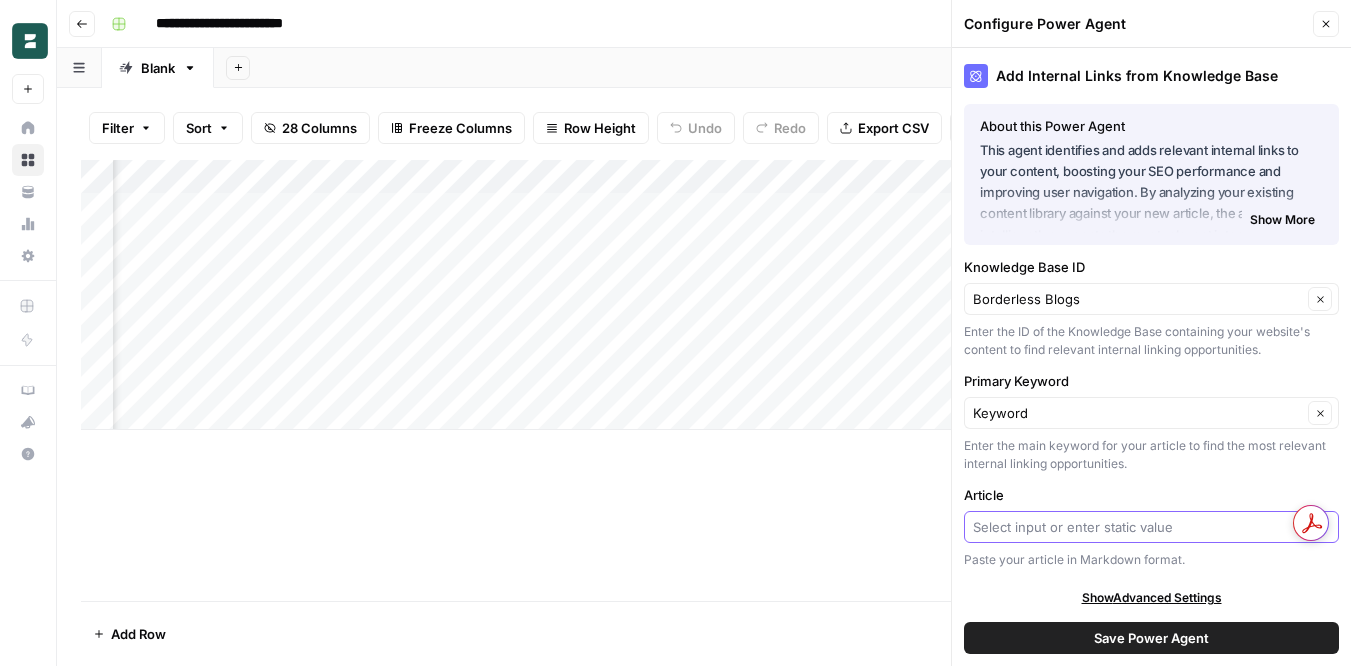 click on "Article" at bounding box center [1140, 527] 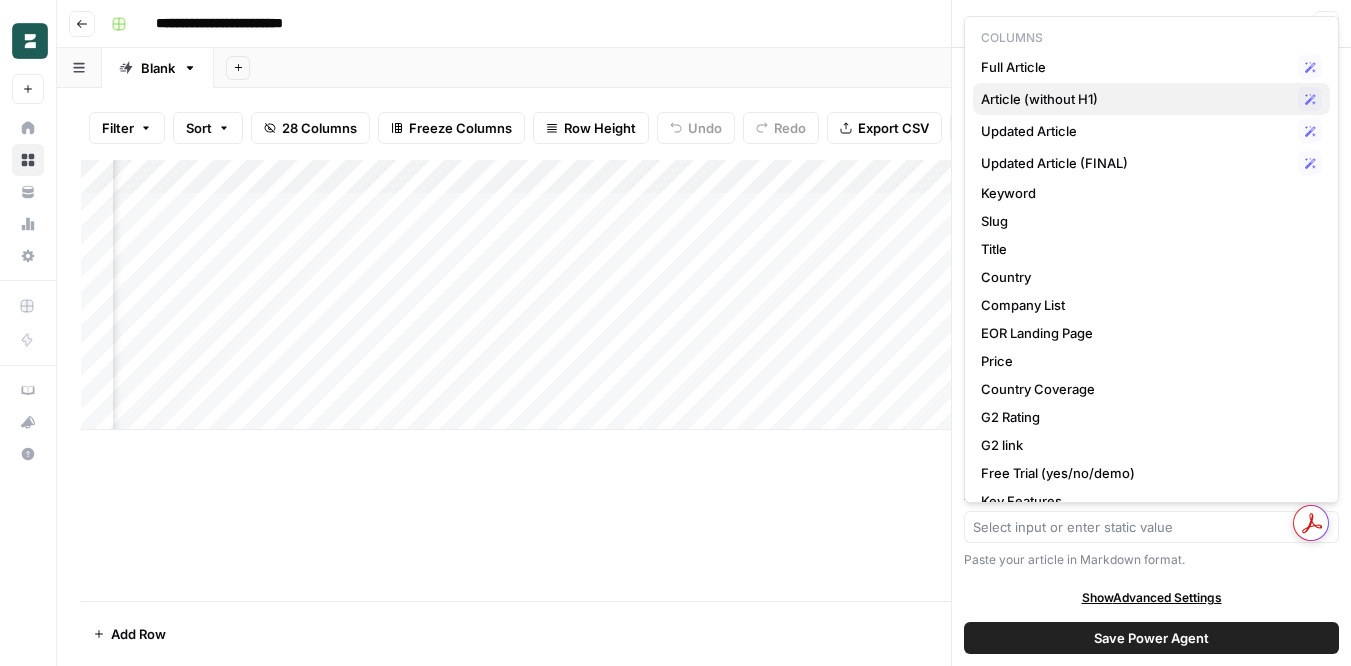 click on "Article (without H1)" at bounding box center [1135, 99] 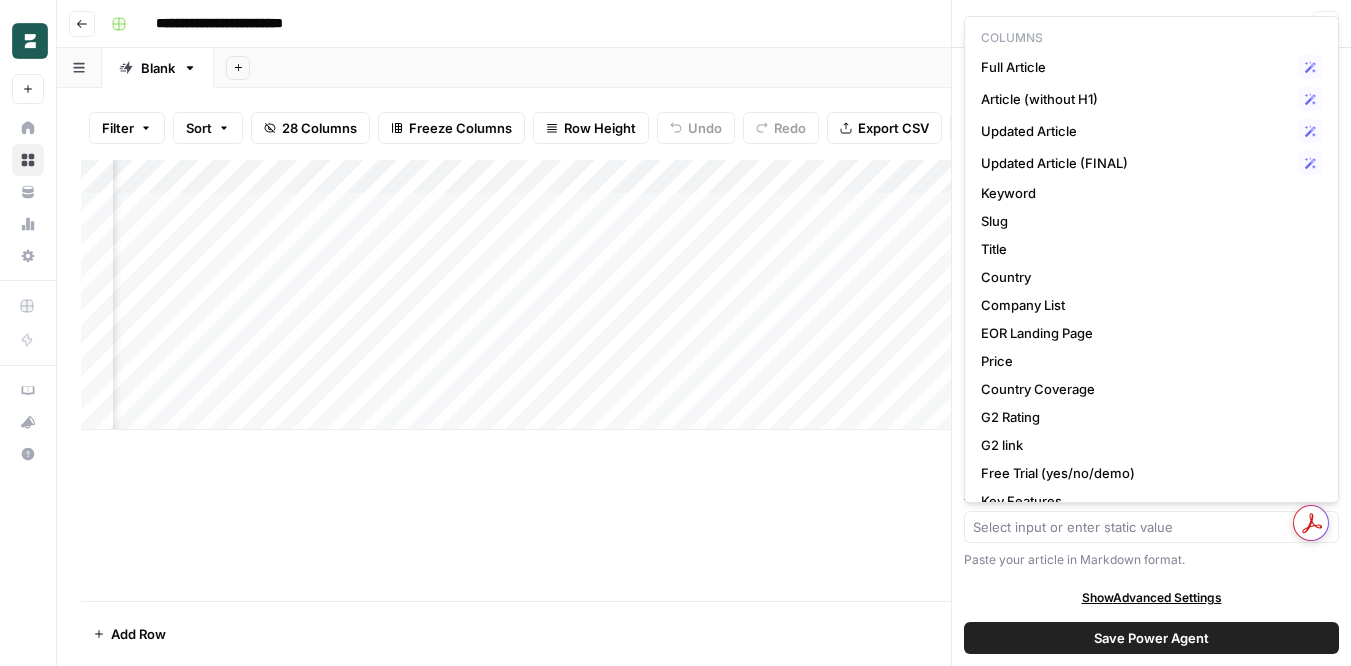 type on "Article (without H1)" 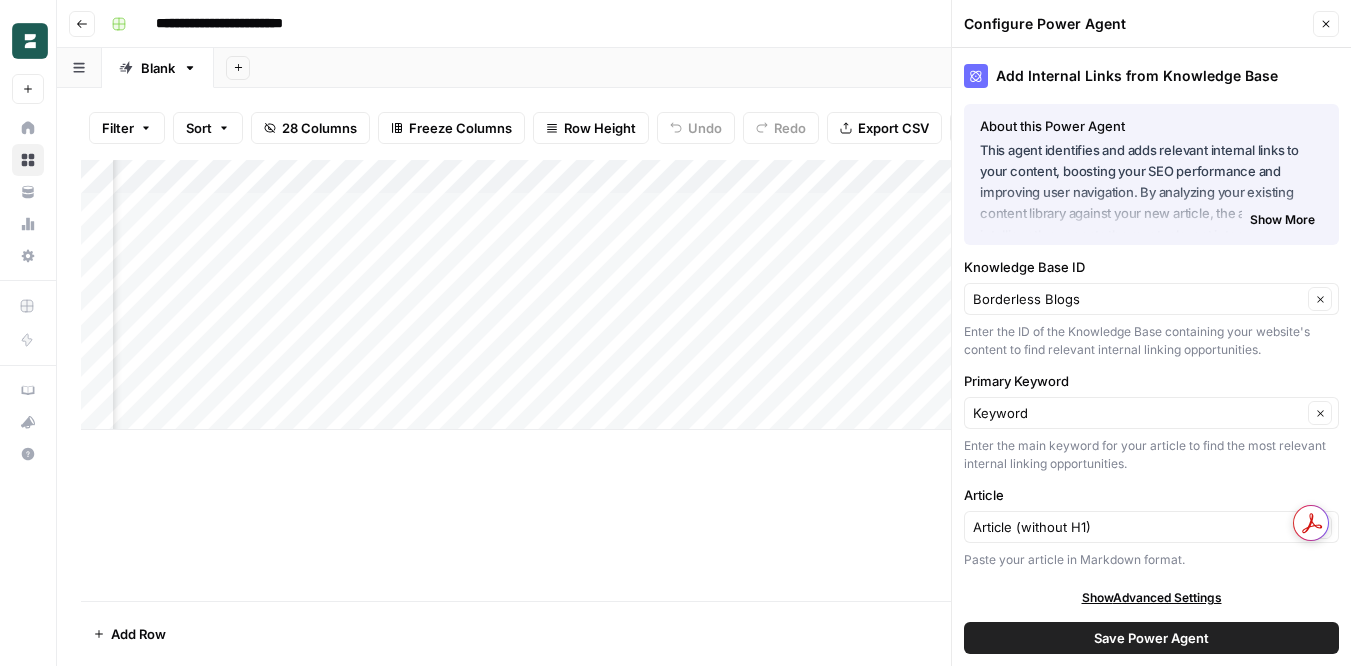 click on "Save Power Agent" at bounding box center (1151, 638) 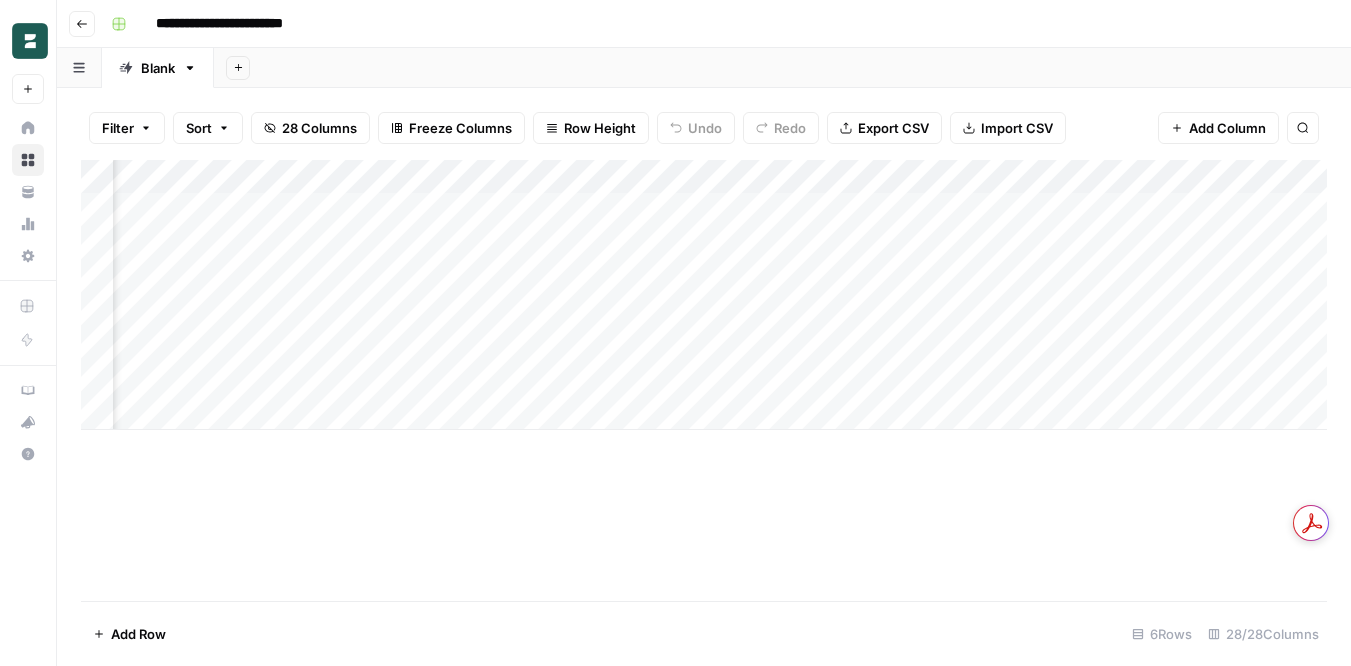 scroll, scrollTop: 0, scrollLeft: 3024, axis: horizontal 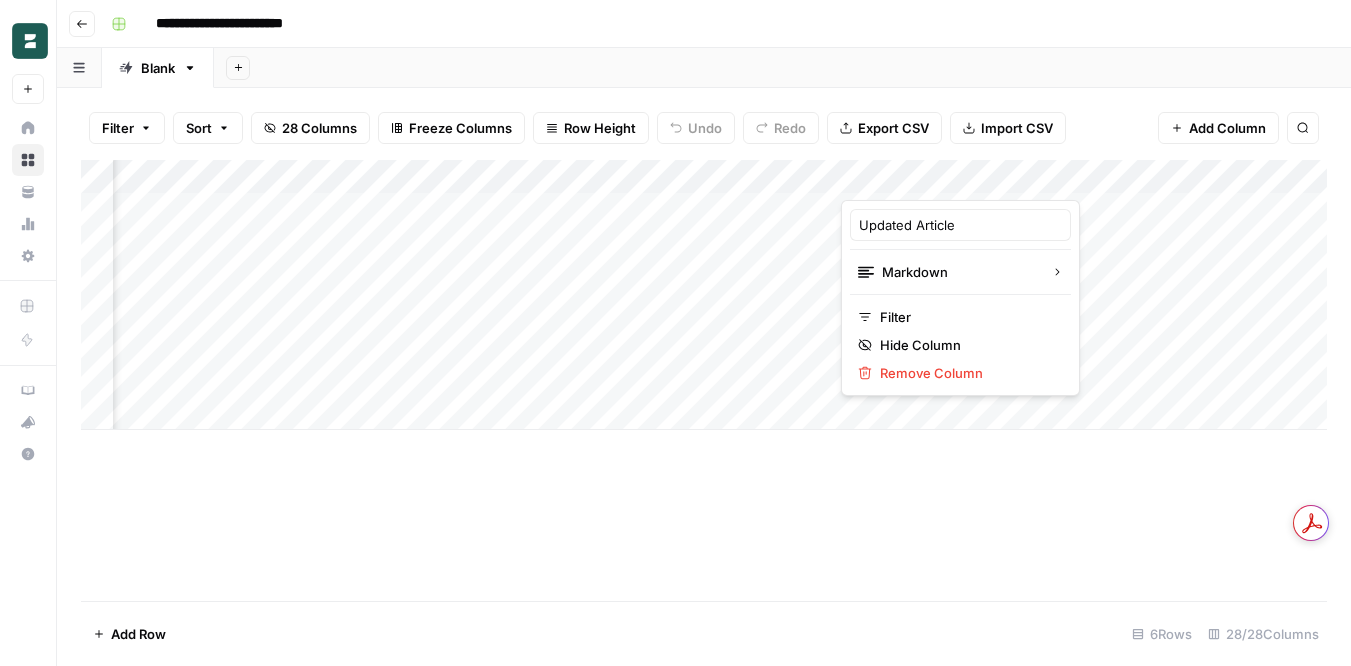 drag, startPoint x: 913, startPoint y: 176, endPoint x: 767, endPoint y: 175, distance: 146.00342 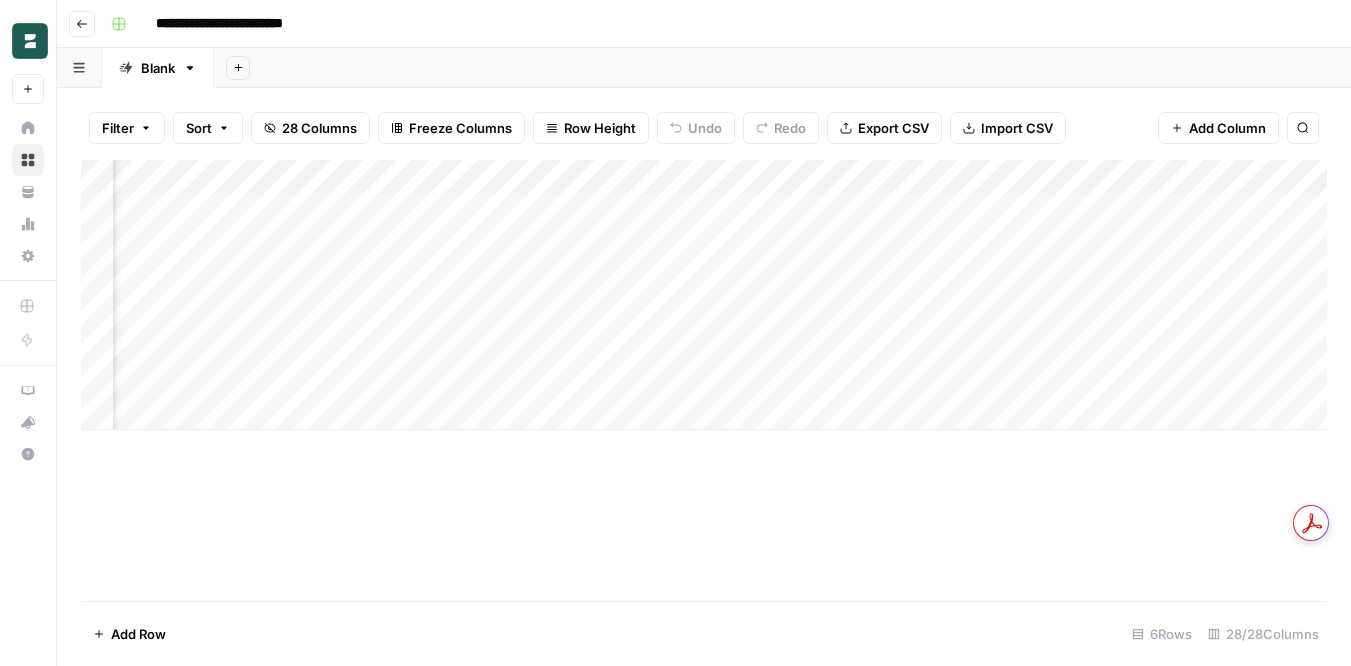drag, startPoint x: 895, startPoint y: 188, endPoint x: 830, endPoint y: 188, distance: 65 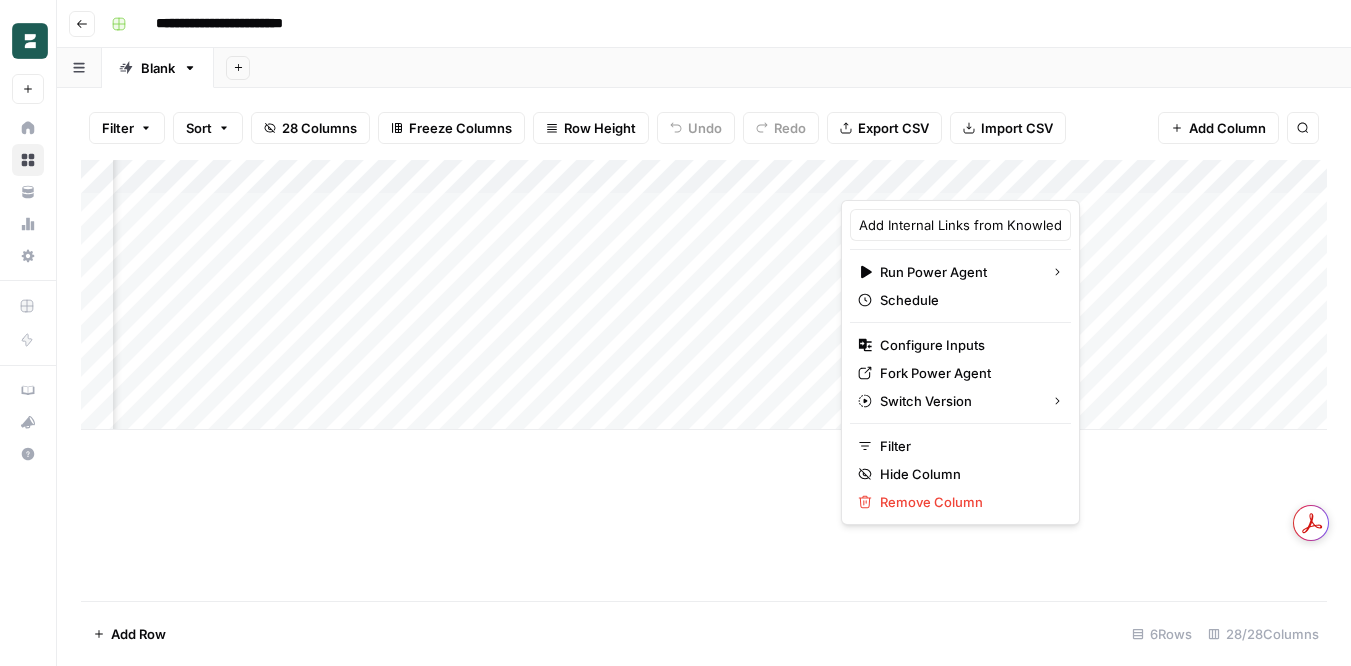 click at bounding box center [931, 180] 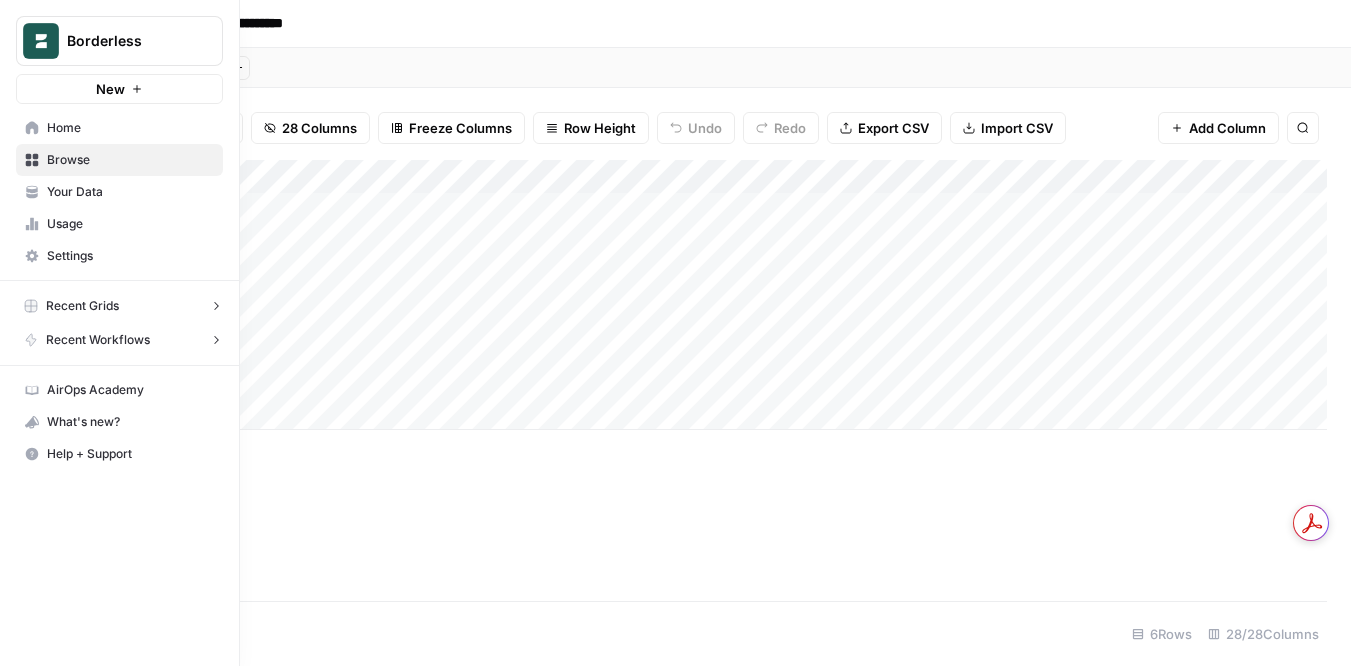 scroll, scrollTop: 0, scrollLeft: 2931, axis: horizontal 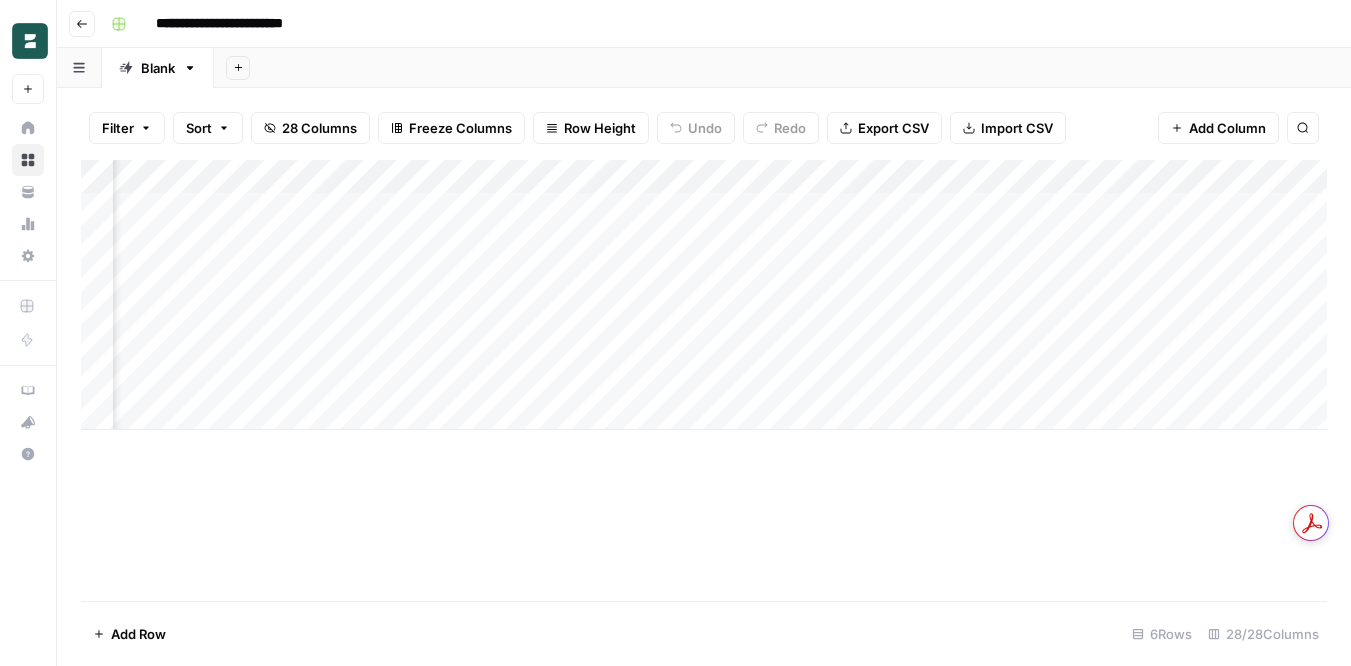 drag, startPoint x: 948, startPoint y: 173, endPoint x: 329, endPoint y: 235, distance: 622.0972 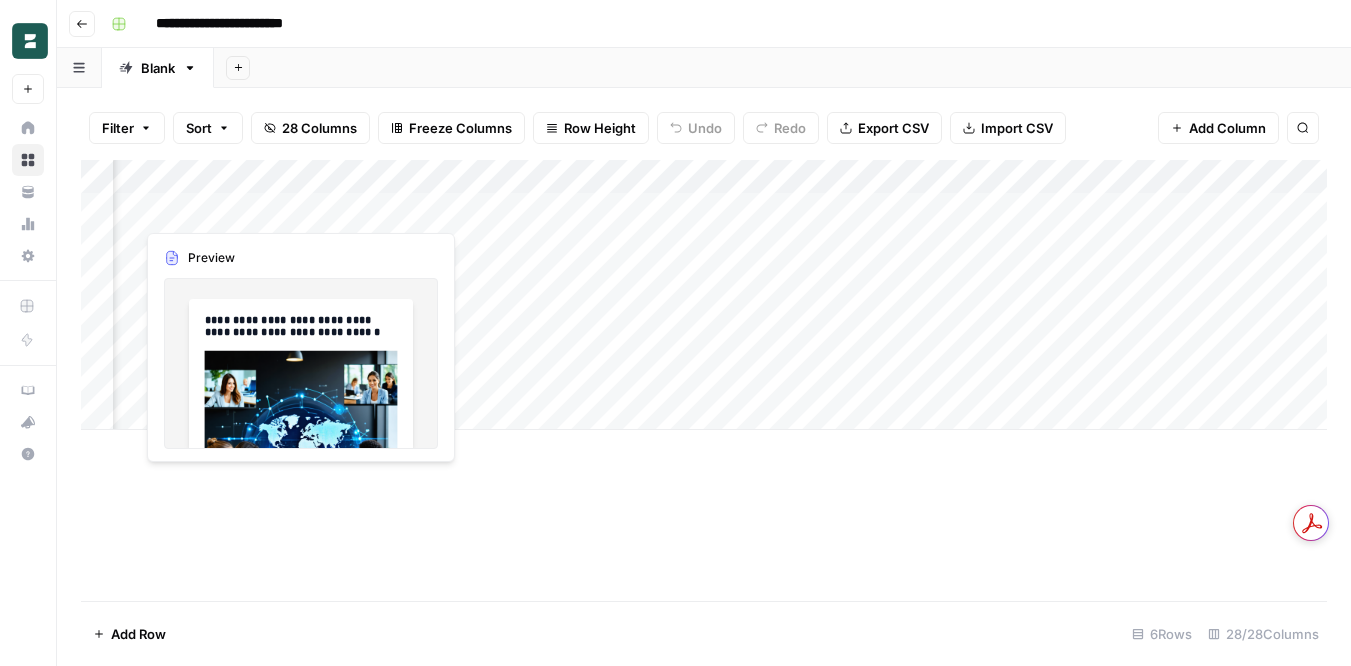 scroll, scrollTop: 0, scrollLeft: 3779, axis: horizontal 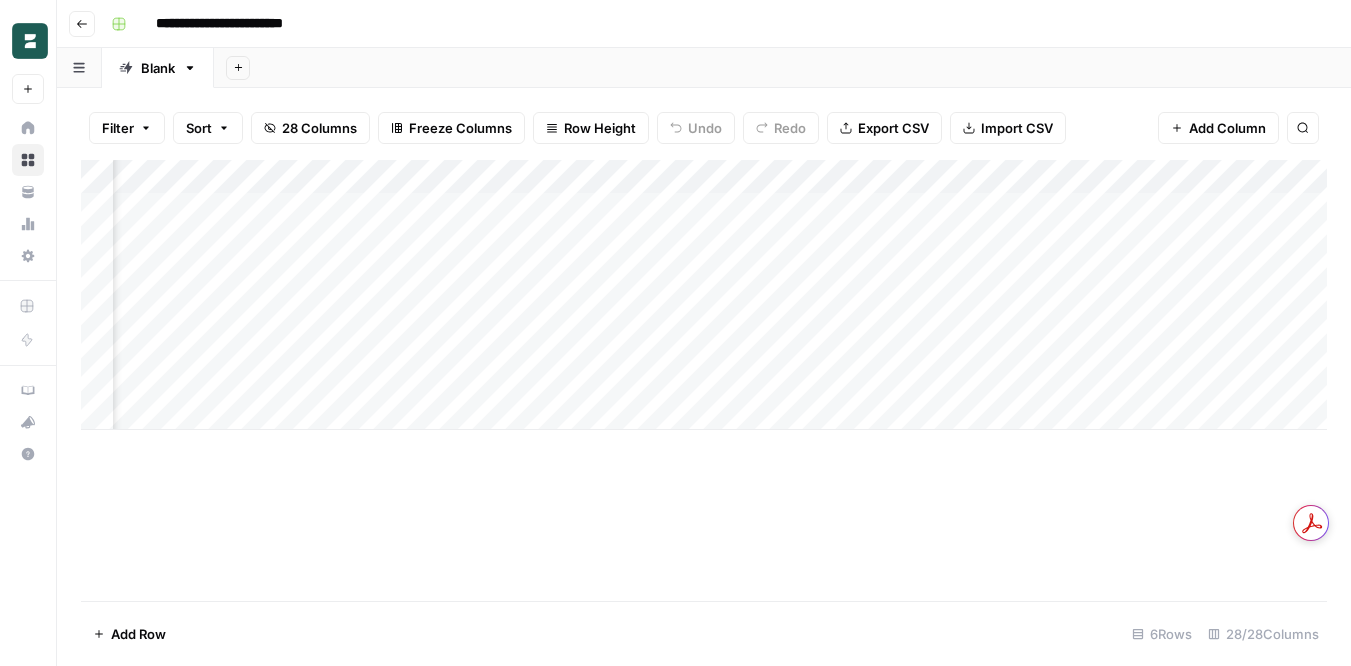 drag, startPoint x: 563, startPoint y: 179, endPoint x: 104, endPoint y: 209, distance: 459.97934 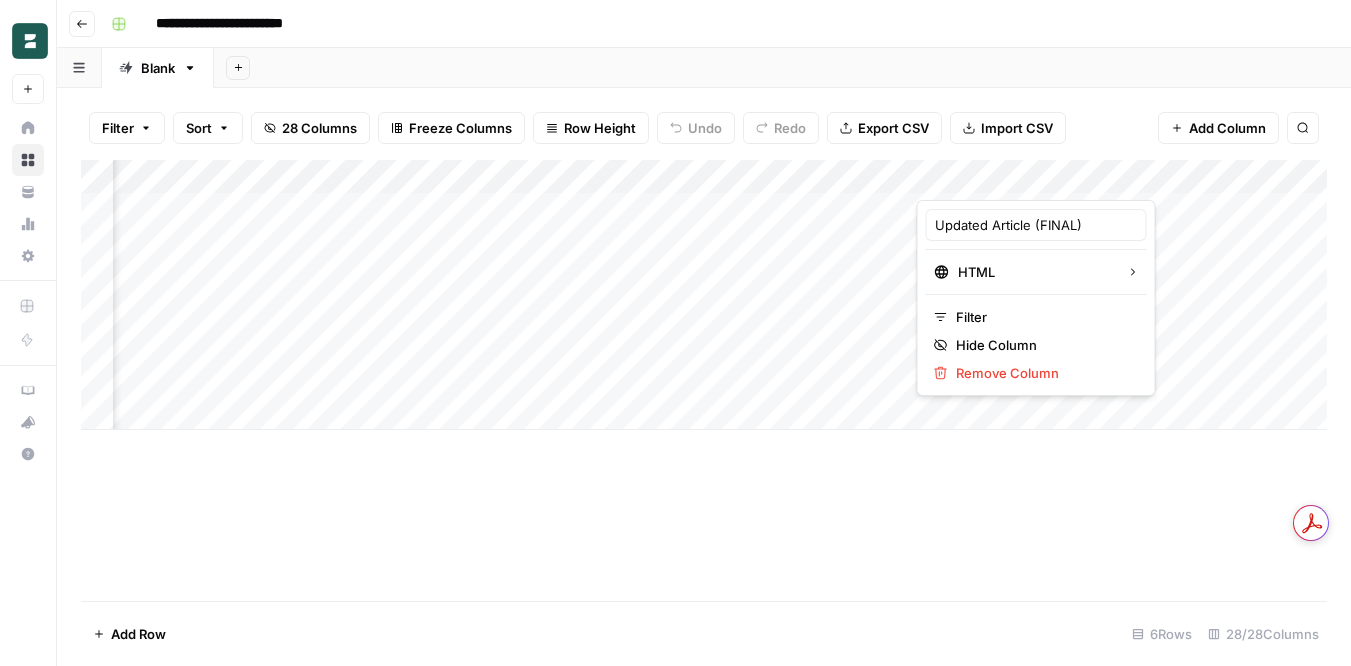 click at bounding box center [1007, 180] 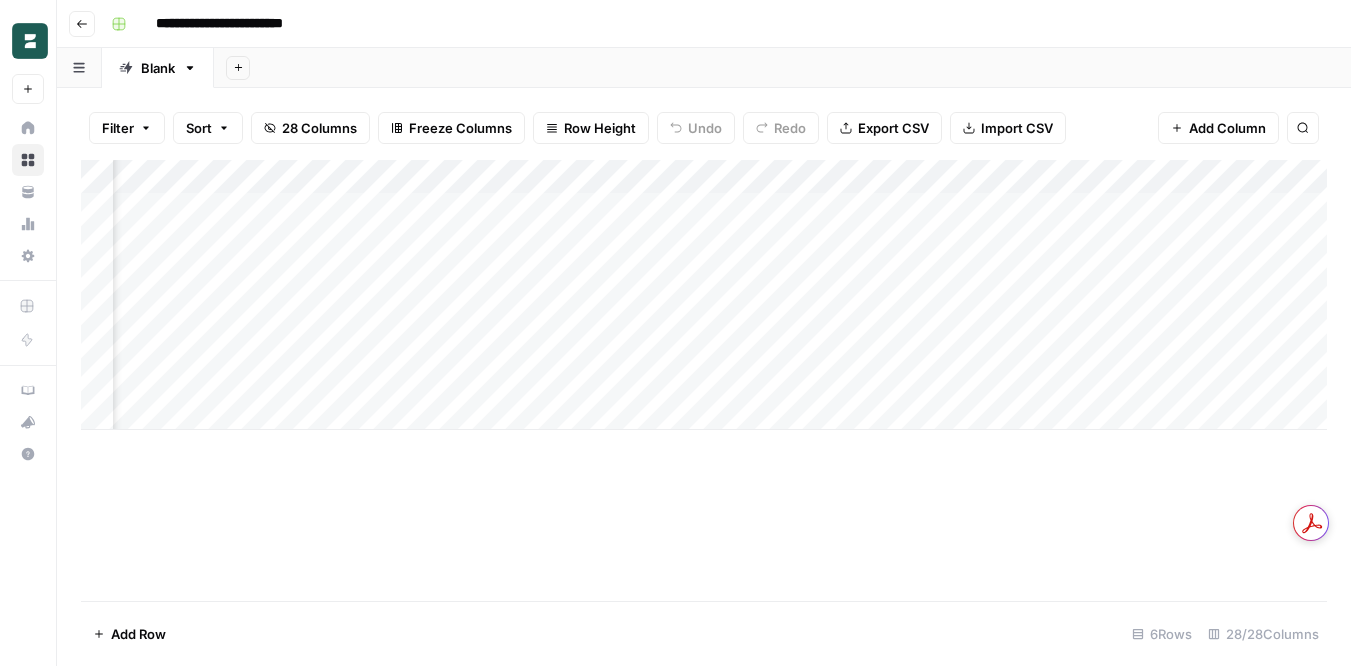click on "Add Column" at bounding box center [704, 295] 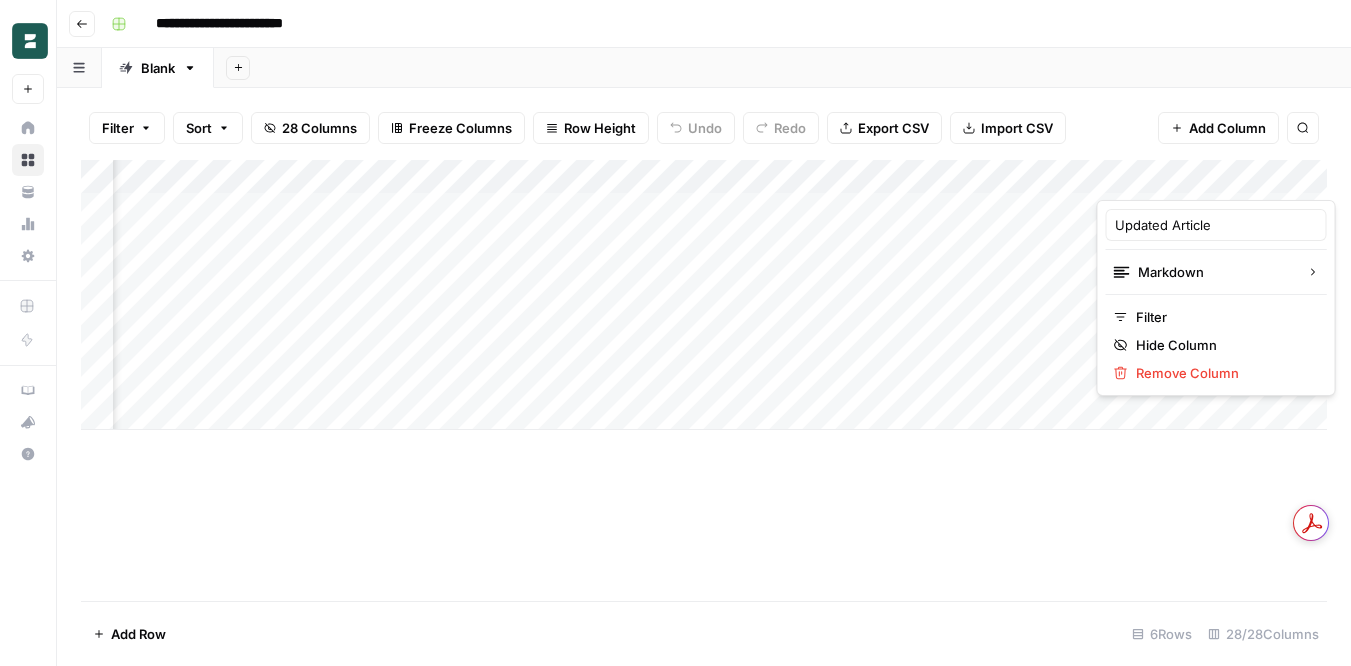 click on "Filter Sort 28 Columns Freeze Columns Row Height Undo Redo Export CSV Import CSV Add Column Search" at bounding box center (704, 128) 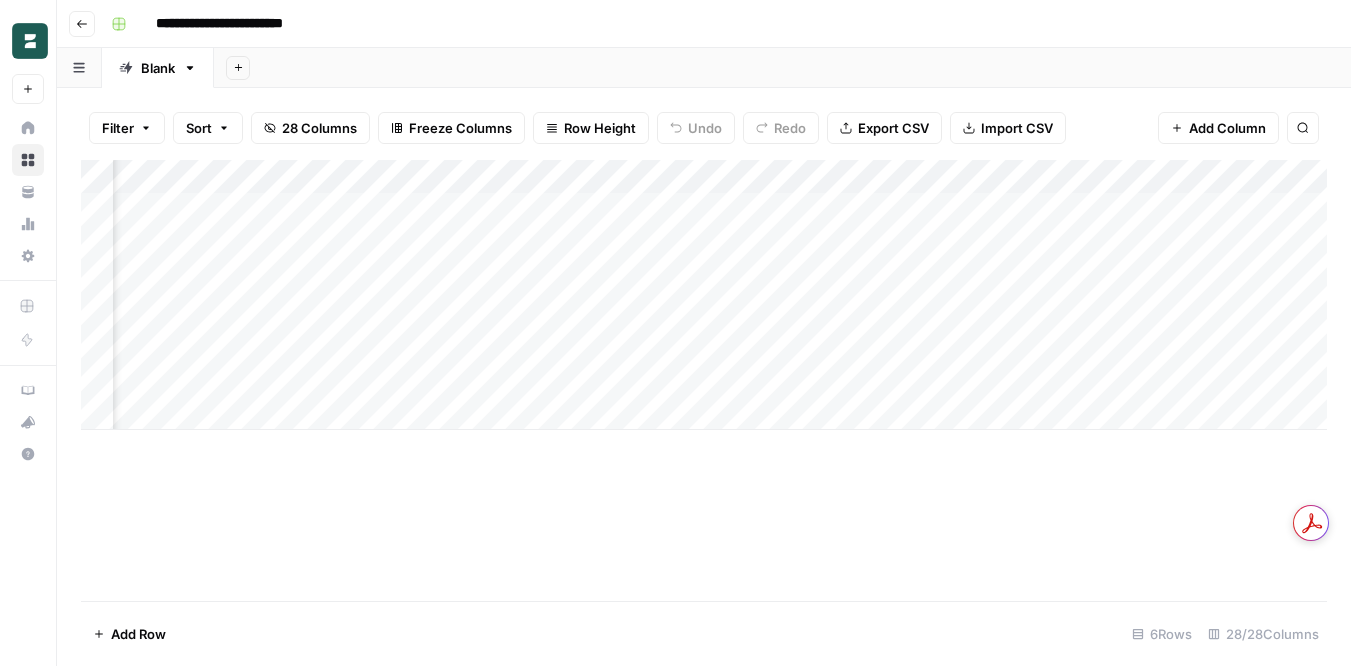 drag, startPoint x: 1141, startPoint y: 175, endPoint x: 258, endPoint y: 210, distance: 883.69336 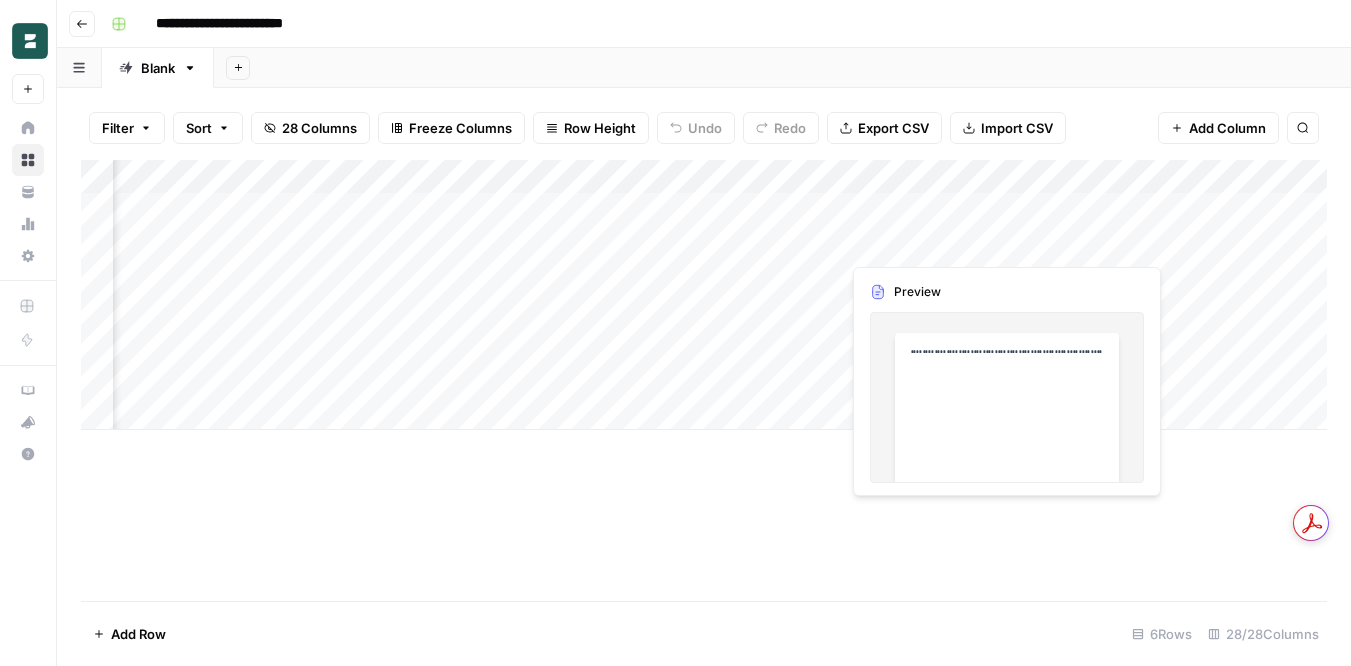 click on "Add Column" at bounding box center (704, 295) 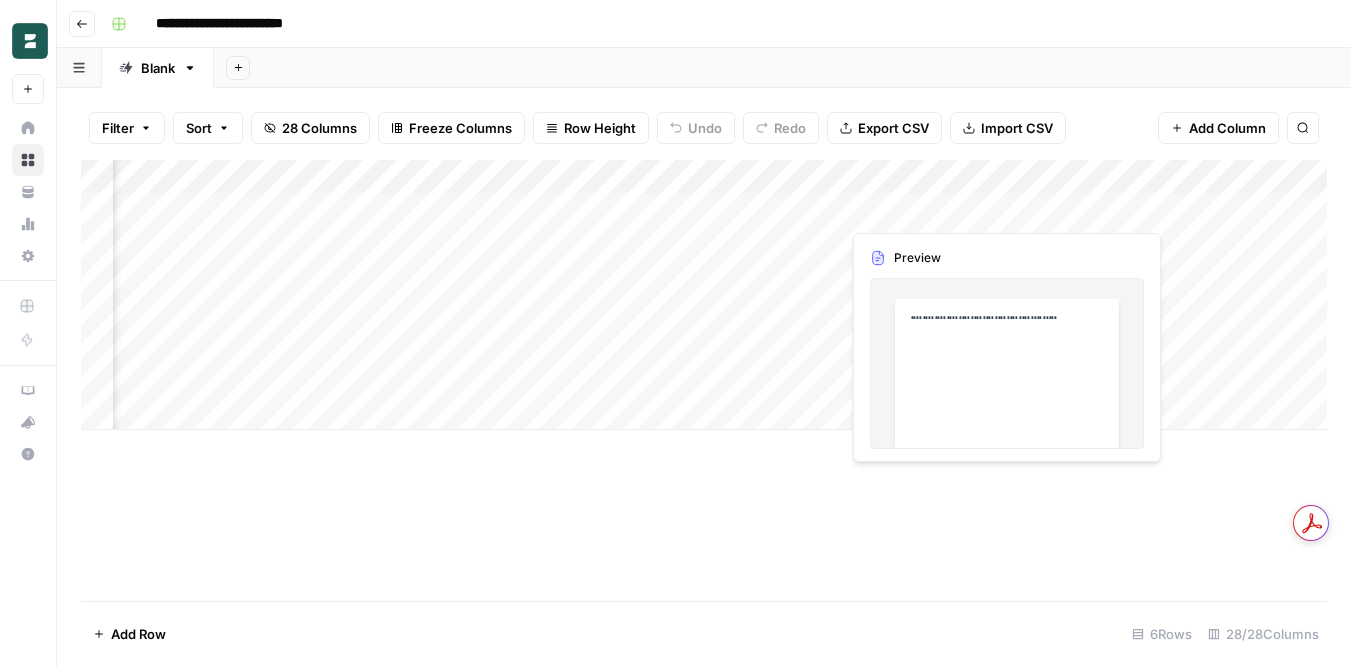 click on "Add Column" at bounding box center [704, 295] 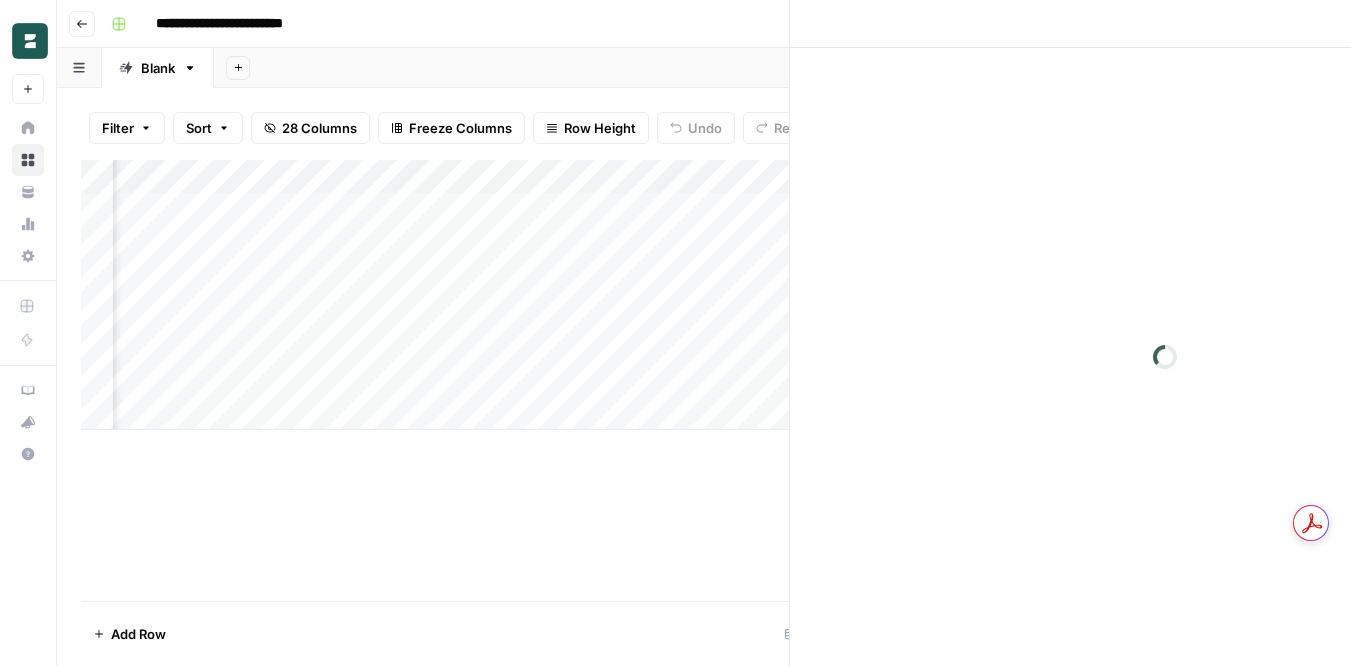 click at bounding box center [931, 209] 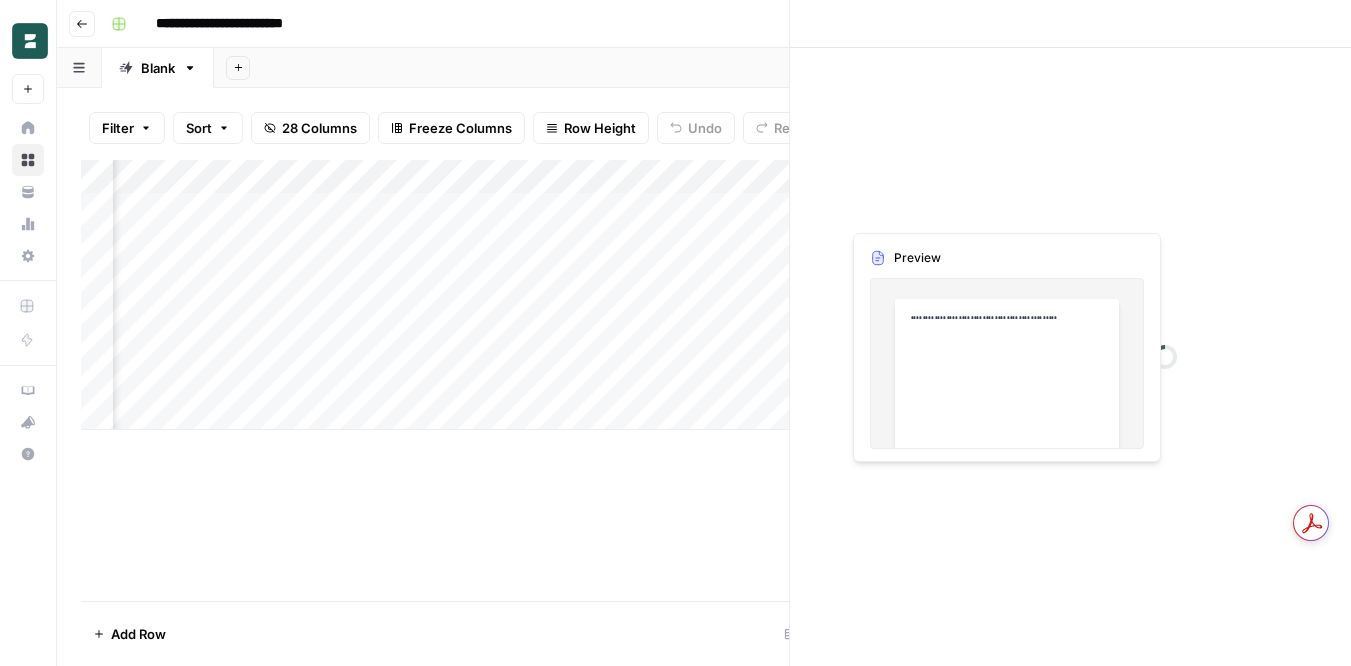click at bounding box center (931, 209) 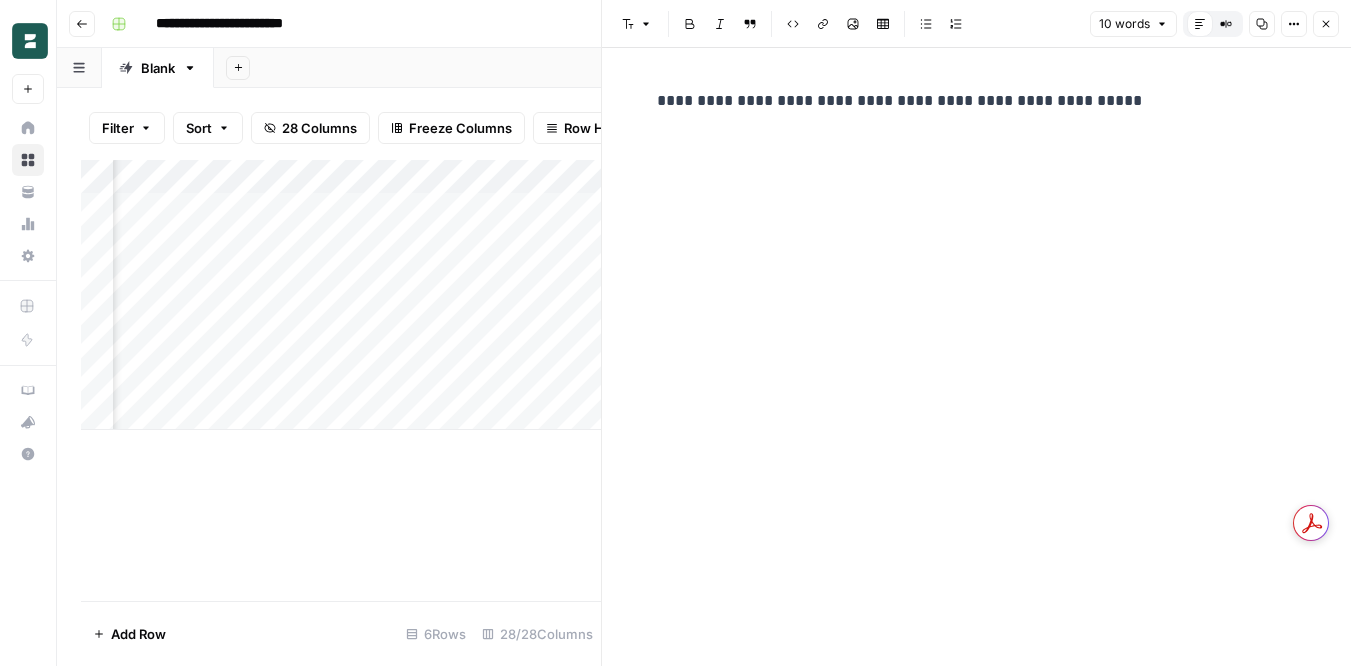 click 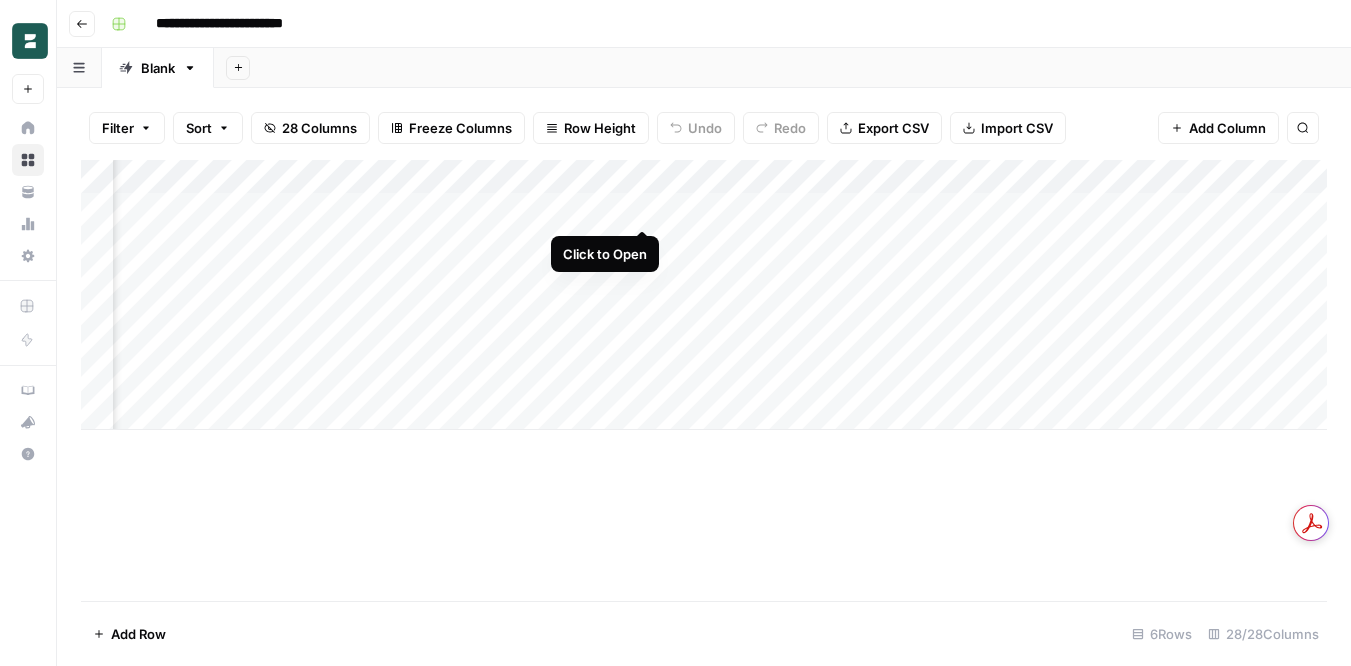 click on "Add Column" at bounding box center (704, 295) 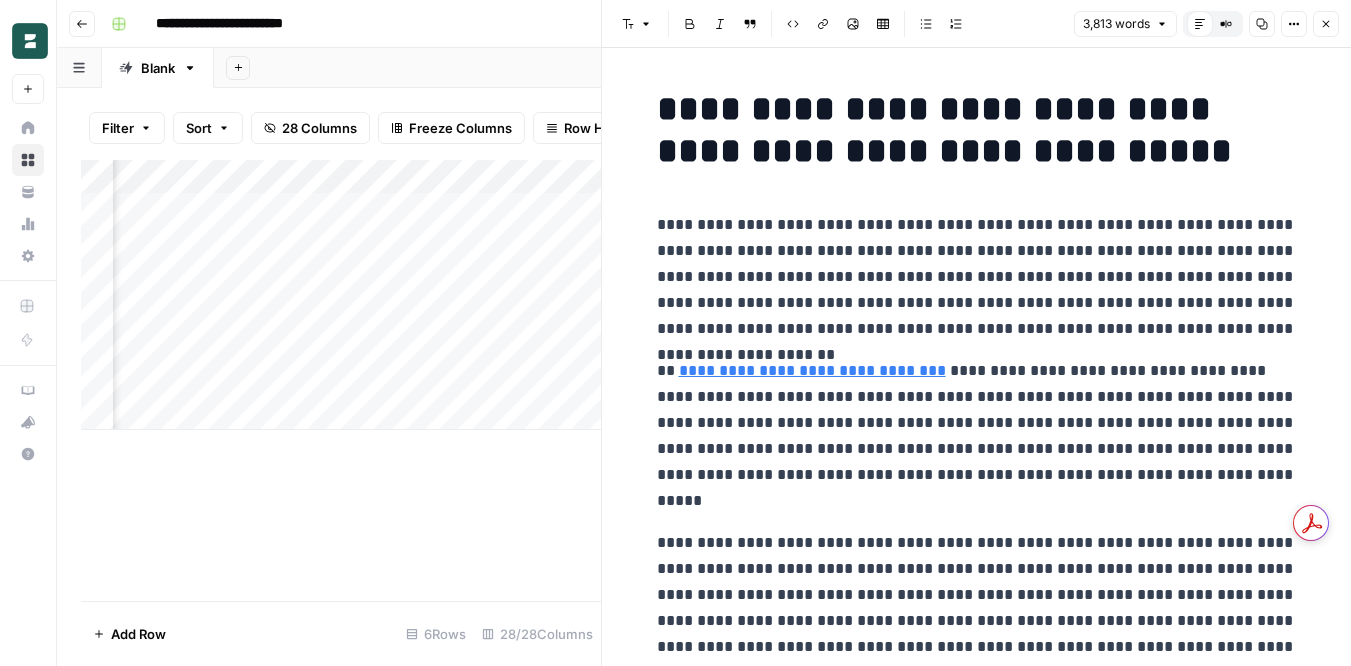 click on "**********" at bounding box center (977, 130) 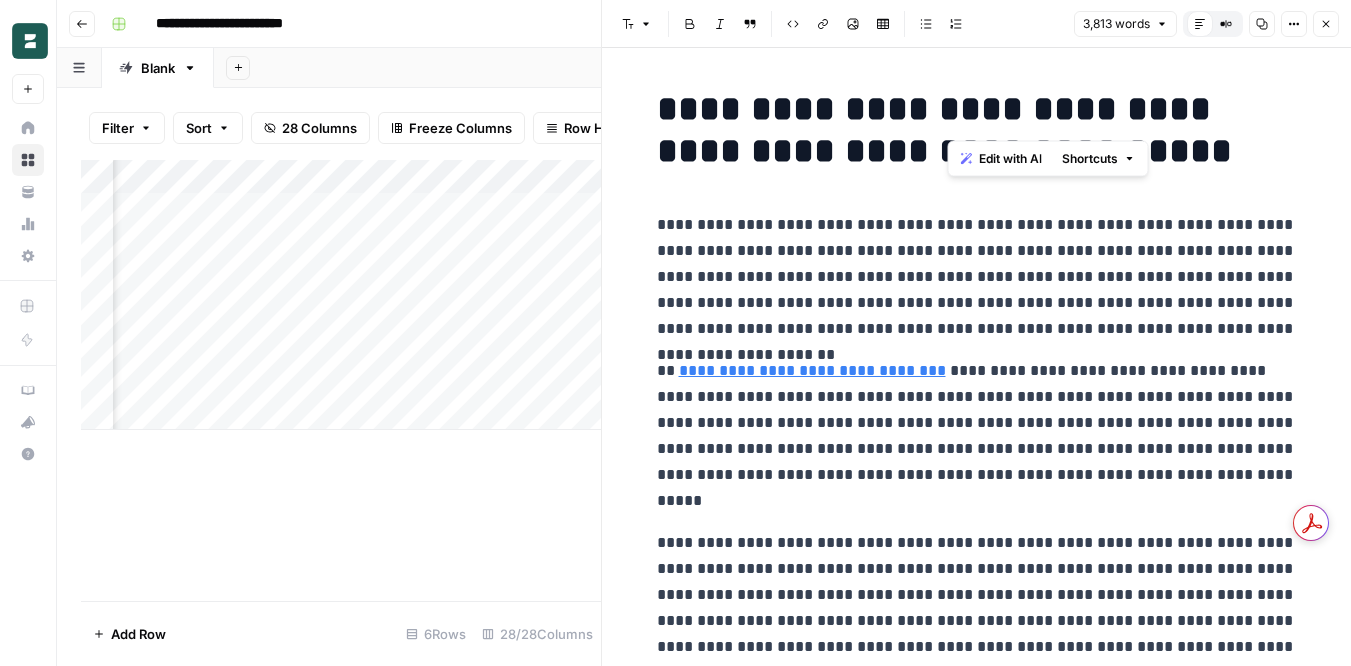 click on "**********" at bounding box center [977, 130] 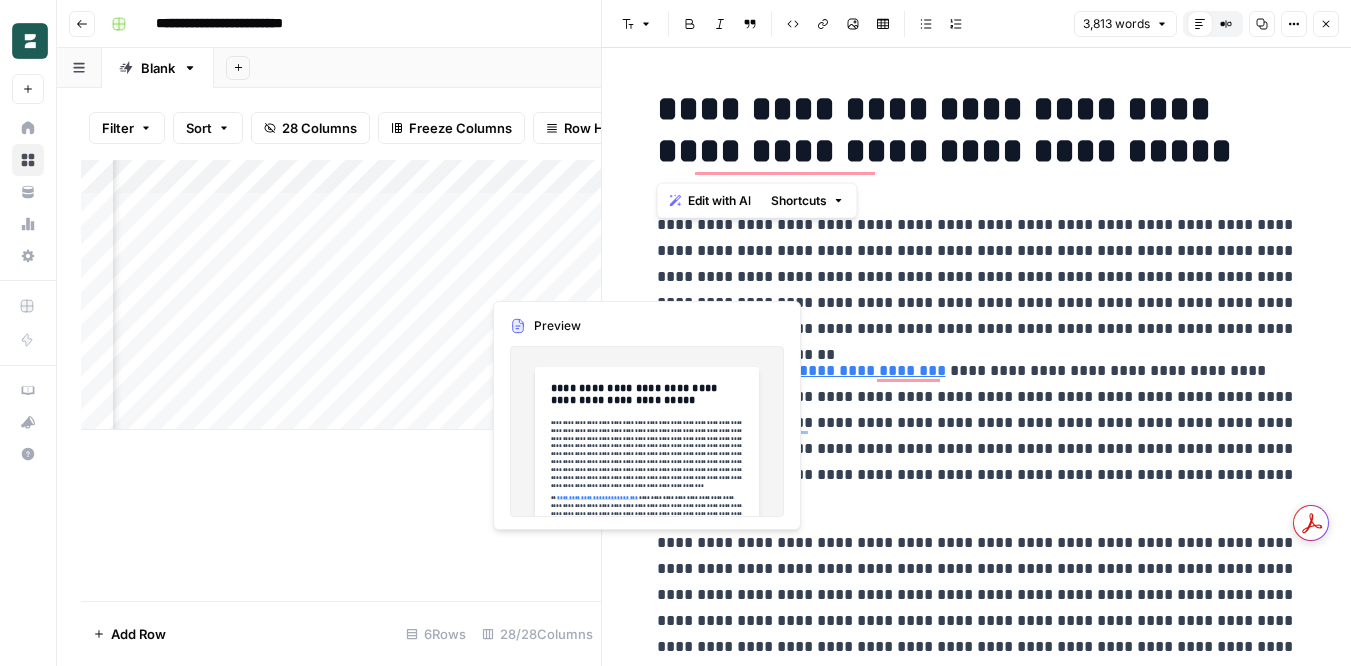 scroll, scrollTop: 0, scrollLeft: 712, axis: horizontal 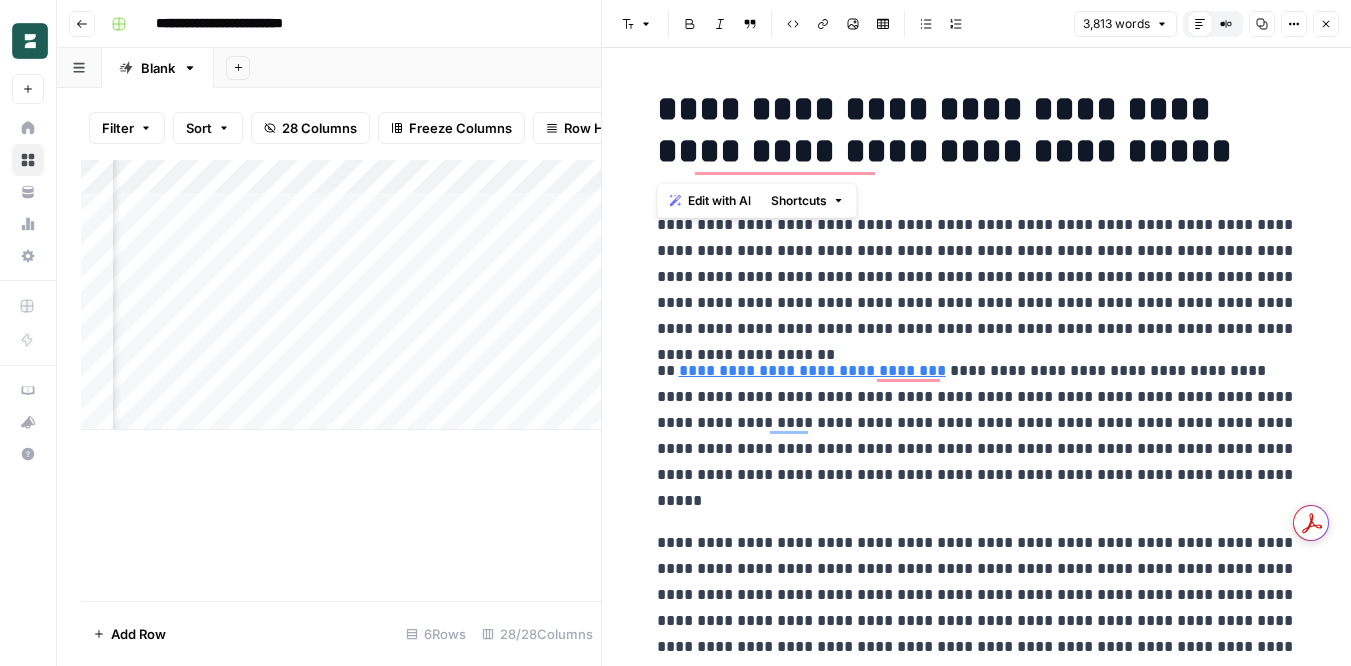 click on "Close" at bounding box center [1326, 24] 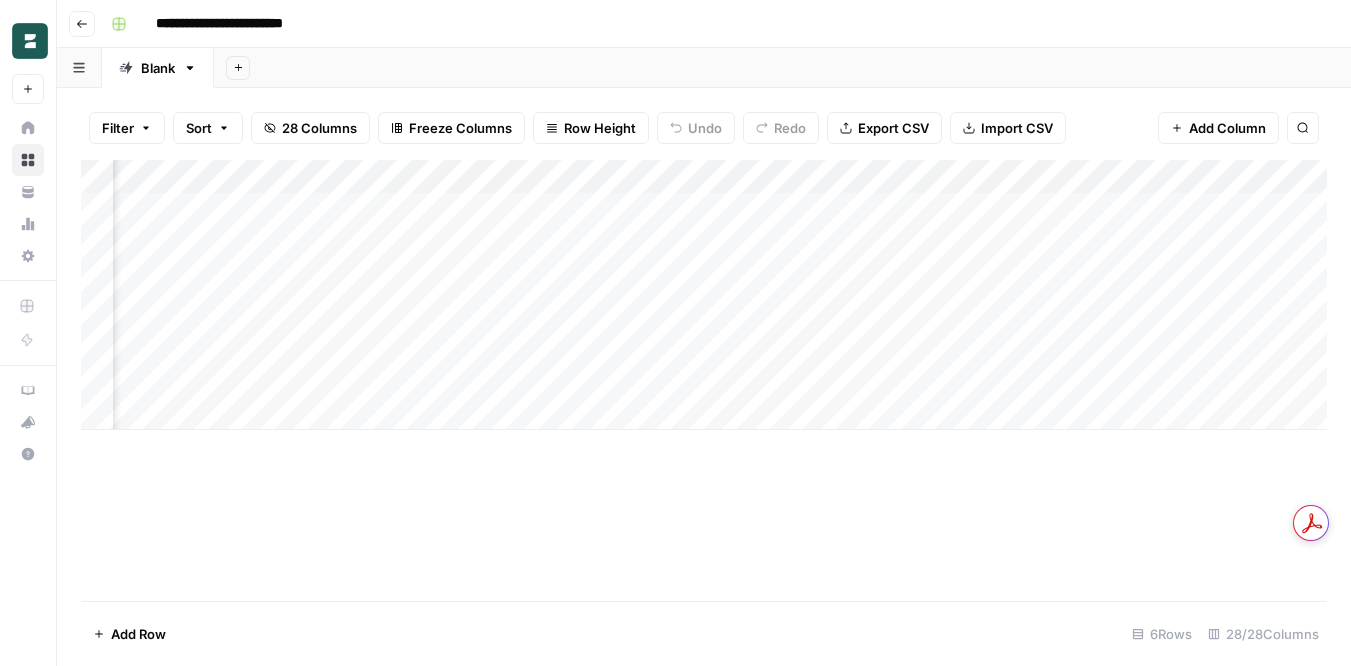 scroll, scrollTop: 0, scrollLeft: 229, axis: horizontal 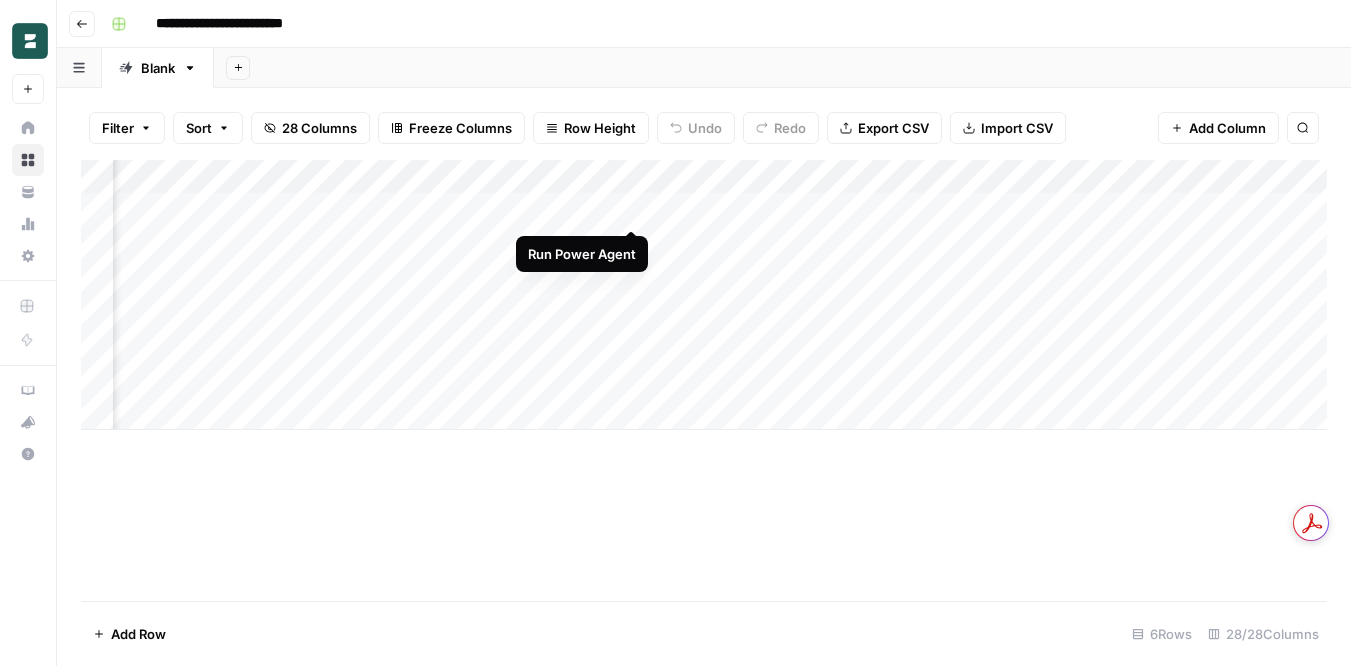 click on "Add Column" at bounding box center (704, 295) 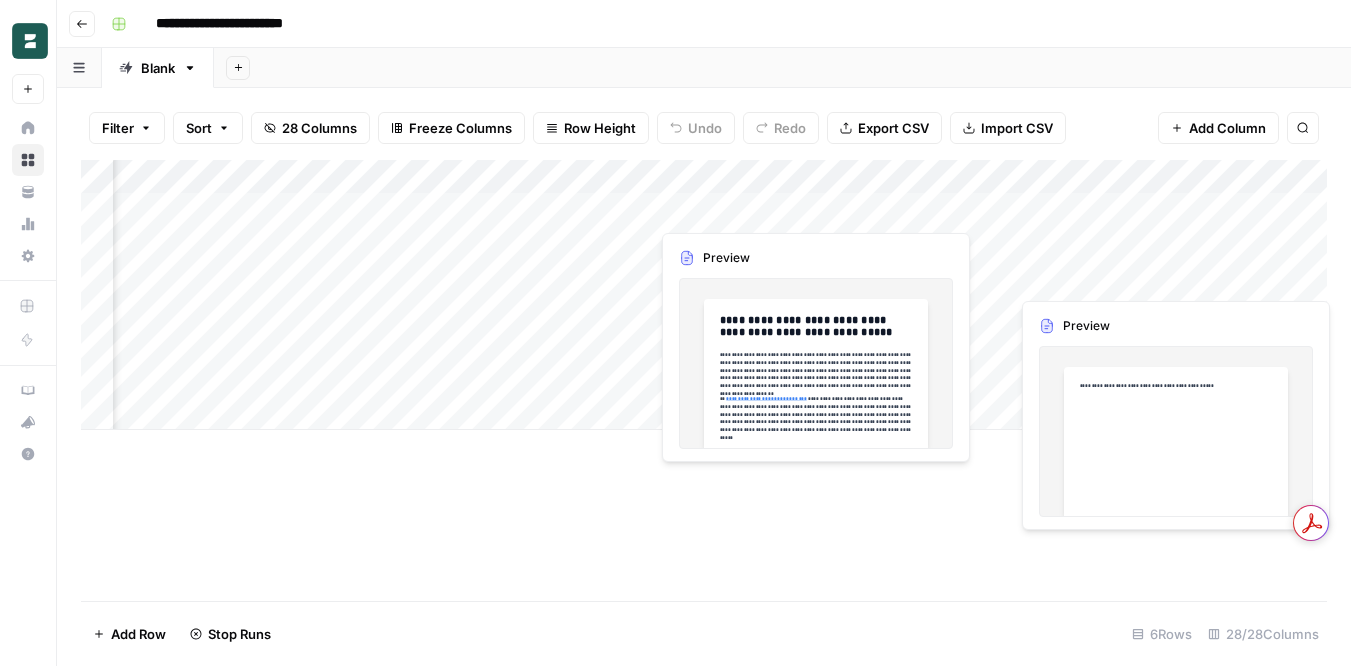 click on "Add Column" at bounding box center (704, 295) 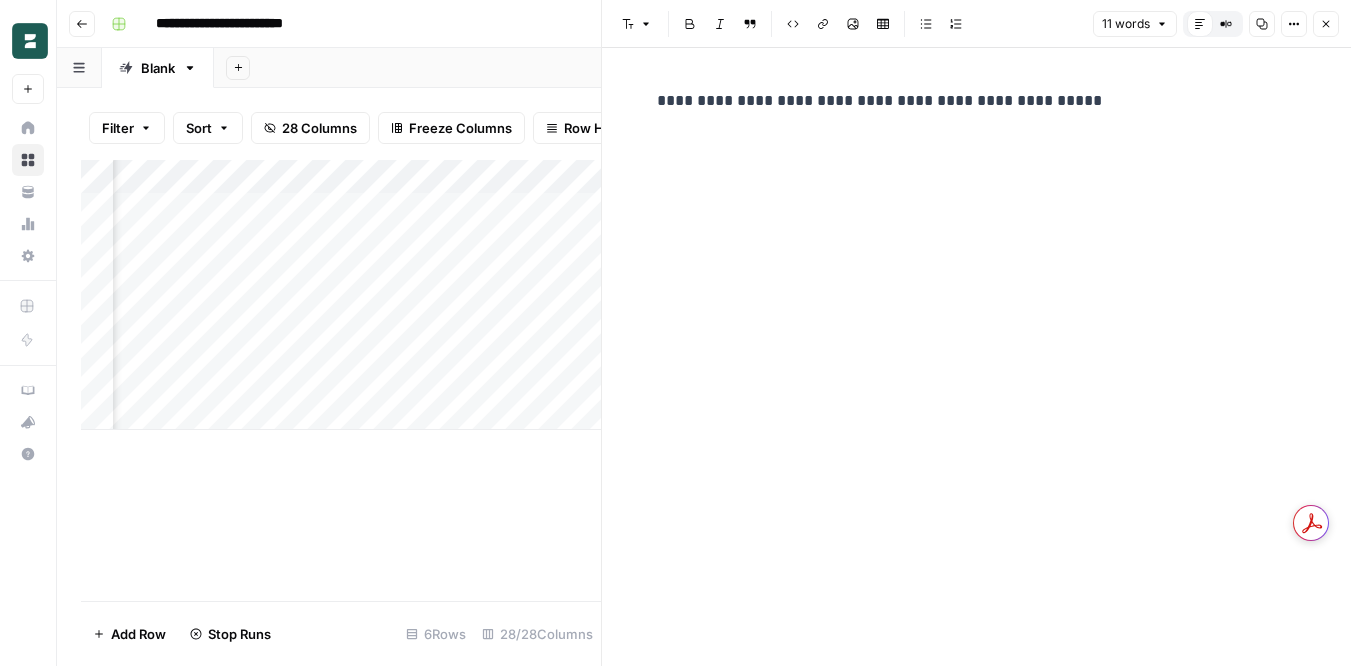click 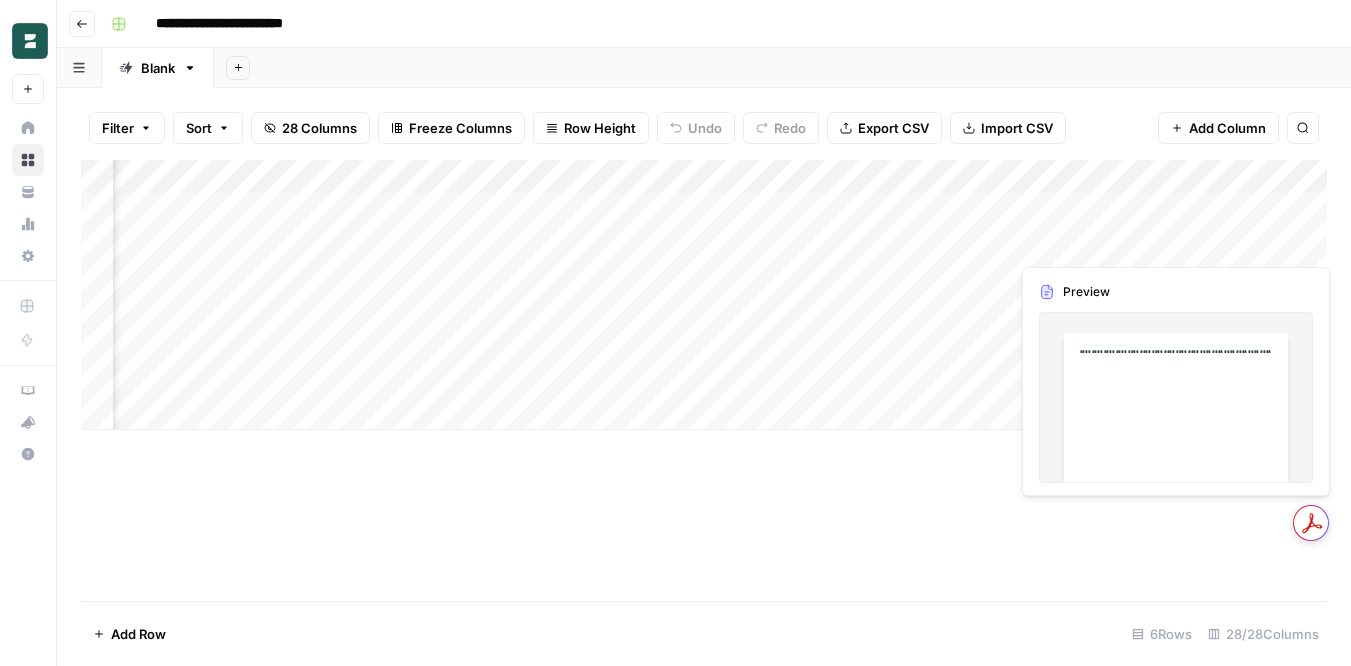 click on "Add Column" at bounding box center [704, 295] 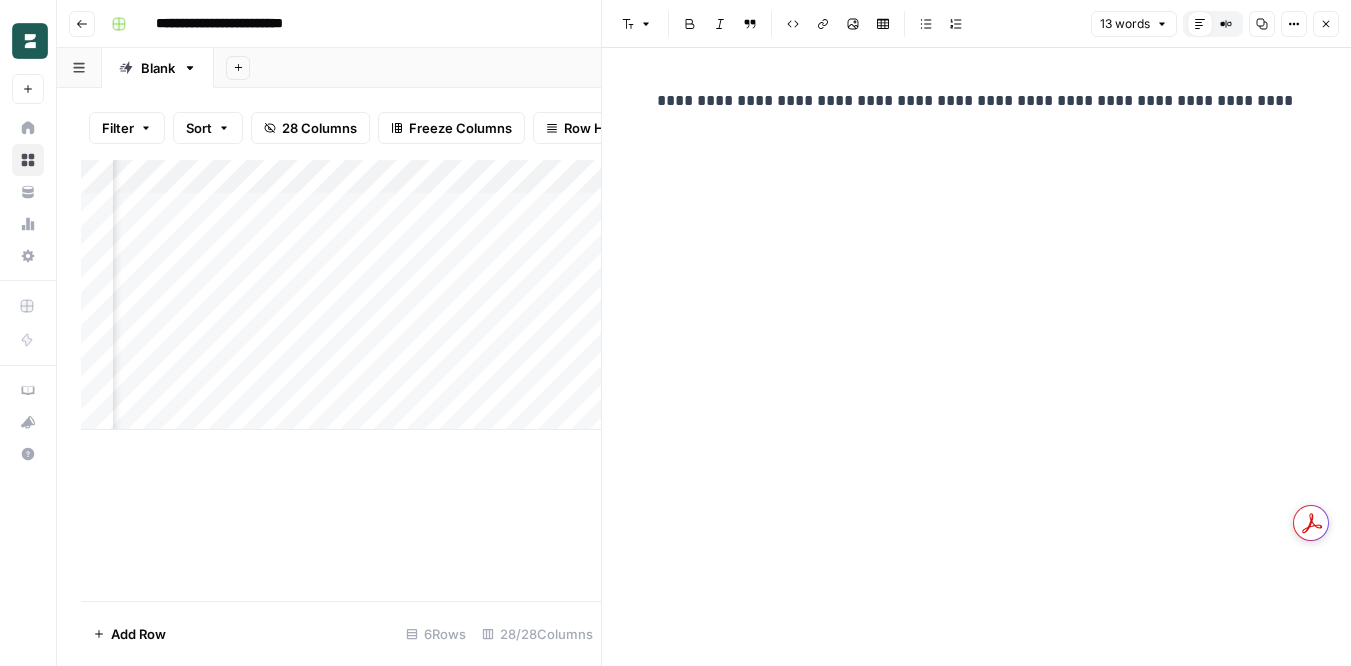 click on "Close" at bounding box center [1326, 24] 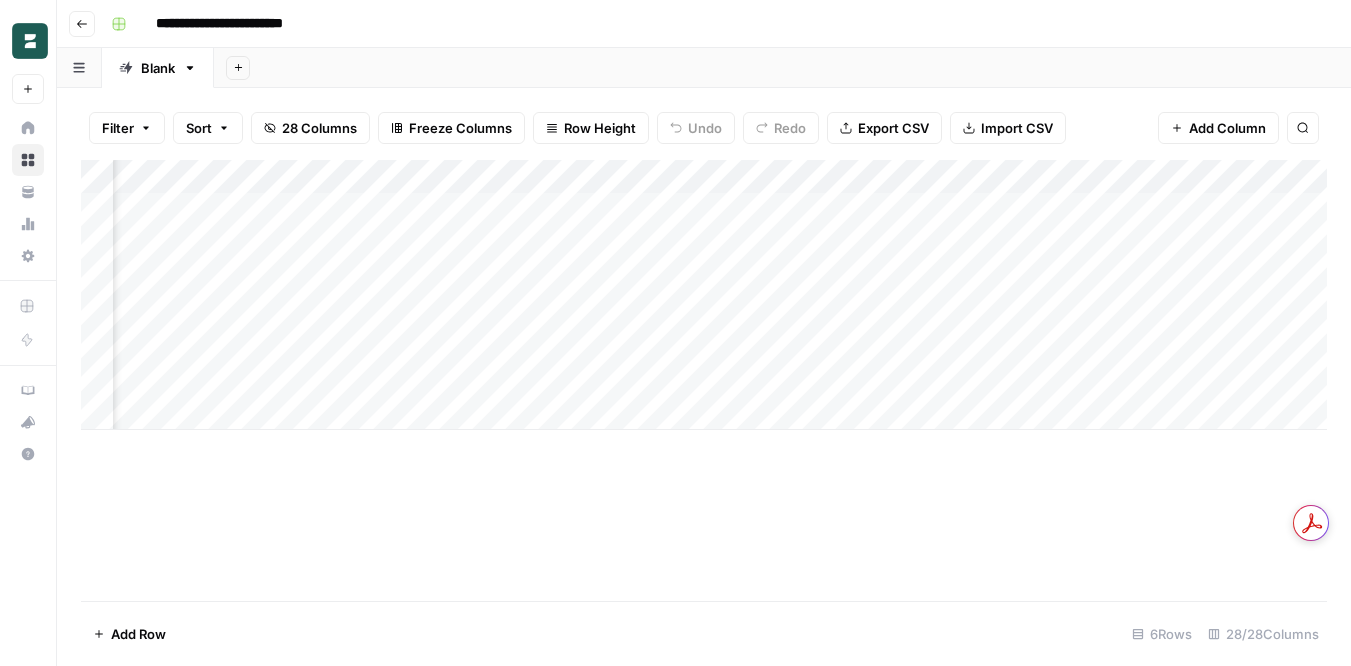 scroll, scrollTop: 0, scrollLeft: 794, axis: horizontal 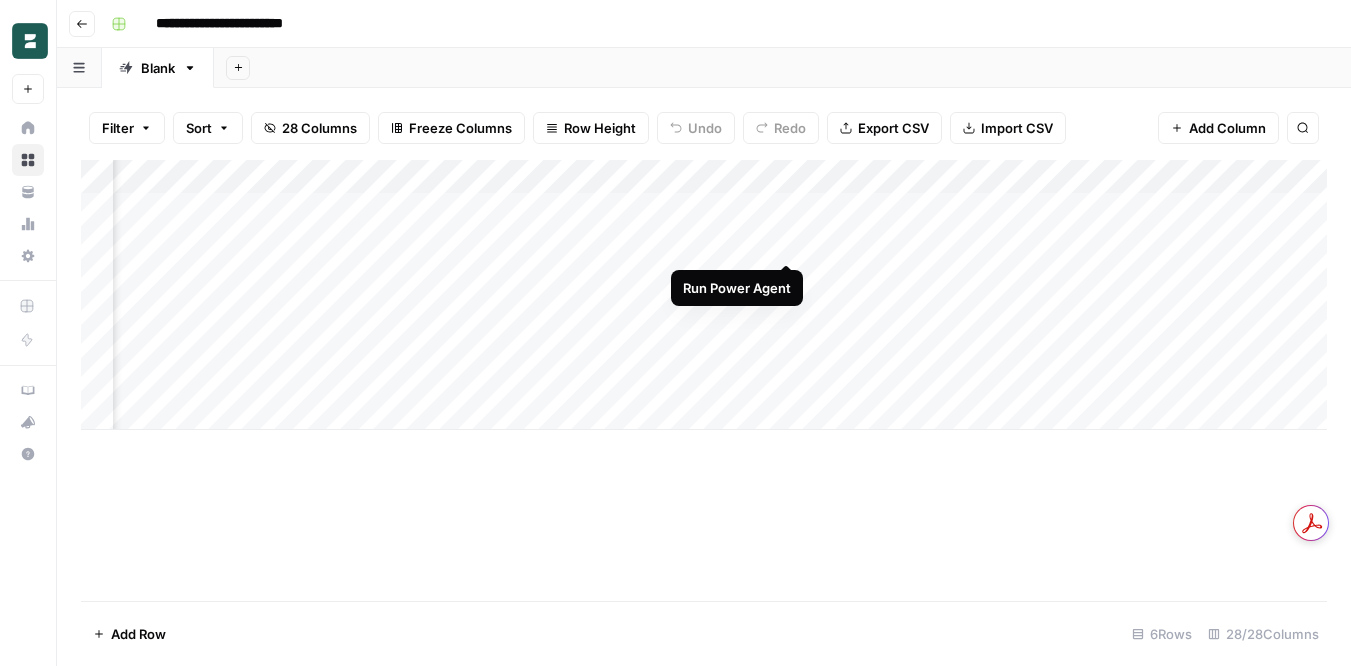 click on "Add Column" at bounding box center (704, 295) 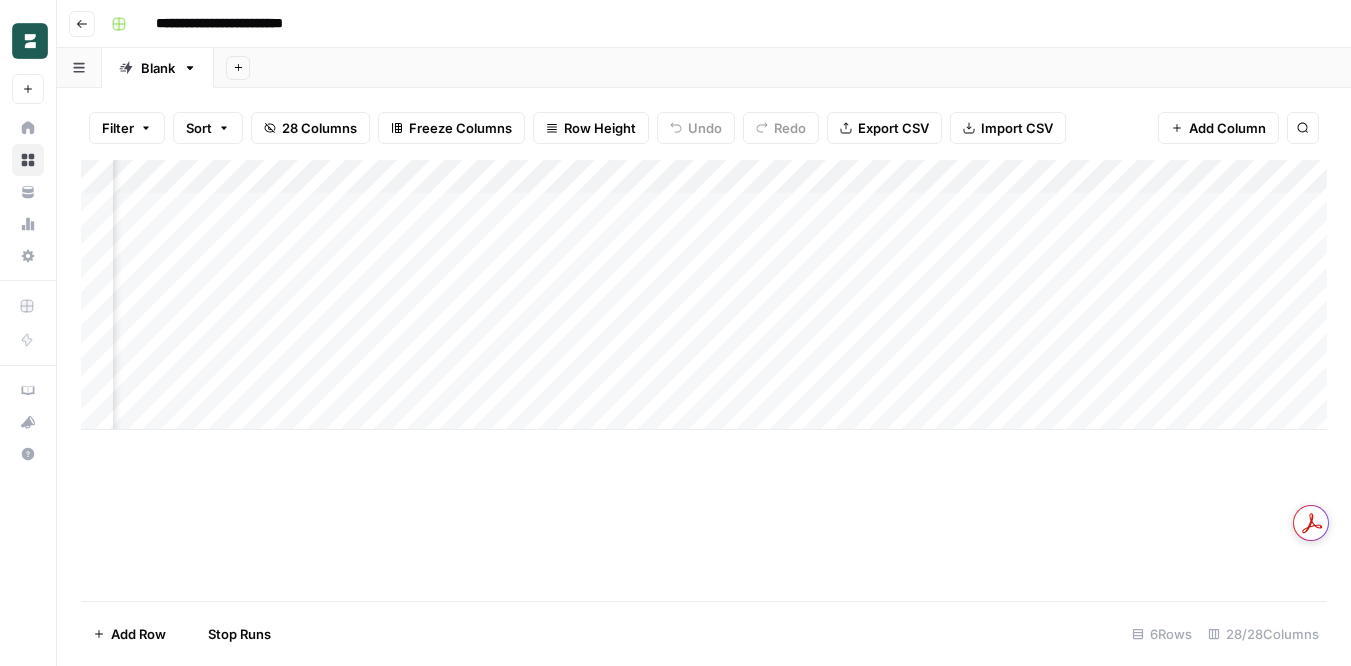 click on "Add Column" at bounding box center (704, 295) 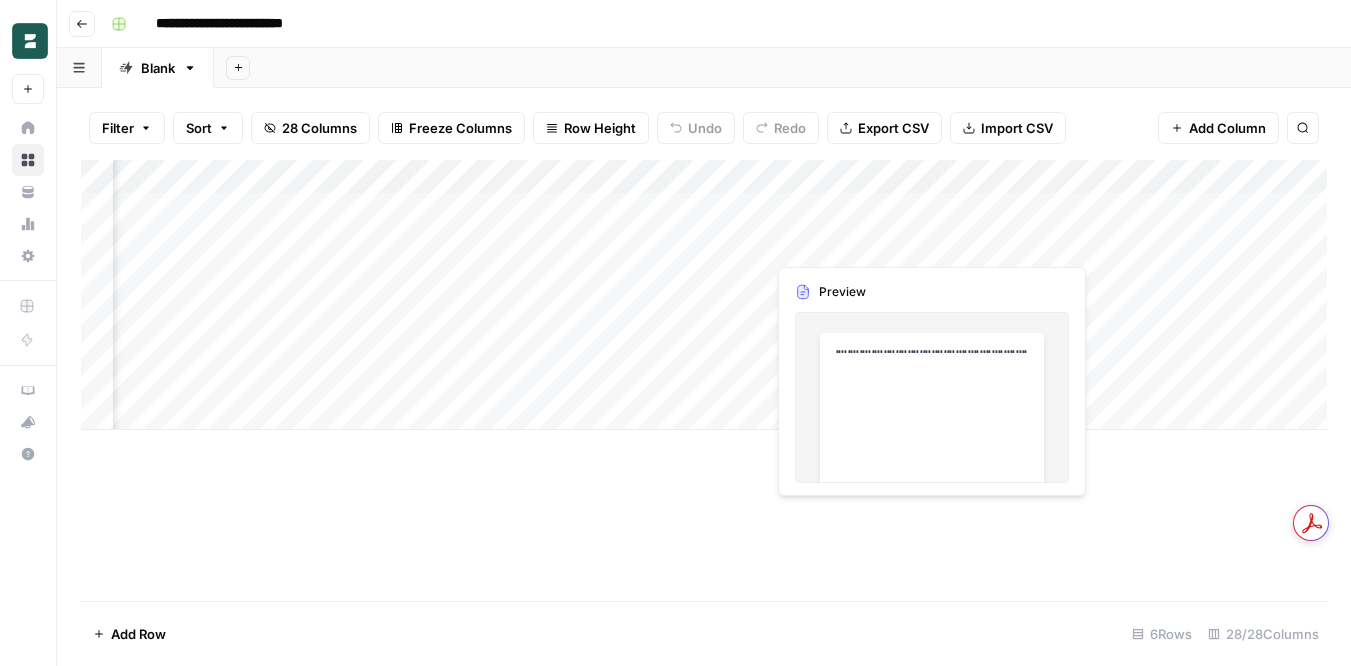 scroll, scrollTop: 0, scrollLeft: 0, axis: both 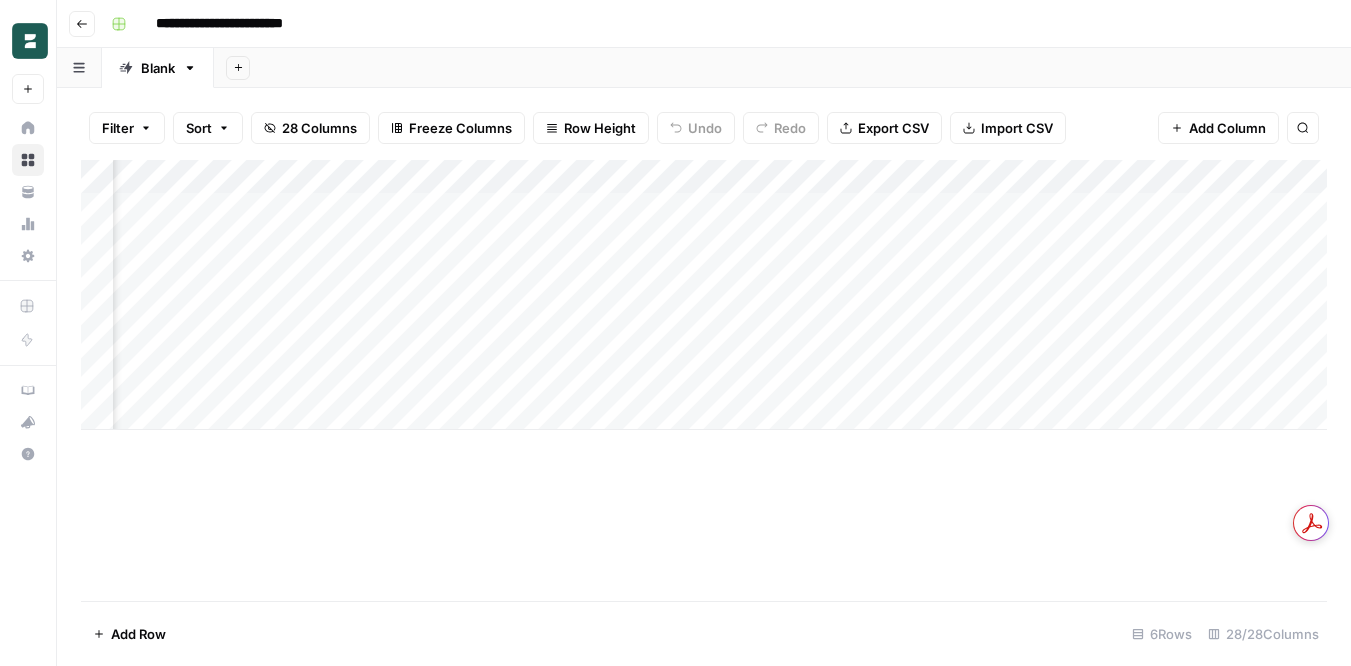 click on "Add Column" at bounding box center (704, 295) 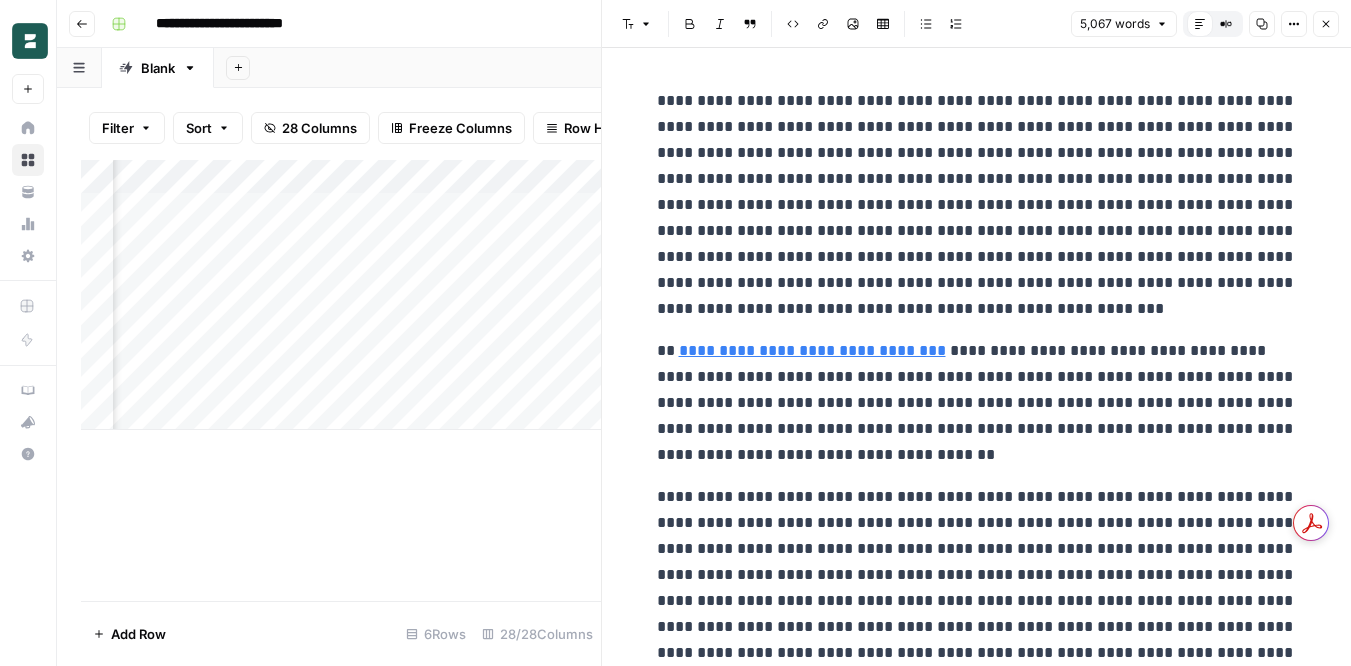 click 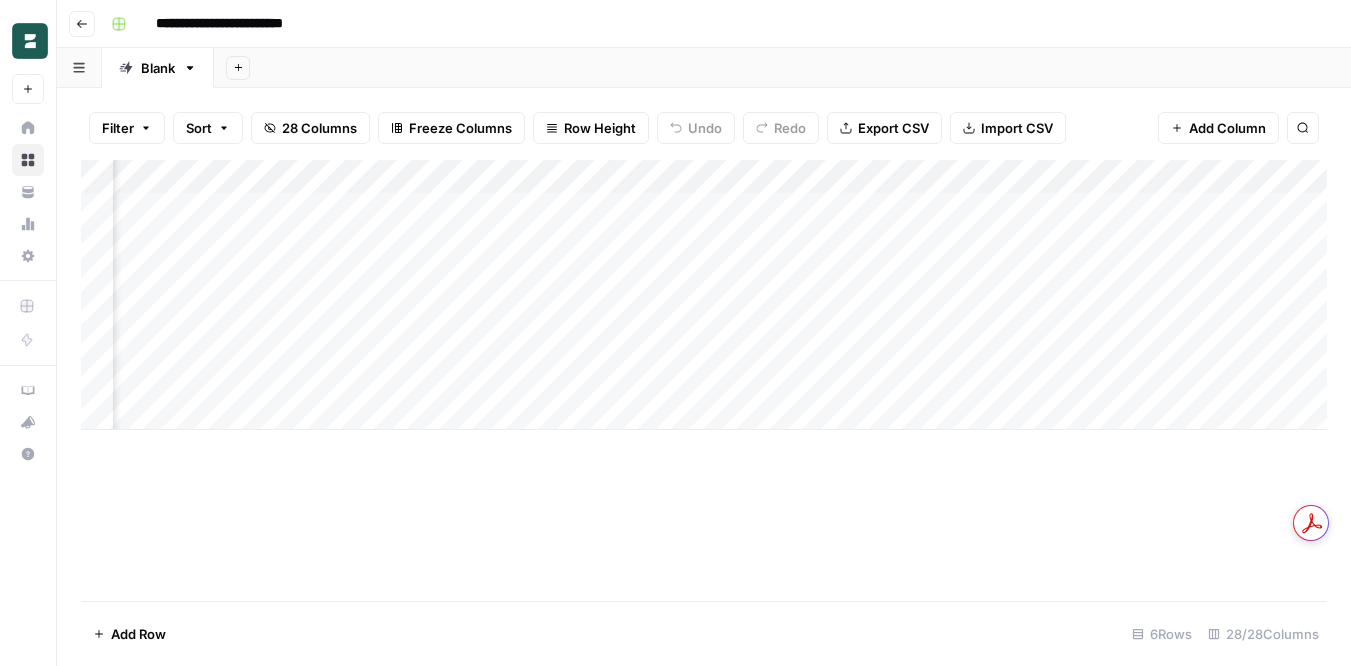 click on "Add Column" at bounding box center (704, 295) 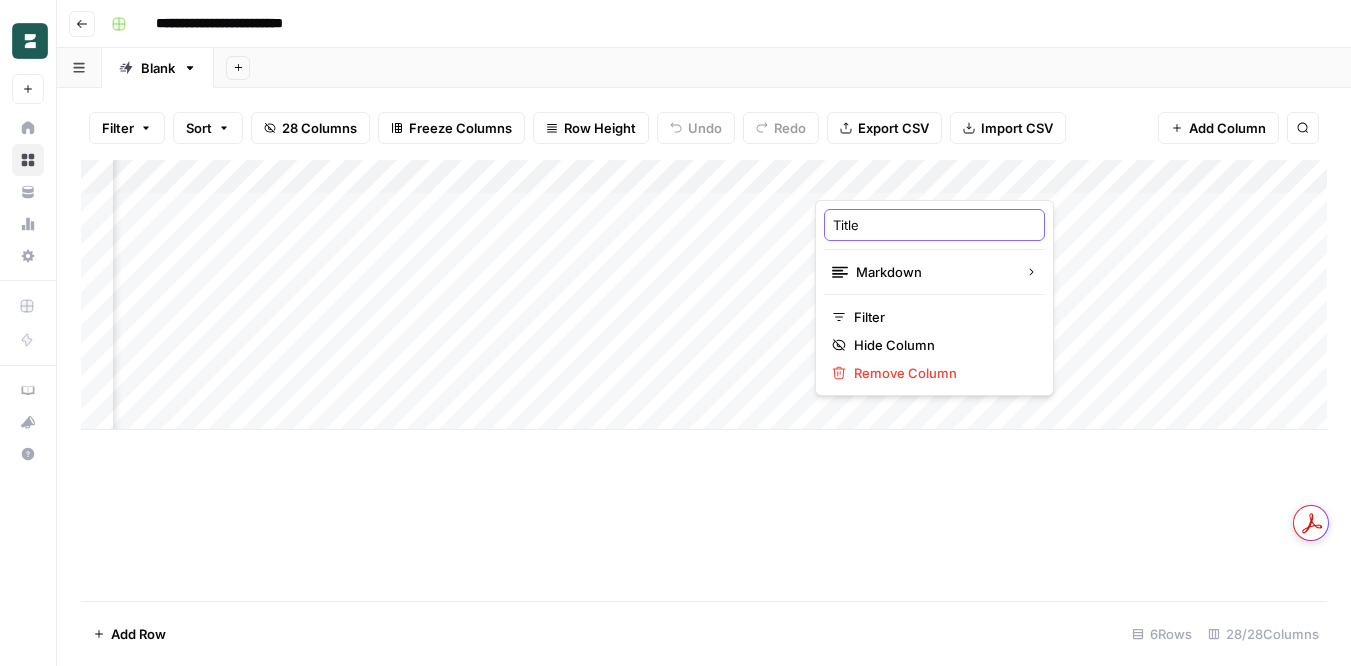 click on "Title" at bounding box center (934, 225) 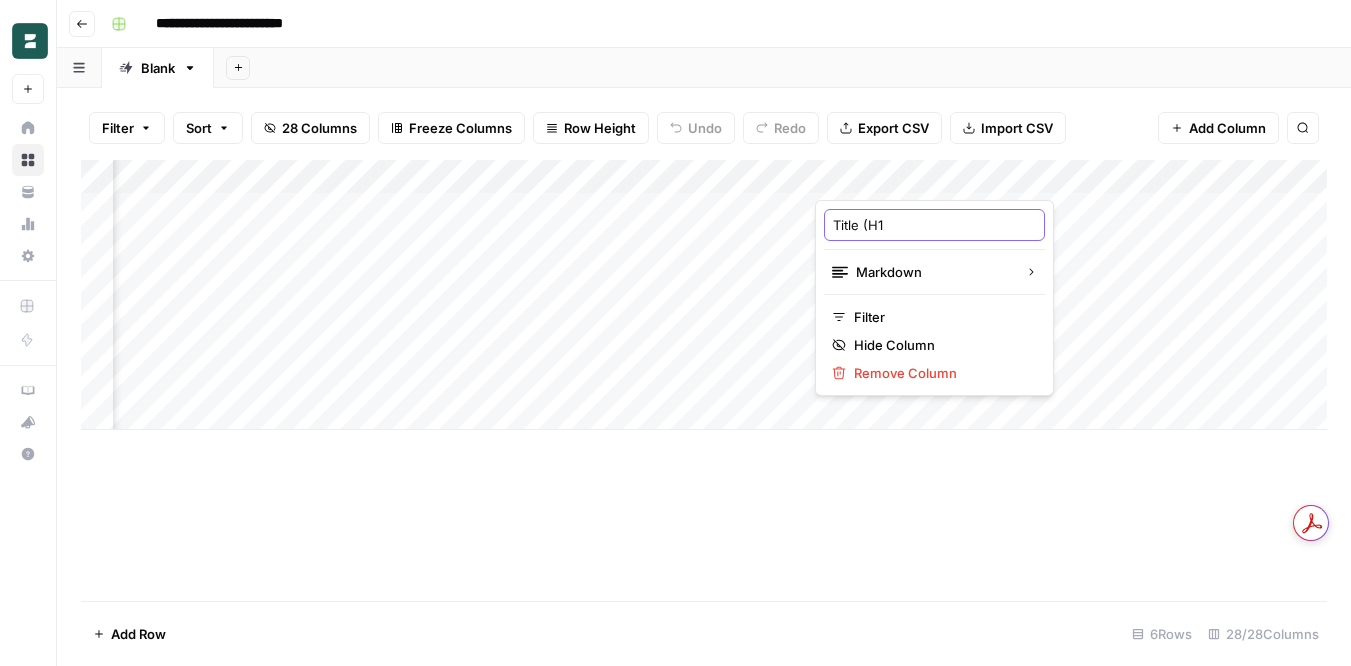 type on "Title (H1)" 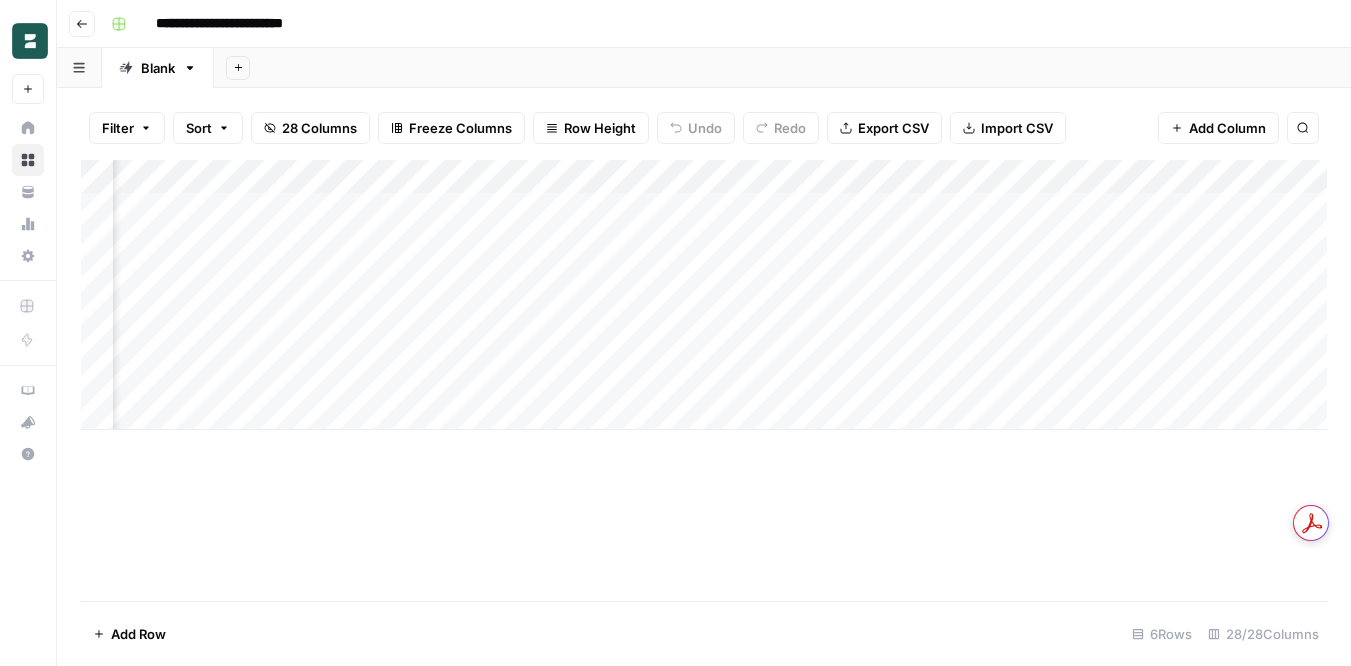 click on "Add Column" at bounding box center (704, 380) 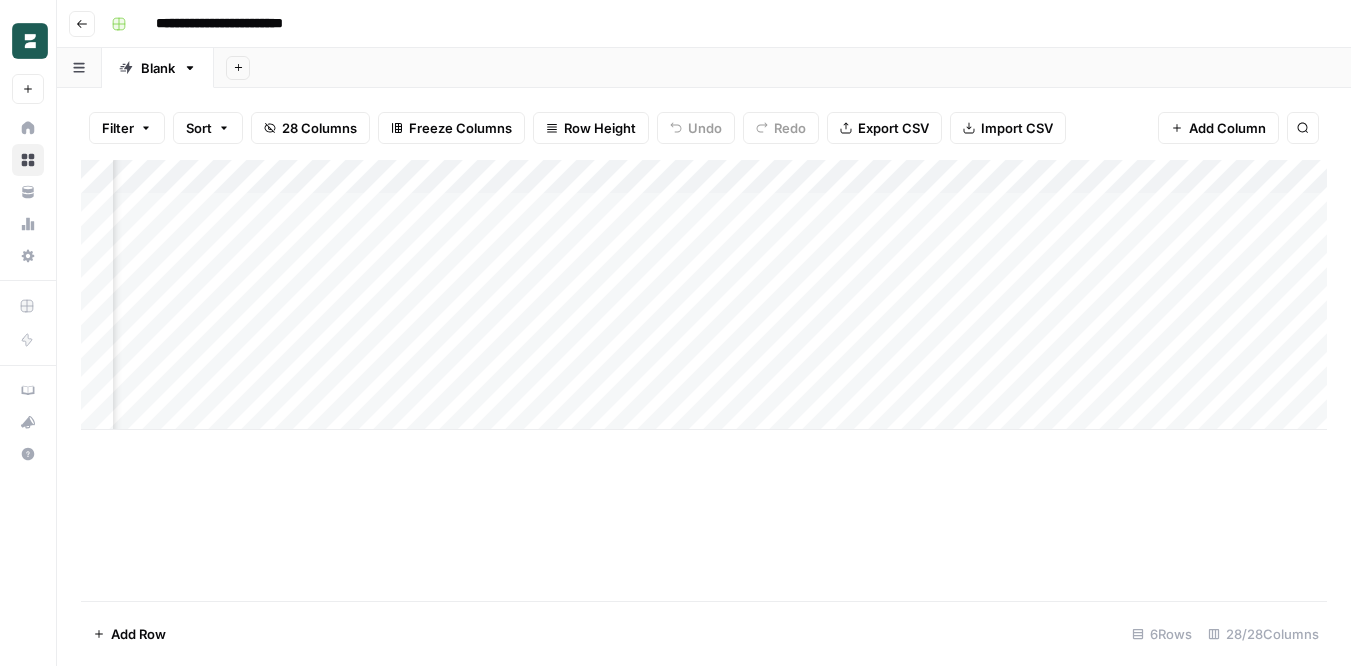 scroll, scrollTop: 0, scrollLeft: 258, axis: horizontal 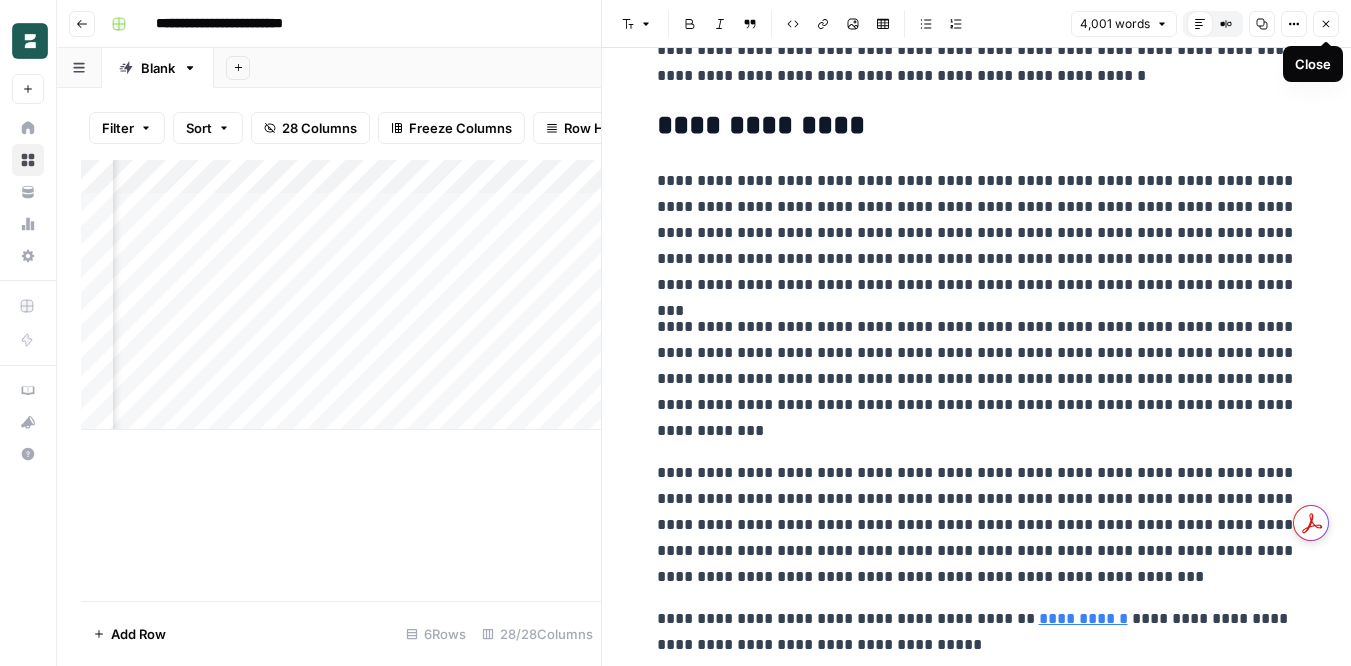click on "Close" at bounding box center (1326, 24) 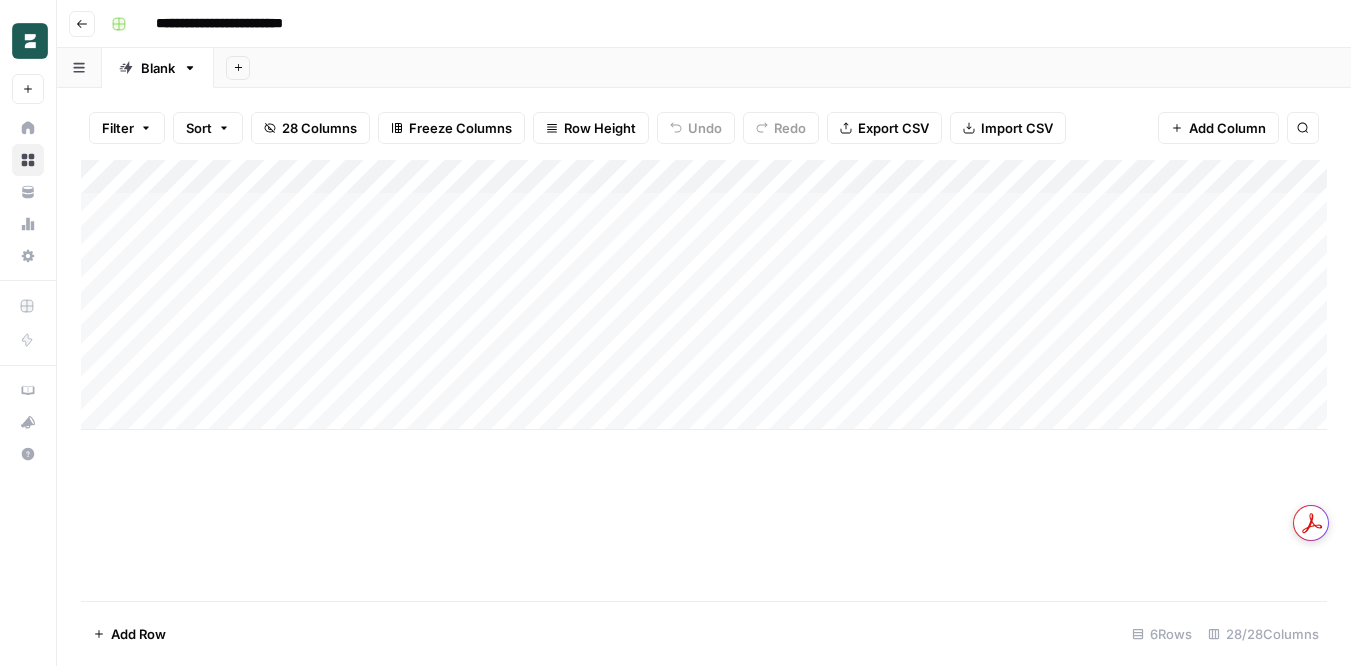 scroll, scrollTop: 0, scrollLeft: 0, axis: both 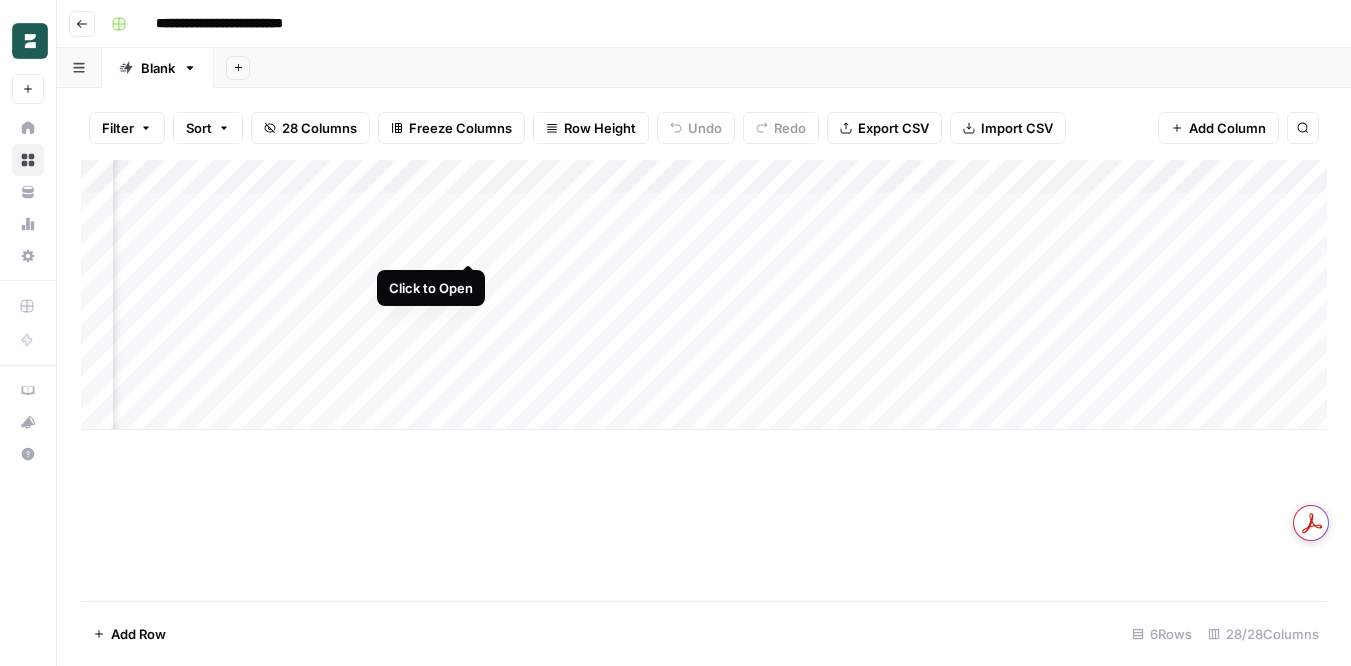click on "Add Column" at bounding box center (704, 295) 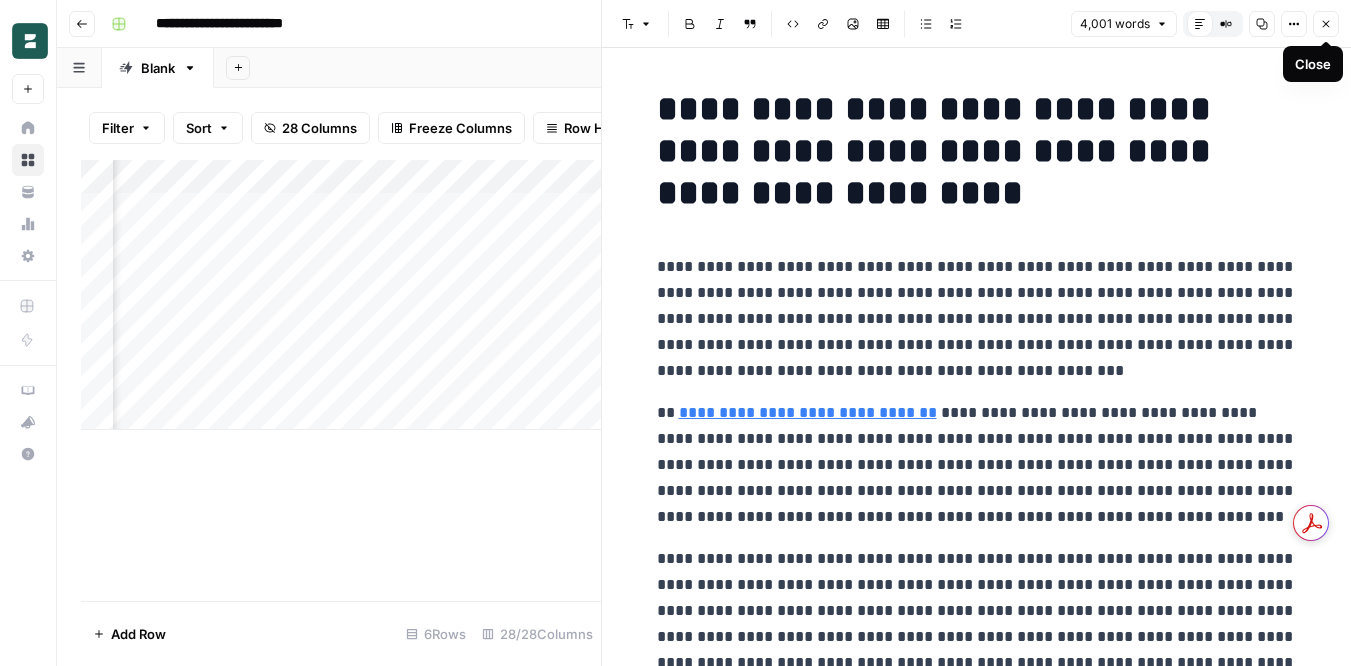 click 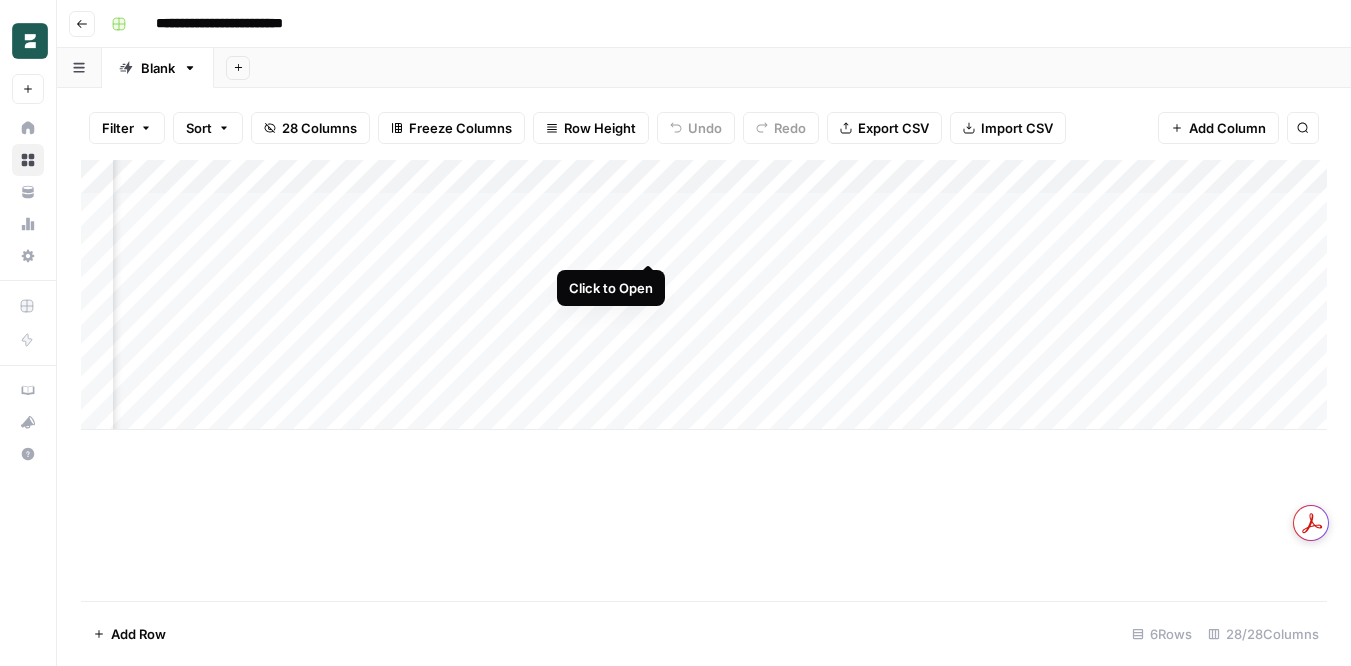 click on "Add Column" at bounding box center (704, 295) 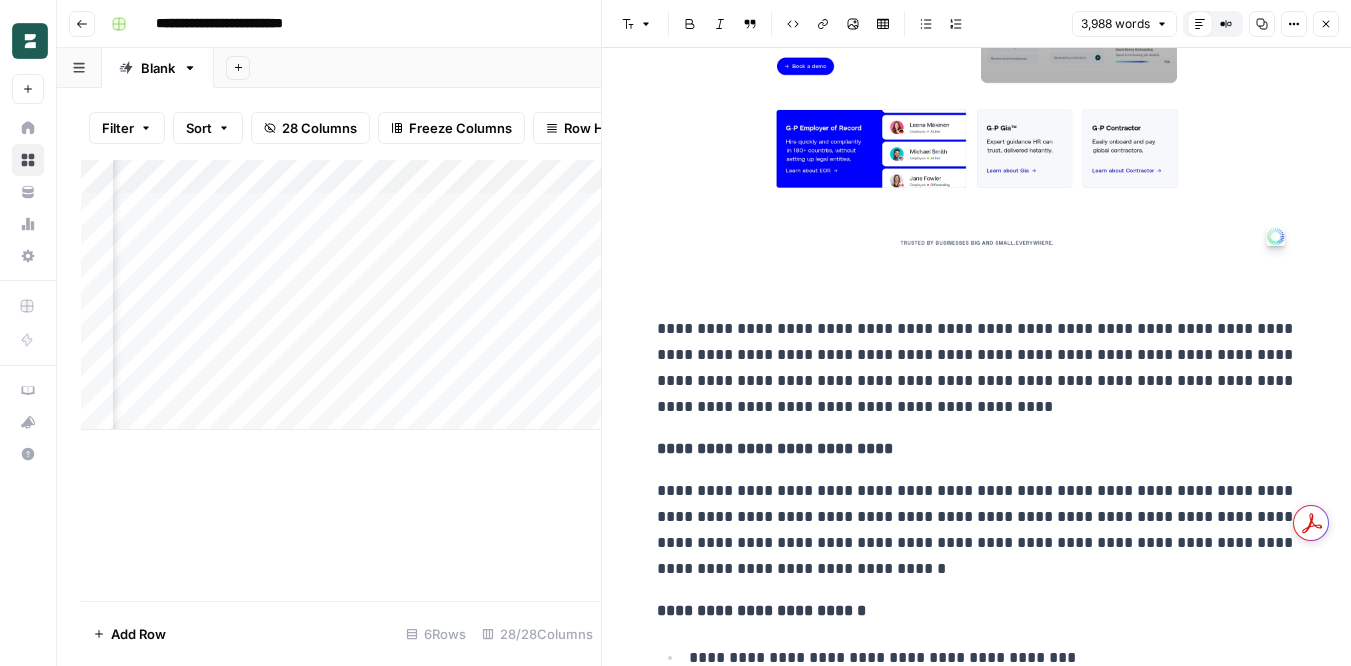 scroll, scrollTop: 7457, scrollLeft: 0, axis: vertical 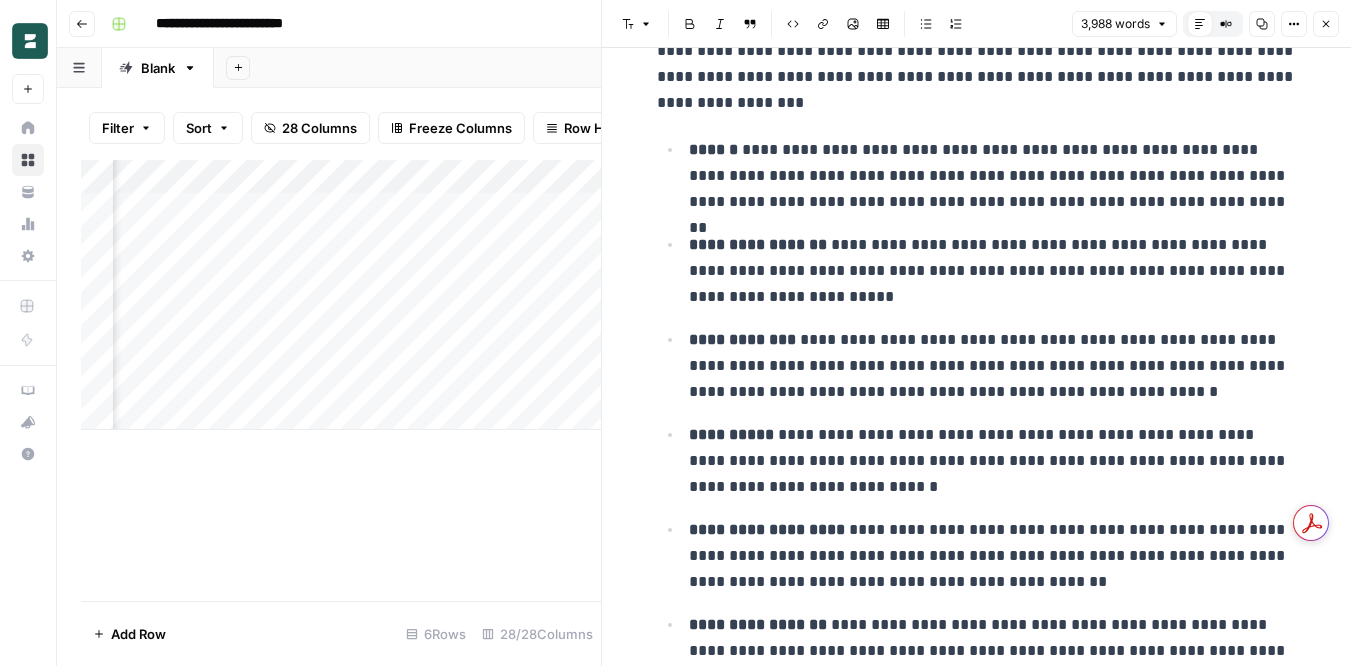 click on "Close" at bounding box center [1326, 24] 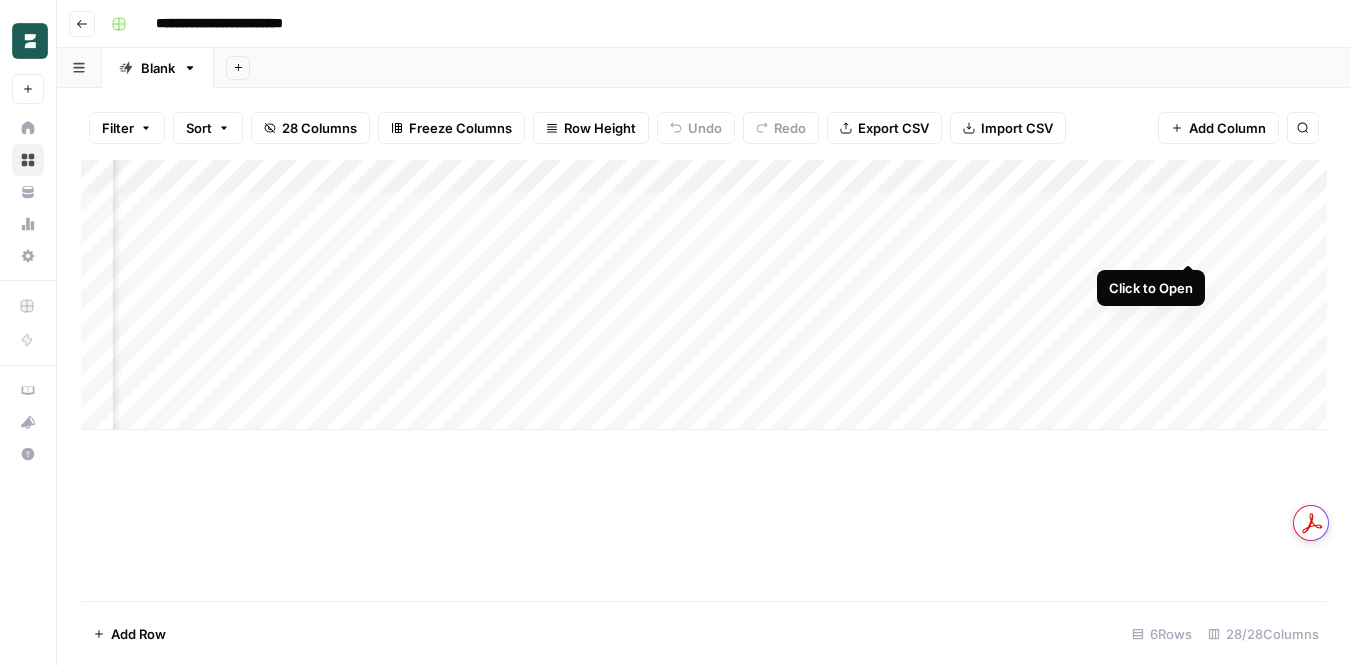 click on "Add Column" at bounding box center (704, 295) 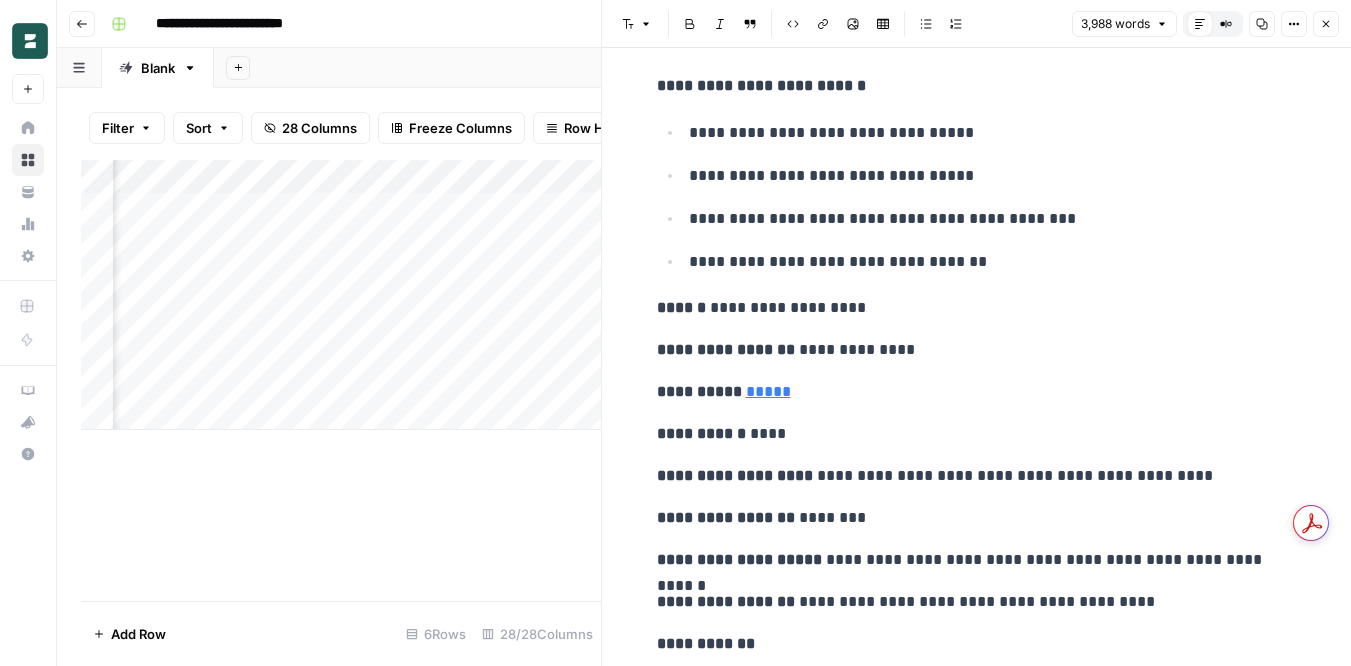 scroll, scrollTop: 11208, scrollLeft: 0, axis: vertical 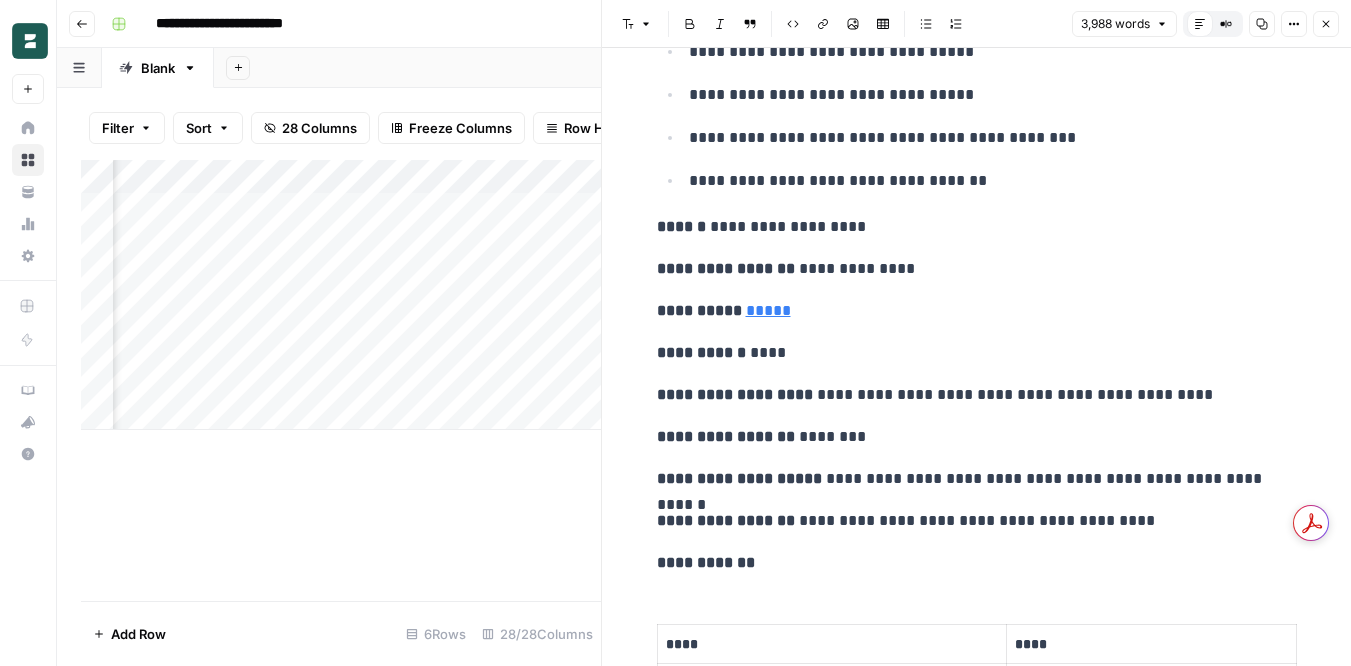 click on "Close" at bounding box center [1326, 24] 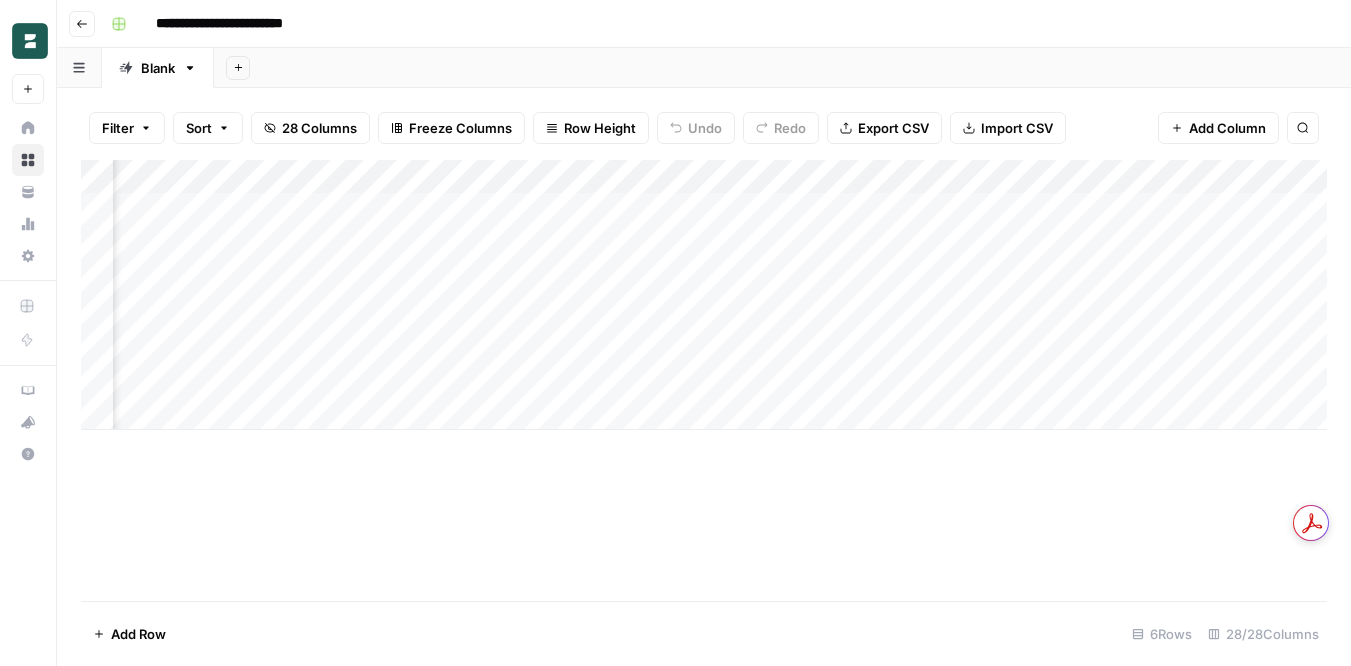 scroll, scrollTop: 0, scrollLeft: 691, axis: horizontal 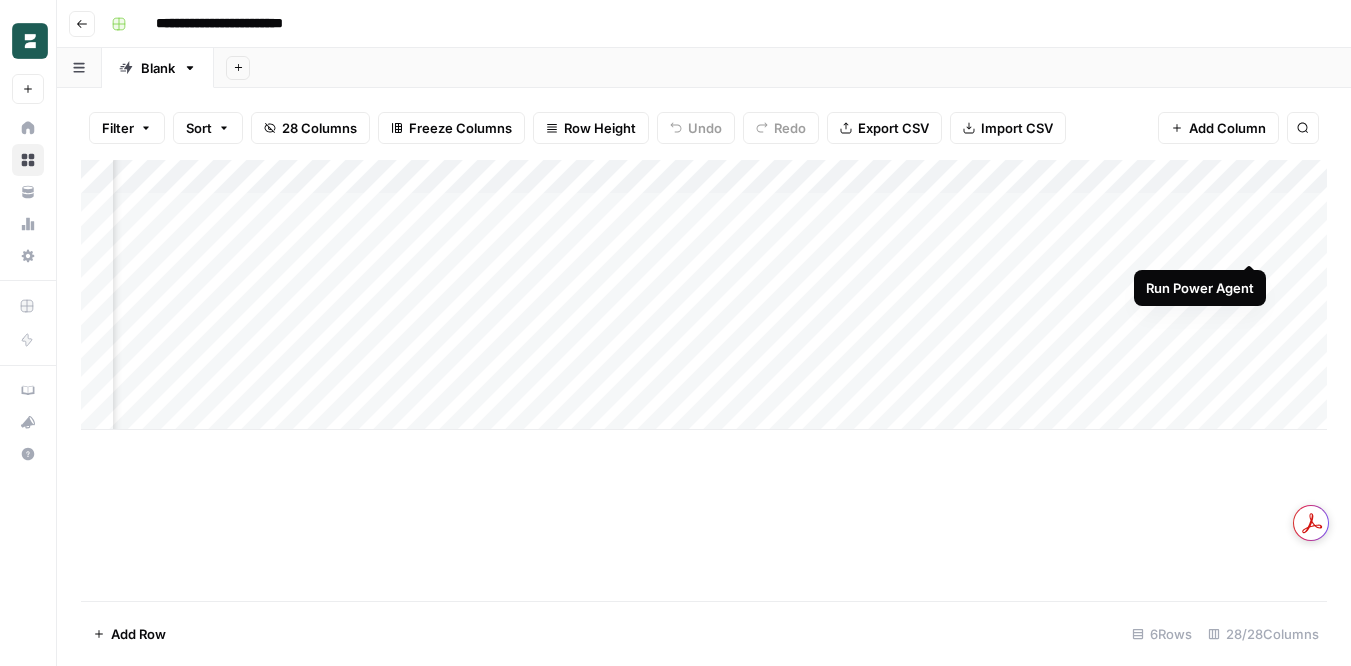 click on "Add Column" at bounding box center (704, 295) 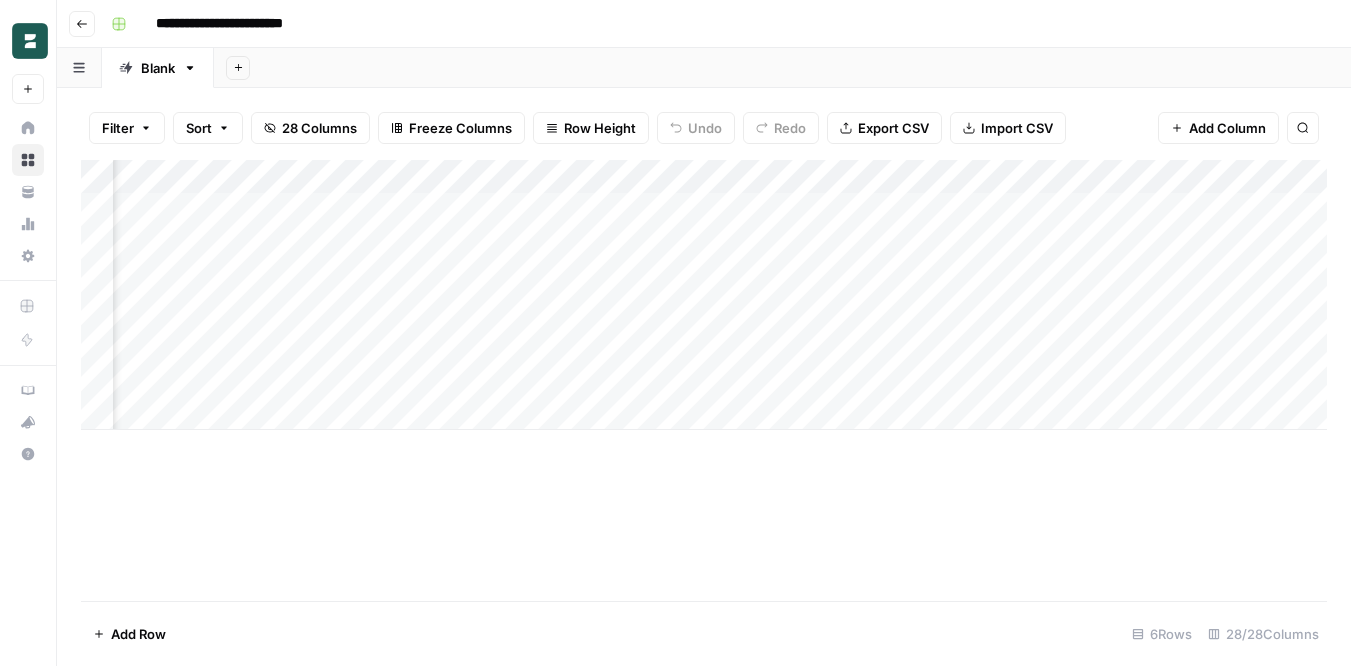 scroll, scrollTop: 0, scrollLeft: 342, axis: horizontal 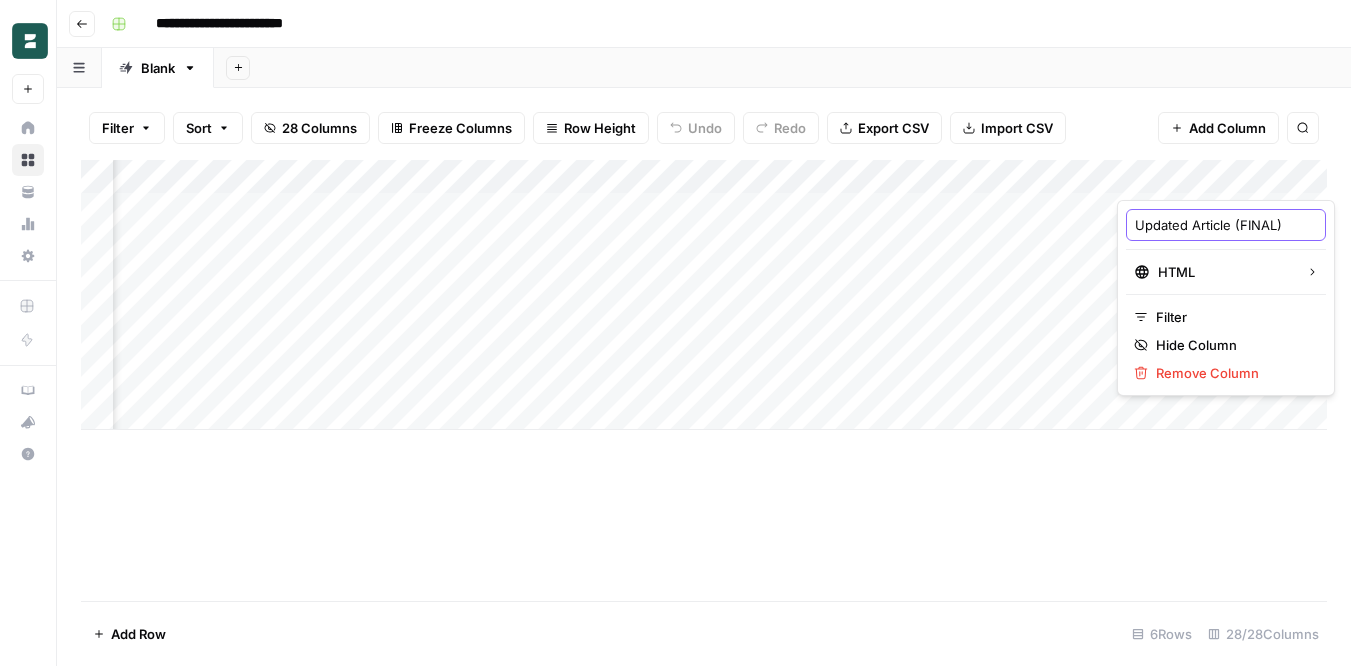 click on "Updated Article (FINAL)" at bounding box center (1226, 225) 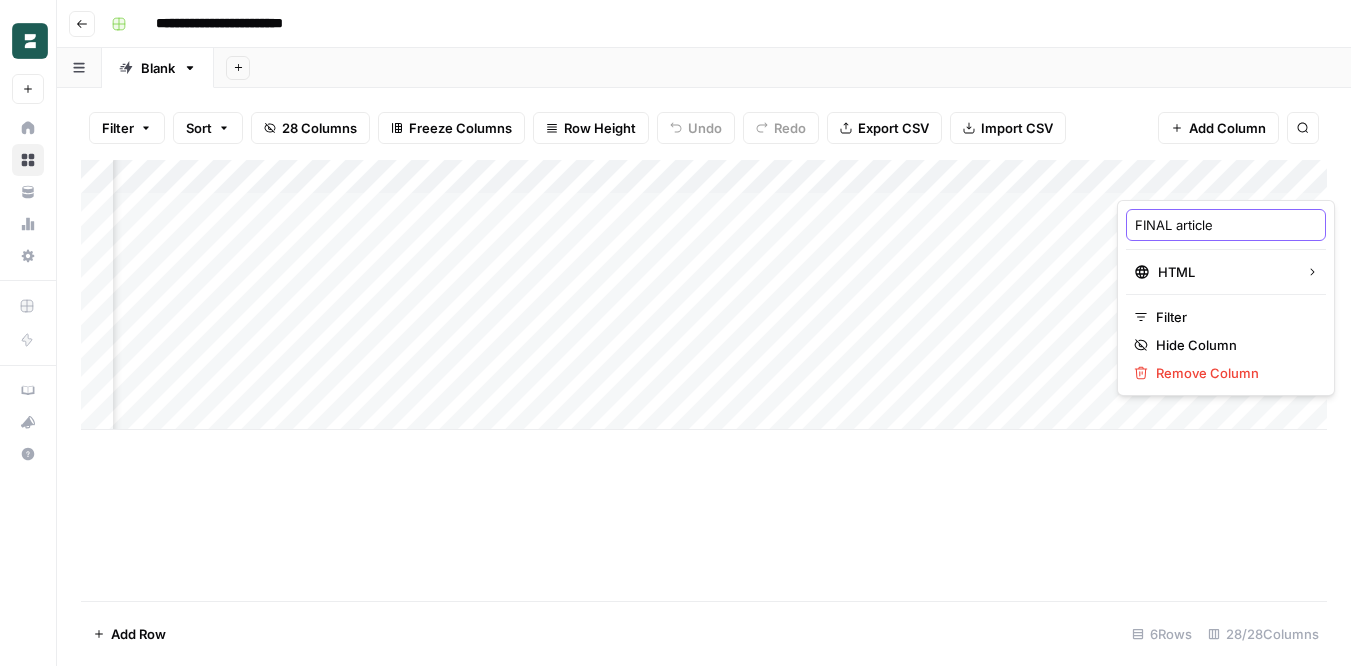 type on "FINAL article" 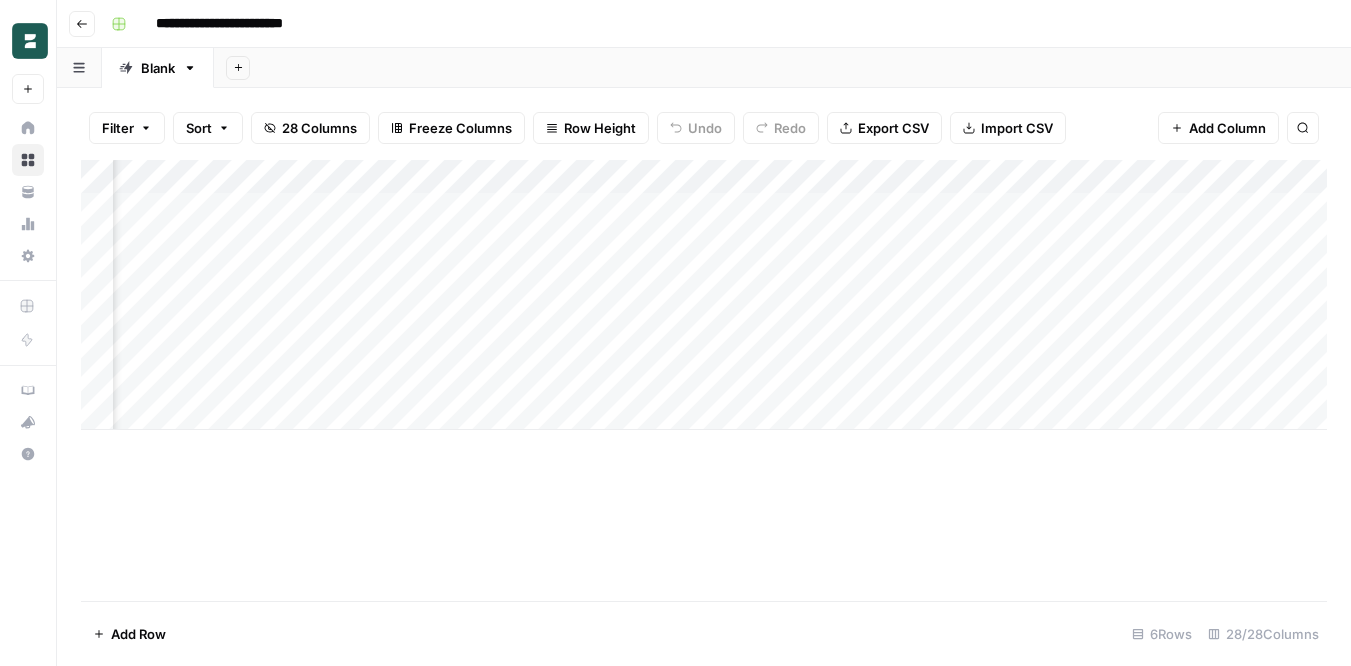 scroll, scrollTop: 0, scrollLeft: 1197, axis: horizontal 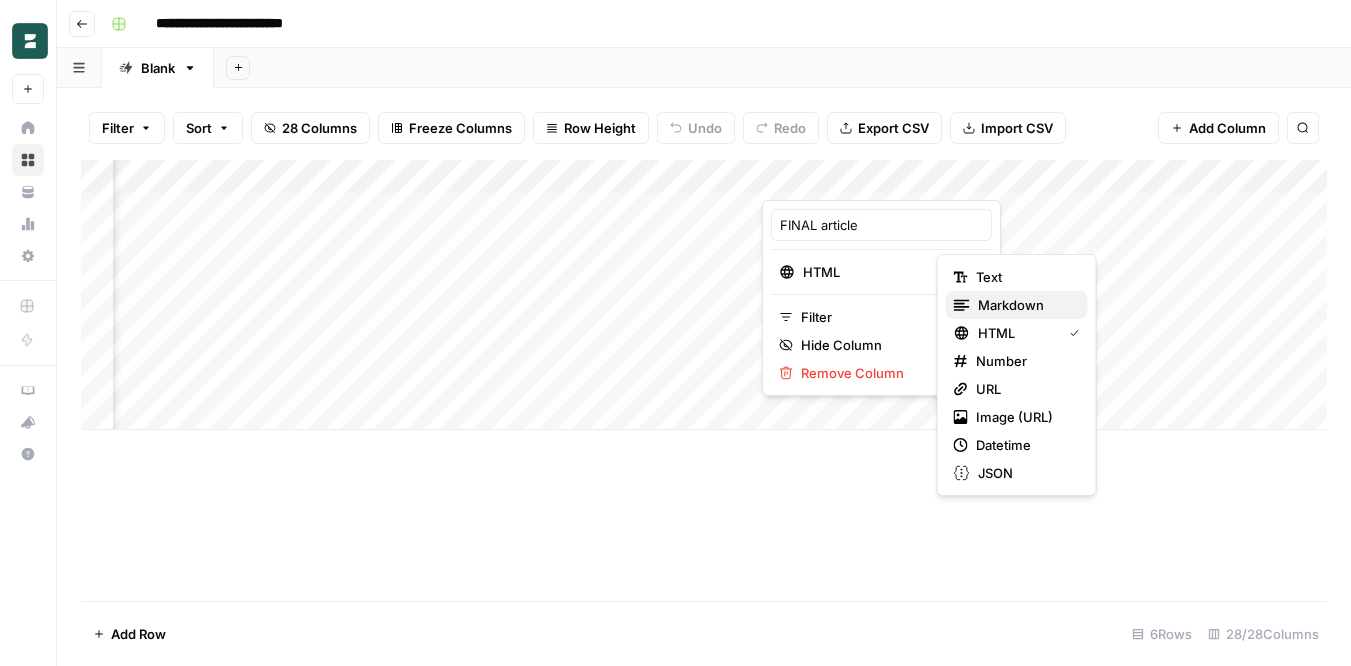 click 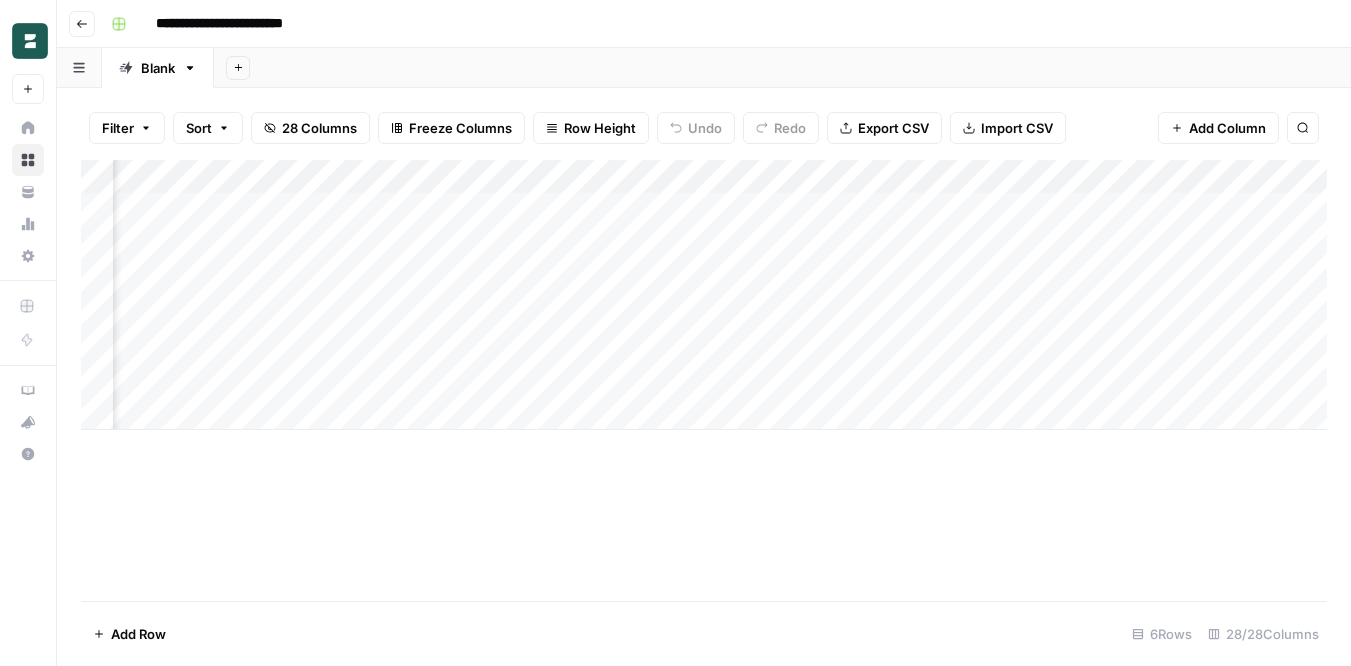 scroll, scrollTop: 0, scrollLeft: 728, axis: horizontal 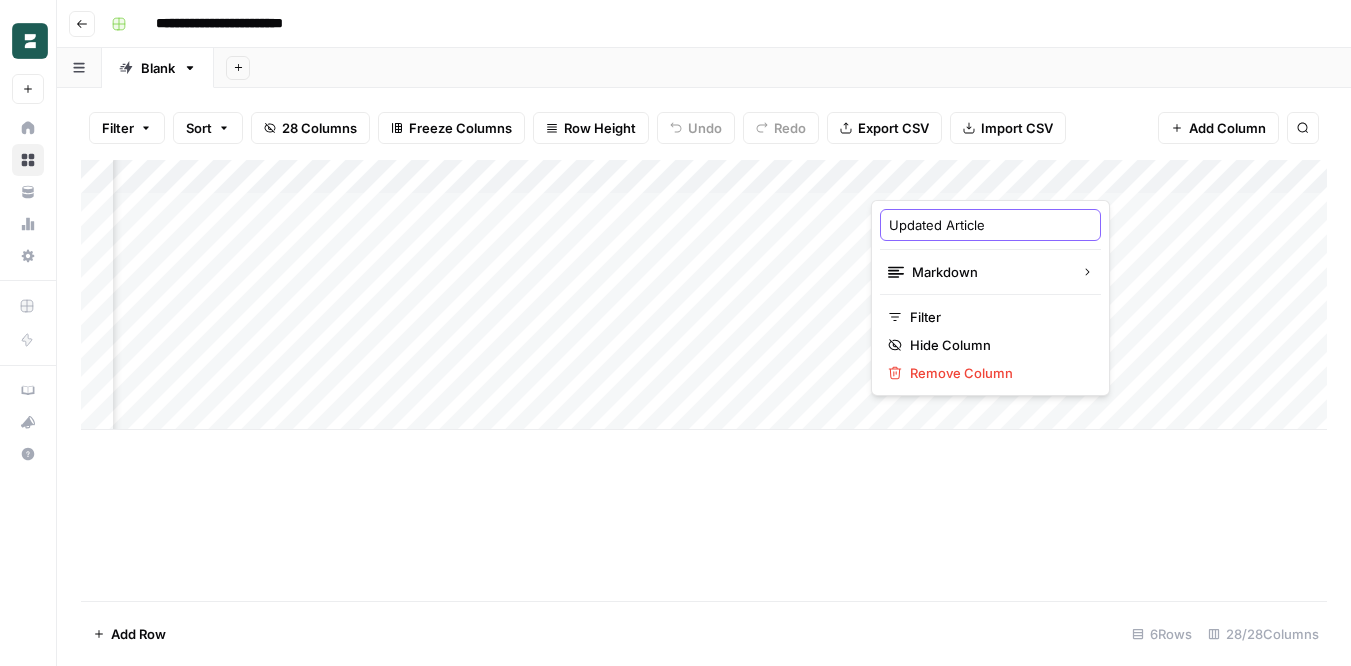 click on "Updated Article" at bounding box center [990, 225] 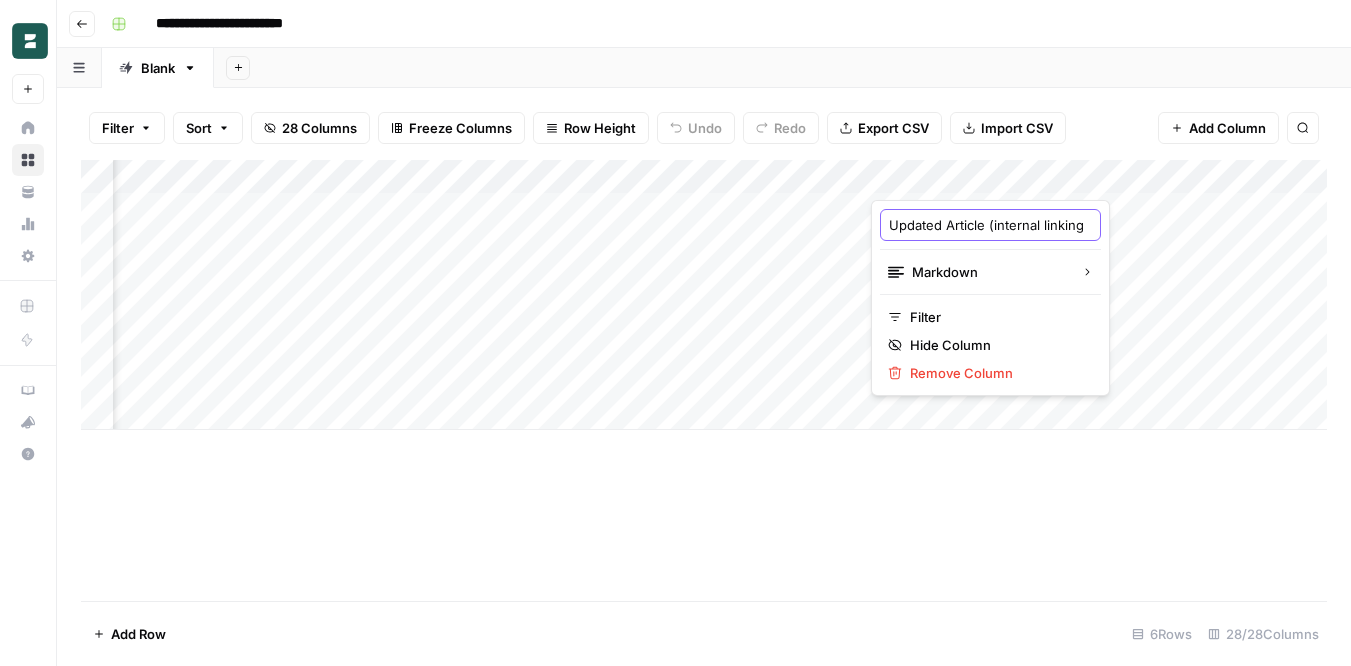 type on "Updated Article (internal linking)" 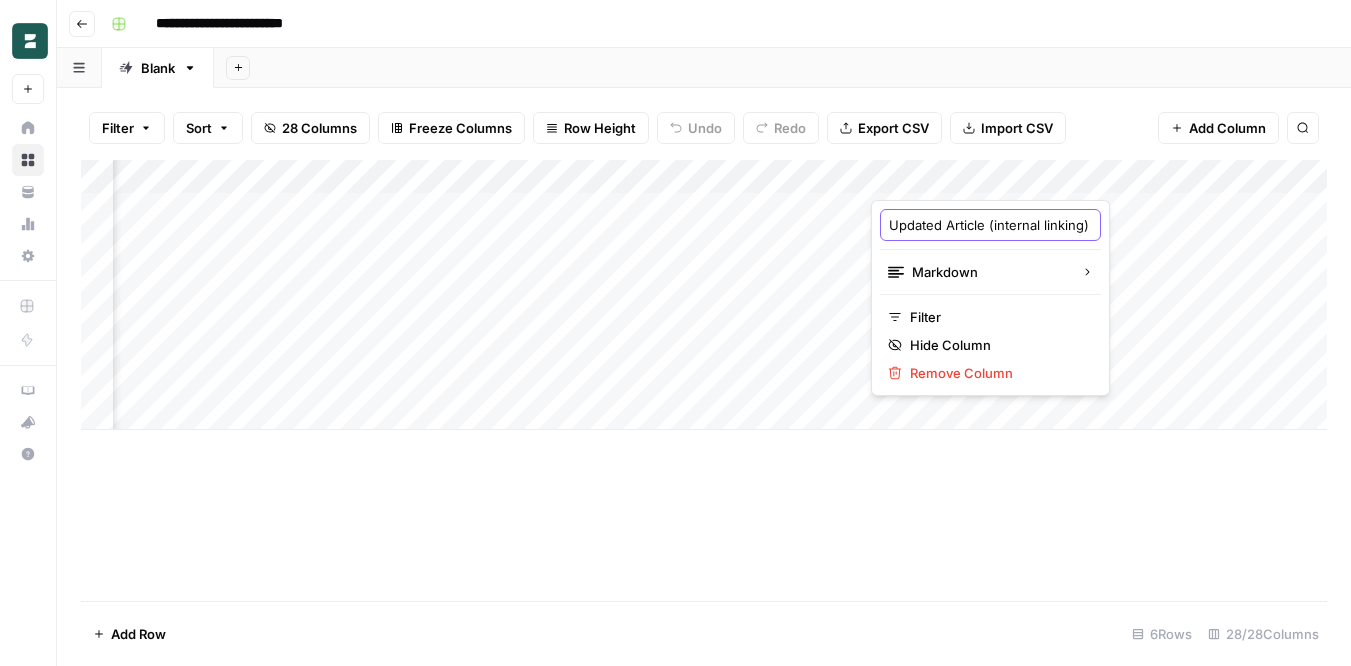 scroll, scrollTop: 0, scrollLeft: 50, axis: horizontal 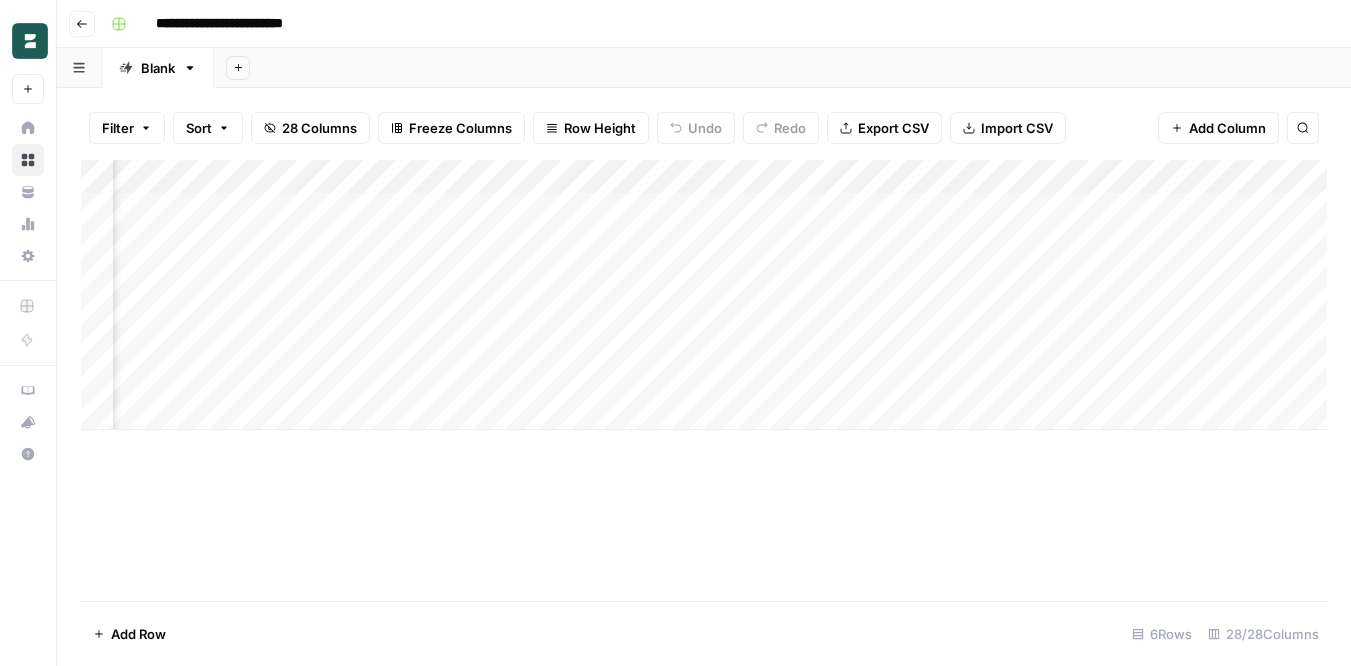 click on "Add Column" at bounding box center (704, 295) 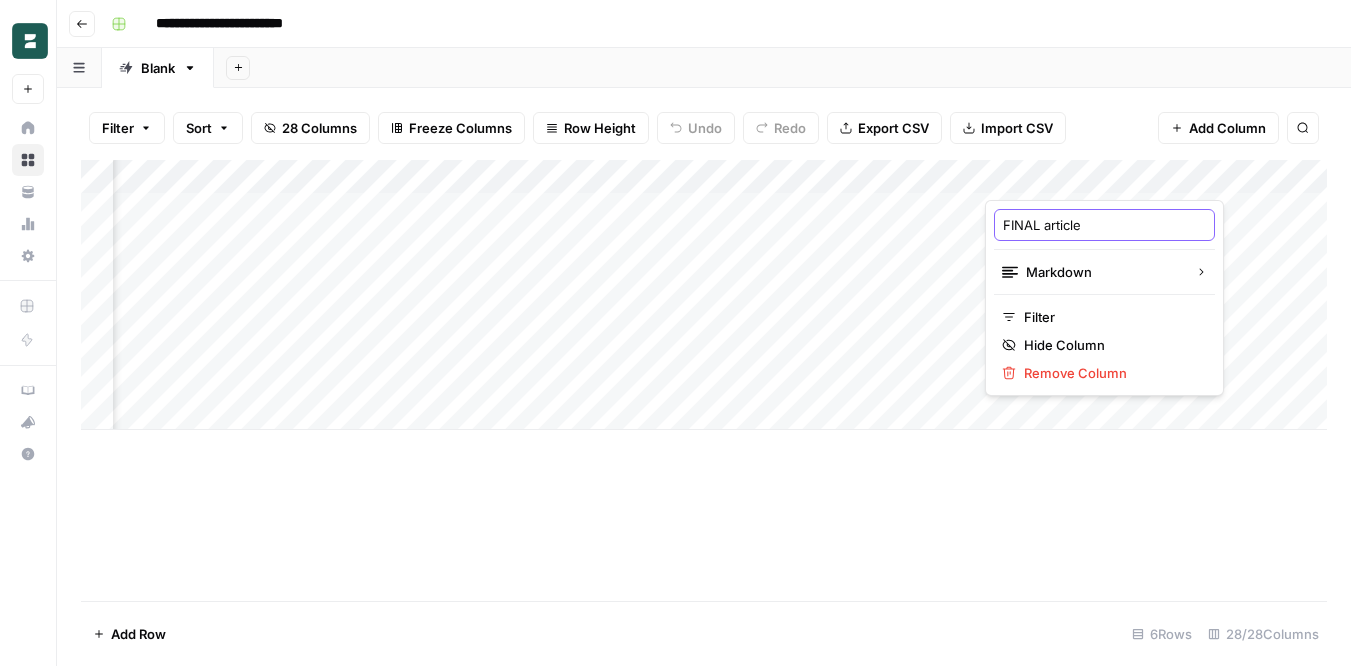 click on "FINAL article" at bounding box center (1104, 225) 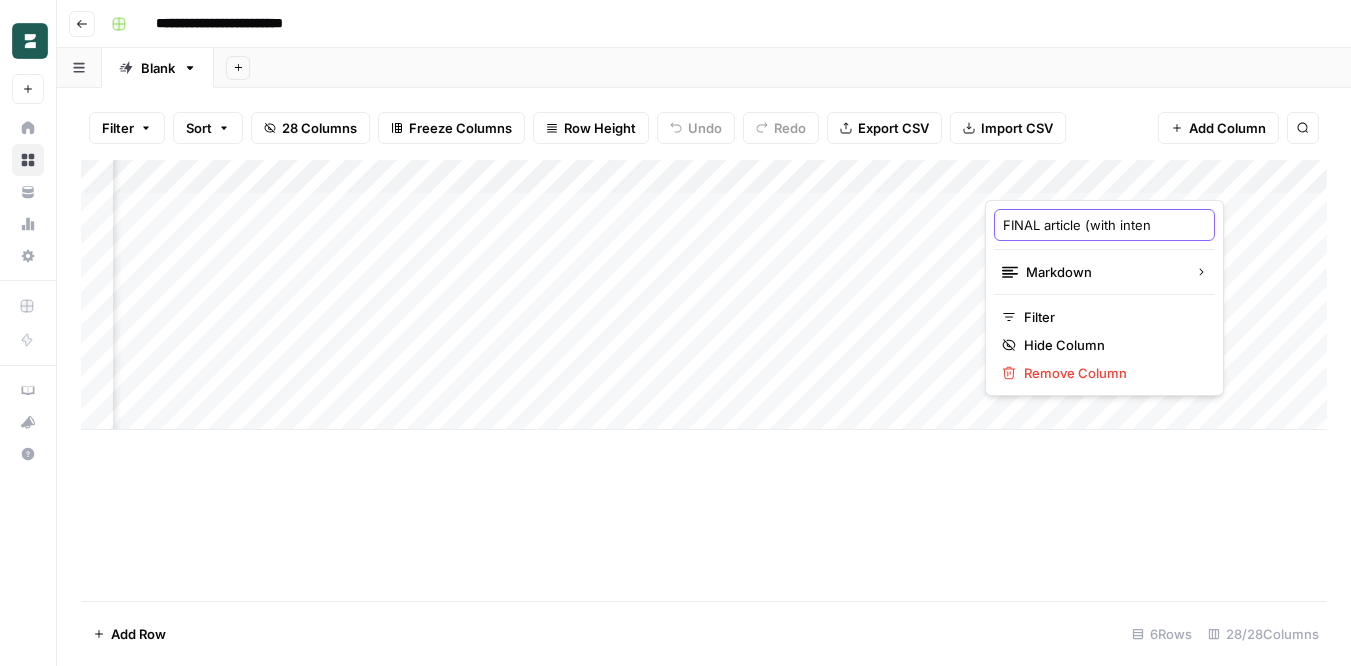 scroll, scrollTop: 0, scrollLeft: 0, axis: both 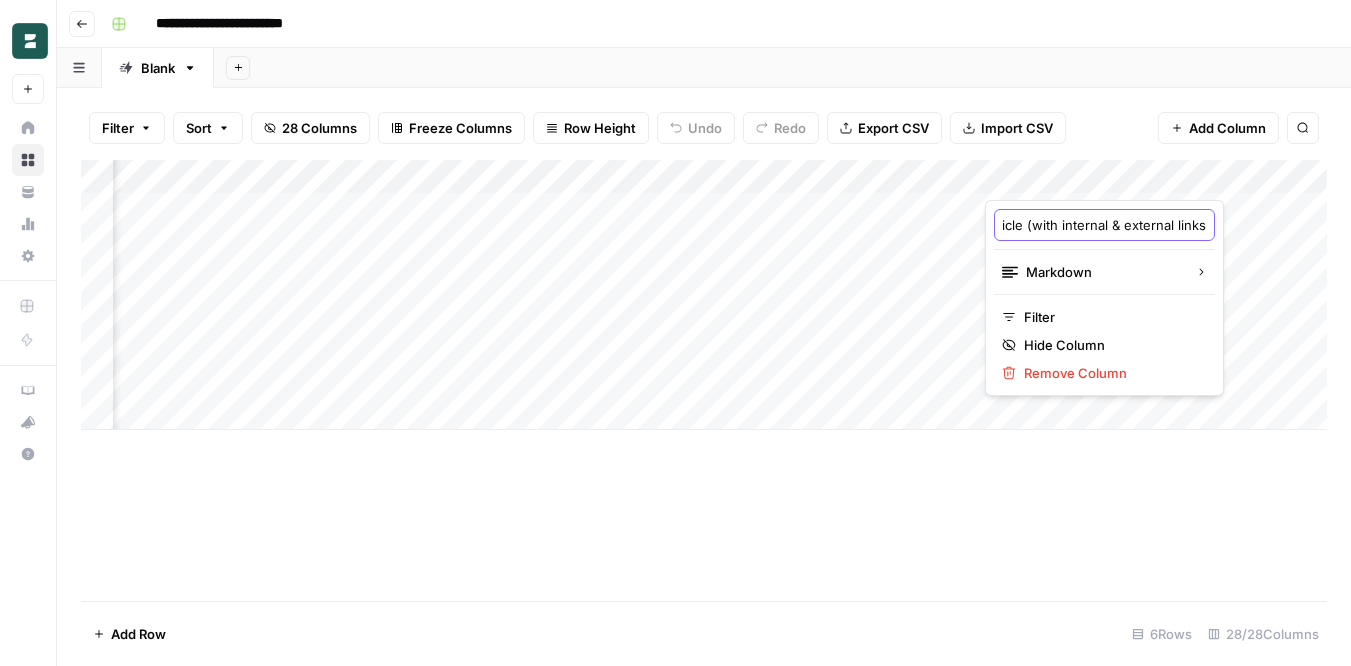type on "FINAL article (with internal & external links)" 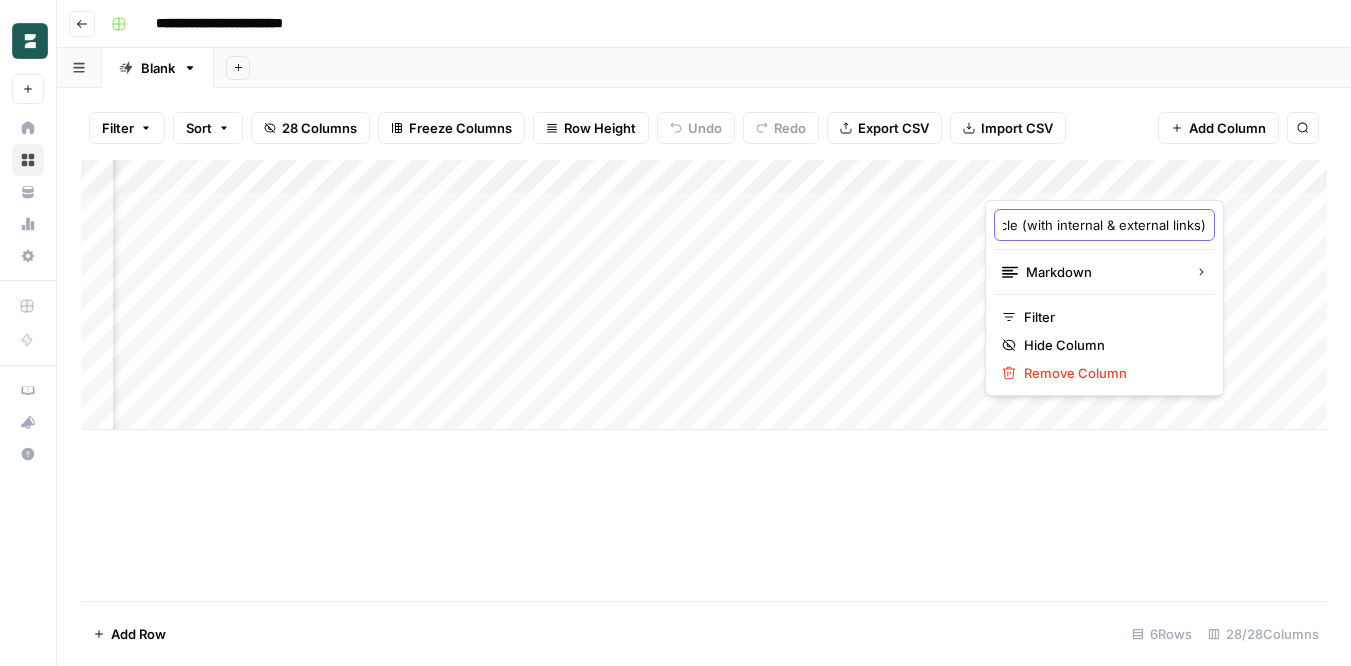 scroll, scrollTop: 0, scrollLeft: 116, axis: horizontal 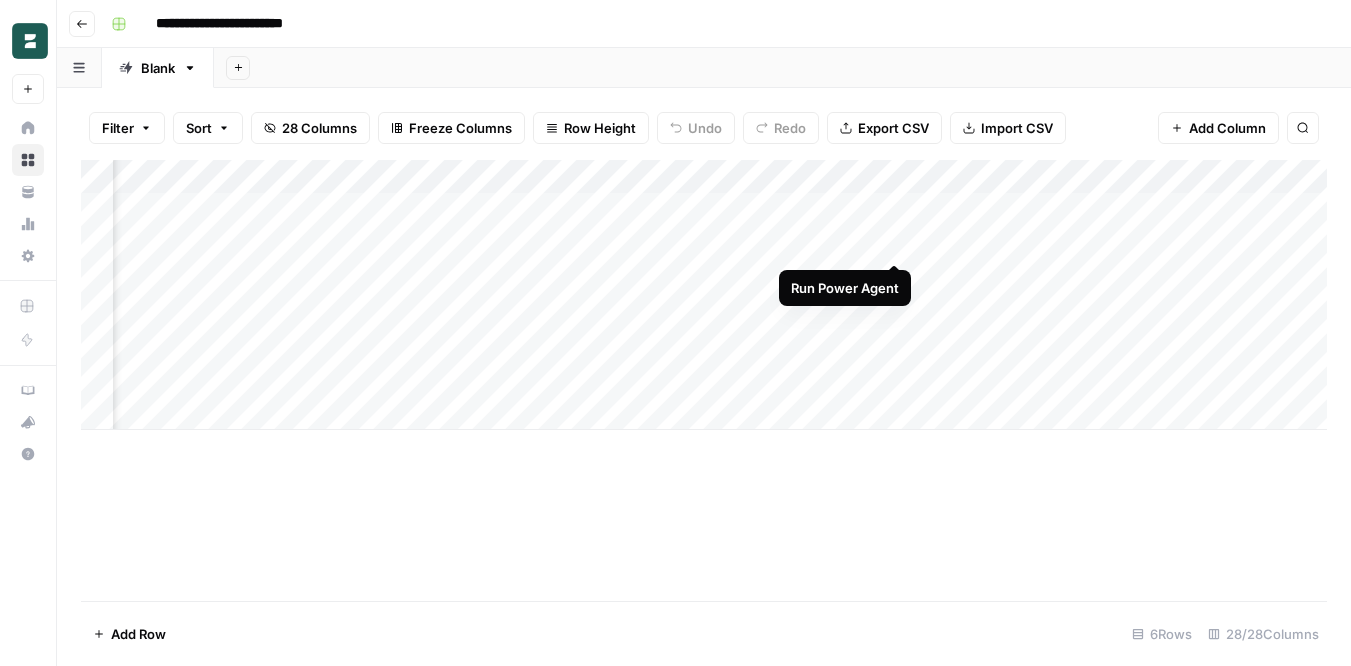 click on "Add Column" at bounding box center (704, 295) 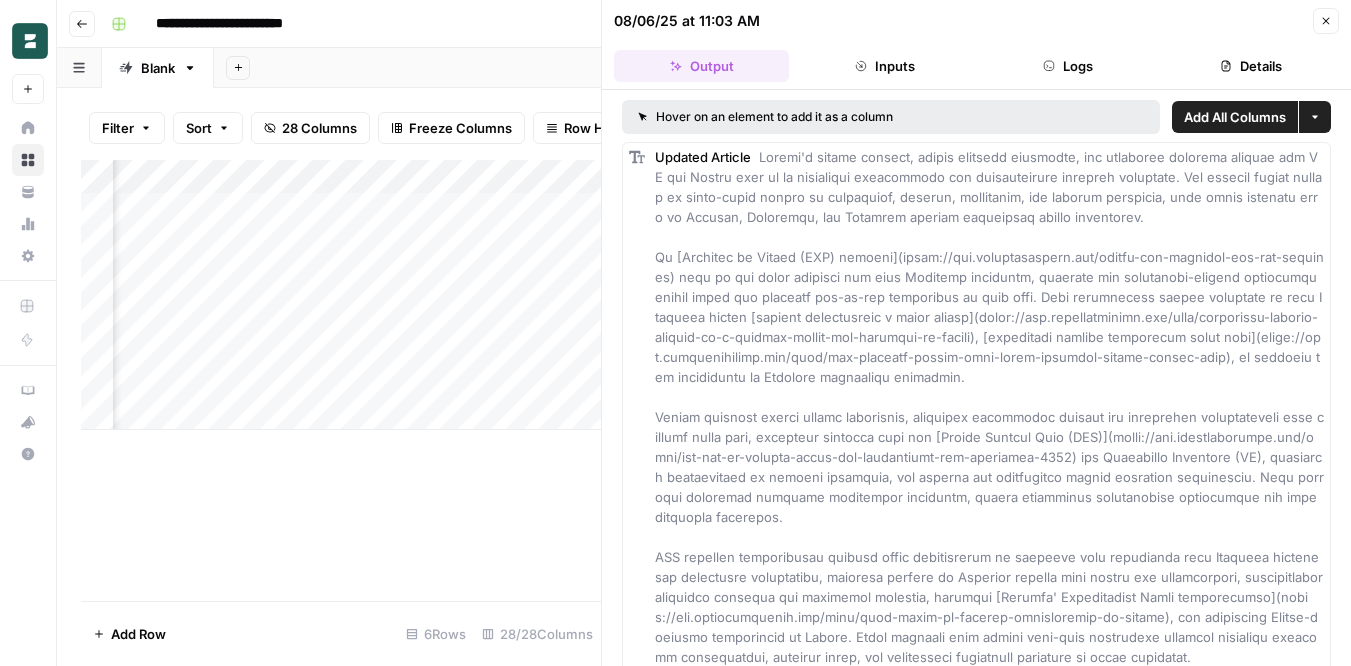 click 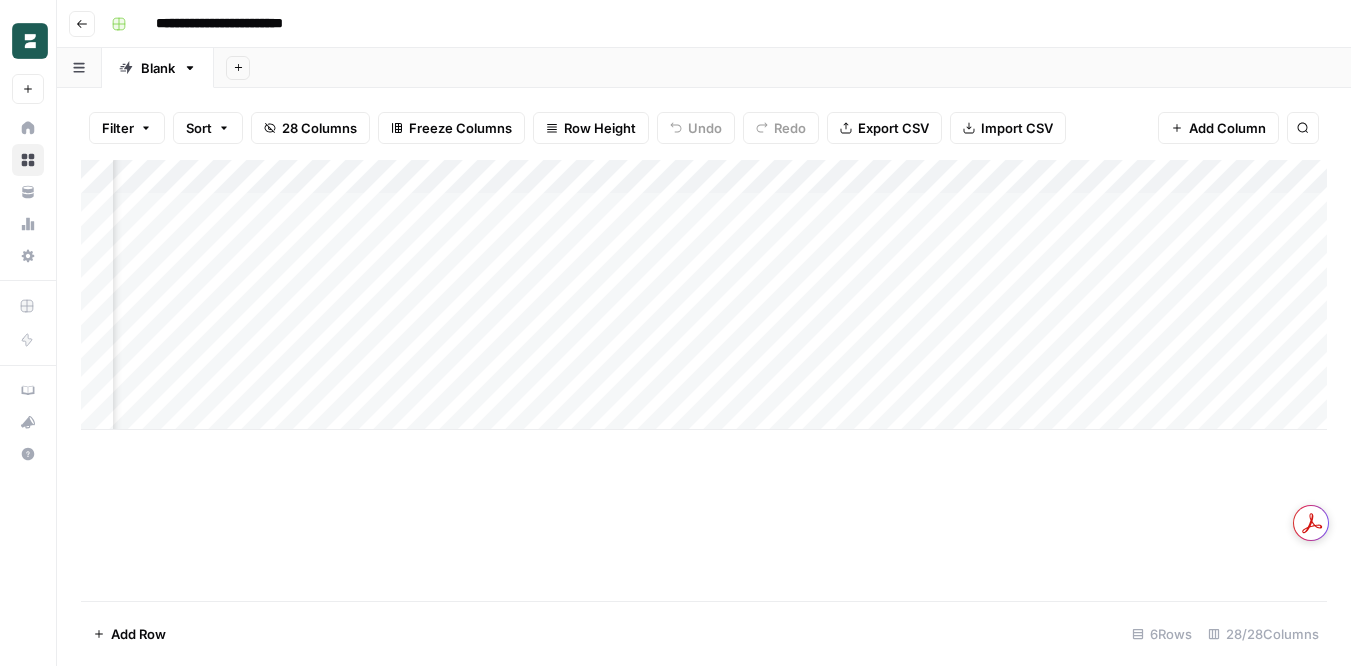 click on "Add Column" at bounding box center (704, 295) 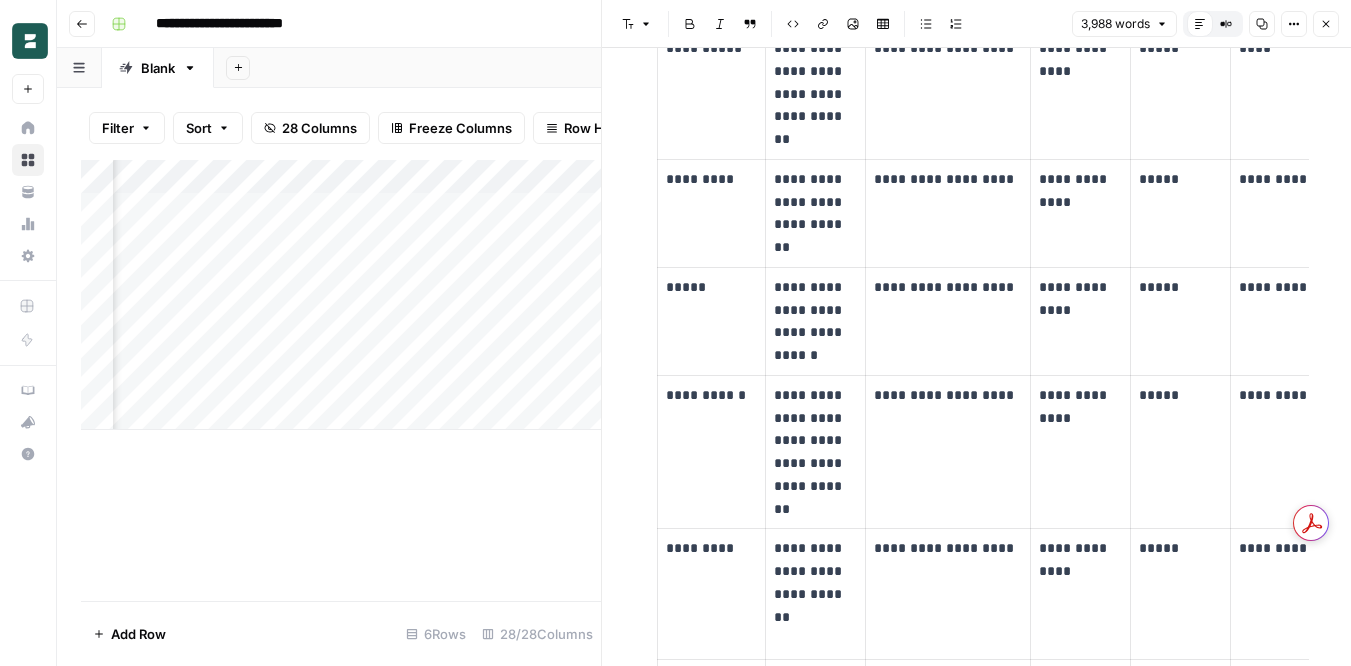 scroll, scrollTop: 3894, scrollLeft: 0, axis: vertical 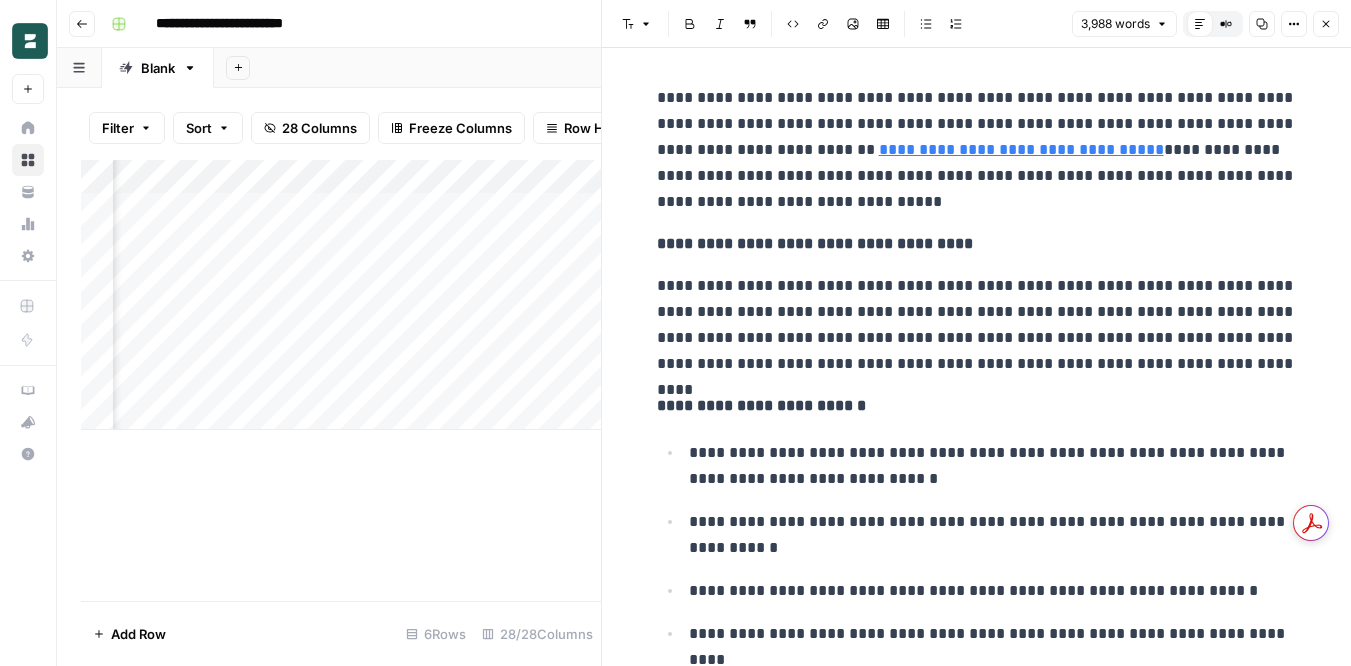click on "Close" at bounding box center (1326, 24) 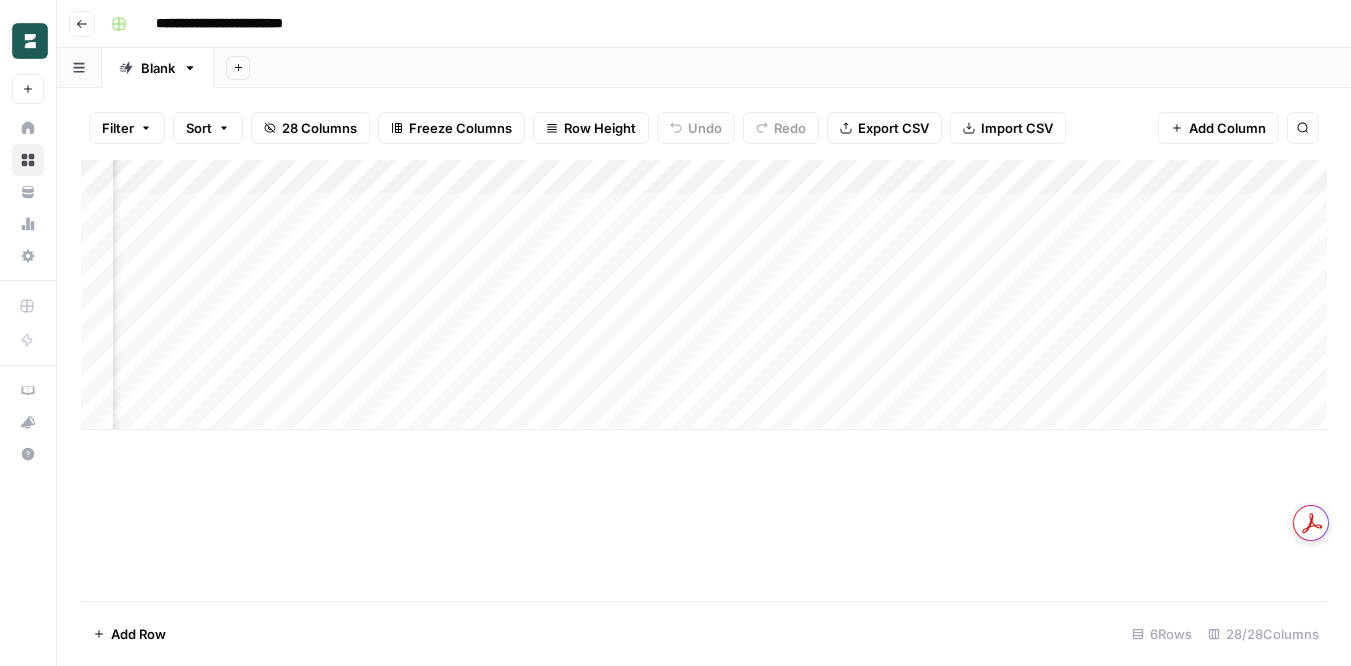 scroll, scrollTop: 0, scrollLeft: 1397, axis: horizontal 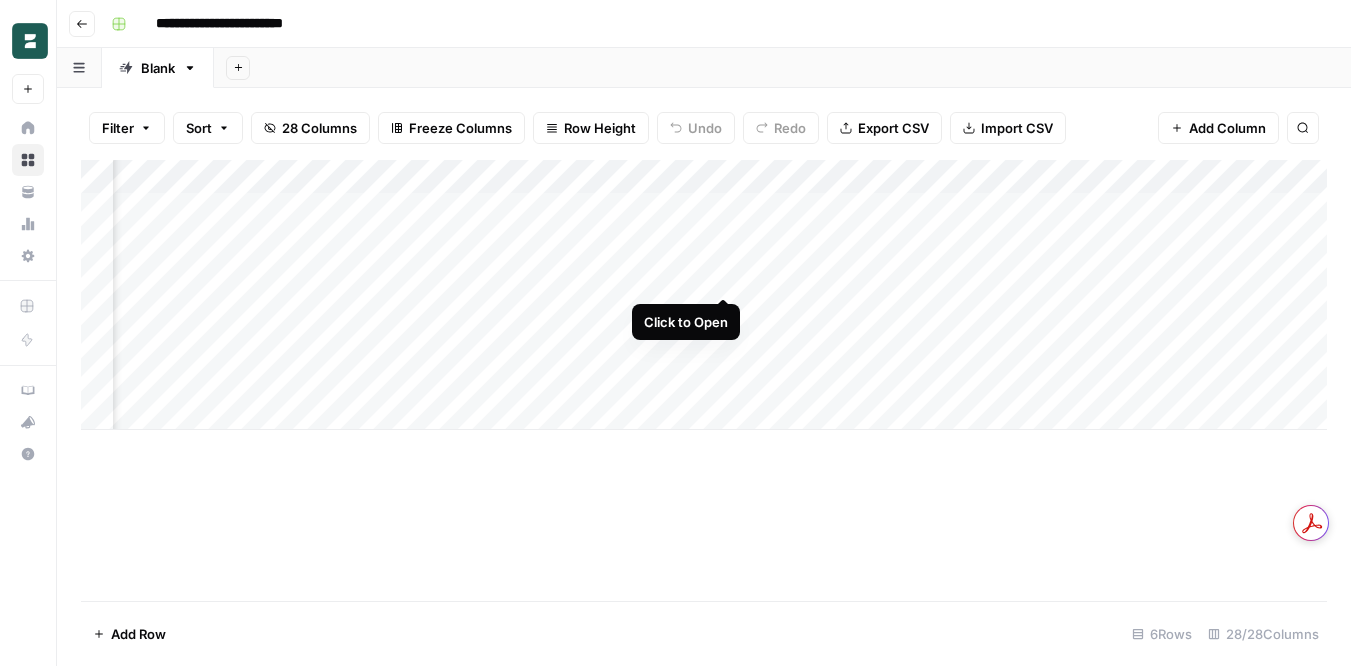 click on "Add Column" at bounding box center [704, 295] 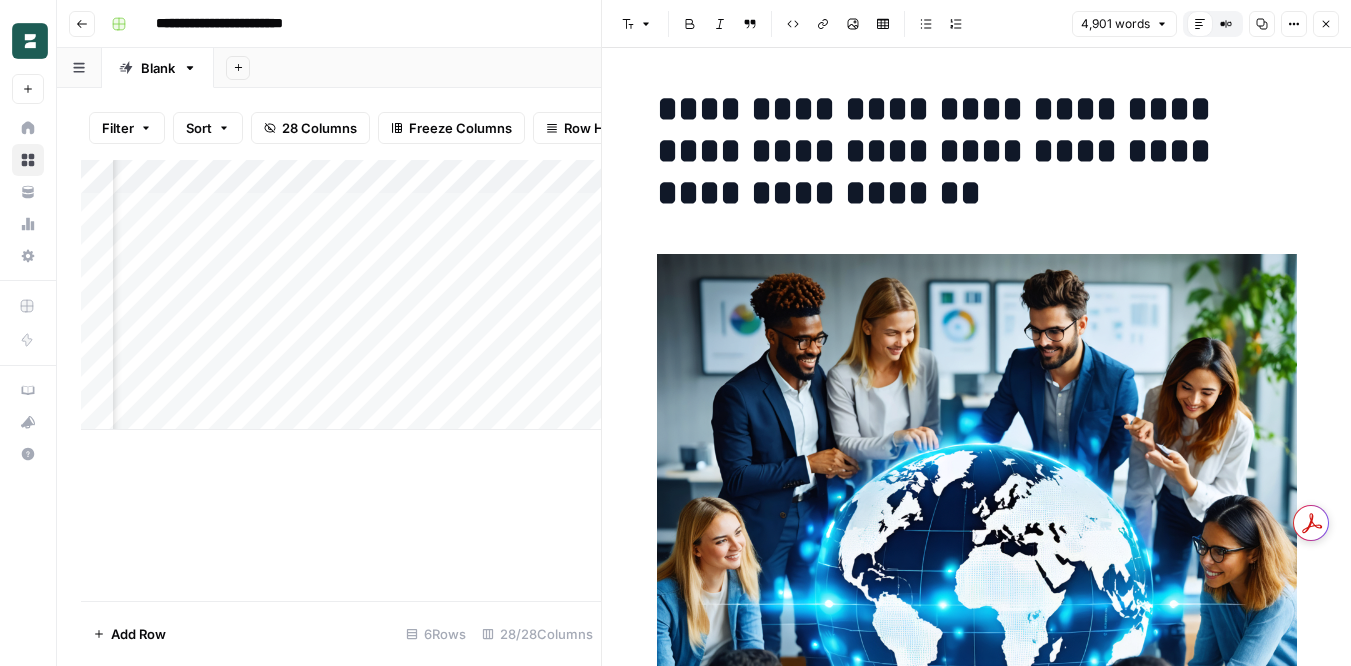 click 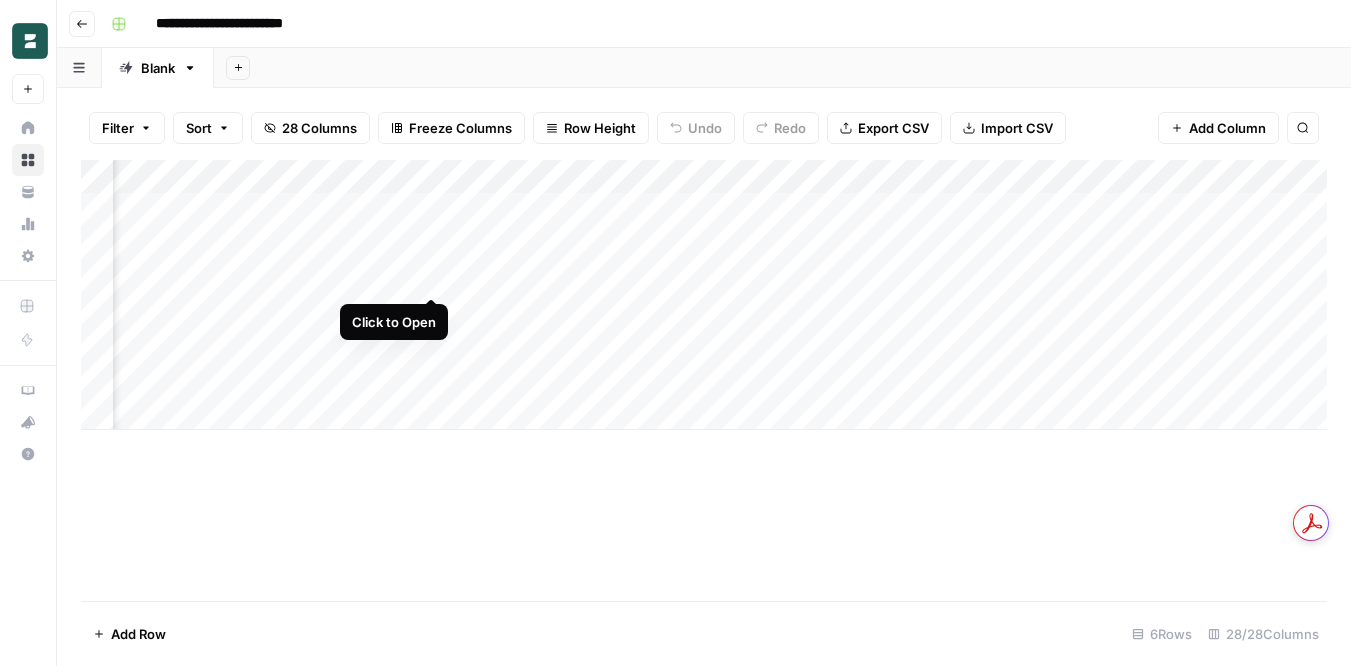 scroll, scrollTop: 0, scrollLeft: 683, axis: horizontal 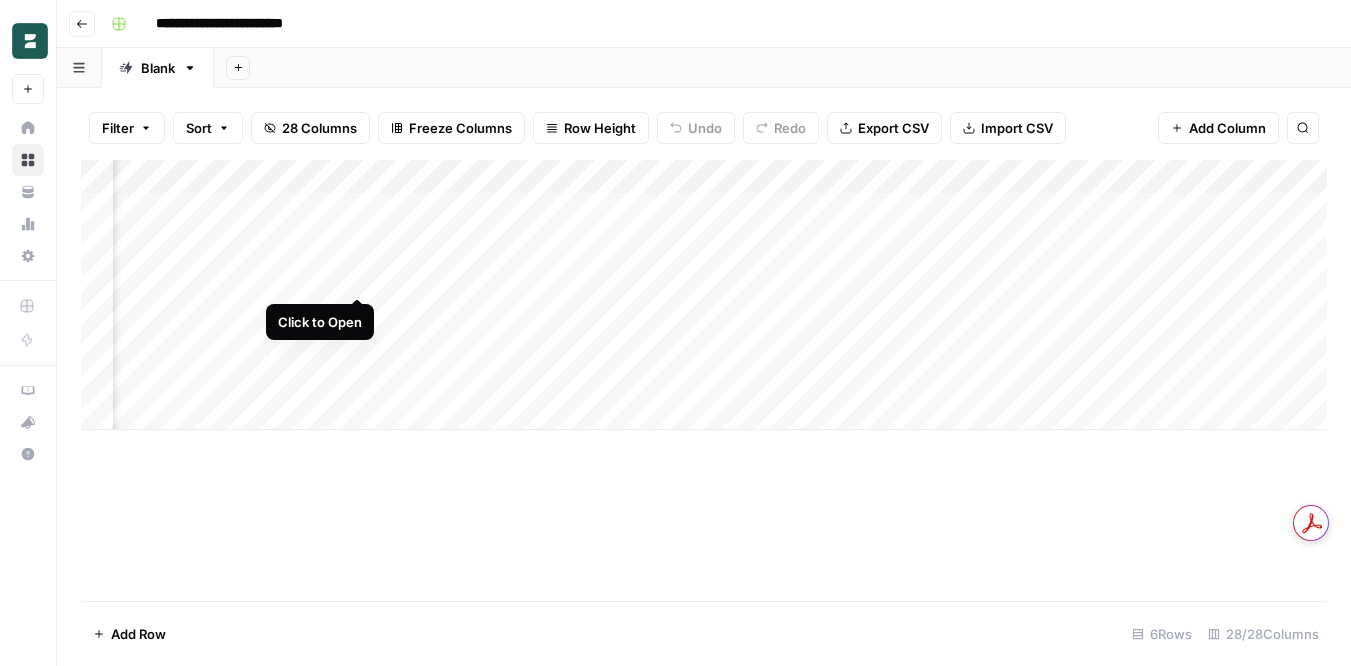 click on "Add Column" at bounding box center (704, 295) 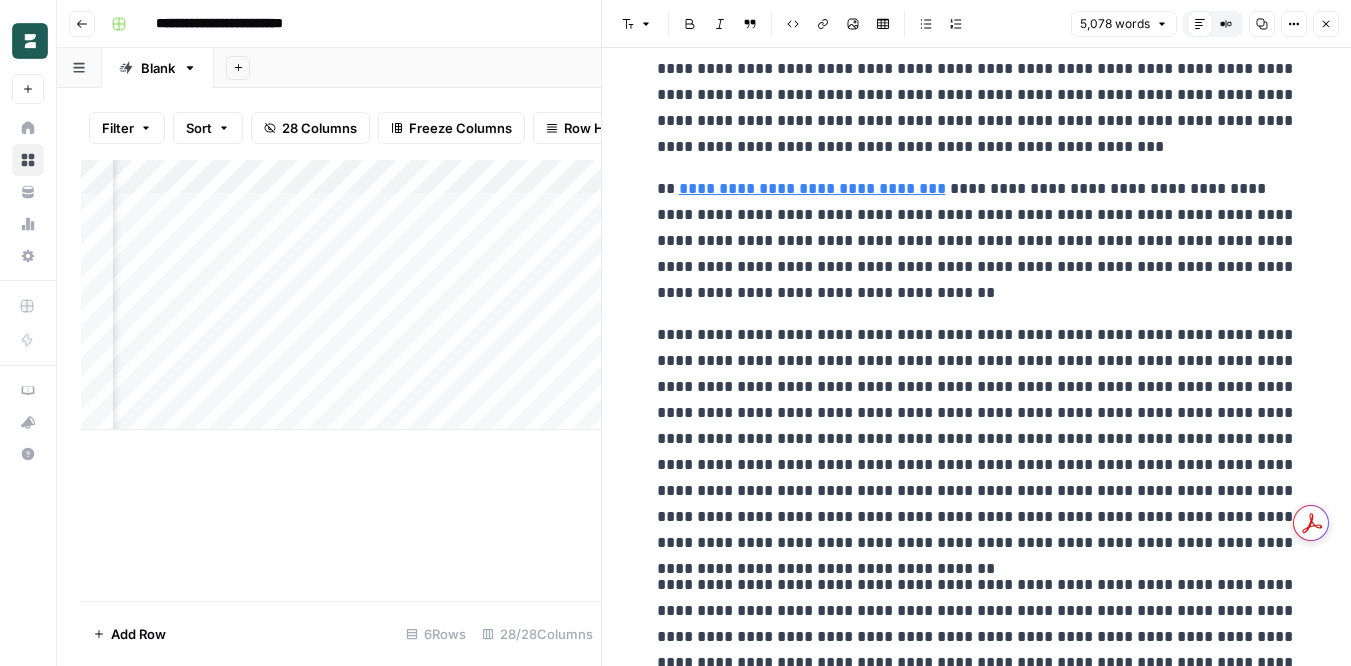 scroll, scrollTop: 0, scrollLeft: 0, axis: both 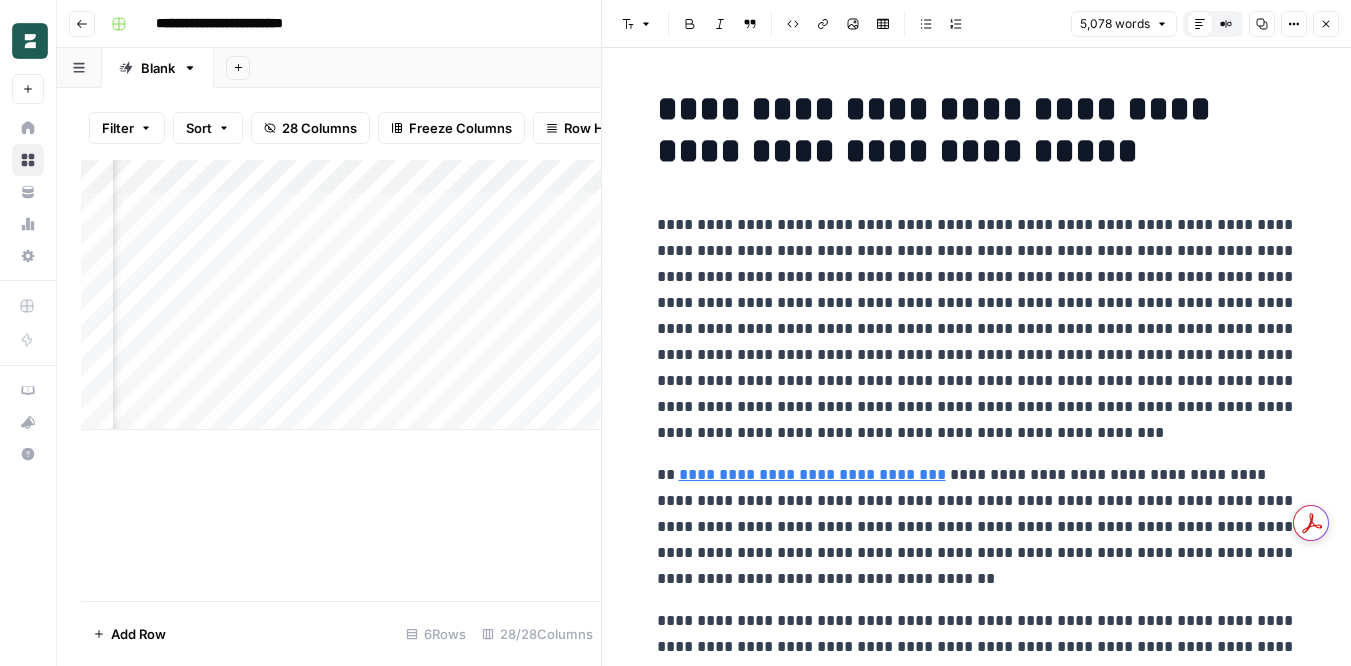 click 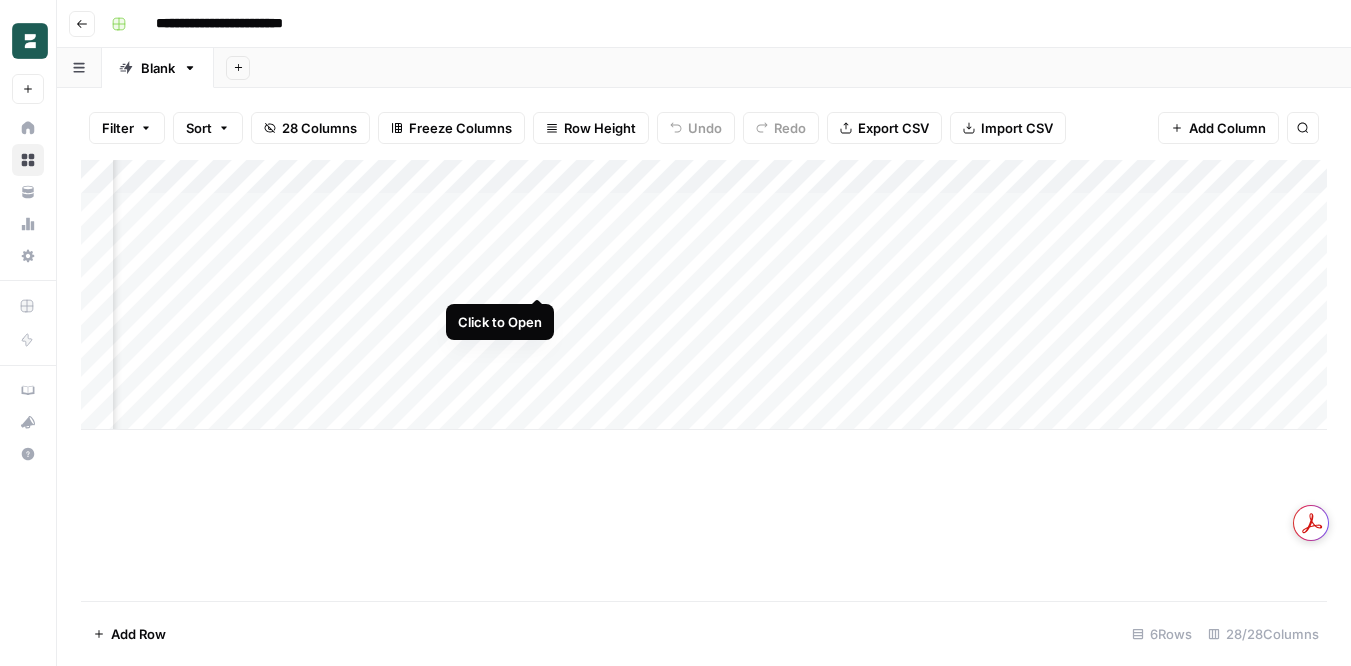 click on "Add Column" at bounding box center (704, 295) 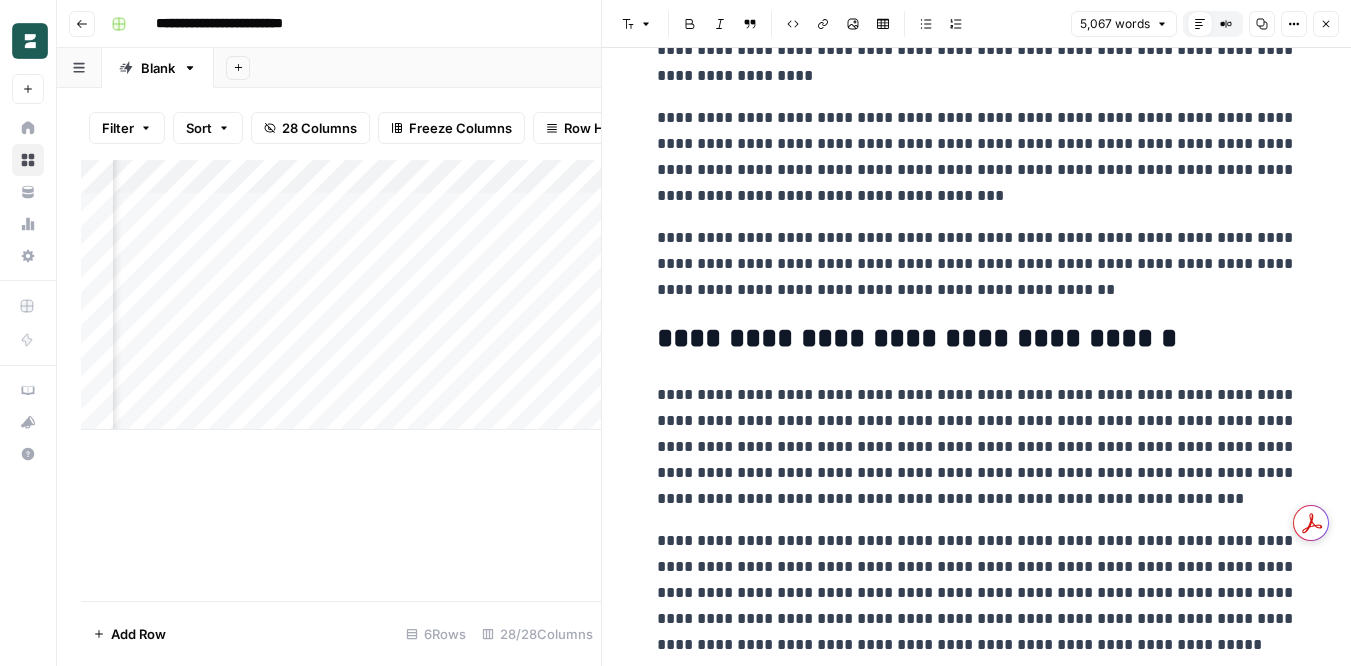 scroll, scrollTop: 1287, scrollLeft: 0, axis: vertical 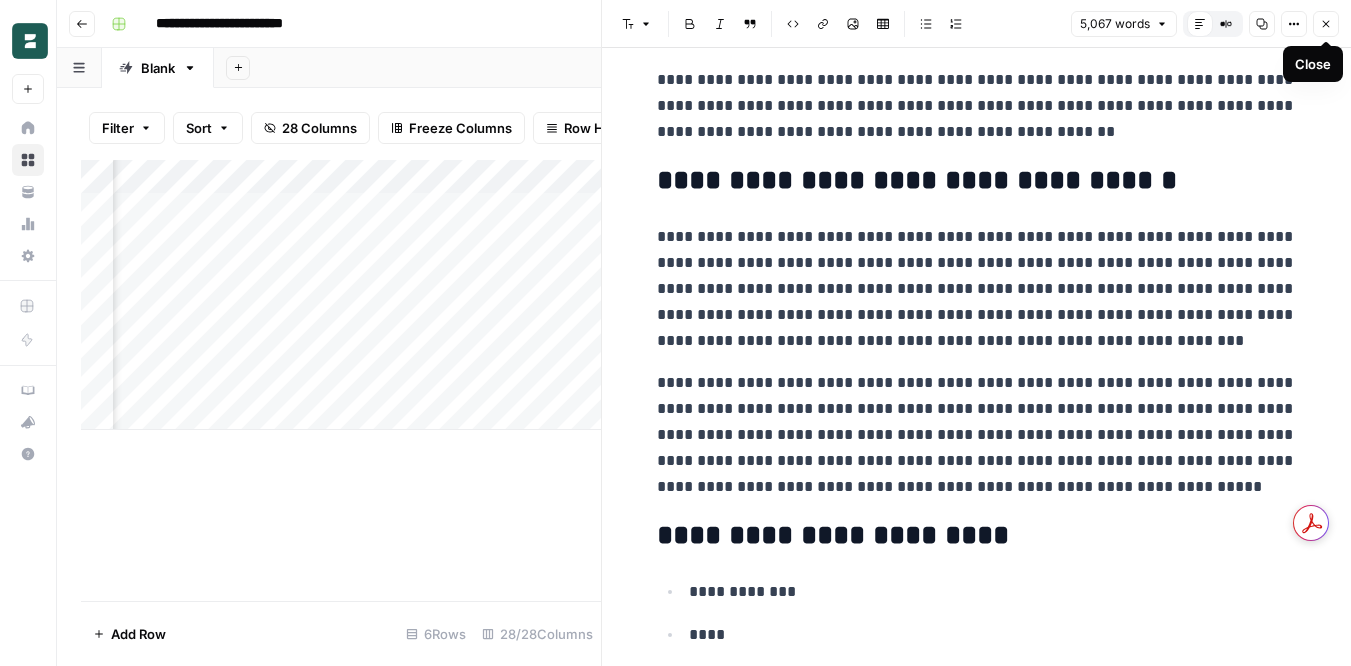 click 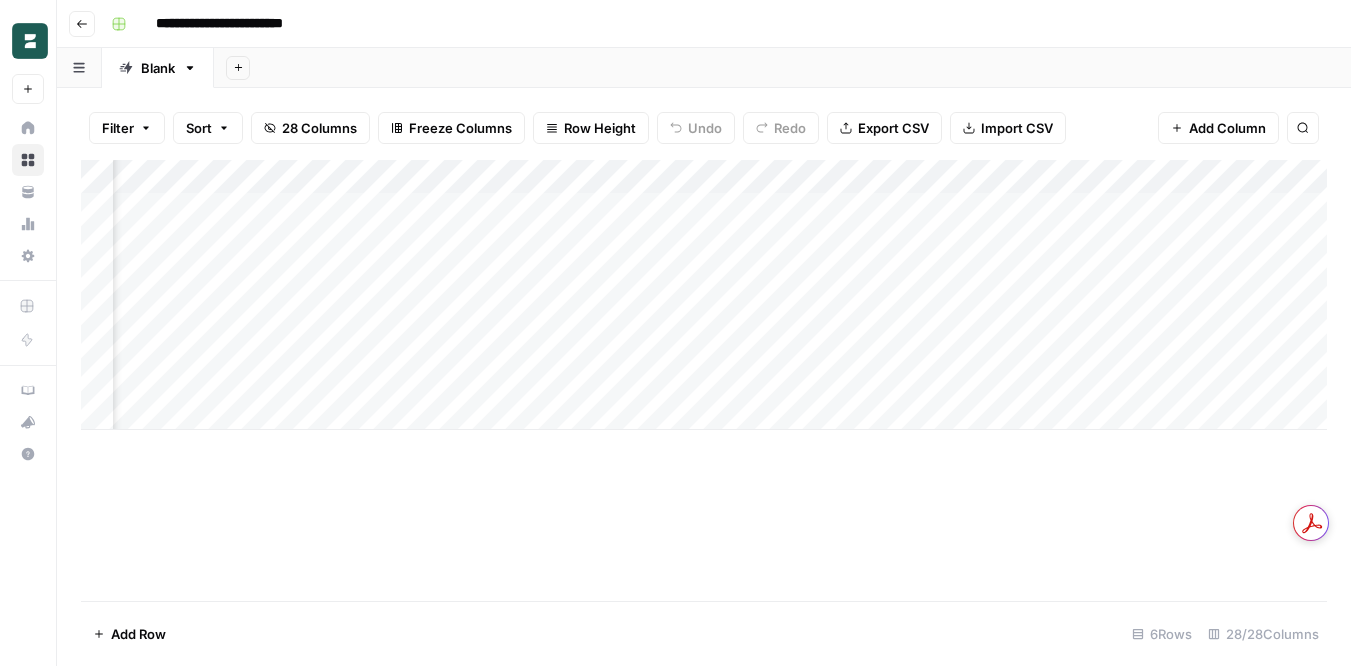 scroll, scrollTop: 0, scrollLeft: 1144, axis: horizontal 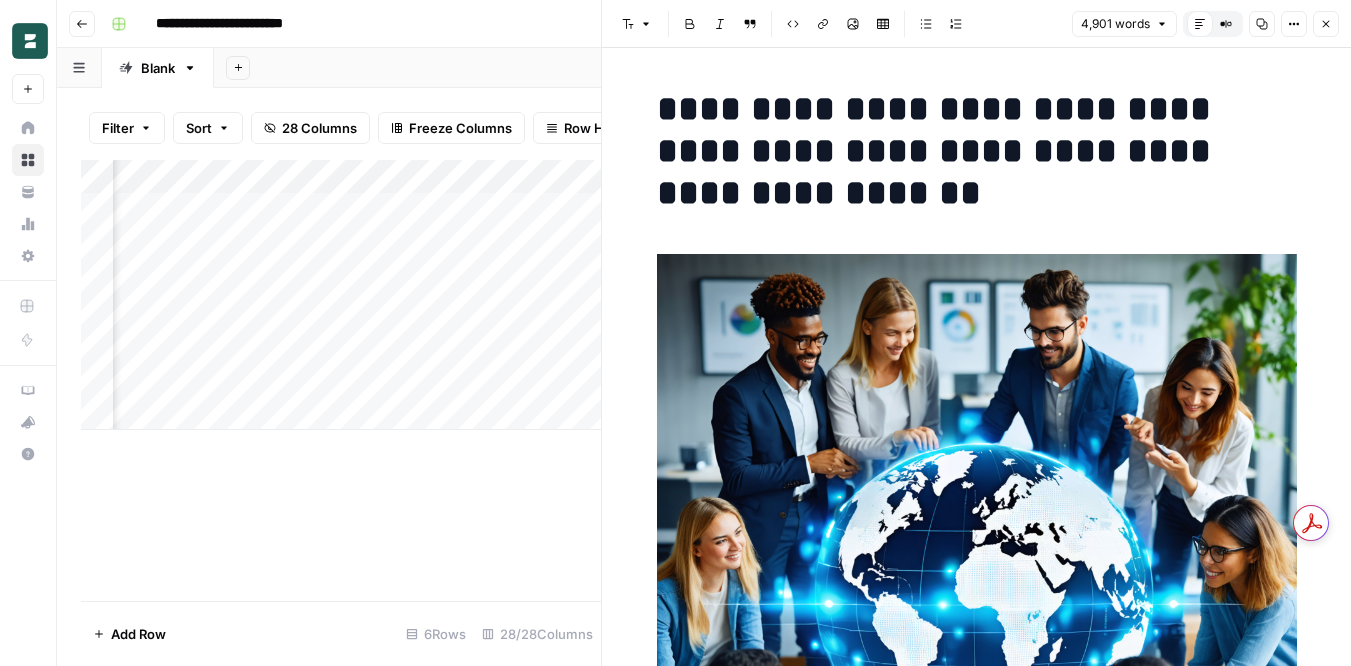 click on "Close" at bounding box center (1326, 24) 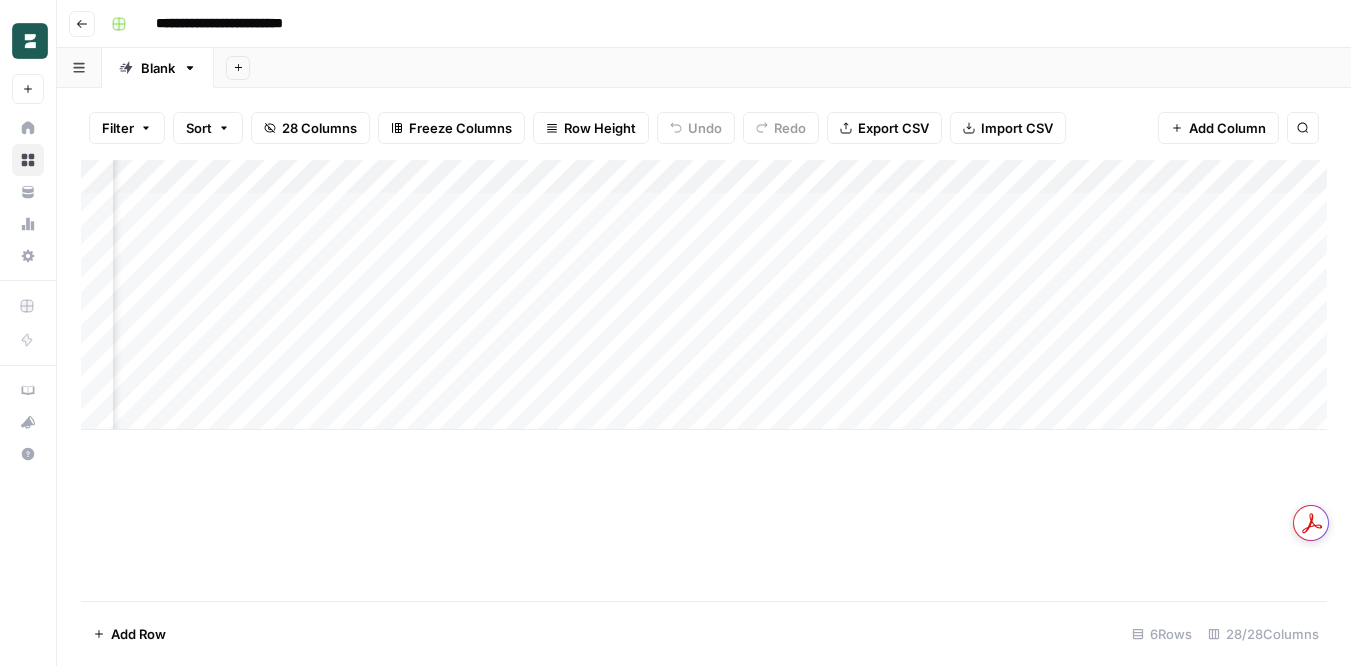 click on "Add Column" at bounding box center (704, 295) 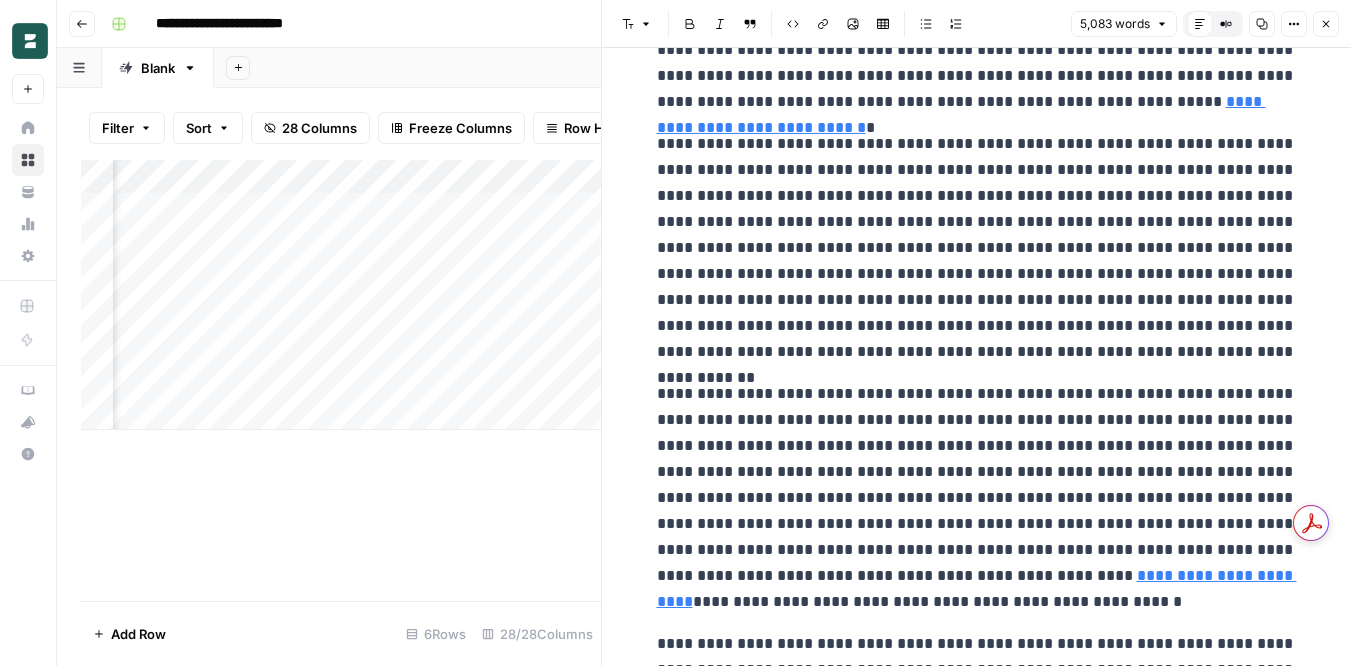 scroll, scrollTop: 0, scrollLeft: 0, axis: both 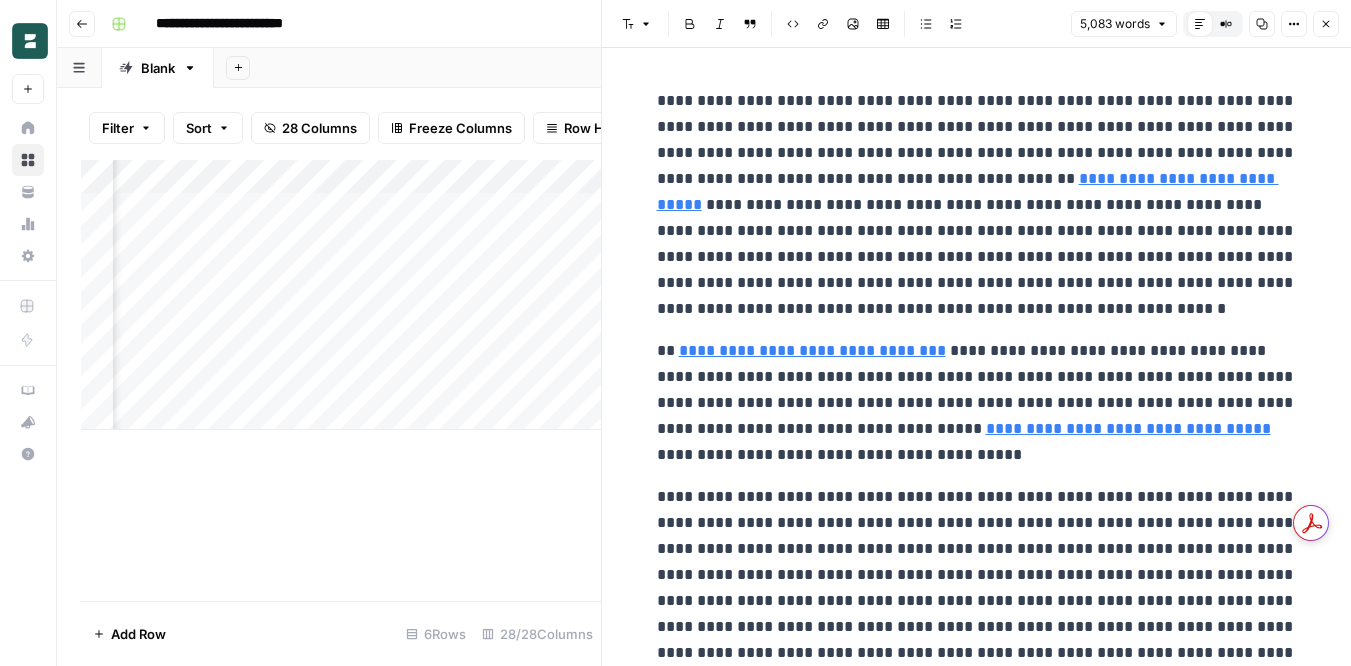 click on "Close" at bounding box center (1326, 24) 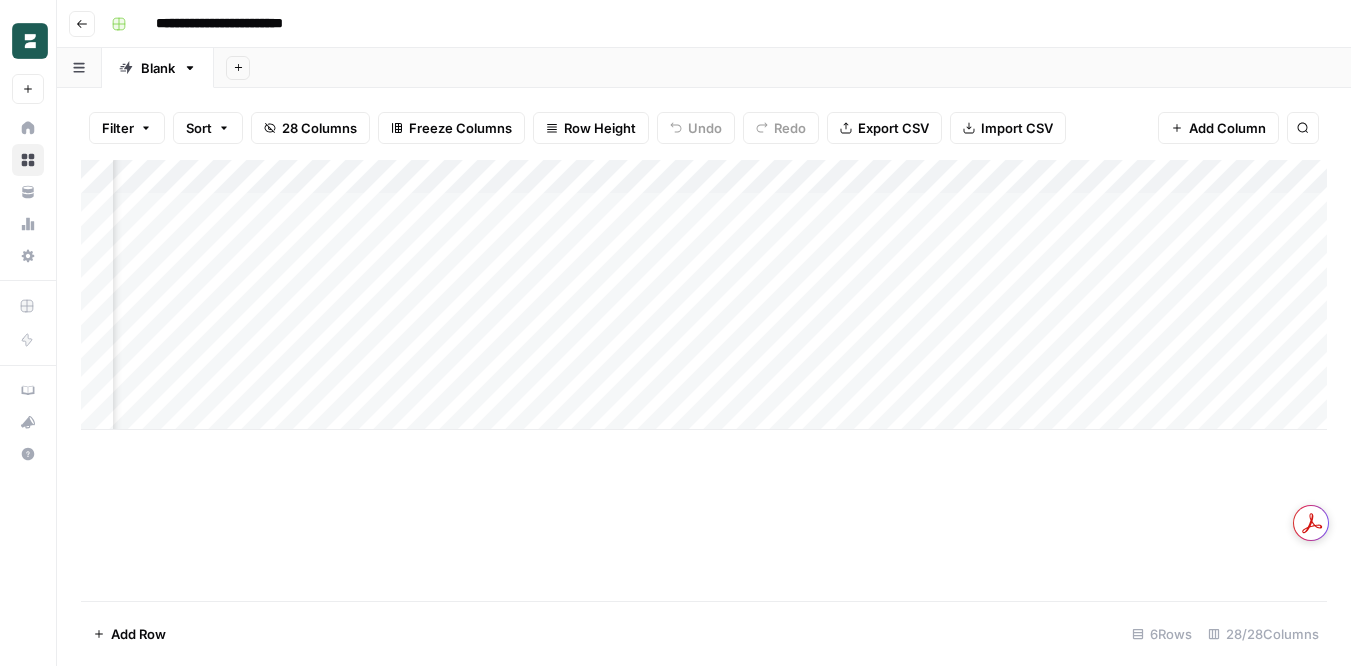 scroll, scrollTop: 0, scrollLeft: 409, axis: horizontal 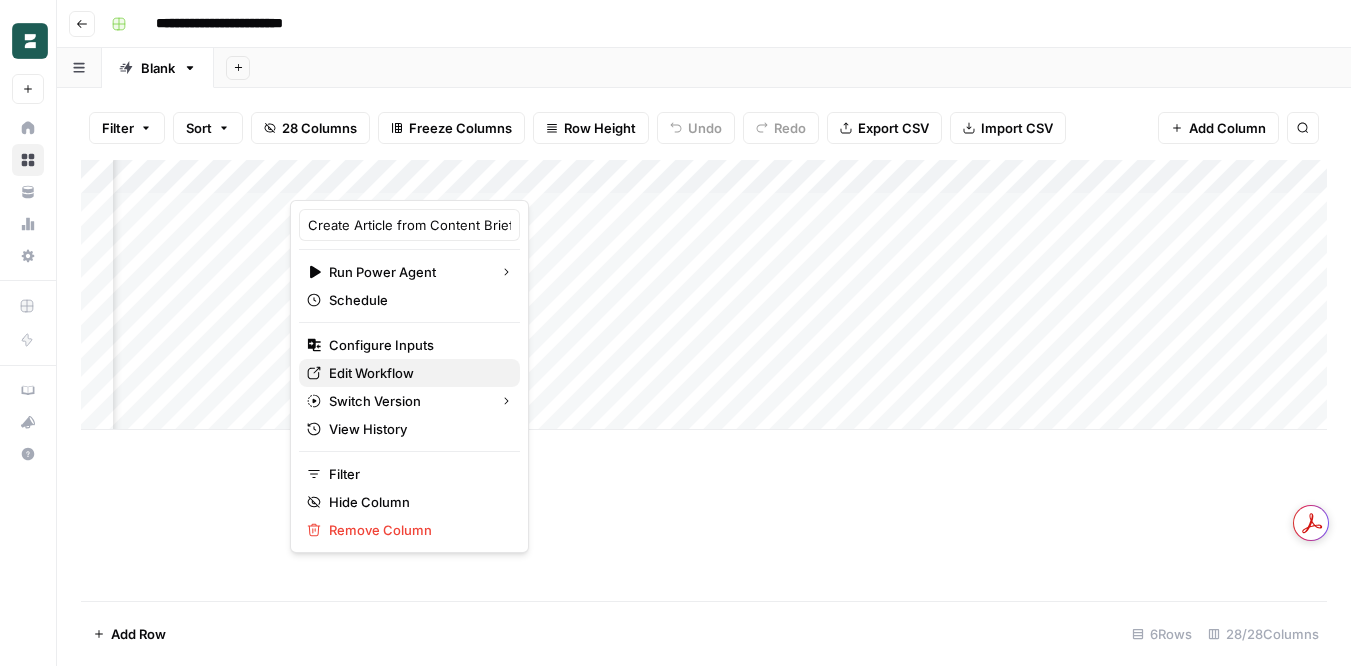 click on "Edit Workflow" at bounding box center (409, 373) 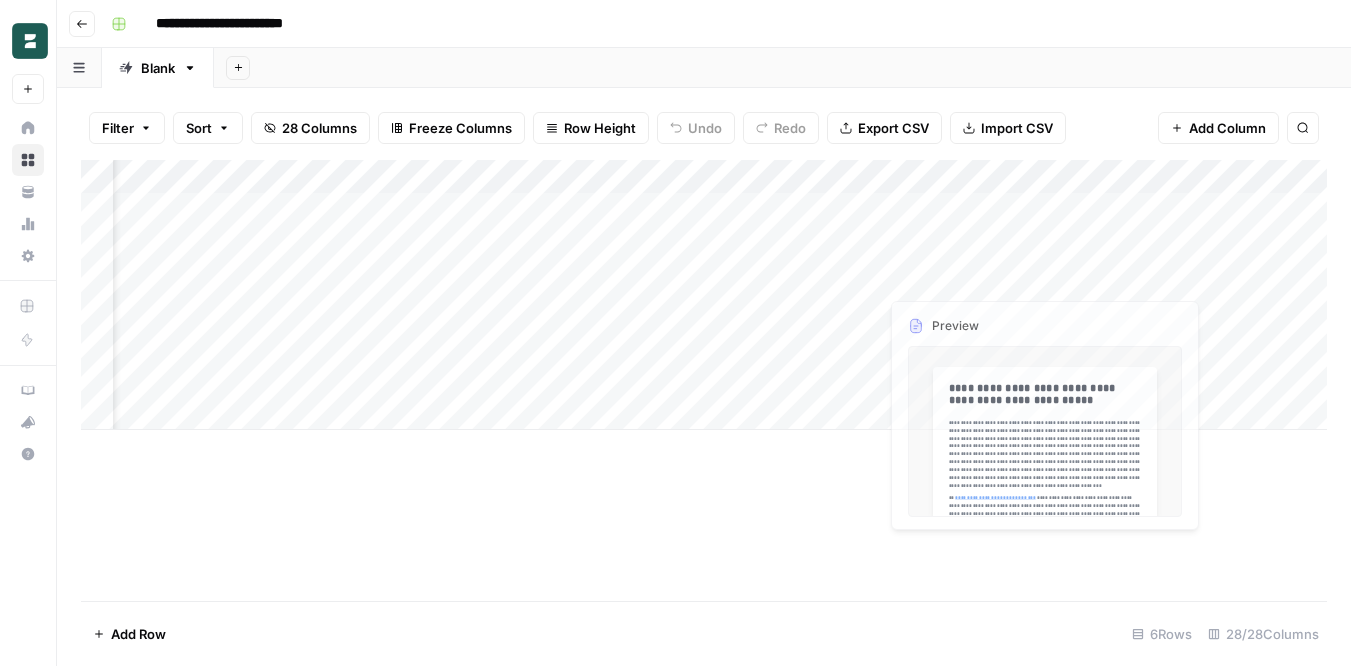 scroll, scrollTop: 0, scrollLeft: 253, axis: horizontal 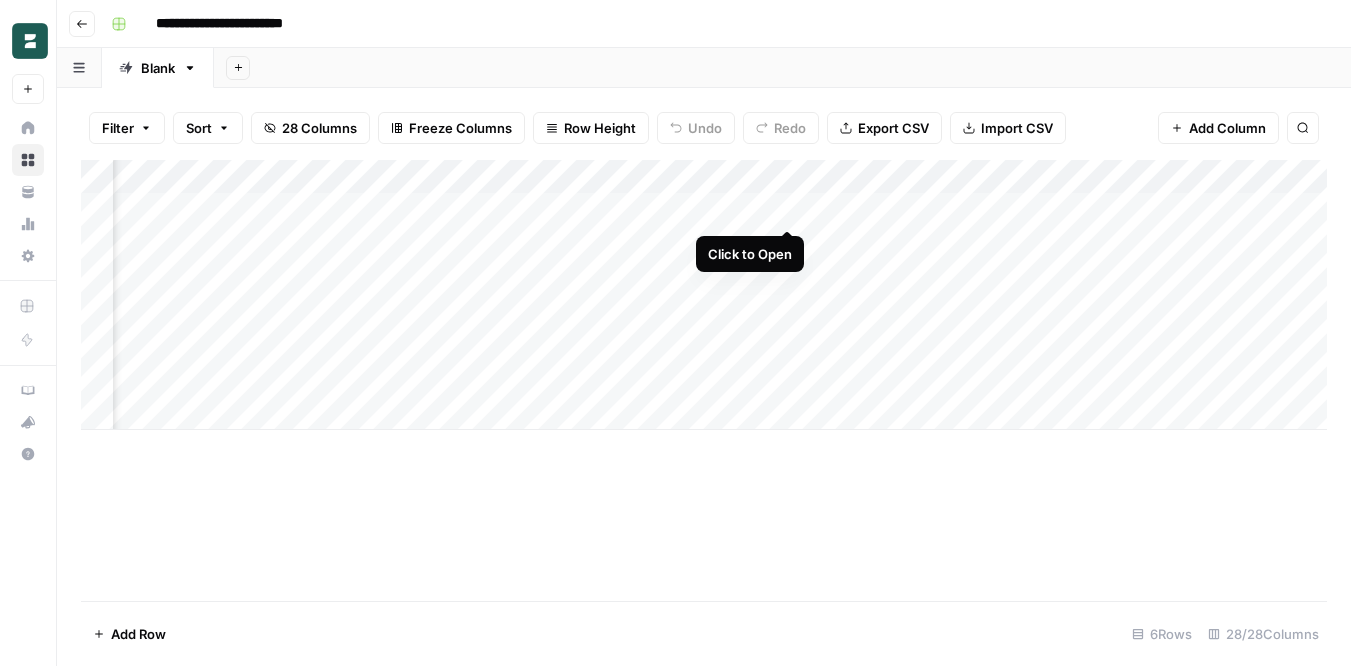 click on "Add Column" at bounding box center [704, 295] 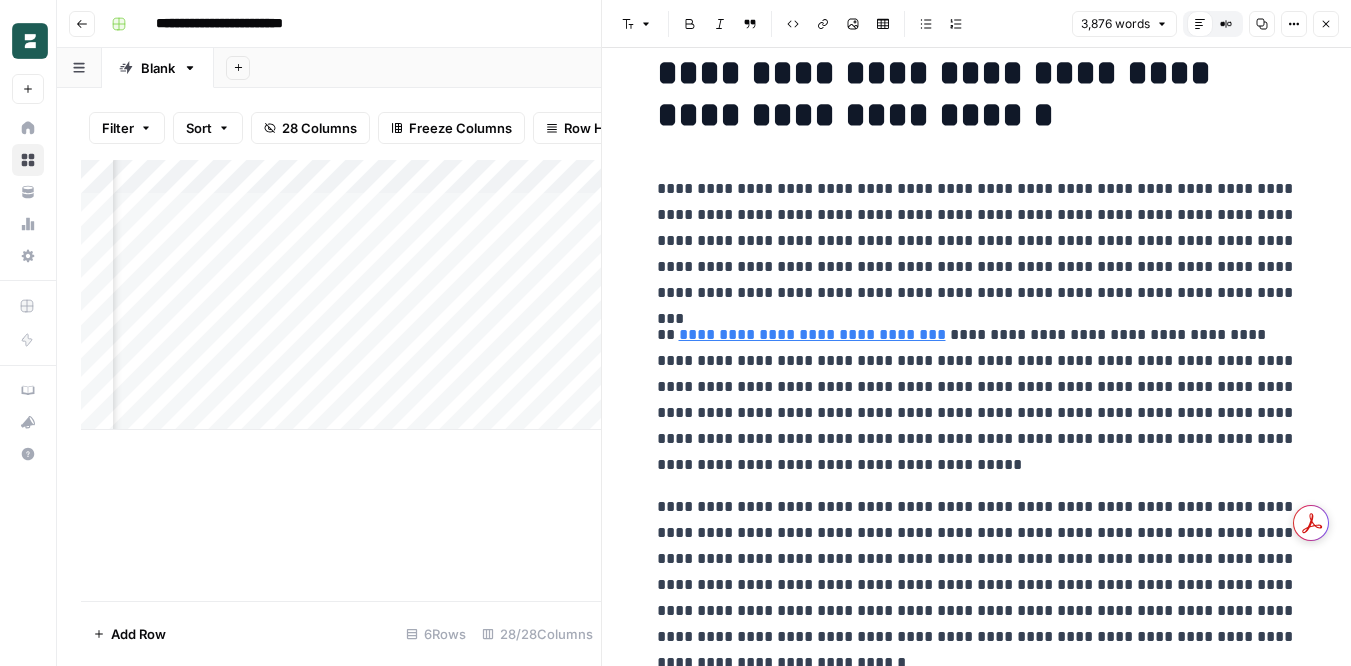scroll, scrollTop: 0, scrollLeft: 0, axis: both 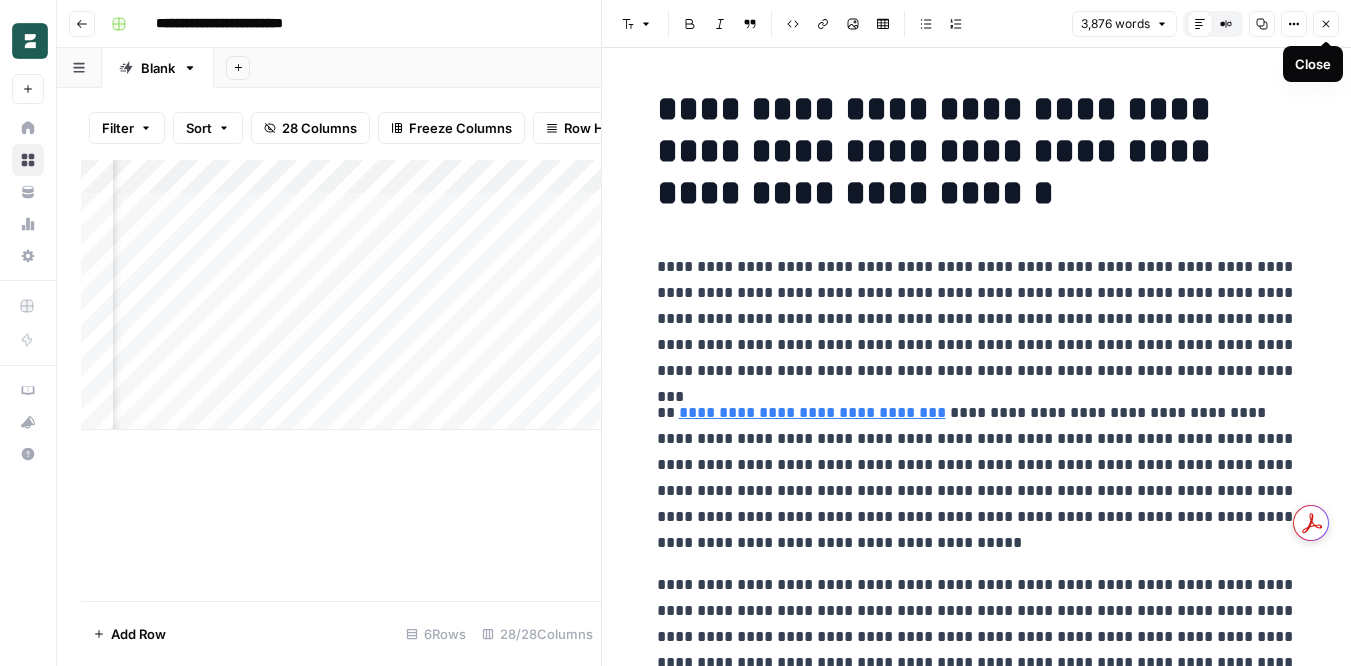click 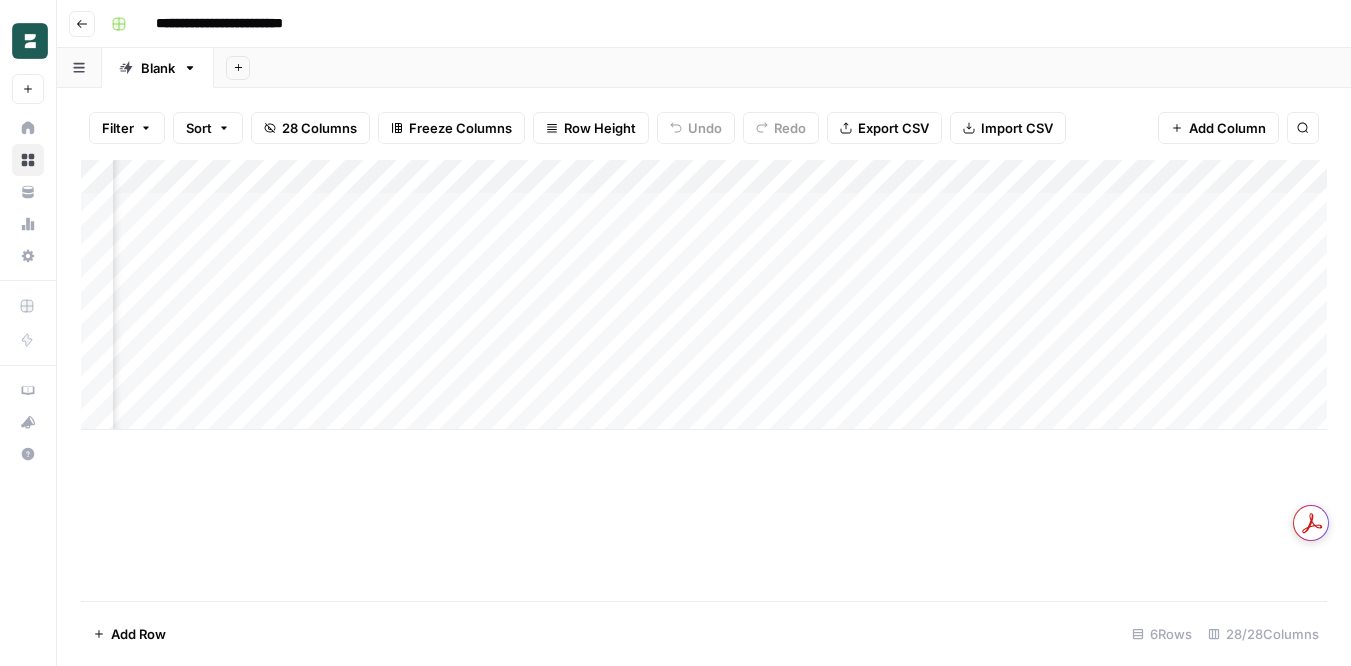 click on "Add Column" at bounding box center [704, 295] 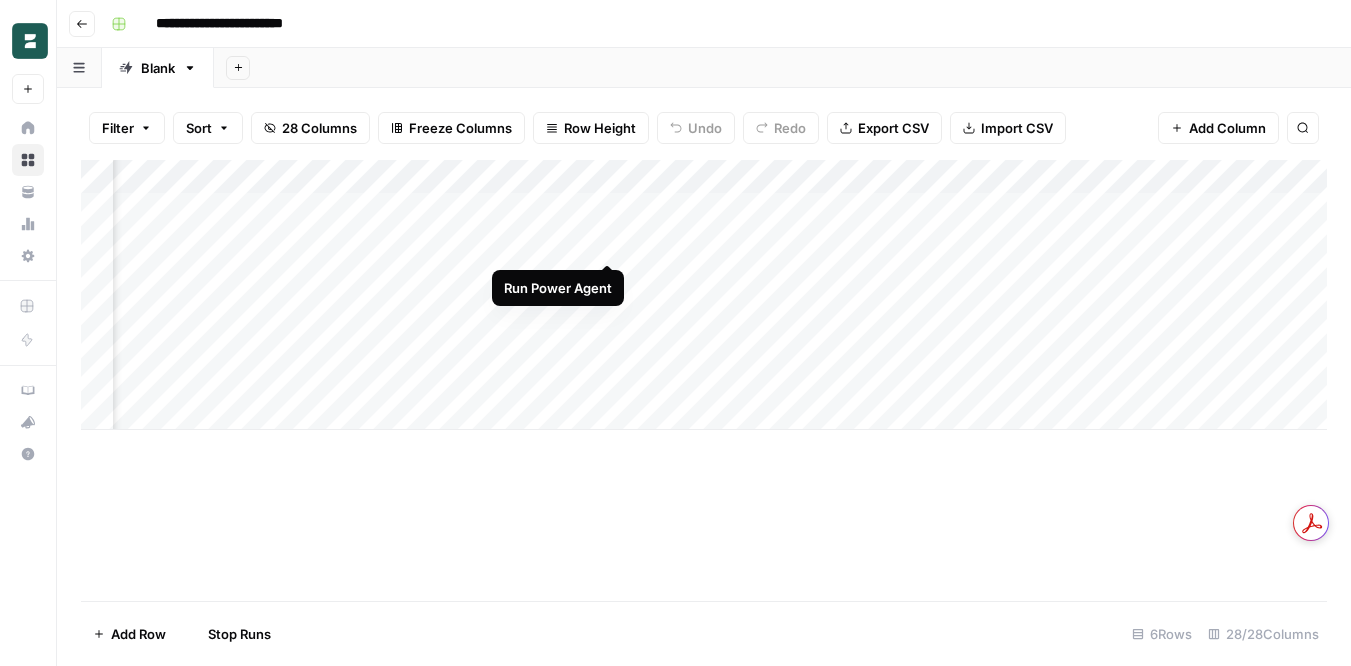 click on "Add Column" at bounding box center [704, 295] 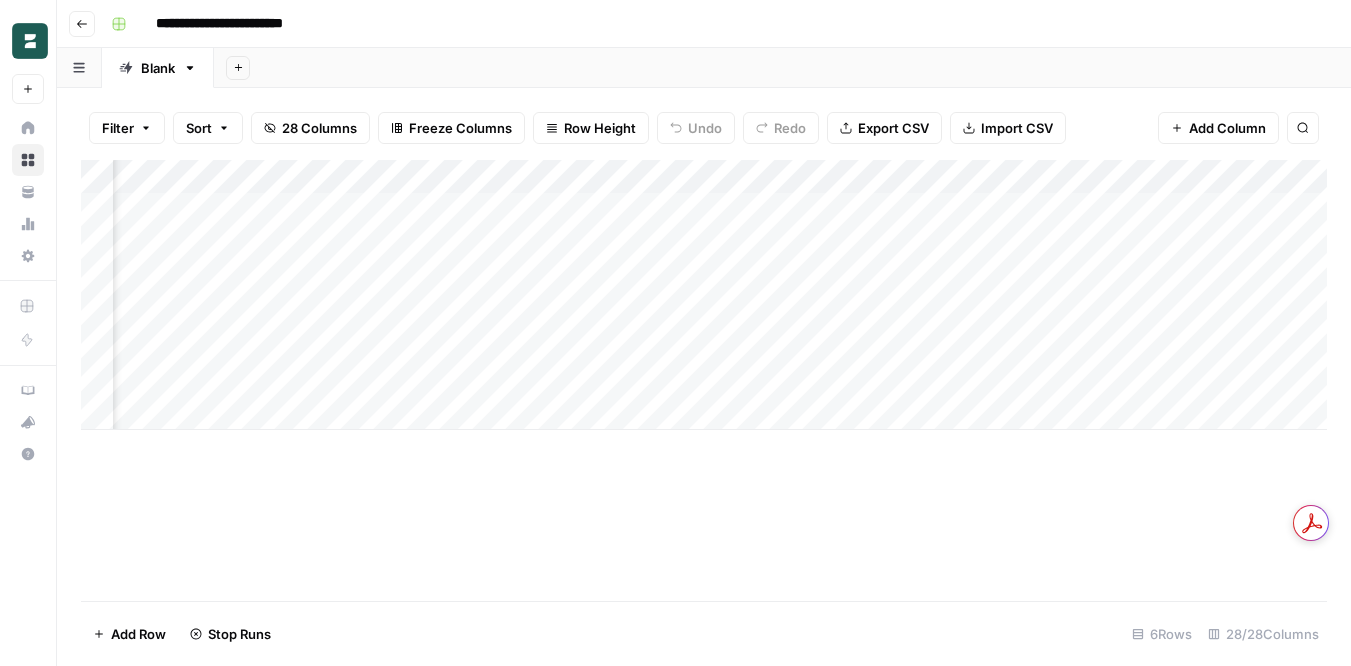 click on "Add Column" at bounding box center [704, 295] 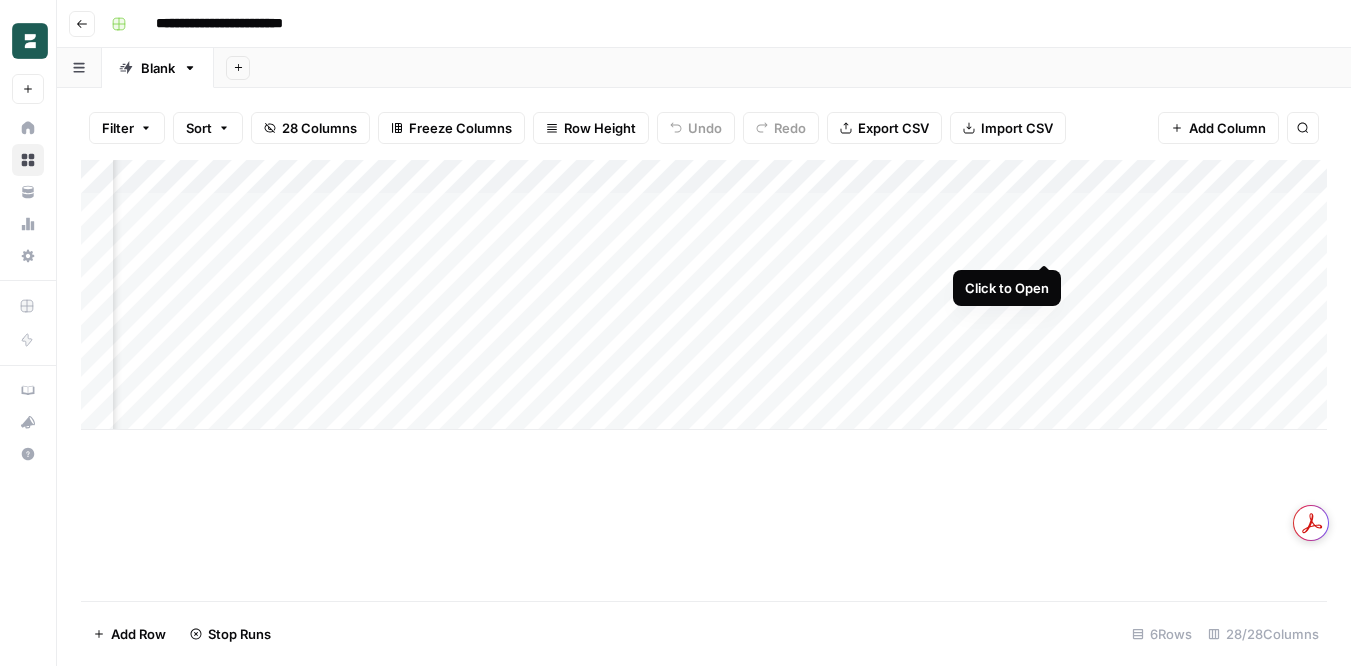 click on "Add Column" at bounding box center [704, 295] 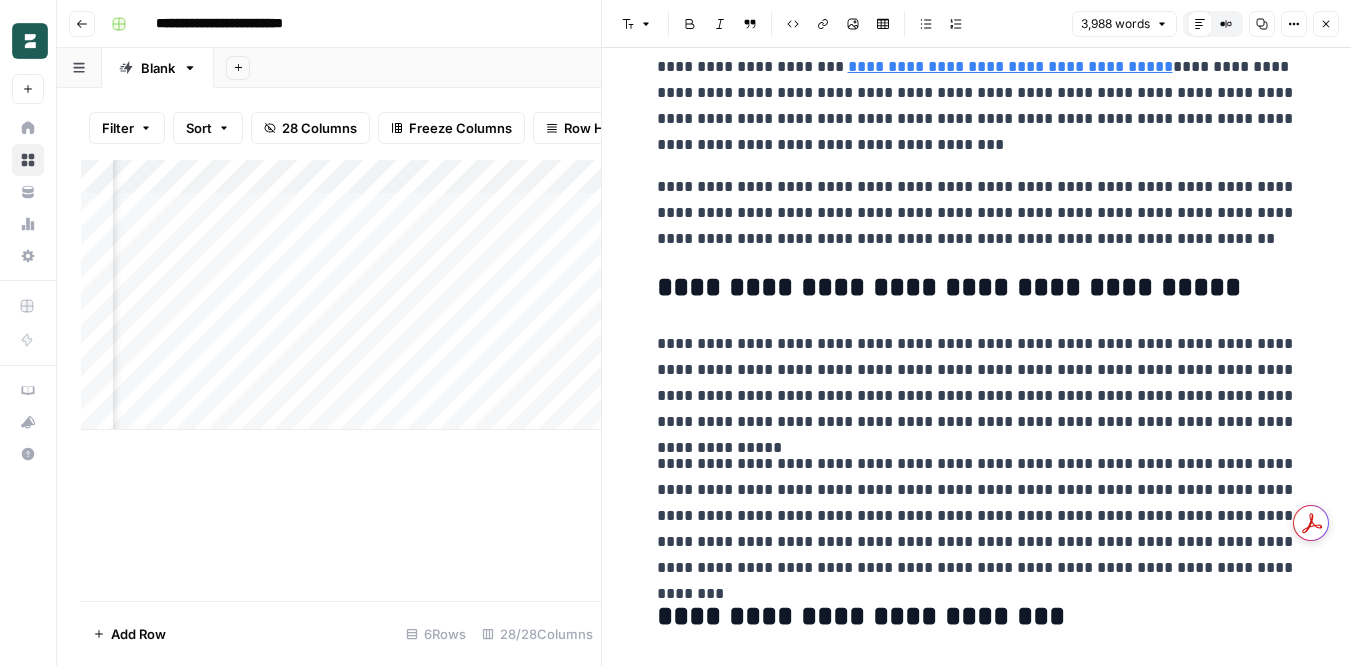 scroll, scrollTop: 653, scrollLeft: 0, axis: vertical 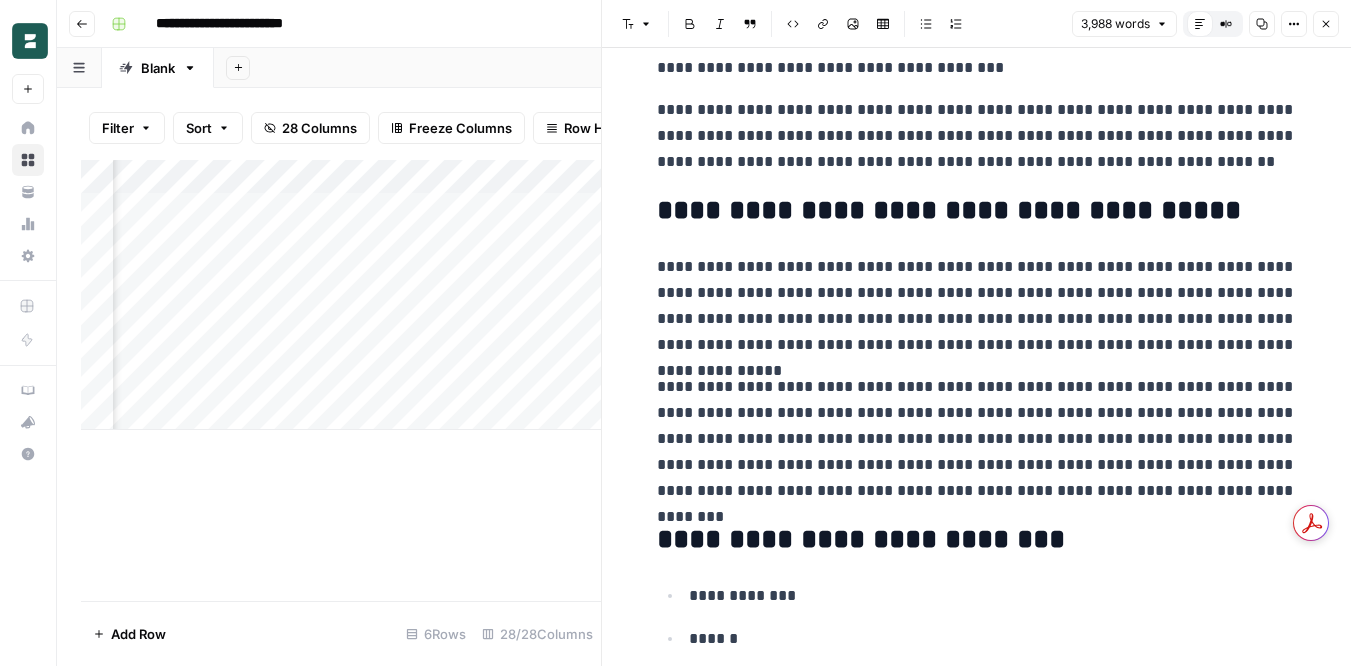 click 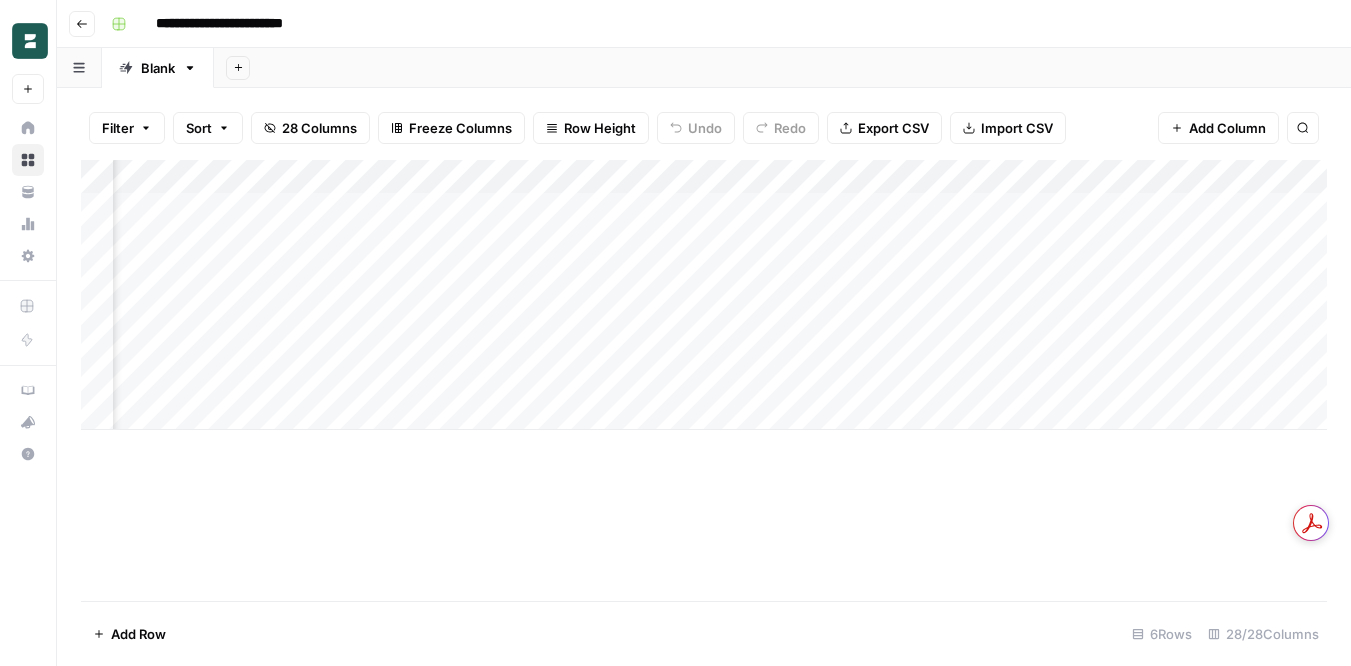 click on "Add Column" at bounding box center [704, 295] 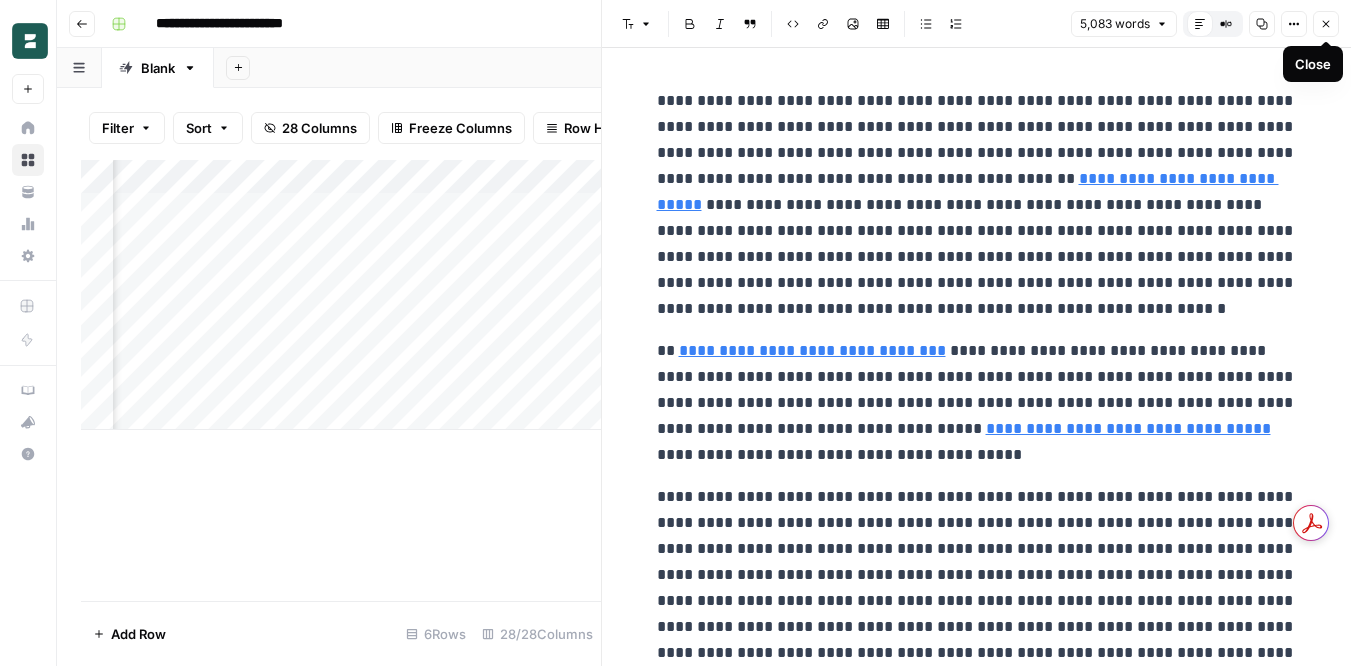 click 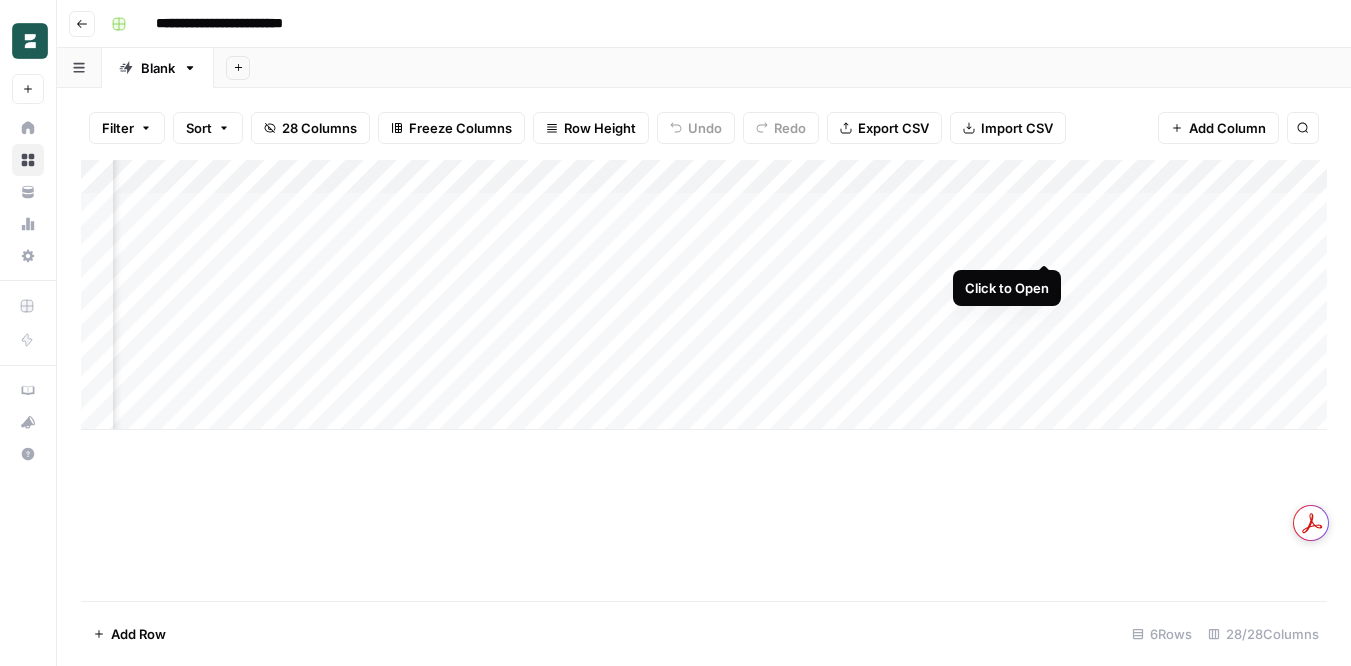 click on "Add Column" at bounding box center [704, 295] 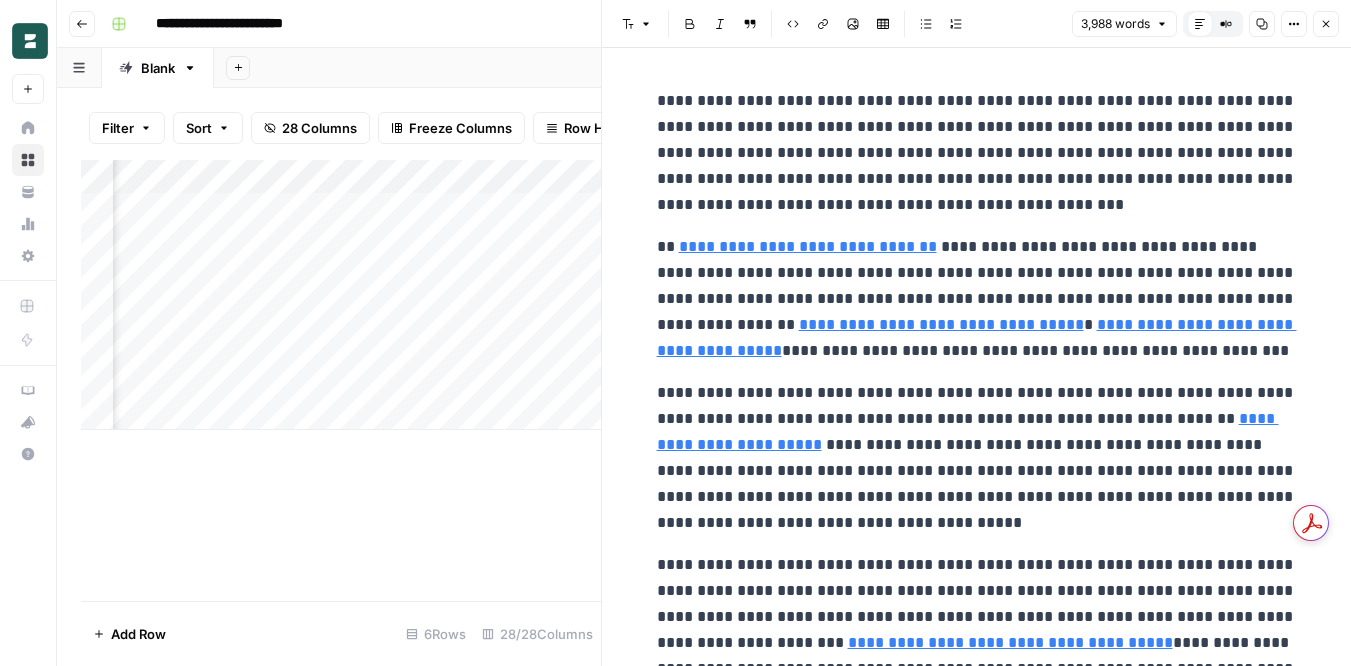 click 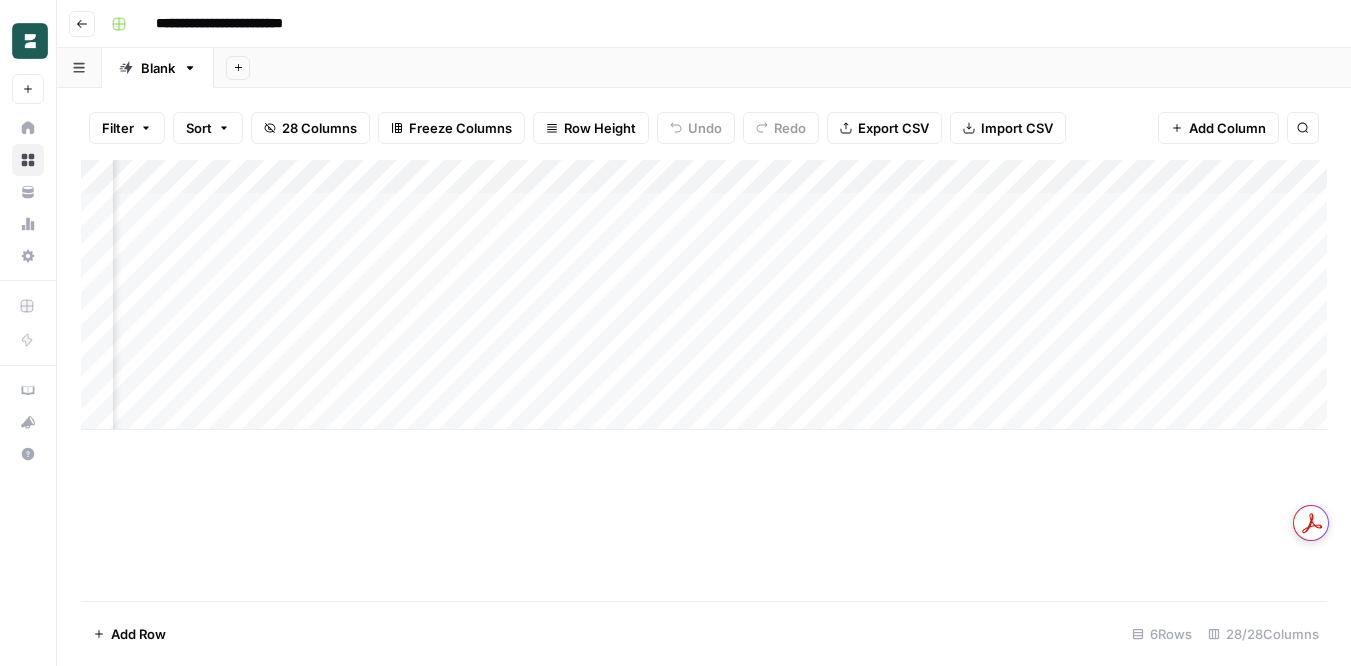 scroll, scrollTop: 0, scrollLeft: 217, axis: horizontal 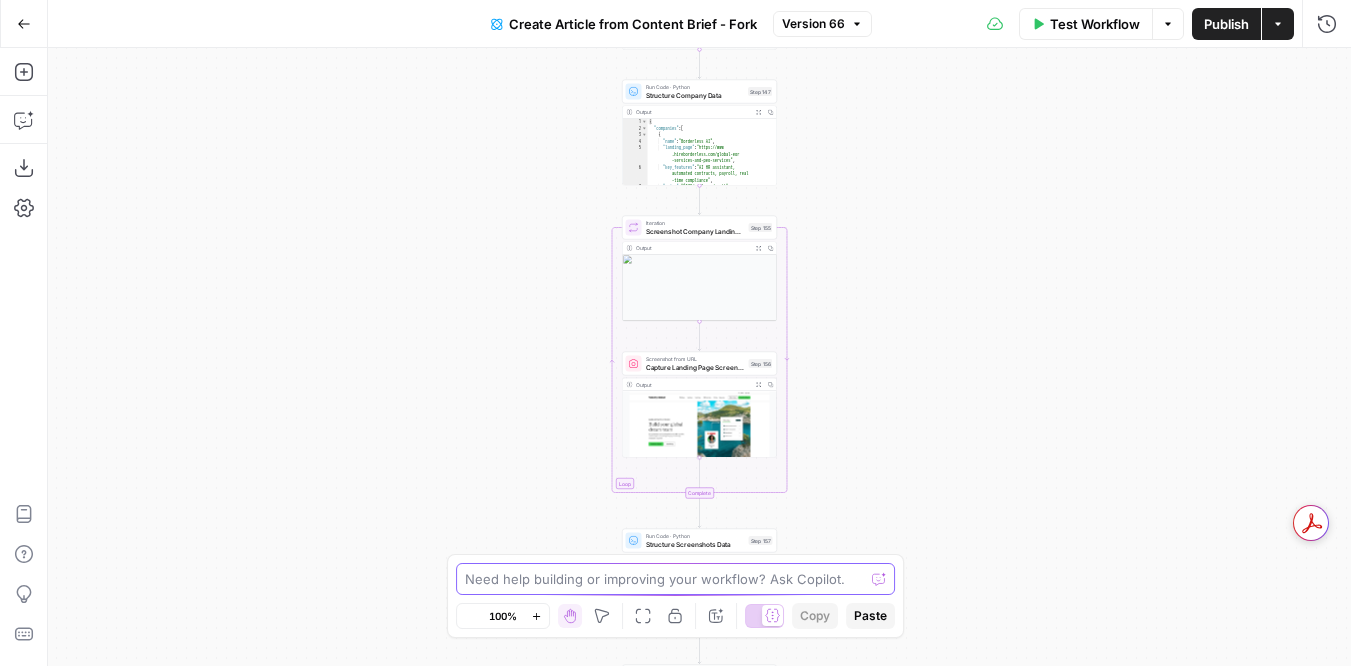click at bounding box center [665, 579] 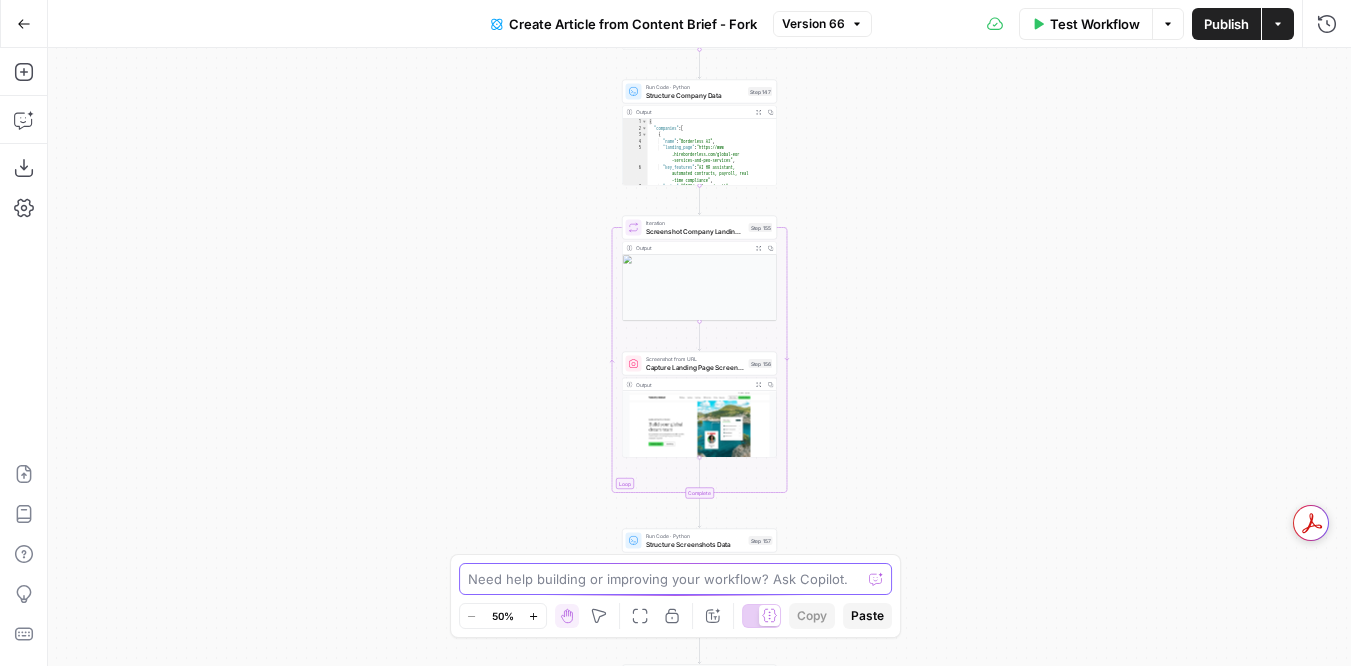 scroll, scrollTop: 0, scrollLeft: 0, axis: both 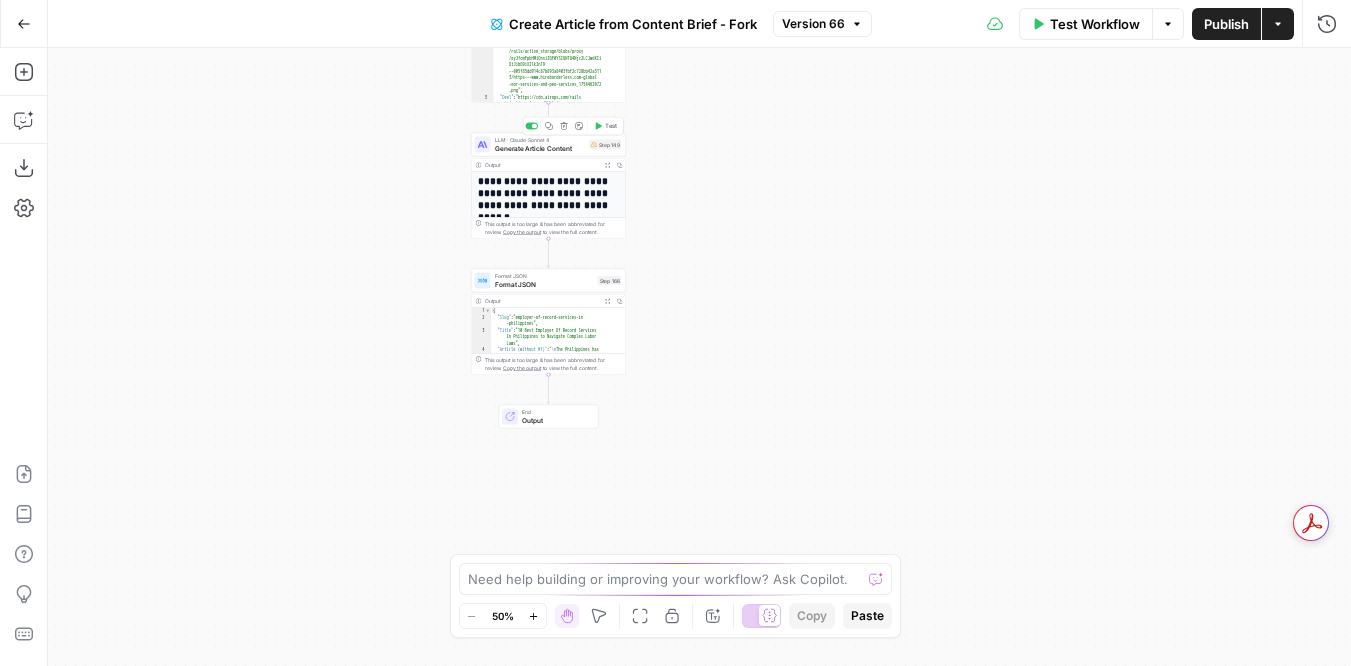click on "Generate Article Content" at bounding box center (540, 148) 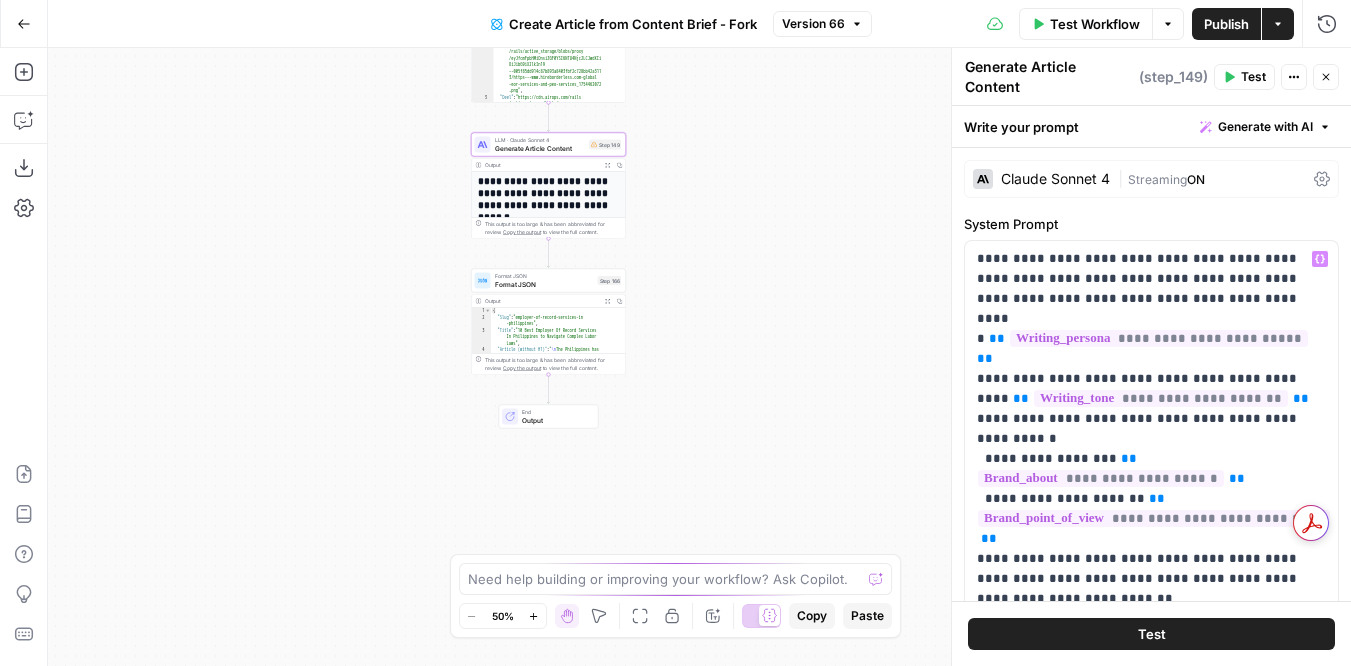 scroll, scrollTop: 1750, scrollLeft: 0, axis: vertical 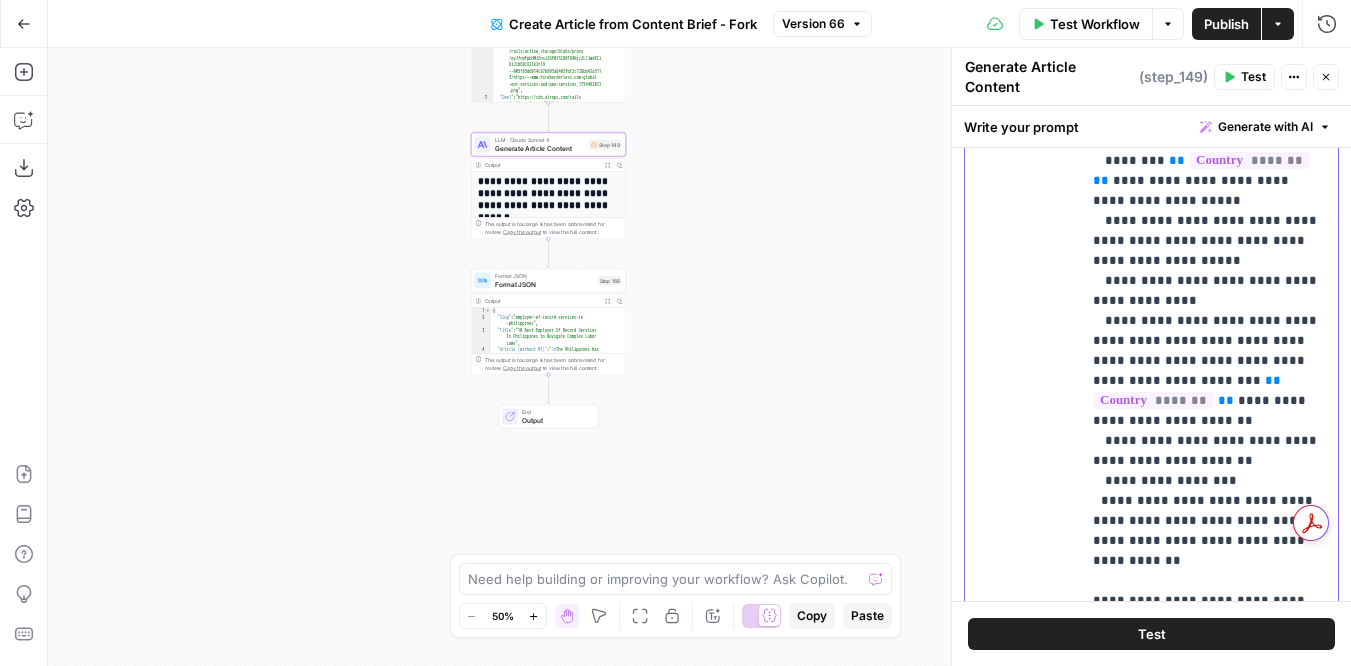 click on "**********" at bounding box center (1209, 3521) 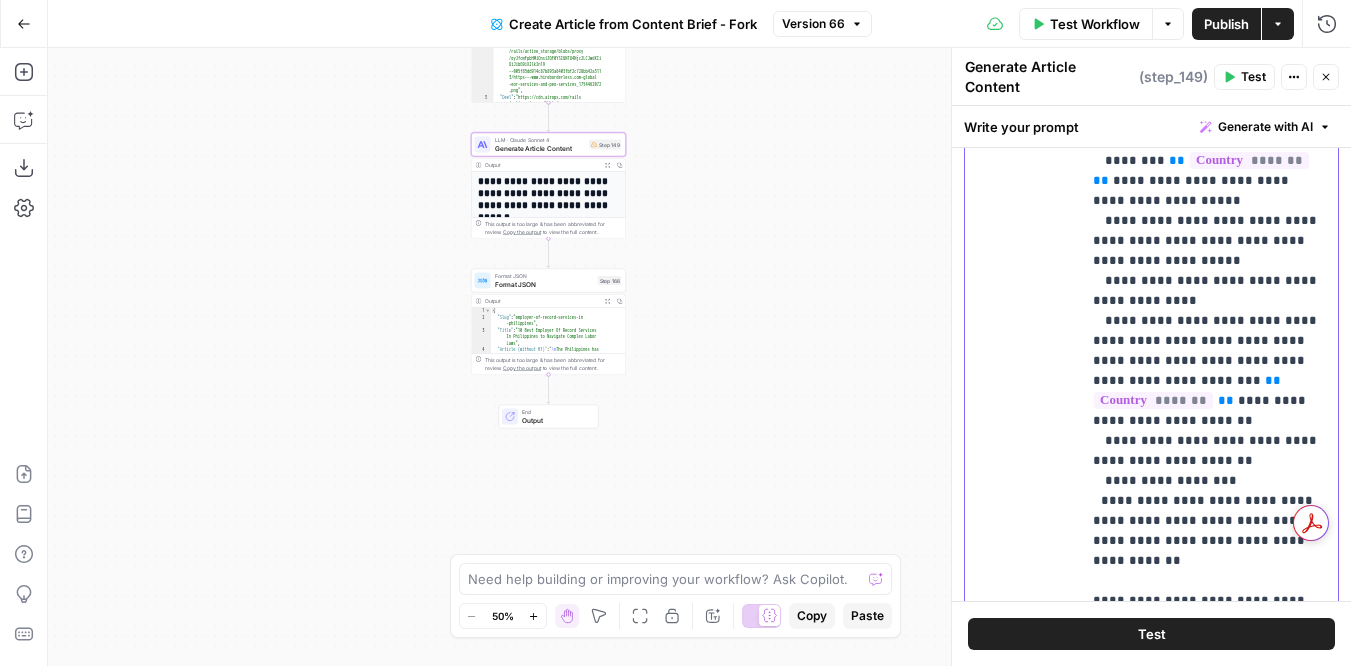 click on "**********" at bounding box center (1209, 3521) 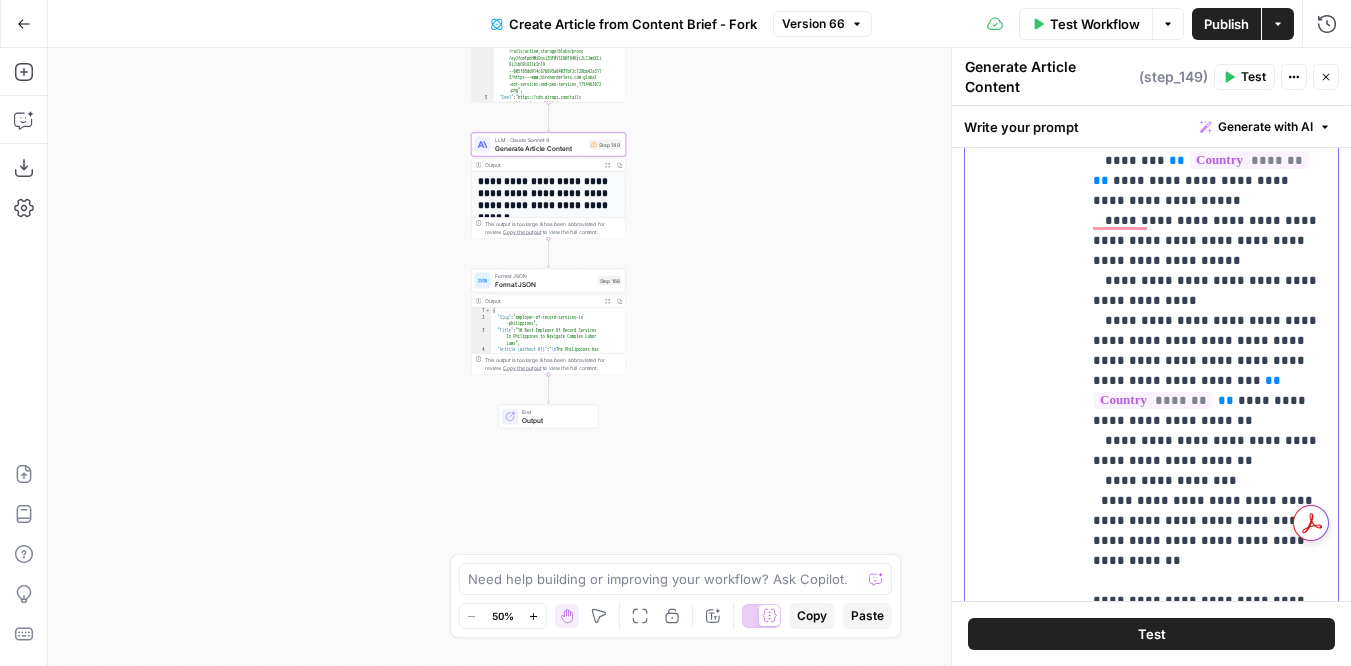 scroll, scrollTop: 1750, scrollLeft: 0, axis: vertical 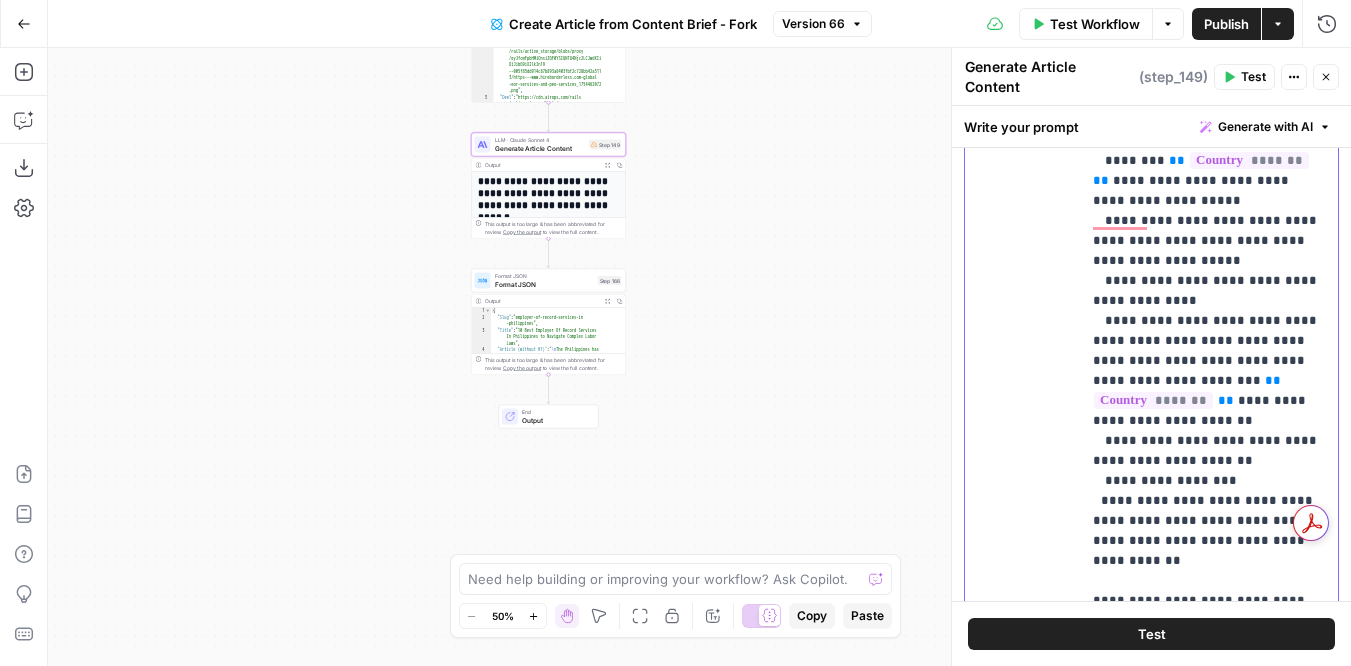 type 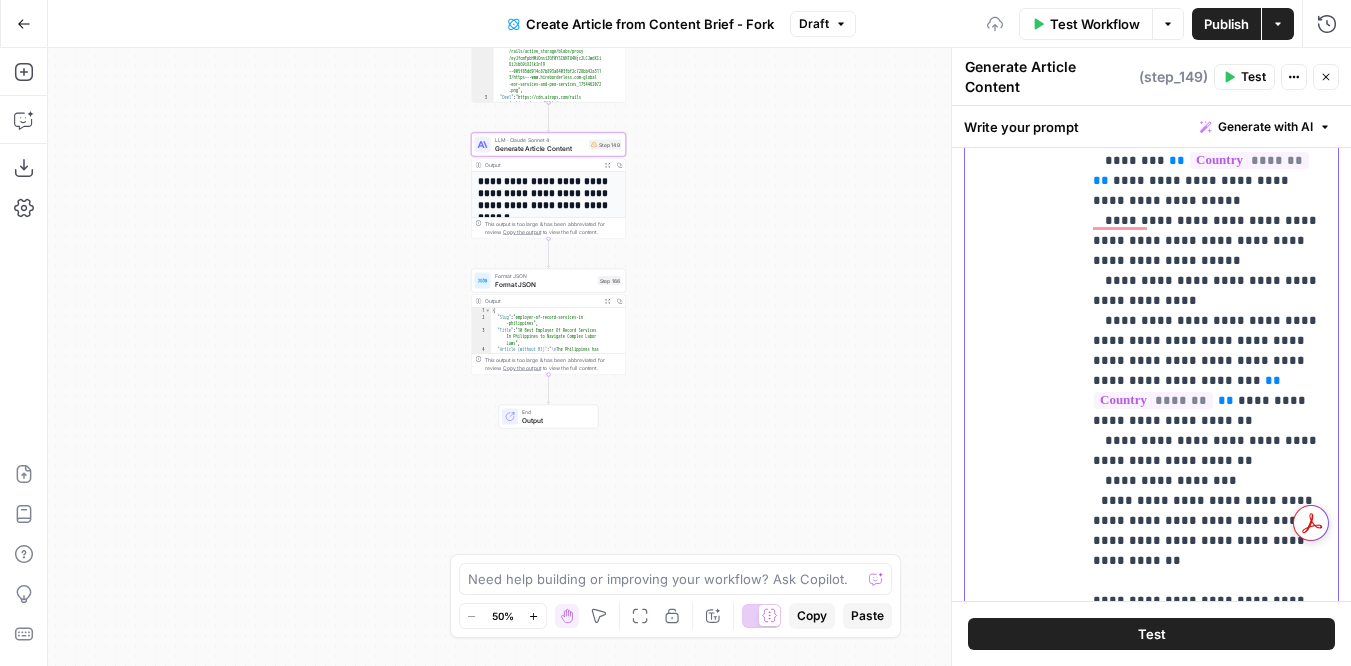 click on "**********" at bounding box center [1209, 3531] 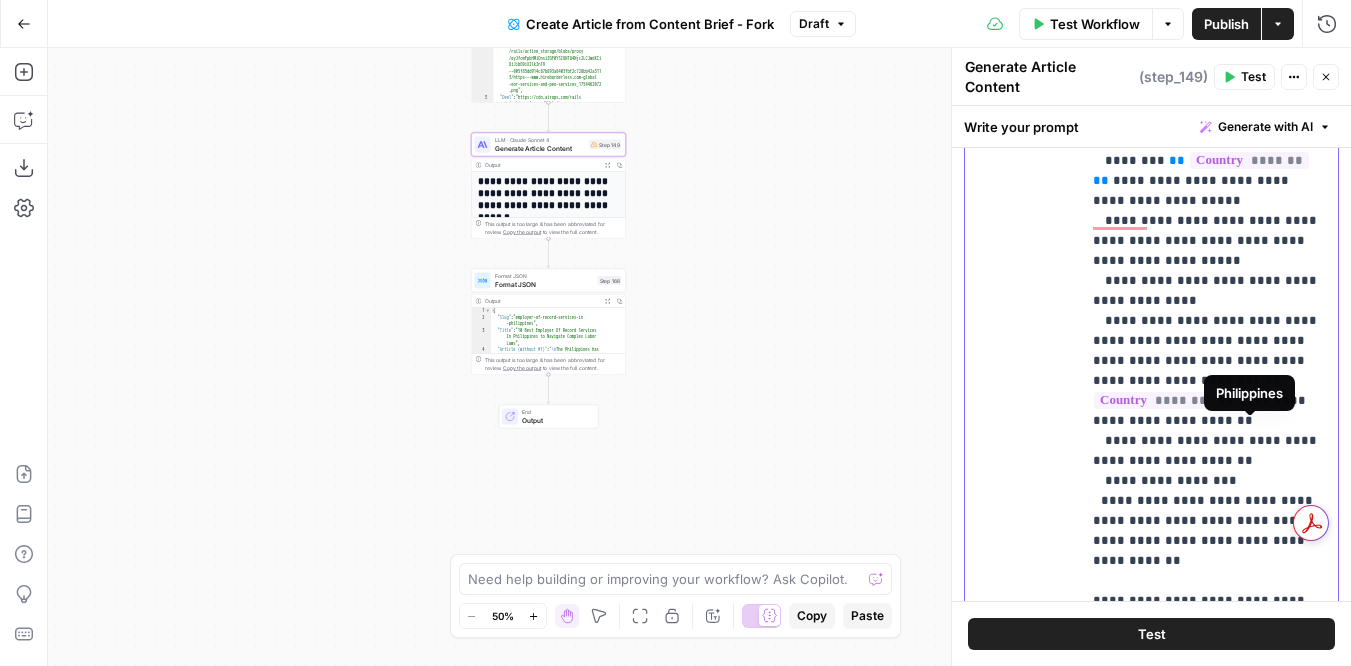 scroll, scrollTop: 1861, scrollLeft: 0, axis: vertical 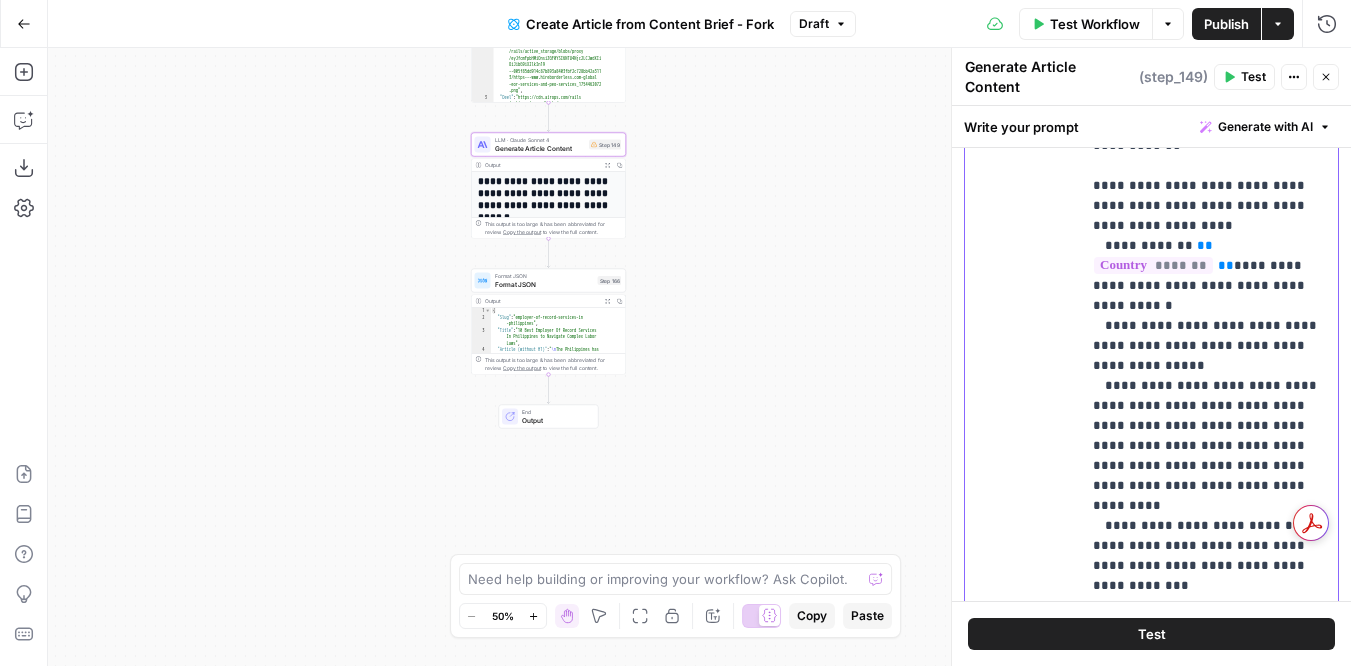 click on "**********" at bounding box center (1209, 3126) 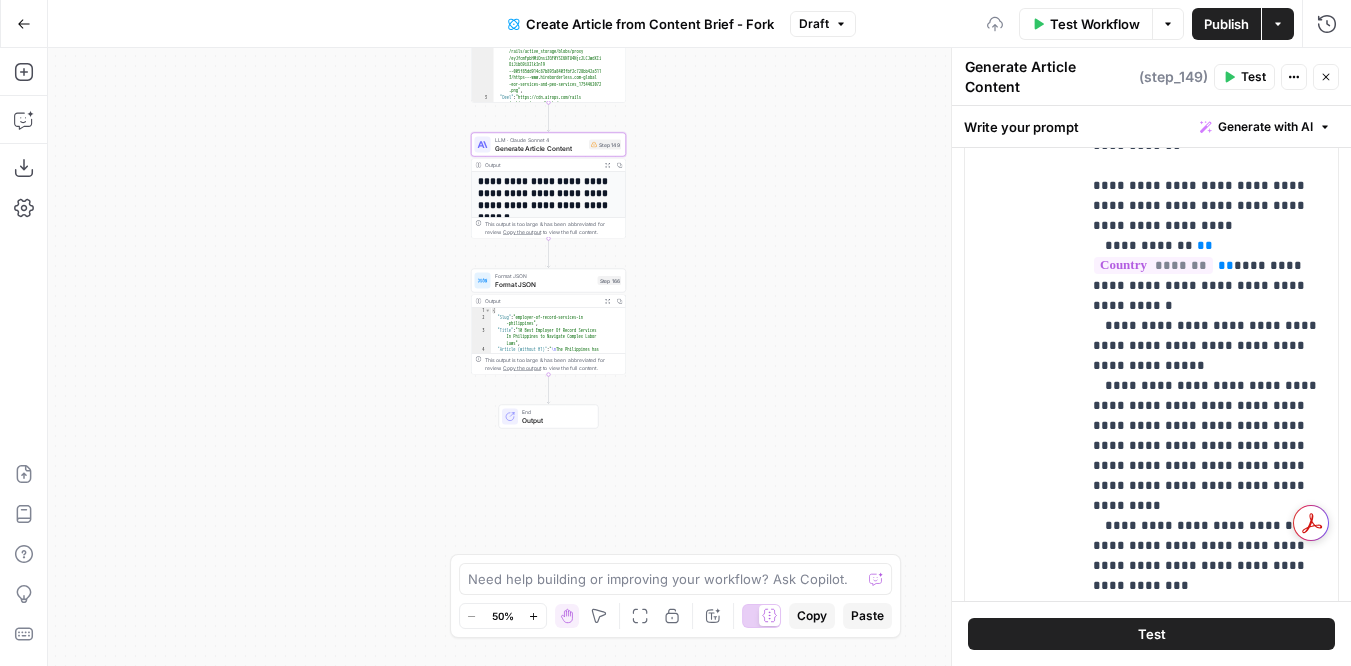 click on "Publish" at bounding box center (1226, 24) 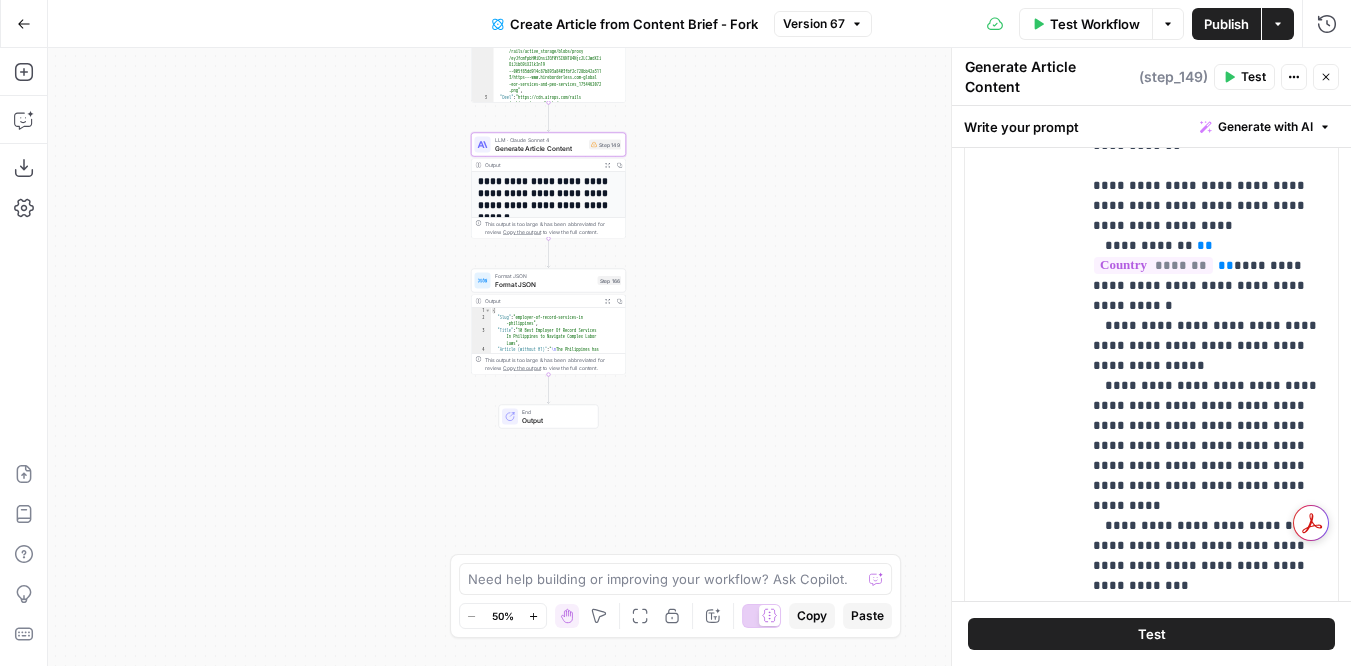 scroll, scrollTop: 2081, scrollLeft: 0, axis: vertical 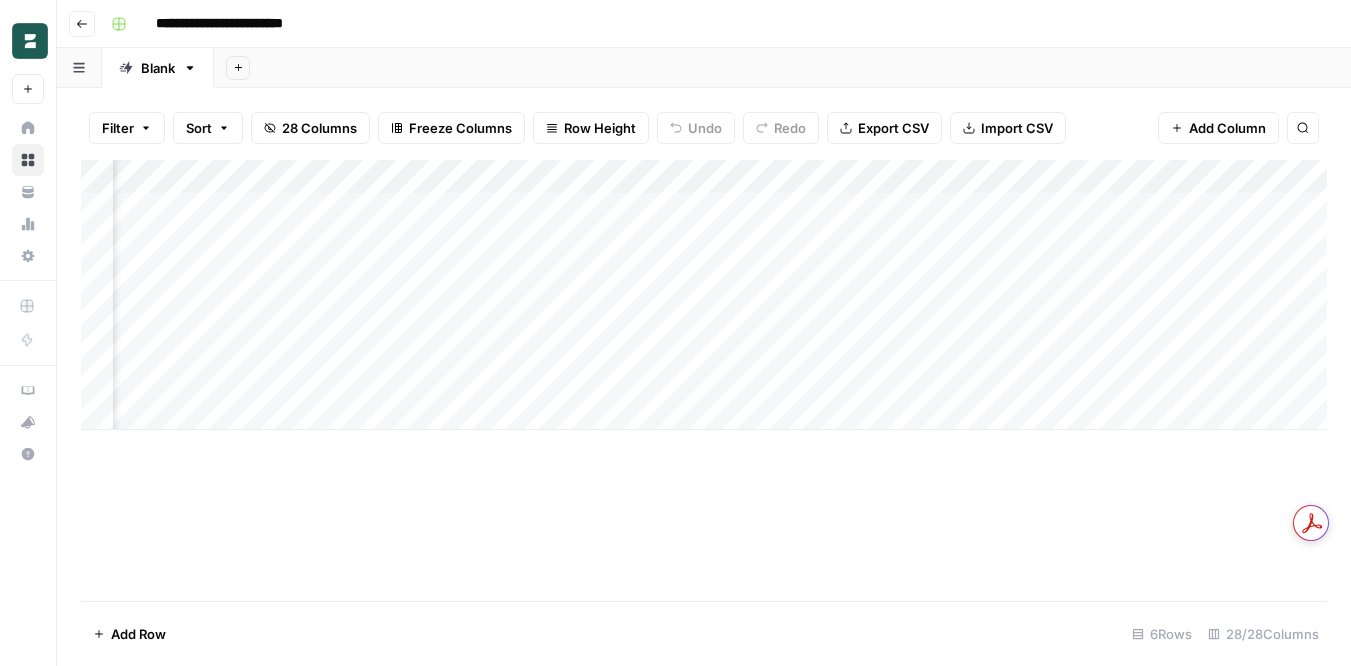 click on "Filter Sort 28 Columns Freeze Columns Row Height Undo Redo Export CSV Import CSV Add Column Search" at bounding box center [704, 128] 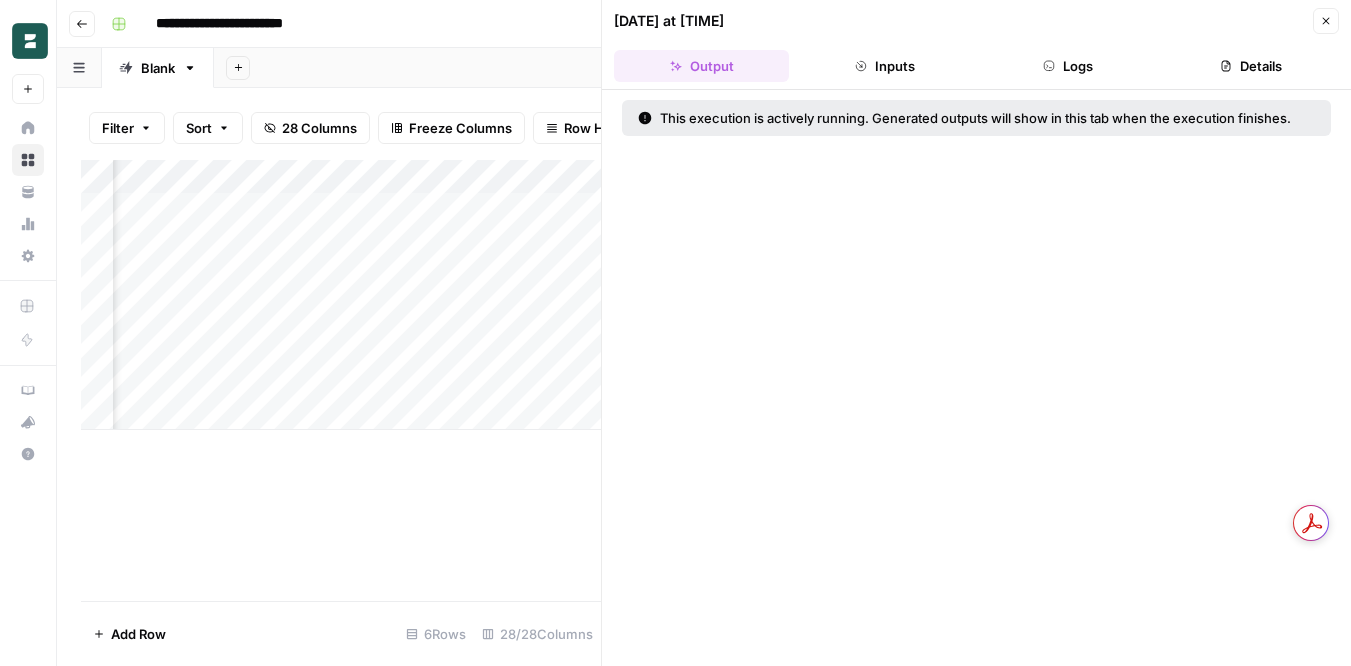click on "Logs" at bounding box center [1068, 66] 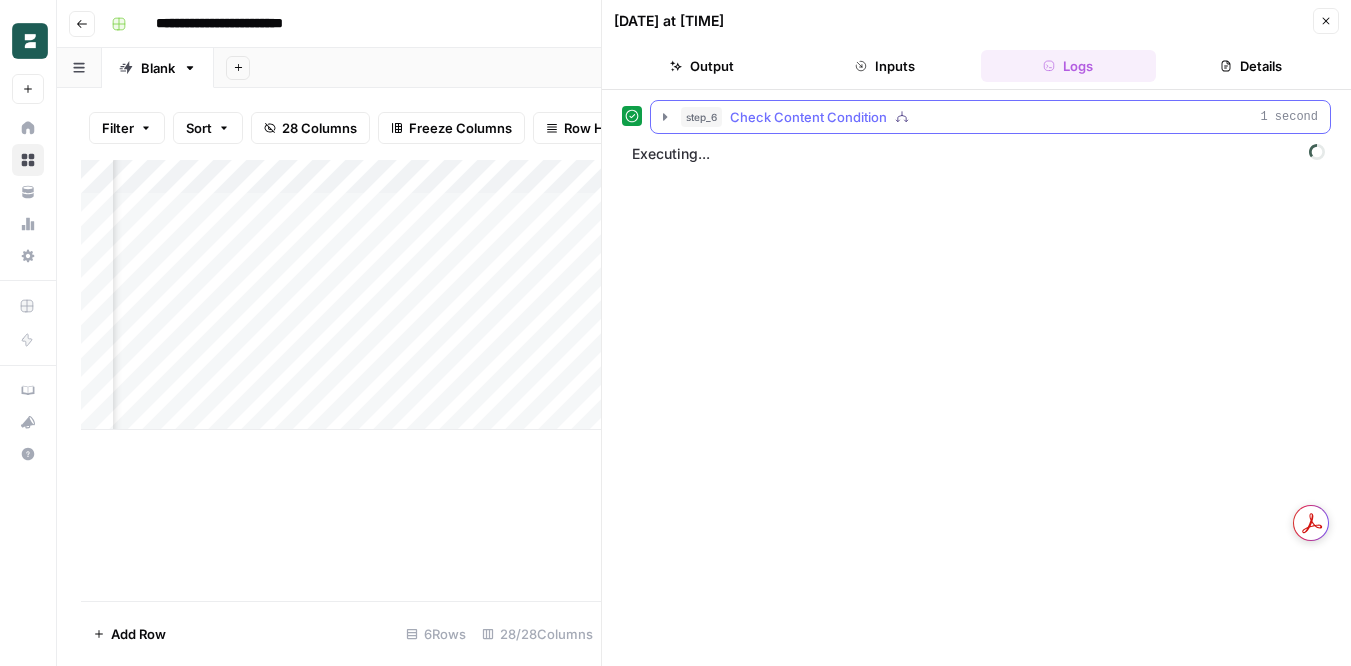 click 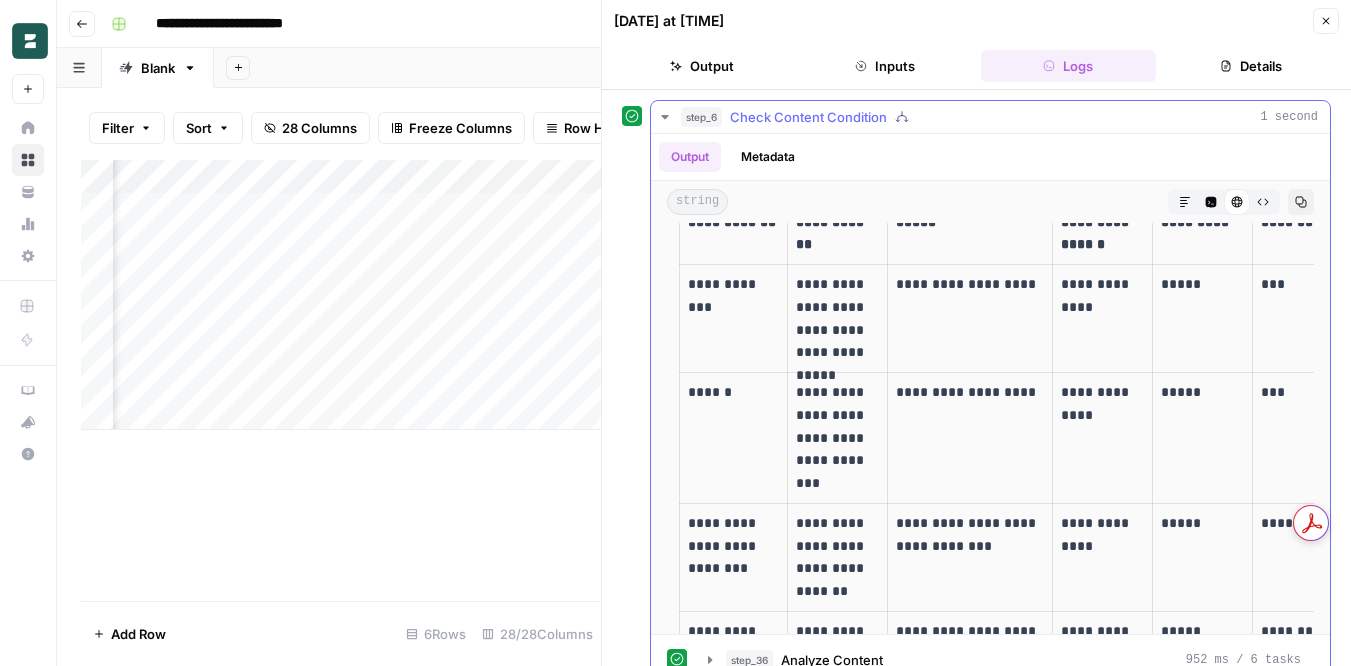 scroll, scrollTop: 1849, scrollLeft: 0, axis: vertical 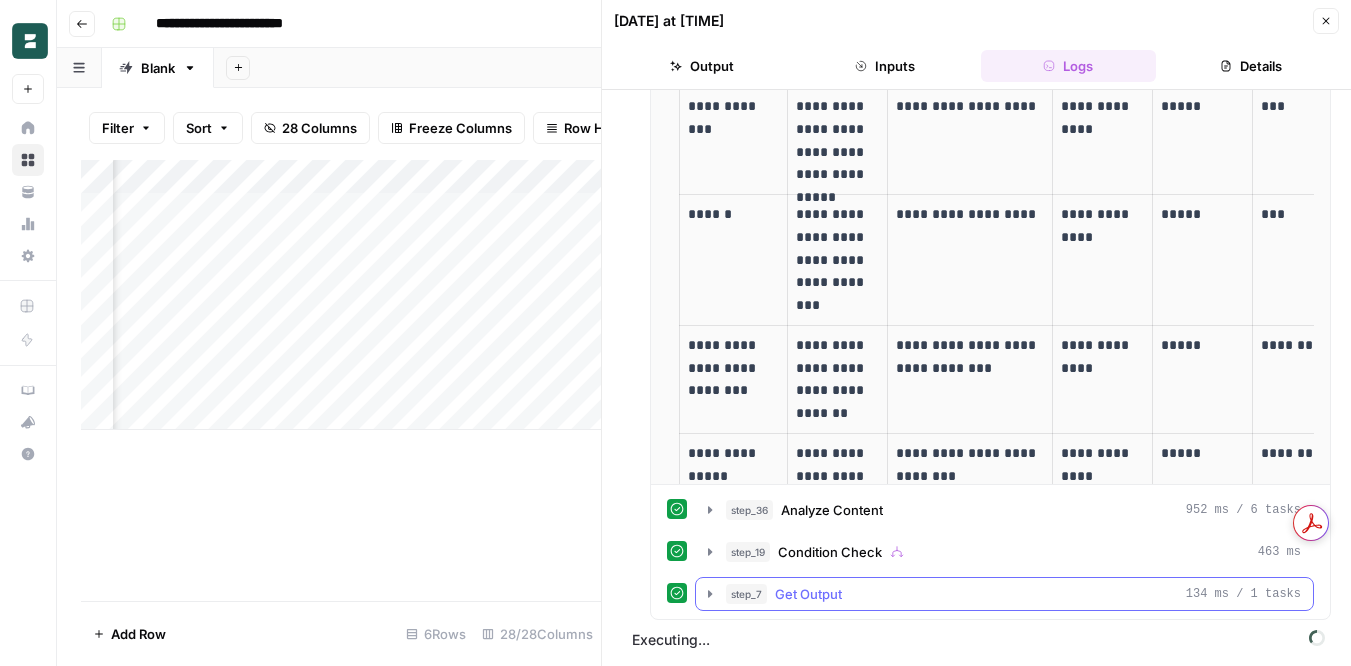 click 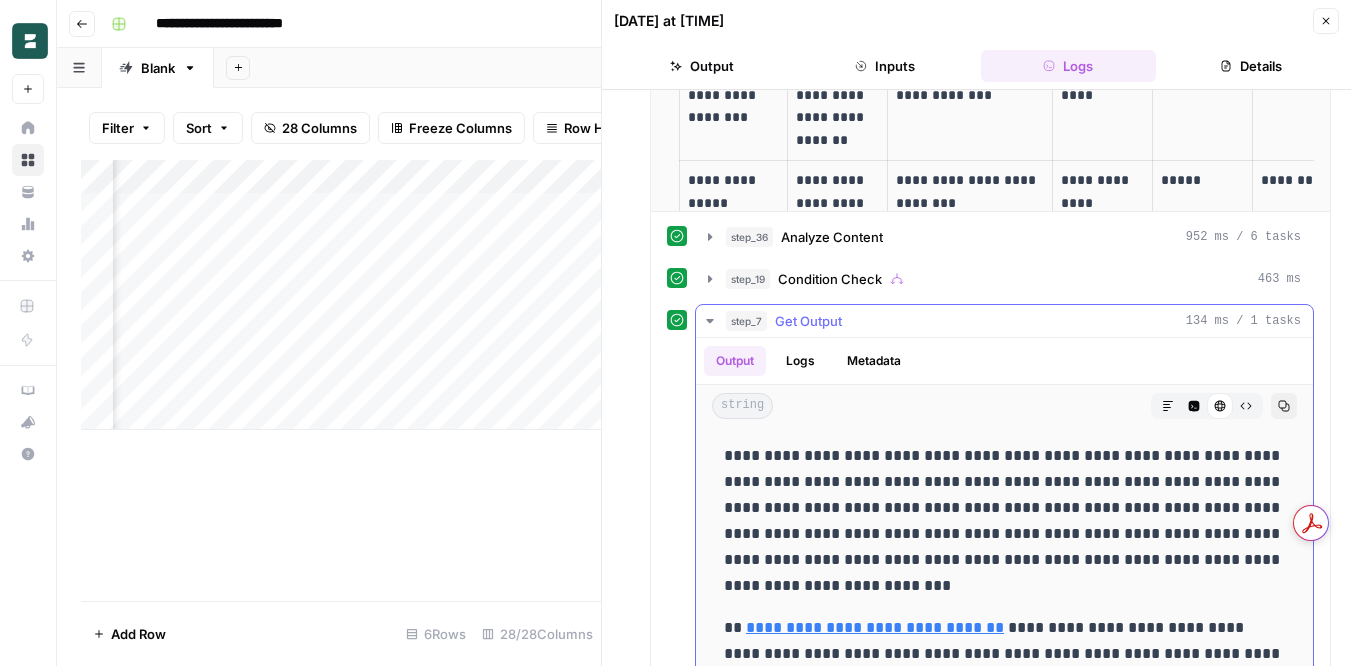 scroll, scrollTop: 544, scrollLeft: 0, axis: vertical 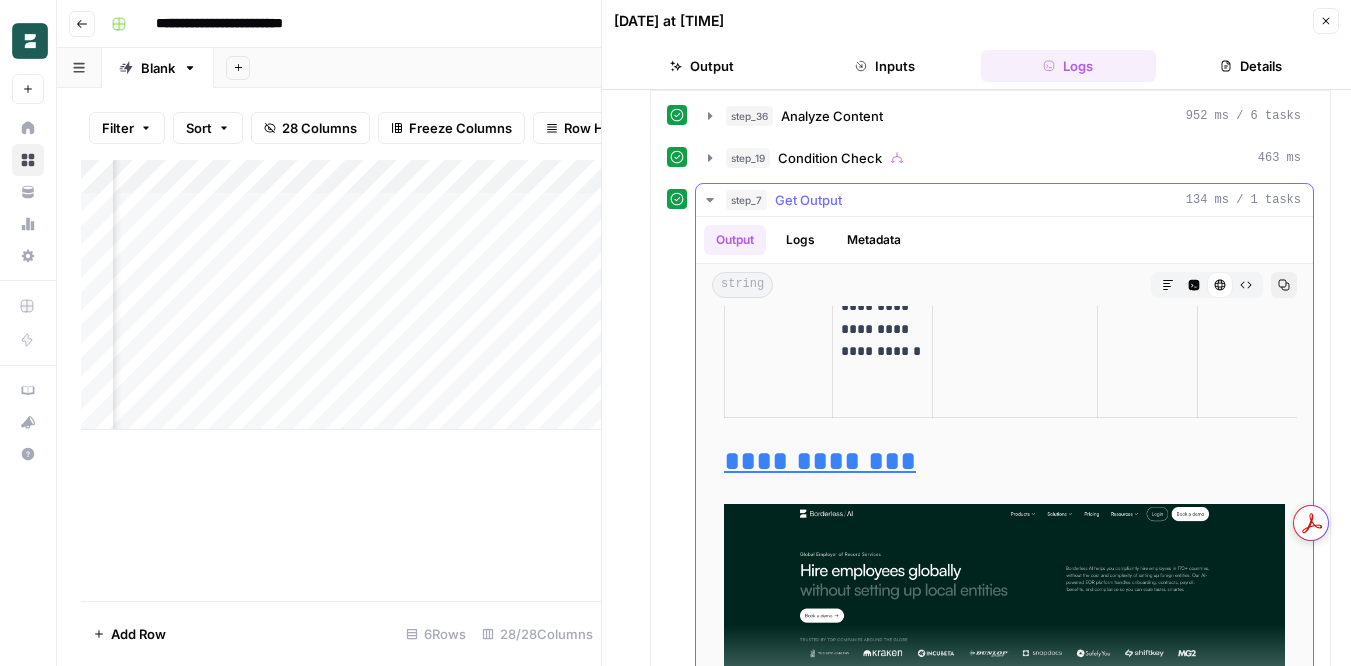 click 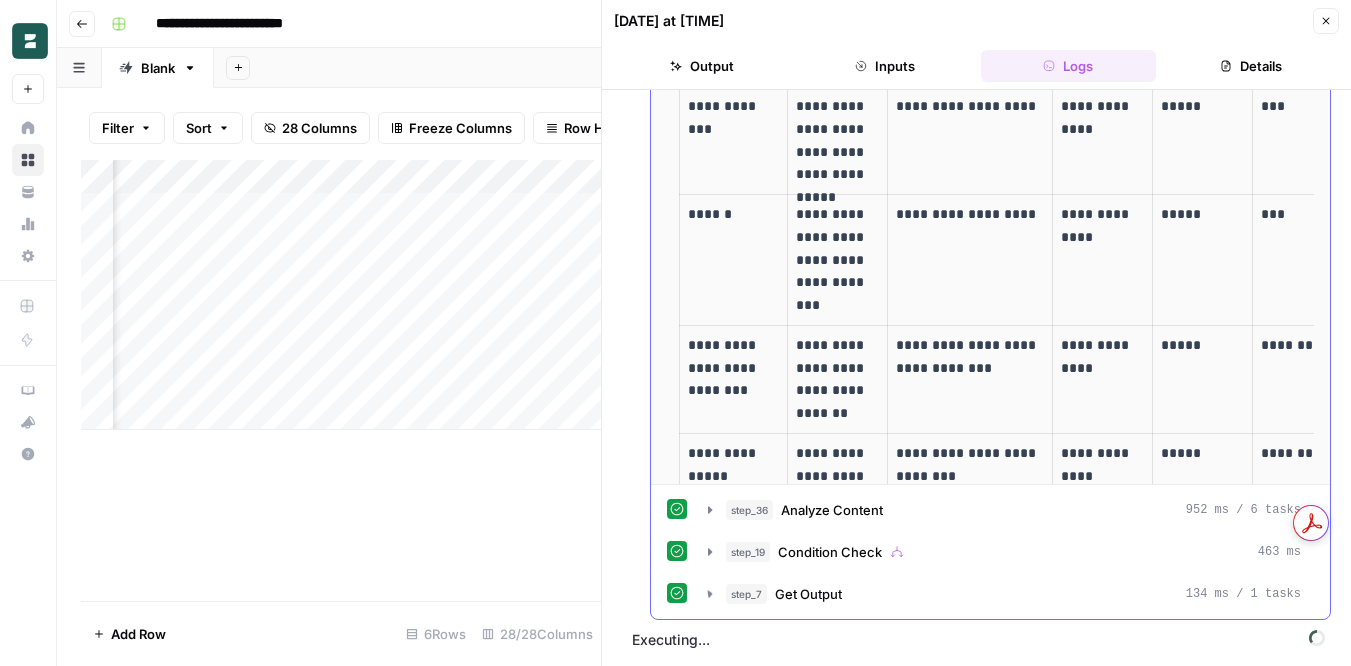scroll, scrollTop: 150, scrollLeft: 0, axis: vertical 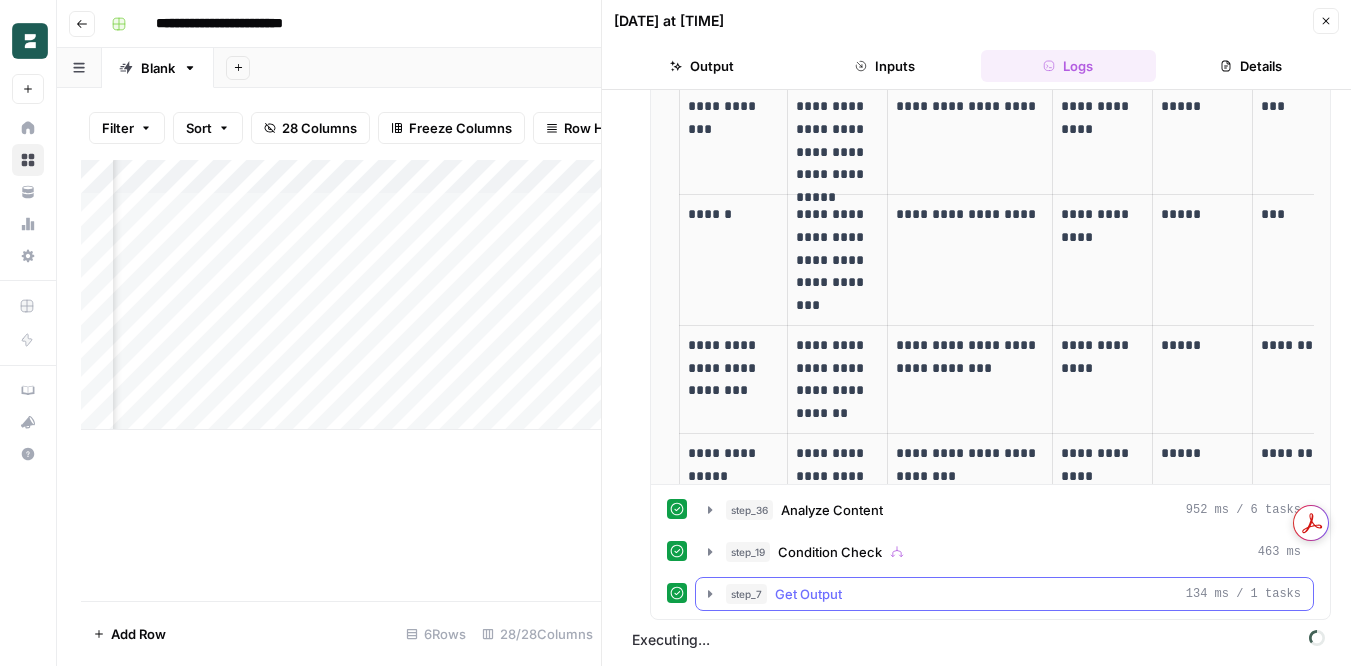 click 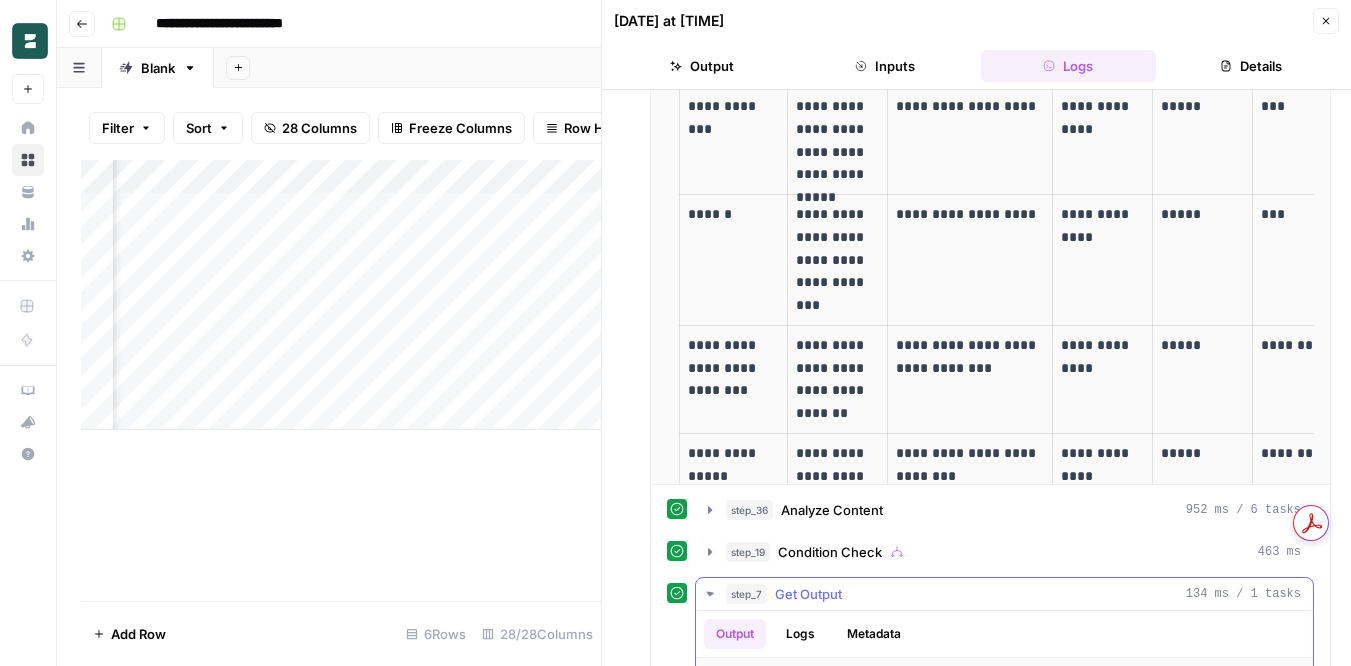scroll, scrollTop: 544, scrollLeft: 0, axis: vertical 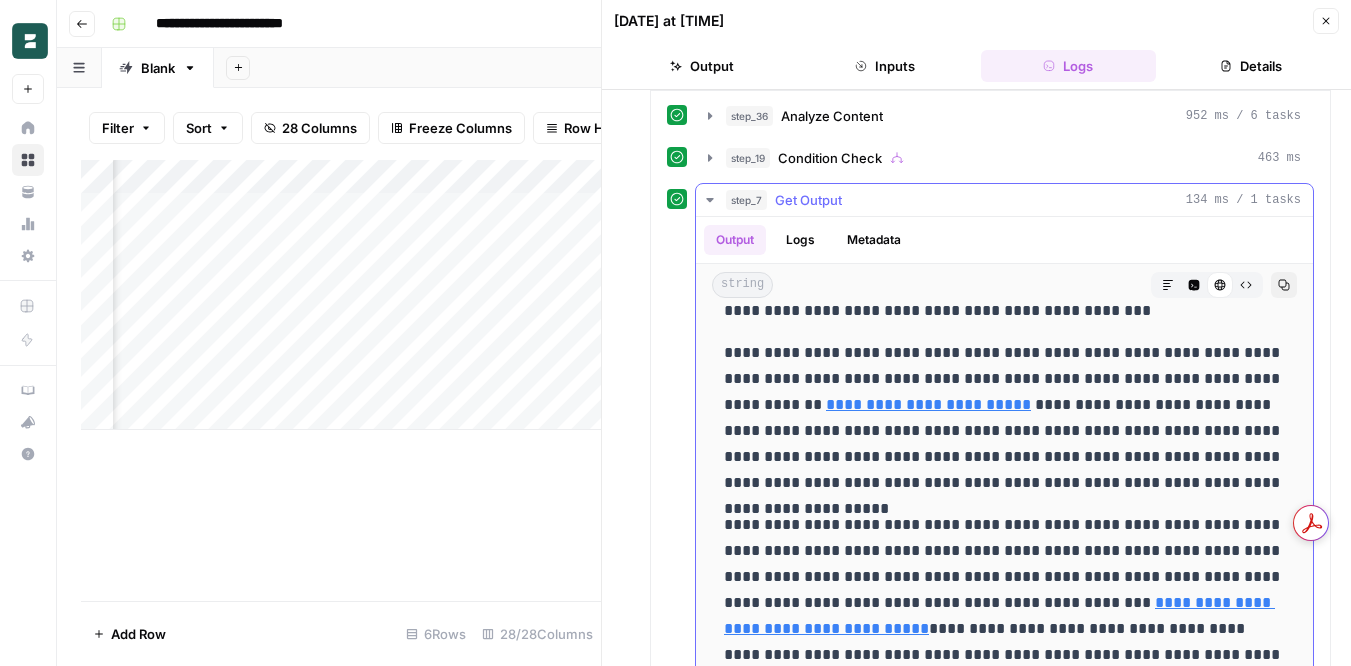click 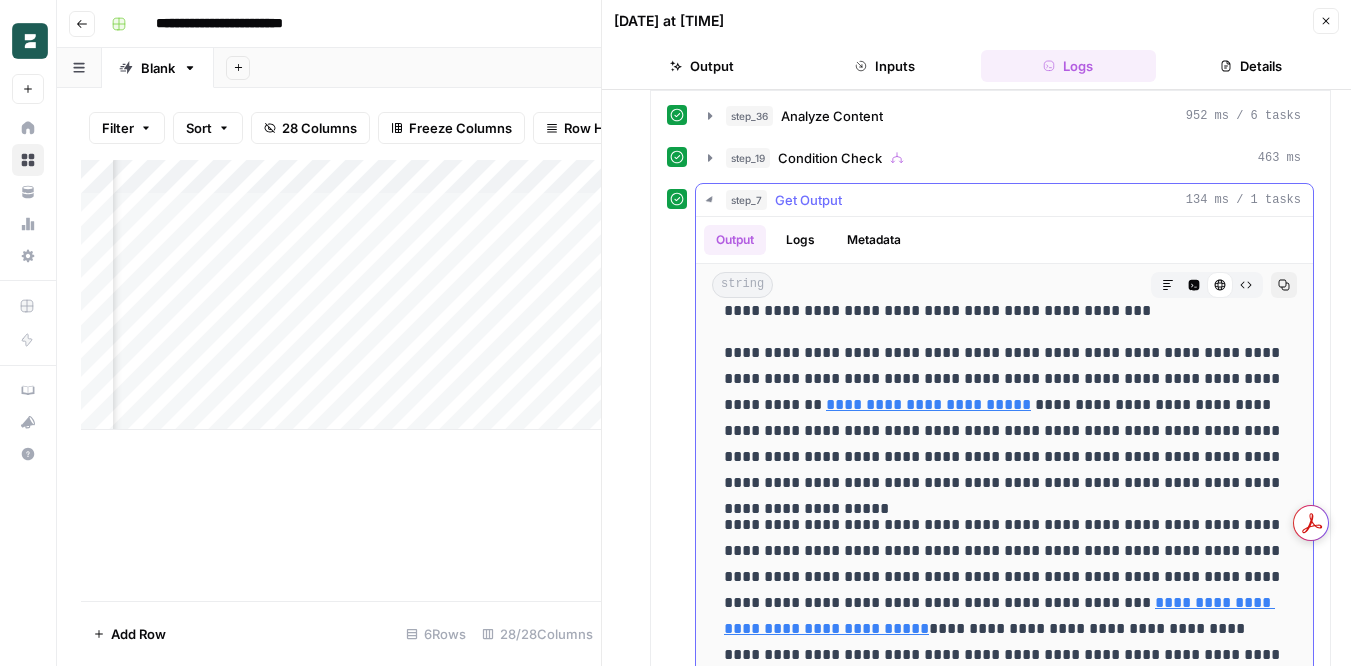 scroll, scrollTop: 150, scrollLeft: 0, axis: vertical 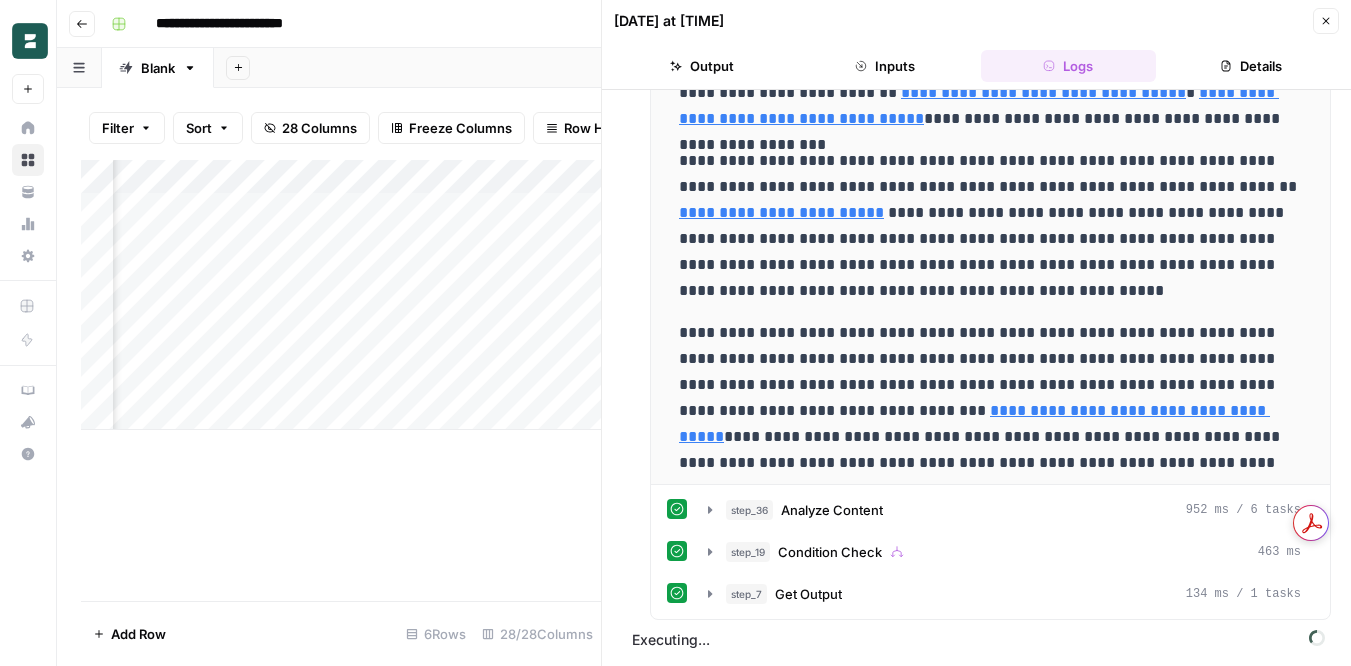 click on "Close" at bounding box center (1326, 21) 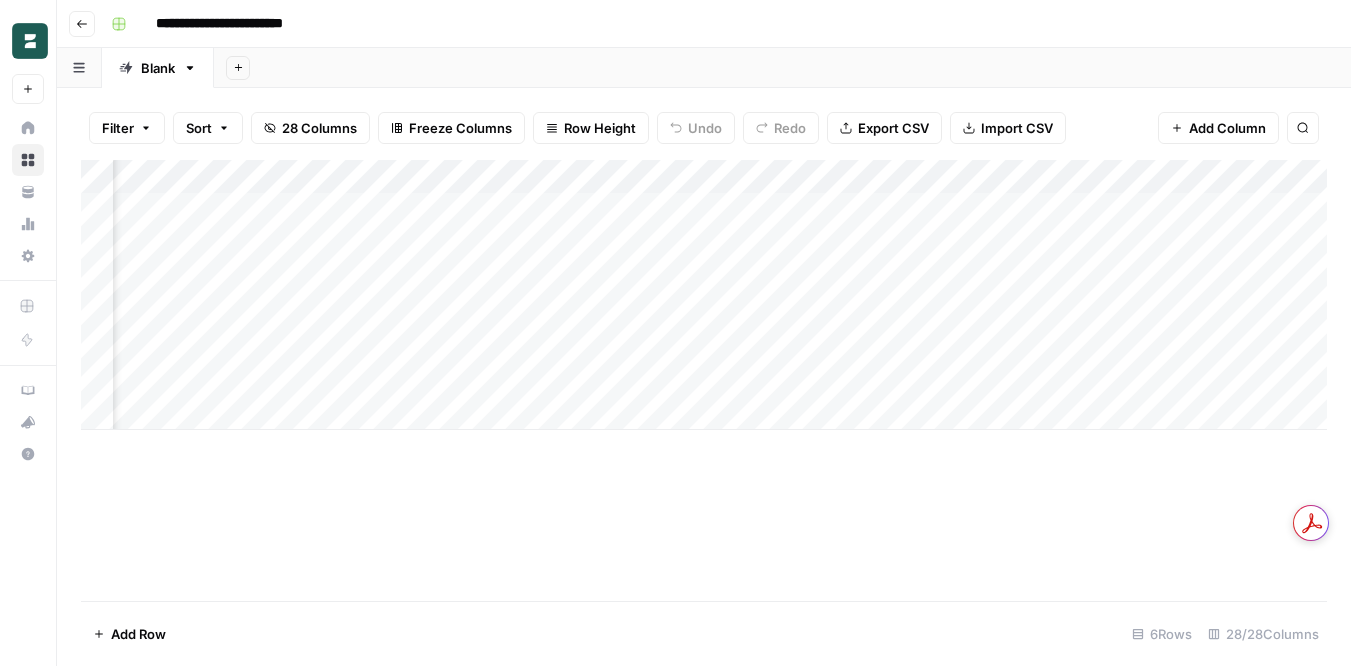 scroll, scrollTop: 0, scrollLeft: 319, axis: horizontal 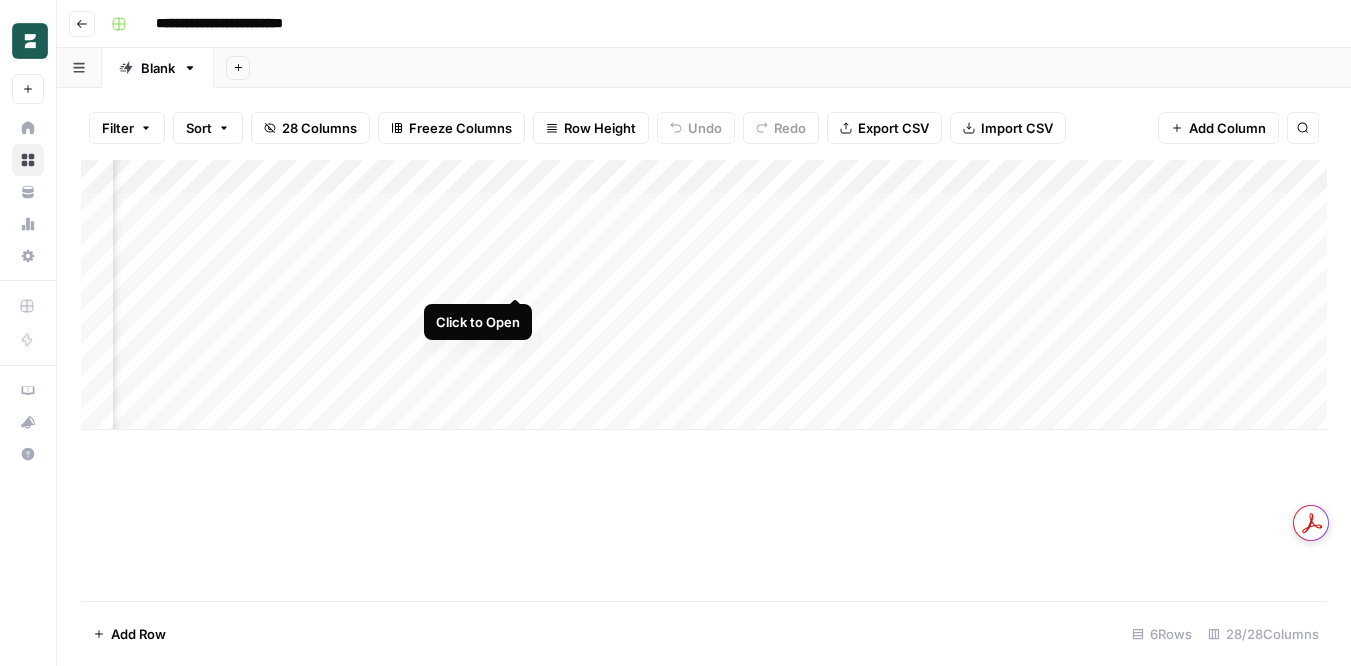 click on "Add Column" at bounding box center (704, 295) 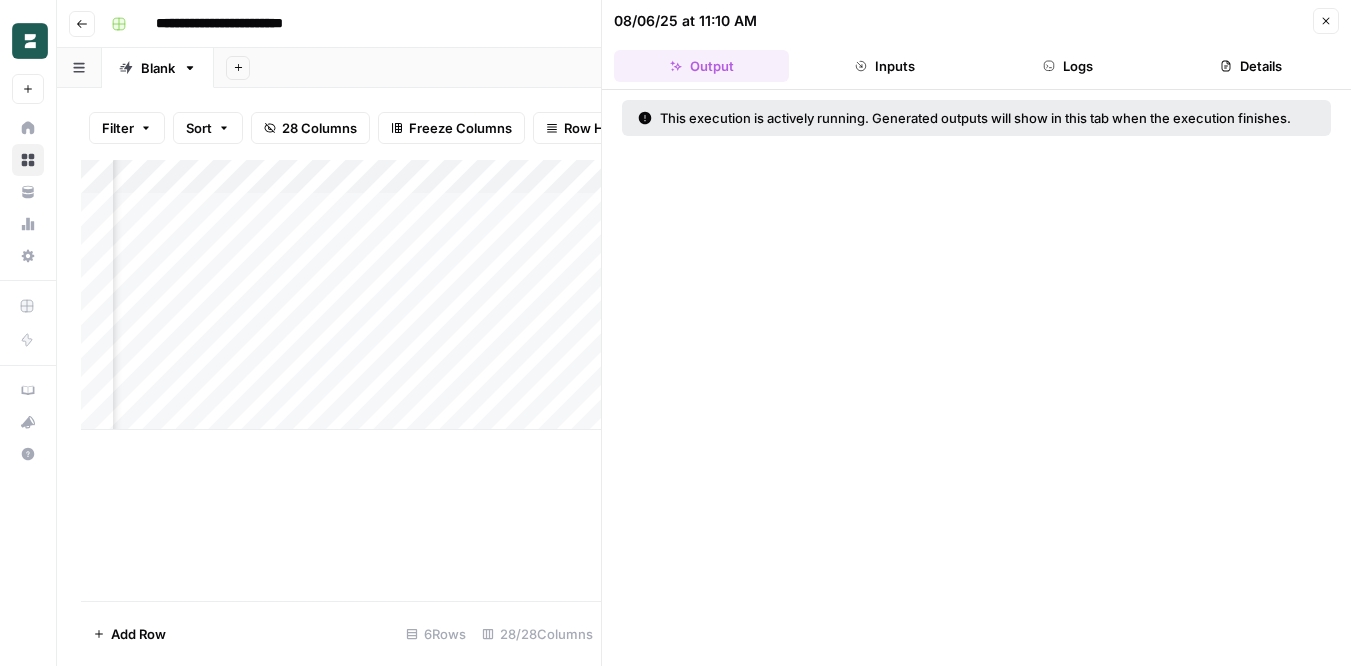 click on "[DATE] at [TIME] Close Output Inputs Logs Details" at bounding box center (976, 45) 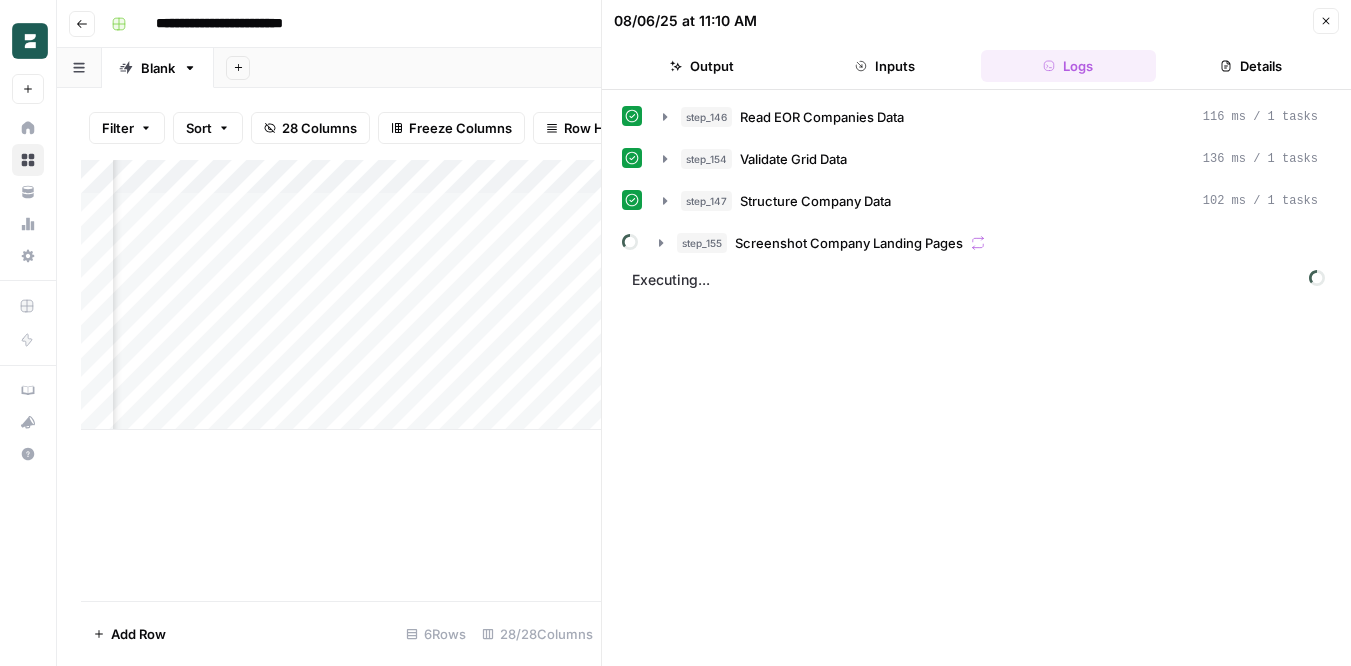 click on "Close" at bounding box center (1326, 21) 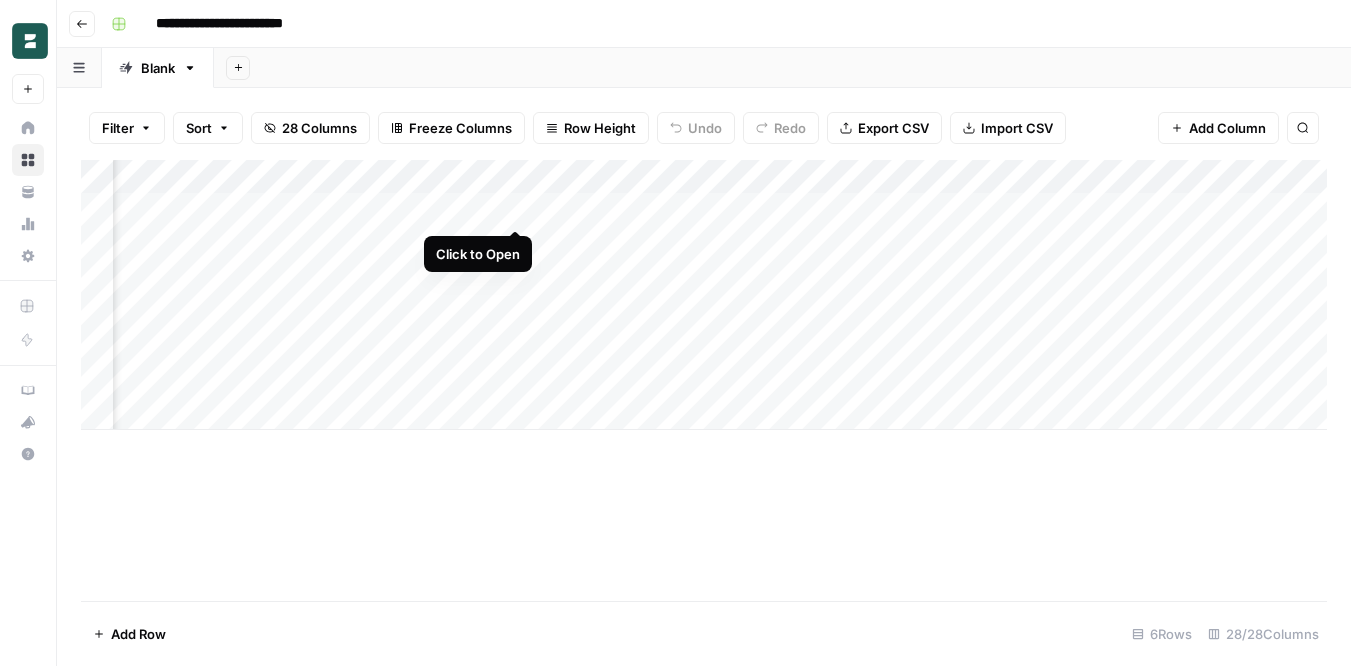 click on "Add Column" at bounding box center [704, 295] 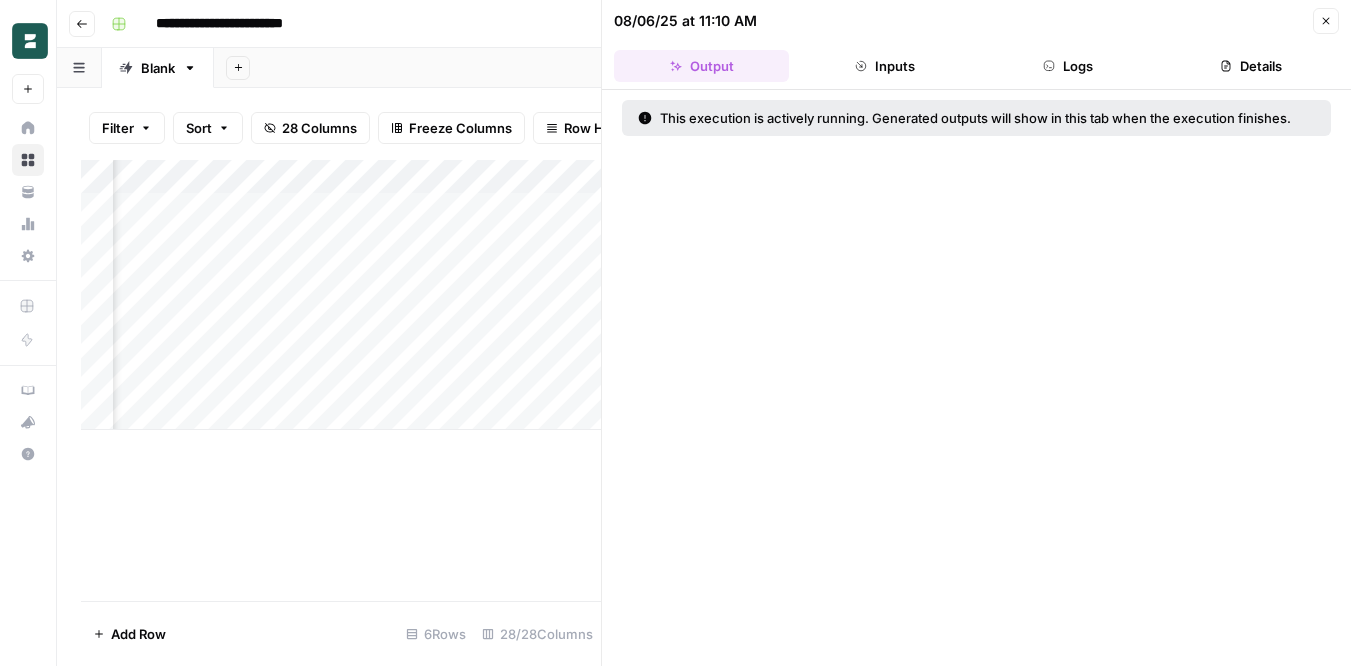 click on "Logs" at bounding box center (1068, 66) 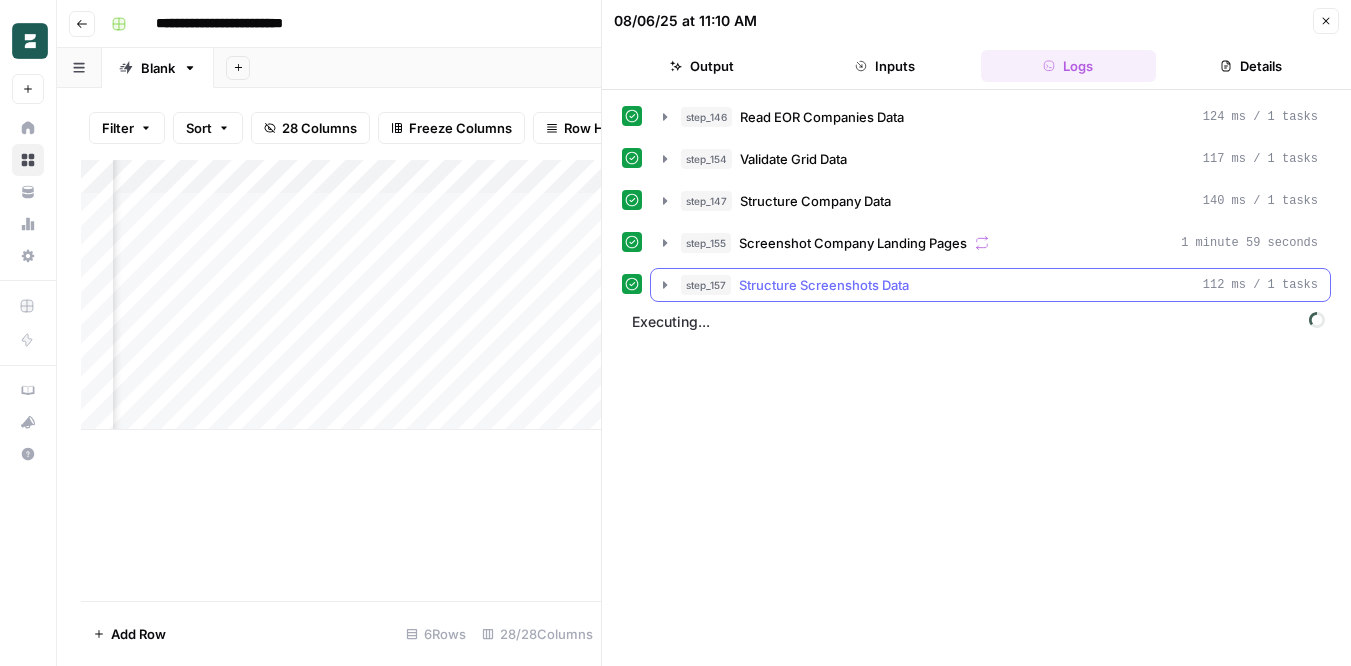 click 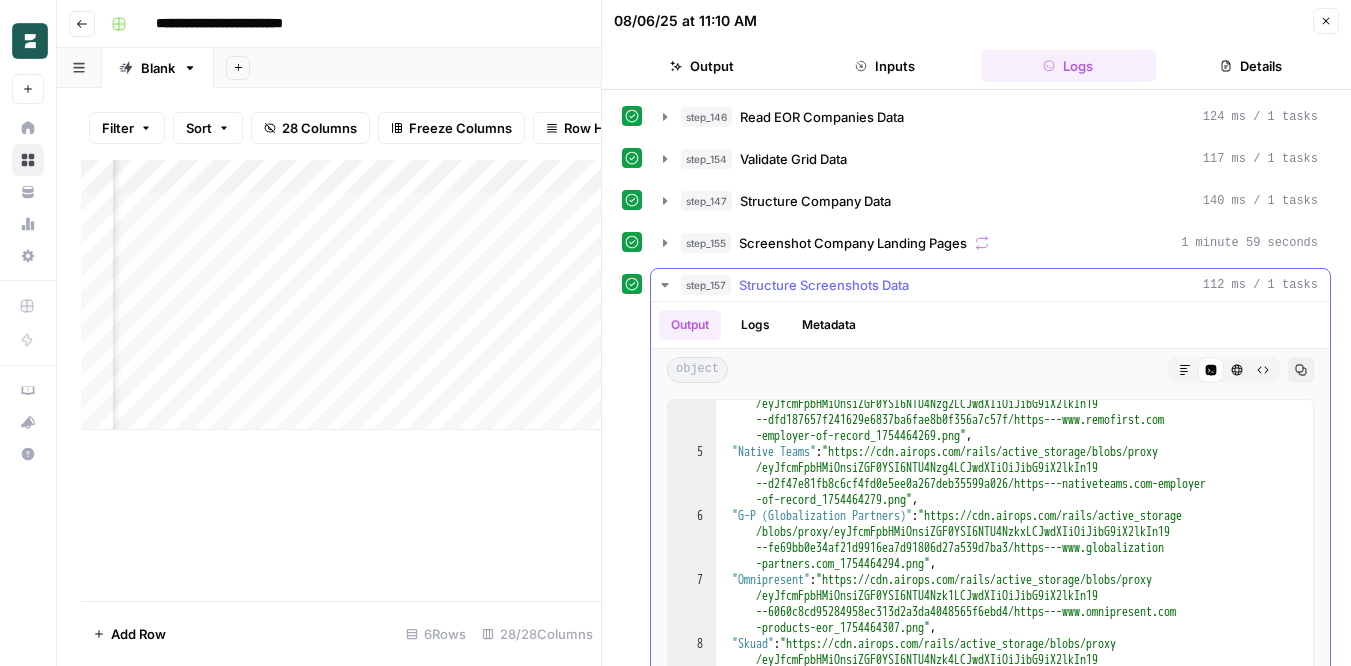 scroll, scrollTop: 279, scrollLeft: 0, axis: vertical 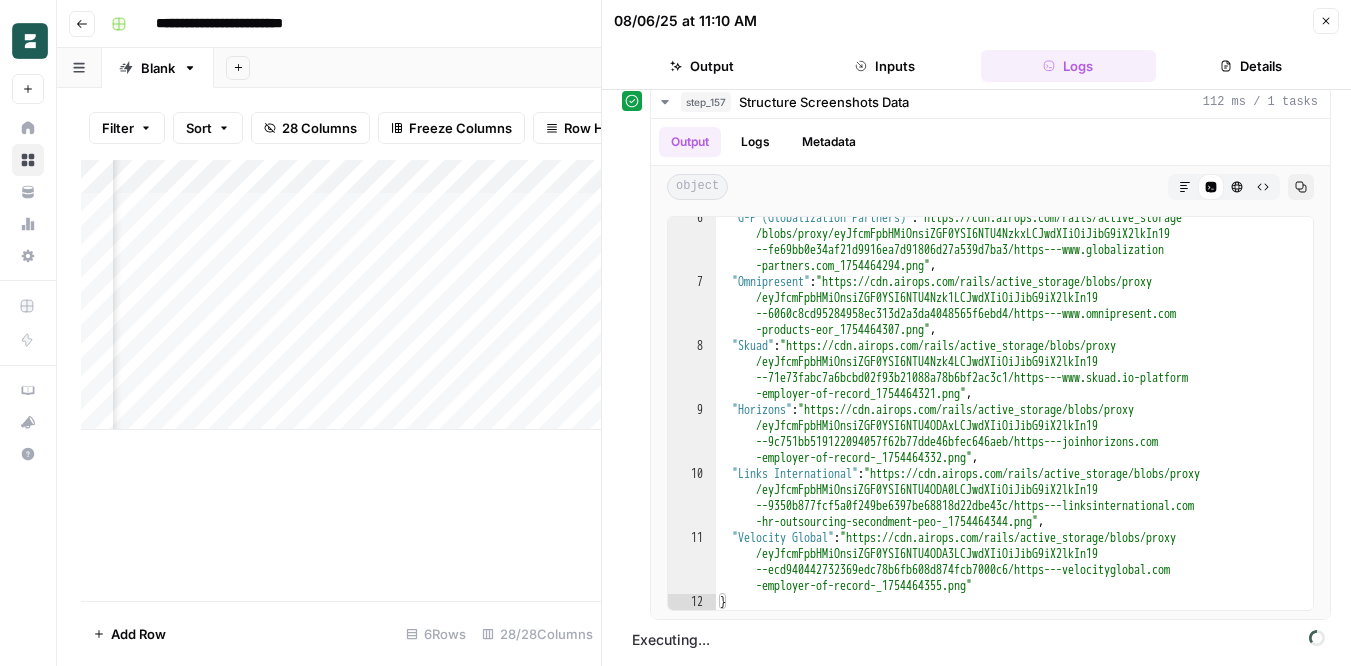 click on "[DATE] at [TIME] Close Output Inputs Logs Details" at bounding box center [976, 45] 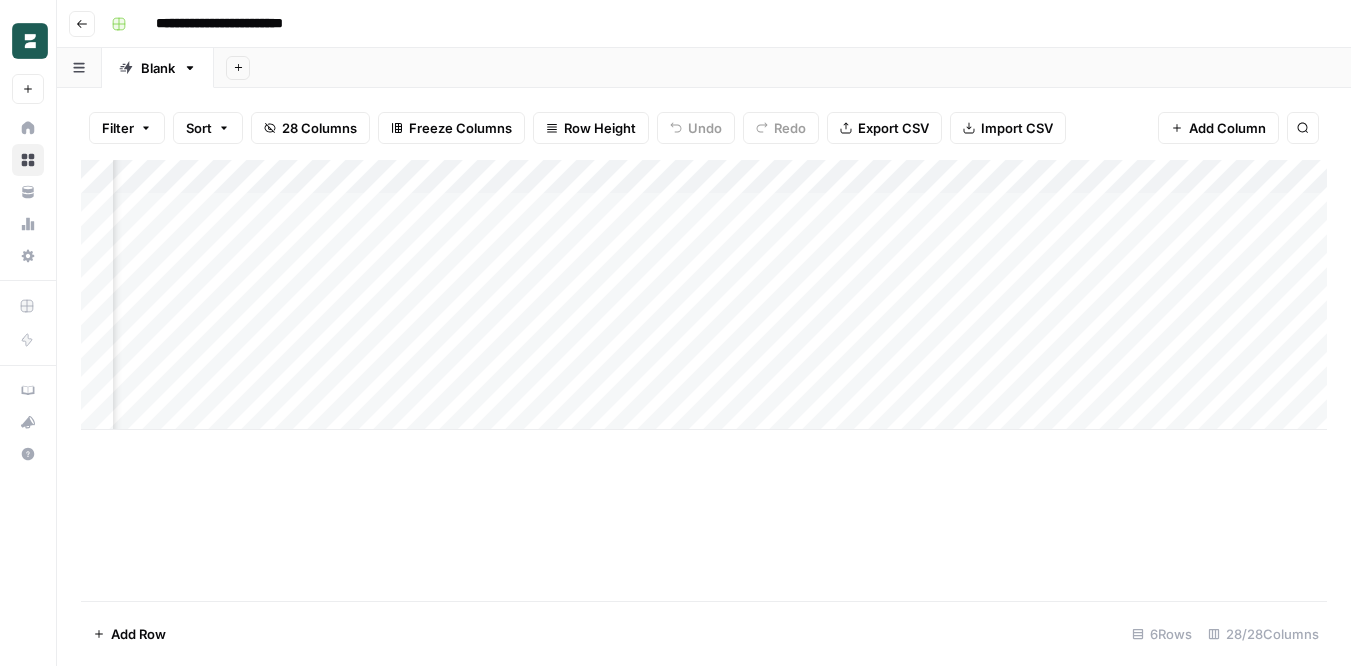 scroll, scrollTop: 0, scrollLeft: 651, axis: horizontal 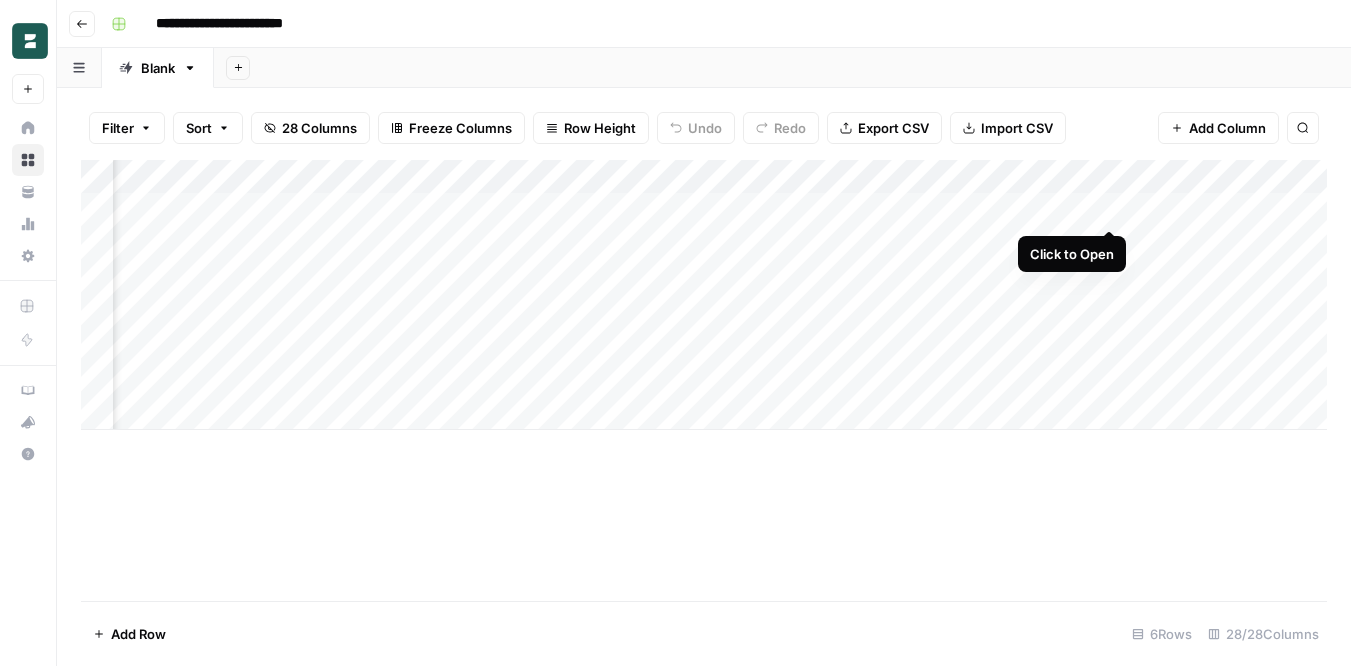 click on "Add Column" at bounding box center (704, 295) 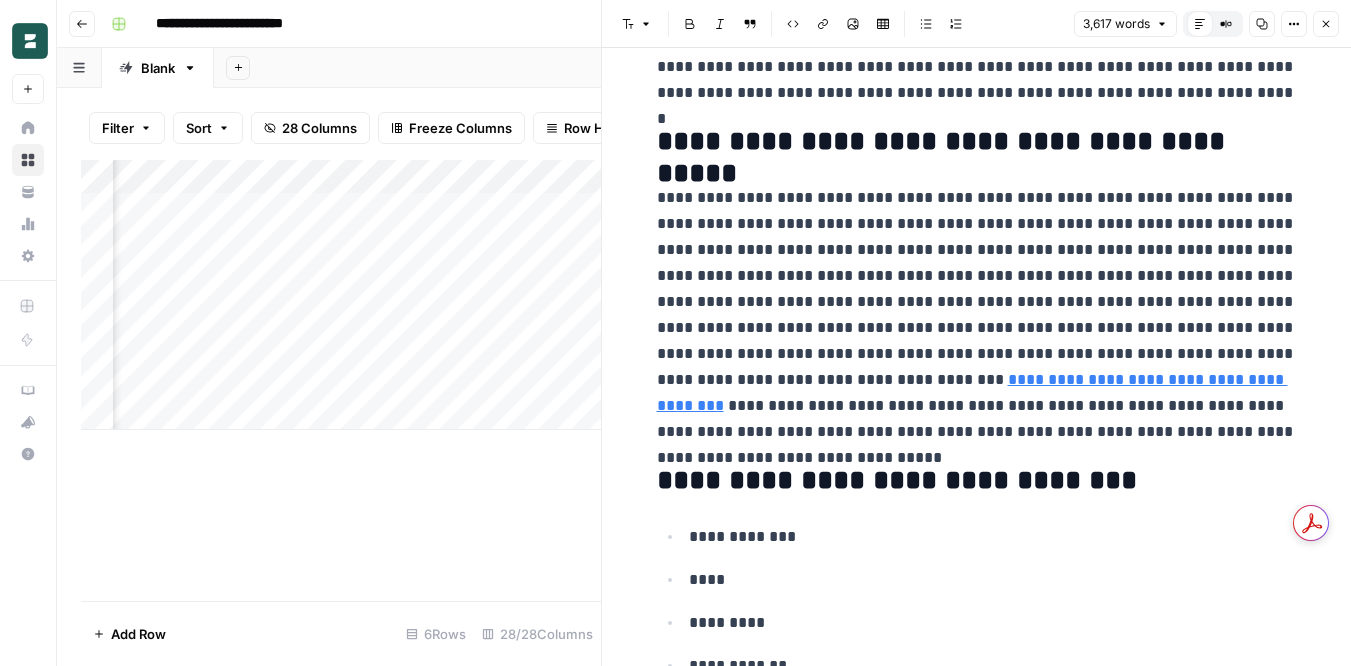 scroll, scrollTop: 852, scrollLeft: 0, axis: vertical 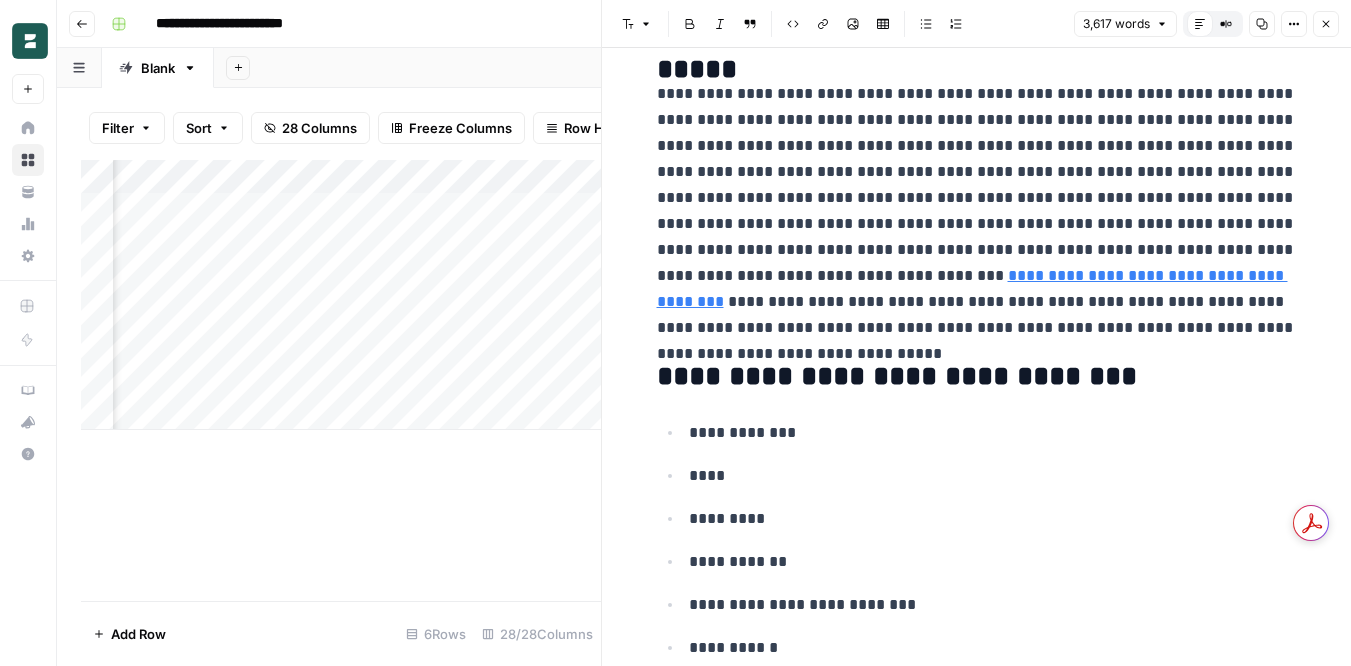 click on "Close" at bounding box center [1326, 24] 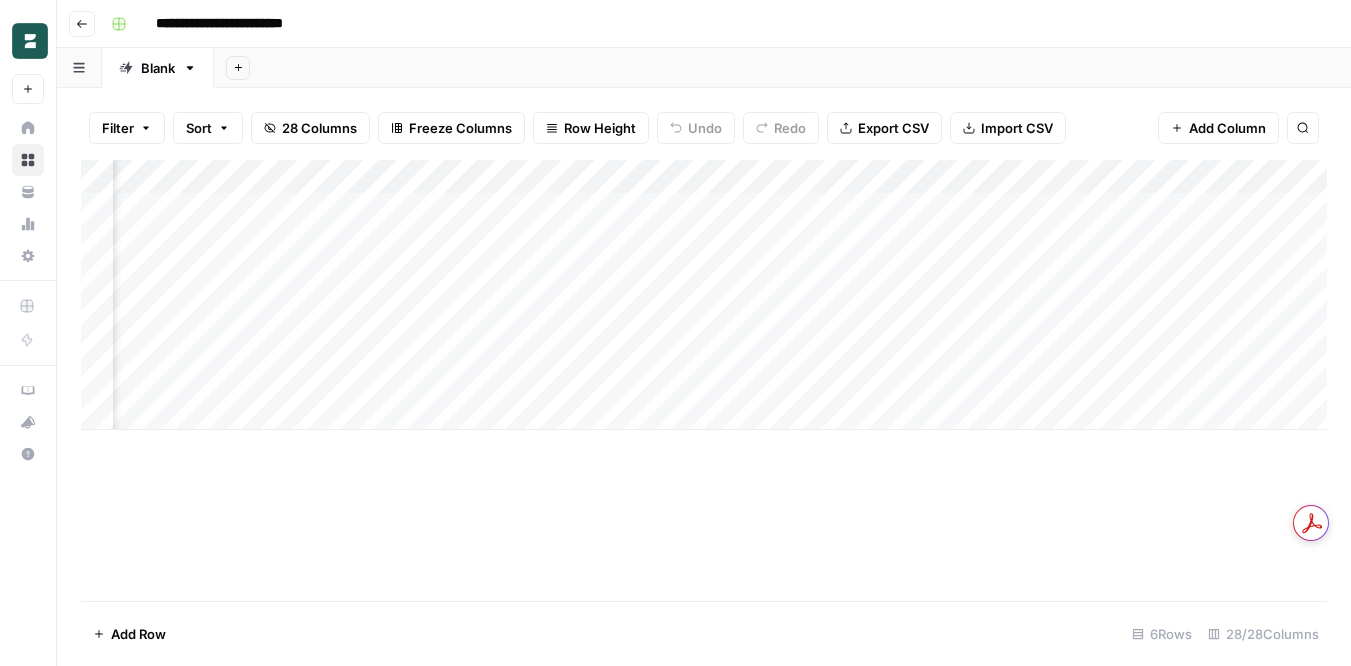 scroll, scrollTop: 0, scrollLeft: 538, axis: horizontal 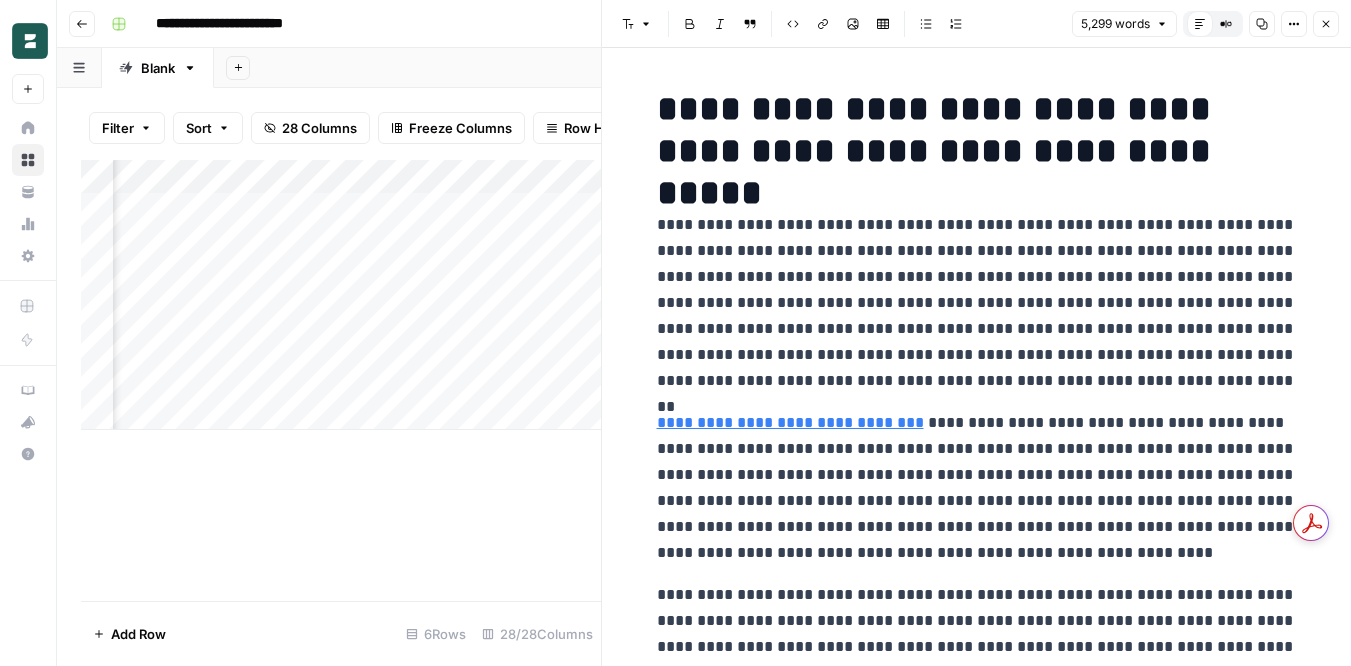 click 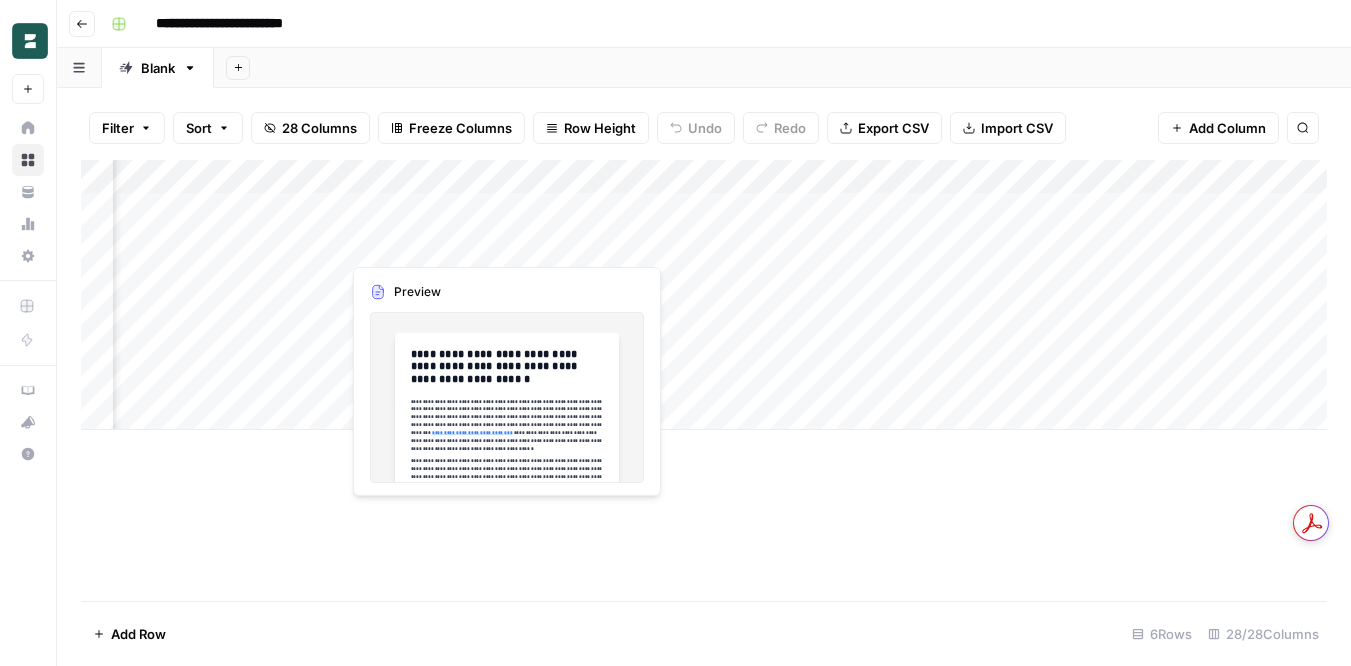 click on "Add Column" at bounding box center [704, 295] 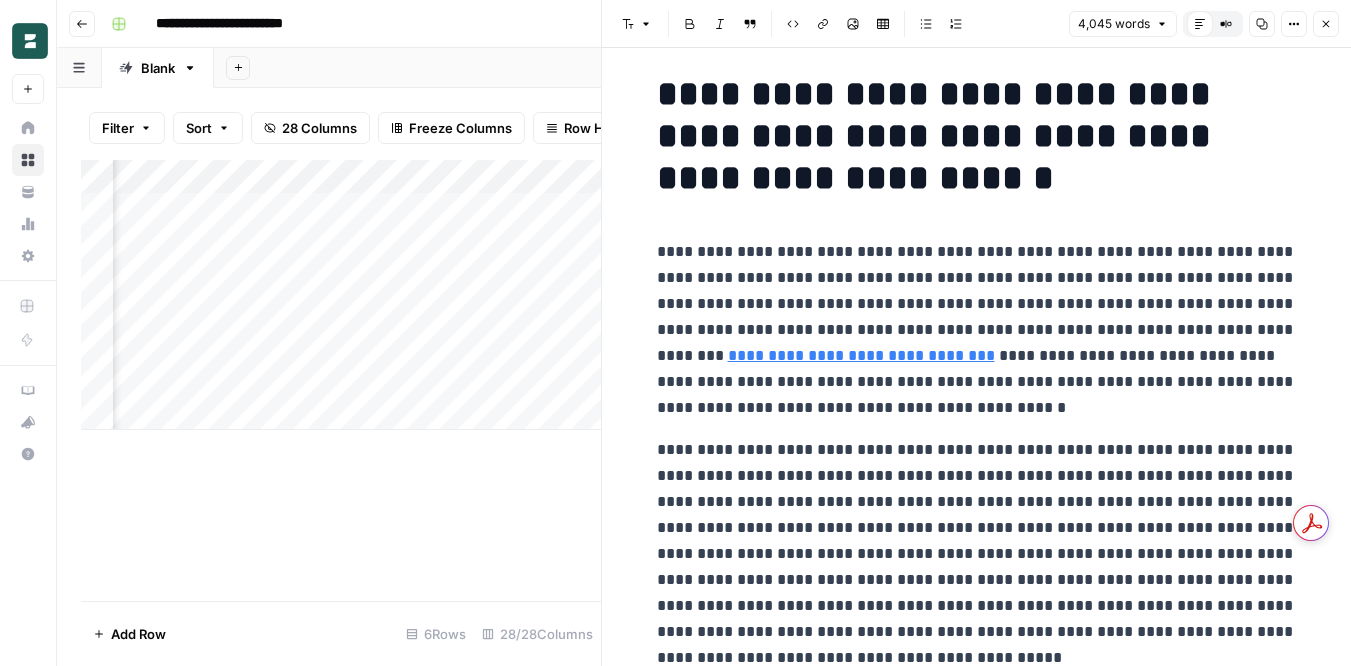 scroll, scrollTop: 0, scrollLeft: 0, axis: both 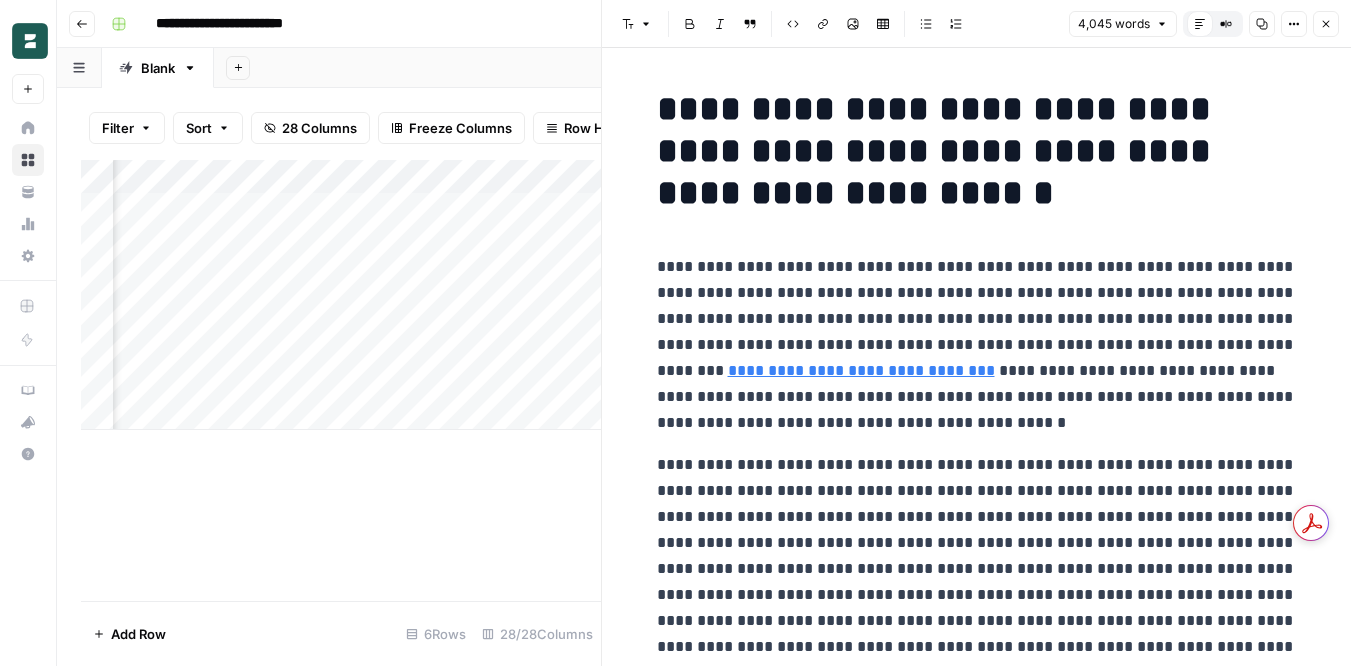 click 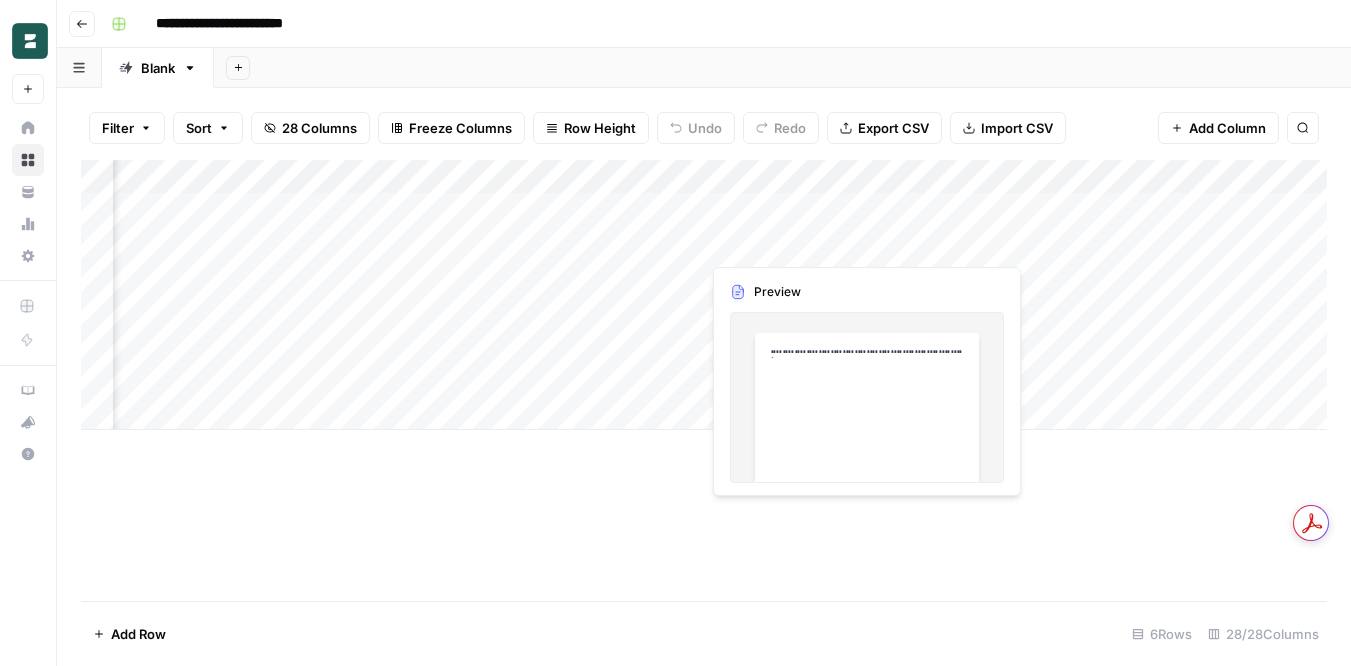 scroll, scrollTop: 0, scrollLeft: 665, axis: horizontal 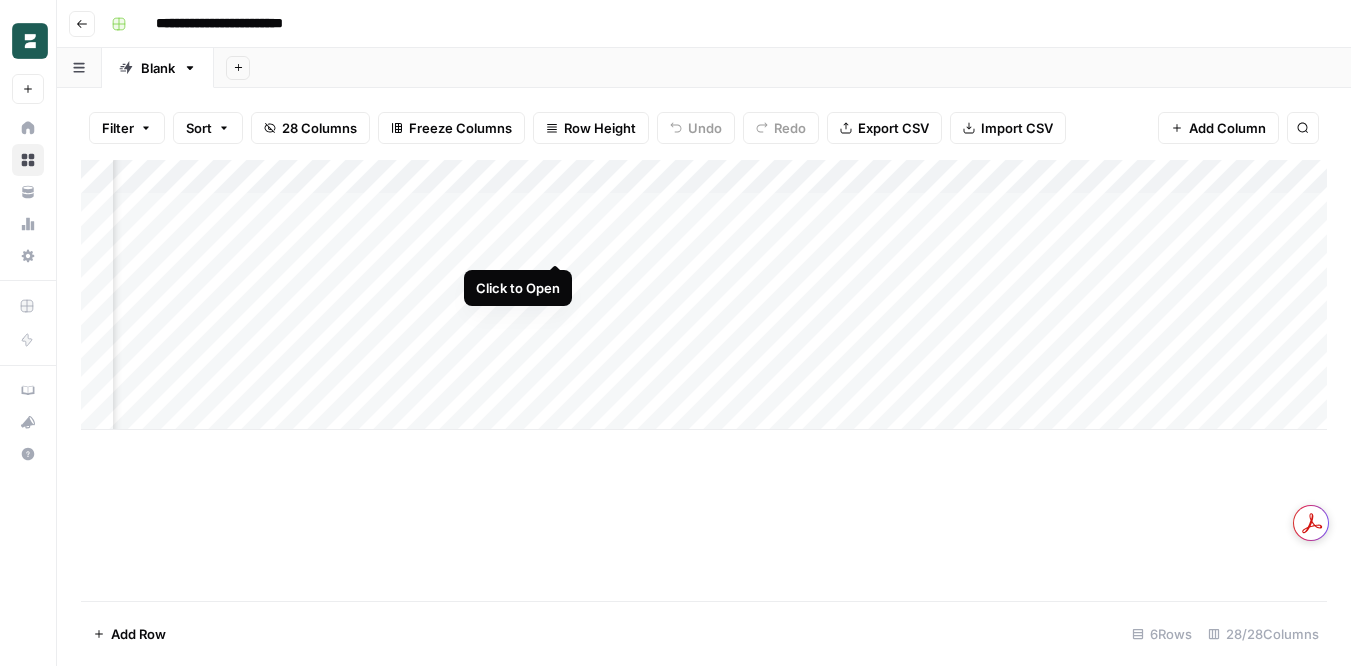 click on "Add Column" at bounding box center (704, 295) 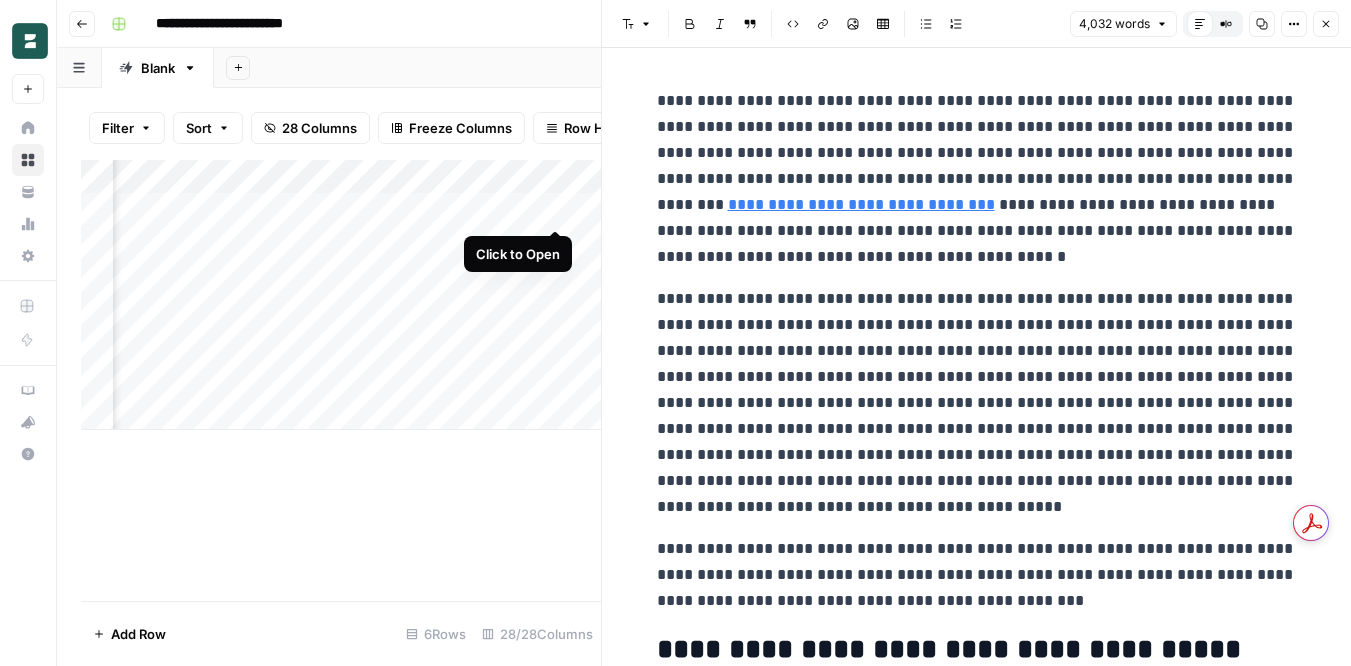 click on "Add Column" at bounding box center (341, 295) 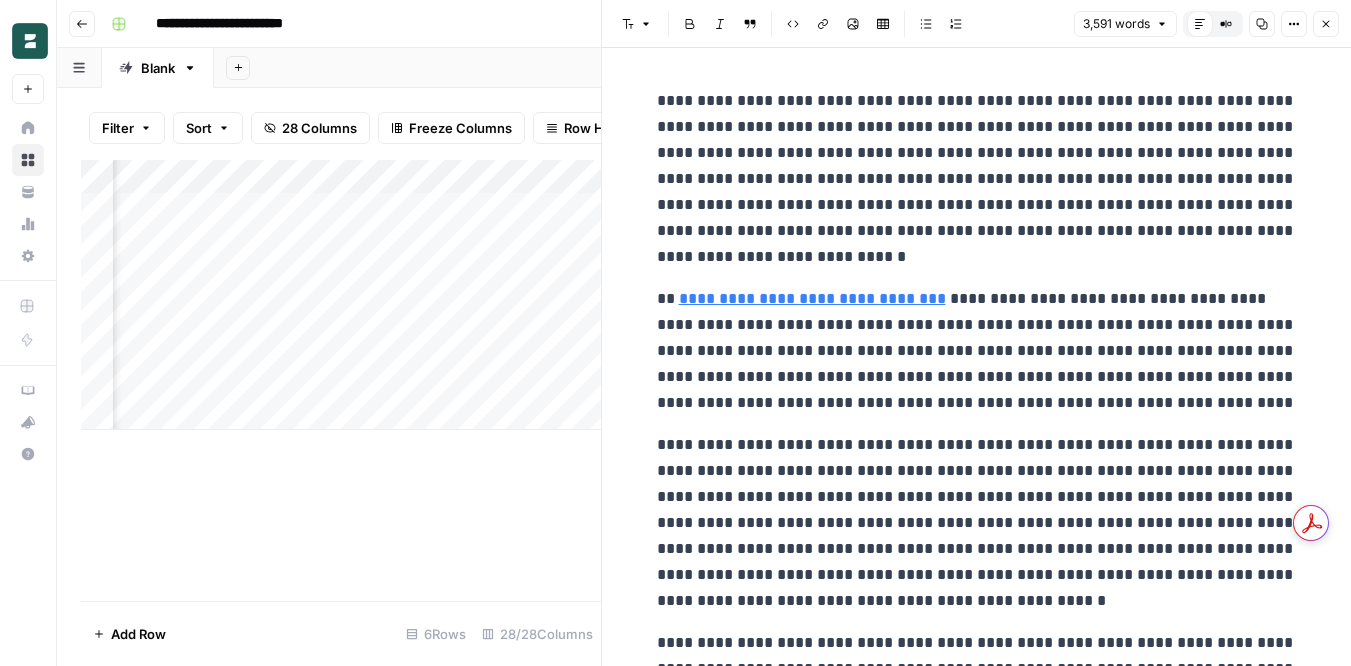 scroll, scrollTop: 218, scrollLeft: 0, axis: vertical 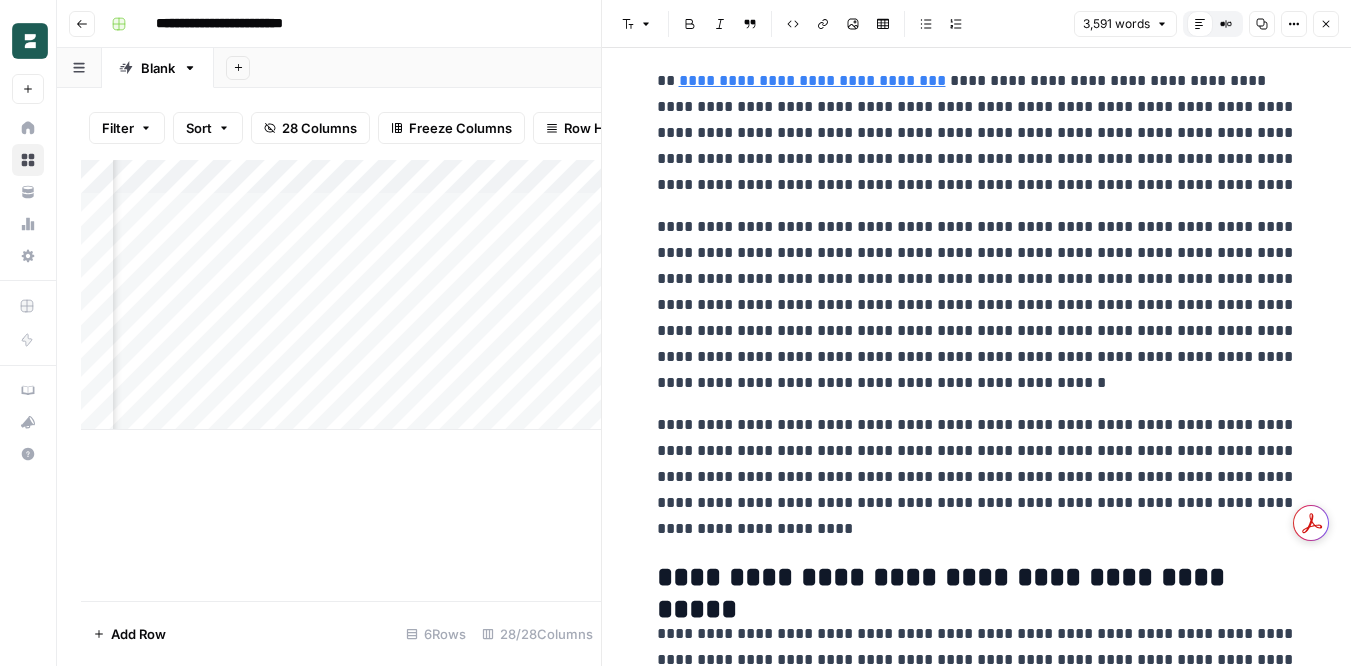 click 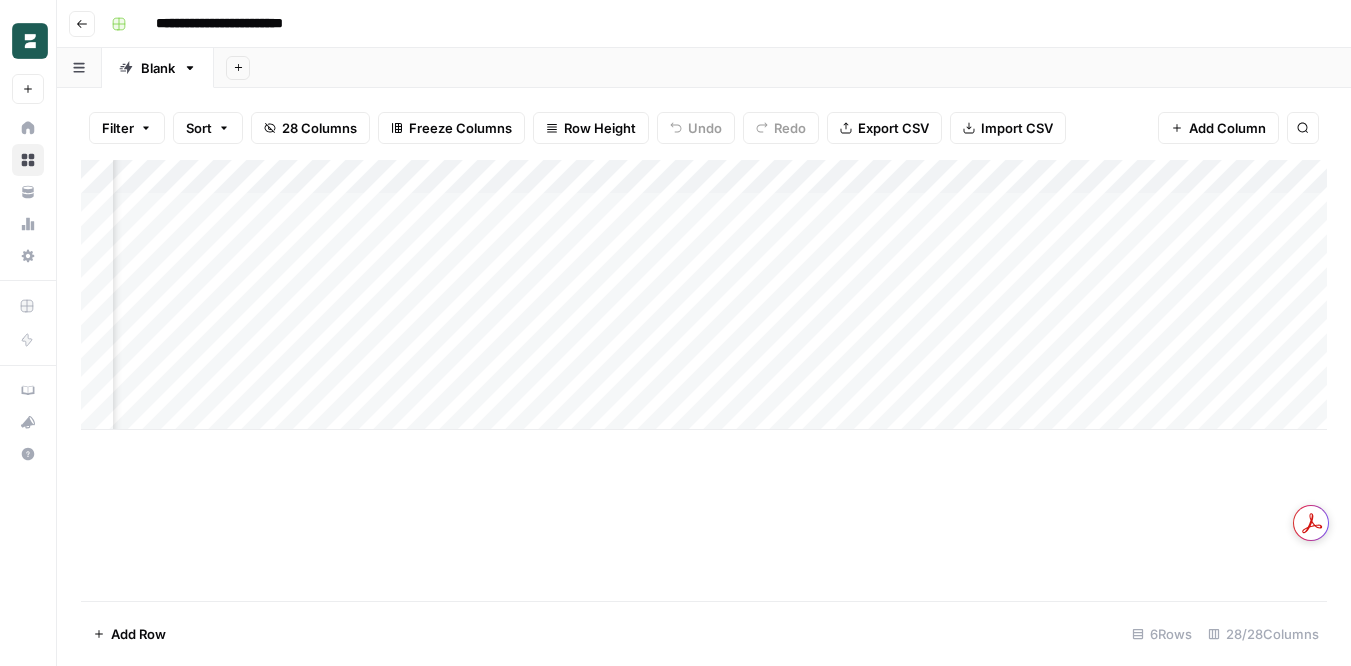 scroll, scrollTop: 0, scrollLeft: 895, axis: horizontal 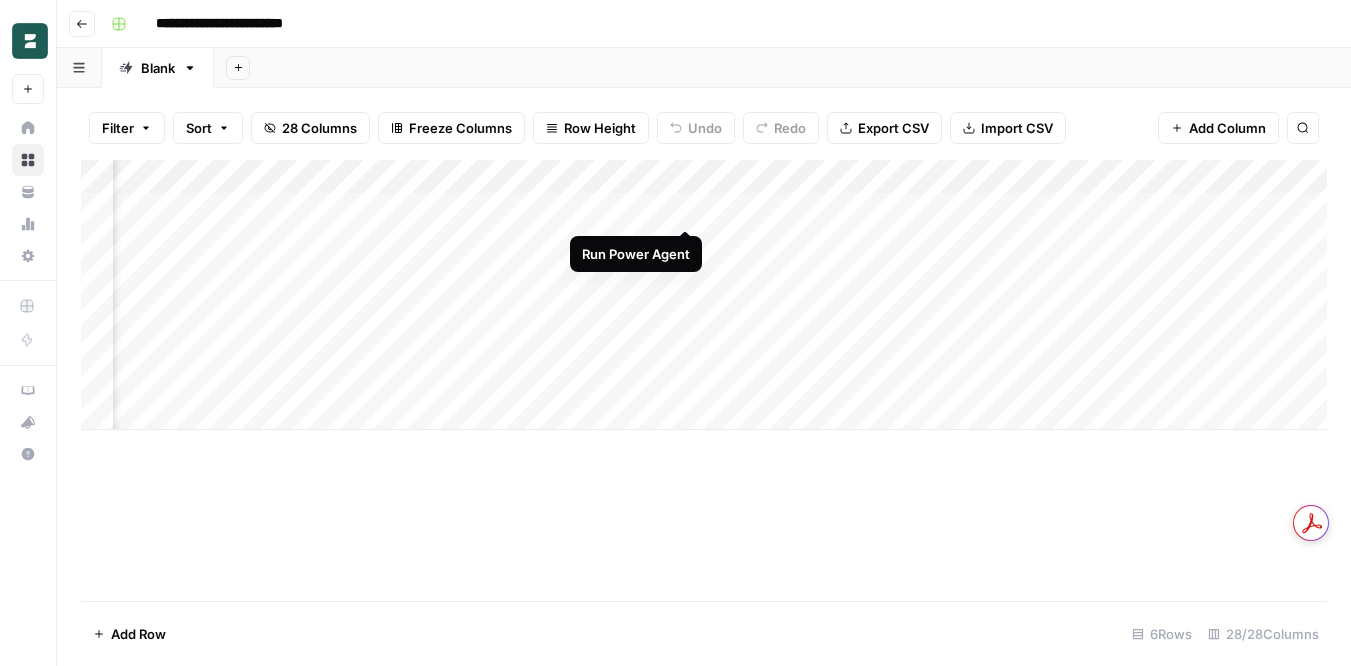 click on "Add Column" at bounding box center [704, 295] 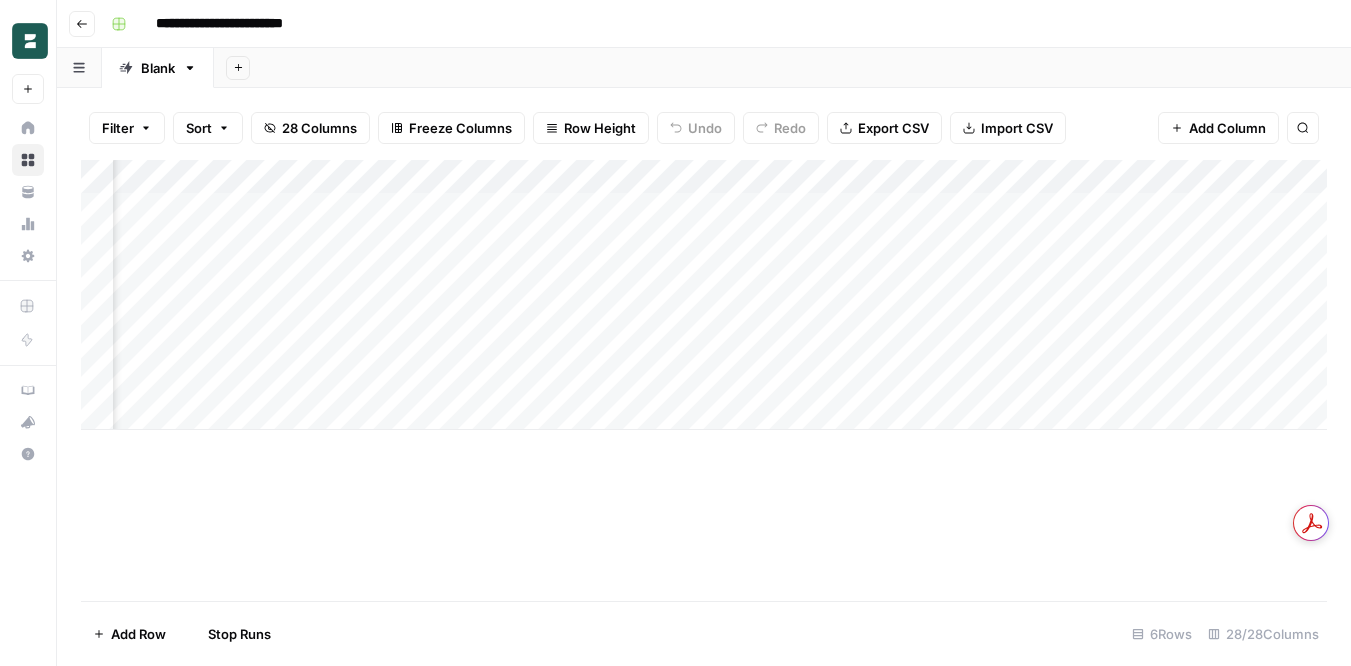 click on "Add Column" at bounding box center [704, 295] 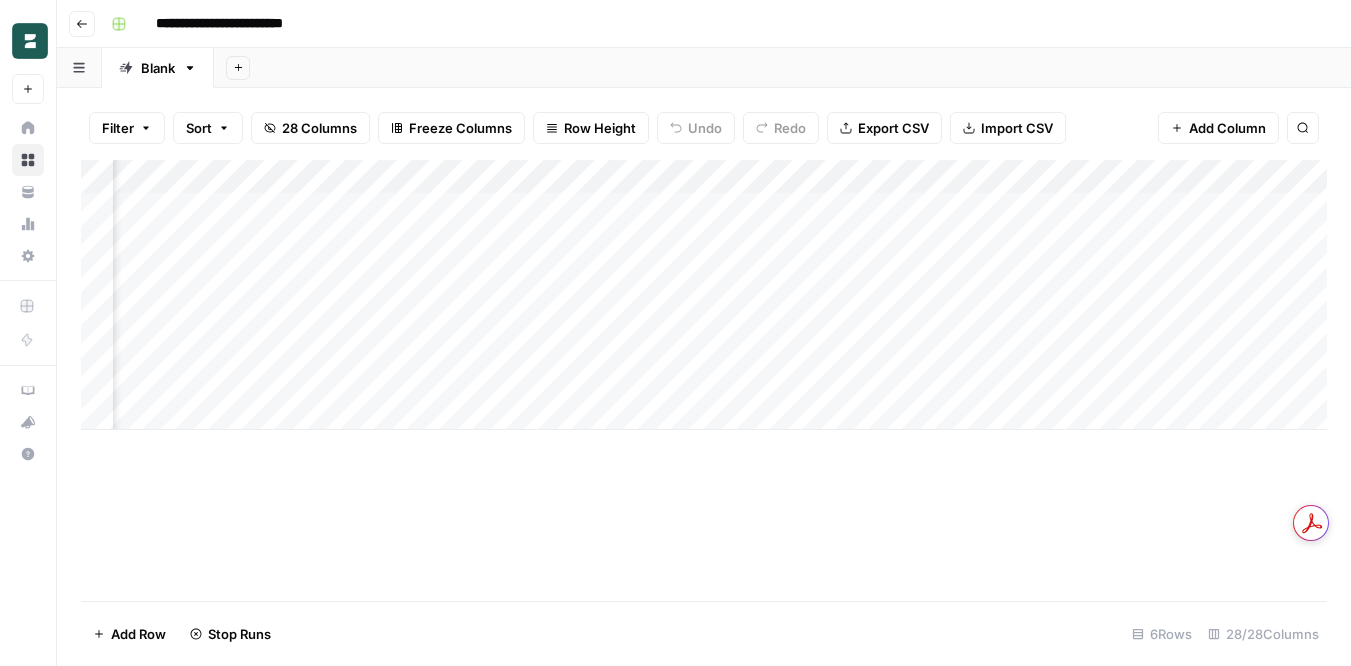 click on "Add Column" at bounding box center [704, 295] 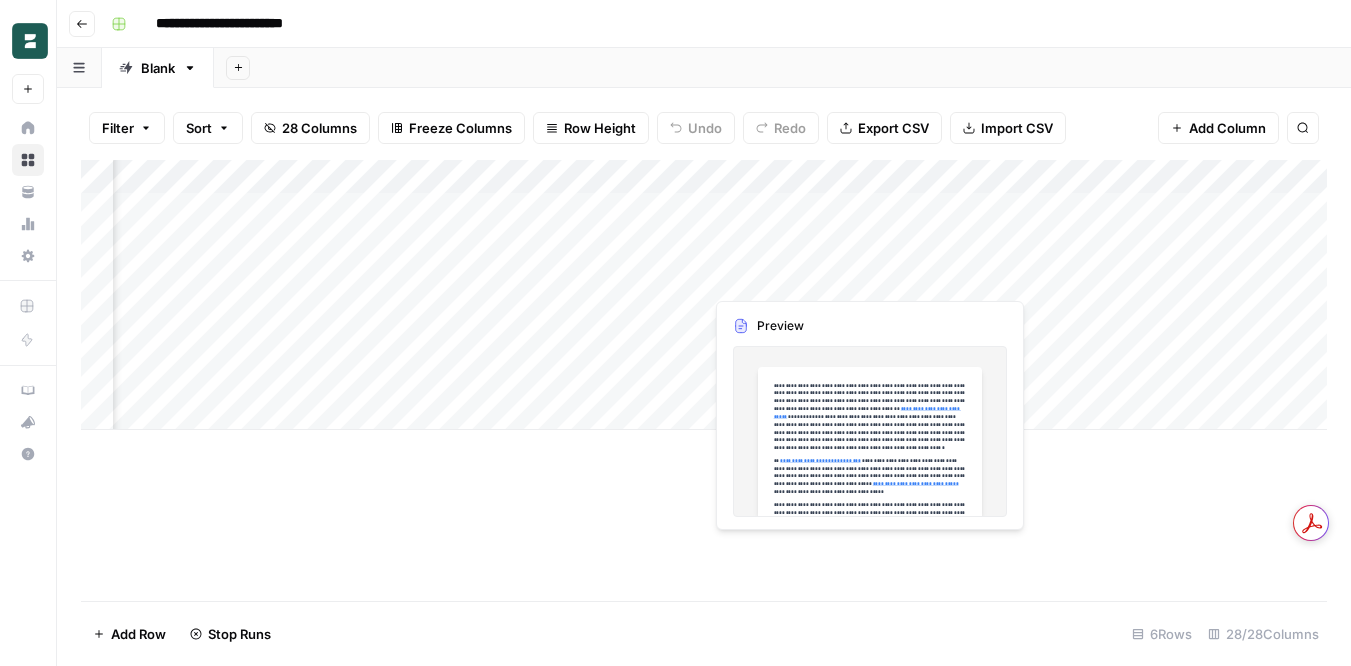 click on "Add Column" at bounding box center [704, 295] 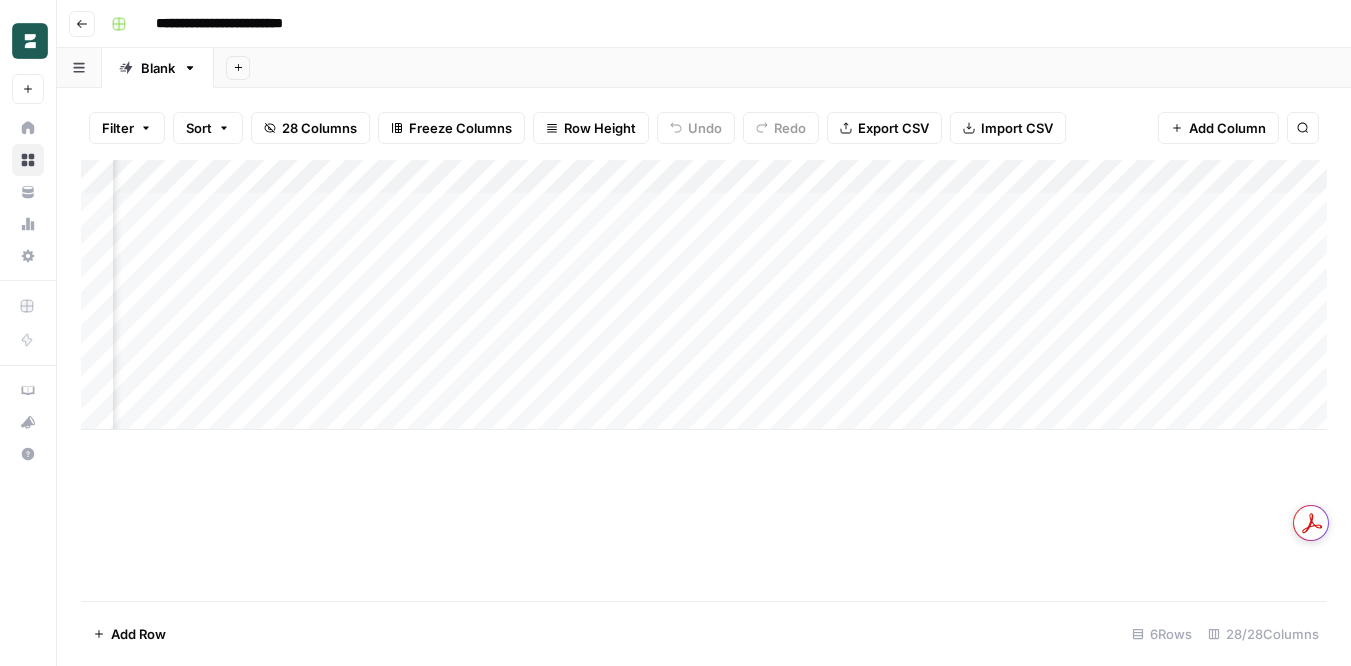 scroll, scrollTop: 0, scrollLeft: 0, axis: both 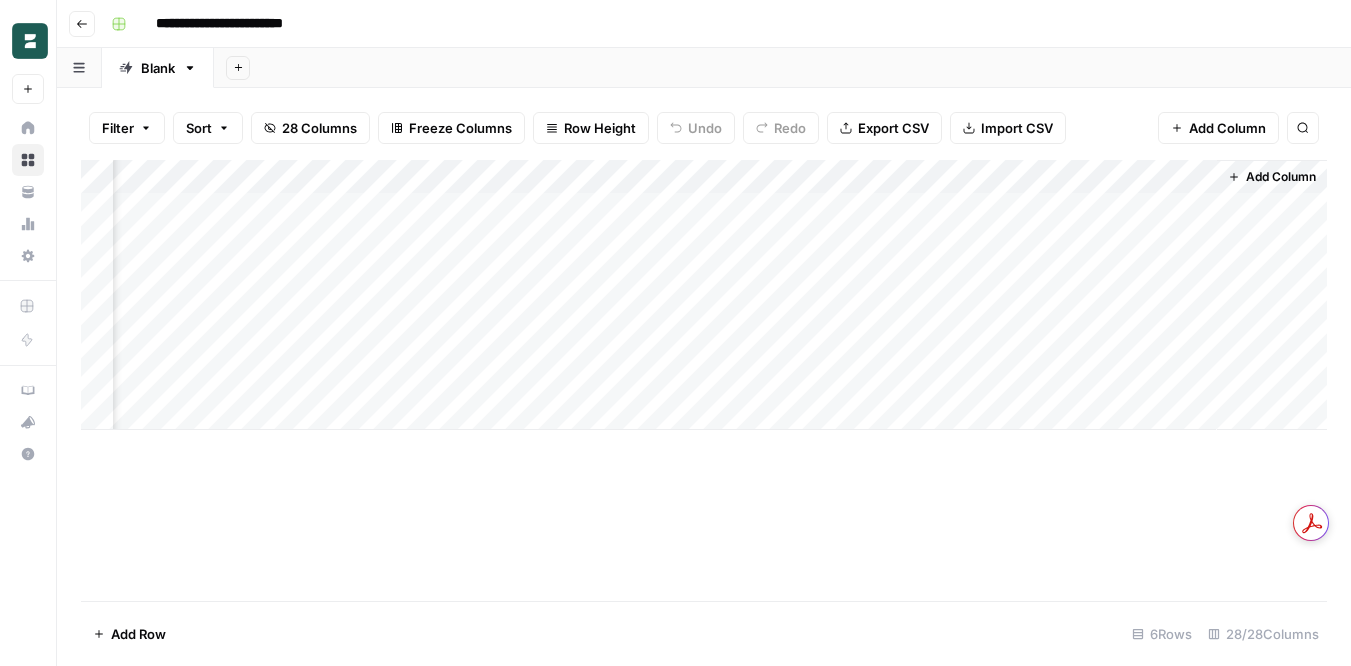 click on "Add Column" at bounding box center [704, 295] 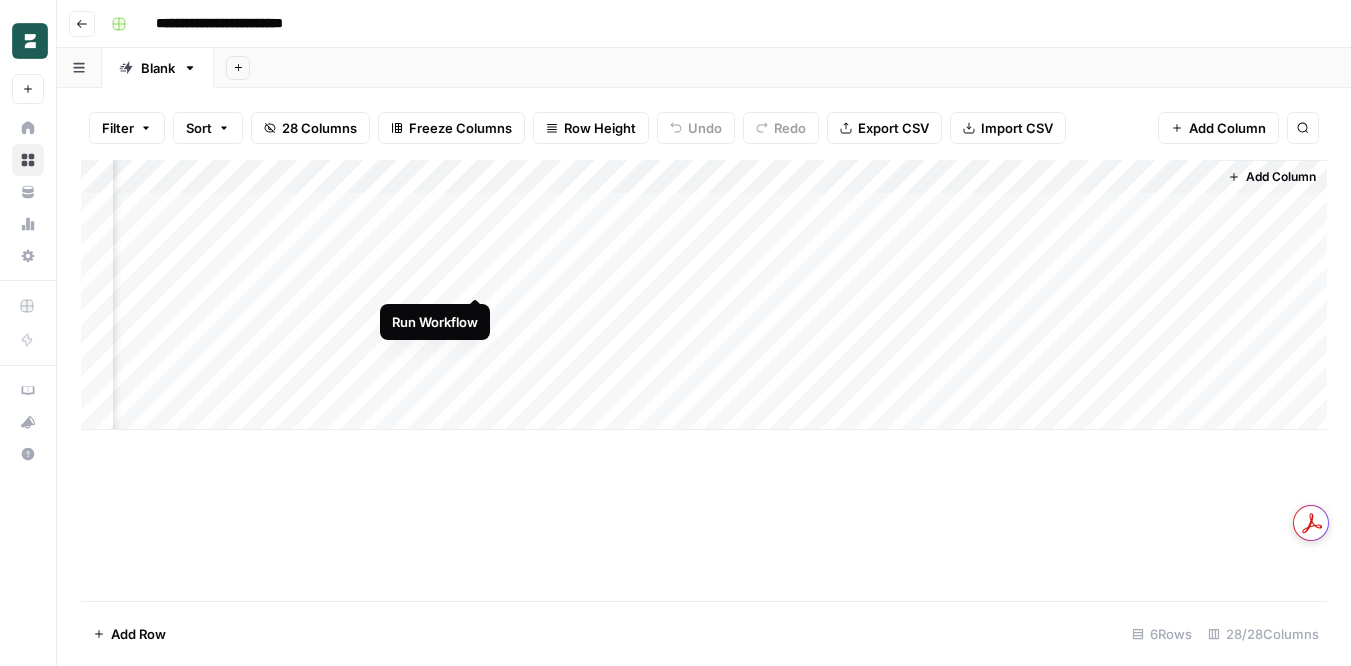 click on "Add Column" at bounding box center (704, 295) 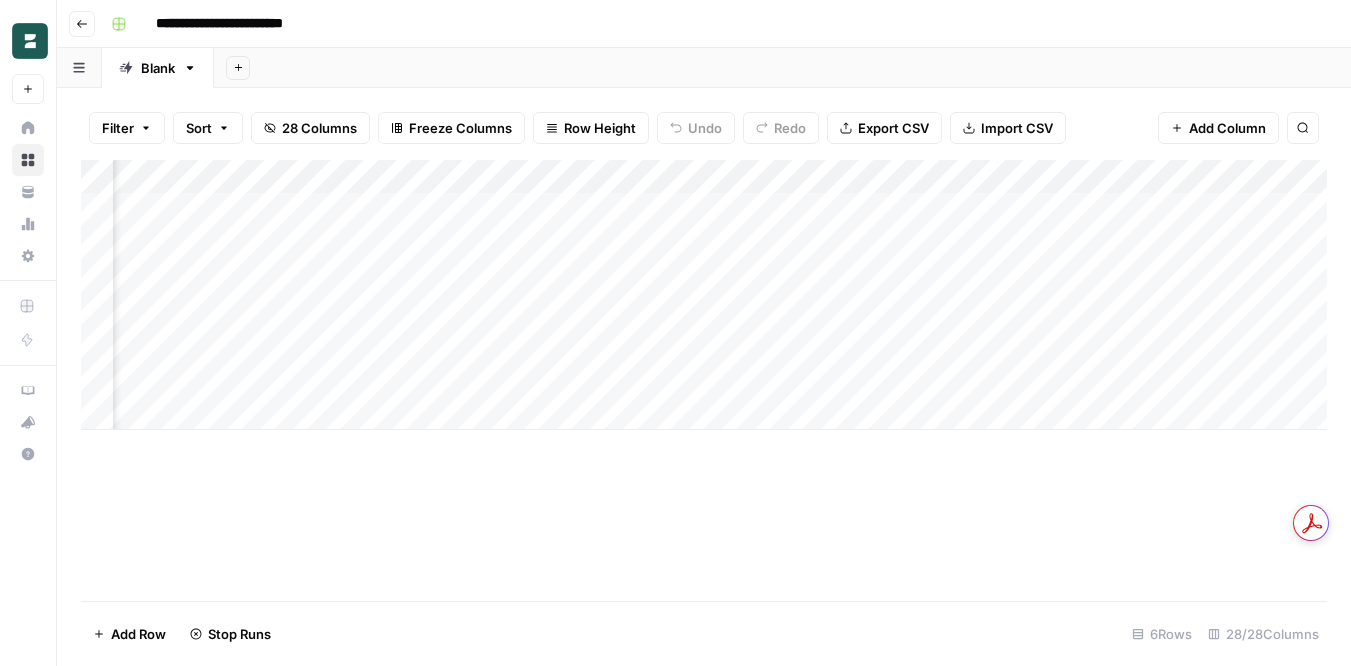 scroll, scrollTop: 0, scrollLeft: 0, axis: both 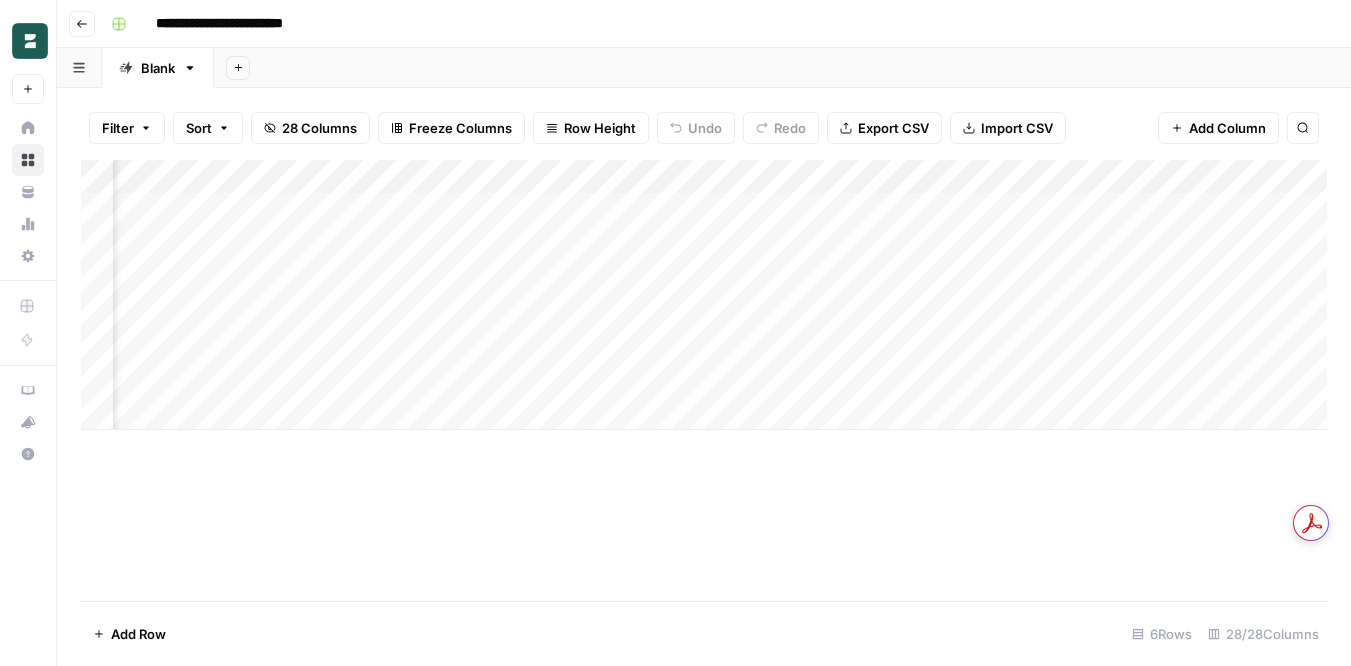 click on "Add Column" at bounding box center [704, 295] 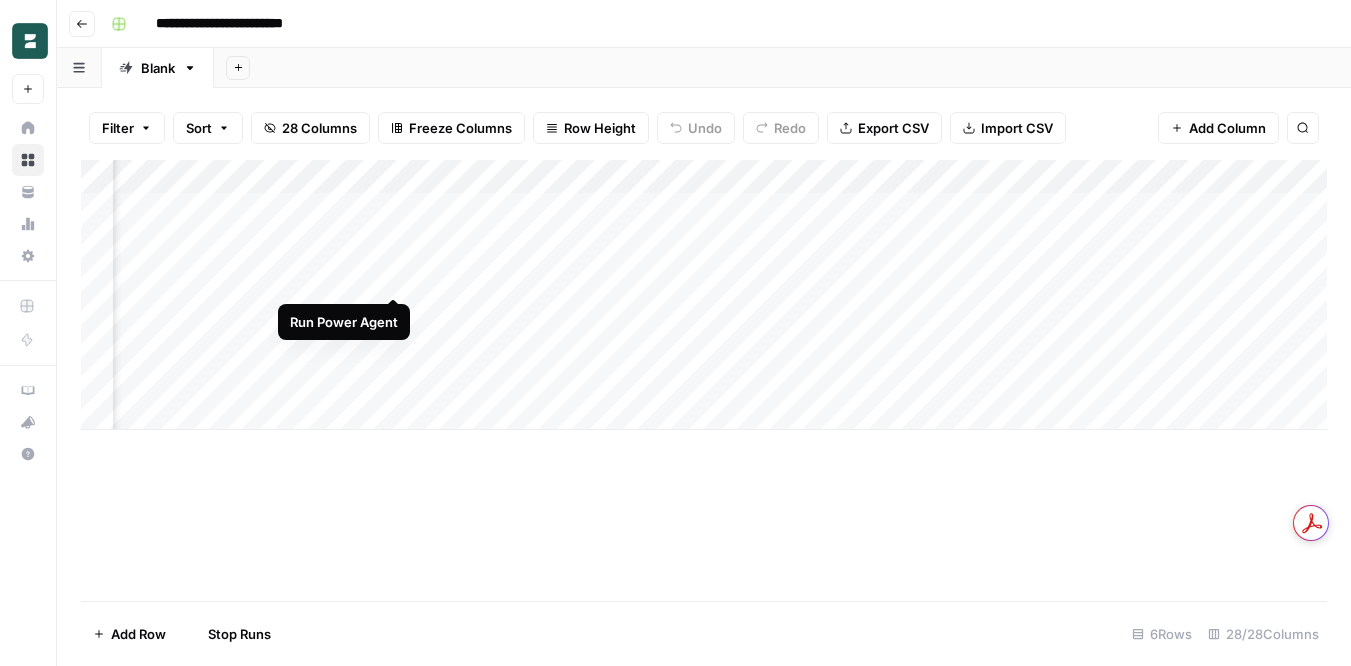 click on "Add Column" at bounding box center [704, 295] 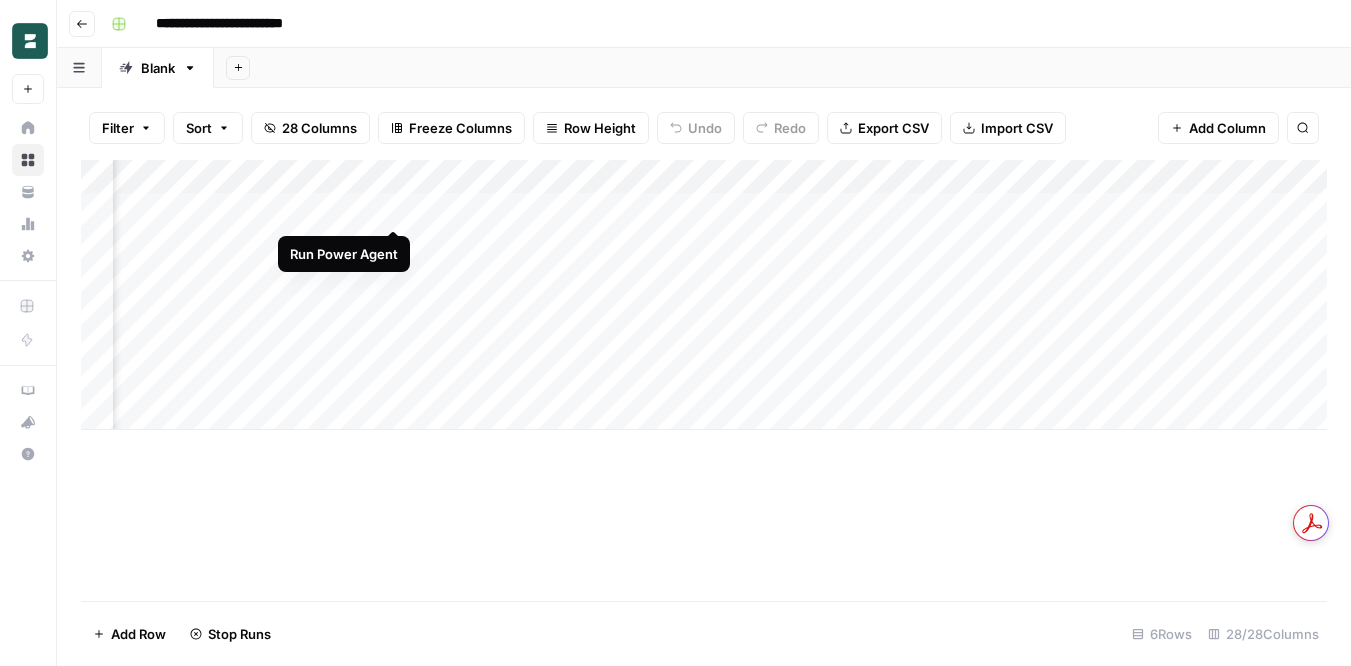 click on "Add Column" at bounding box center [704, 295] 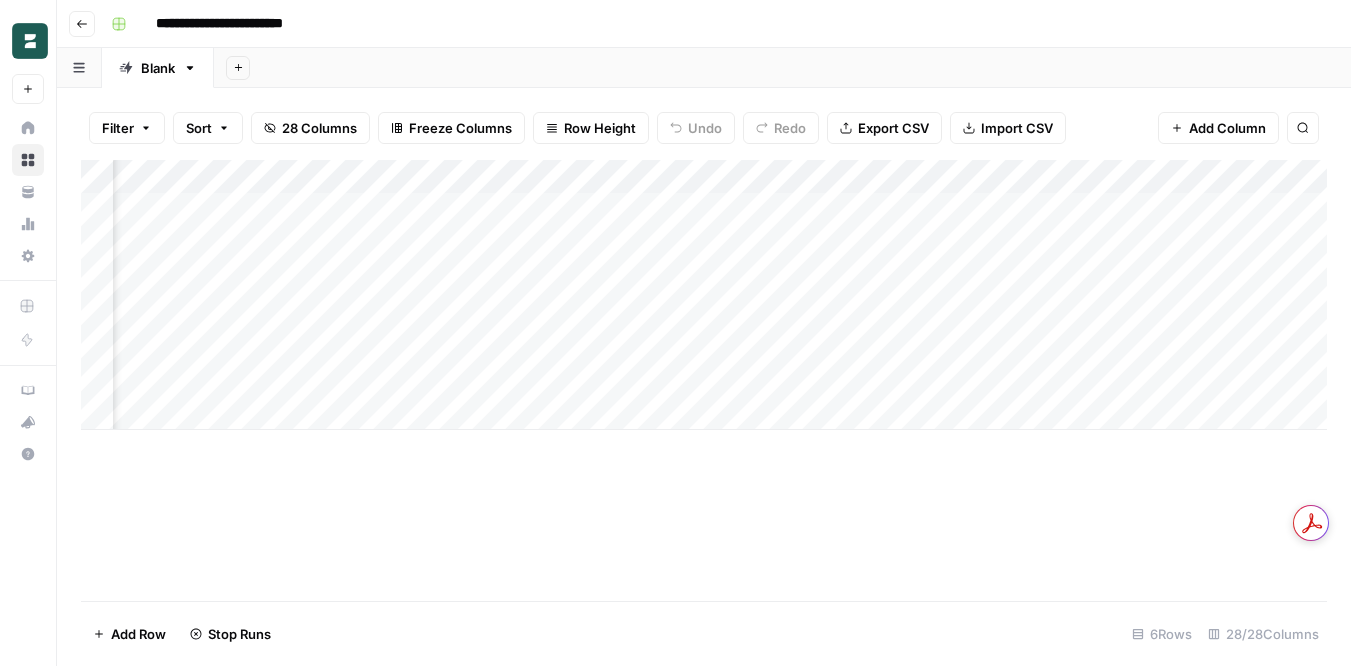 scroll, scrollTop: 0, scrollLeft: 1148, axis: horizontal 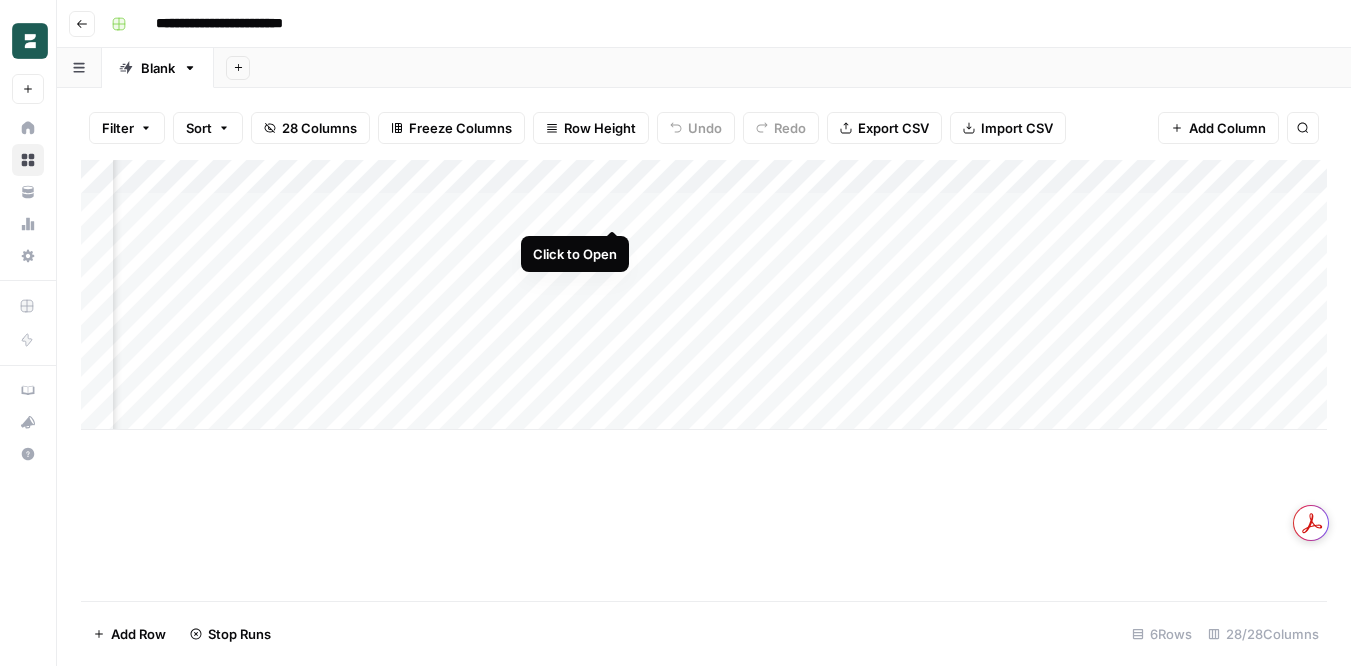 click on "Add Column" at bounding box center (704, 295) 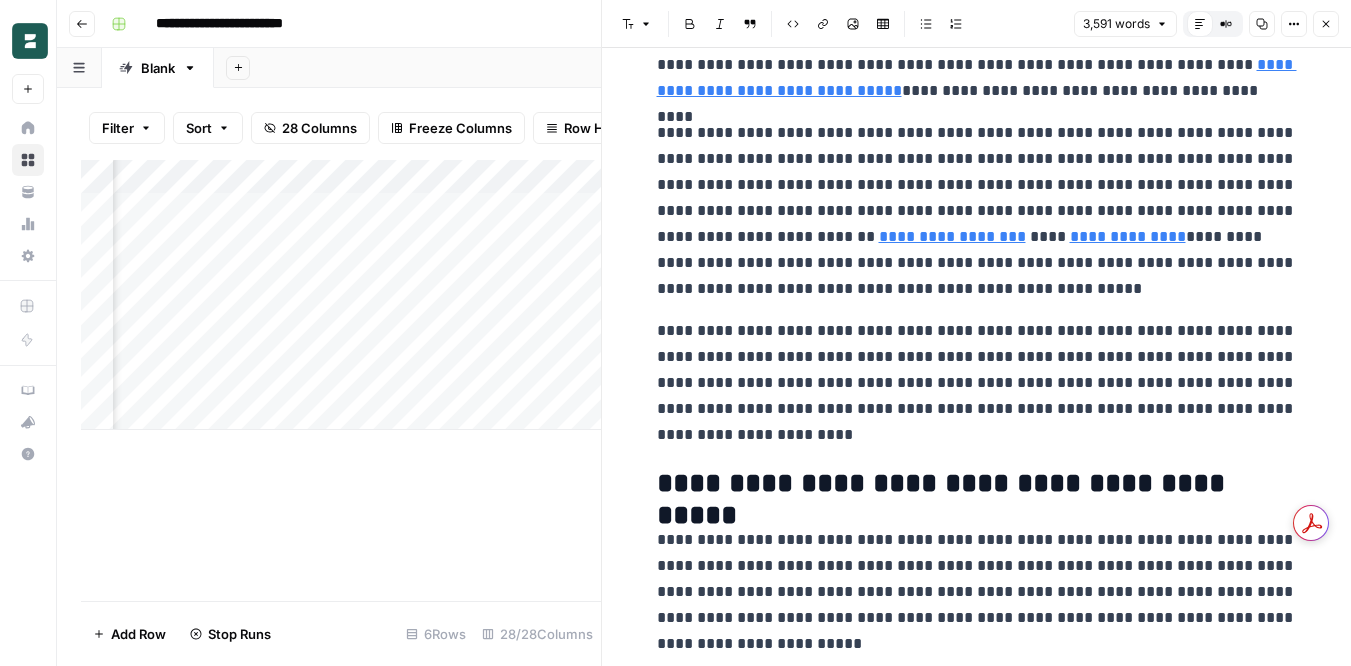 scroll, scrollTop: 351, scrollLeft: 0, axis: vertical 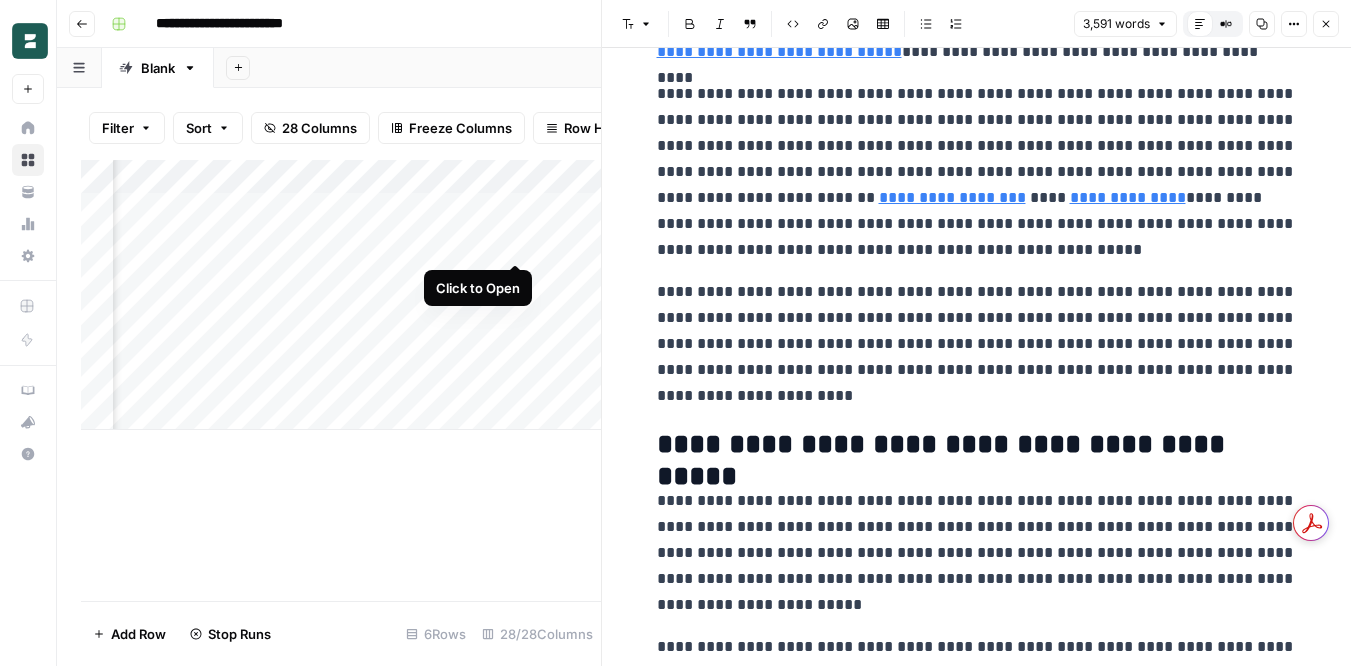 click on "Add Column" at bounding box center [341, 295] 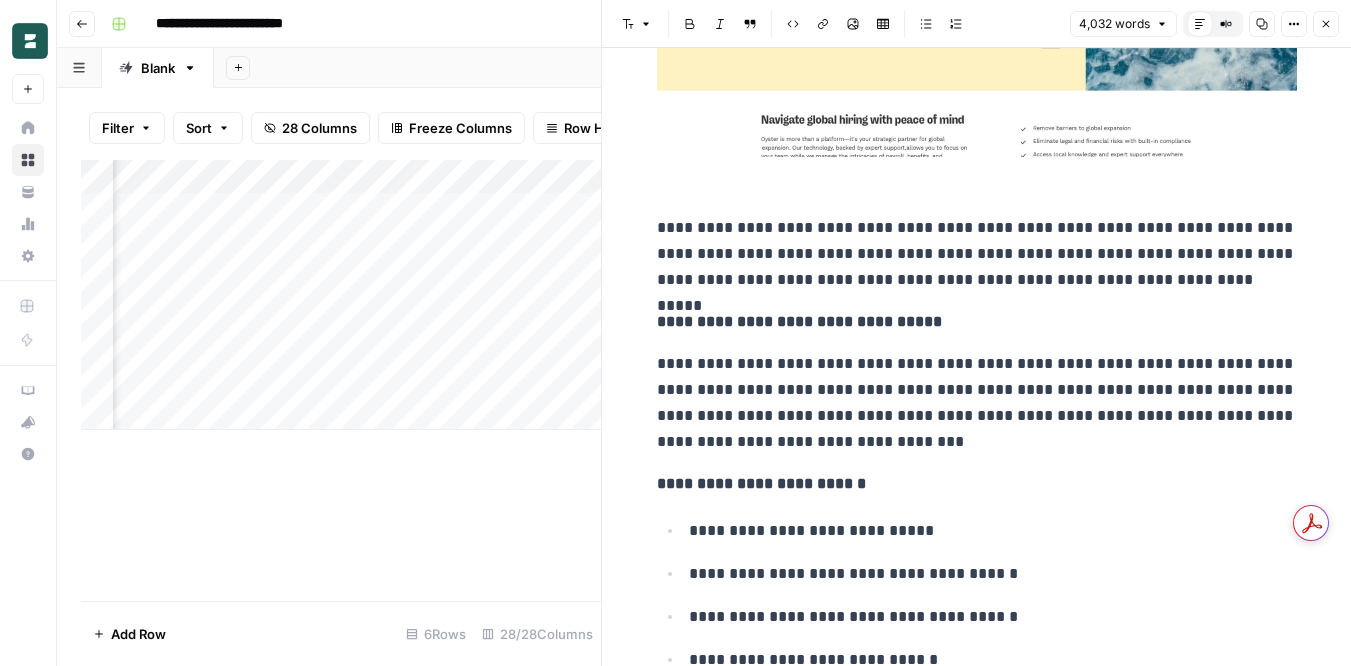 scroll, scrollTop: 12758, scrollLeft: 0, axis: vertical 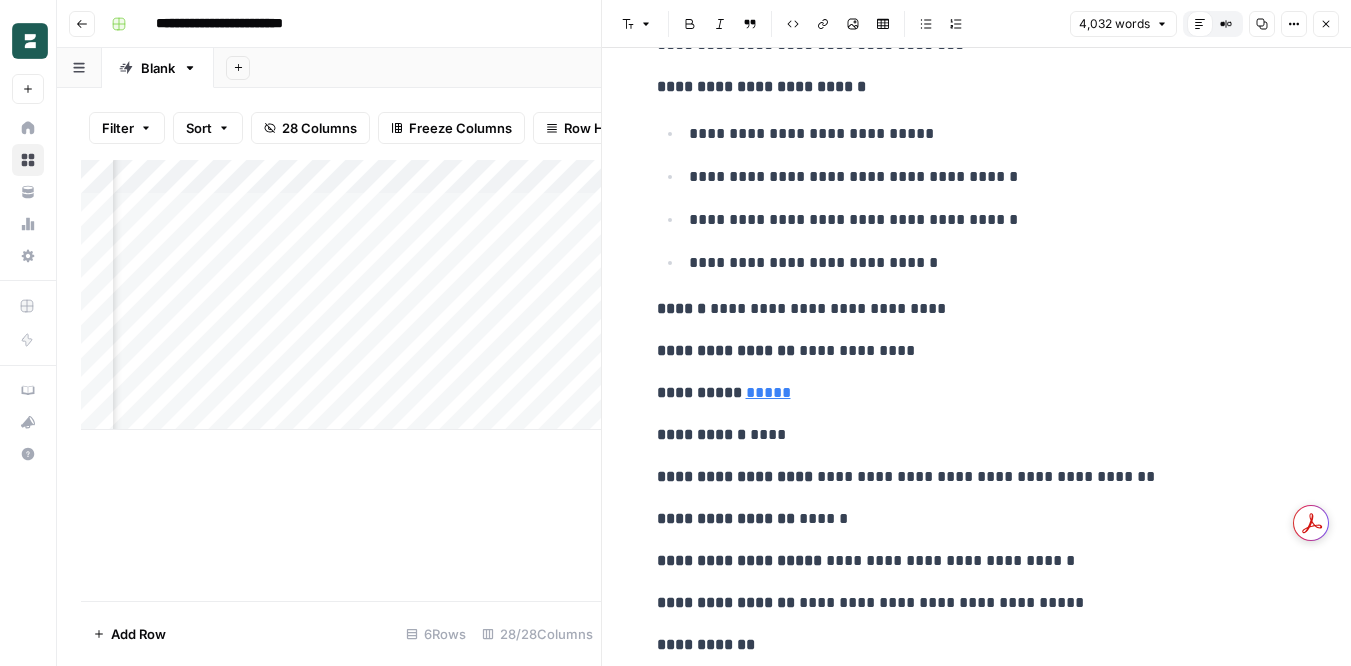 click on "Add Column" at bounding box center [341, 295] 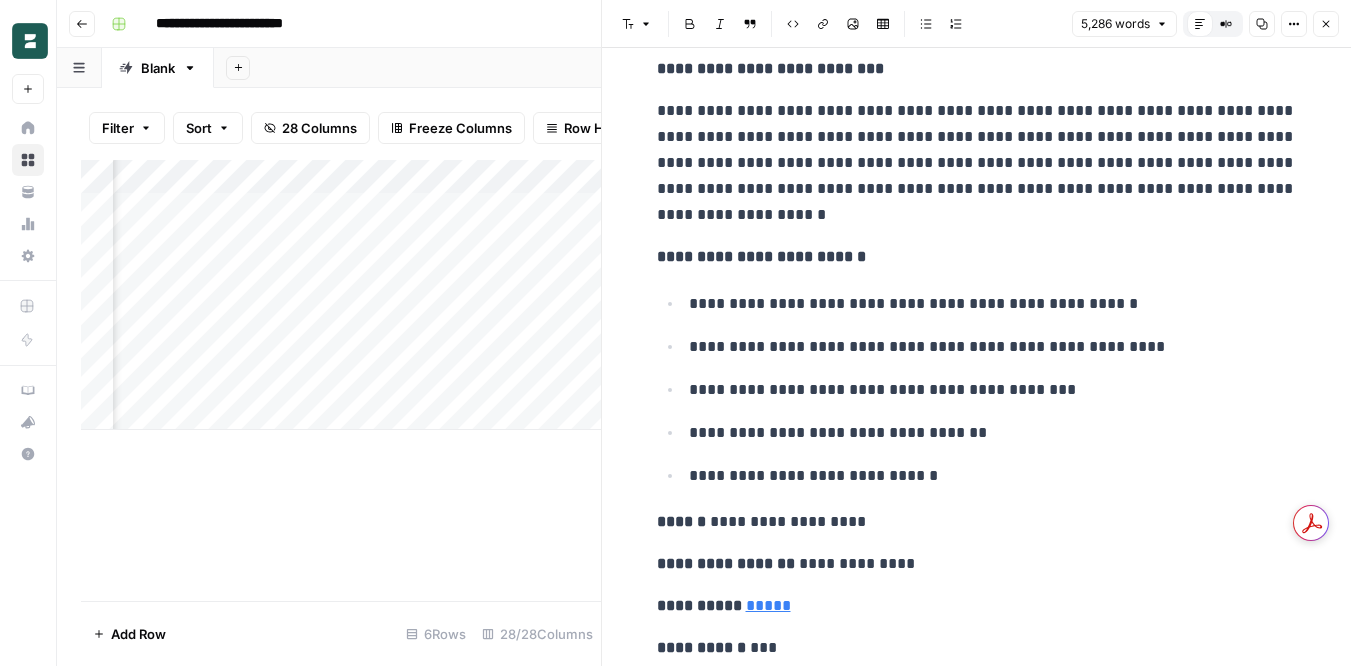 scroll, scrollTop: 9525, scrollLeft: 0, axis: vertical 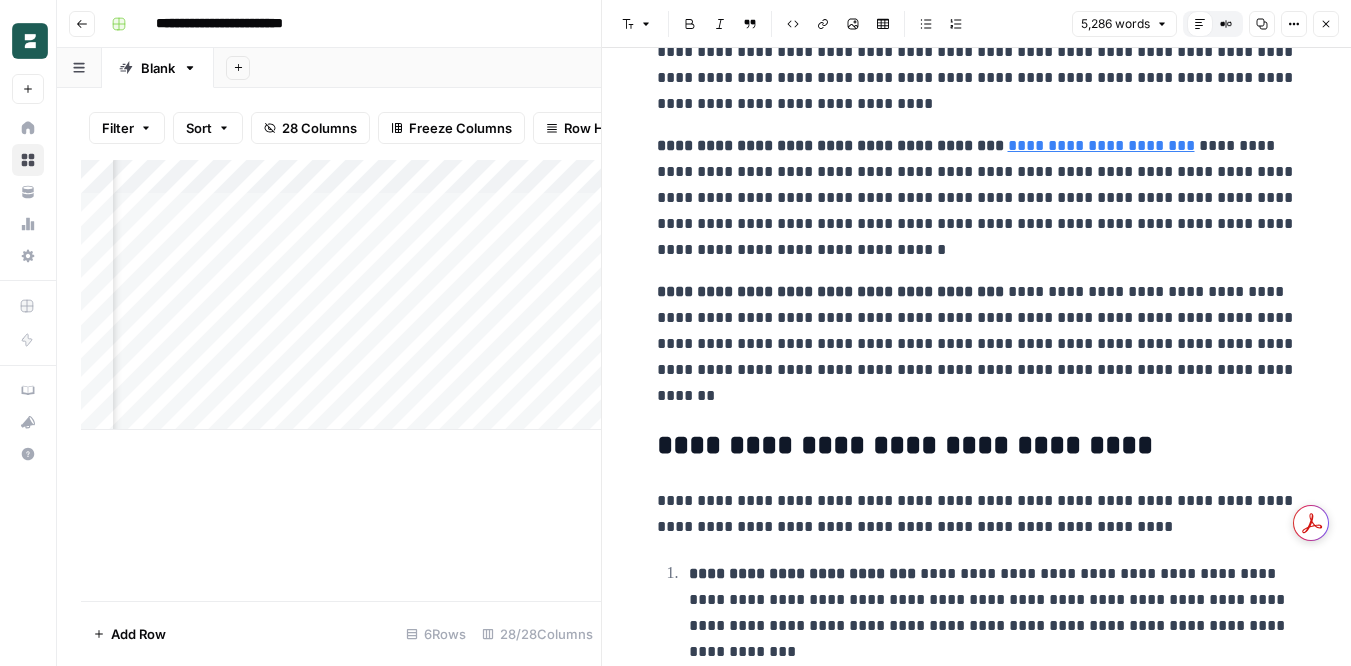 click 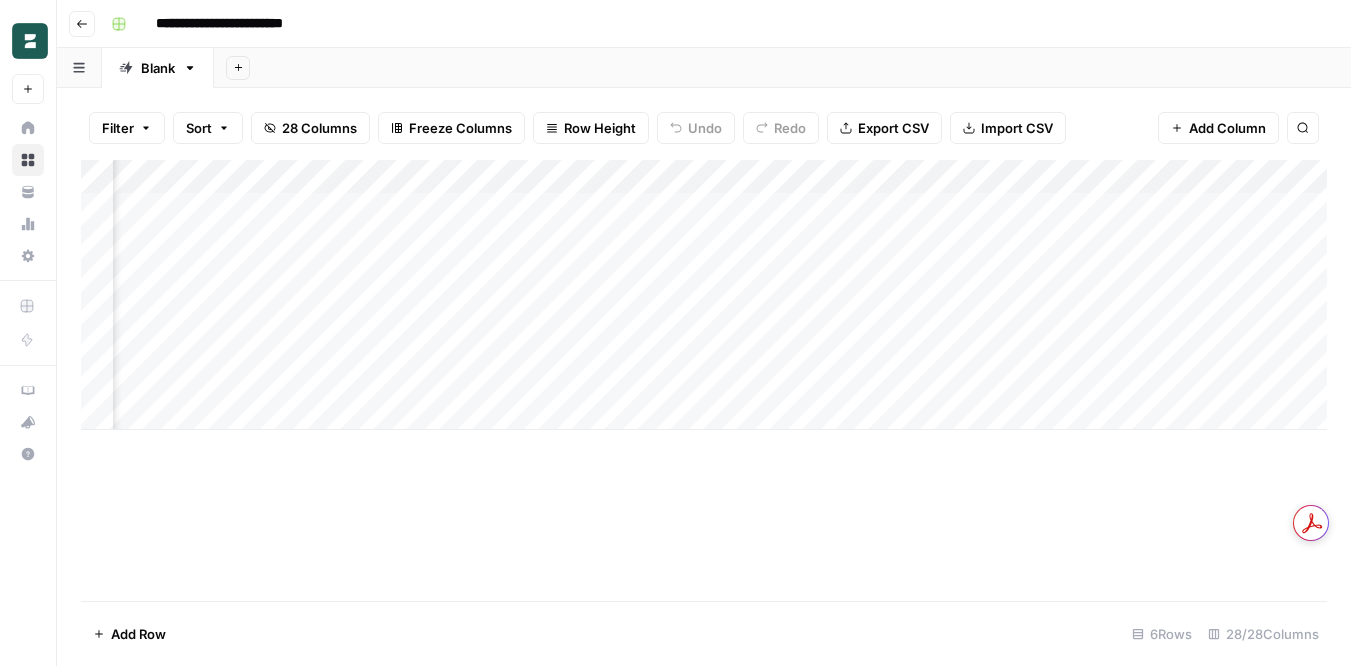 scroll, scrollTop: 0, scrollLeft: 0, axis: both 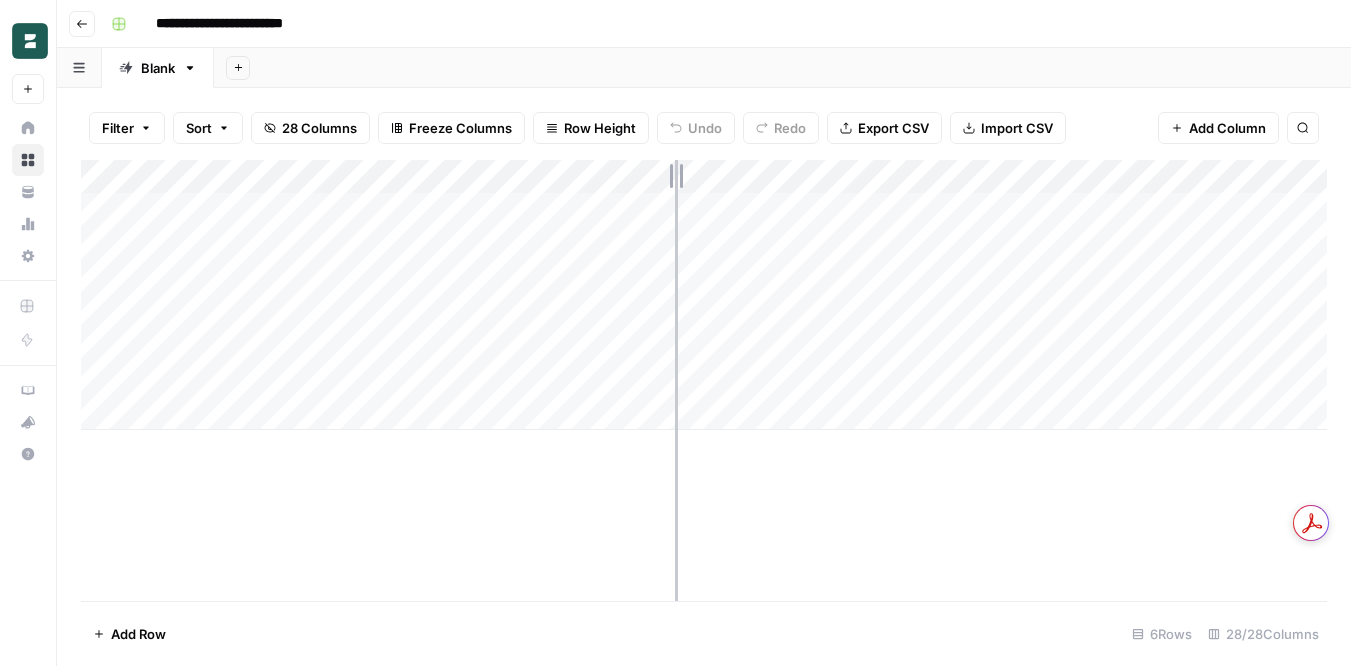 drag, startPoint x: 701, startPoint y: 172, endPoint x: 668, endPoint y: 170, distance: 33.06055 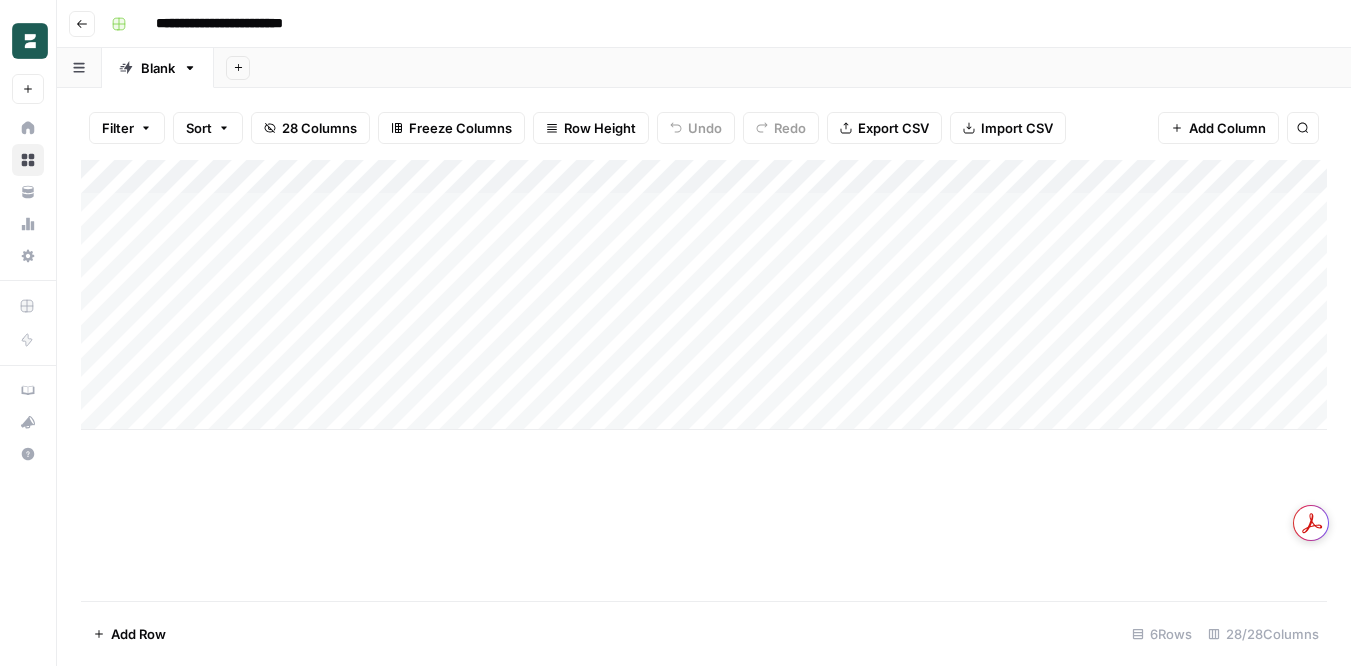click on "Filter Sort 28 Columns Freeze Columns Row Height Undo Redo Export CSV Import CSV Add Column Search" at bounding box center [704, 128] 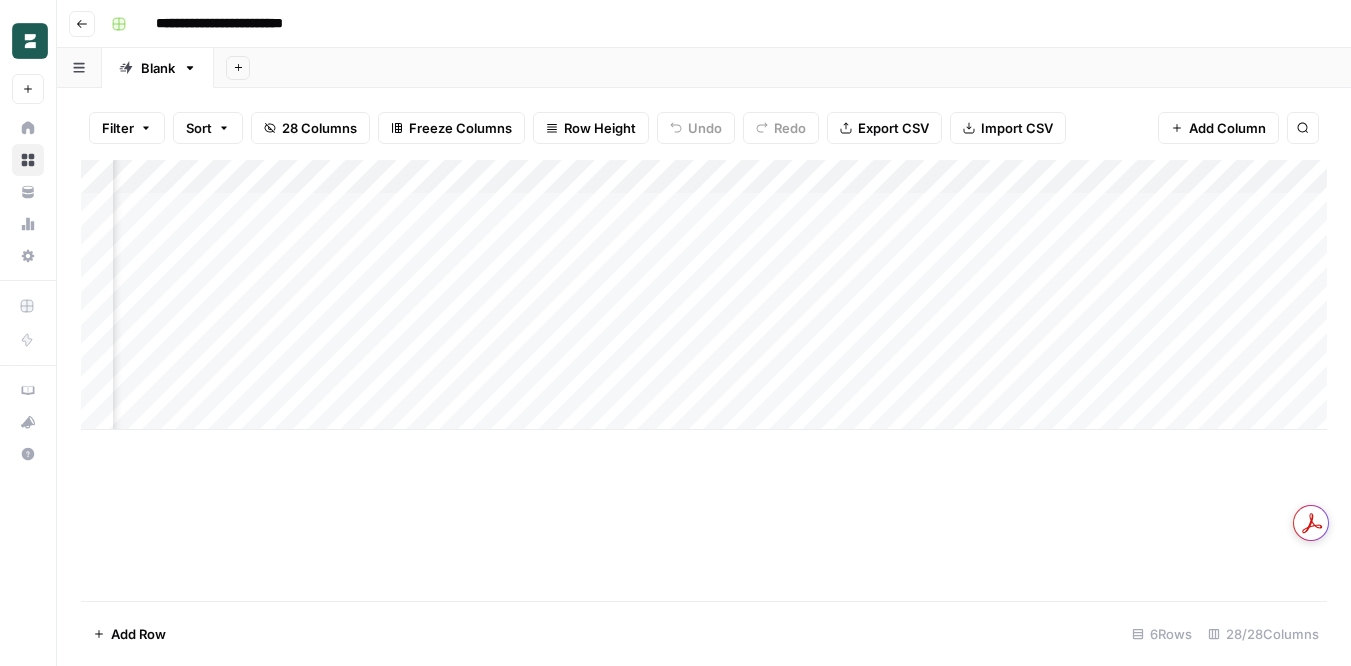 scroll, scrollTop: 0, scrollLeft: 4059, axis: horizontal 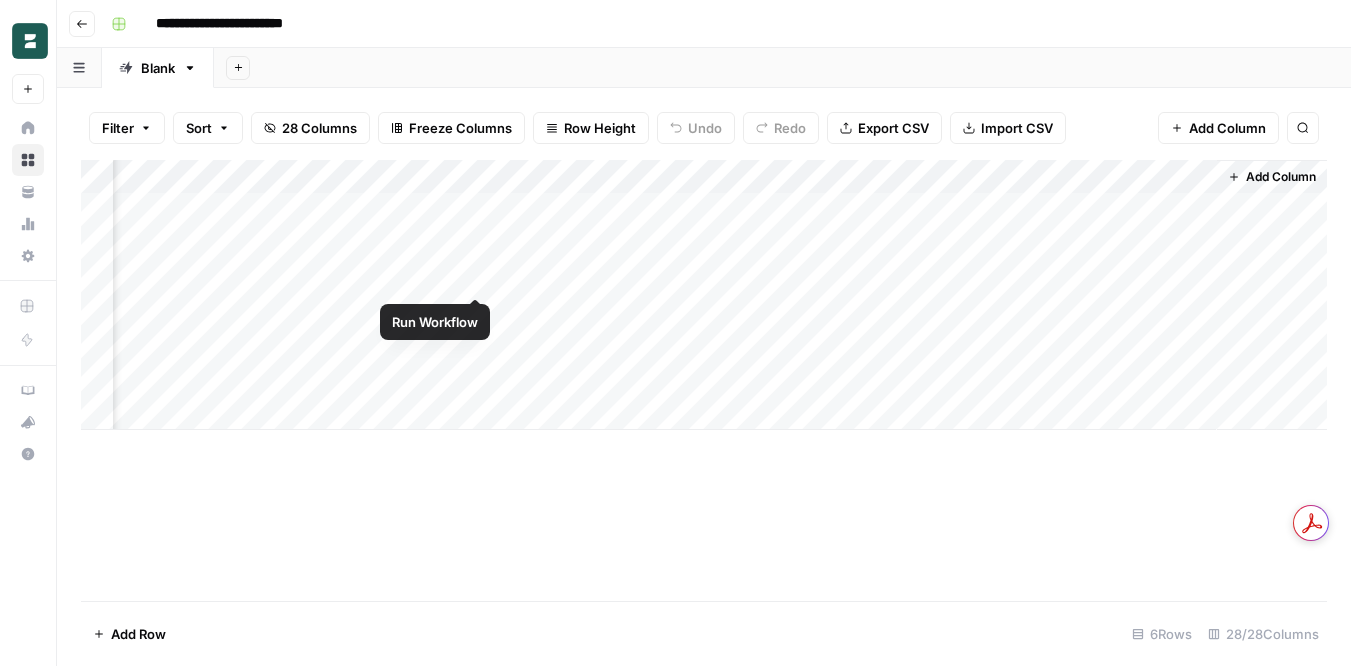 click on "Add Column" at bounding box center [704, 295] 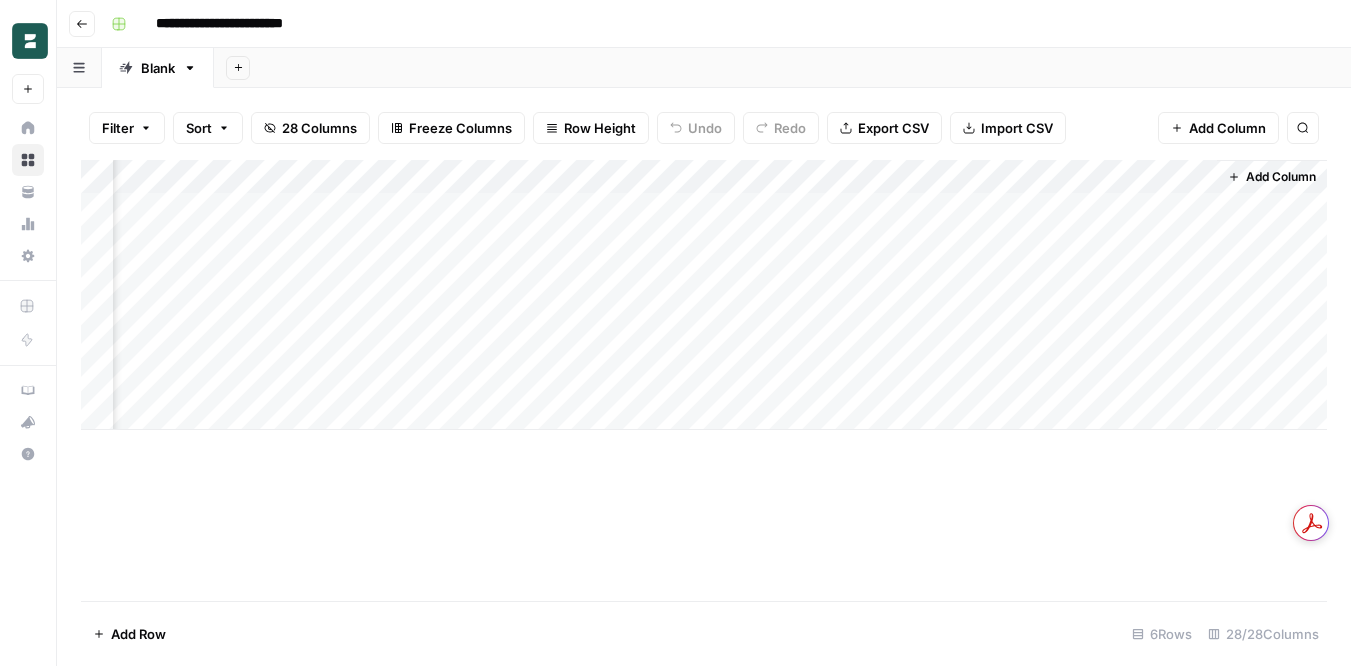 scroll, scrollTop: 0, scrollLeft: 4046, axis: horizontal 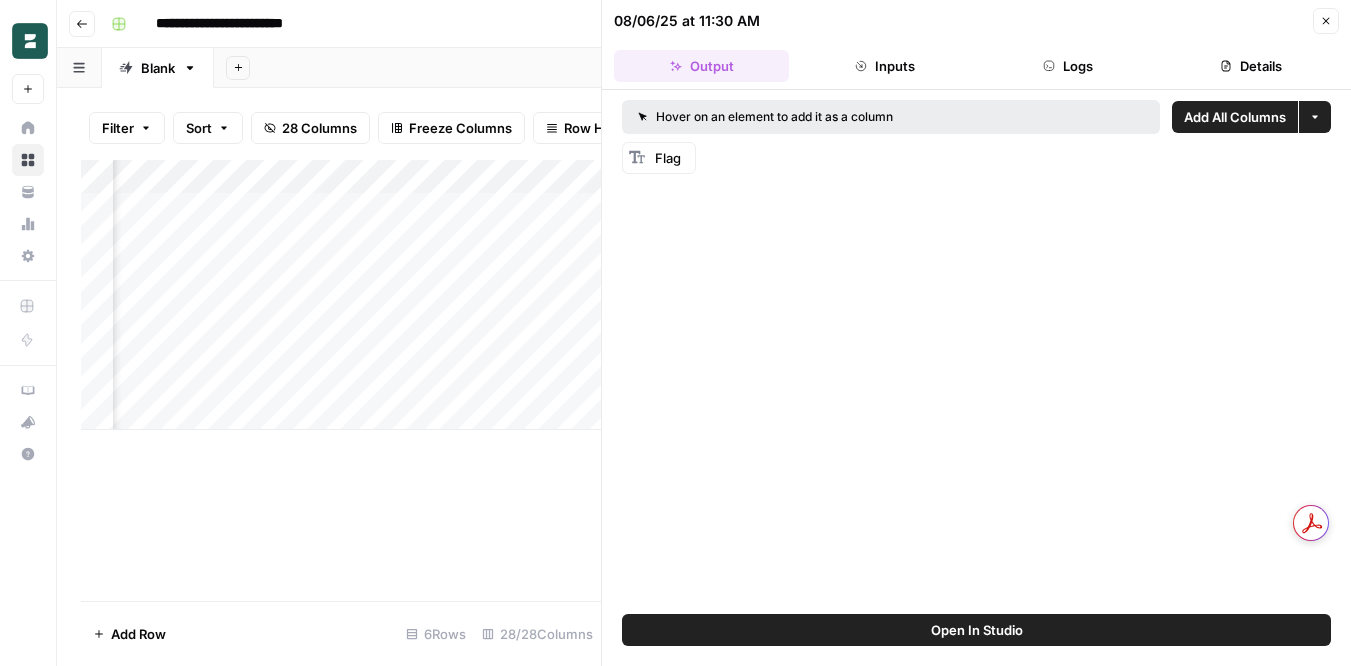 click on "Flag" at bounding box center (668, 158) 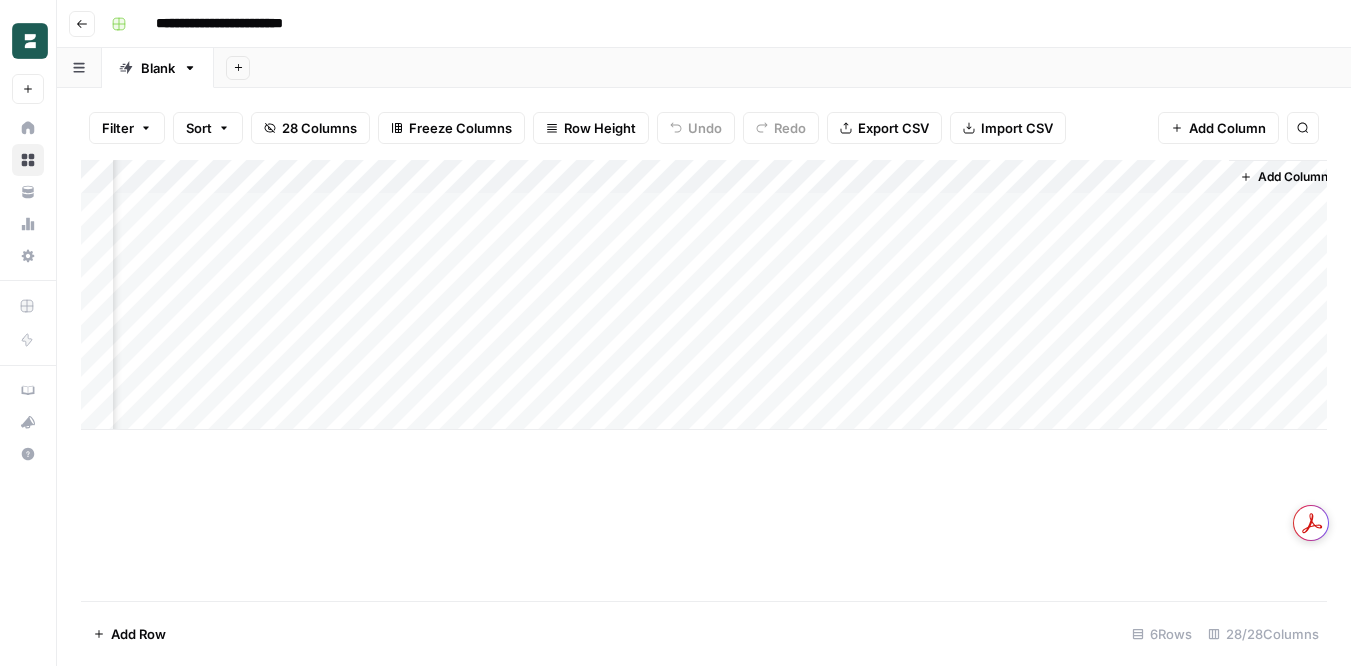 scroll, scrollTop: 0, scrollLeft: 4035, axis: horizontal 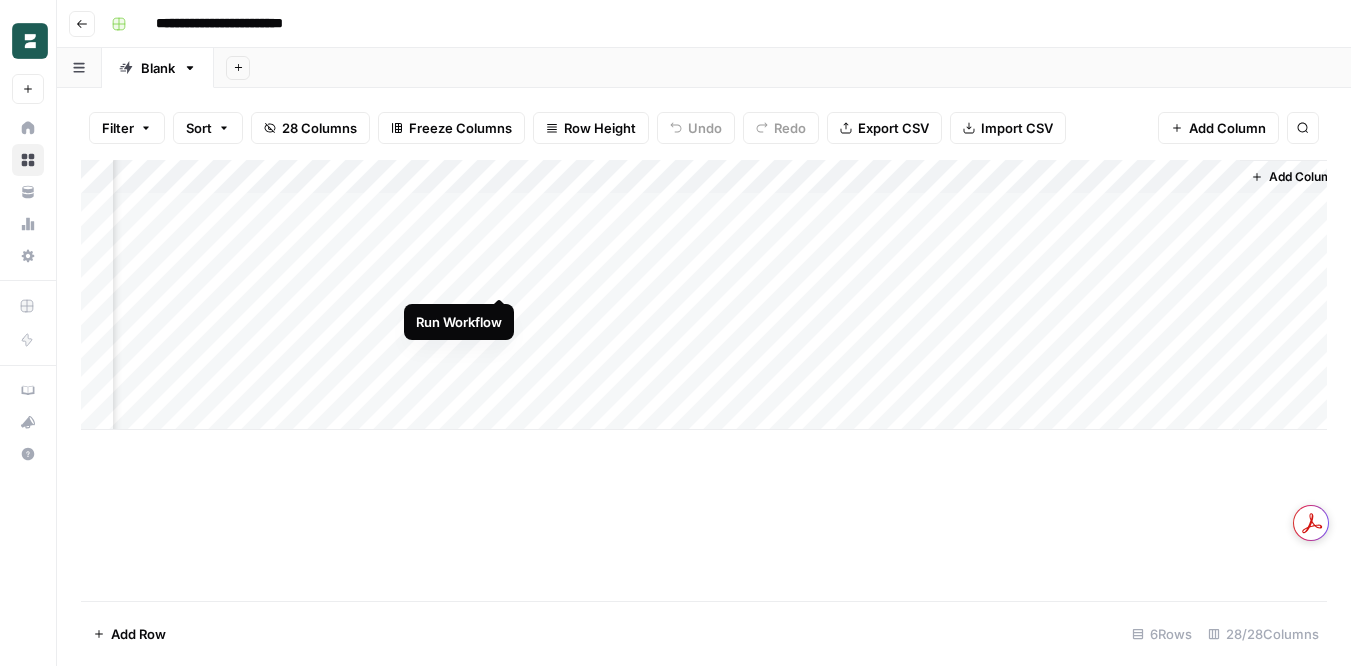 click on "Add Column" at bounding box center (704, 295) 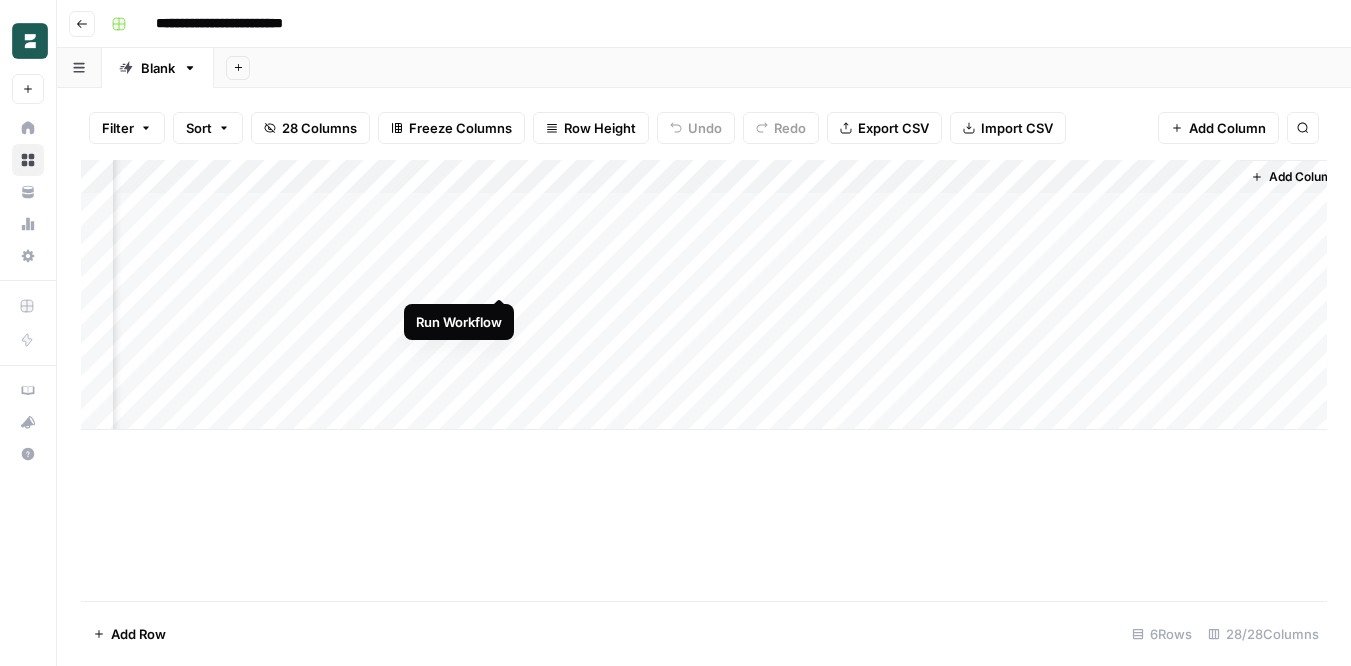 click on "Add Column" at bounding box center (704, 295) 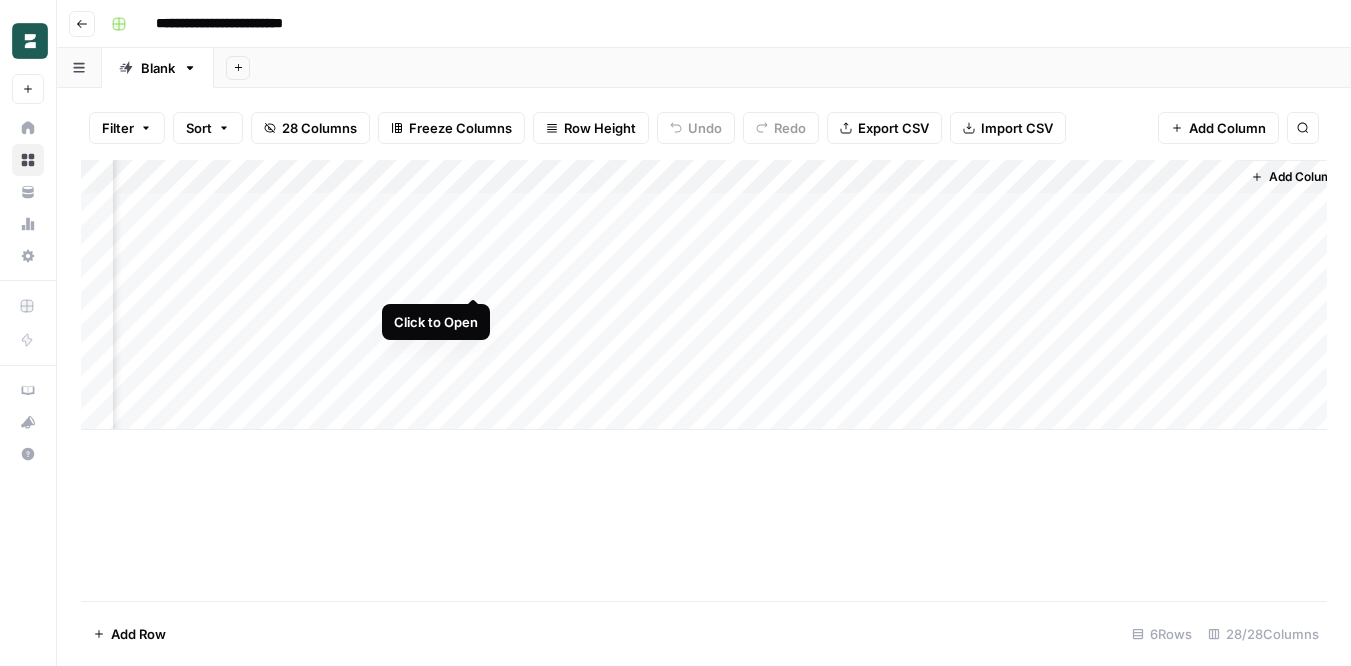 click on "Add Column" at bounding box center (704, 295) 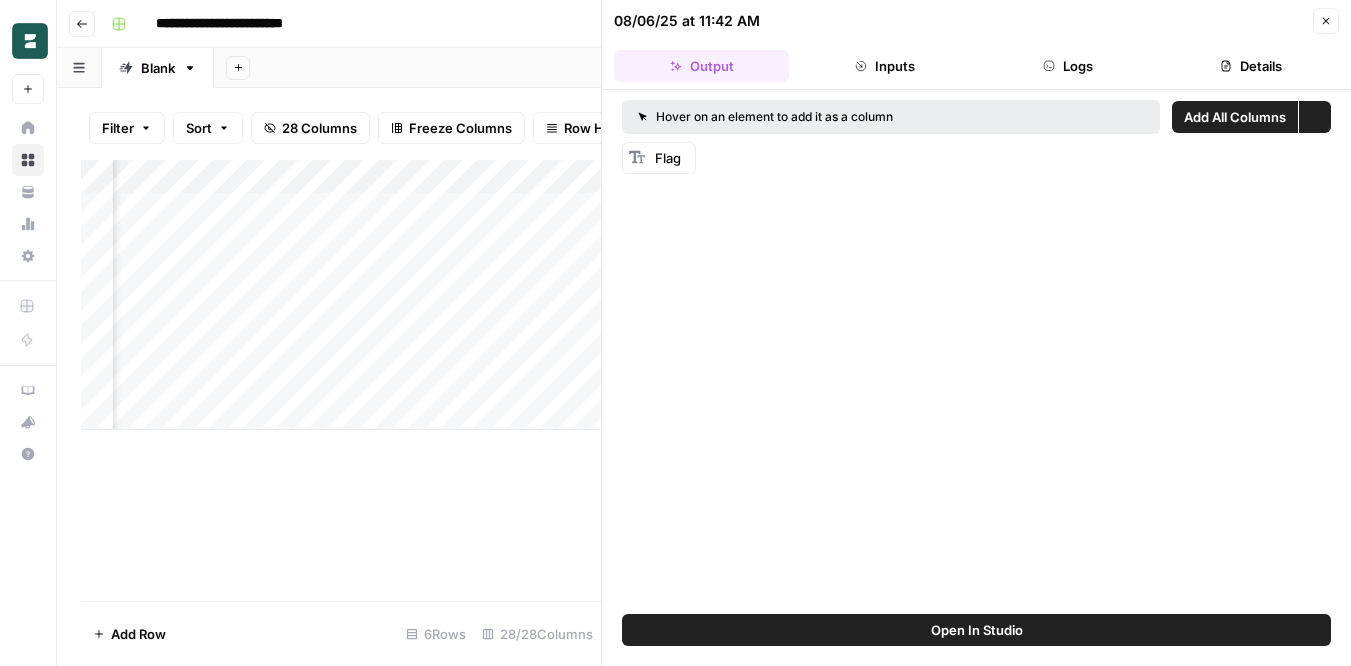 click on "Flag" at bounding box center (672, 158) 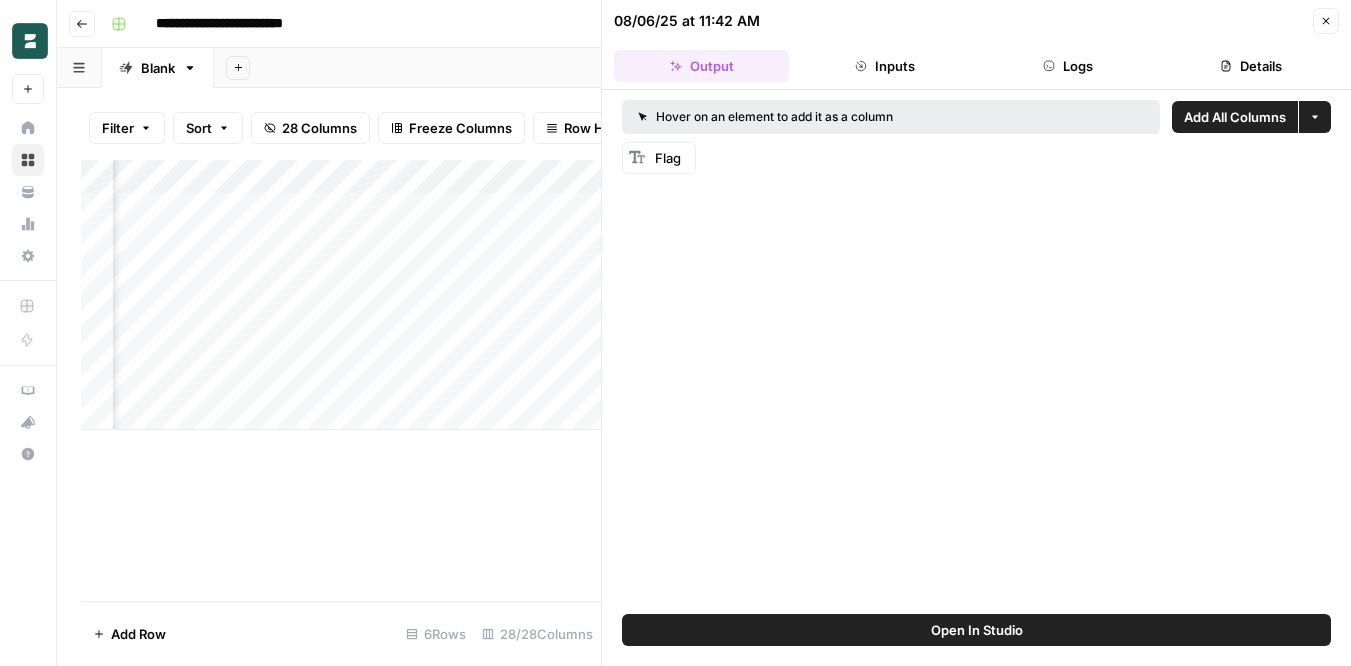 click on "Logs" at bounding box center [1068, 66] 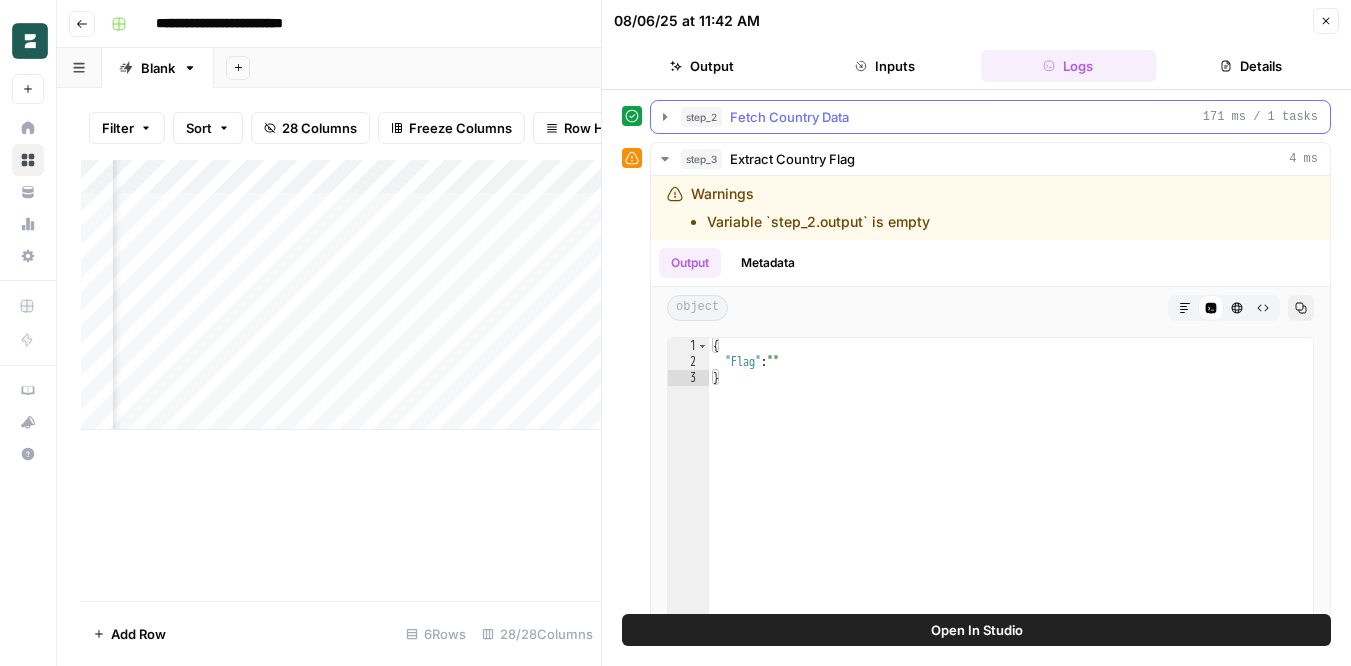 click 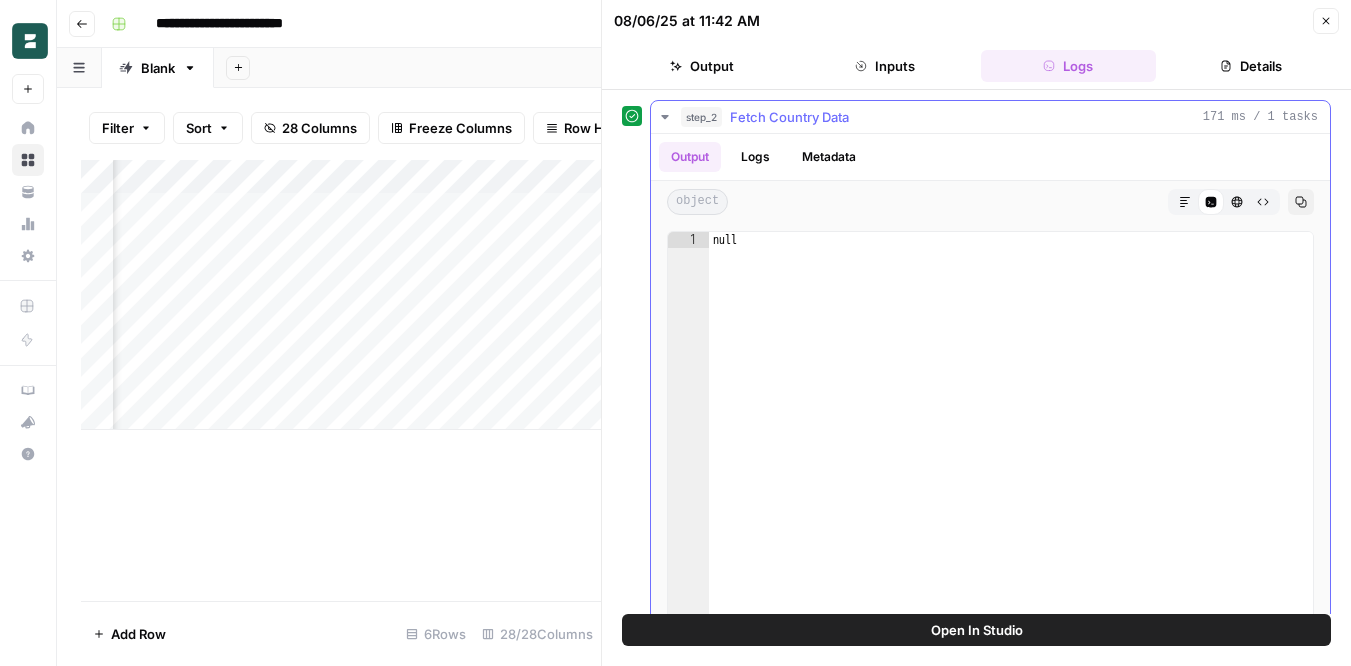 click 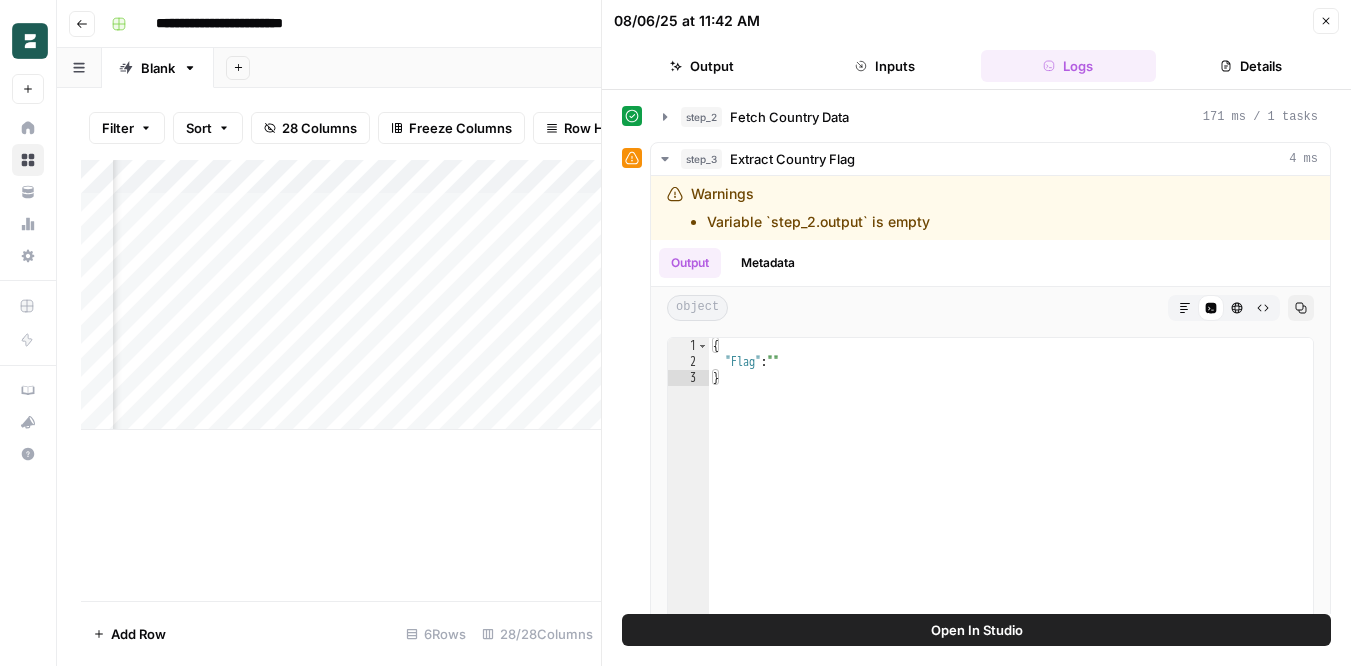click on "Close" at bounding box center [1326, 21] 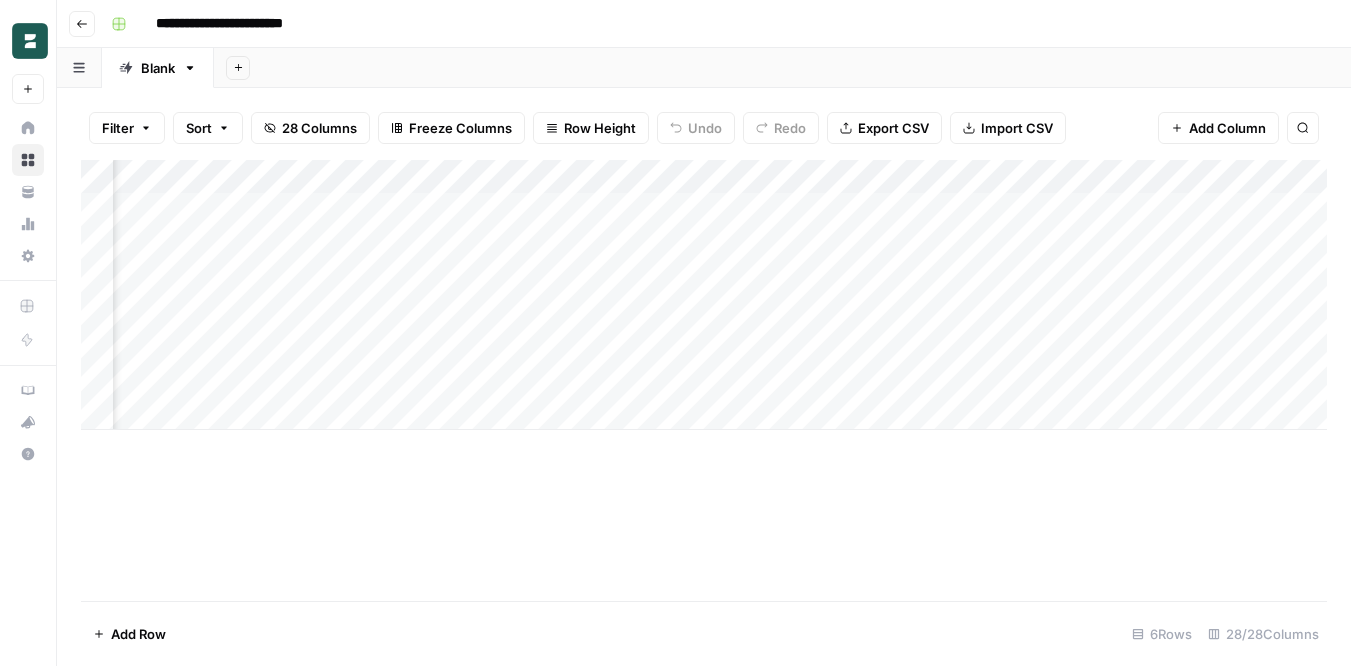 scroll, scrollTop: 0, scrollLeft: 3991, axis: horizontal 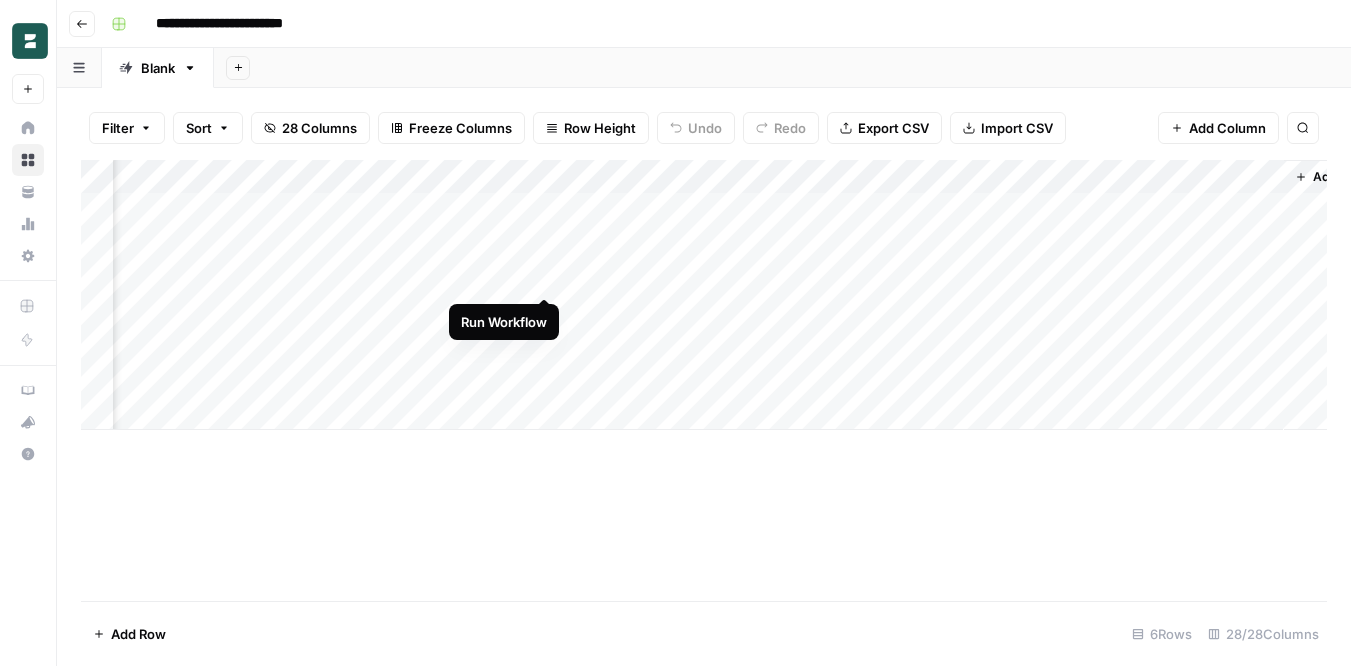 click on "Add Column" at bounding box center [704, 295] 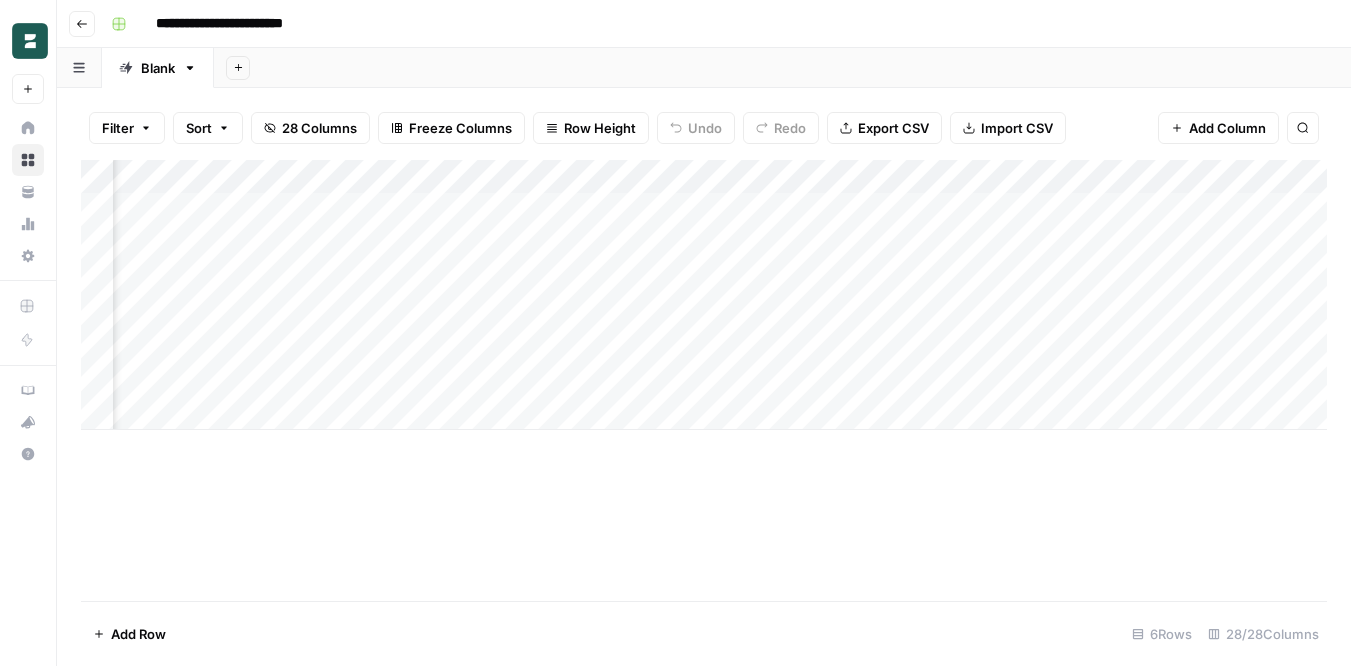 scroll, scrollTop: 0, scrollLeft: 1429, axis: horizontal 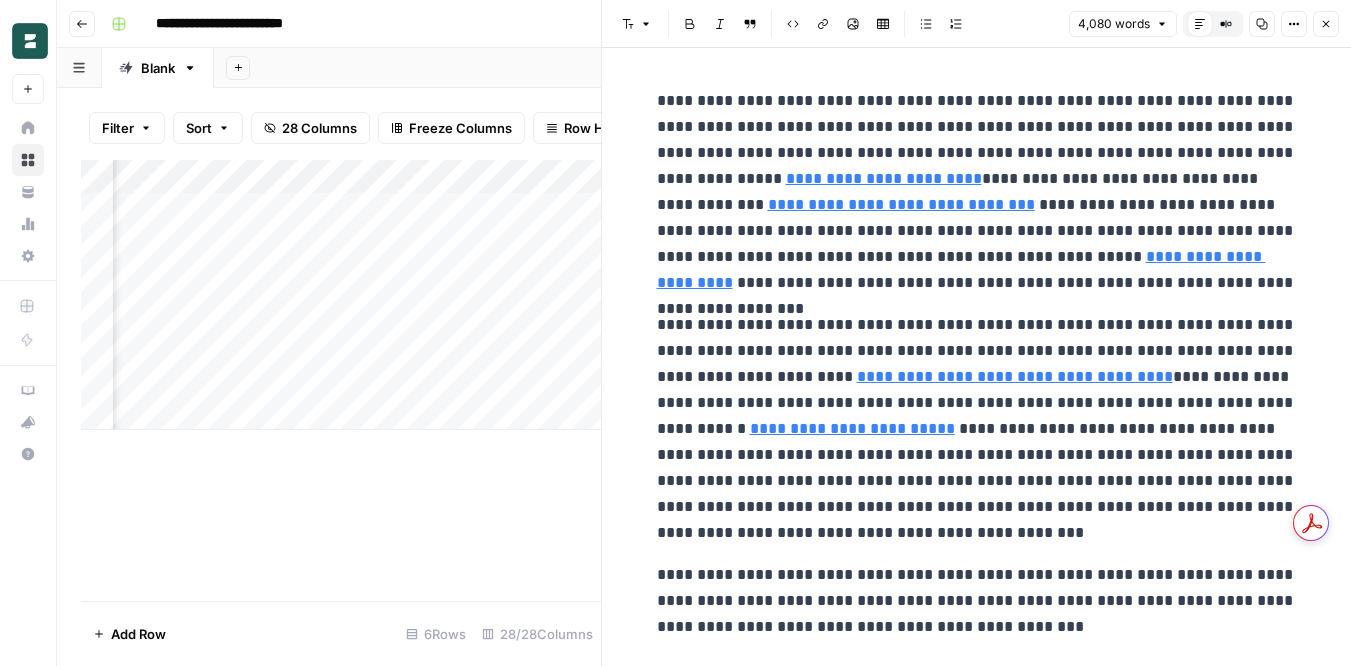 click 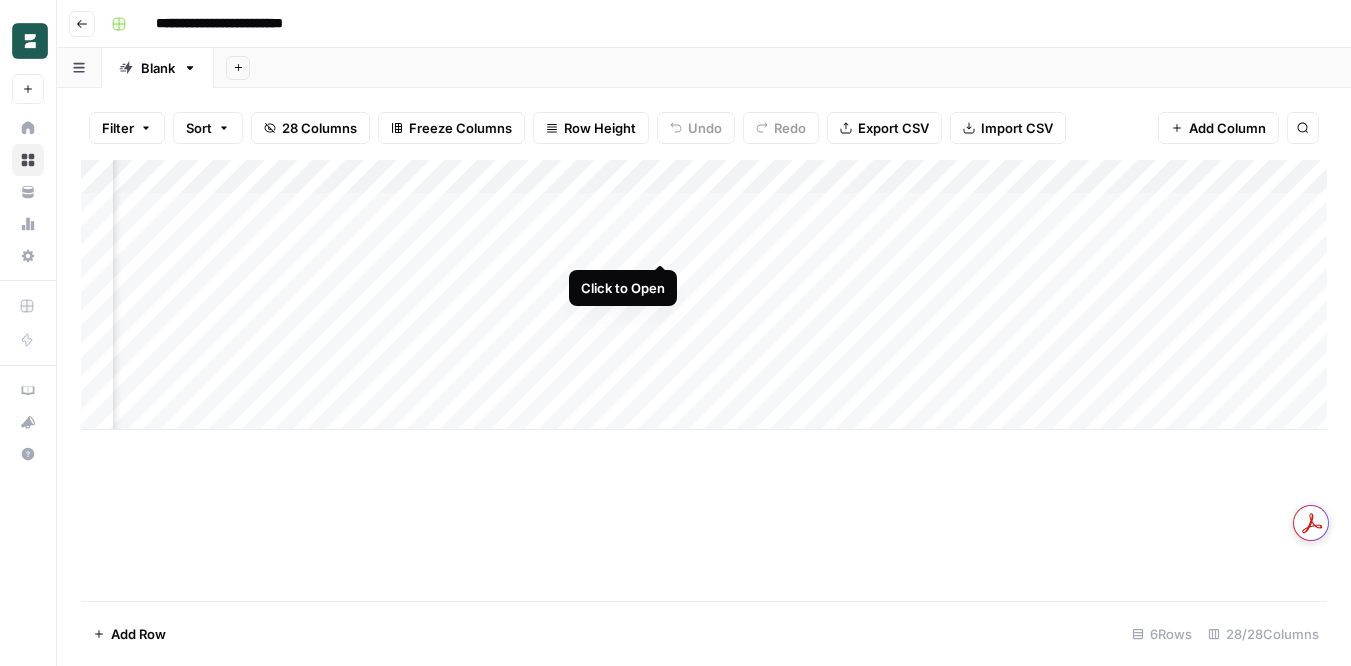 click on "Add Column" at bounding box center (704, 295) 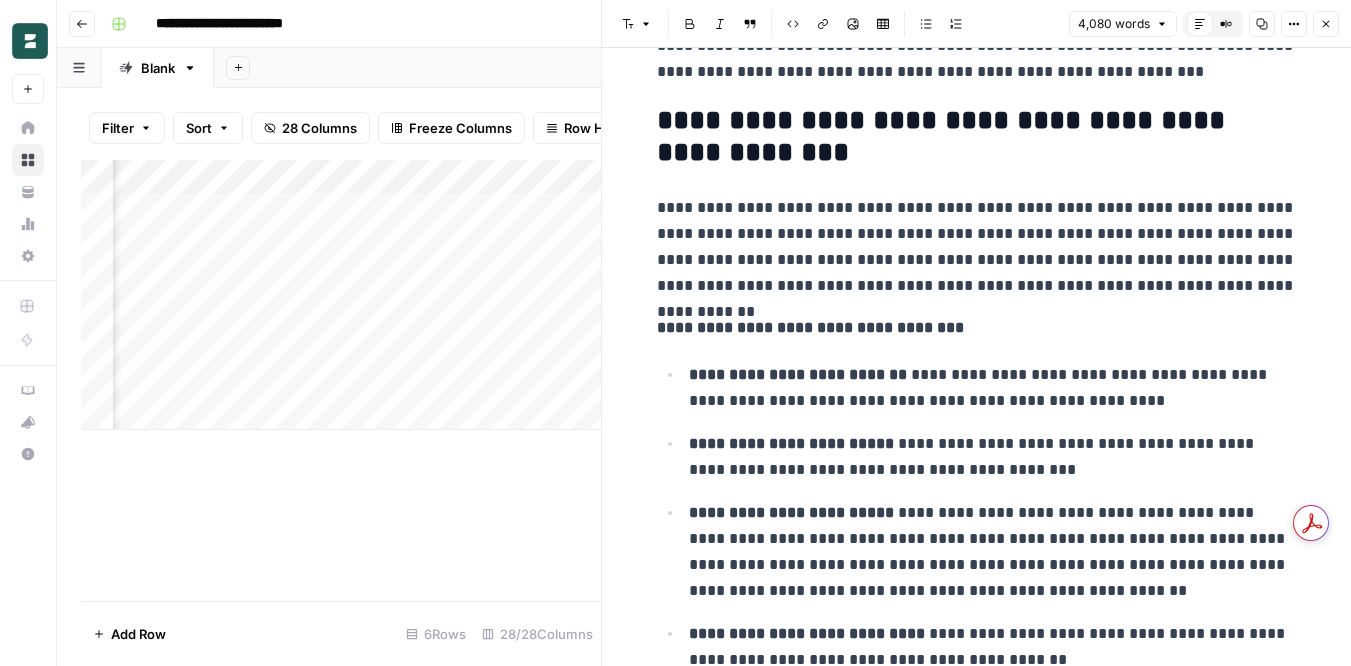scroll, scrollTop: 27087, scrollLeft: 0, axis: vertical 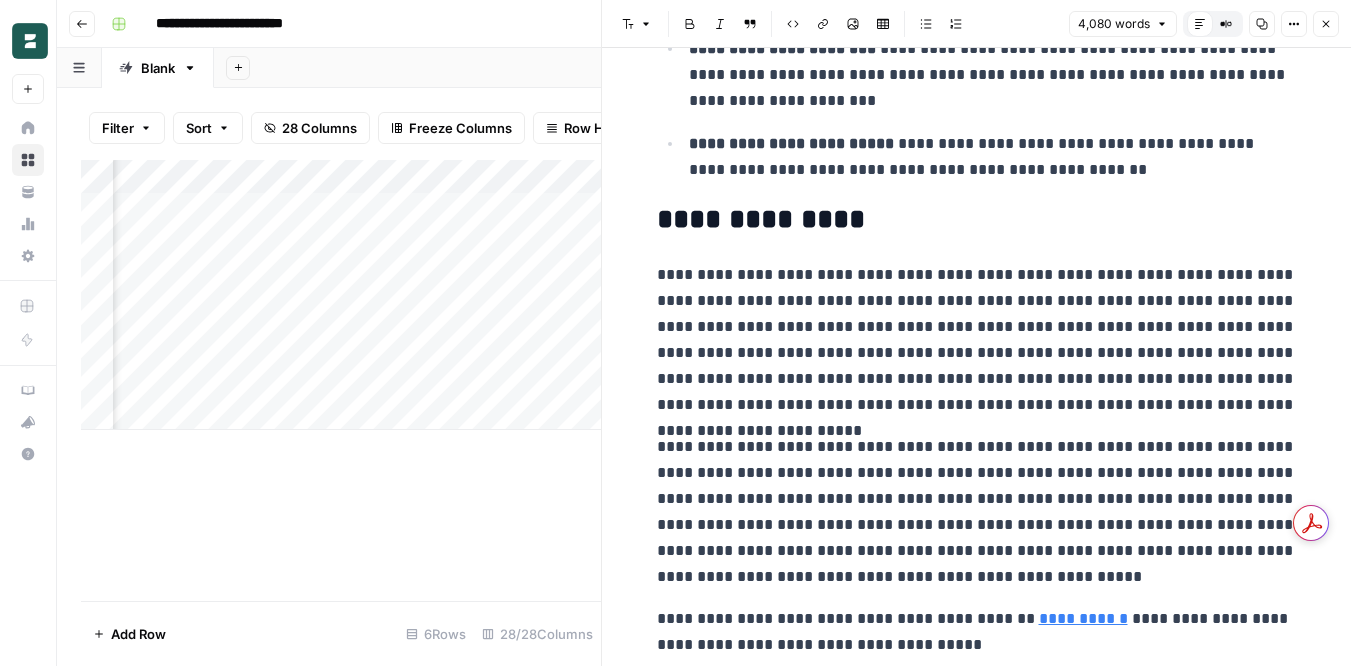 click 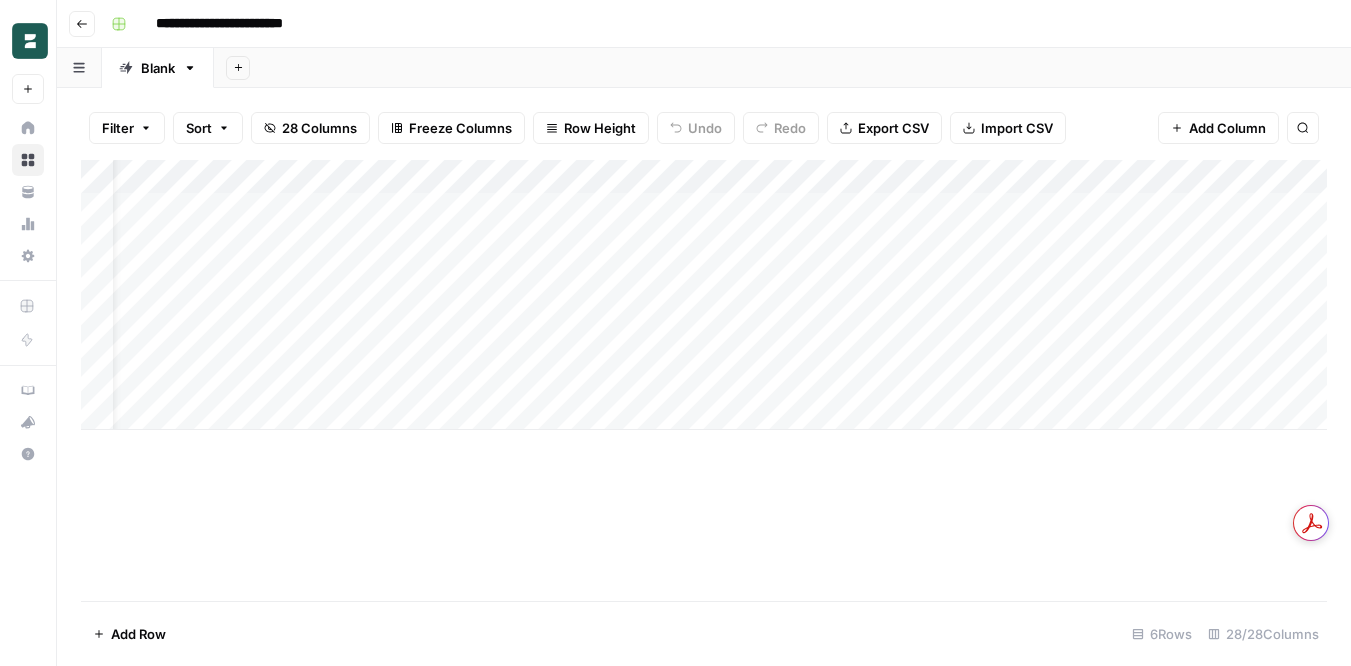 scroll, scrollTop: 0, scrollLeft: 191, axis: horizontal 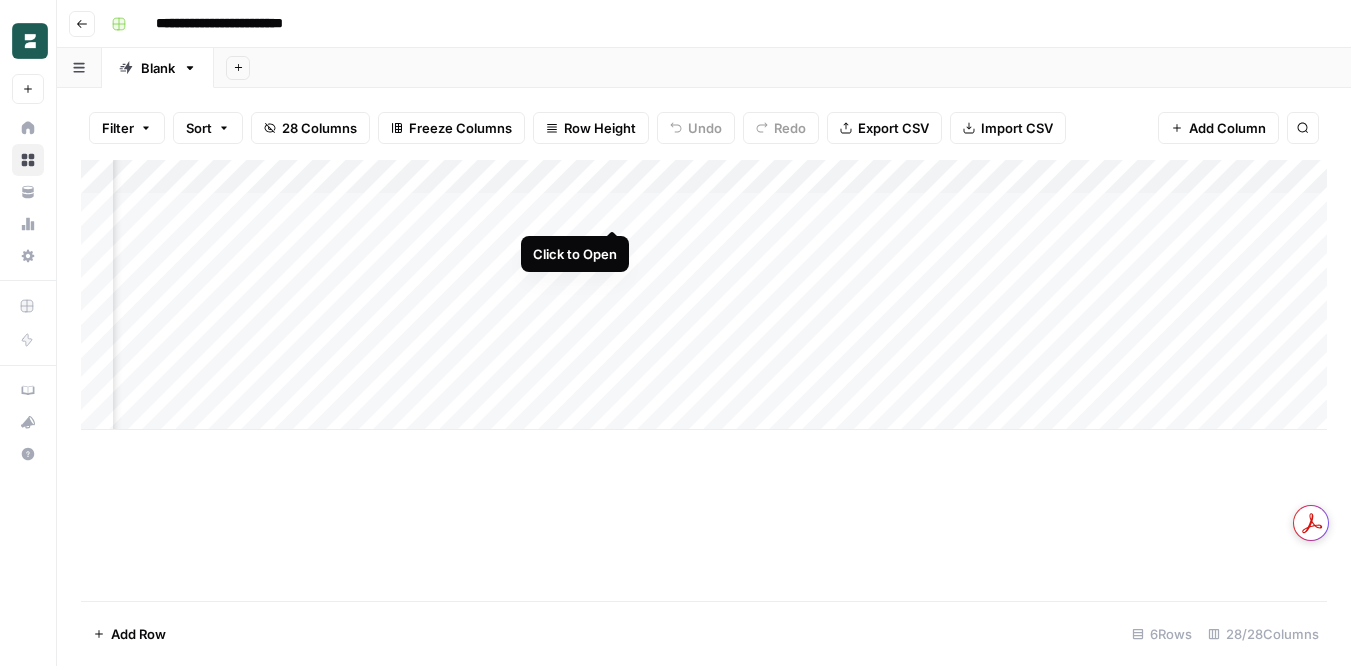 click on "Add Column" at bounding box center (704, 295) 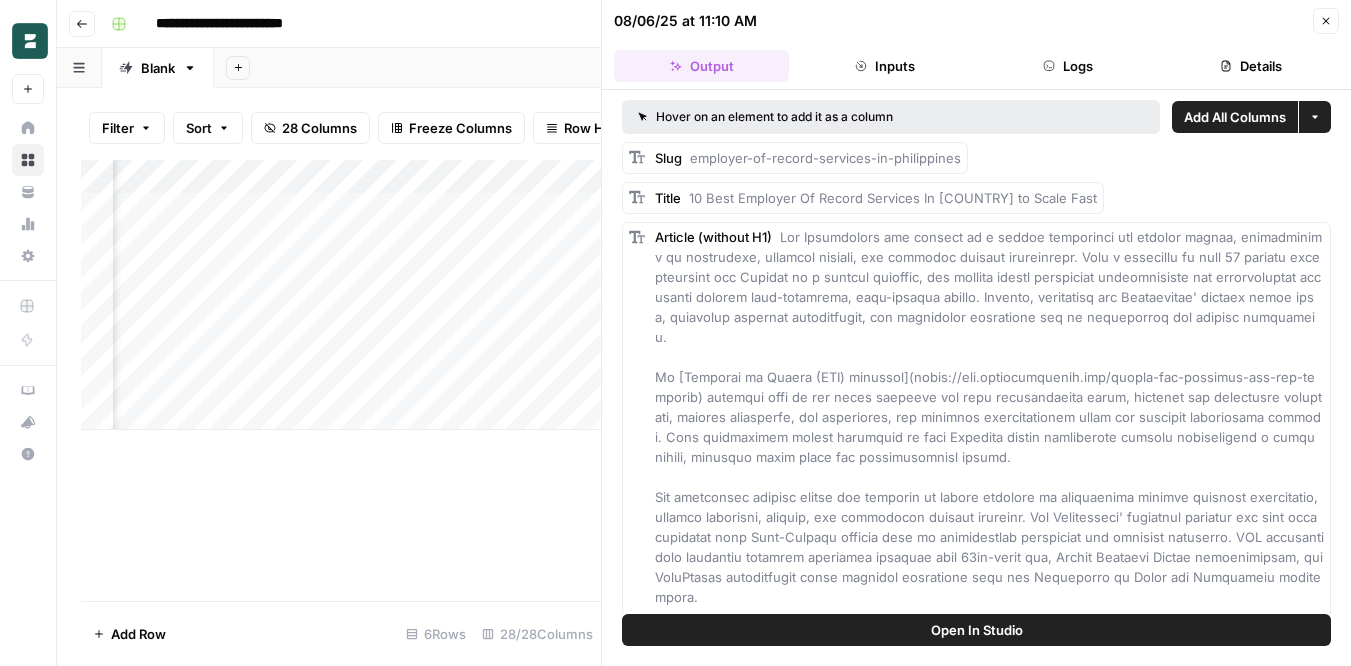 click on "Close" at bounding box center (1326, 21) 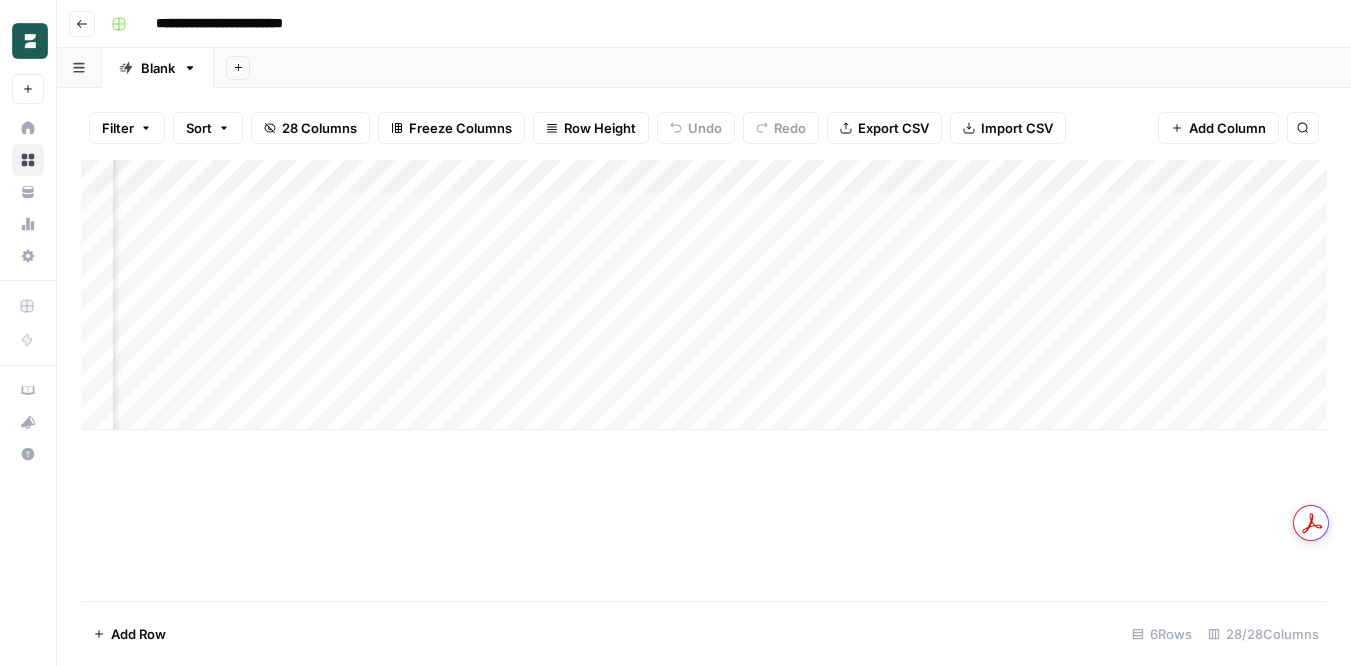 scroll, scrollTop: 0, scrollLeft: 1294, axis: horizontal 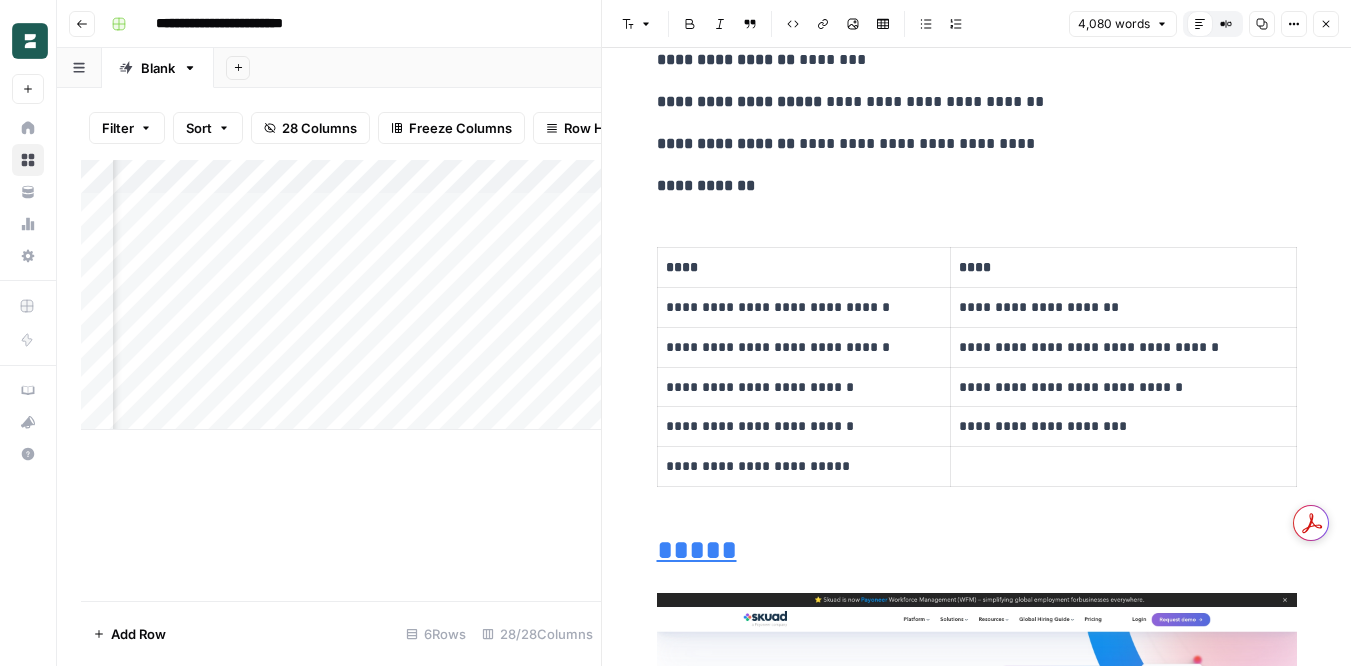 click 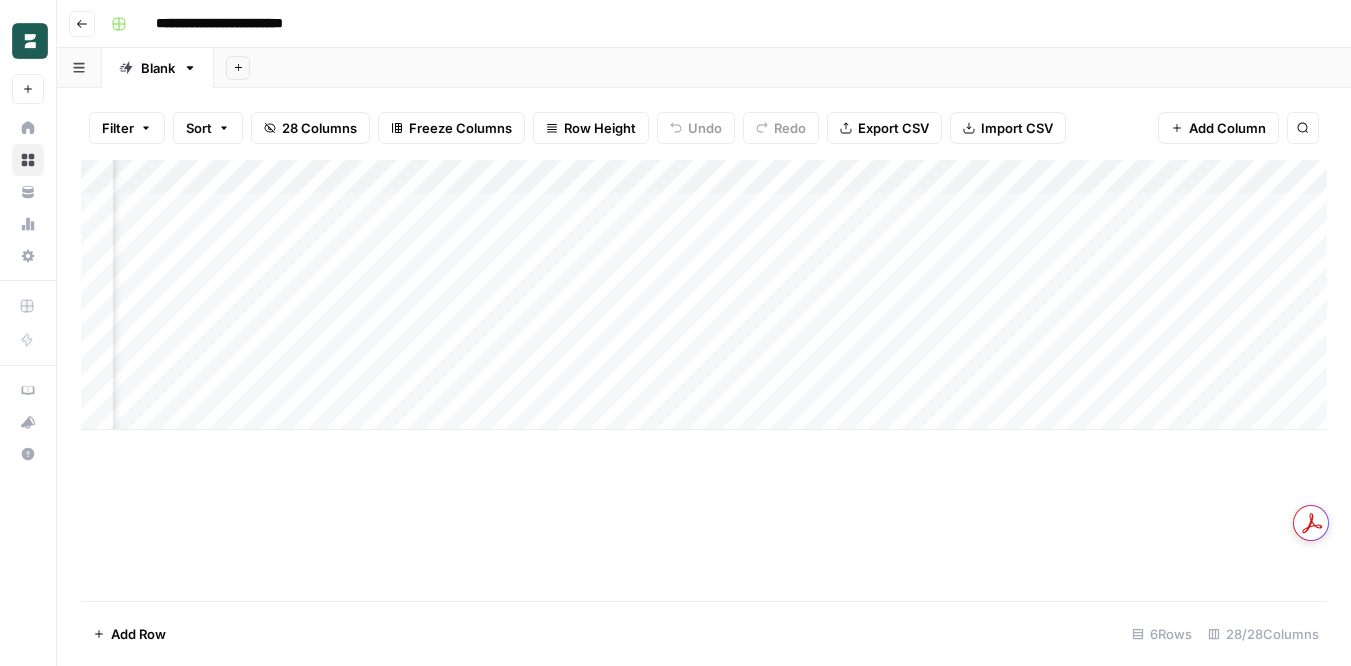 scroll, scrollTop: 0, scrollLeft: 4059, axis: horizontal 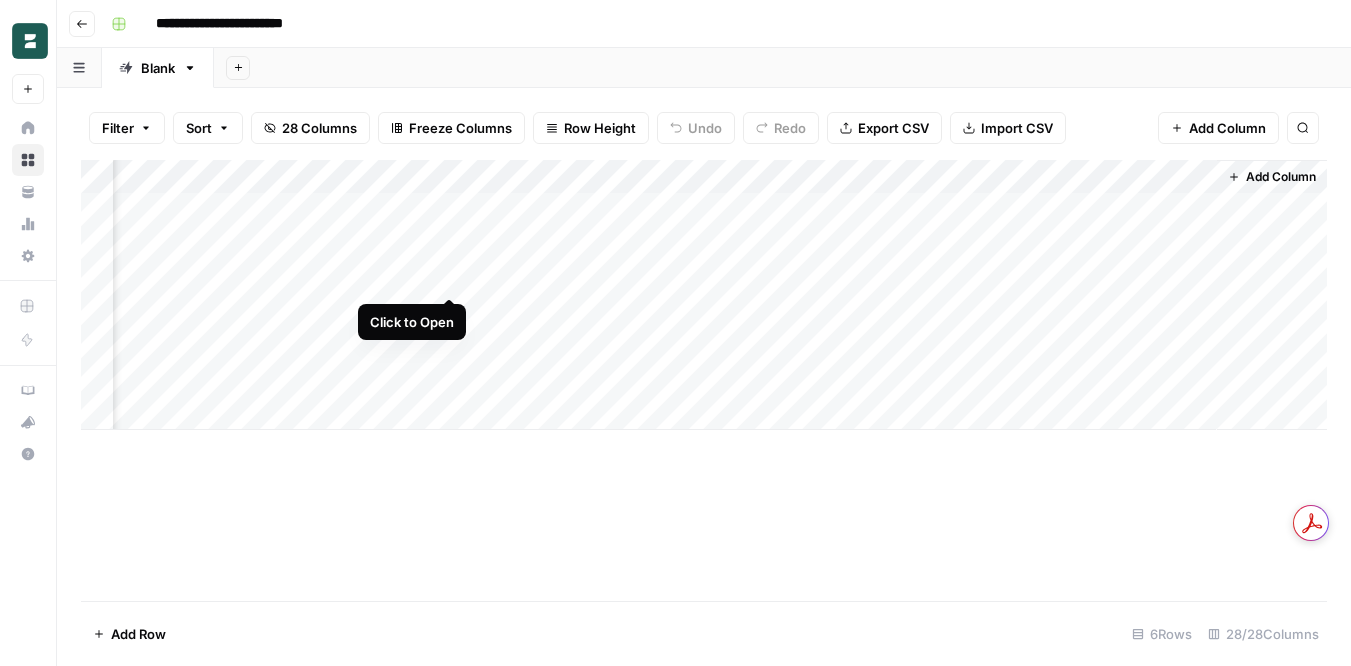 click on "Add Column" at bounding box center (704, 295) 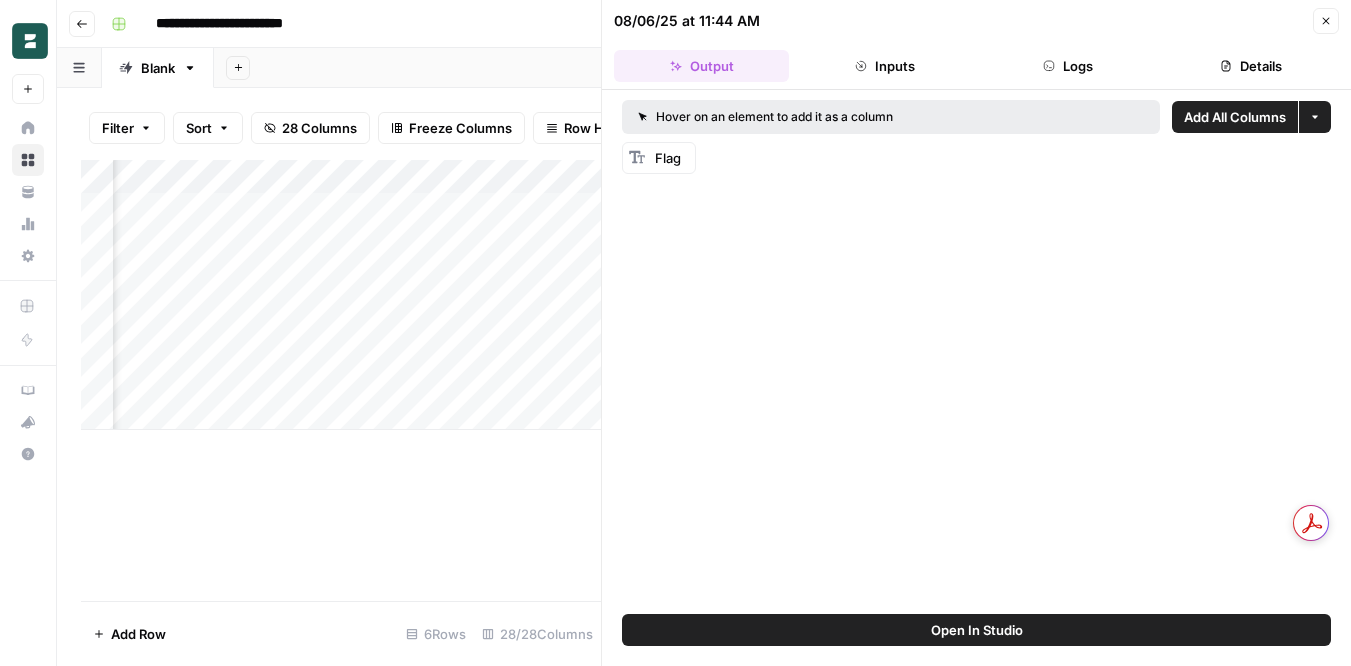 click on "Flag" at bounding box center [659, 158] 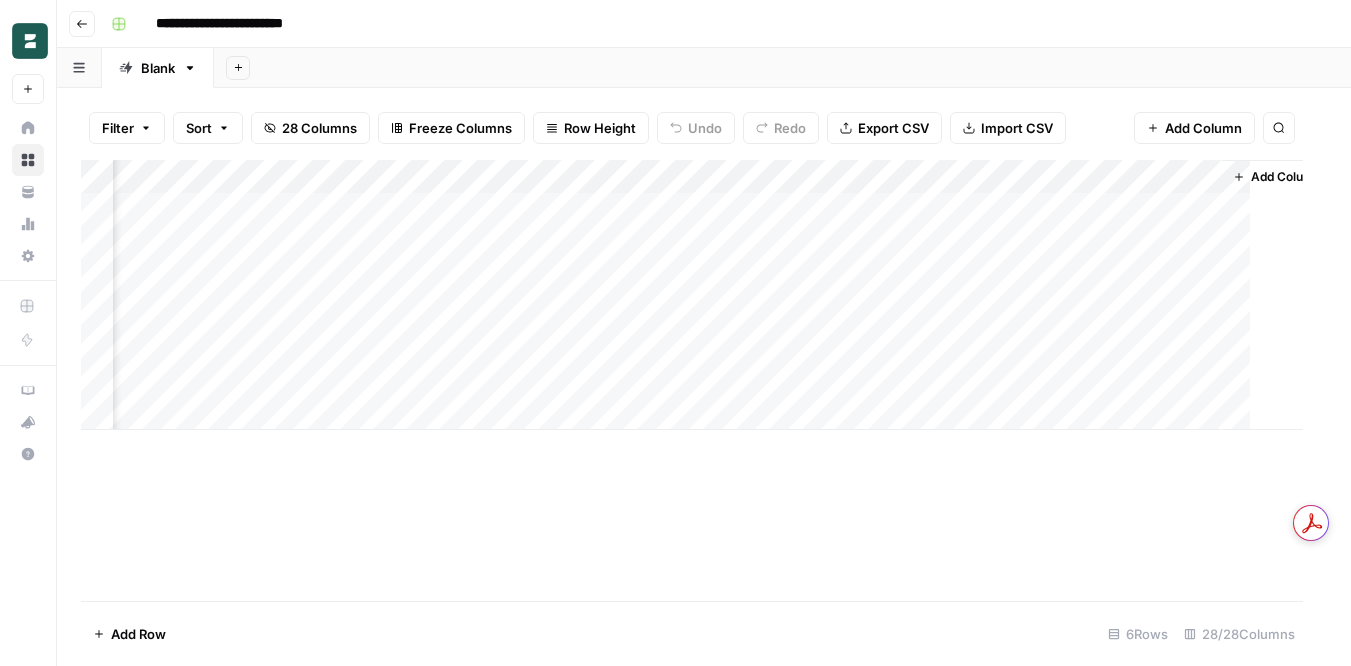 scroll, scrollTop: 0, scrollLeft: 4035, axis: horizontal 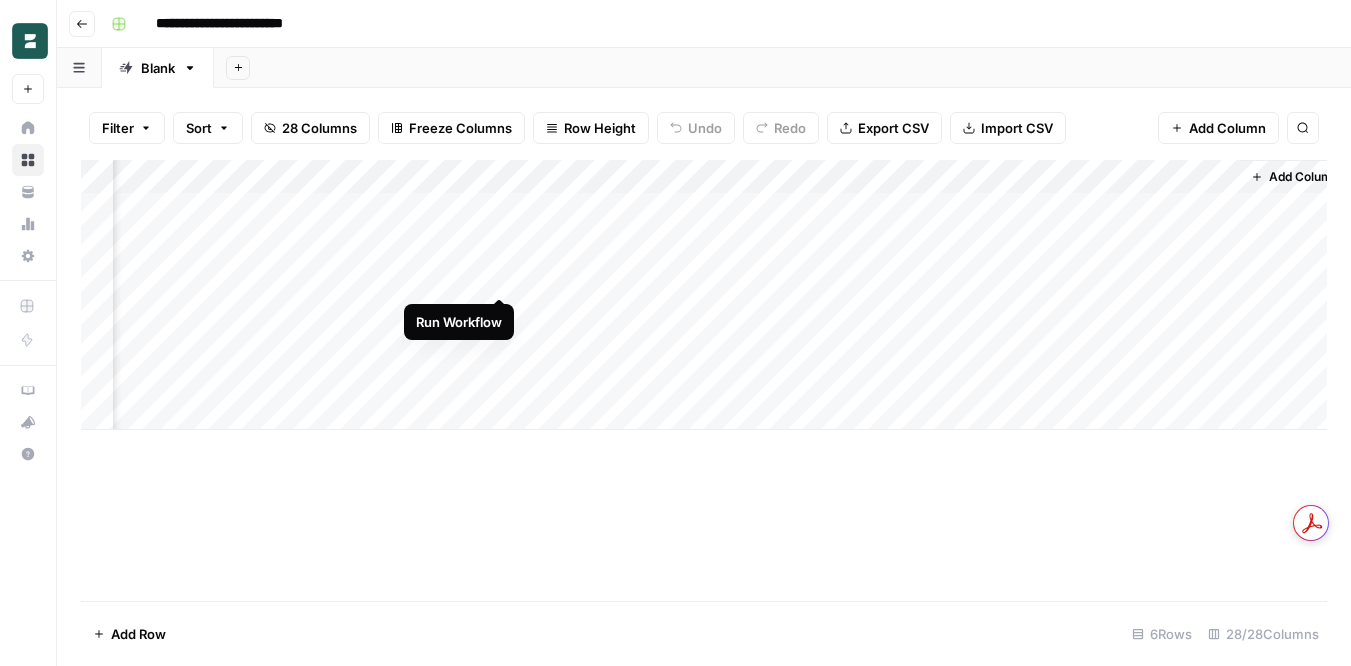 click on "Add Column" at bounding box center (704, 295) 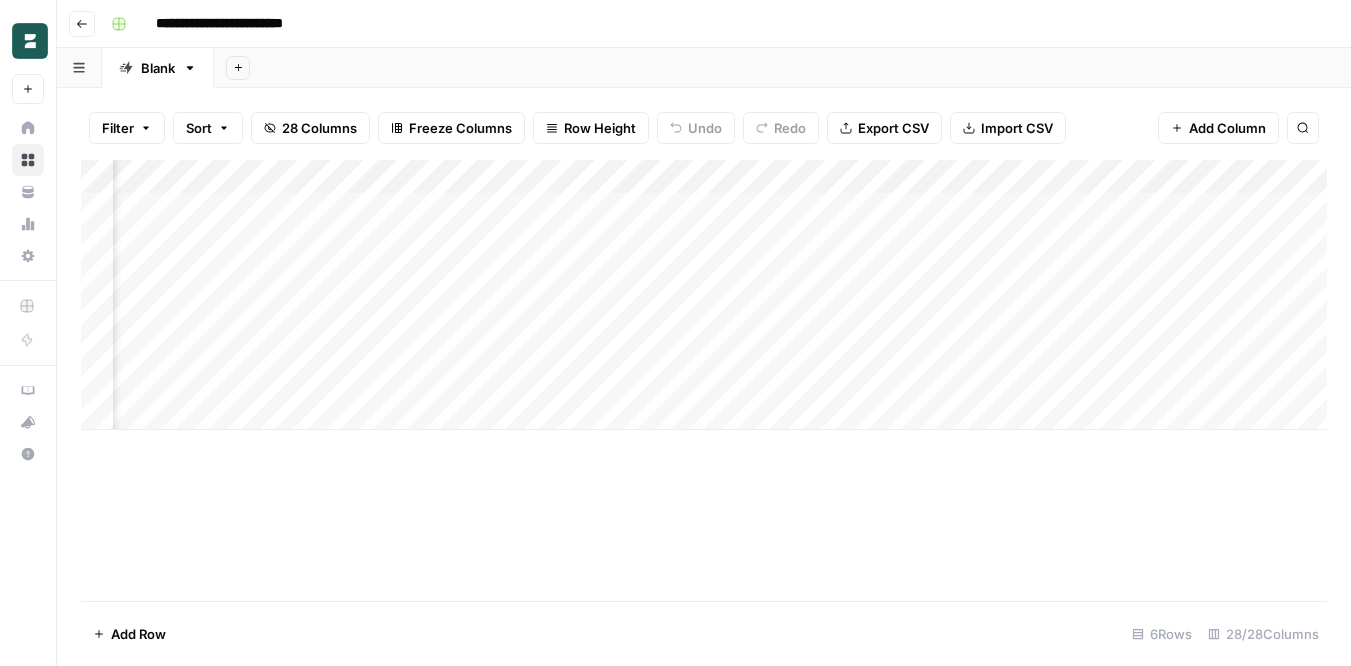 scroll, scrollTop: 0, scrollLeft: 1260, axis: horizontal 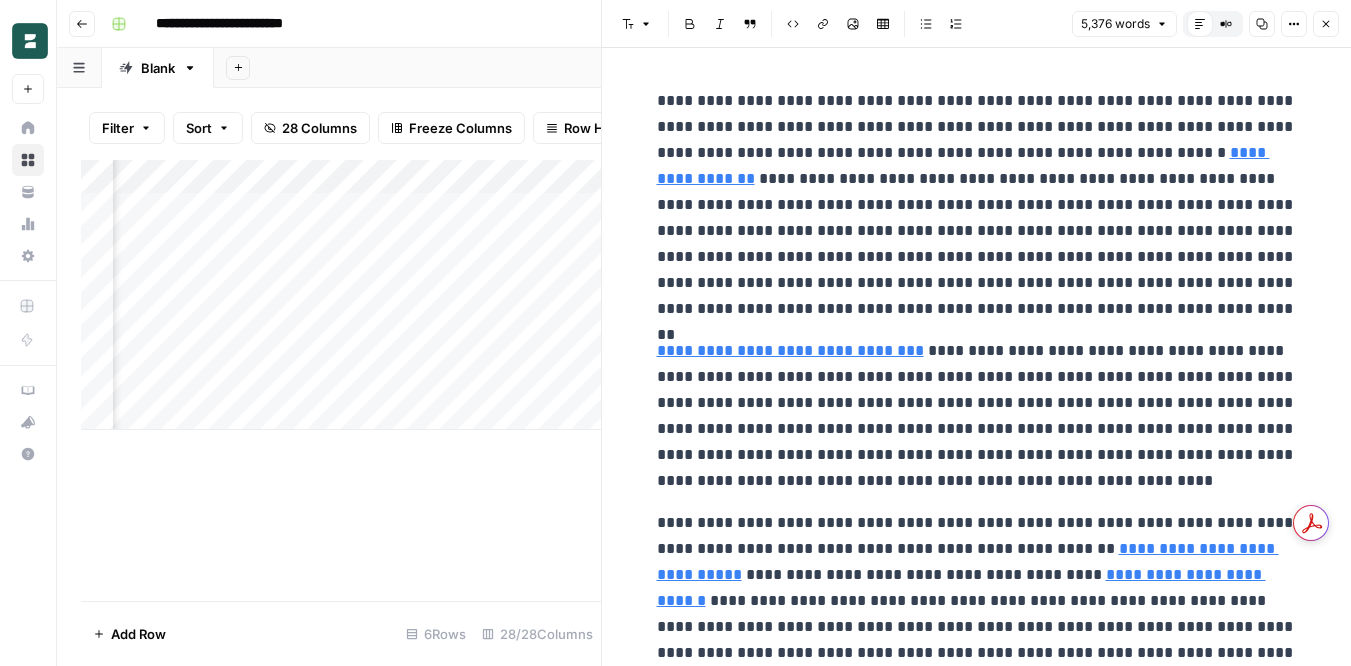 click 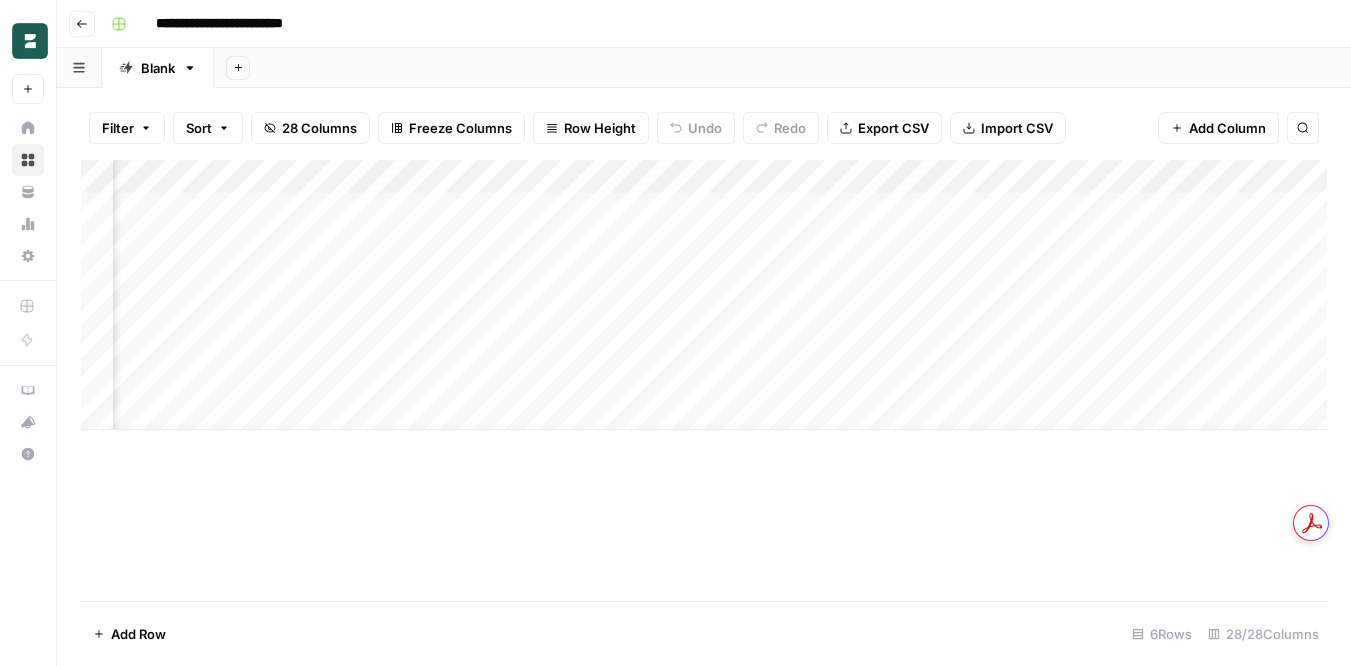 scroll, scrollTop: 0, scrollLeft: 687, axis: horizontal 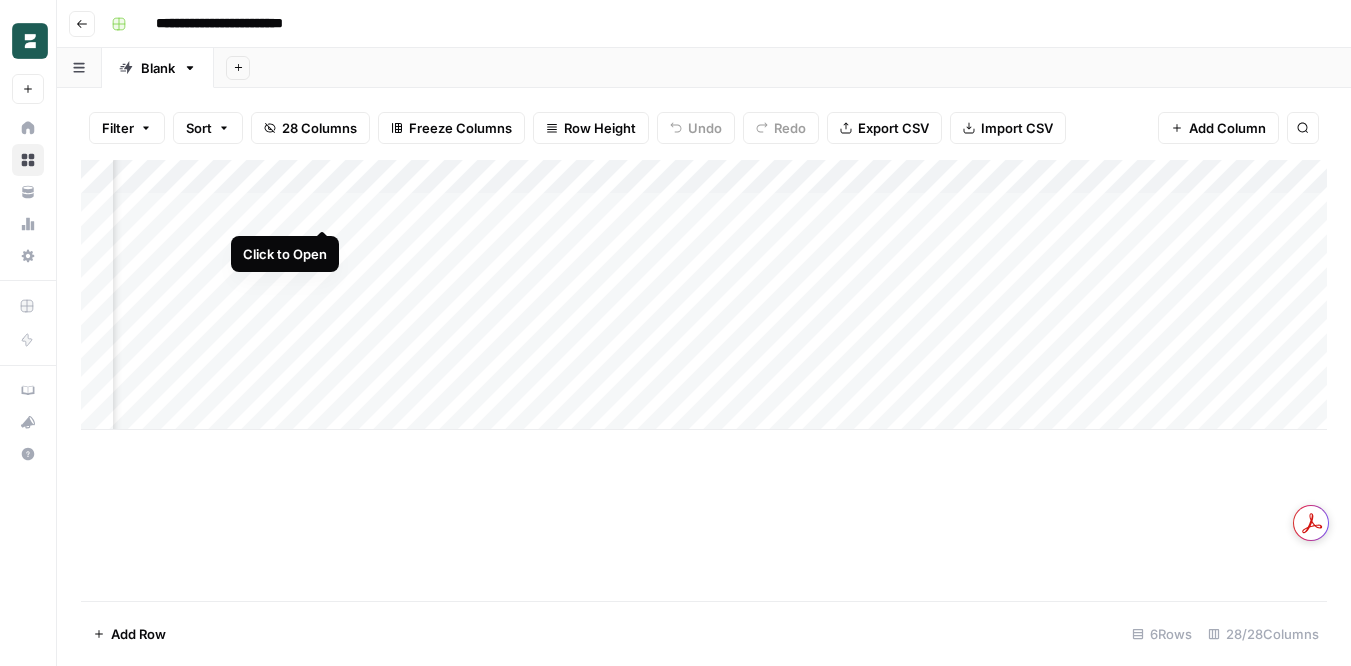click on "Add Column" at bounding box center [704, 295] 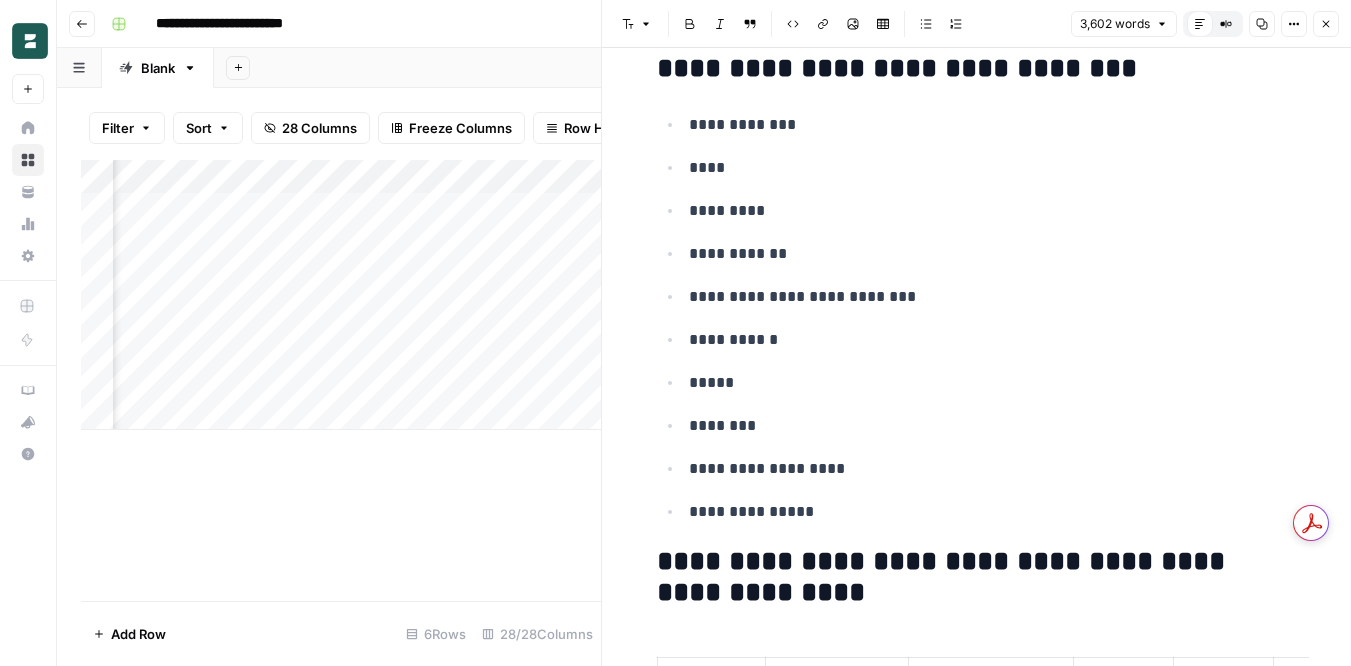 scroll, scrollTop: 1442, scrollLeft: 0, axis: vertical 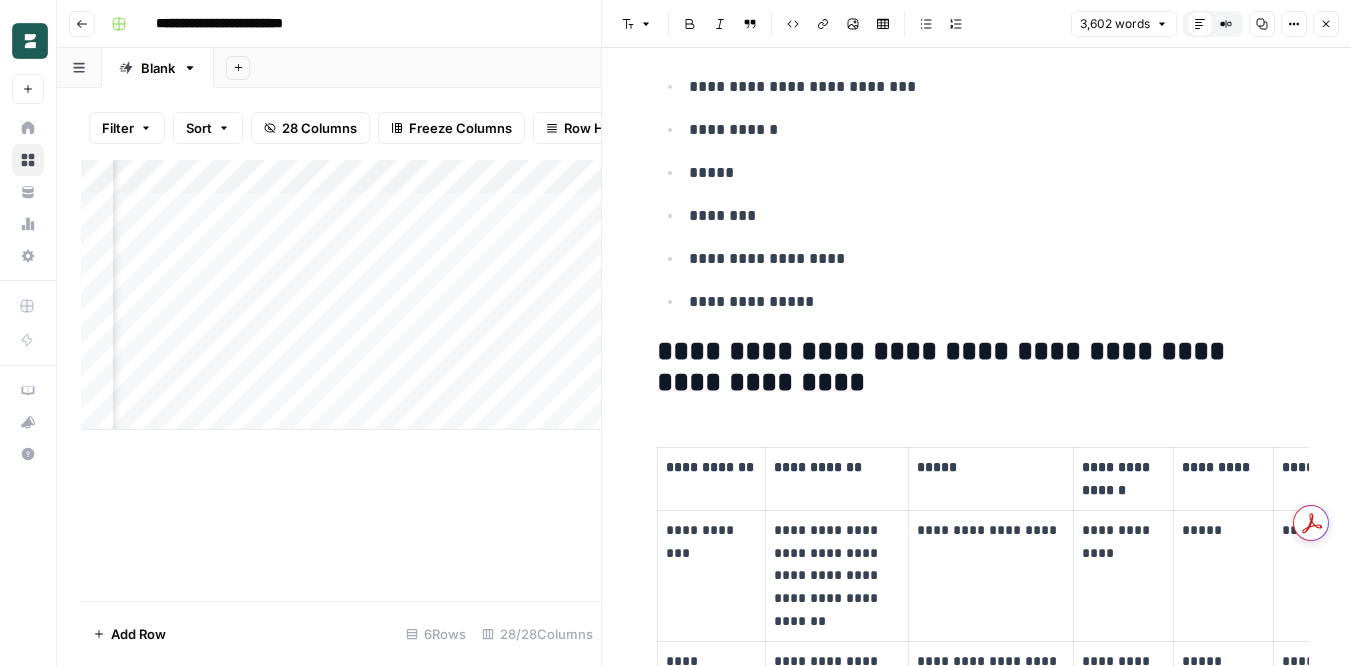 click on "Close" at bounding box center [1326, 24] 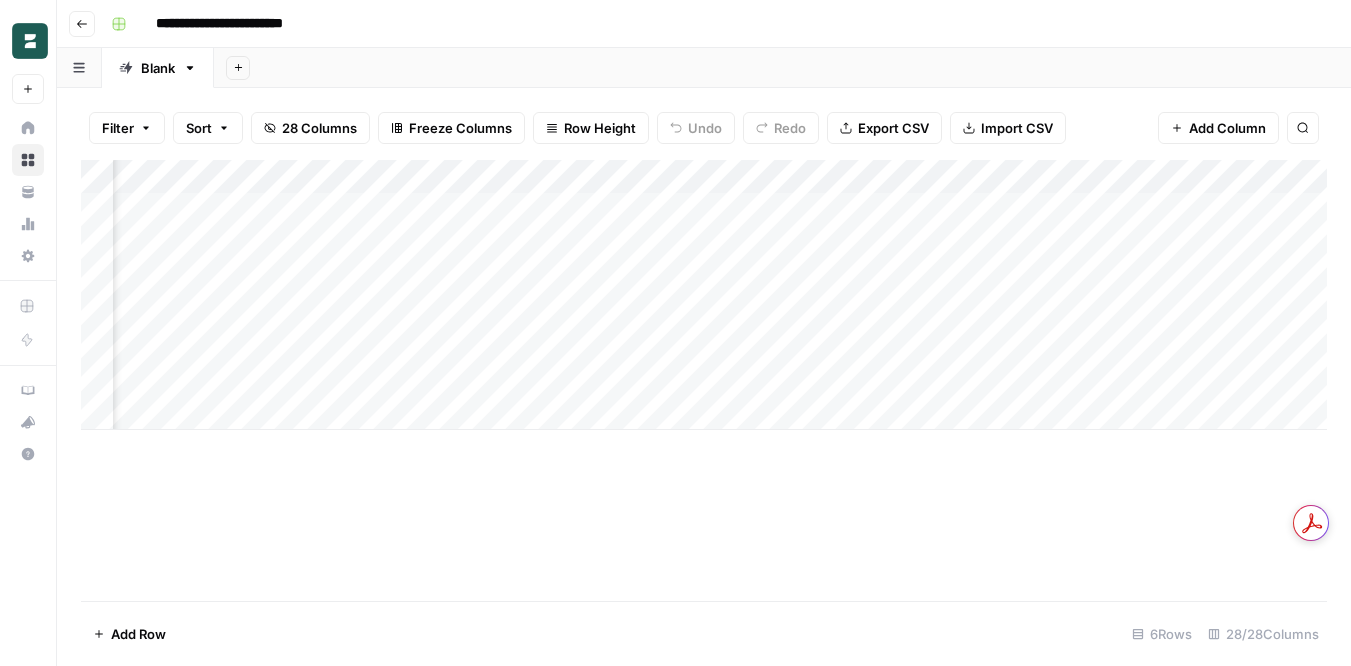 scroll, scrollTop: 0, scrollLeft: 1397, axis: horizontal 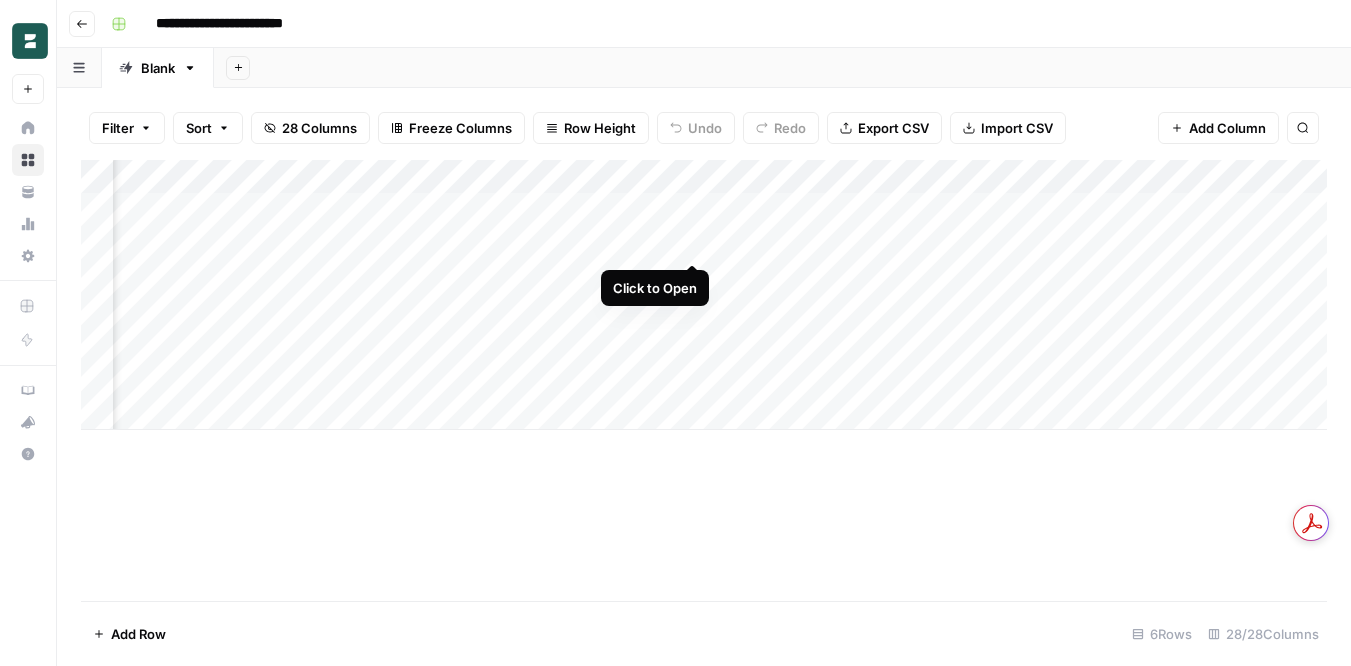 click on "Add Column" at bounding box center (704, 295) 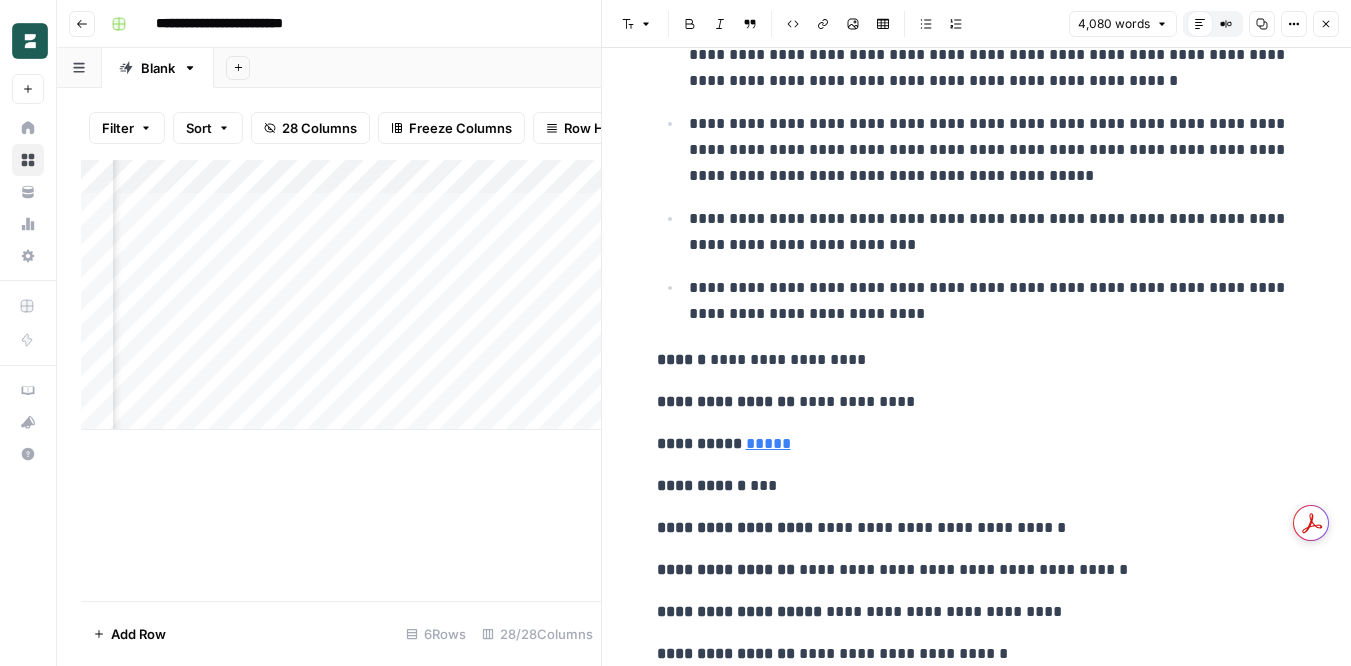 scroll, scrollTop: 5083, scrollLeft: 0, axis: vertical 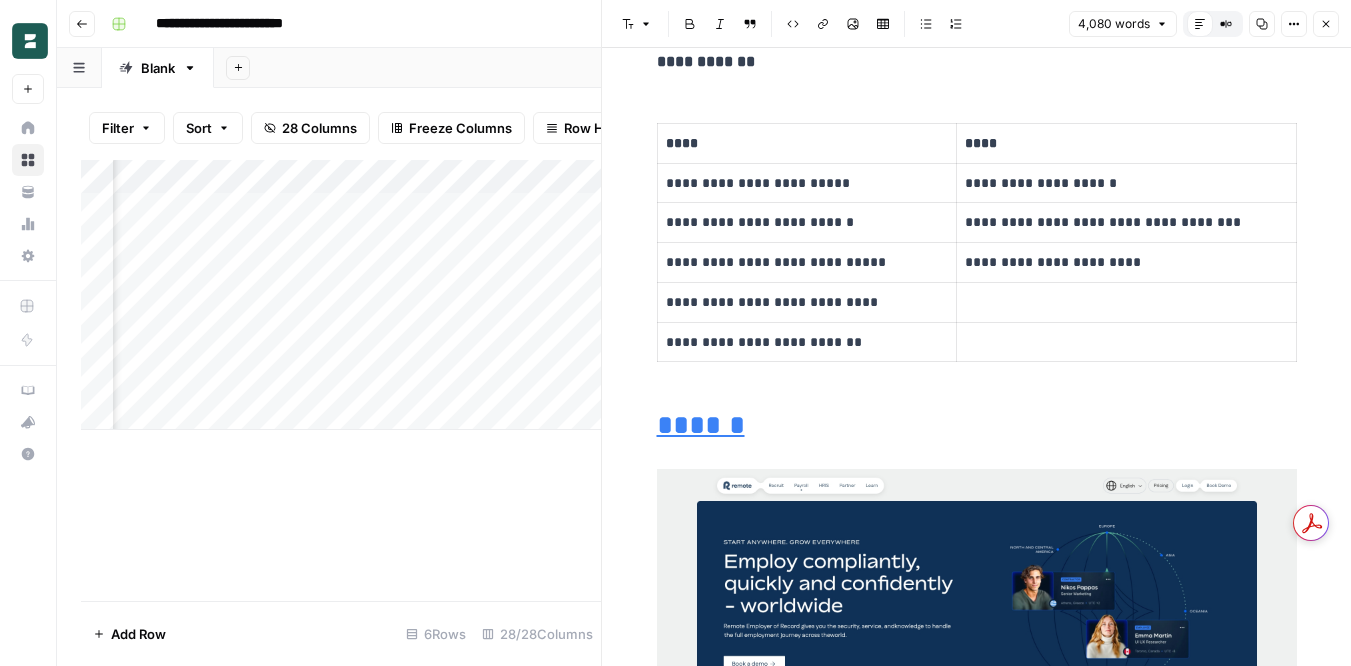 click on "Close" at bounding box center (1326, 24) 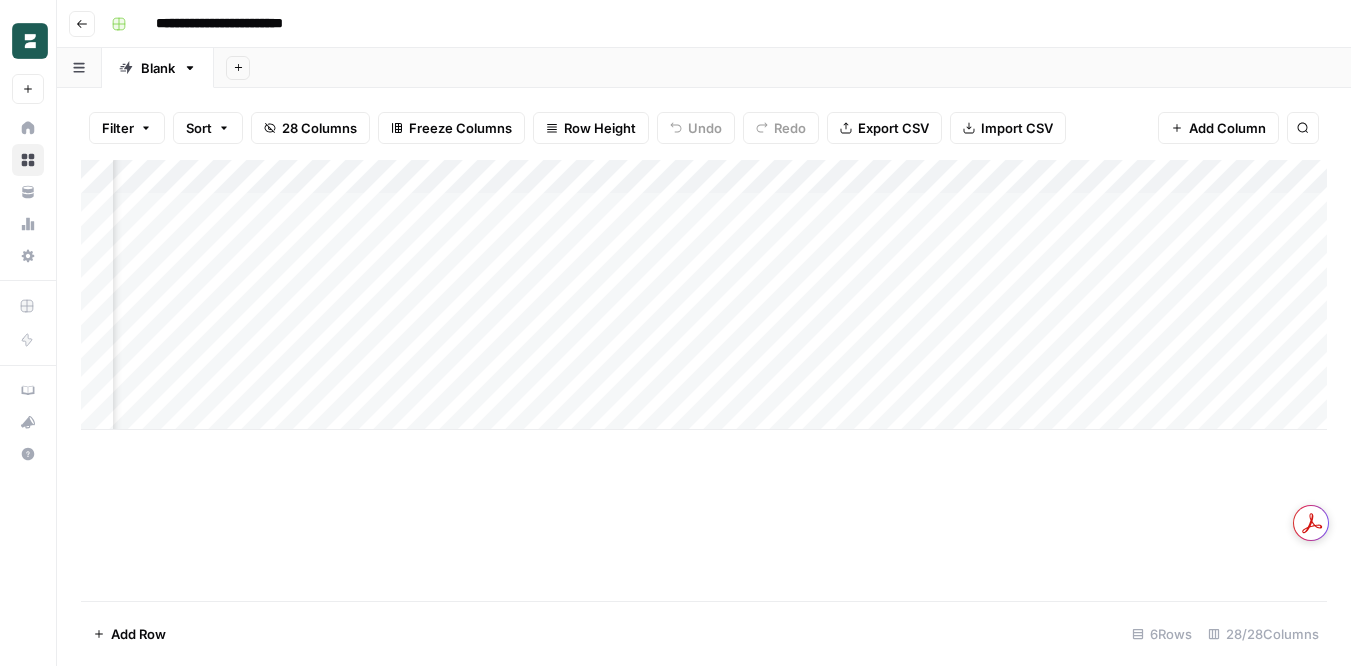 scroll, scrollTop: 0, scrollLeft: 1421, axis: horizontal 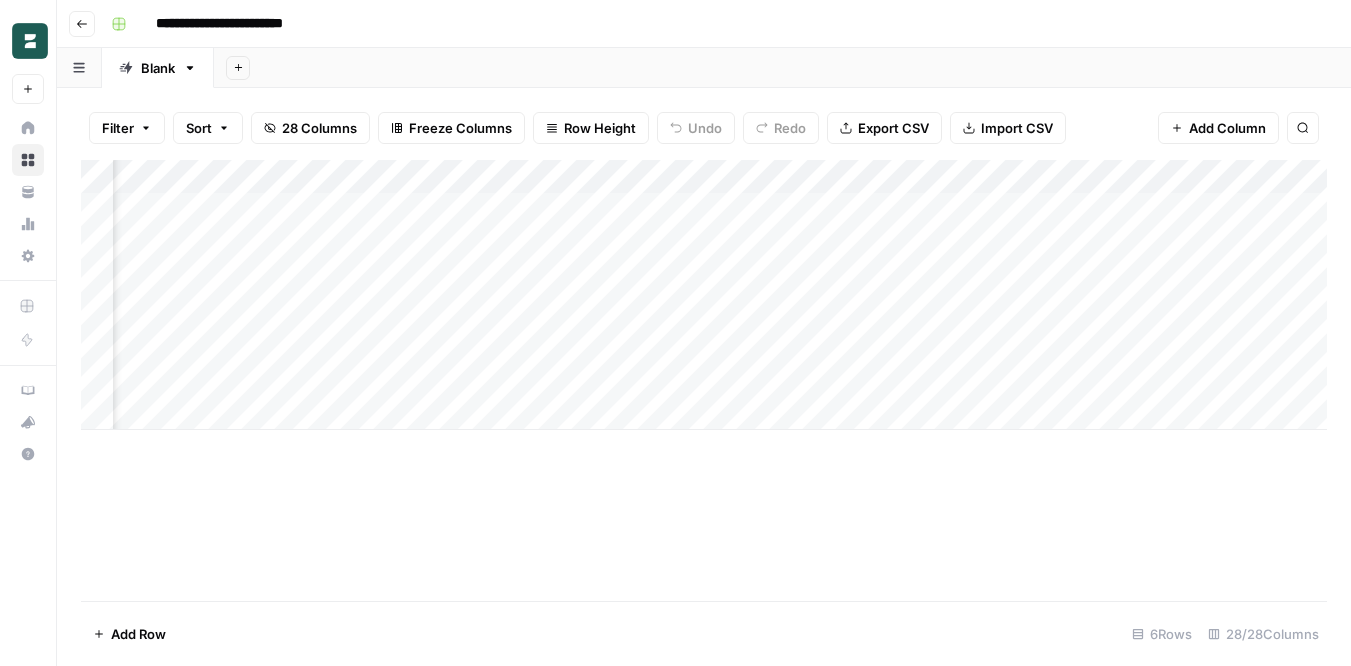 click on "Add Column" at bounding box center (704, 295) 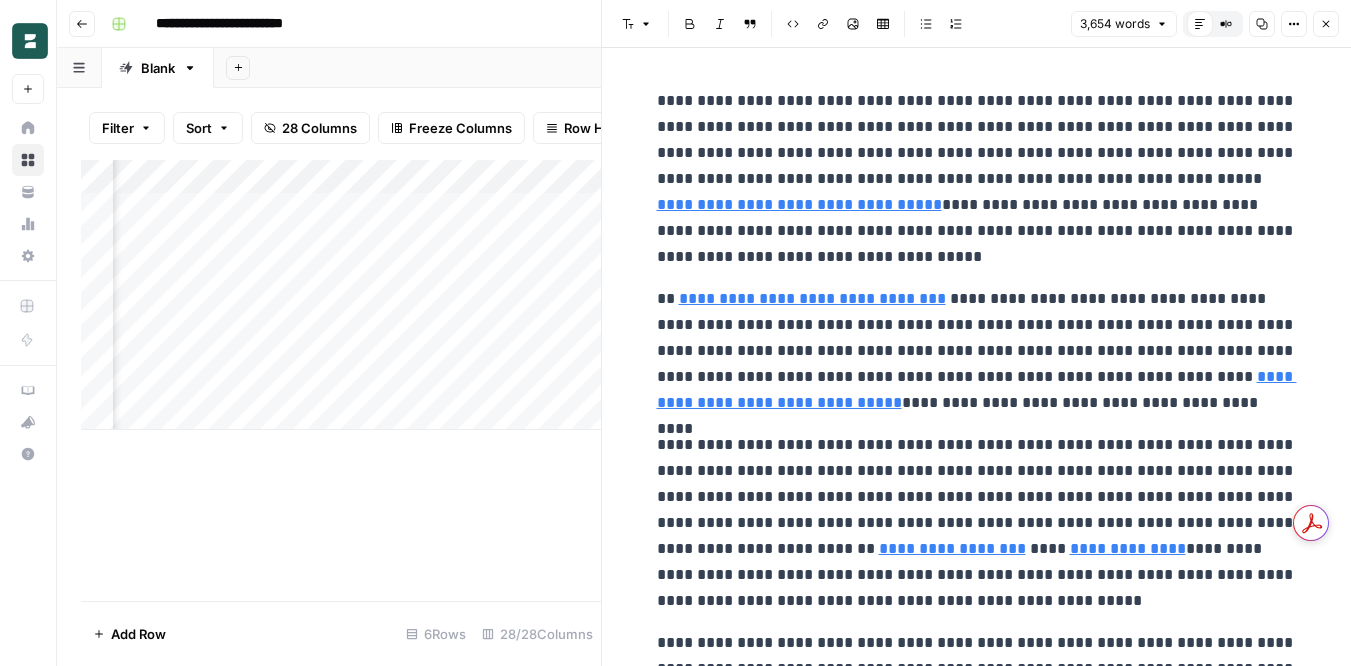 click on "Close" at bounding box center [1326, 24] 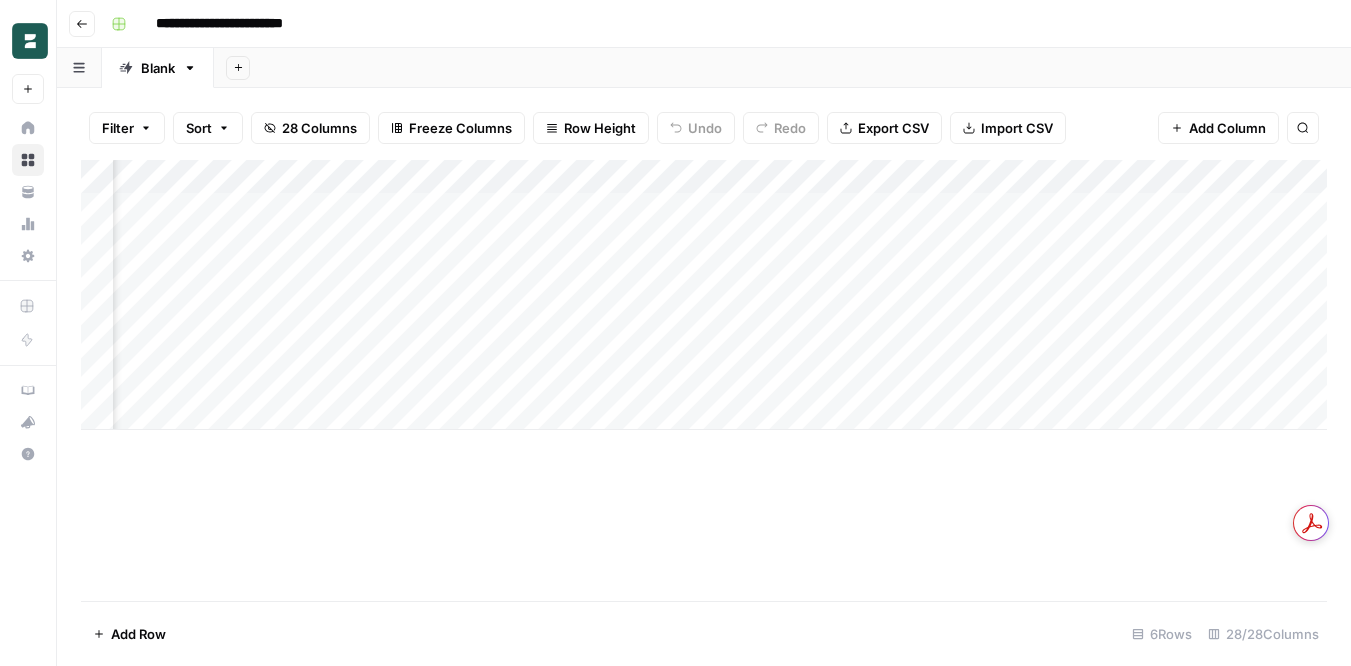 click on "Add Column" at bounding box center [704, 295] 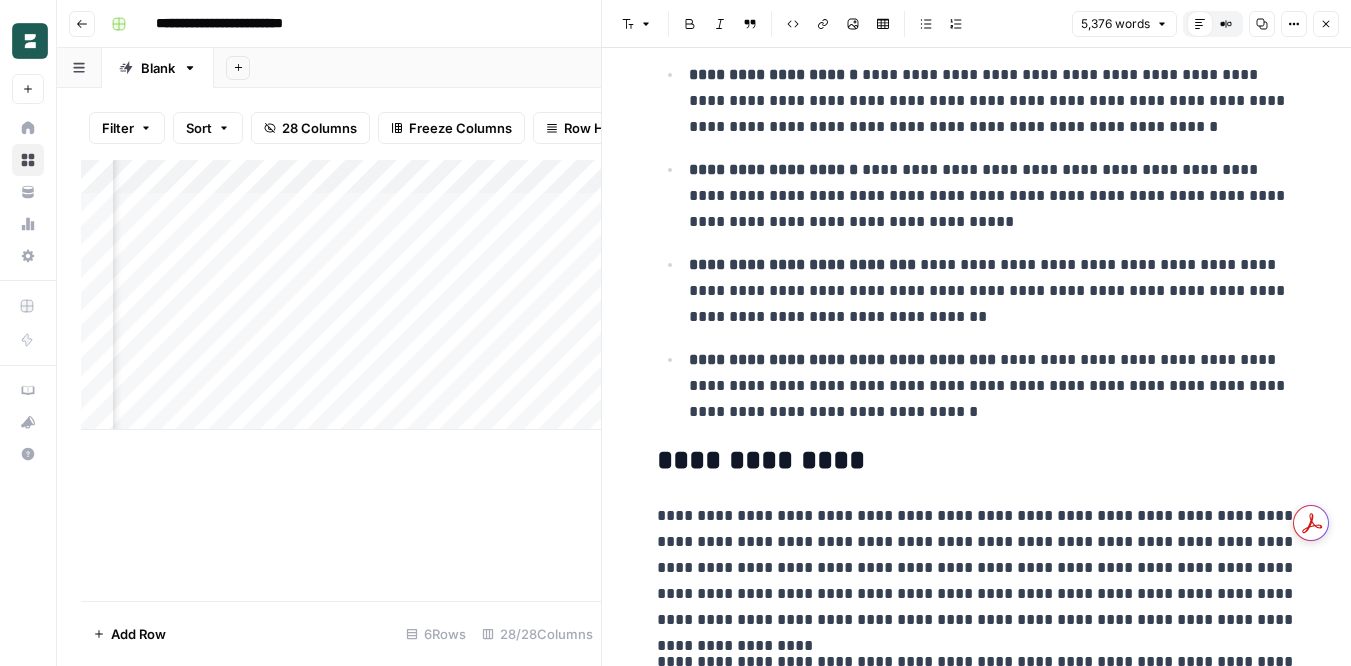 scroll, scrollTop: 33269, scrollLeft: 0, axis: vertical 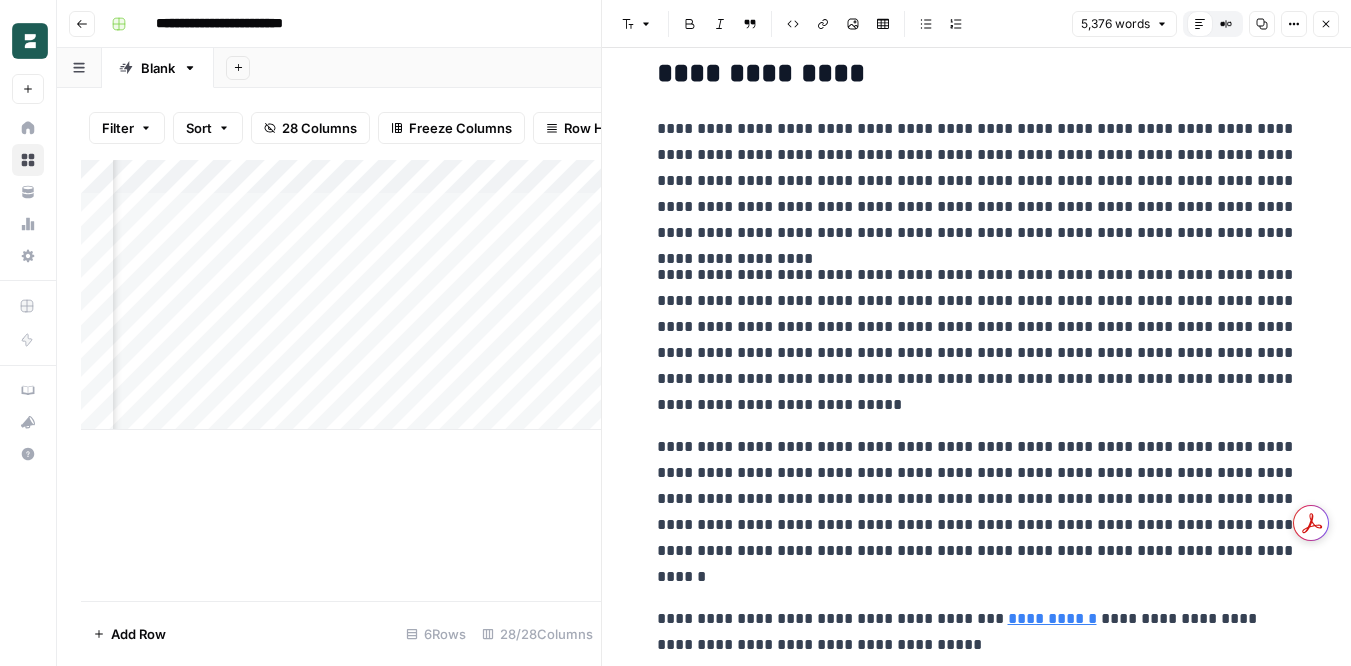 click on "Close" at bounding box center [1326, 24] 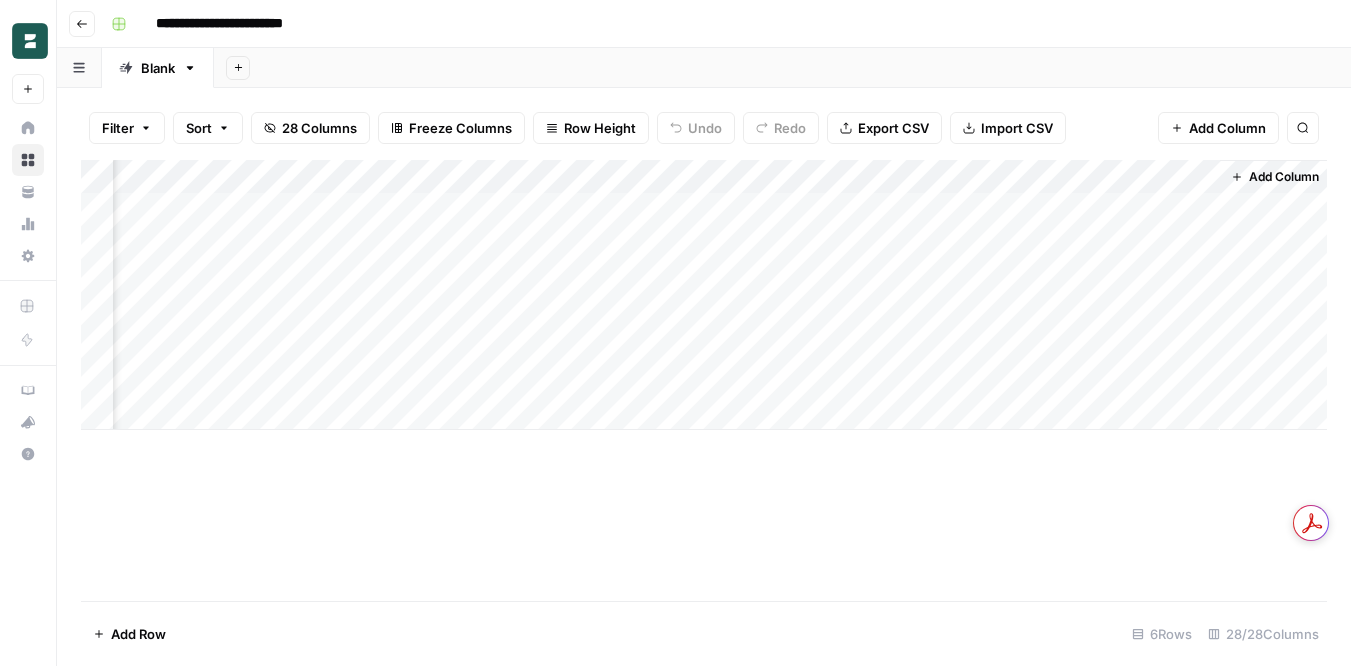 scroll, scrollTop: 0, scrollLeft: 4059, axis: horizontal 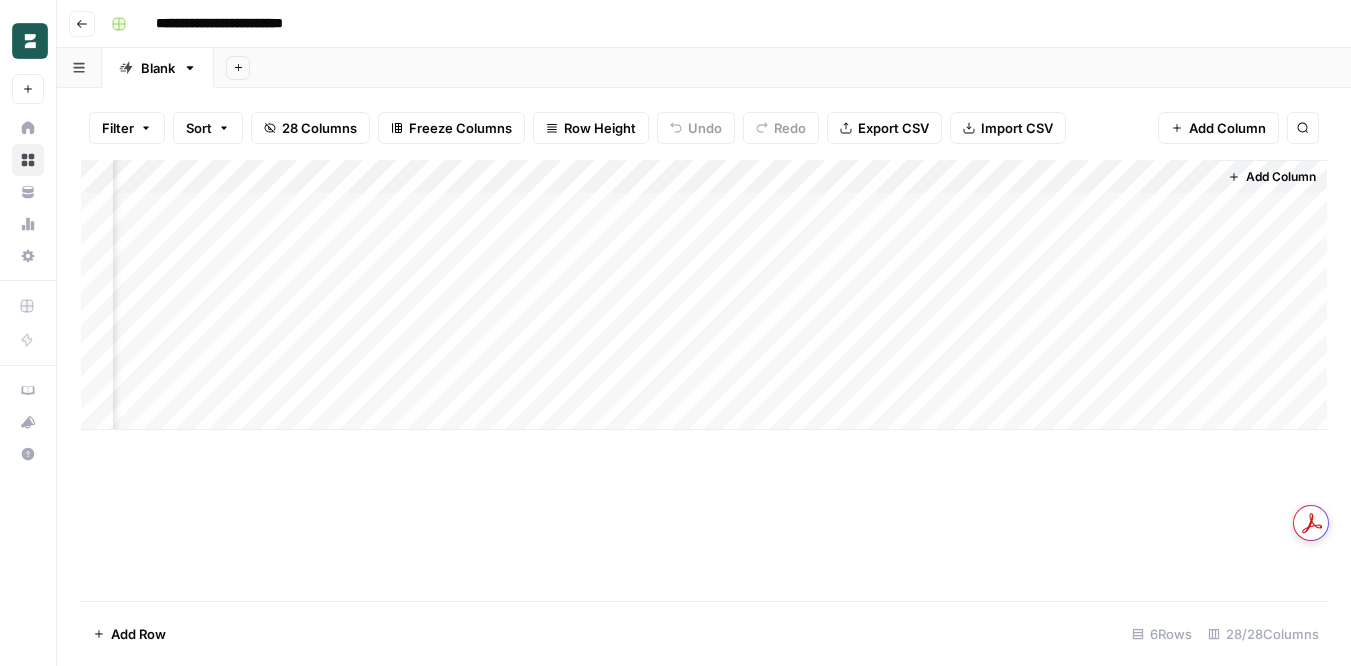 click on "Add Column" at bounding box center [704, 295] 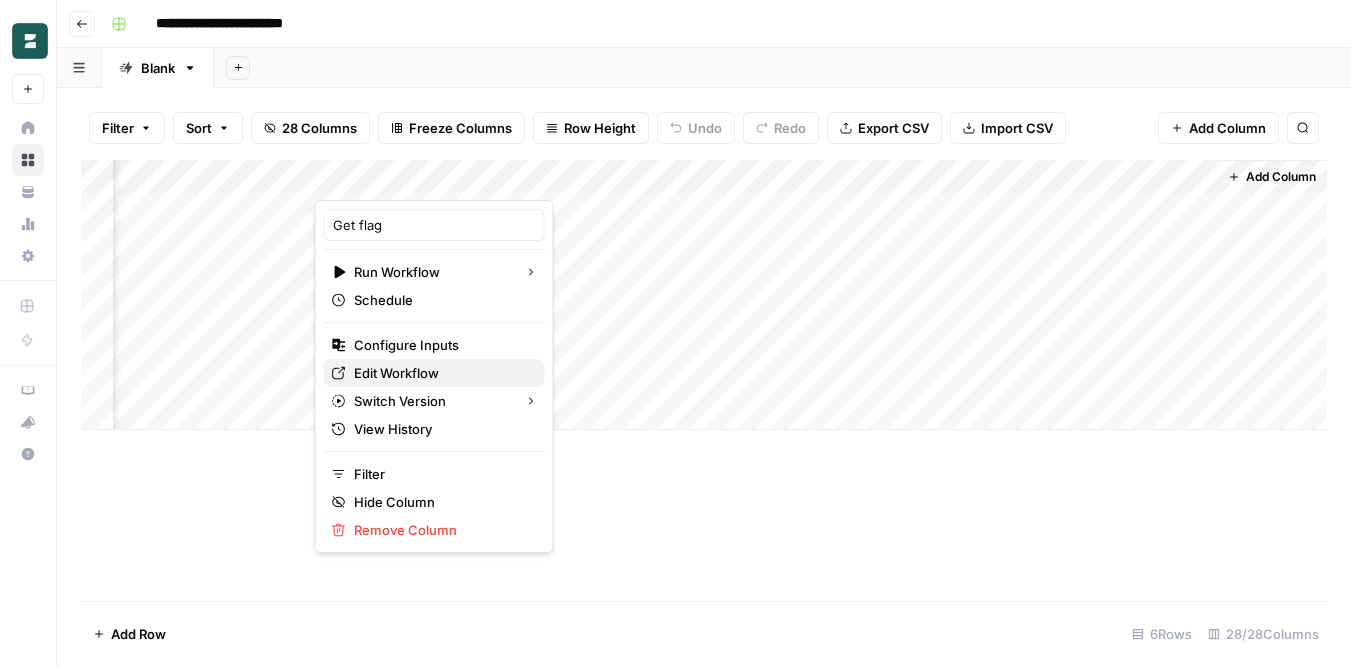 click on "Edit Workflow" at bounding box center [441, 373] 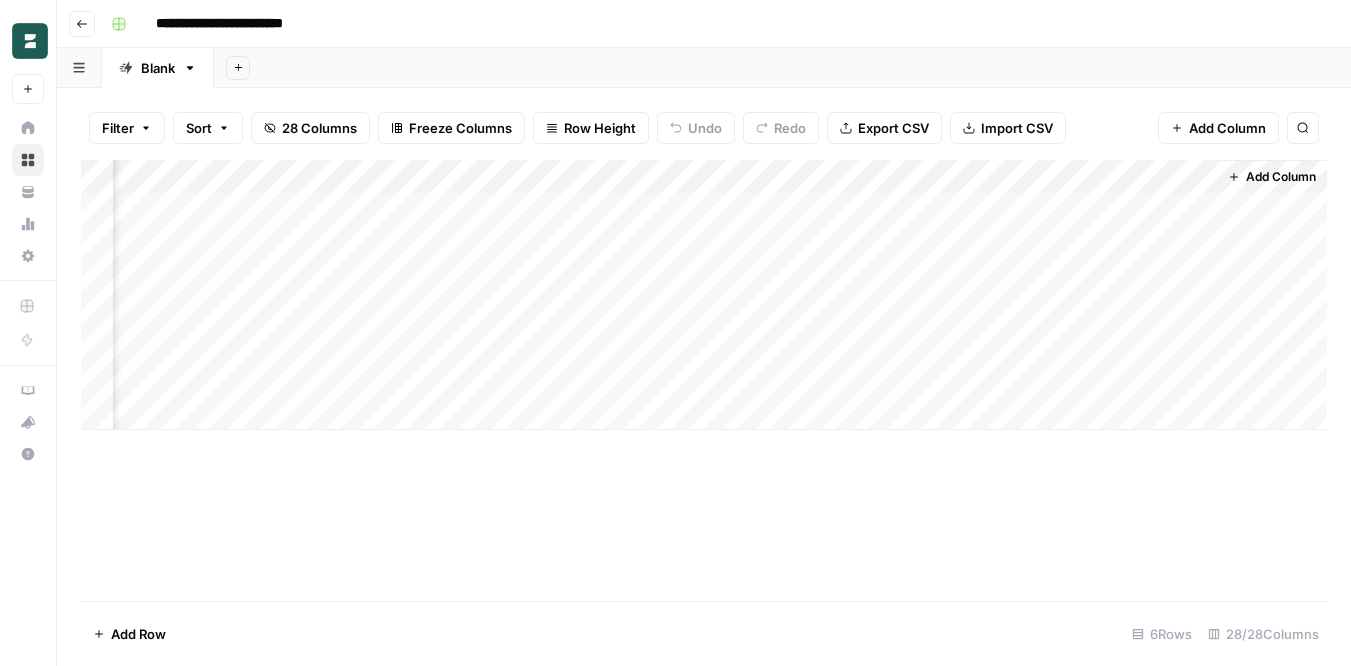 click on "Add Column" at bounding box center [704, 295] 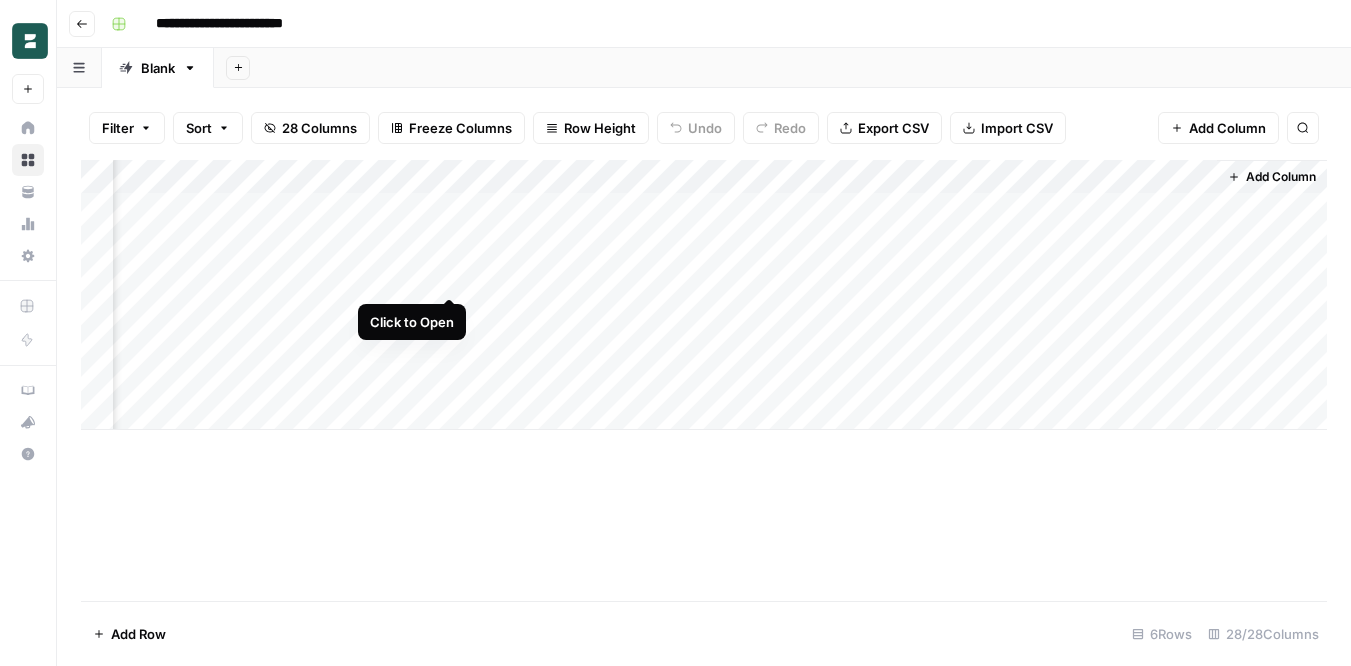 scroll, scrollTop: 0, scrollLeft: 4049, axis: horizontal 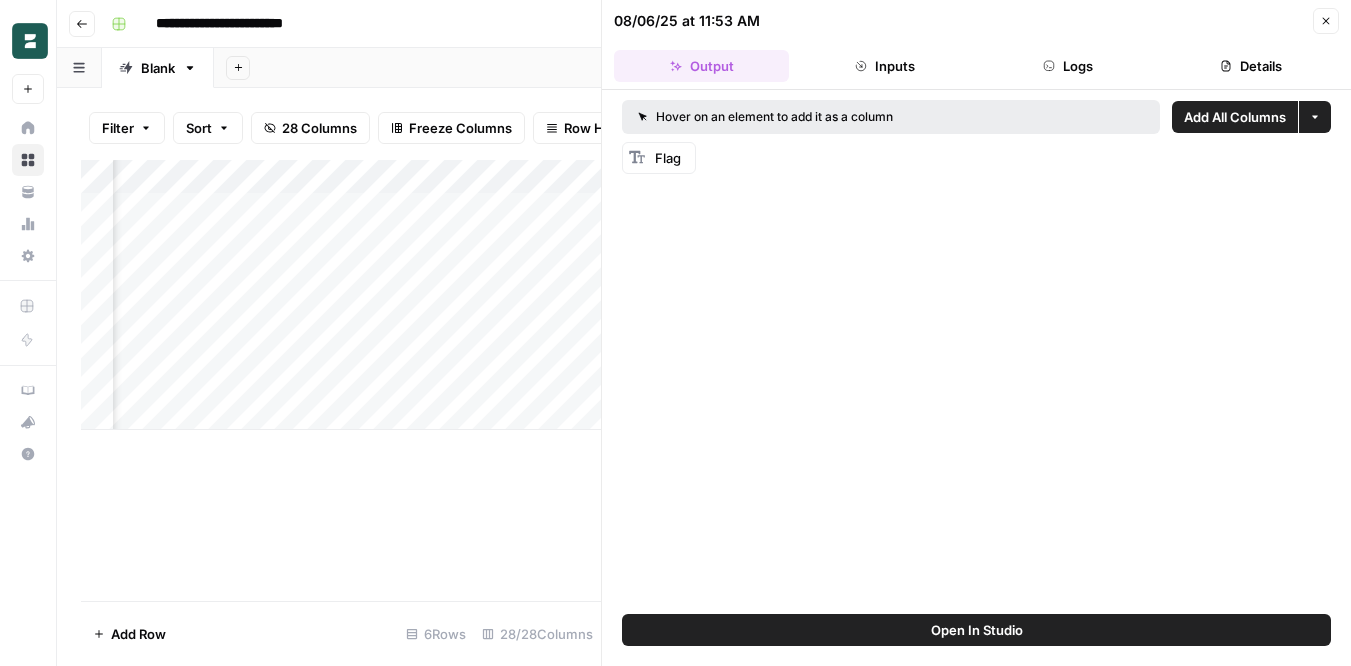 click on "Flag" at bounding box center (659, 158) 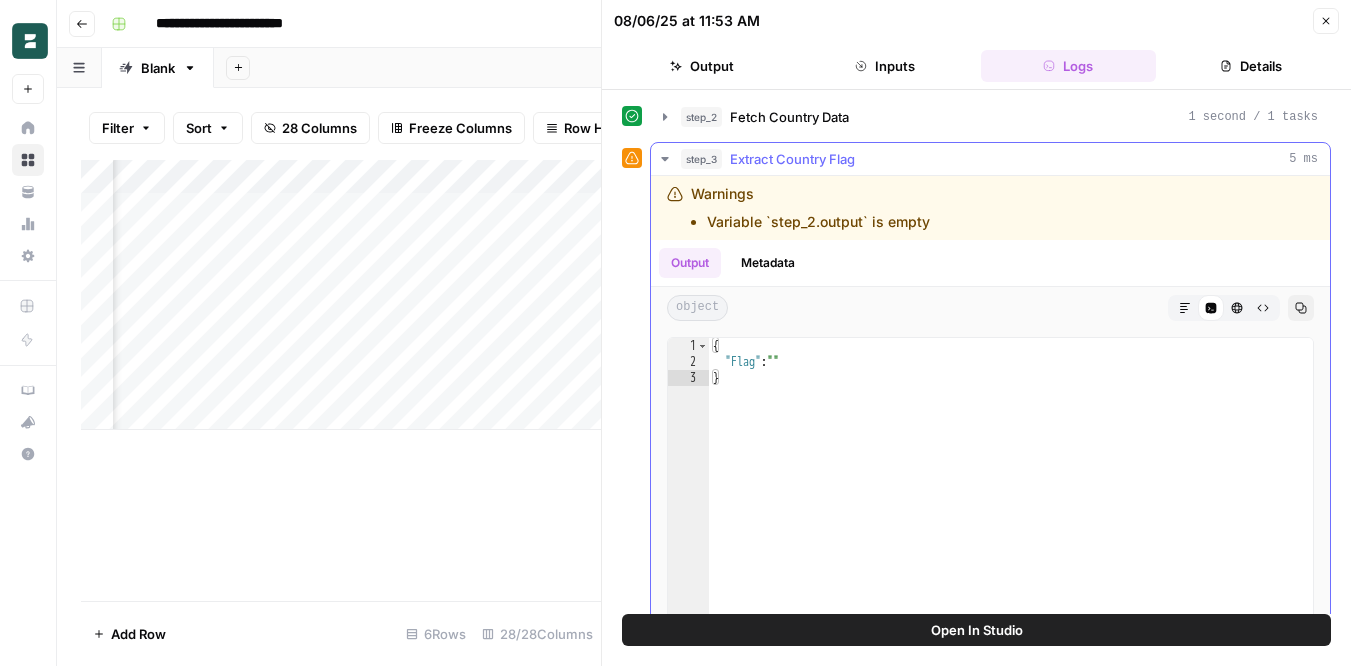drag, startPoint x: 697, startPoint y: 225, endPoint x: 935, endPoint y: 224, distance: 238.0021 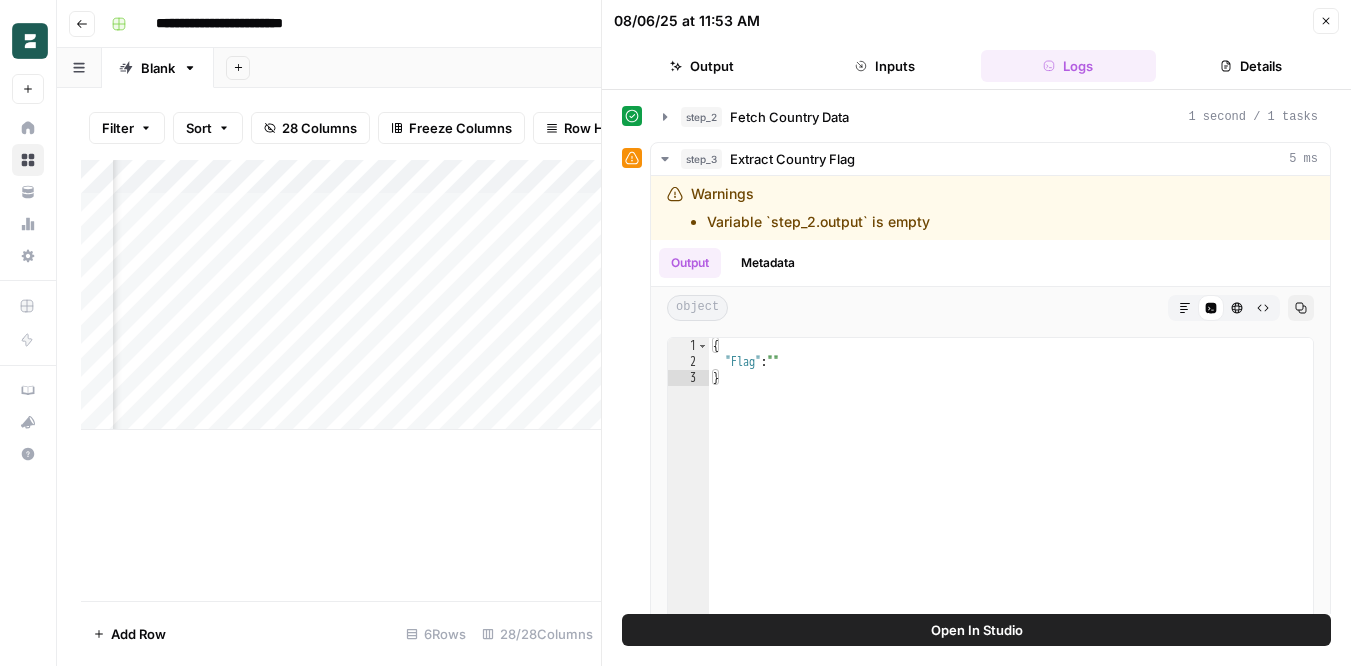 click on "Add Column" at bounding box center [341, 295] 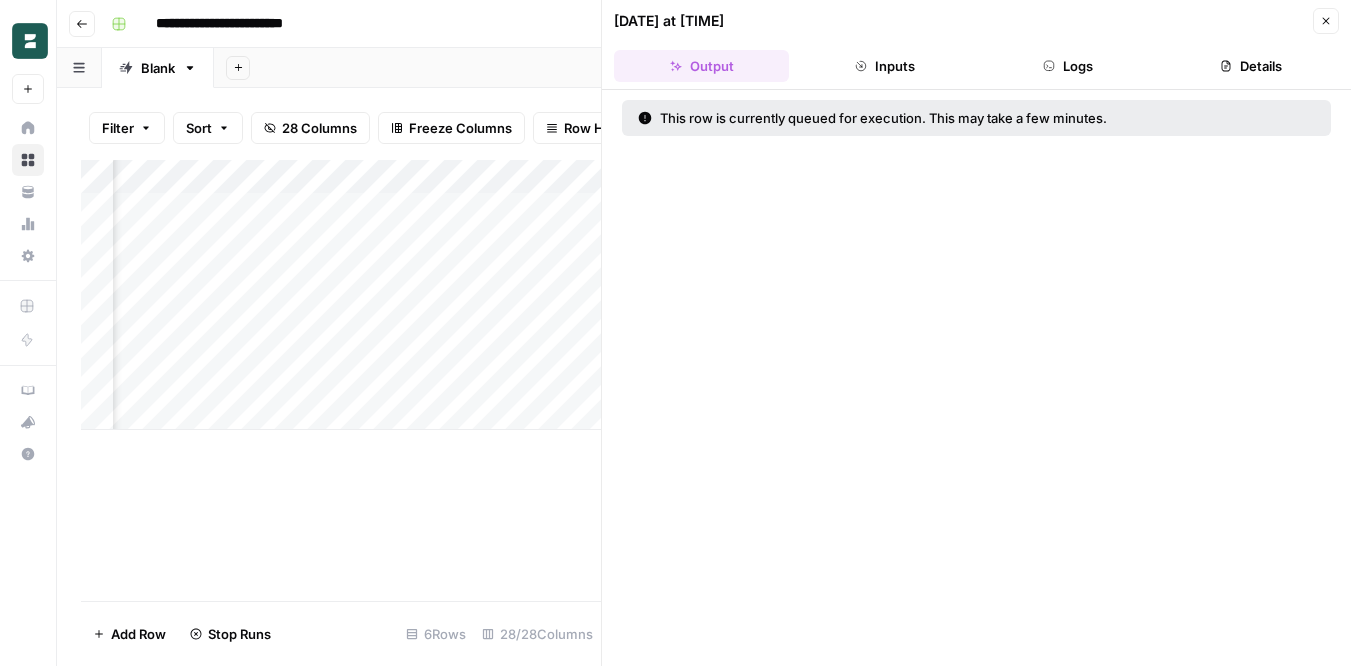scroll, scrollTop: 0, scrollLeft: 4201, axis: horizontal 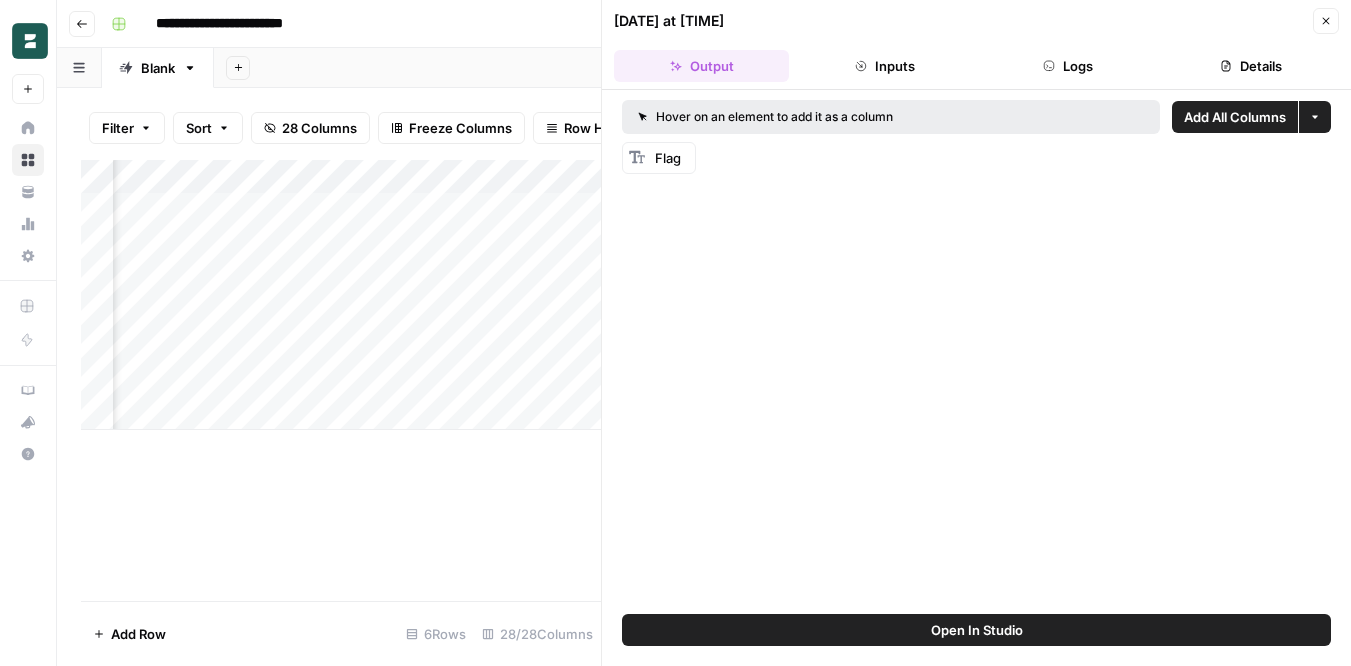 click 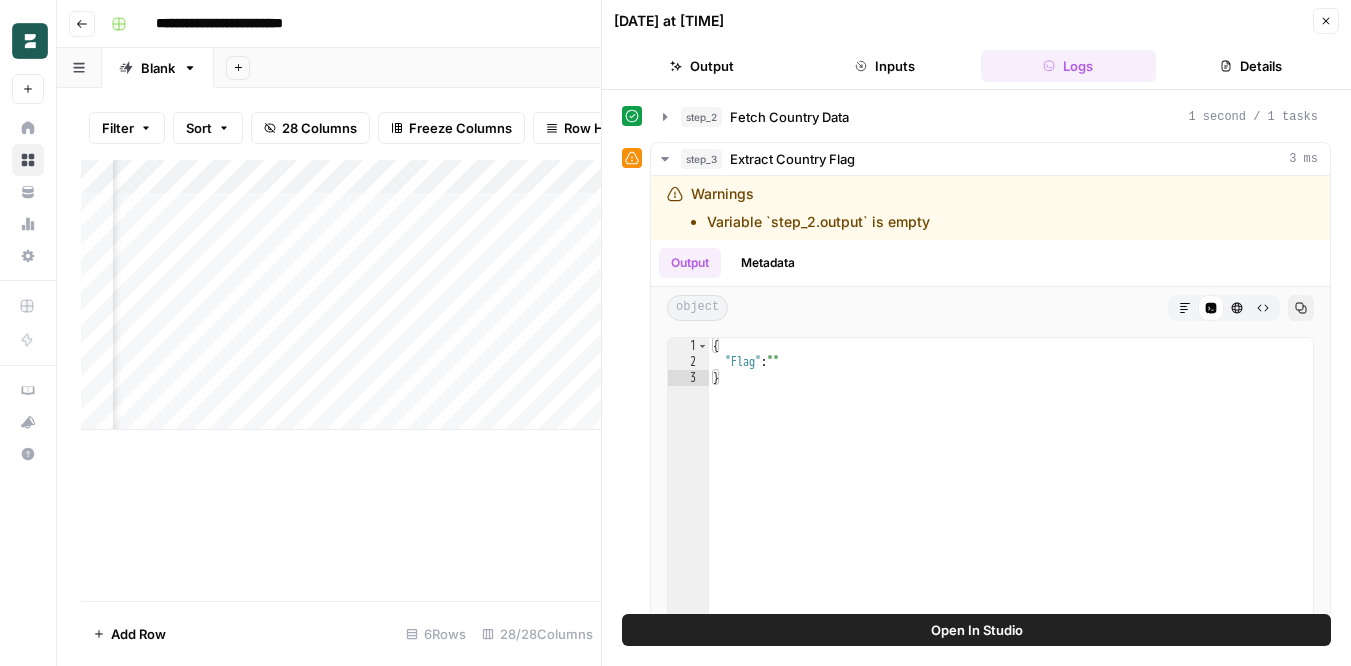 type 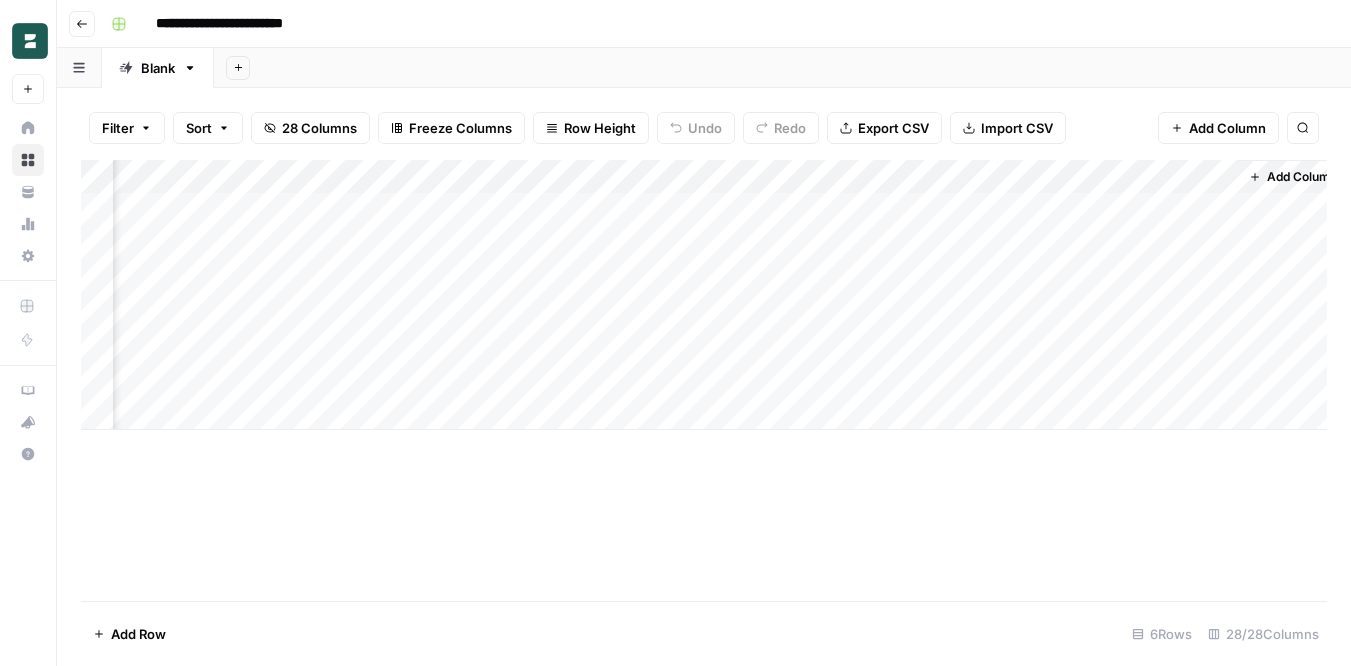 scroll, scrollTop: 0, scrollLeft: 4035, axis: horizontal 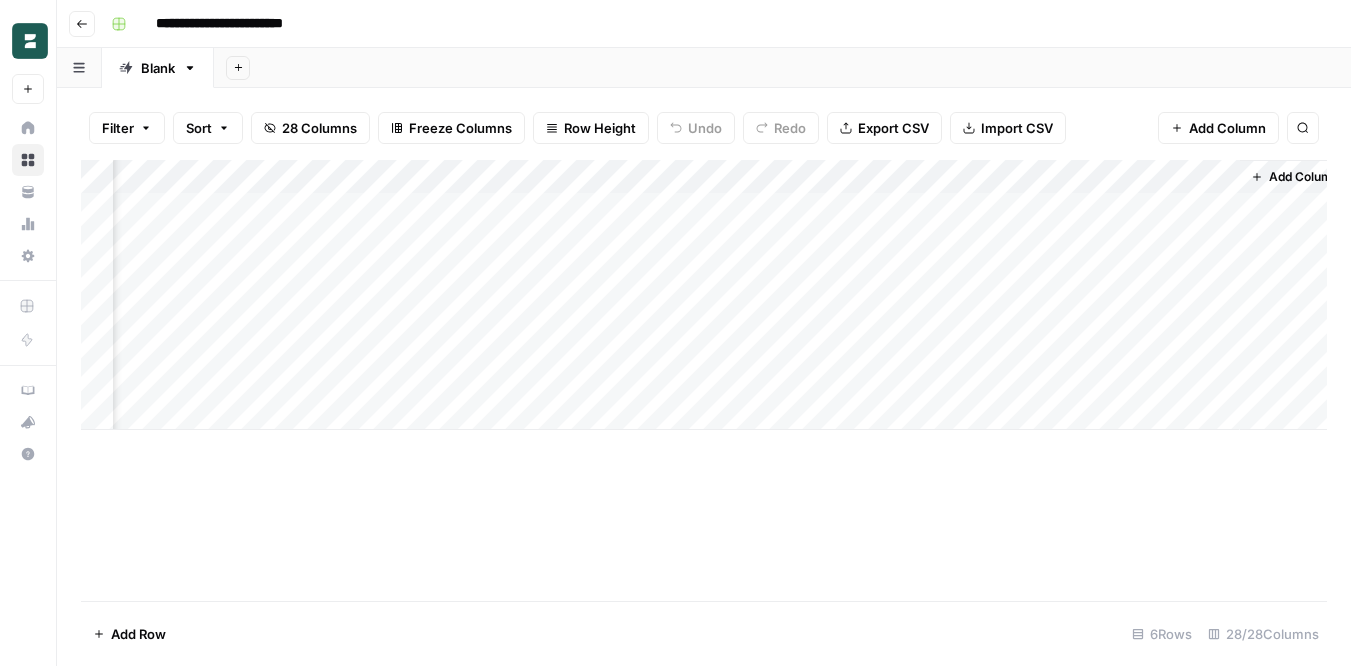 click on "Add Column" at bounding box center [704, 295] 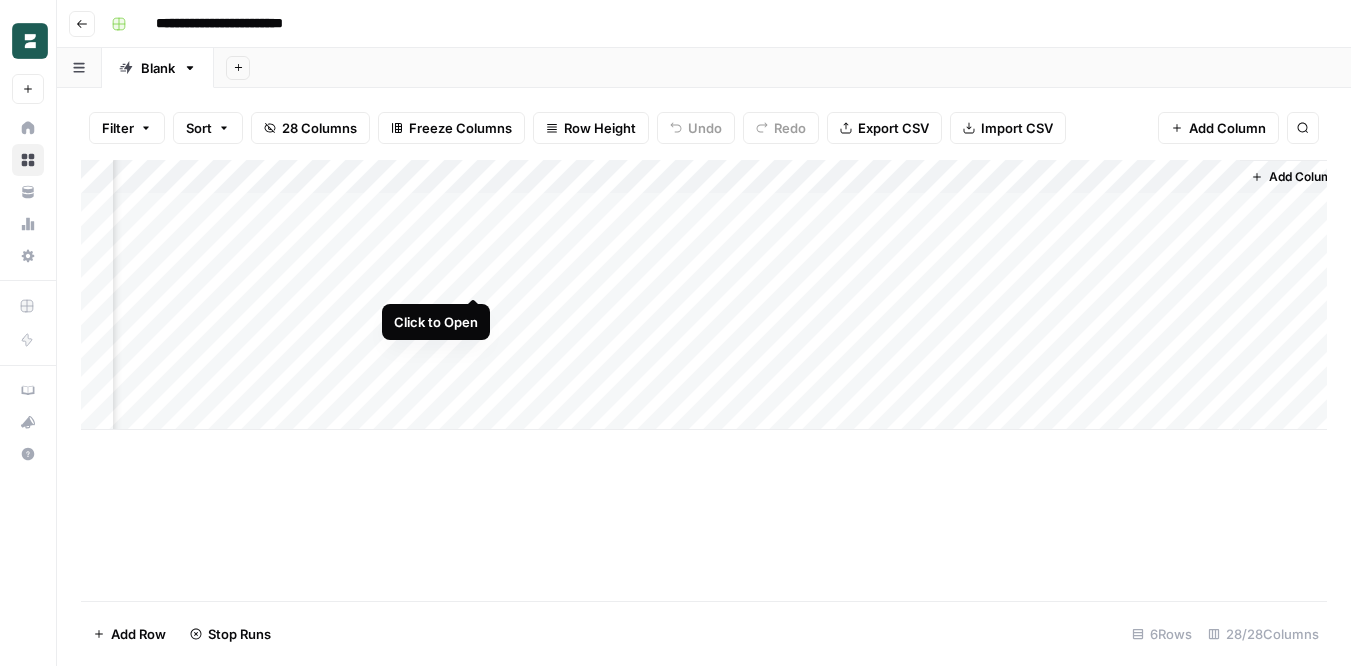 click on "Add Column" at bounding box center (704, 295) 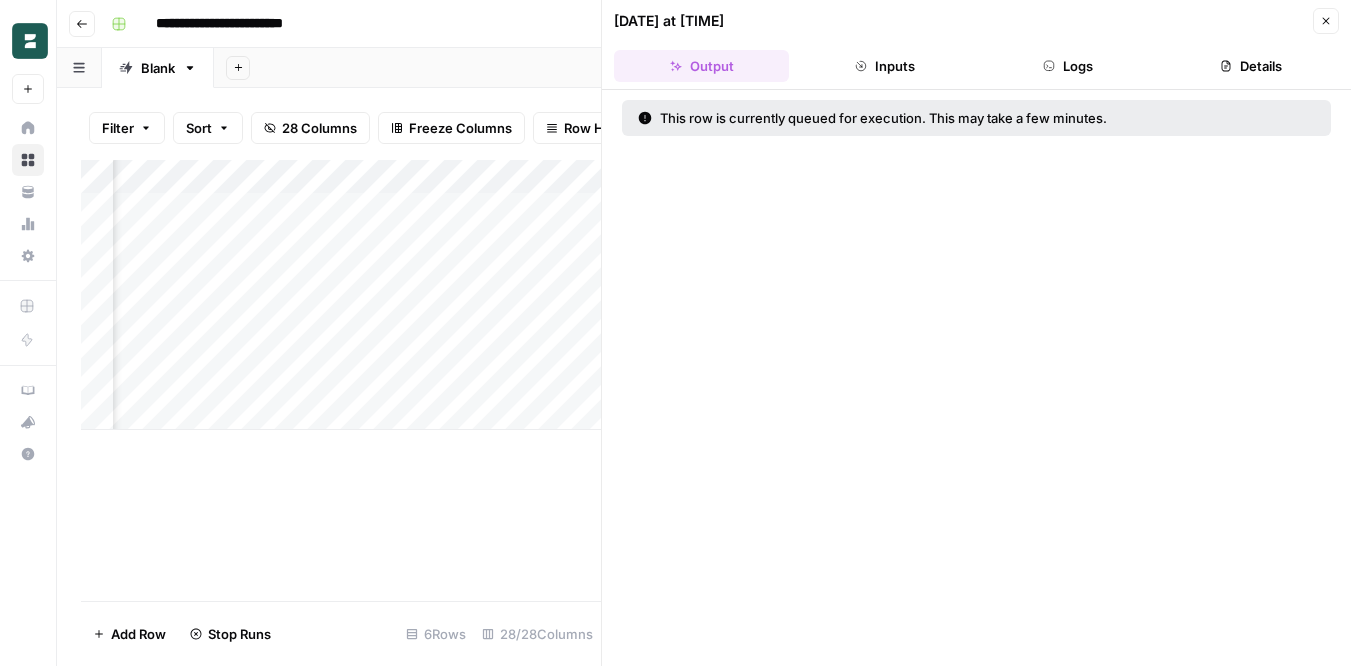 click on "08/06/25 at 12:27 PM Close Output Inputs Logs Details" at bounding box center [976, 45] 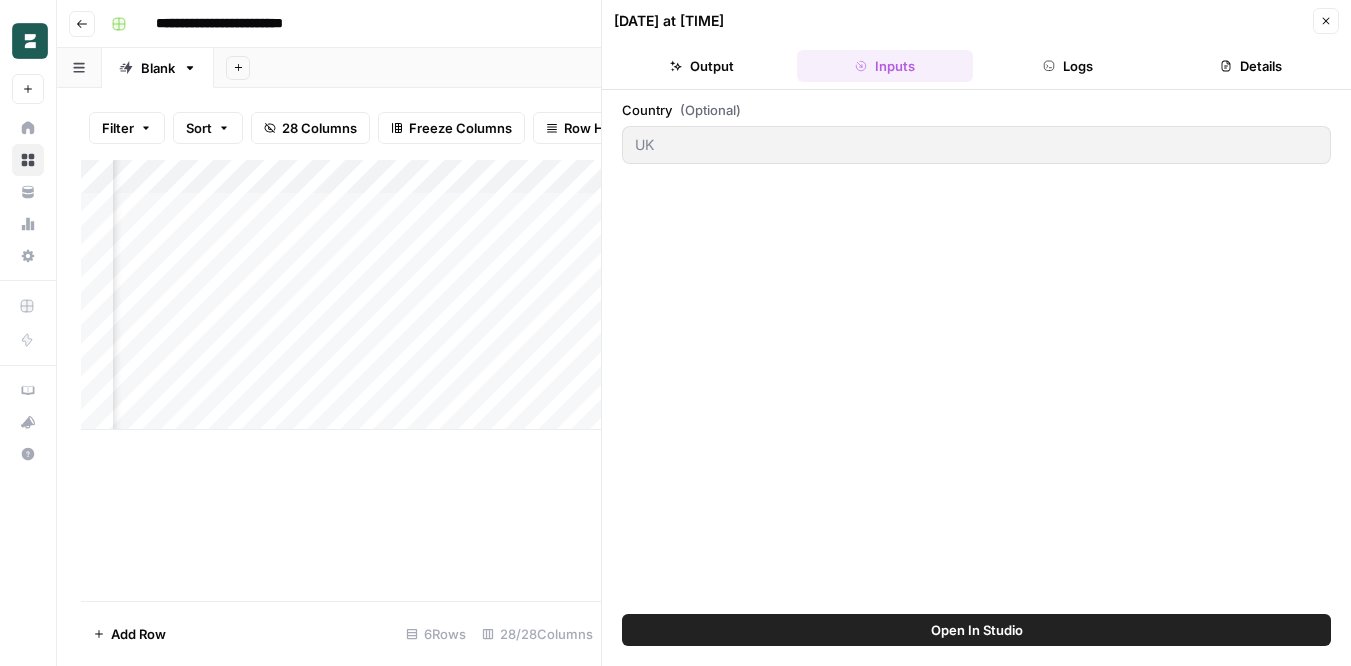 click on "Logs" at bounding box center (1068, 66) 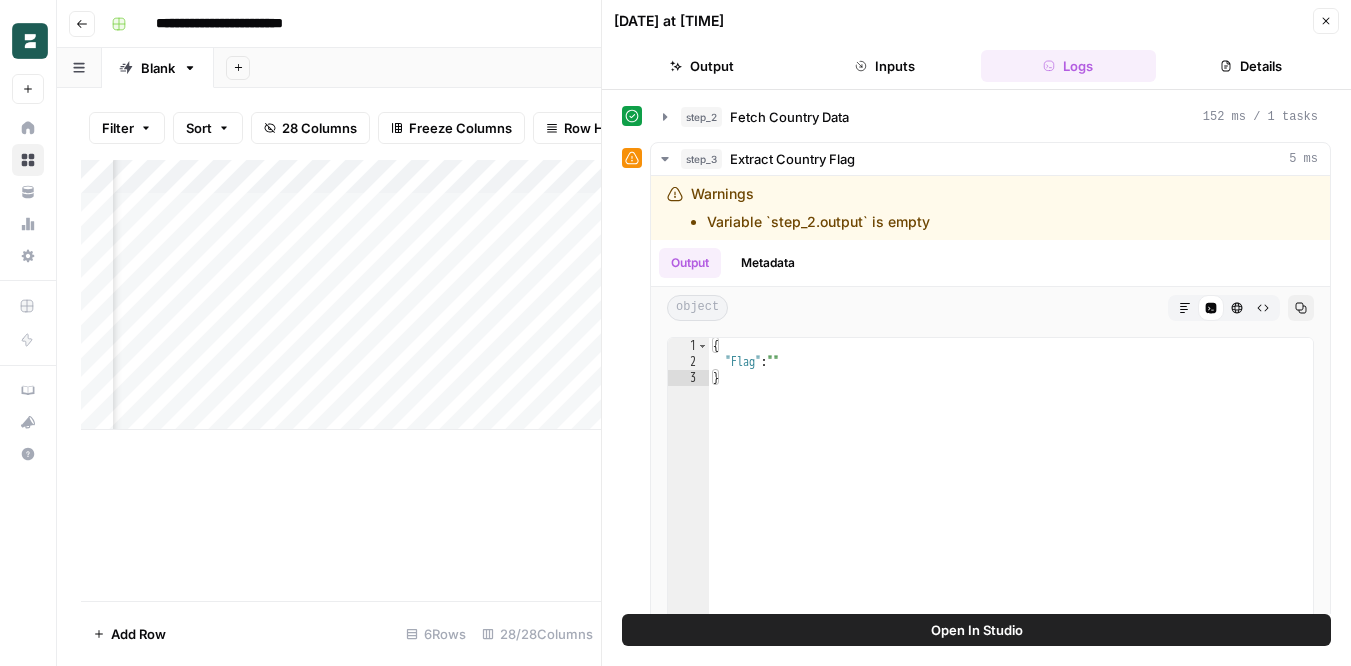 click on "Close" at bounding box center [1326, 21] 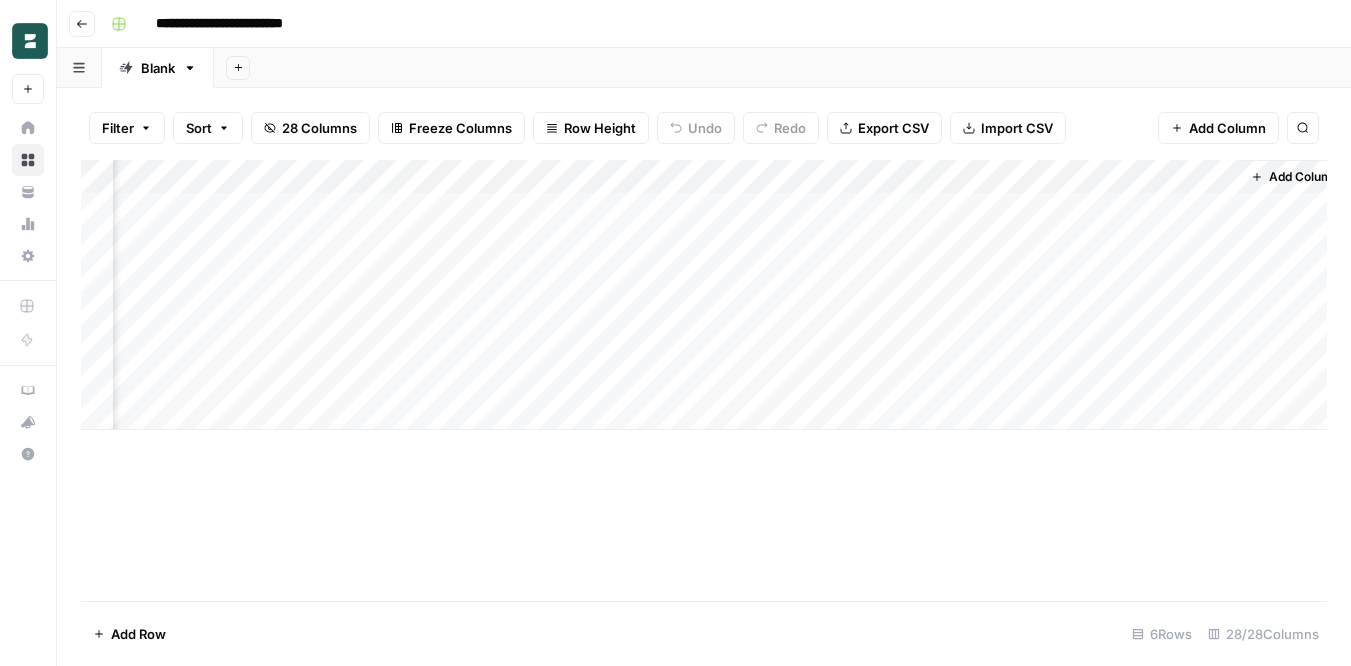 click on "Add Column" at bounding box center (704, 295) 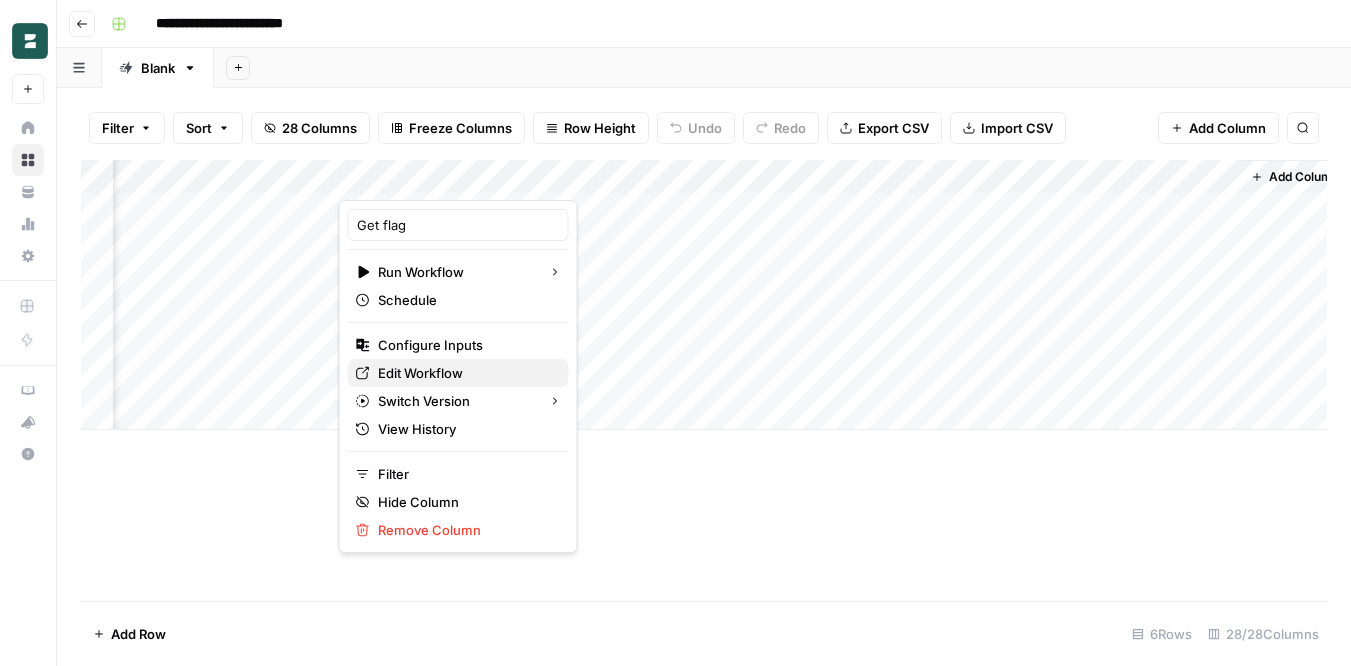 click on "Edit Workflow" at bounding box center (465, 373) 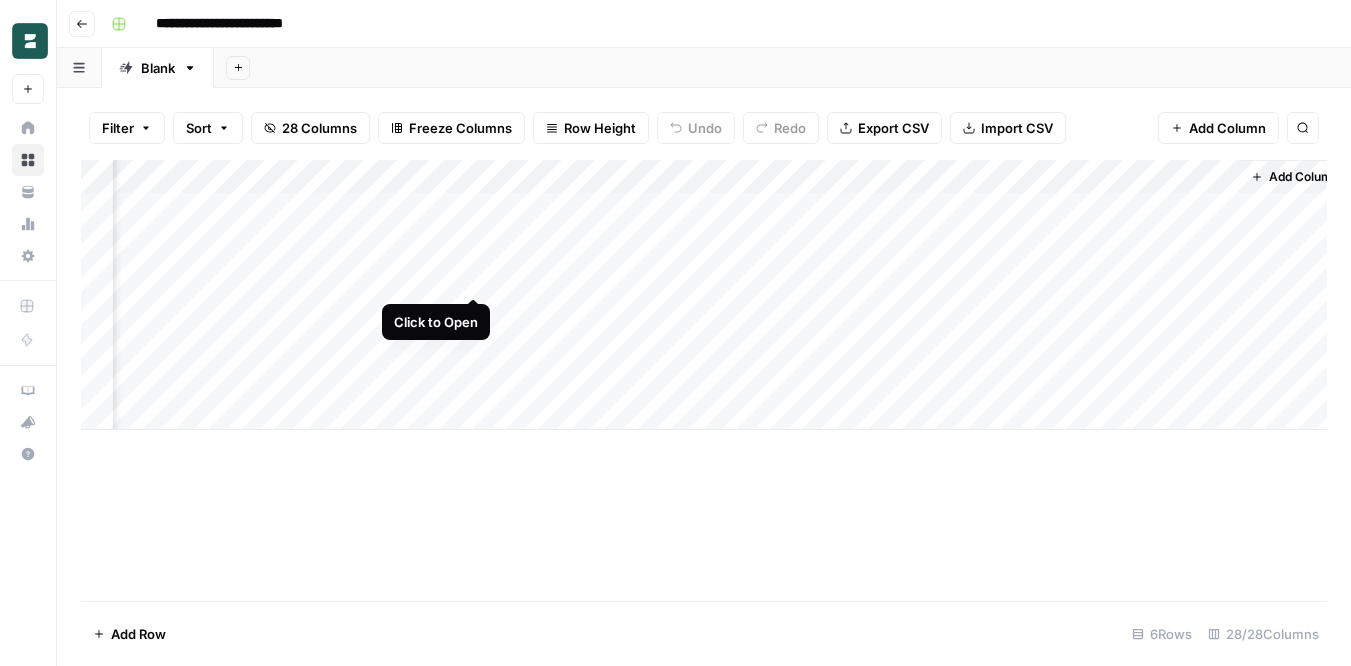 click on "Add Column" at bounding box center [704, 295] 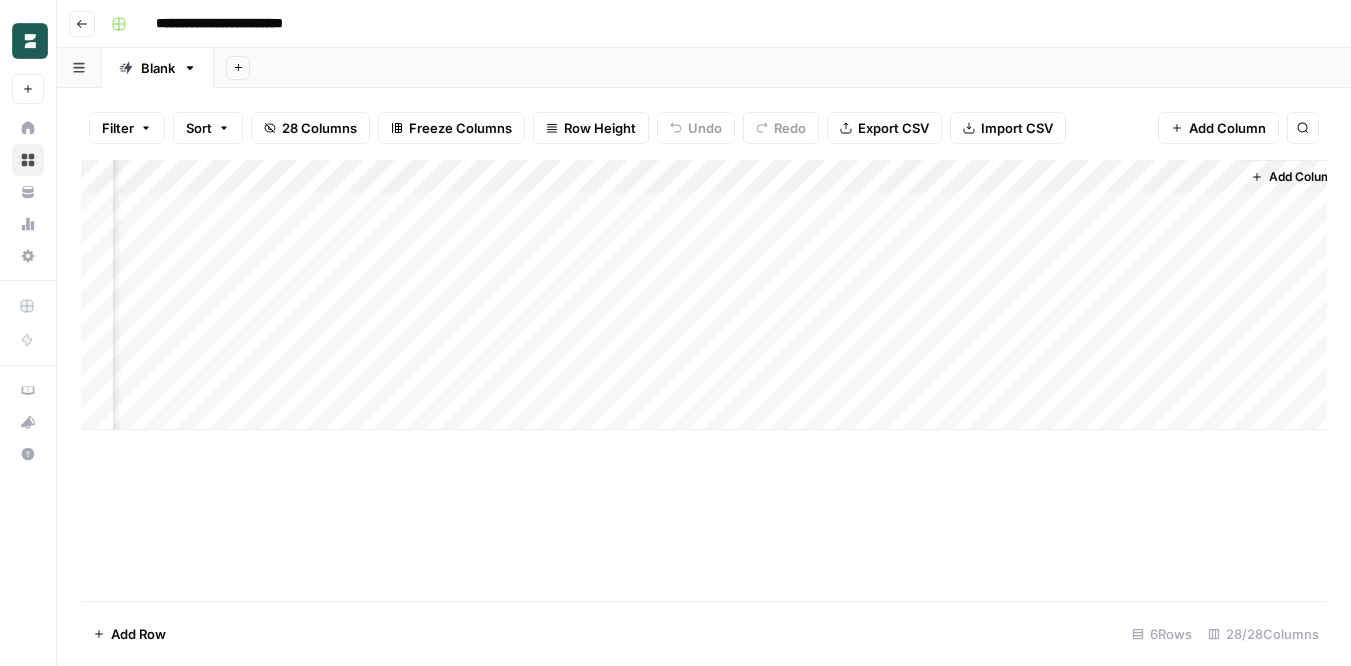click on "Add Column" at bounding box center (704, 295) 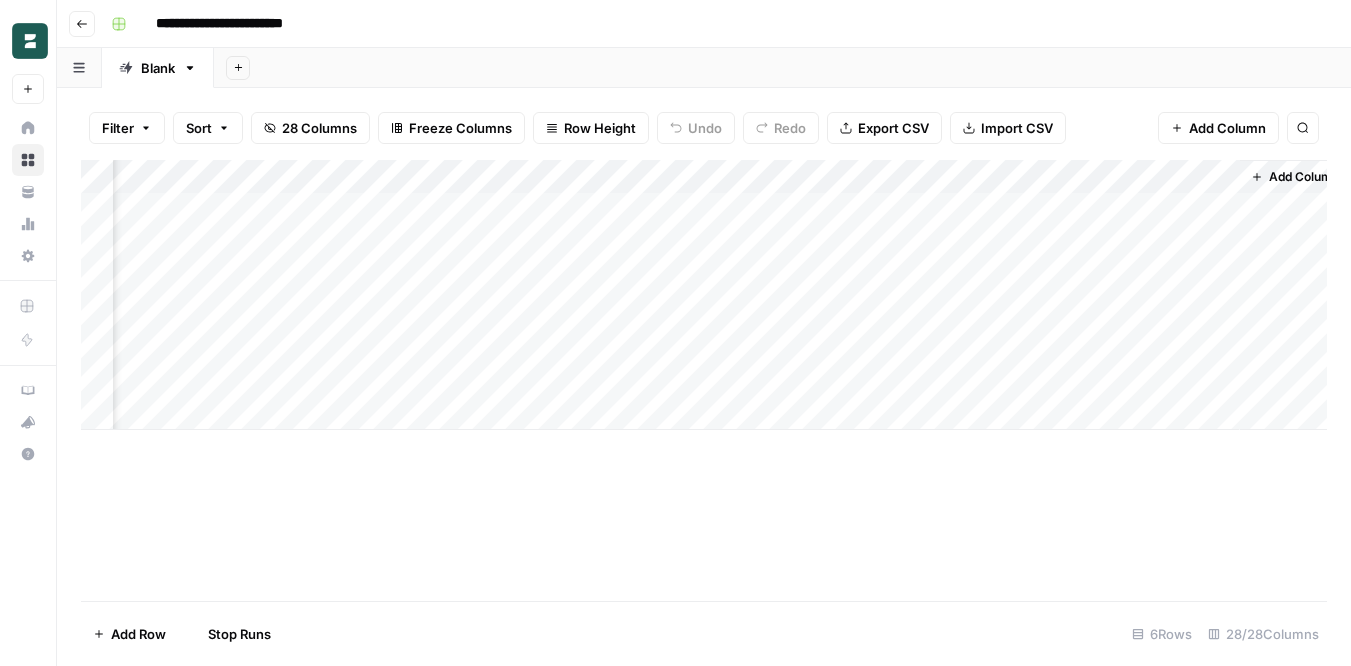 click on "Add Column" at bounding box center (704, 295) 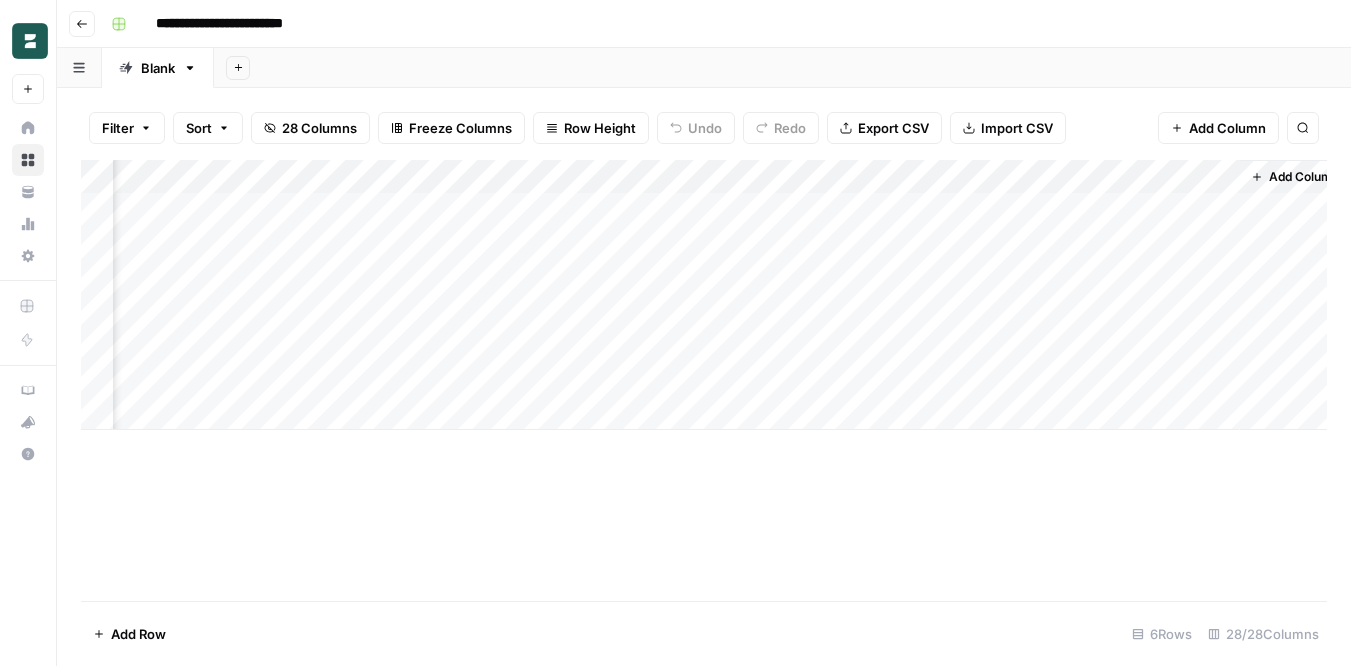 click on "Add Column" at bounding box center (704, 380) 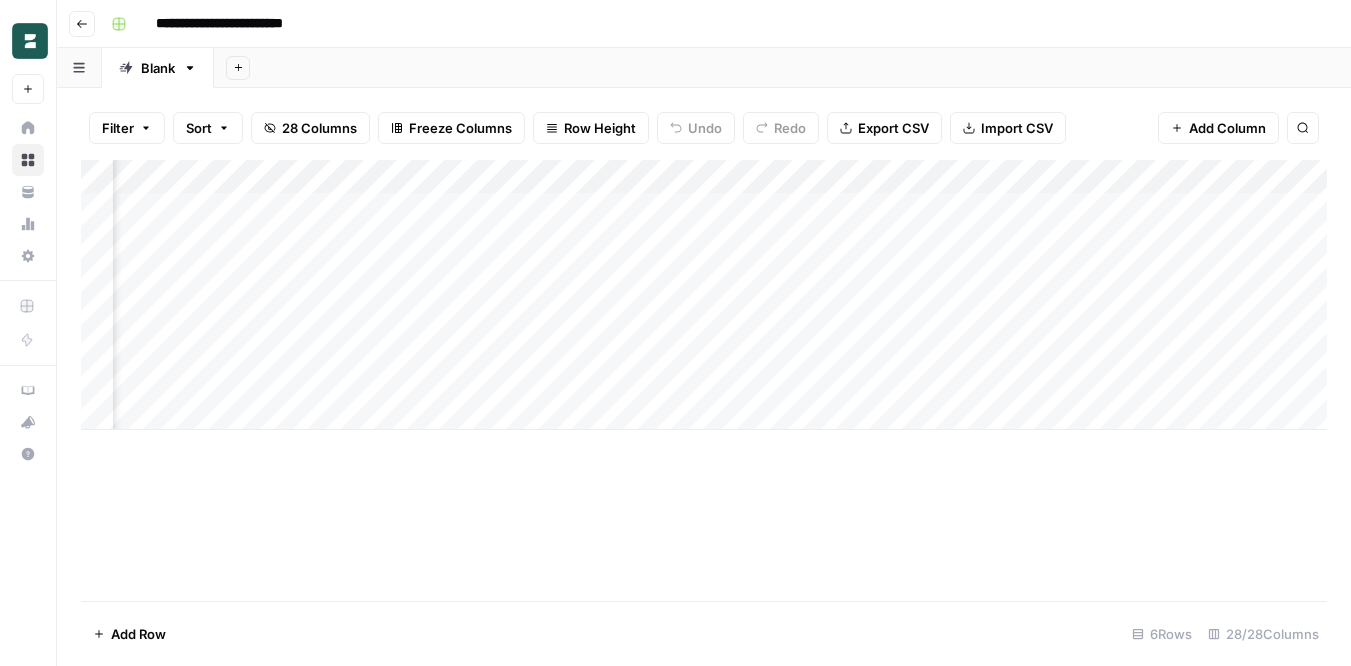scroll, scrollTop: 0, scrollLeft: 4059, axis: horizontal 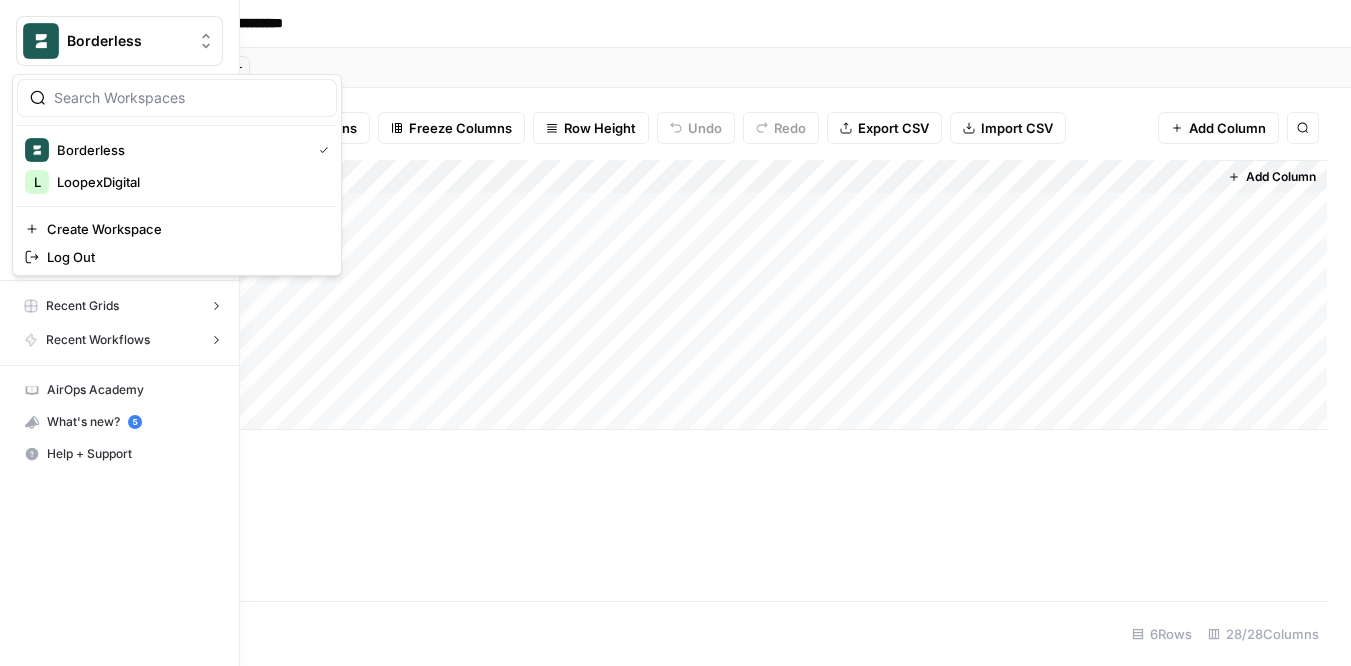 click at bounding box center [41, 41] 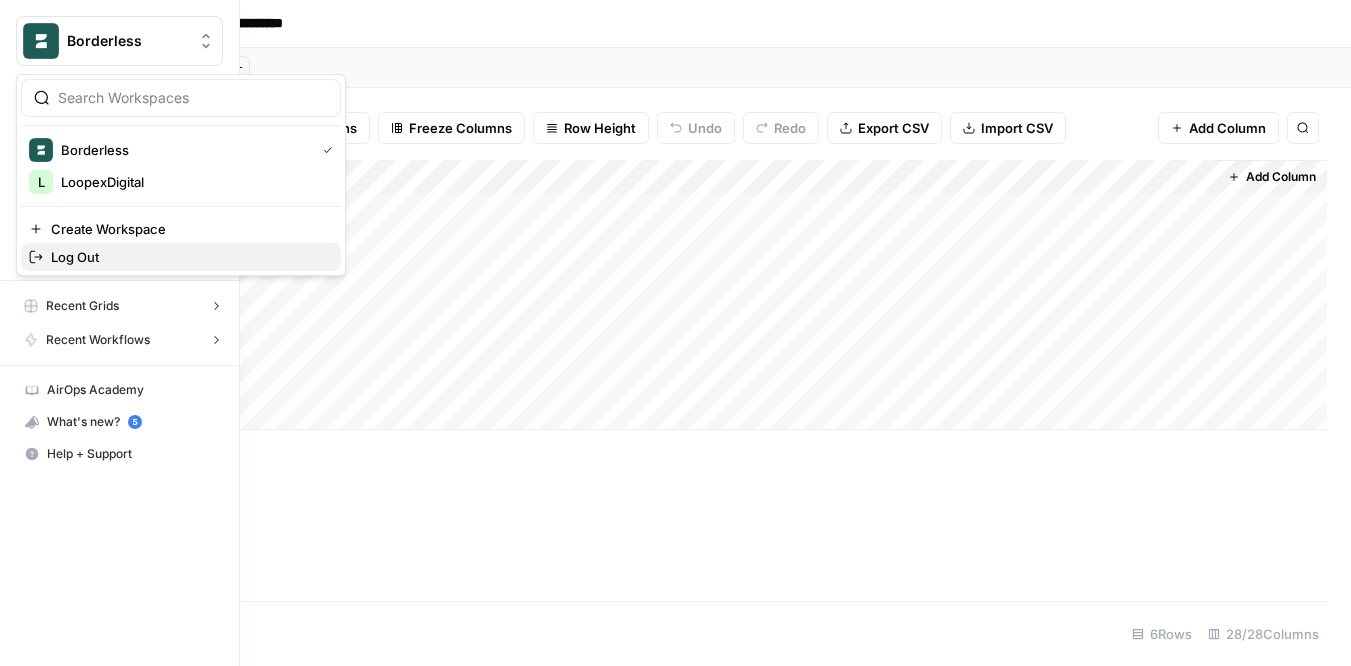 click on "Log Out" at bounding box center (188, 257) 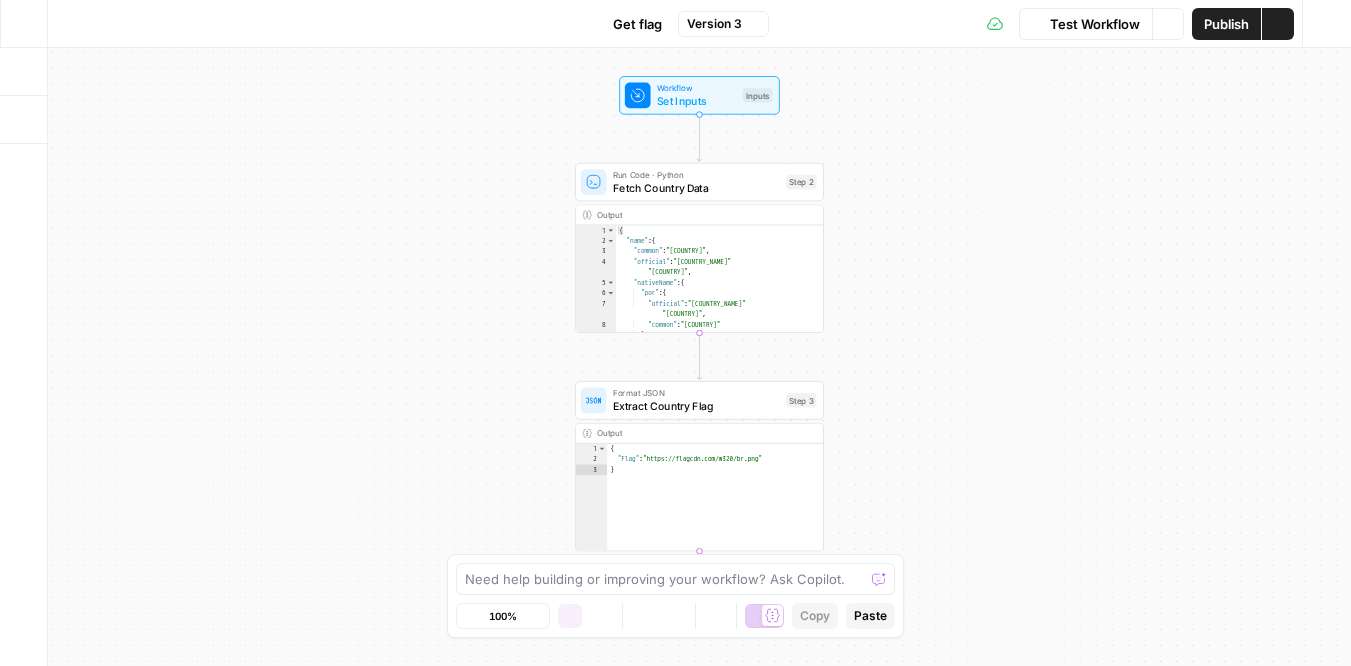 scroll, scrollTop: 0, scrollLeft: 0, axis: both 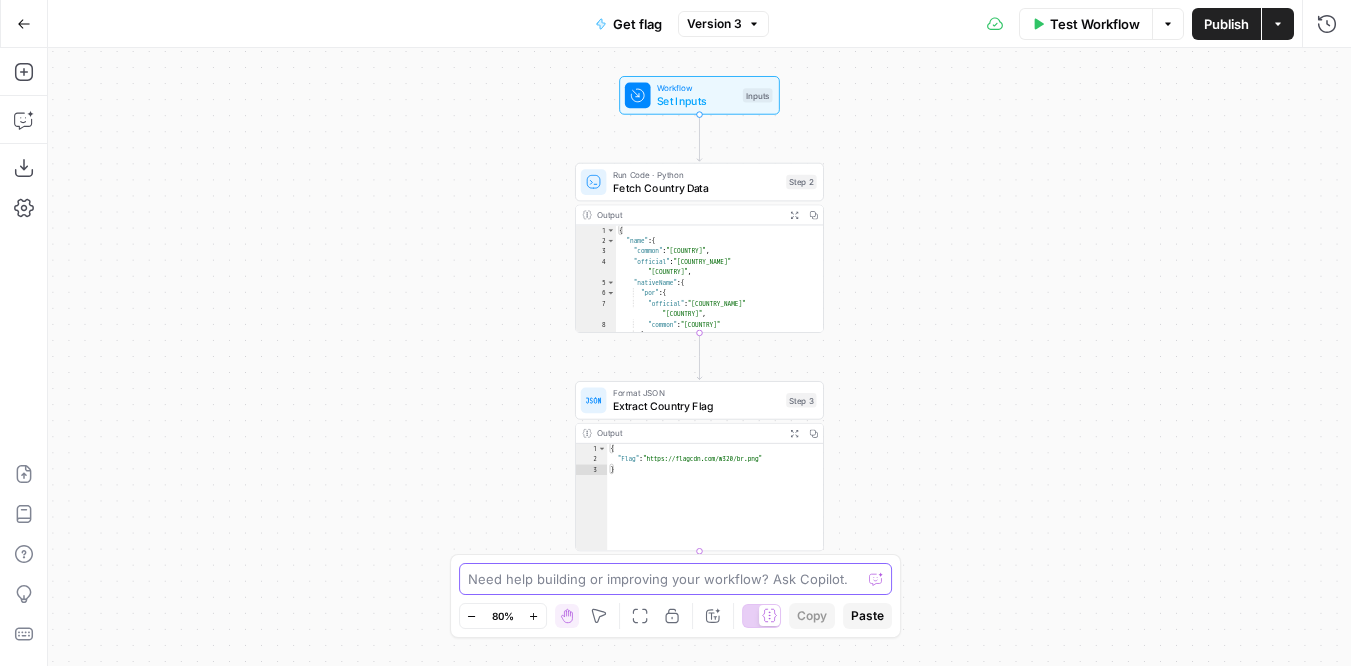 click at bounding box center (665, 579) 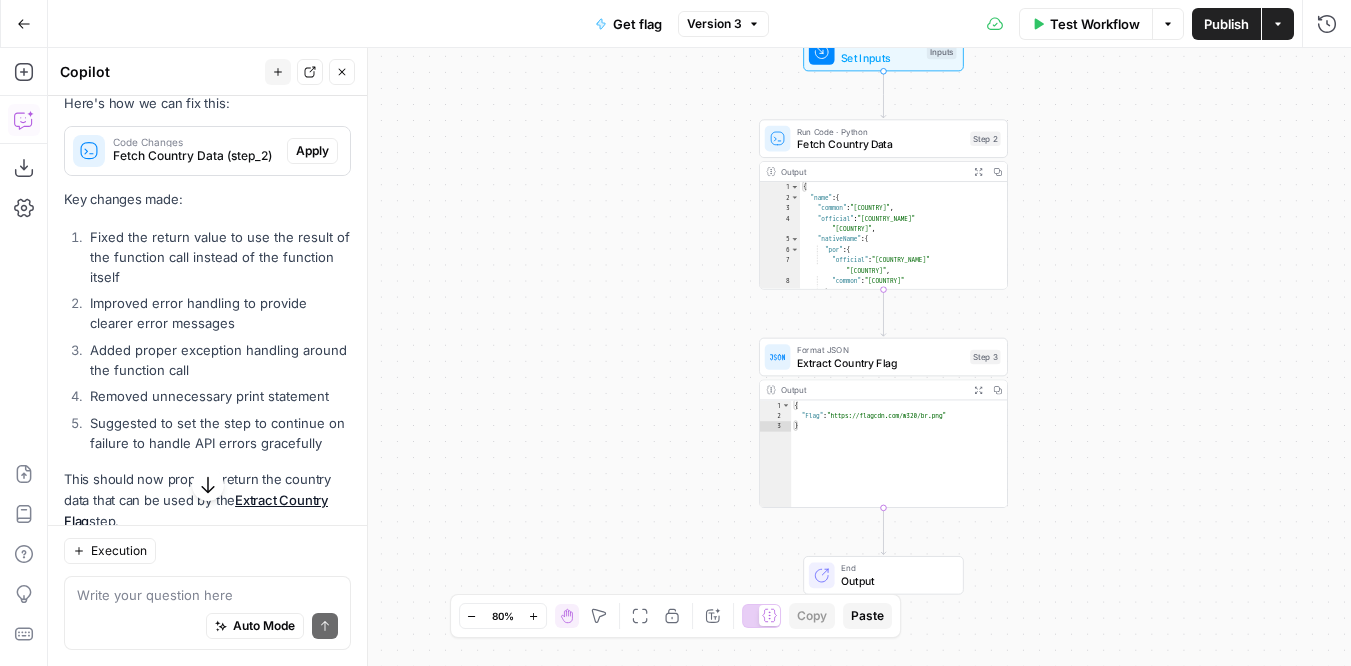scroll, scrollTop: 402, scrollLeft: 0, axis: vertical 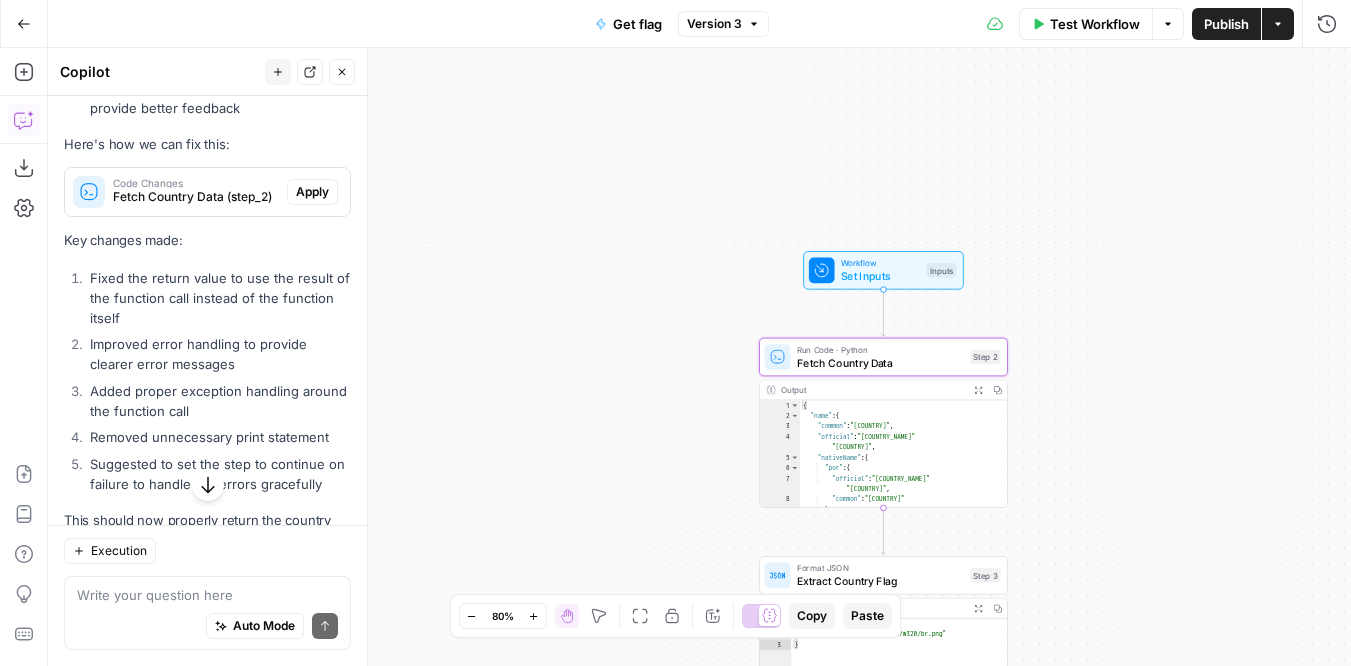 click on "Fetch Country Data (step_2)" at bounding box center (196, 197) 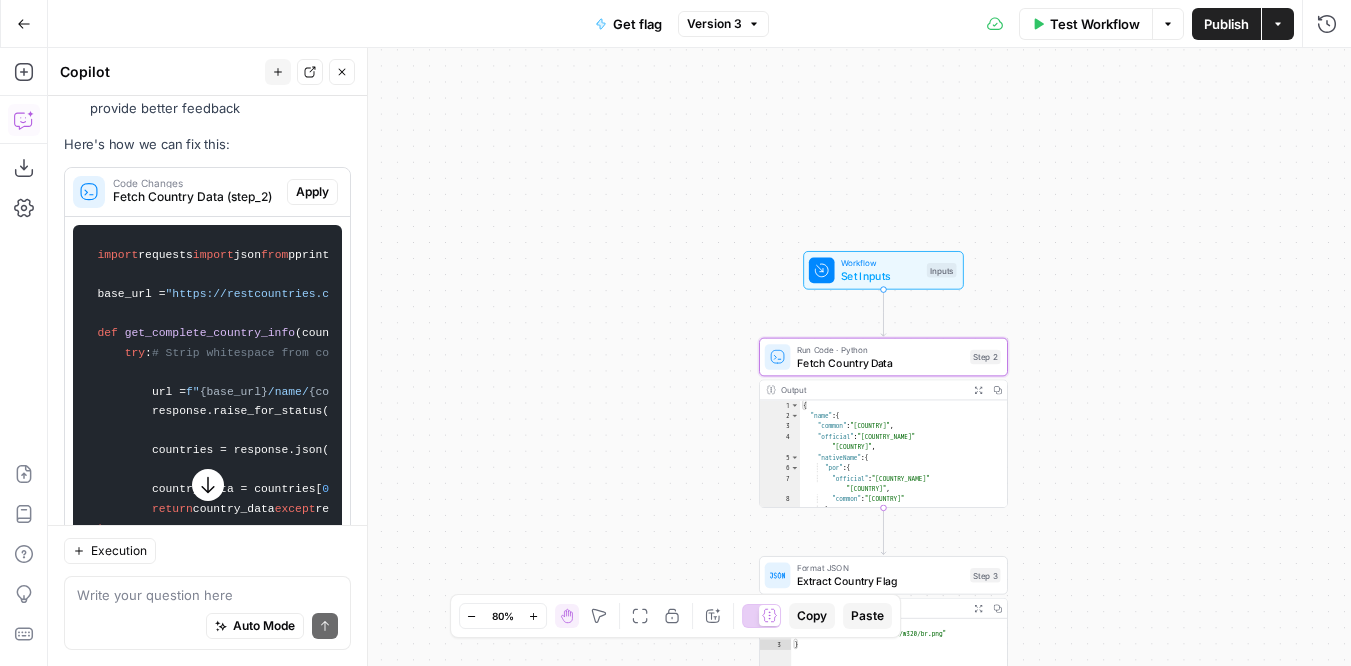 click on "Code Changes Fetch Country Data (step_2)" at bounding box center [176, 192] 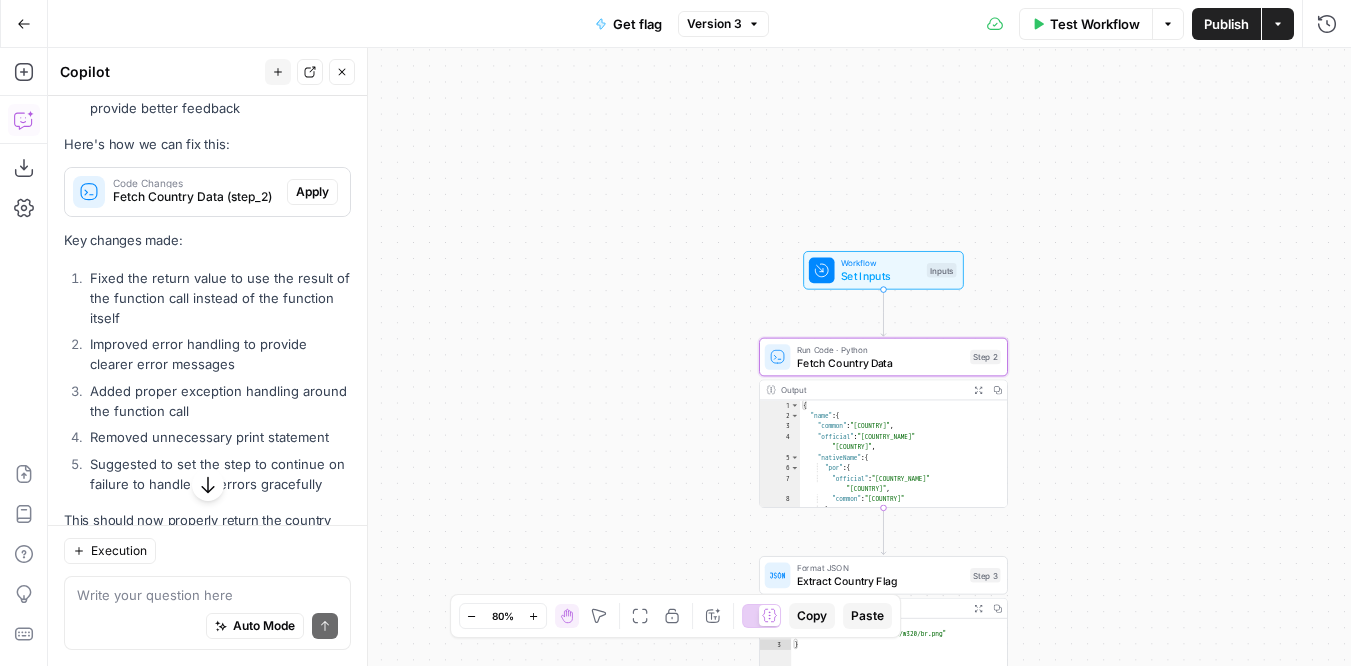 click on "Apply" at bounding box center (312, 192) 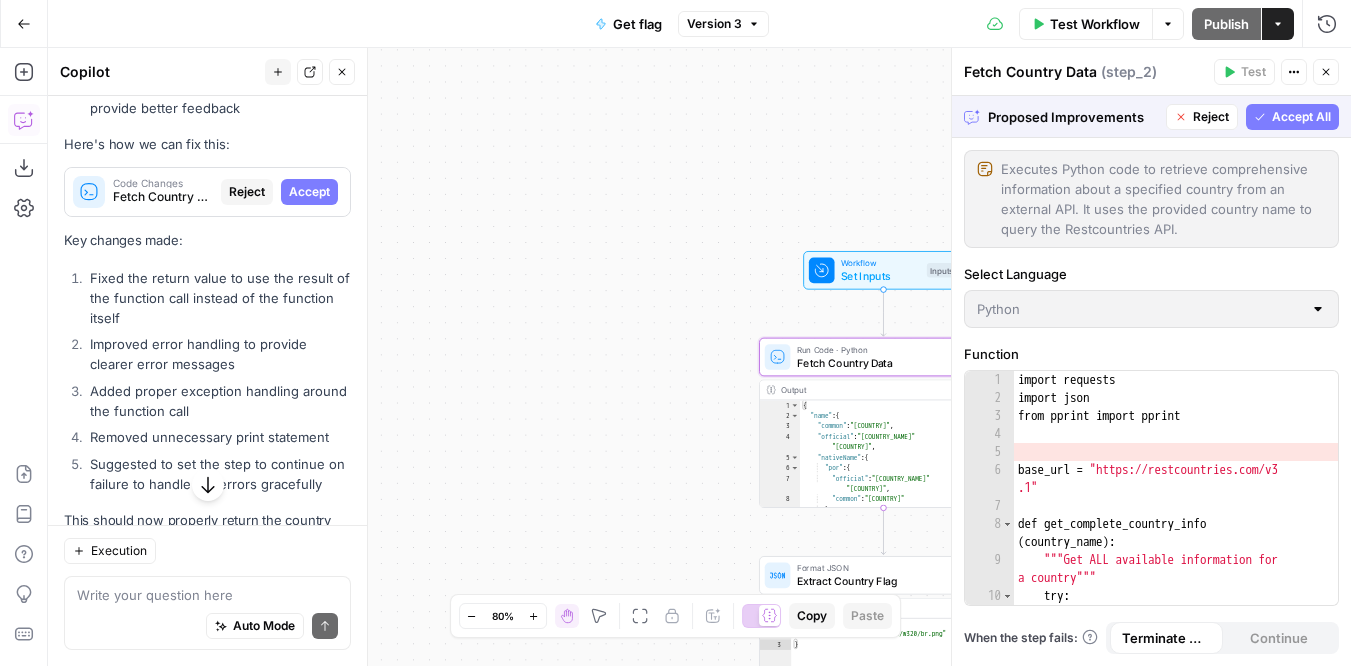 click on "Accept" at bounding box center (309, 192) 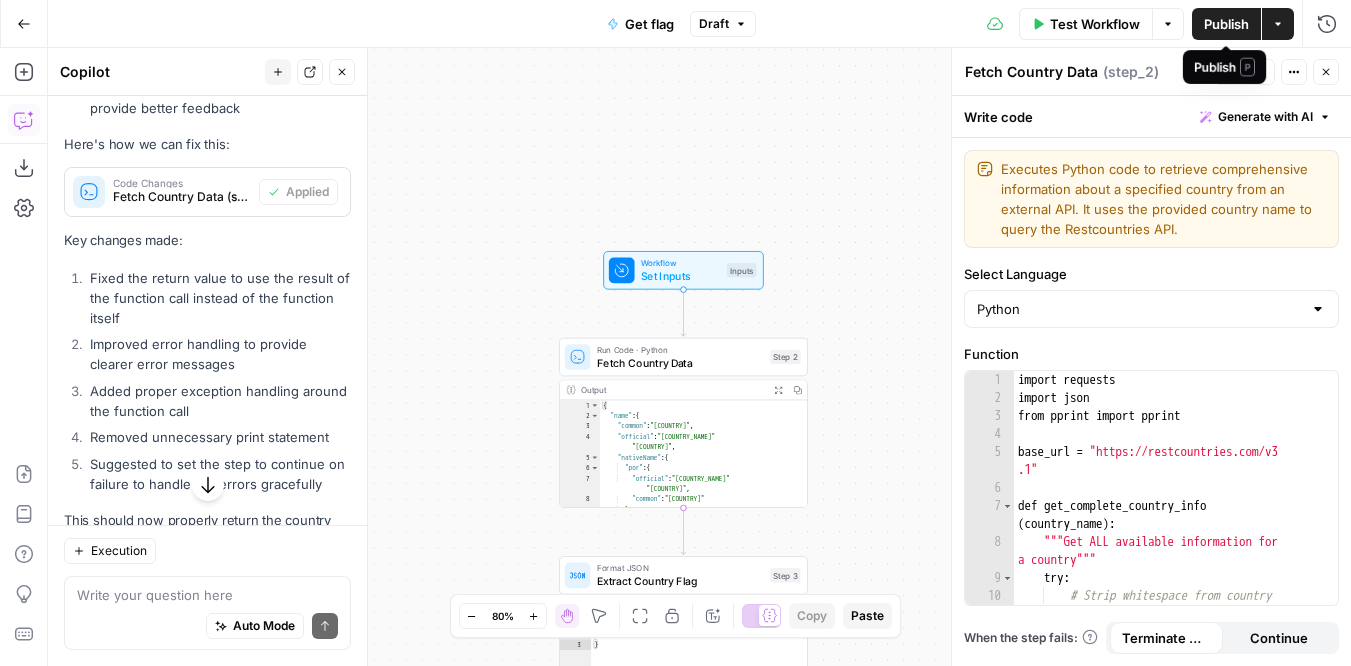 click on "Publish" at bounding box center [1226, 24] 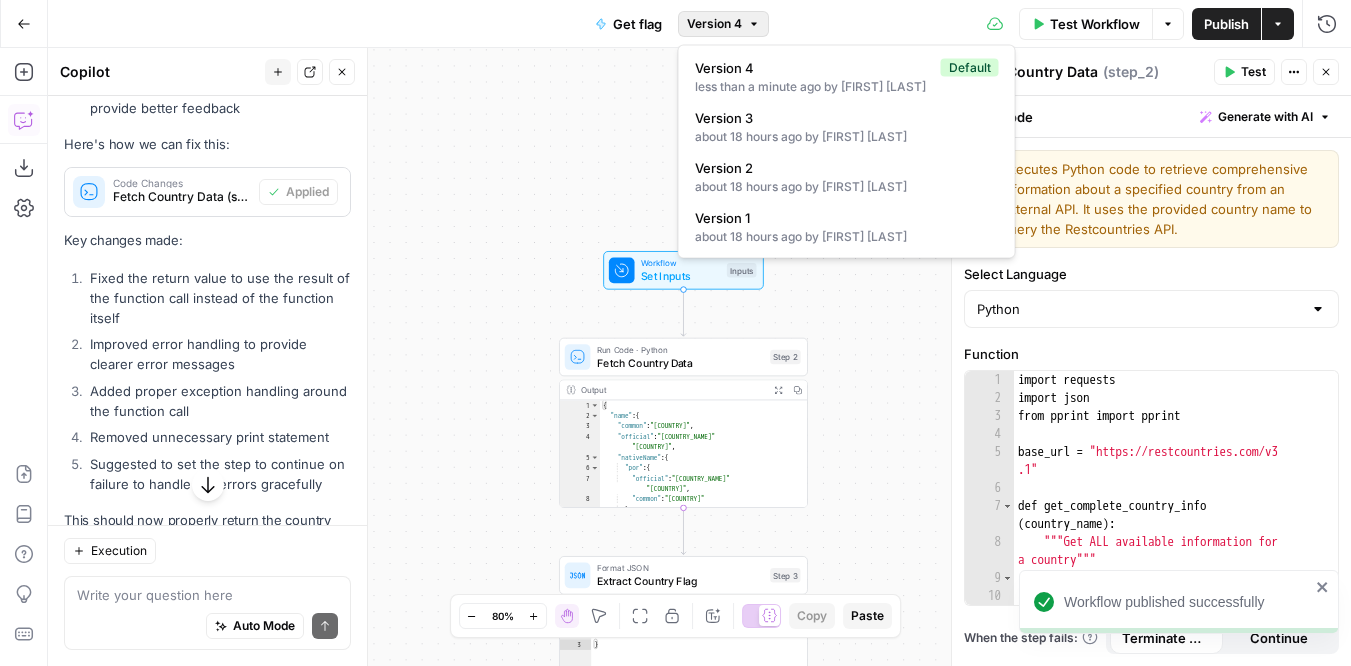 click on "Version 4" at bounding box center (714, 24) 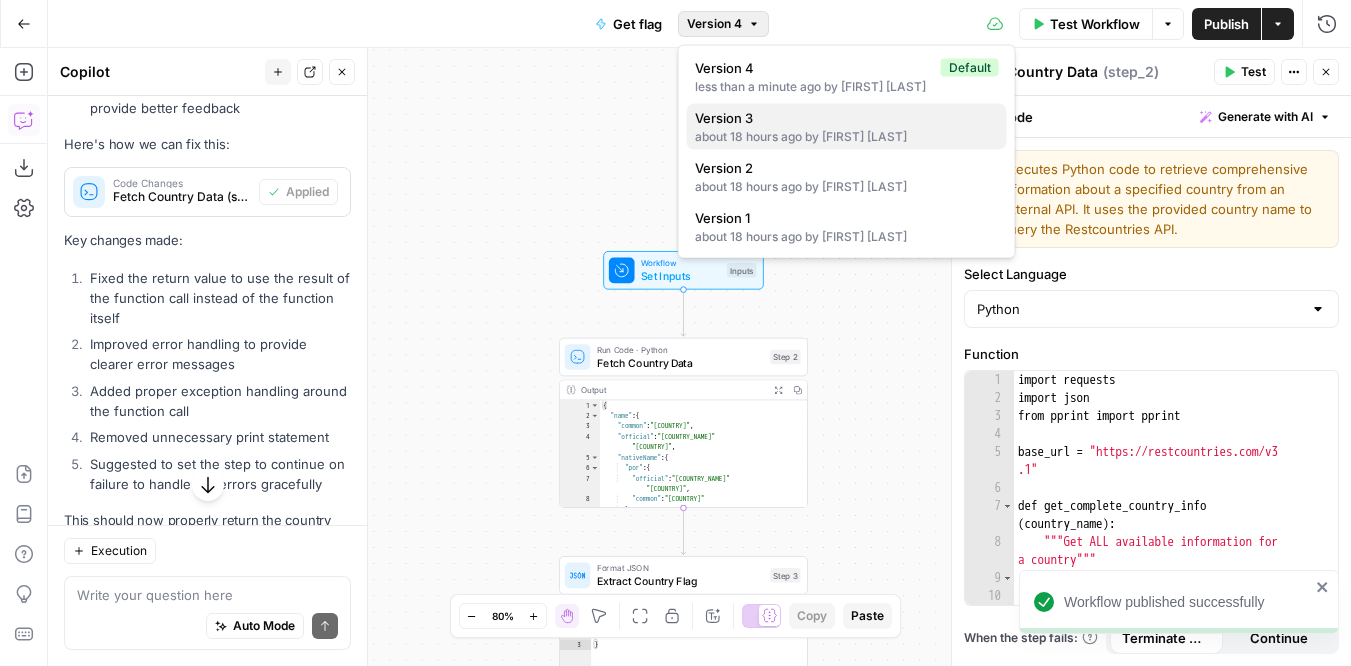 click on "about 18 hours ago
by Melanie Dell'Olio" at bounding box center [847, 137] 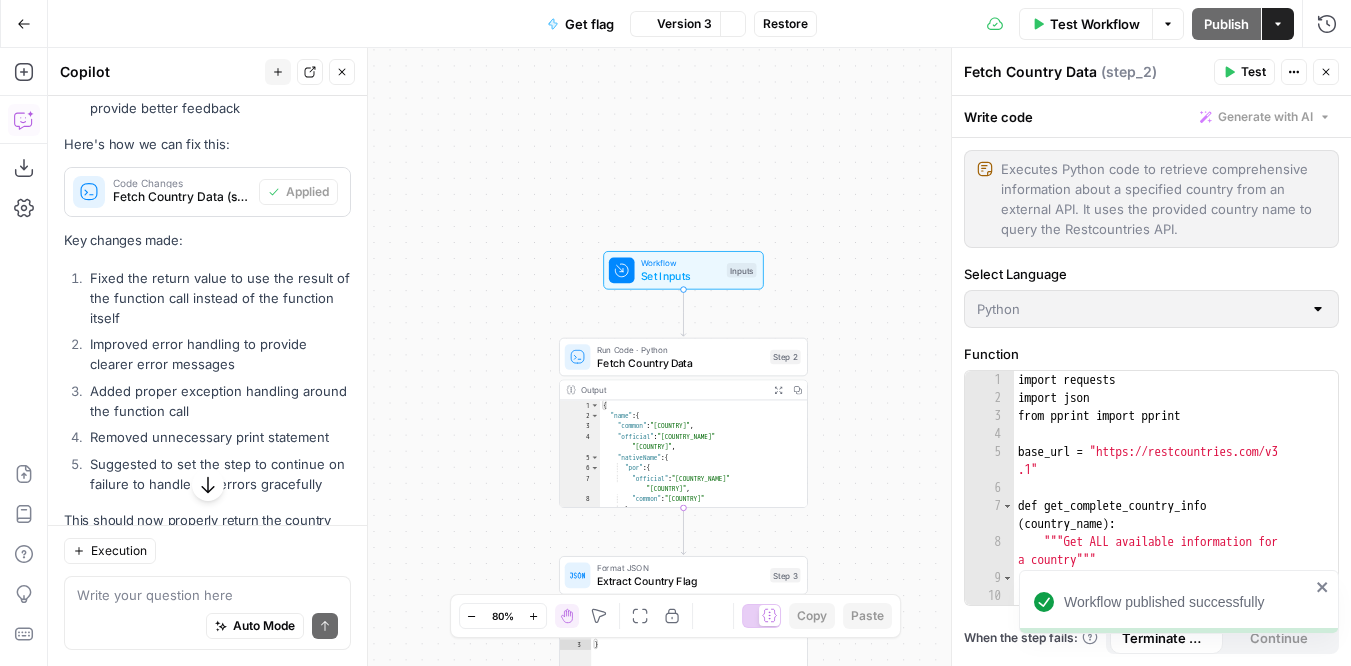 scroll, scrollTop: 402, scrollLeft: 0, axis: vertical 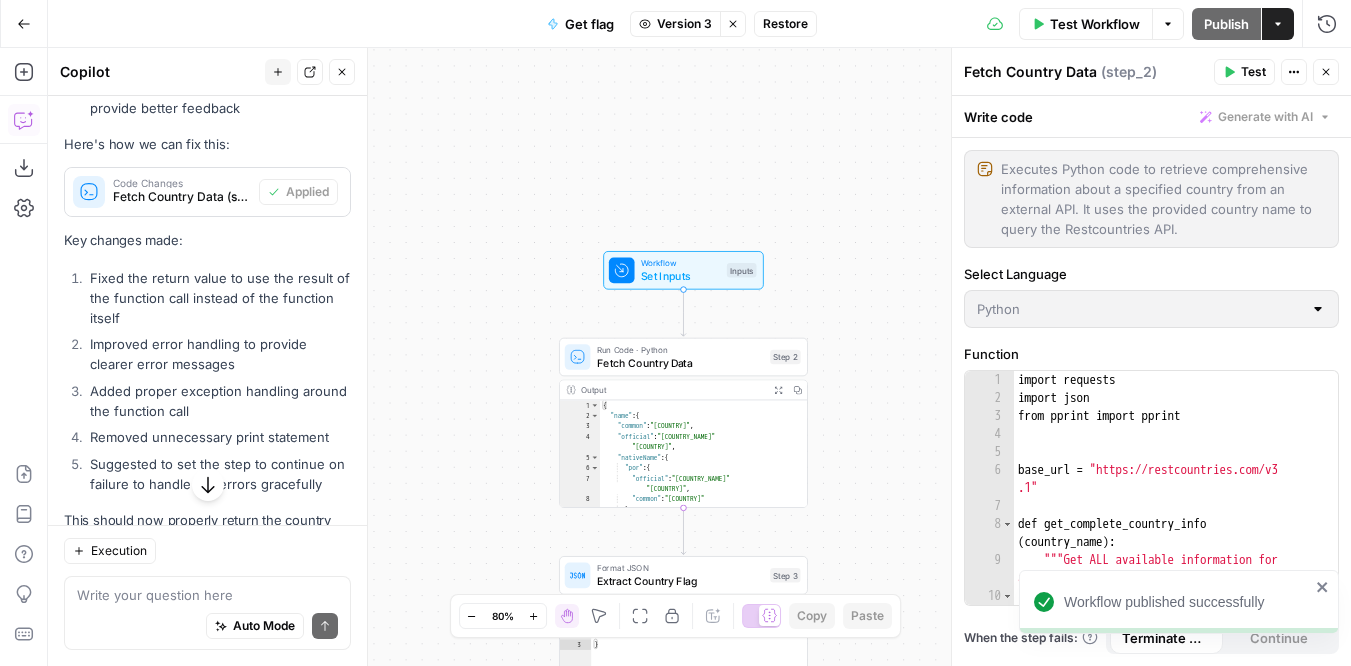 click on "Restore" at bounding box center [785, 24] 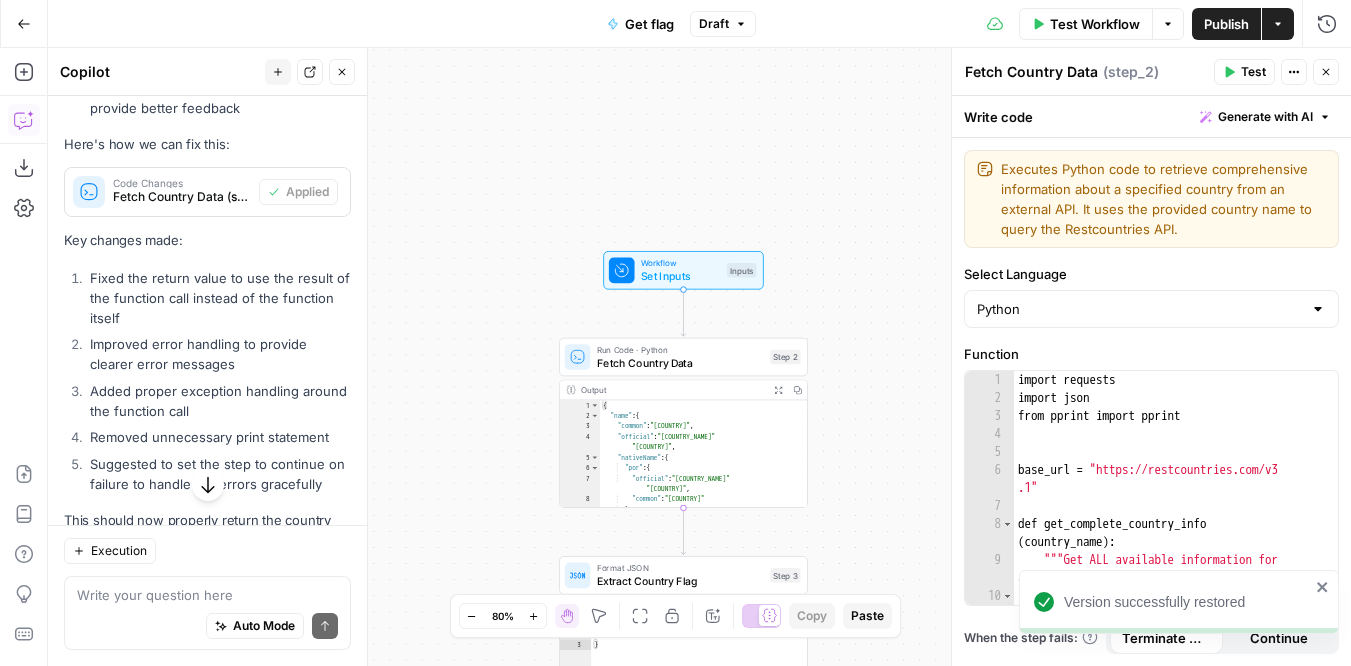 click on "Publish" at bounding box center [1226, 24] 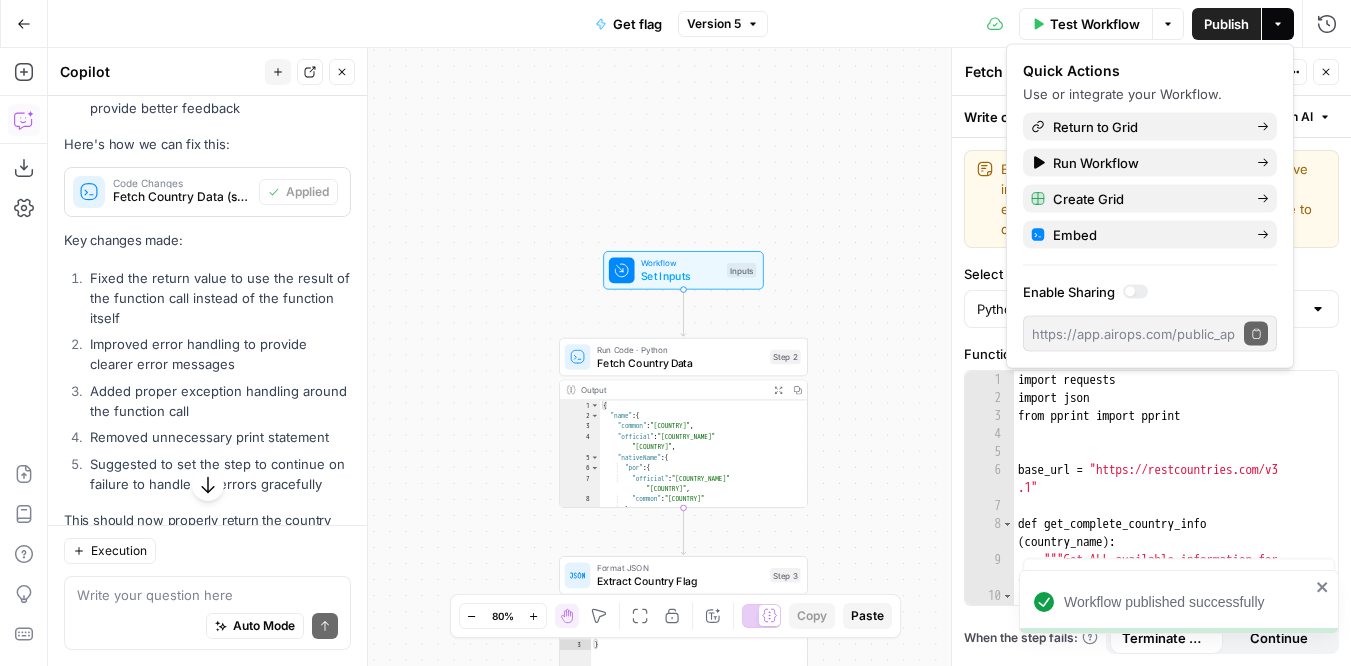 click on "Version 5" at bounding box center [714, 24] 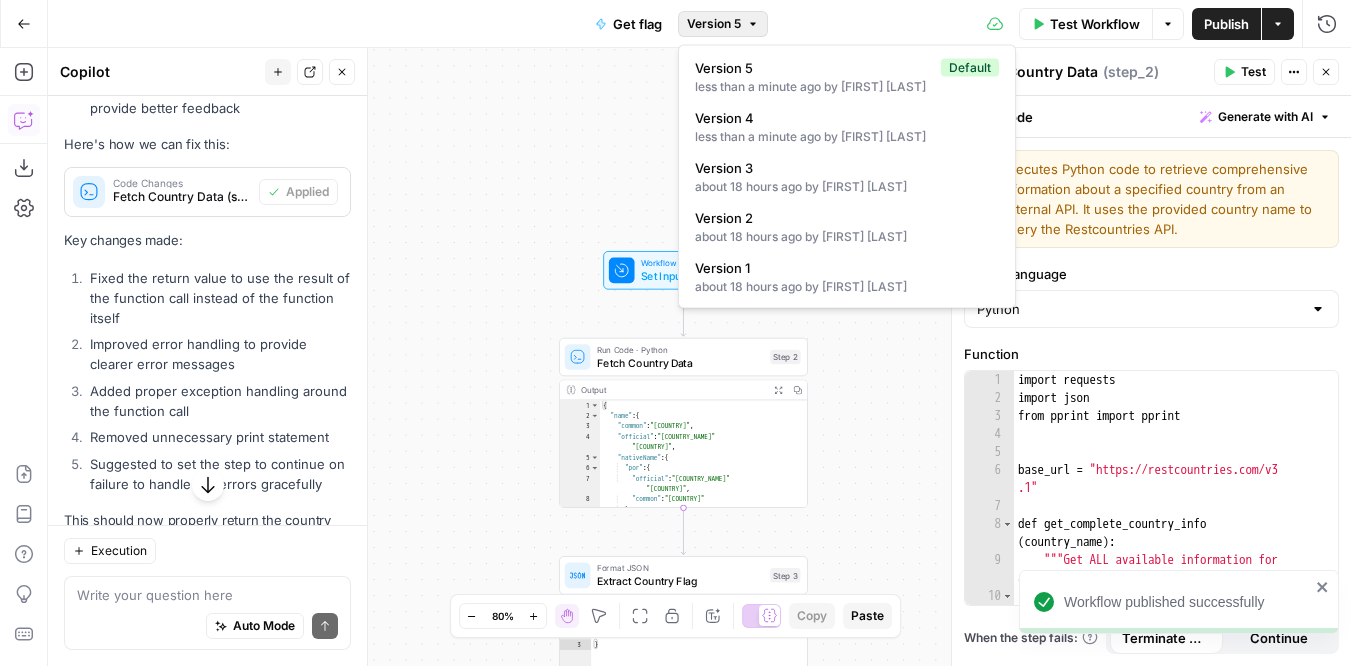 click on "Workflow Set Inputs Inputs Run Code · Python Fetch Country Data Step 2 Output Expand Output Copy 1 2 3 4 5 6 7 8 9 10 {    "name" :  {      "common" :  "Brazil" ,      "official" :  "Federative Republic of           Brazil" ,      "nativeName" :  {         "por" :  {           "official" :  "República Federativa do               Brasil" ,           "common" :  "Brasil"         }      }     XXXXXXXXXXXXXXXXXXXXXXXXXXXXXXXXXXXXXXXXXXXXXXXXXXXXXXXXXXXXXXXXXXXXXXXXXXXXXXXXXXXXXXXXXXXXXXXXXXXXXXXXXXXXXXXXXXXXXXXXXXXXXXXXXXXXXXXXXXXXXXXXXXXXXXXXXXXXXXXXXXXXXXXXXXXXXXXXXXXXXXXXXXXXXXXXXXXXXXXXXXXXXXXXXXXXXXXXXXXXXXXXXXXXXXXXXXXXXXXXXXXXXXXXXXXXXXXXXXXXXXXXXXXXXXXXXXXXXXXXXXXXXXXXXXXXXXXXXXXXXXXXXXXXXXXXXXXXXXXXXXXXXXXXXXXXXXXXXXXXXXXXXXXXXXXXXXXXXXXXXXXXXXXXXXXXXXXXXXXXXXXXXXXXXXXXXXXXXXXXXXXXXXXXXXXXXXXXXXXXXXXXXXXXXXXXXXXXXXXXXXXXXXXXXXXXXXXXXXXXXXXXXXXXXXXXXXXXXXXXXXXXXXXXXXXXXXXXXXXXXXXXXXXXXXXX Format JSON Extract Country Flag Step 3 Output Expand Output Copy 1 2 3 {    "Flag" :  }" at bounding box center (699, 357) 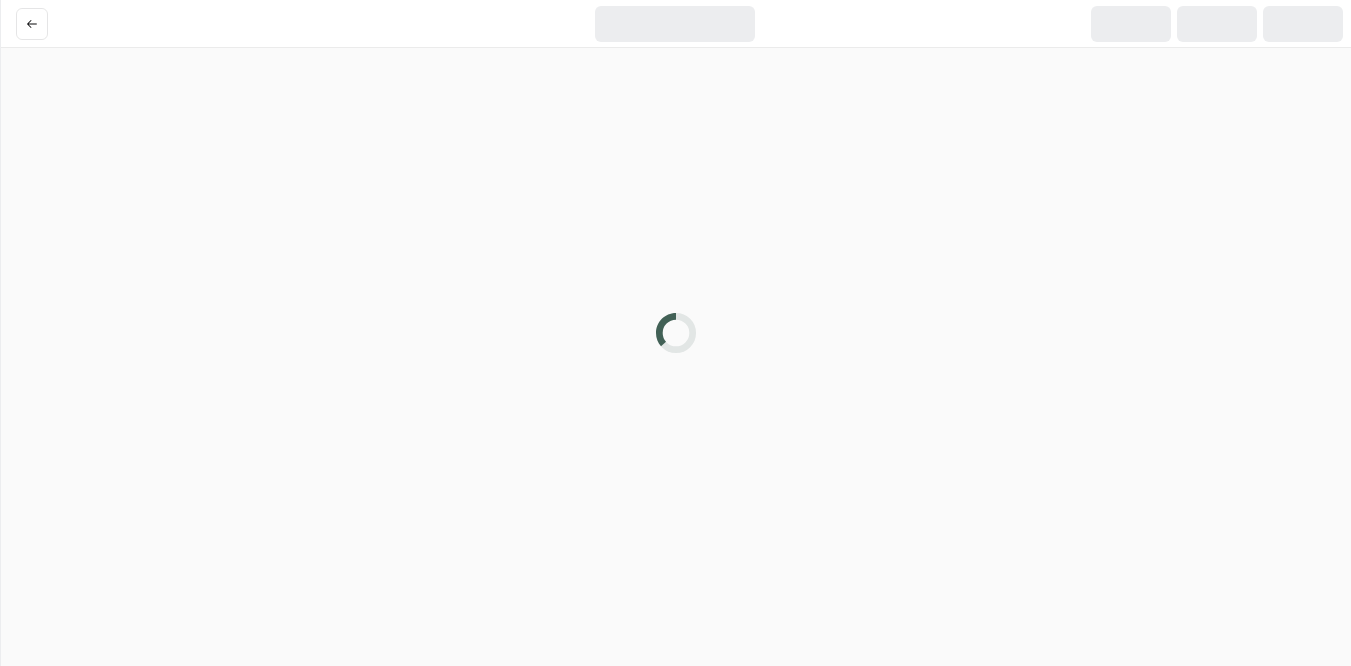 scroll, scrollTop: 0, scrollLeft: 0, axis: both 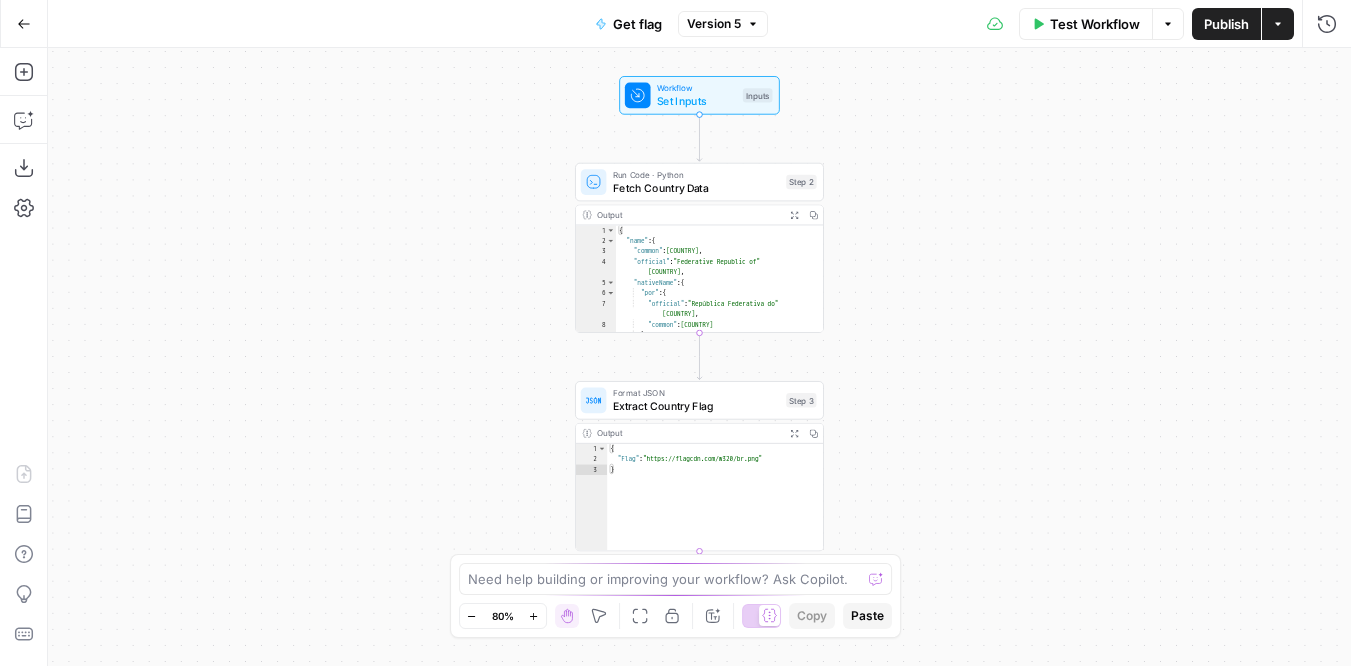 click on "Need help building or improving your workflow? Ask Copilot." at bounding box center (676, 579) 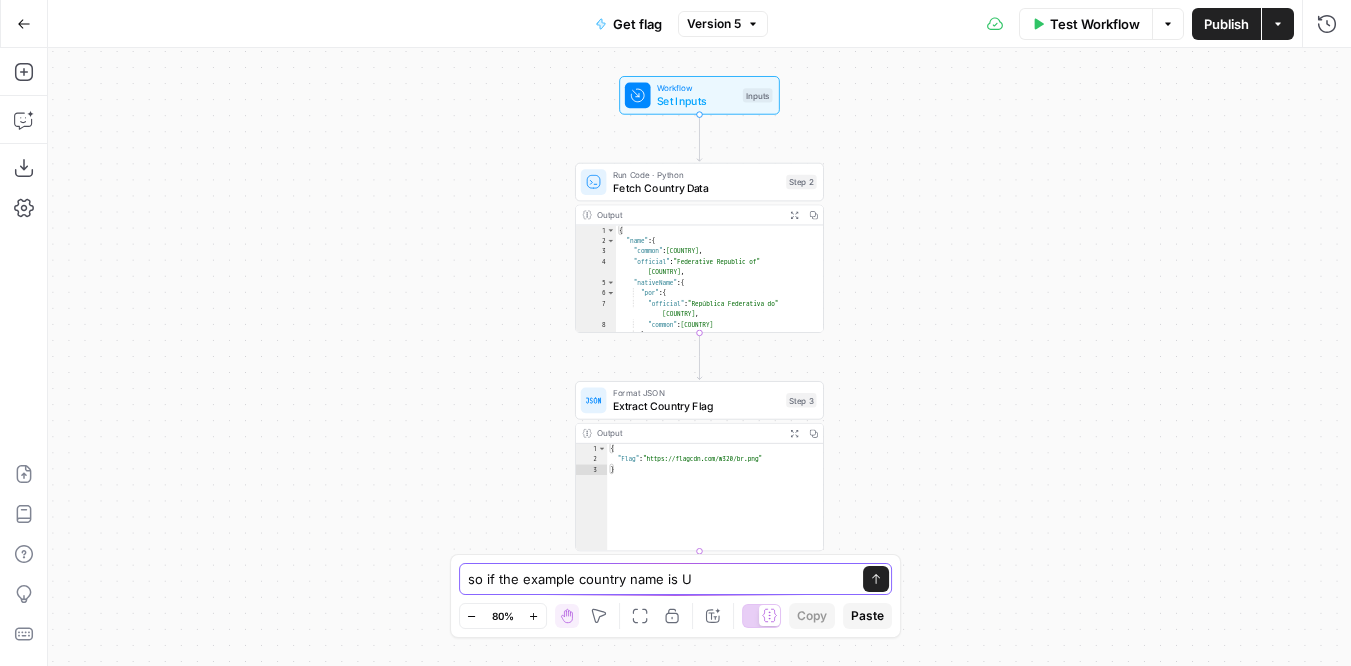 type on "so if the example country name is UK" 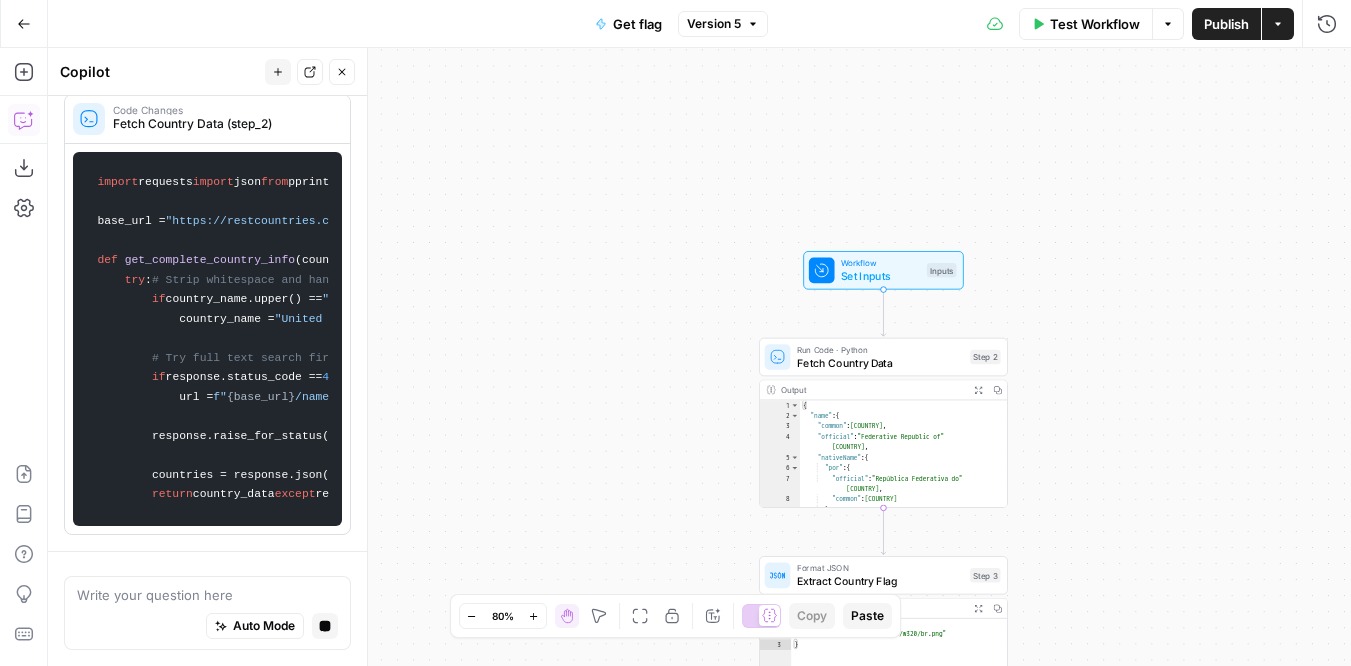click on "Test Workflow" at bounding box center [1086, 24] 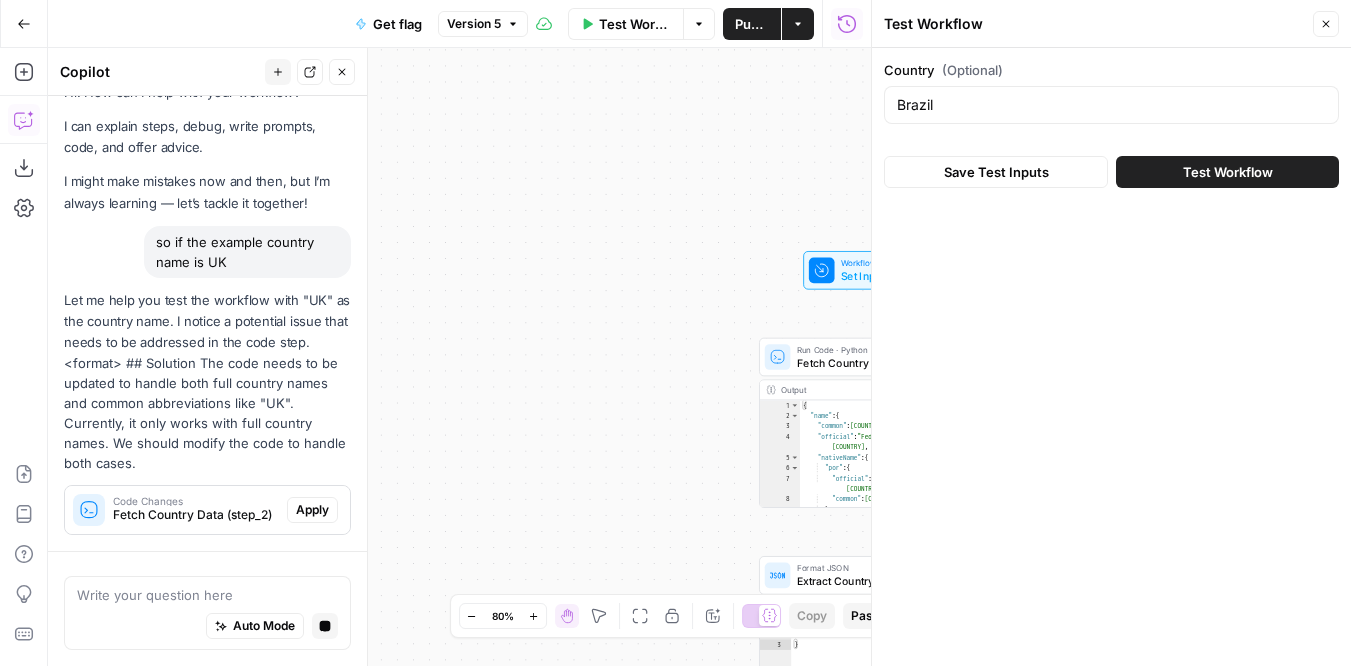 click on "Brazil" at bounding box center (1111, 105) 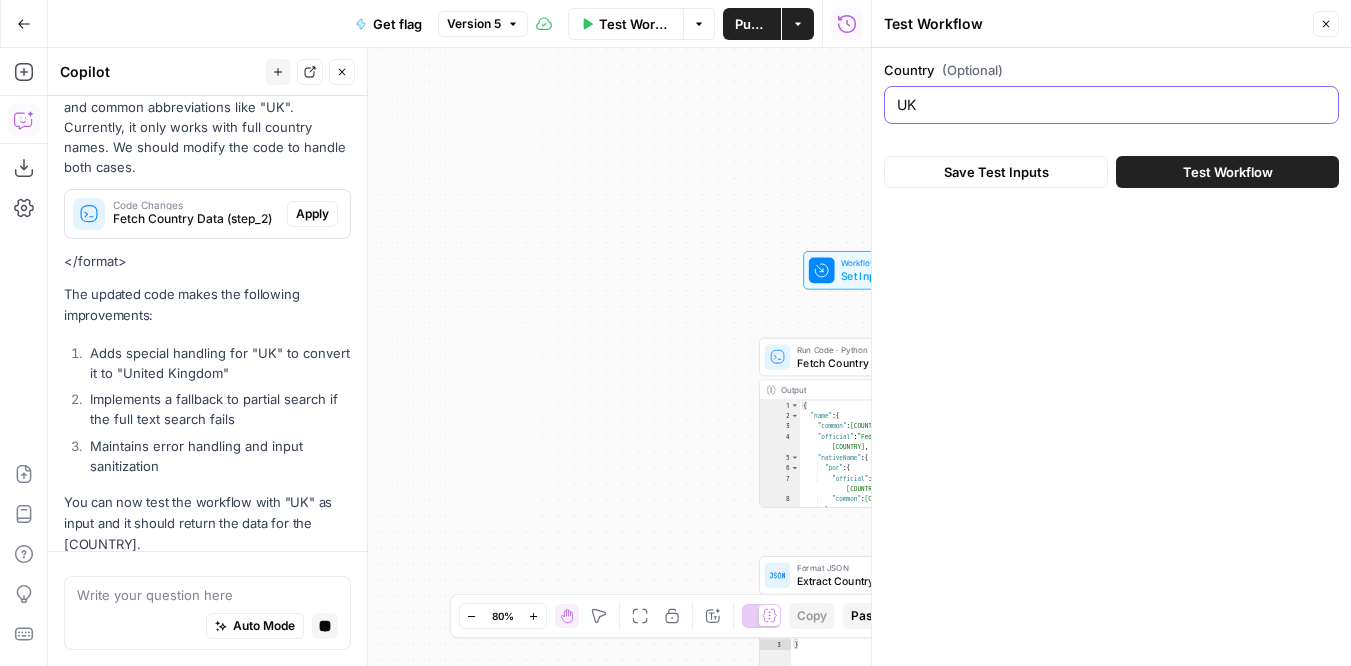 type on "UK" 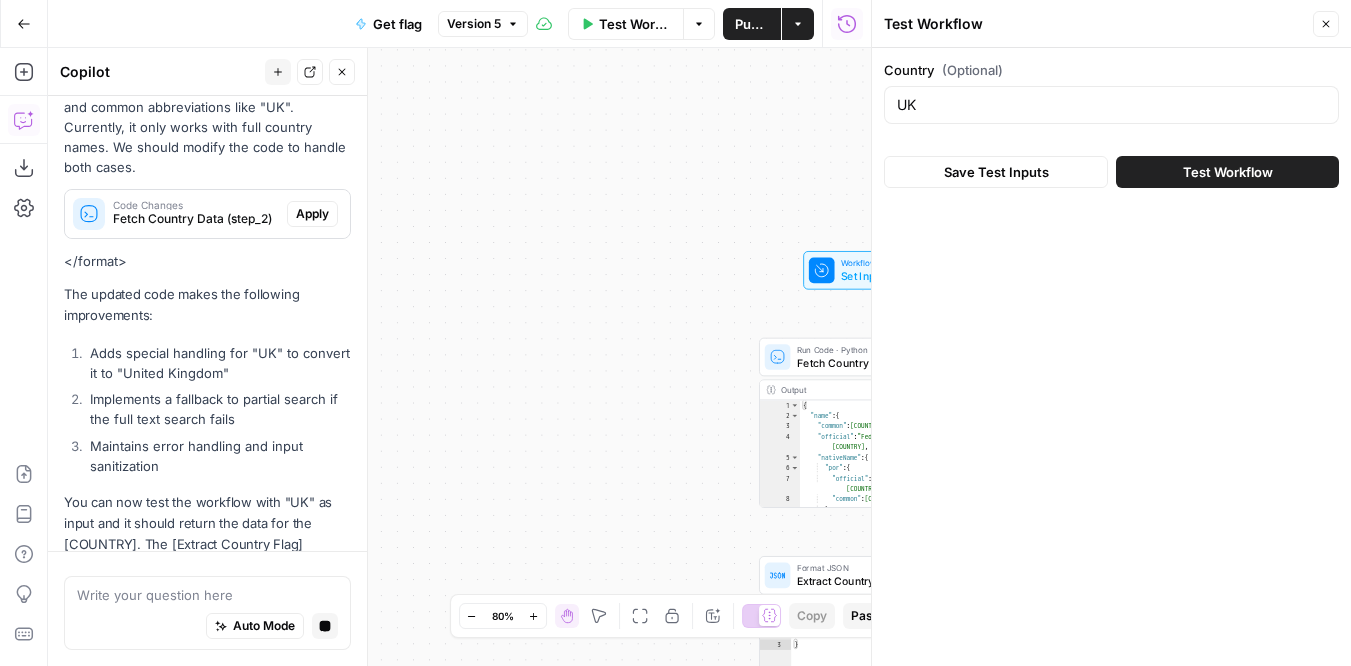 click on "Test Workflow" at bounding box center (1228, 172) 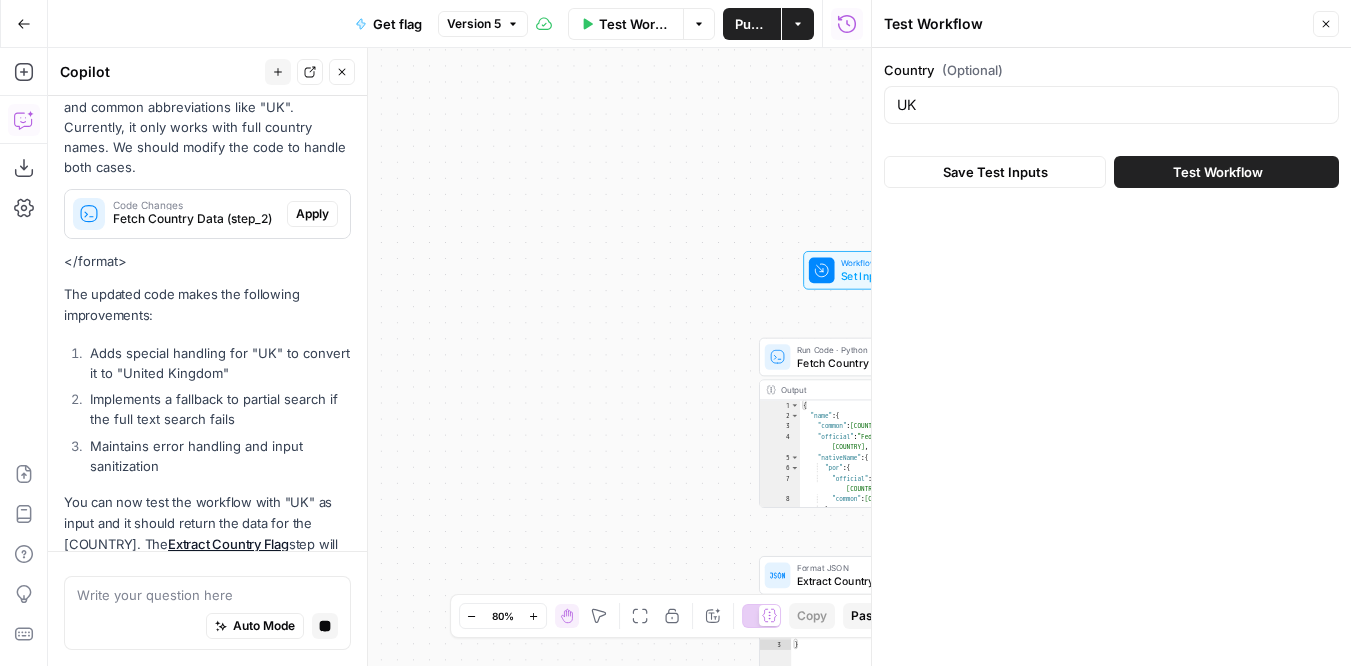 scroll, scrollTop: 347, scrollLeft: 0, axis: vertical 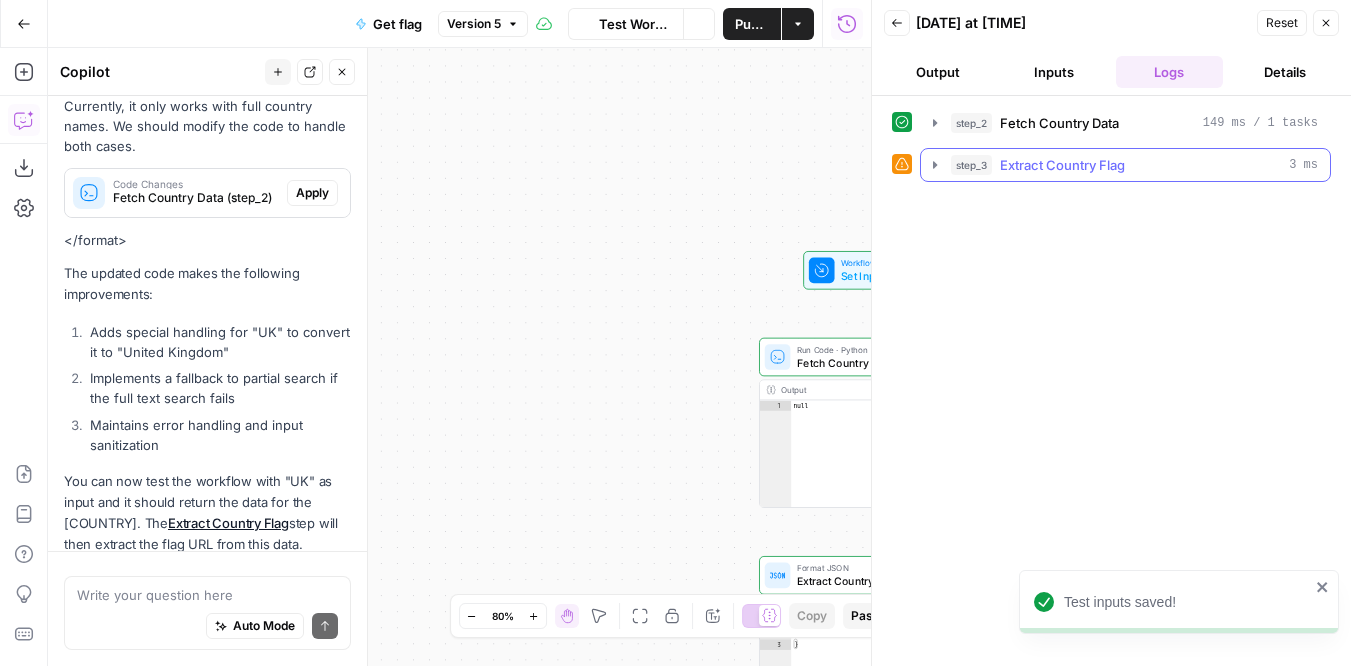 click 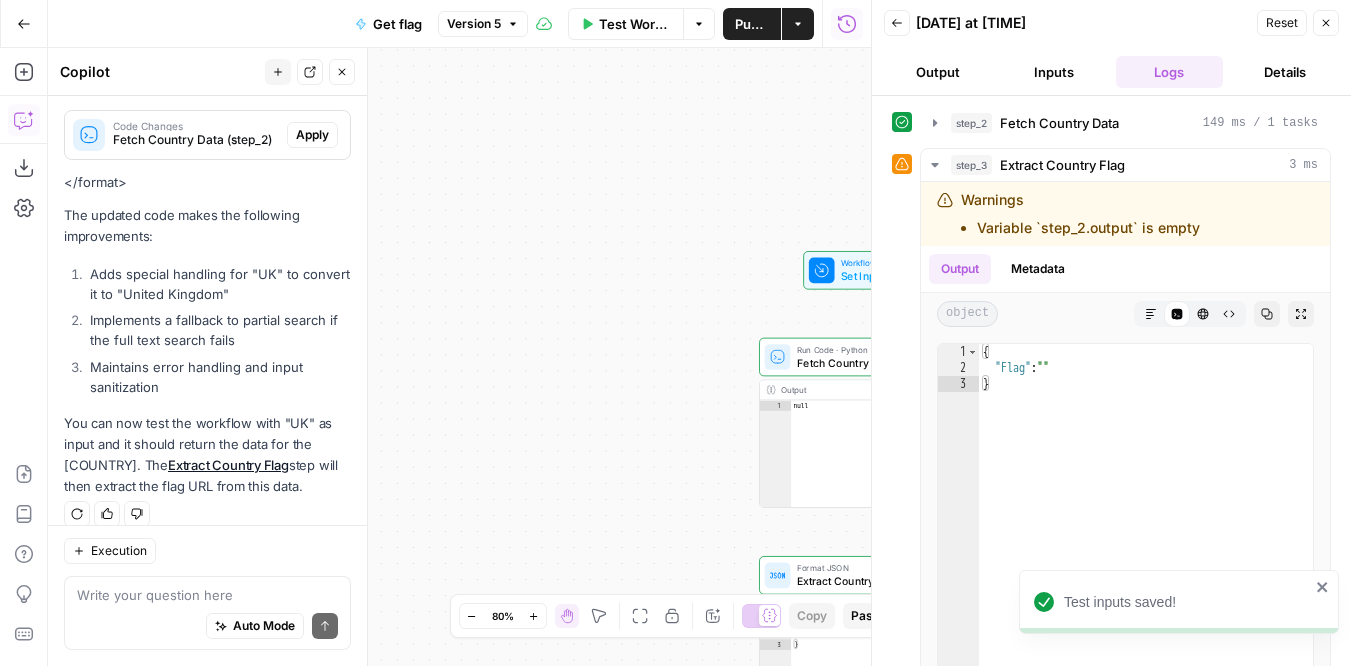 click on "Auto Mode Send" at bounding box center (207, 627) 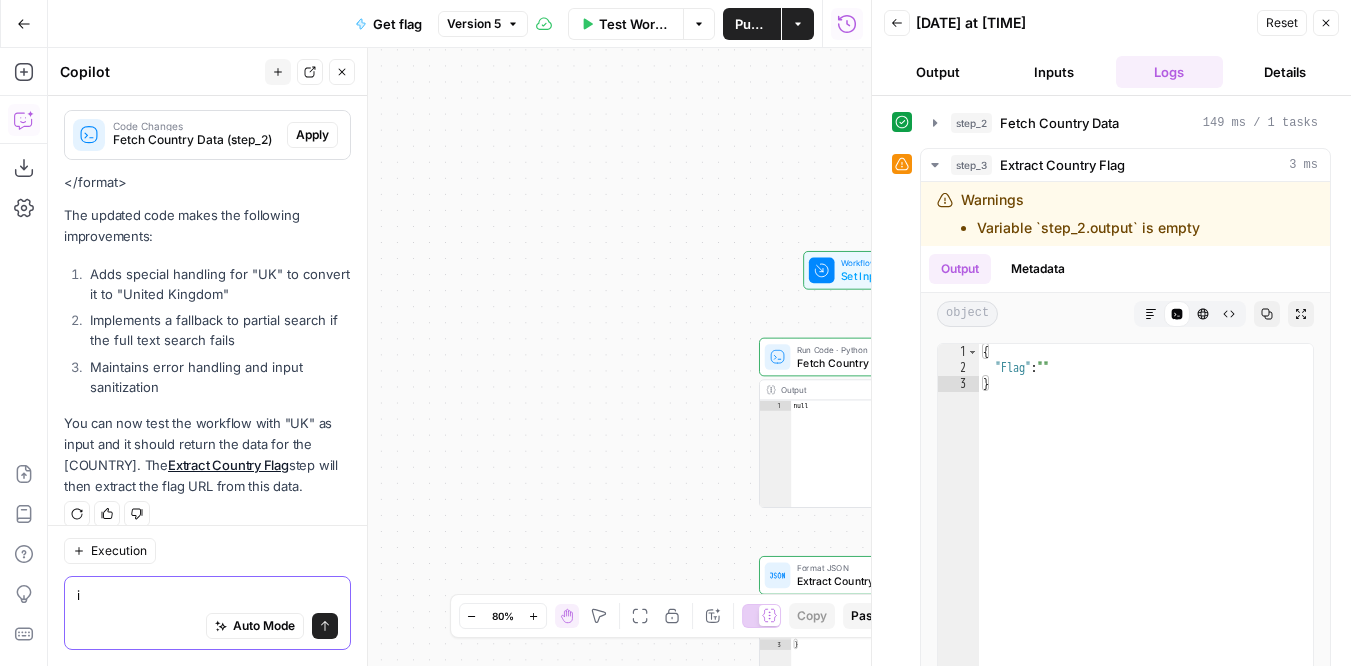 scroll, scrollTop: 306, scrollLeft: 0, axis: vertical 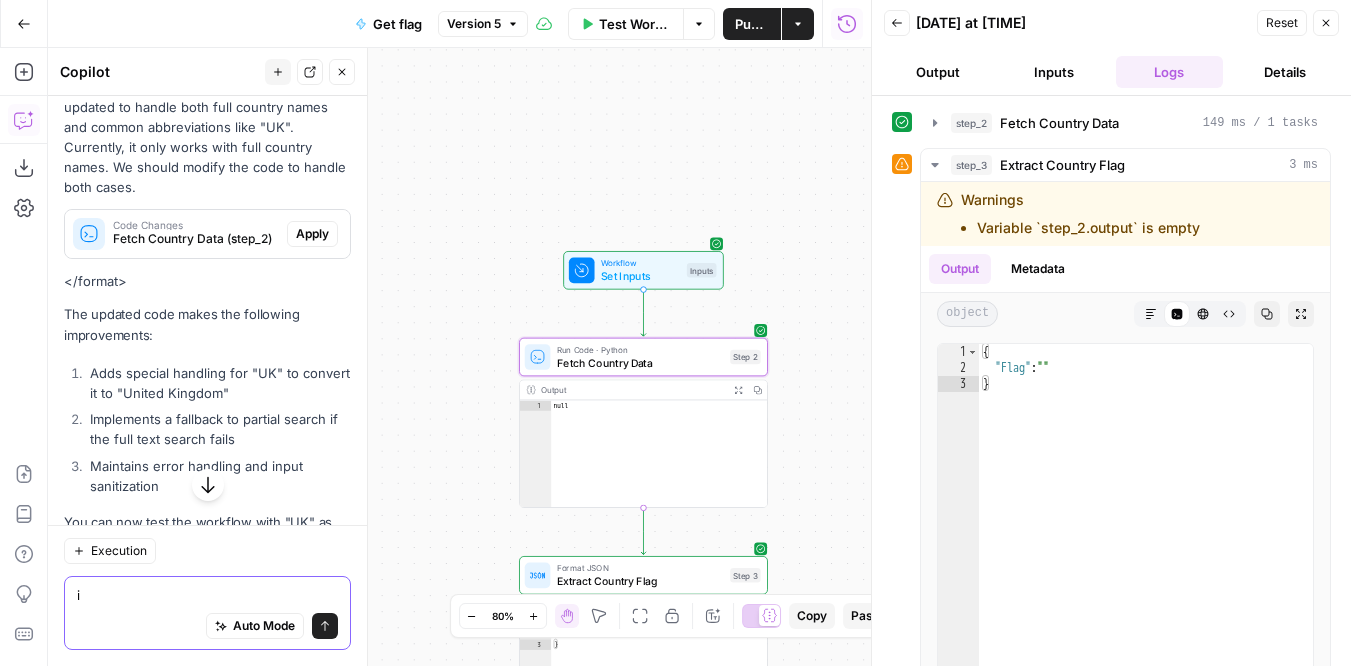 type on "i" 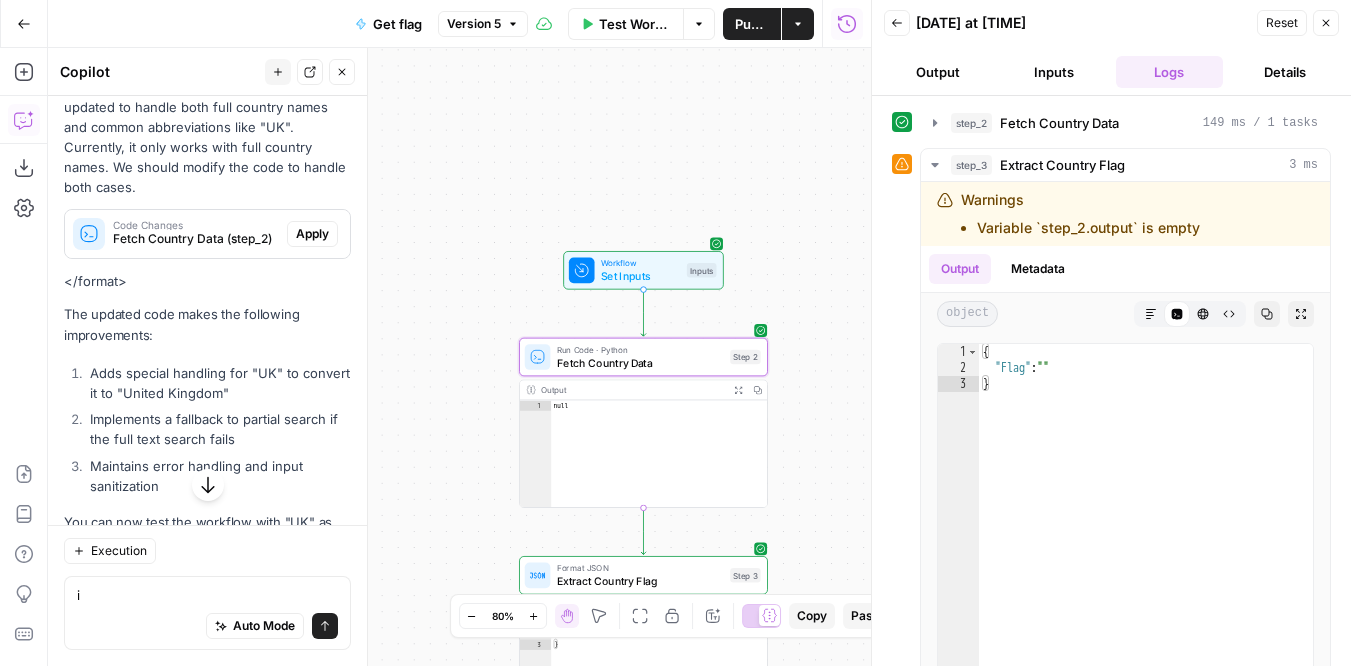 click on "Apply" at bounding box center [312, 234] 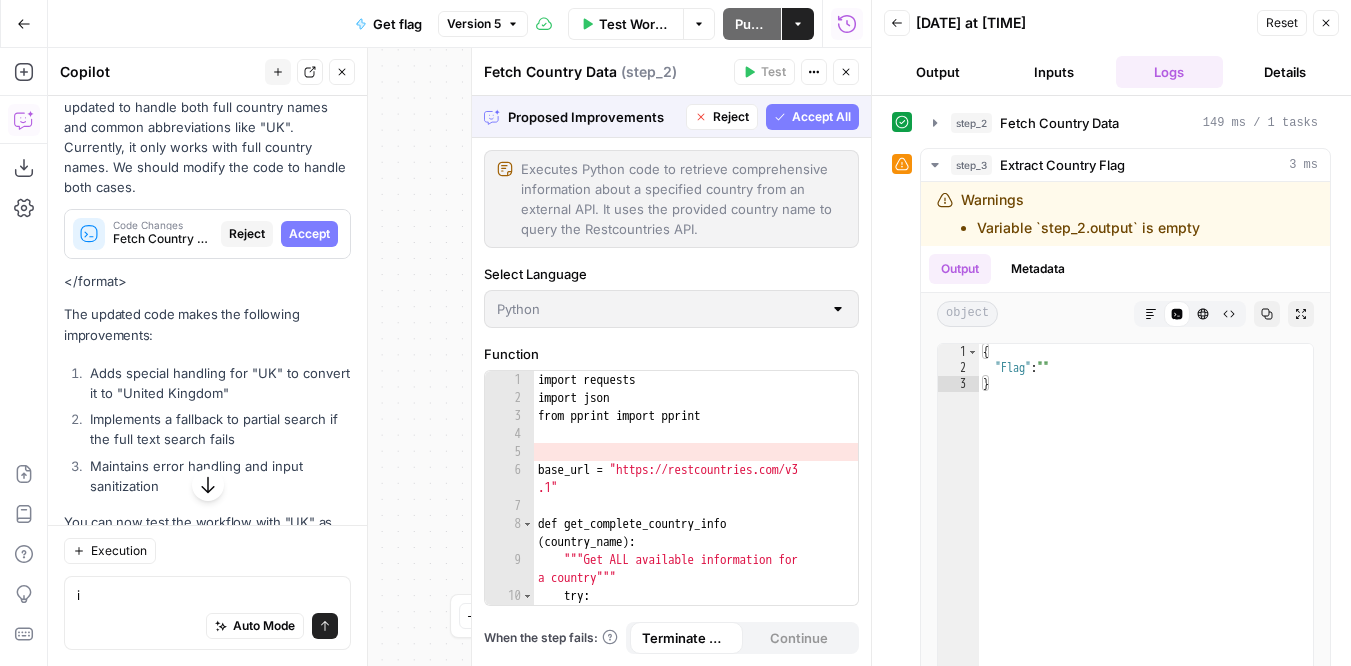 click on "Accept All" at bounding box center (821, 117) 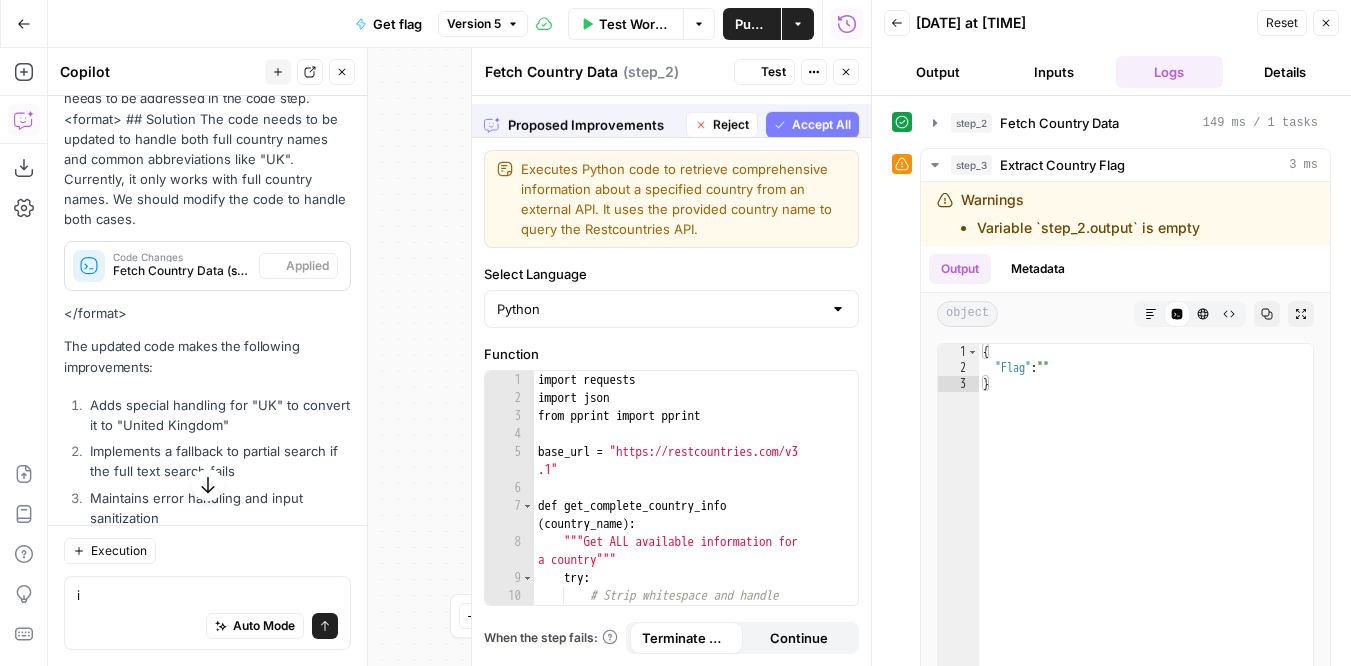scroll, scrollTop: 338, scrollLeft: 0, axis: vertical 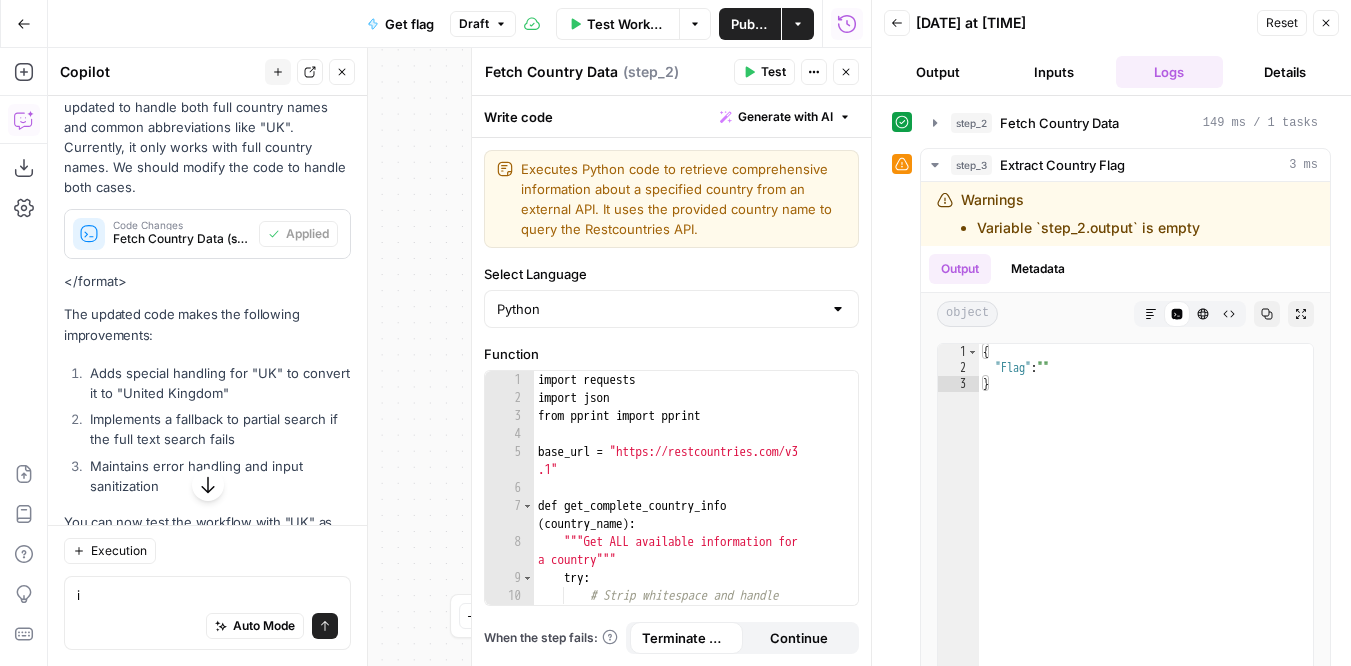 click on "Test" at bounding box center (764, 72) 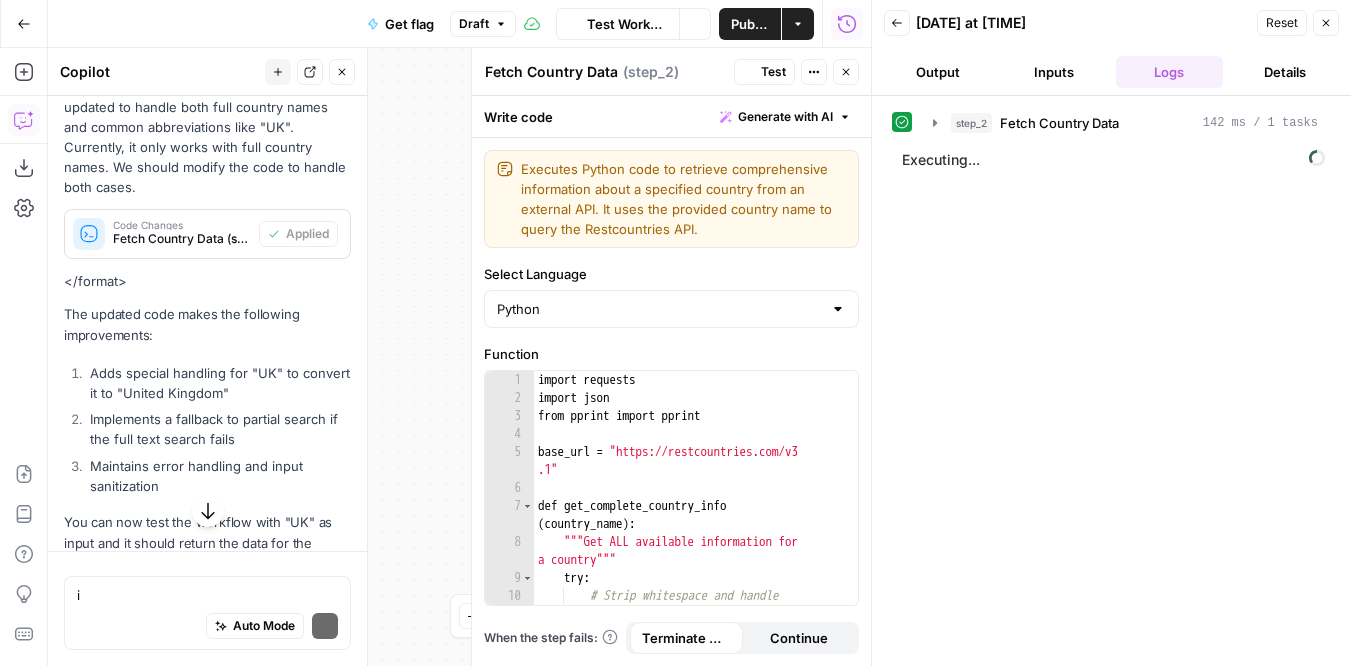 scroll, scrollTop: 338, scrollLeft: 0, axis: vertical 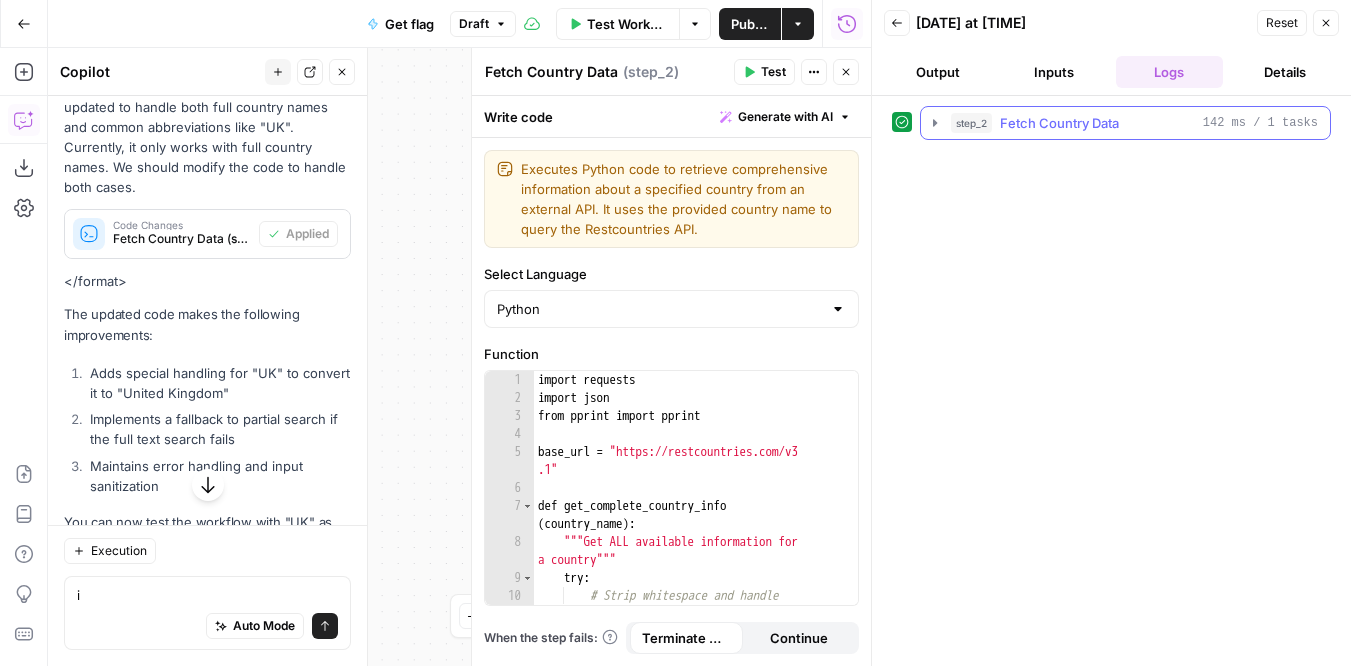 click on "step_2 Fetch Country Data 142 ms / 1 tasks" at bounding box center (1125, 123) 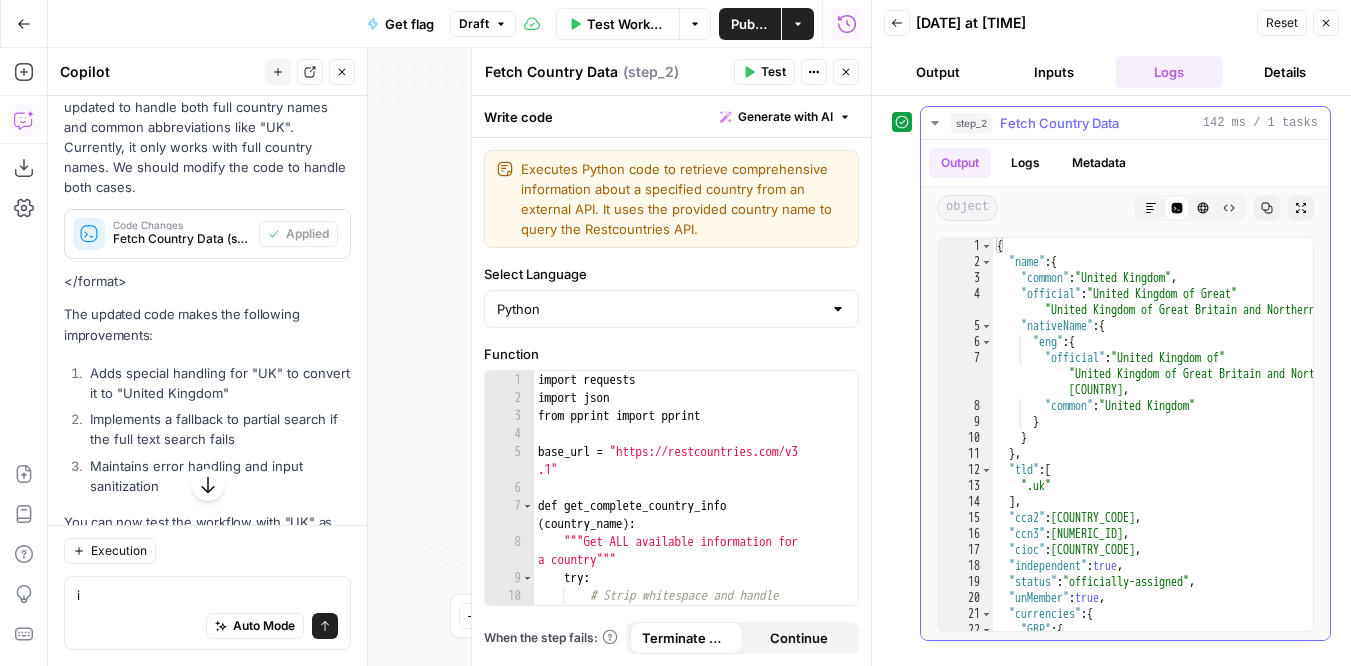 click 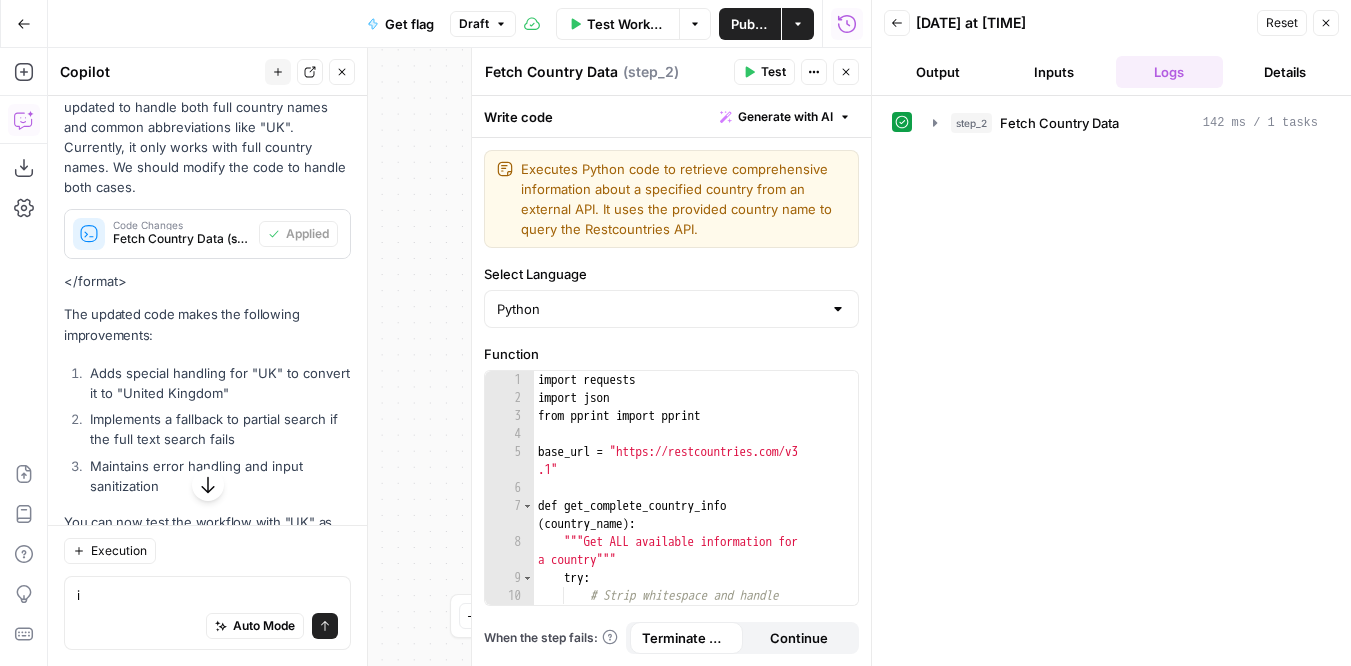 click 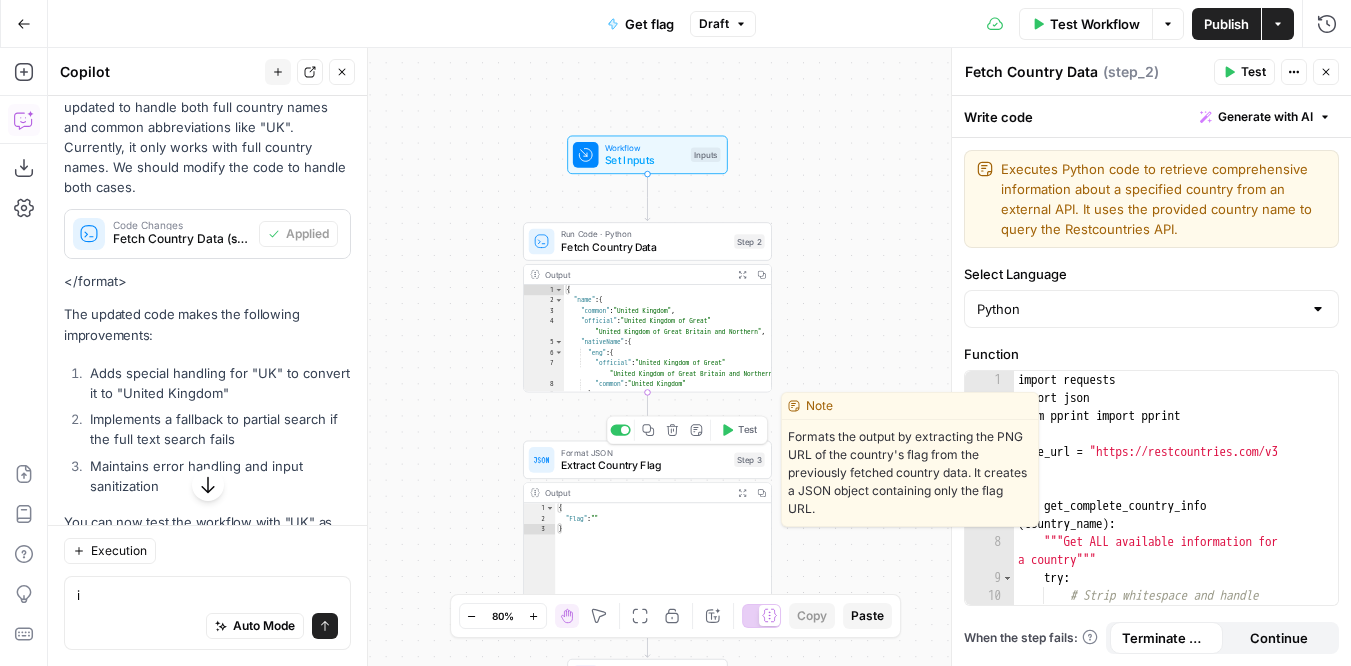click on "Test" at bounding box center [739, 430] 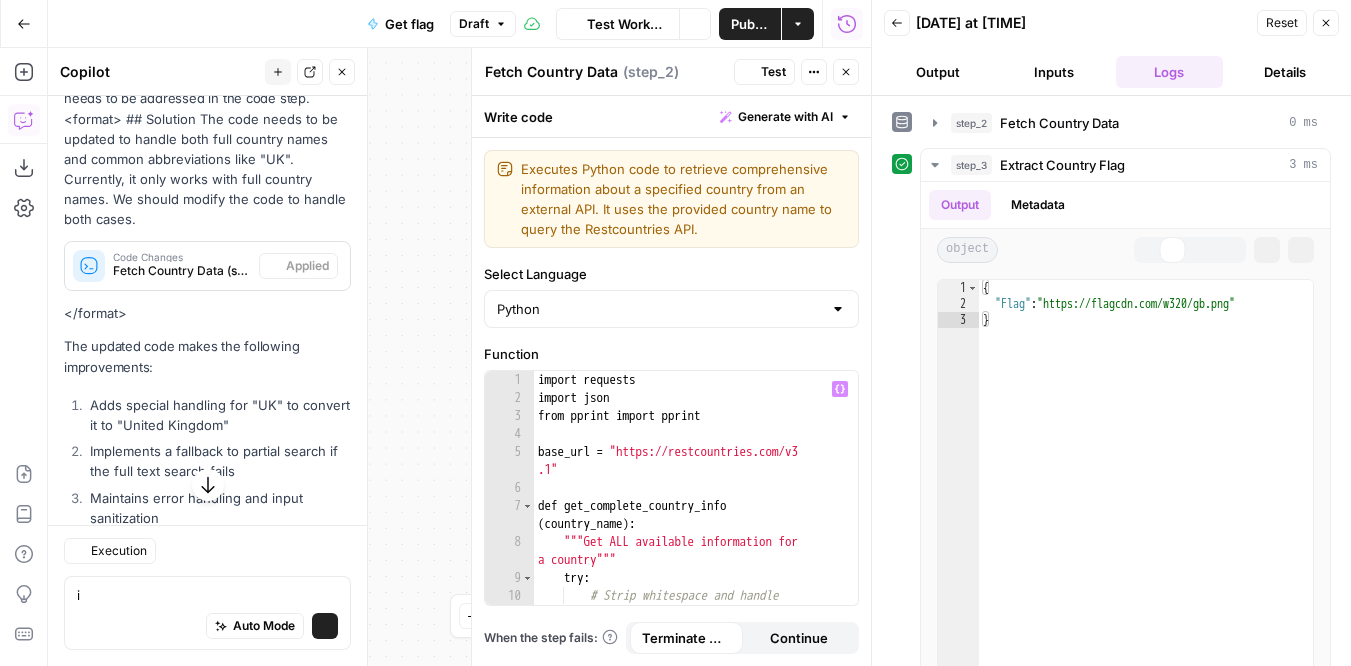 scroll, scrollTop: 338, scrollLeft: 0, axis: vertical 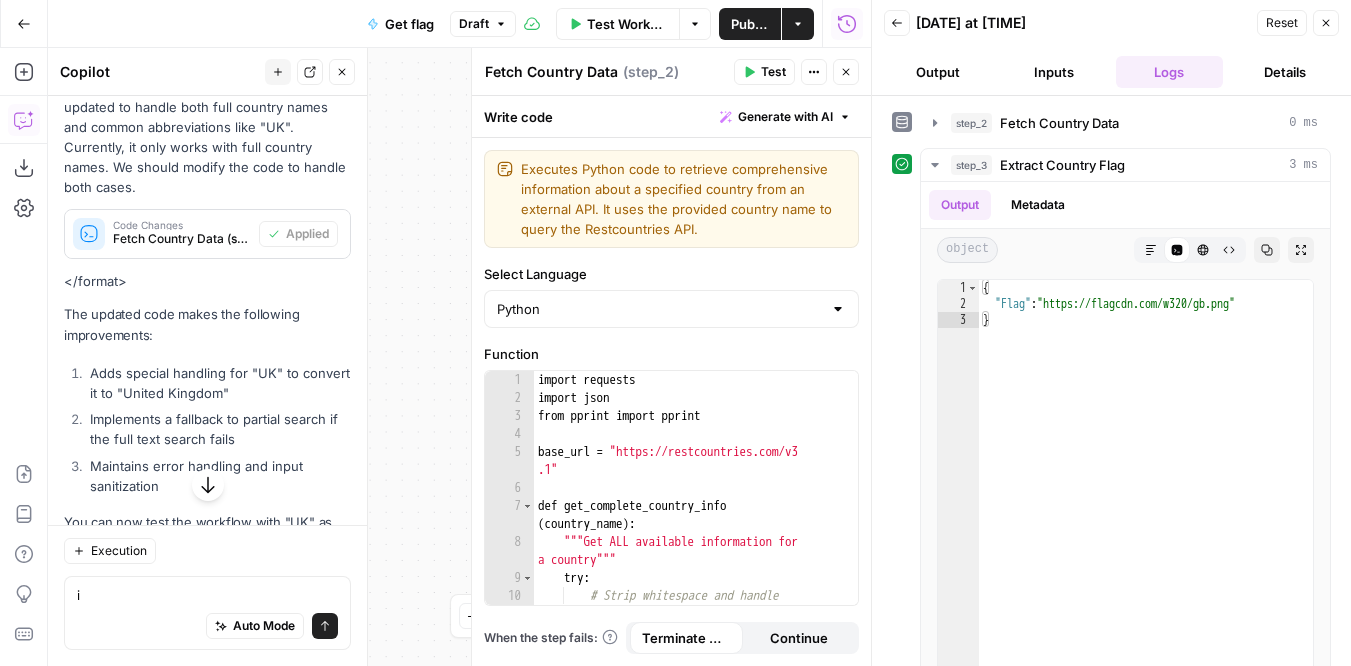 click 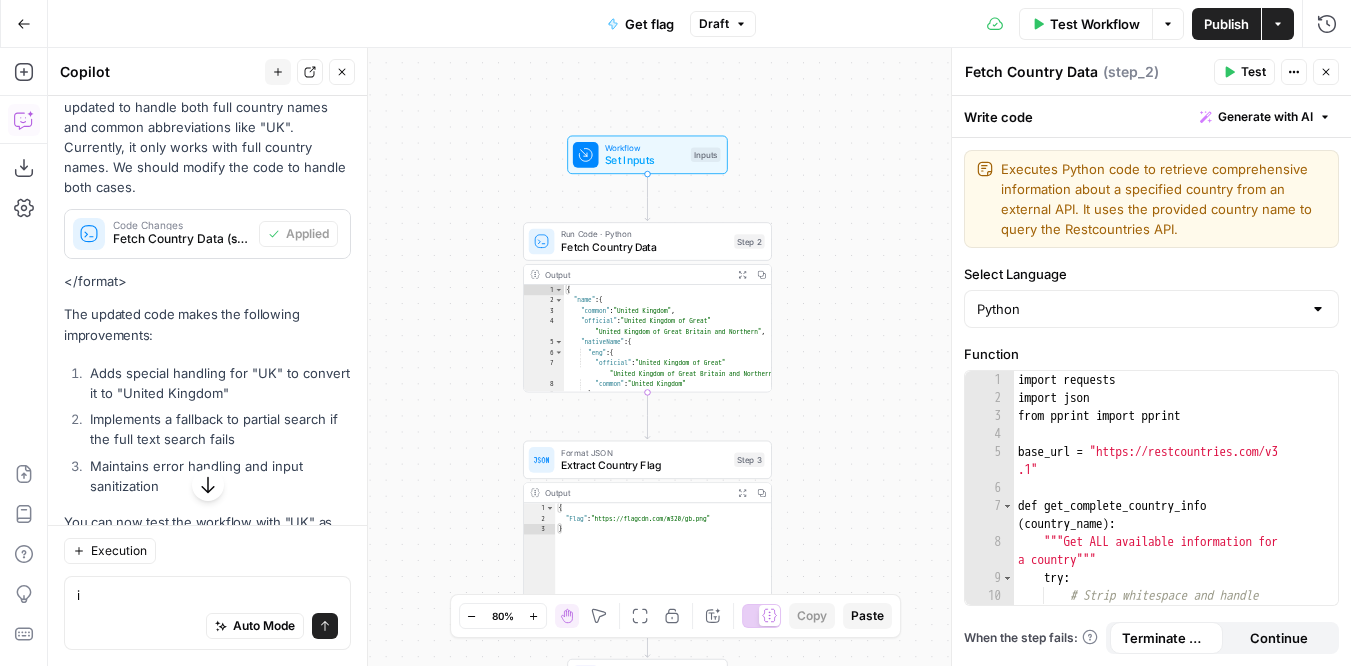 click on "Publish" at bounding box center (1226, 24) 